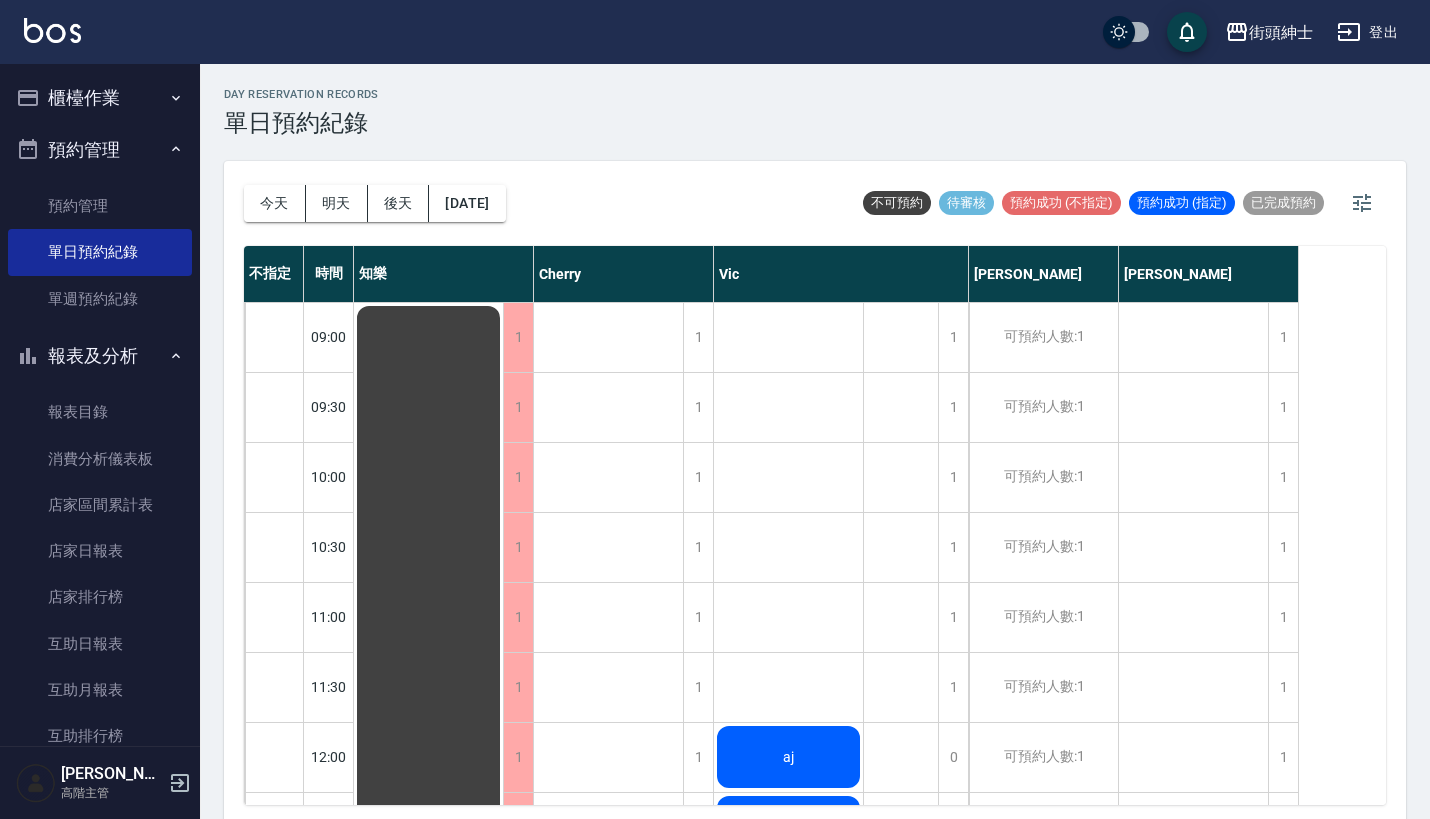 scroll, scrollTop: 0, scrollLeft: 0, axis: both 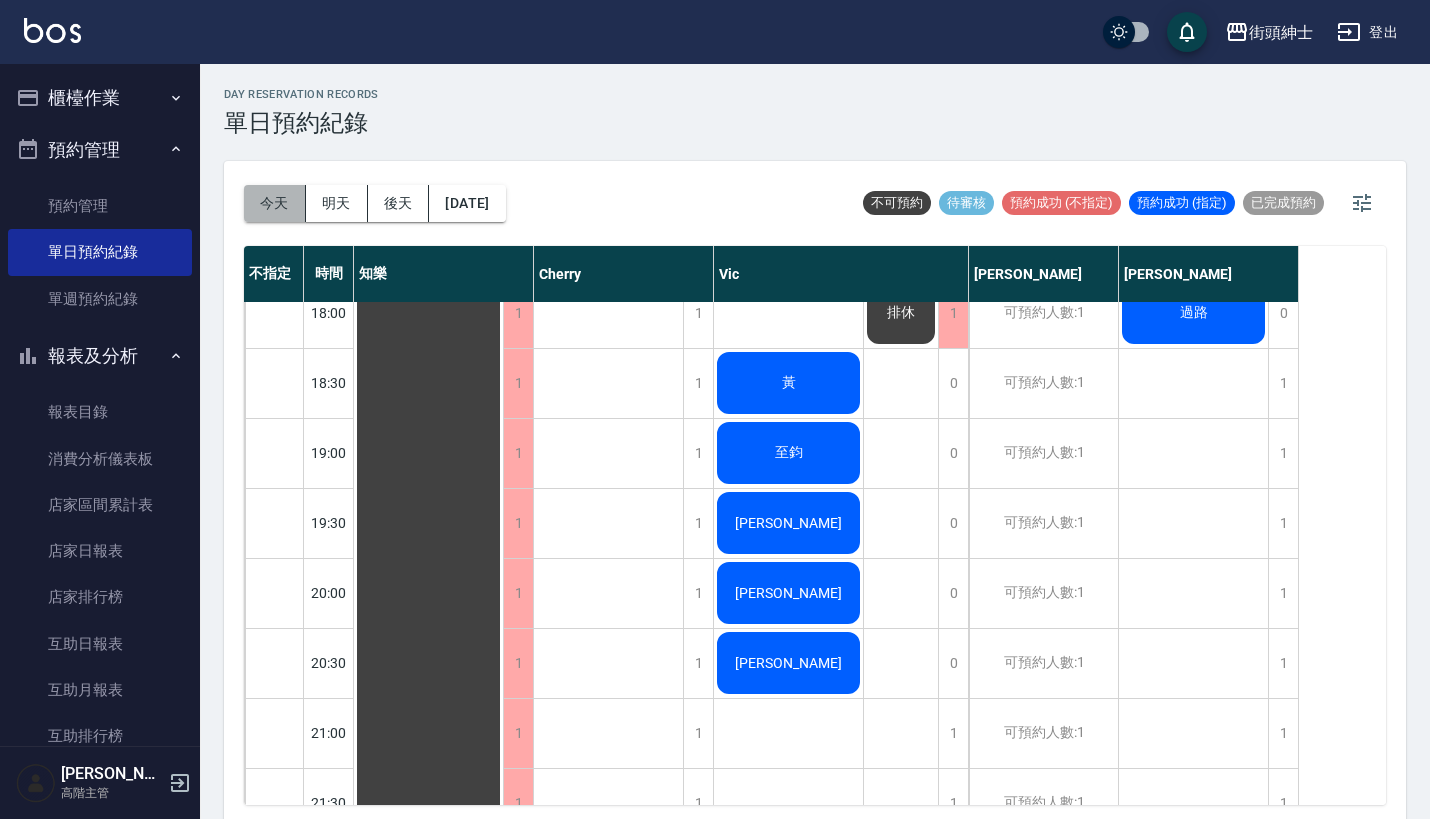 click on "今天" at bounding box center [275, 203] 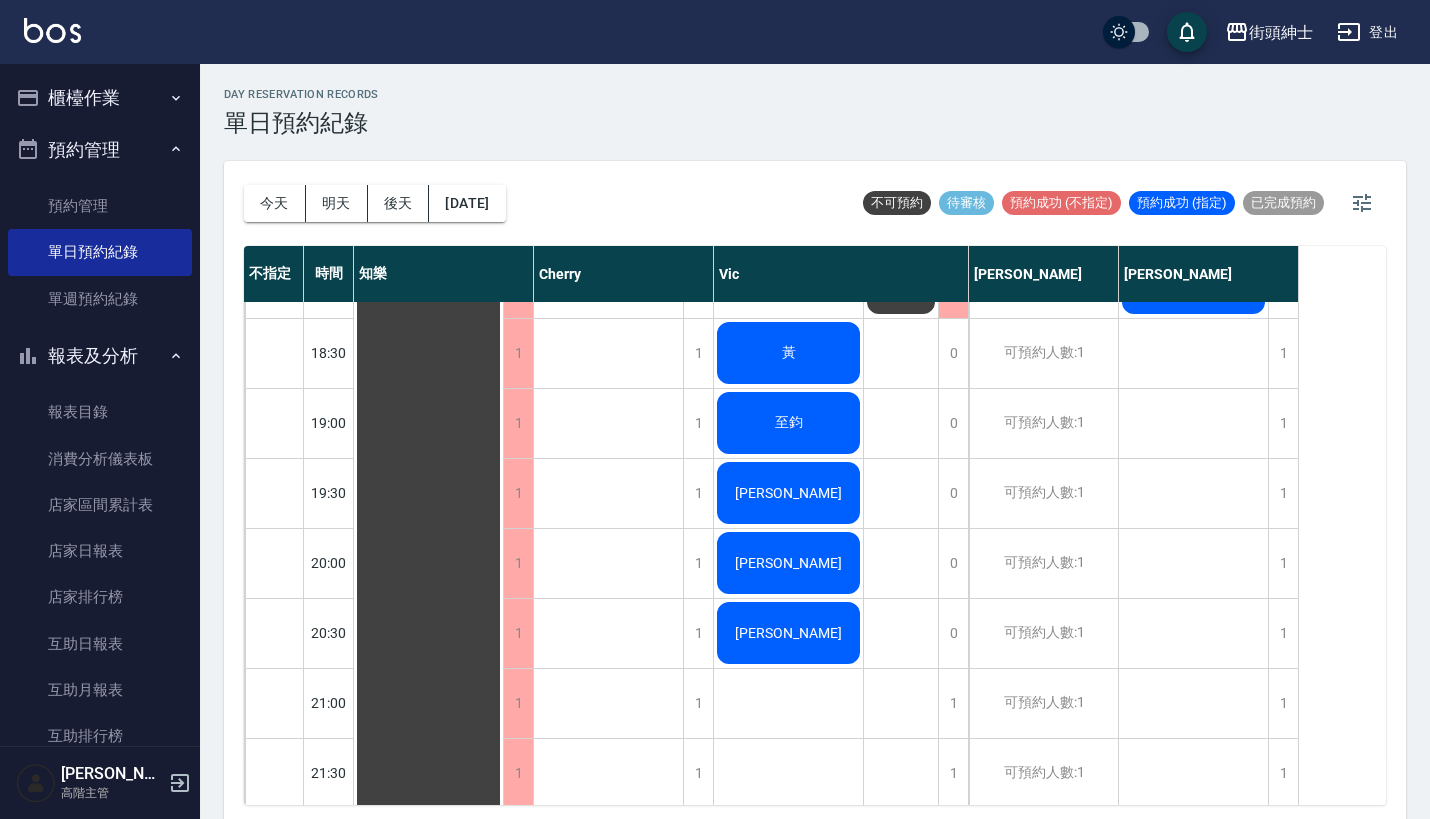 scroll, scrollTop: 1316, scrollLeft: 0, axis: vertical 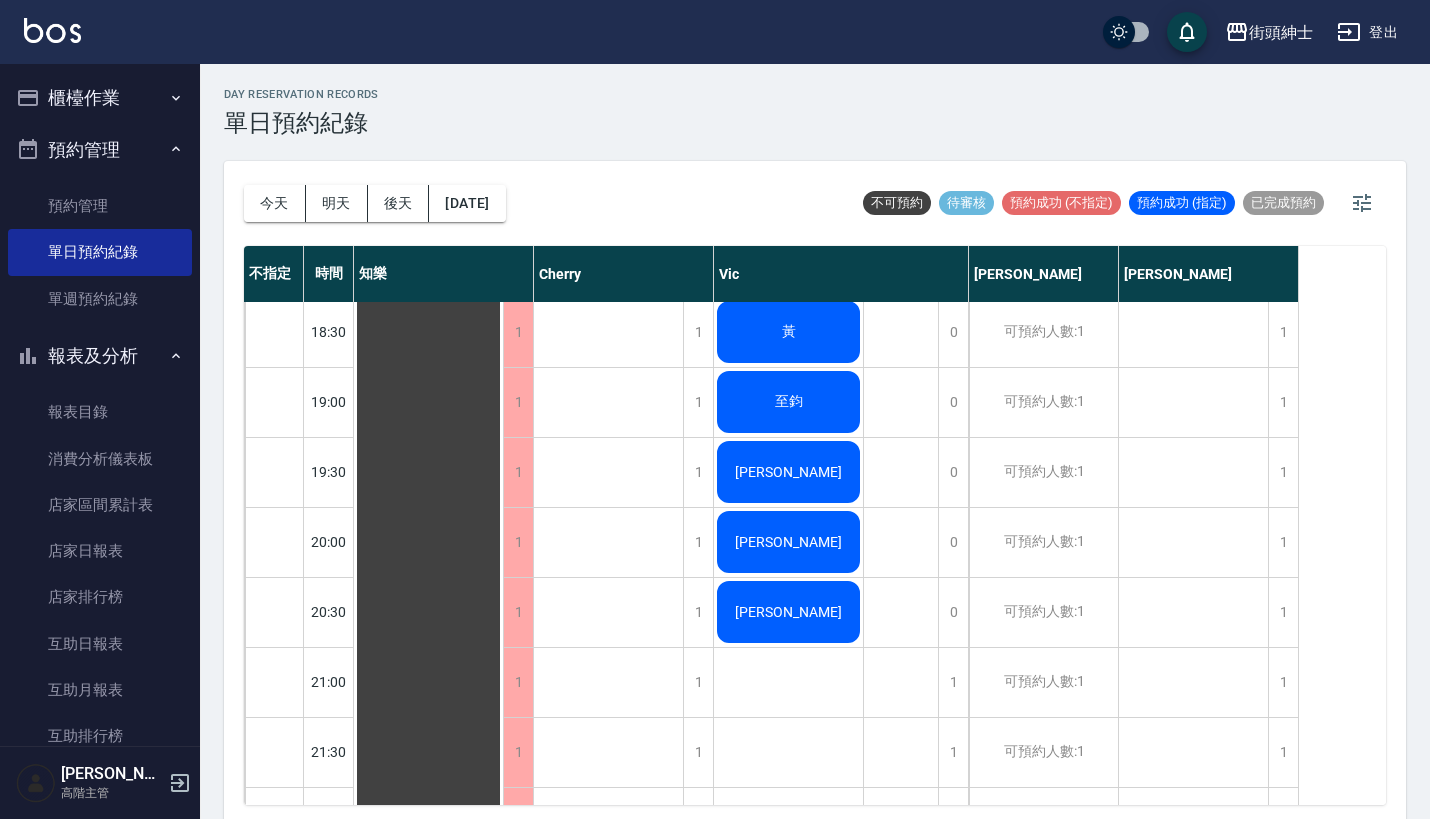 click on "[PERSON_NAME]" at bounding box center (428, -18) 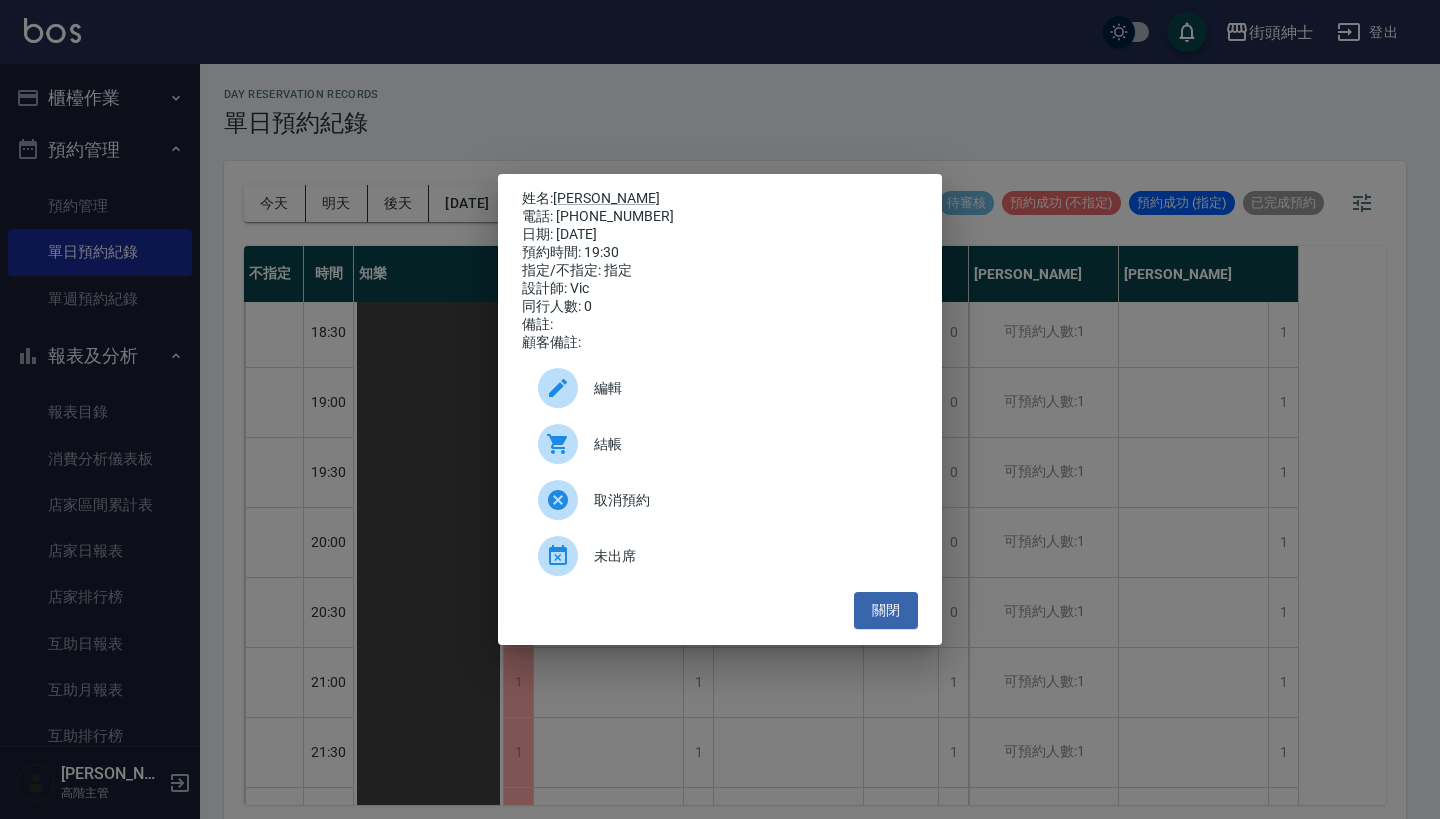 click on "姓名:  李 電話: 0988236190 日期: 2025/07/15 預約時間: 19:30 指定/不指定: 指定 設計師: Vic 同行人數: 0 備註:  顧客備註:  編輯 結帳 取消預約 未出席 關閉" at bounding box center (720, 409) 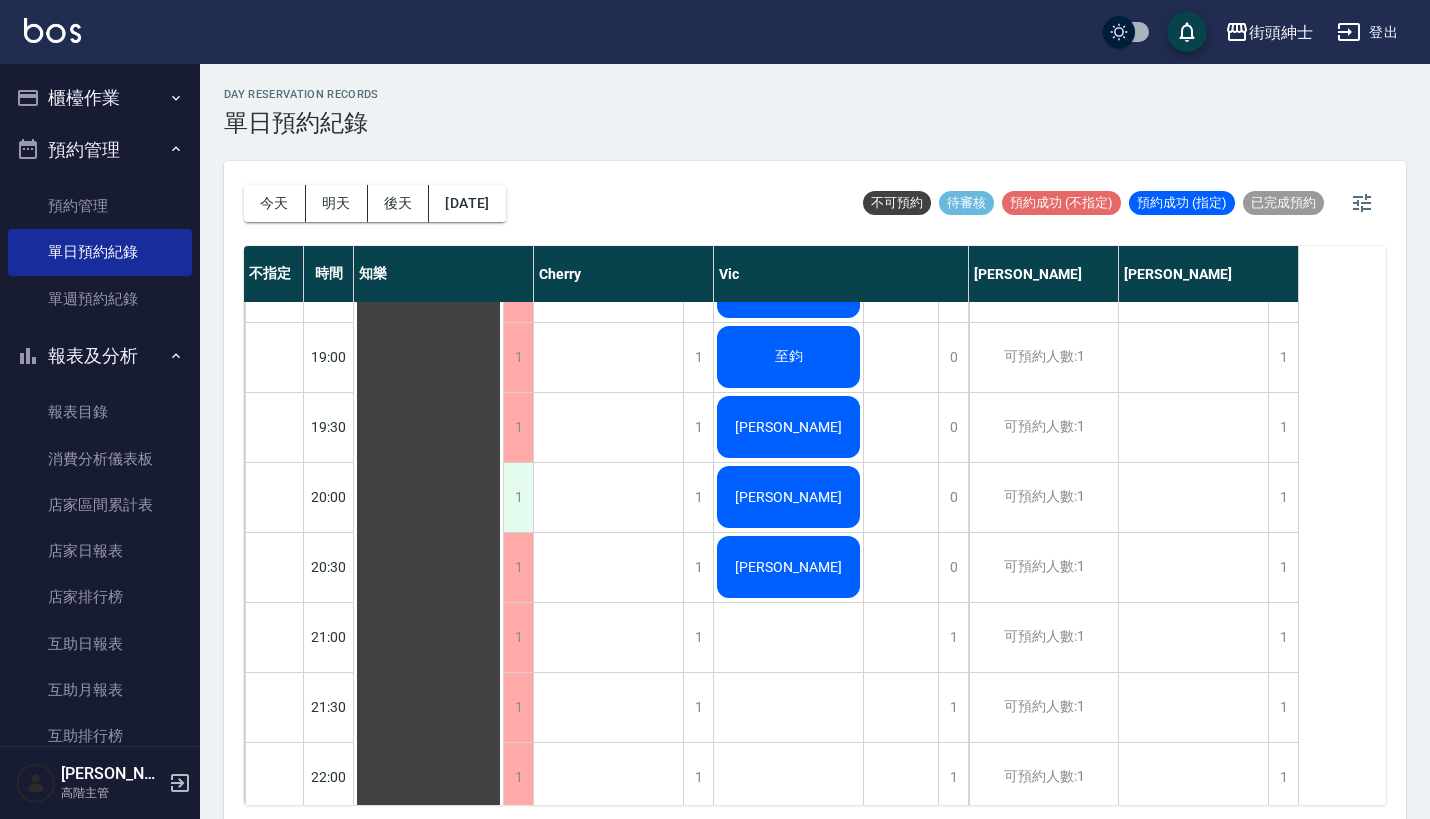 scroll, scrollTop: 1341, scrollLeft: 0, axis: vertical 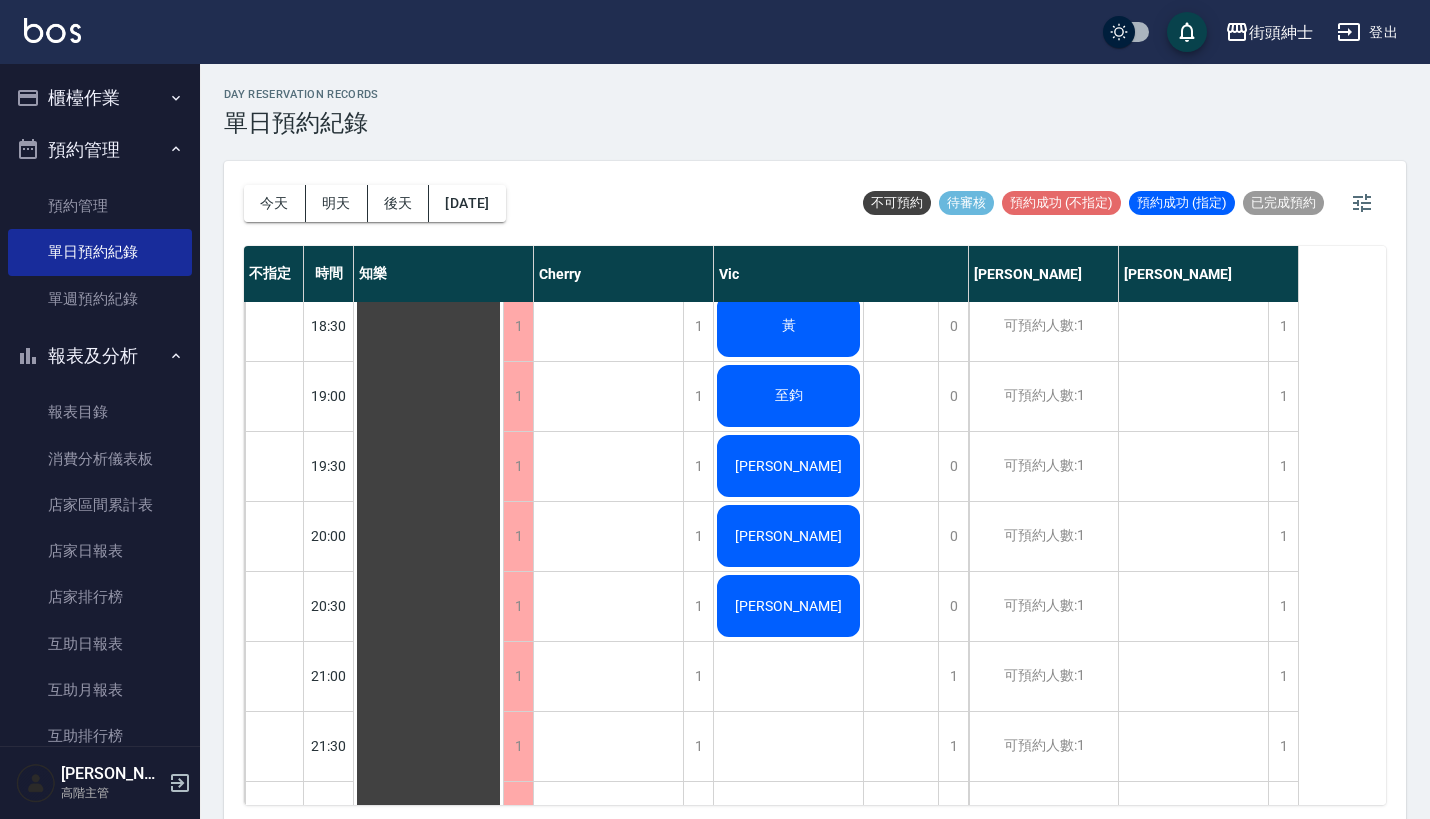 click on "[PERSON_NAME]" at bounding box center (428, -24) 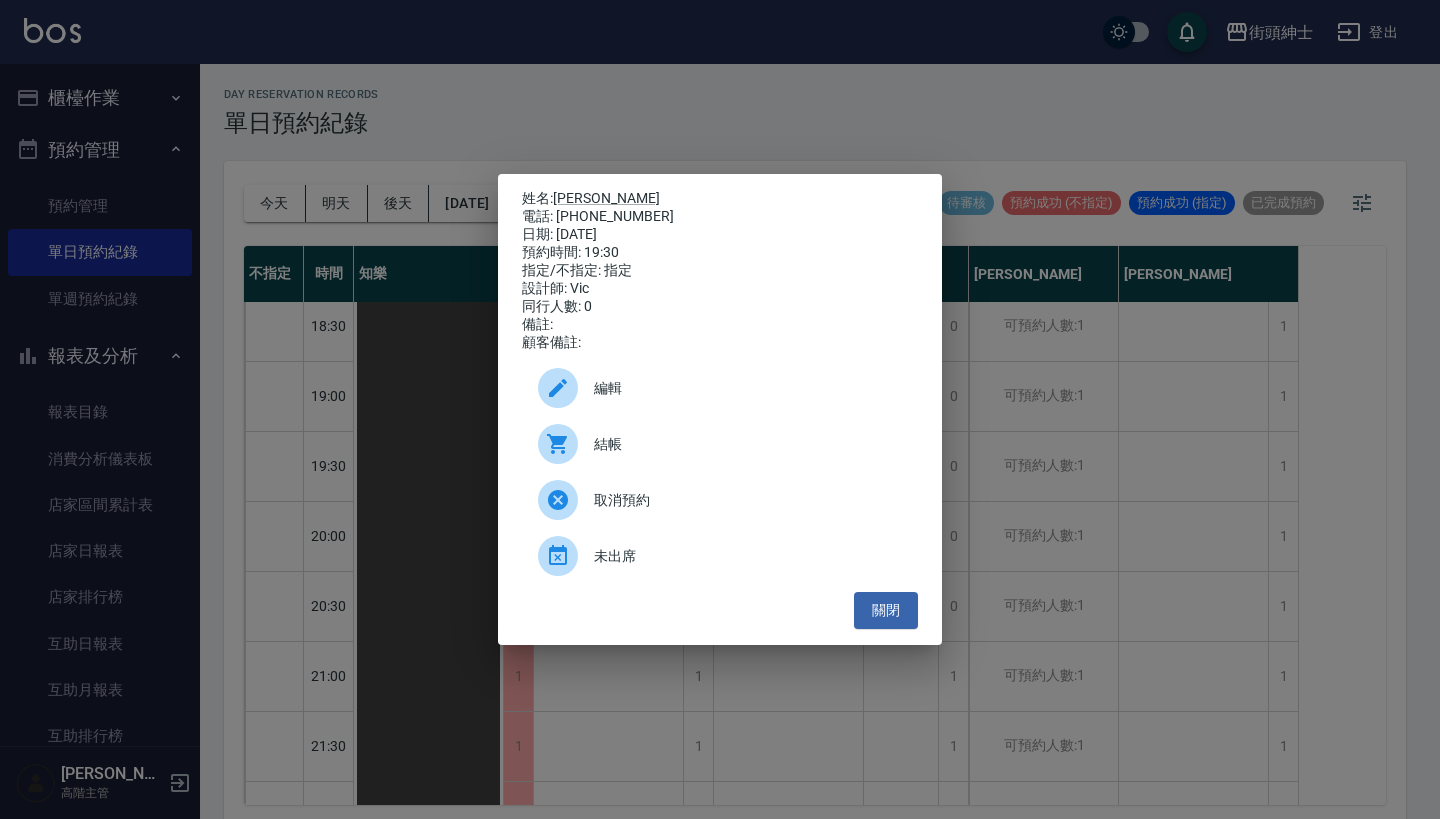 click on "未出席" at bounding box center (748, 556) 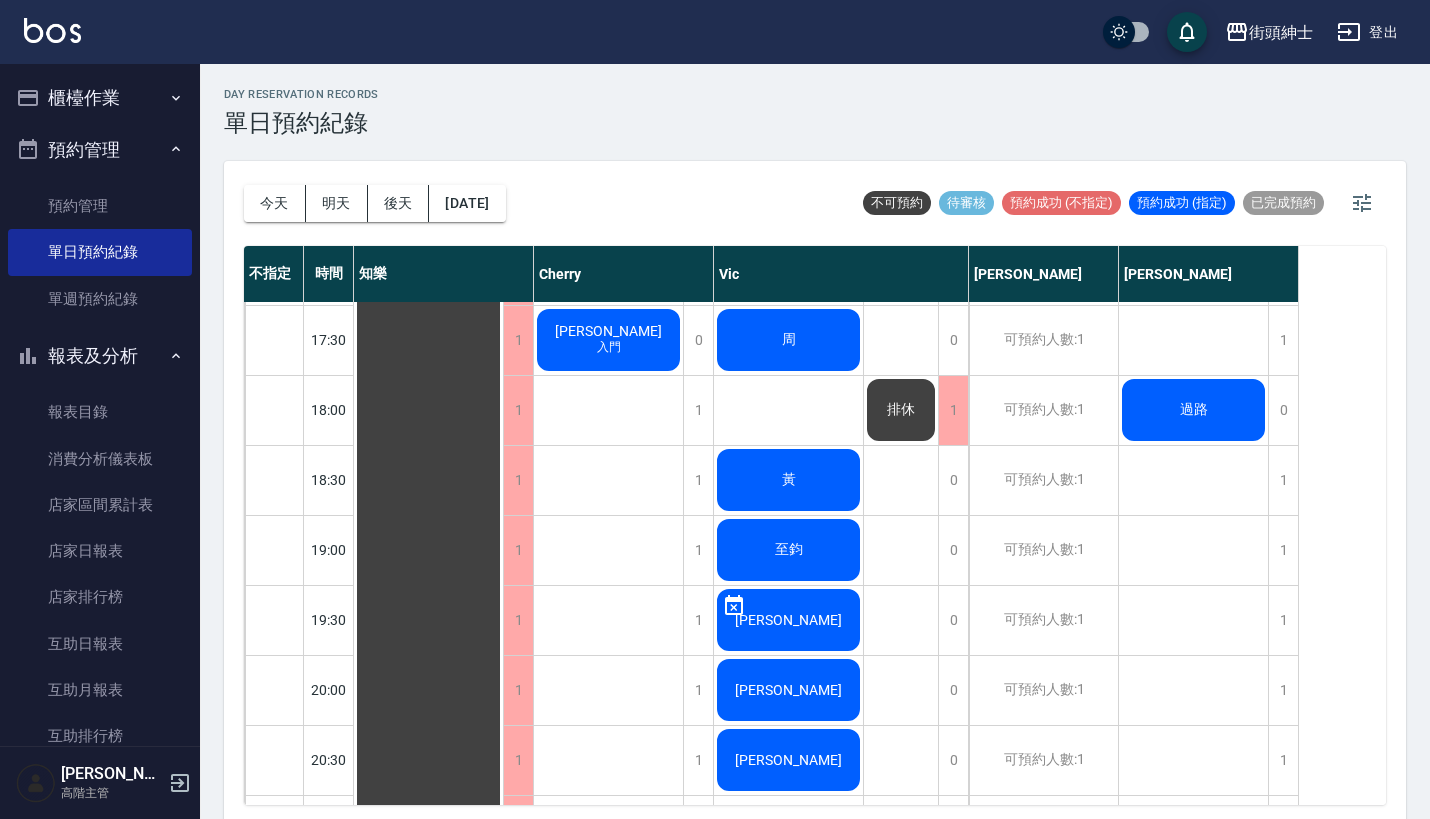scroll, scrollTop: 1161, scrollLeft: 0, axis: vertical 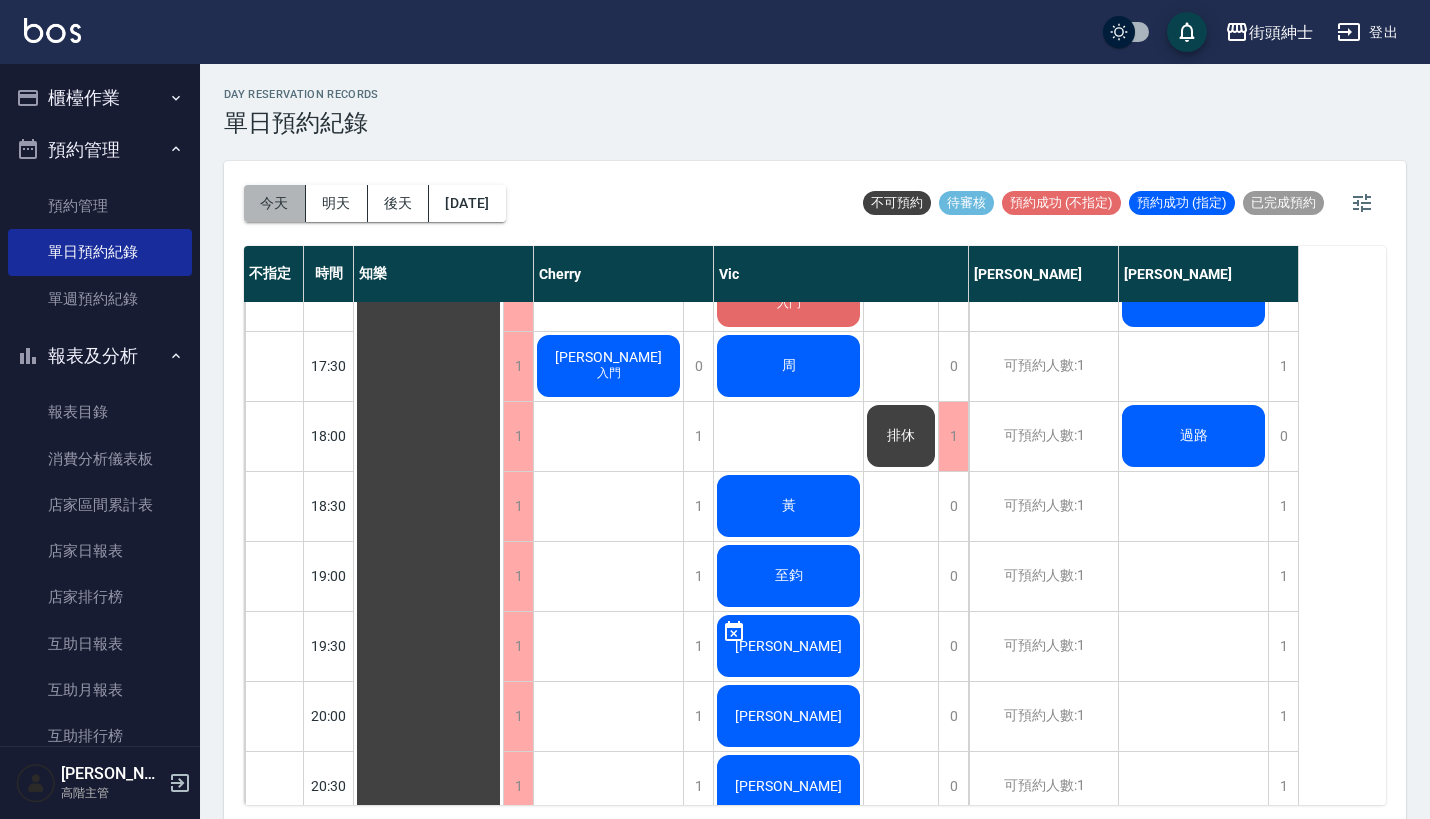 click on "今天" at bounding box center (275, 203) 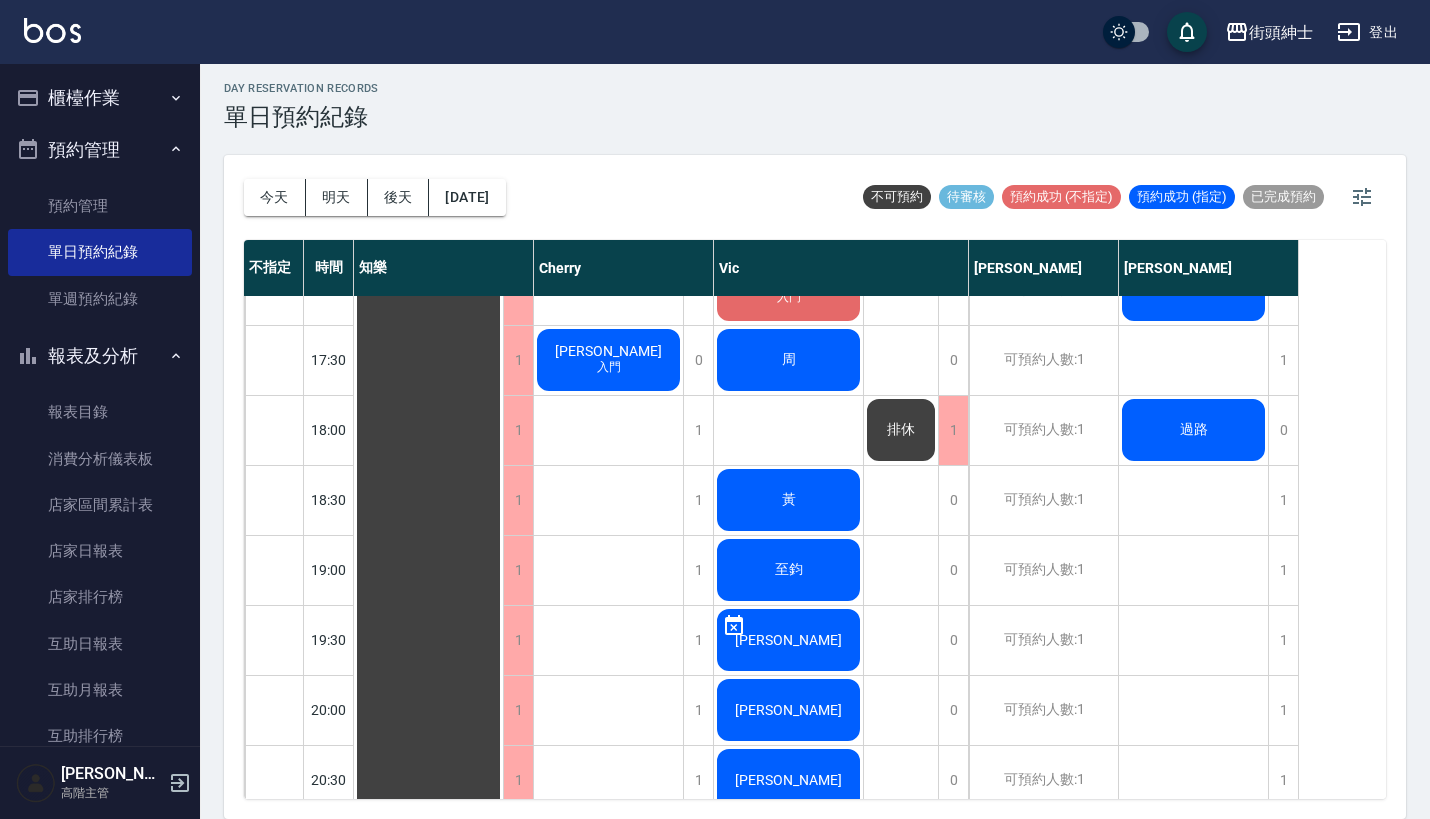 scroll, scrollTop: 6, scrollLeft: 0, axis: vertical 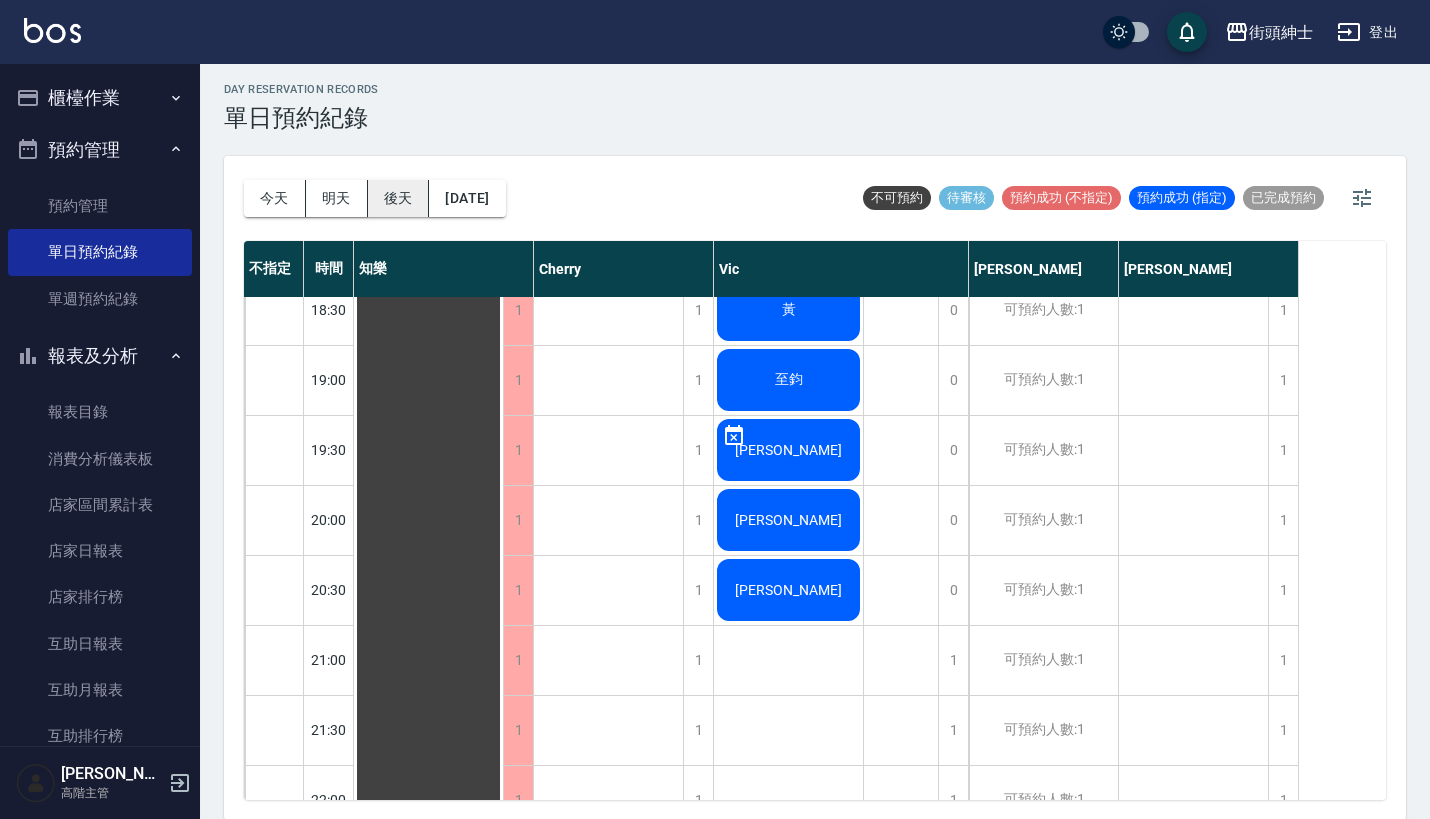 click on "後天" at bounding box center (399, 198) 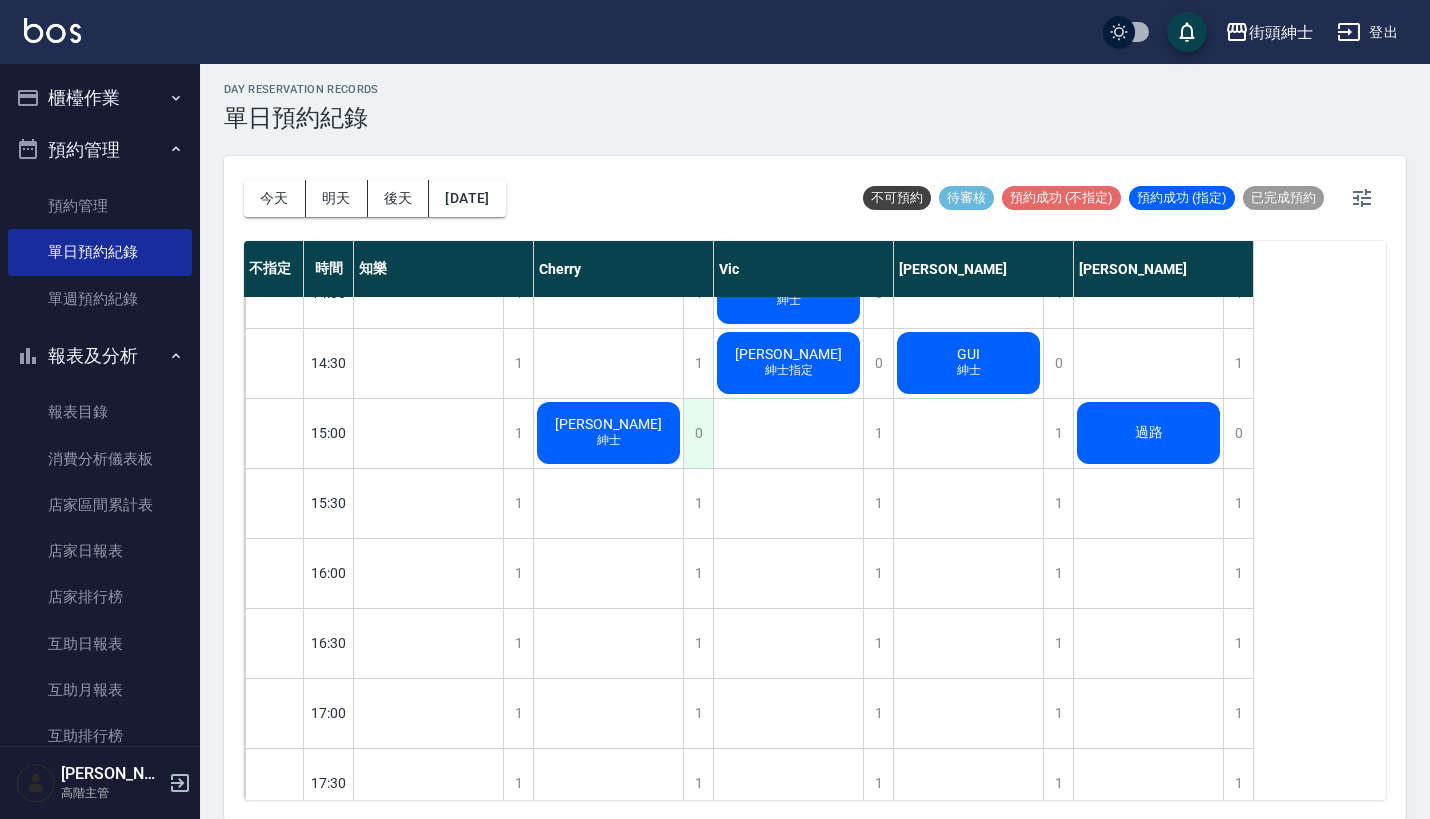 scroll, scrollTop: 739, scrollLeft: 0, axis: vertical 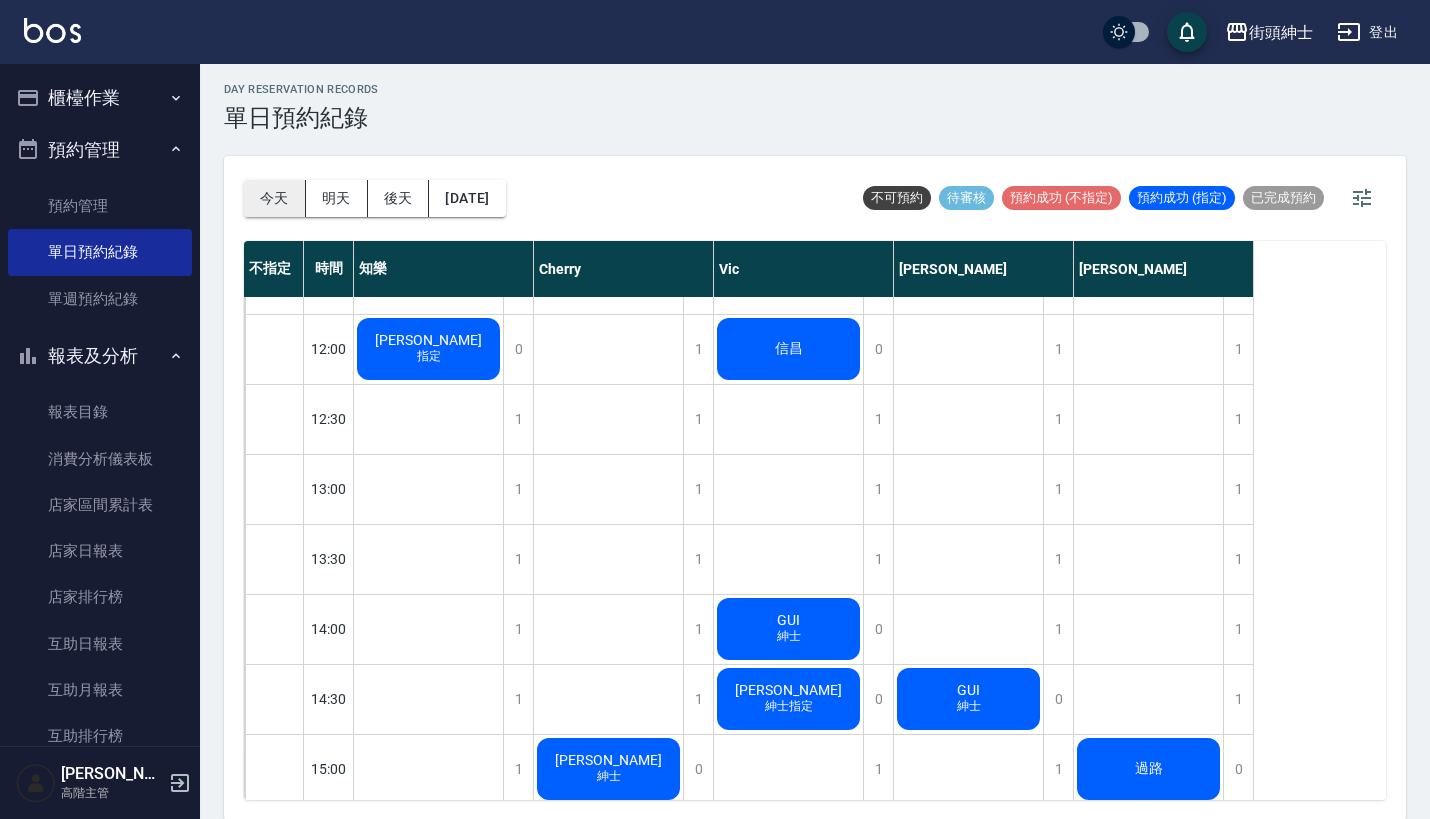 click on "今天" at bounding box center (275, 198) 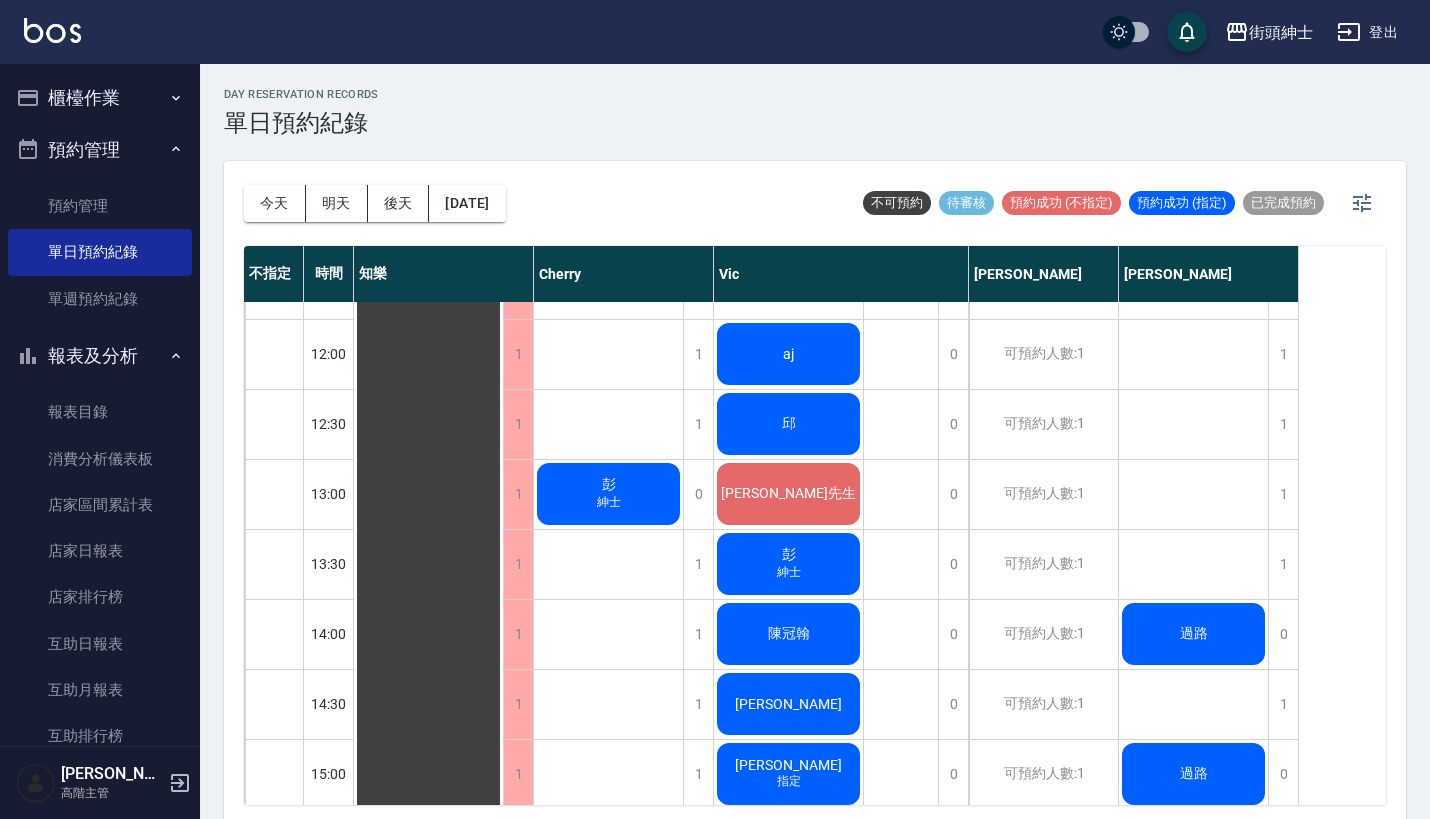scroll, scrollTop: -1, scrollLeft: 0, axis: vertical 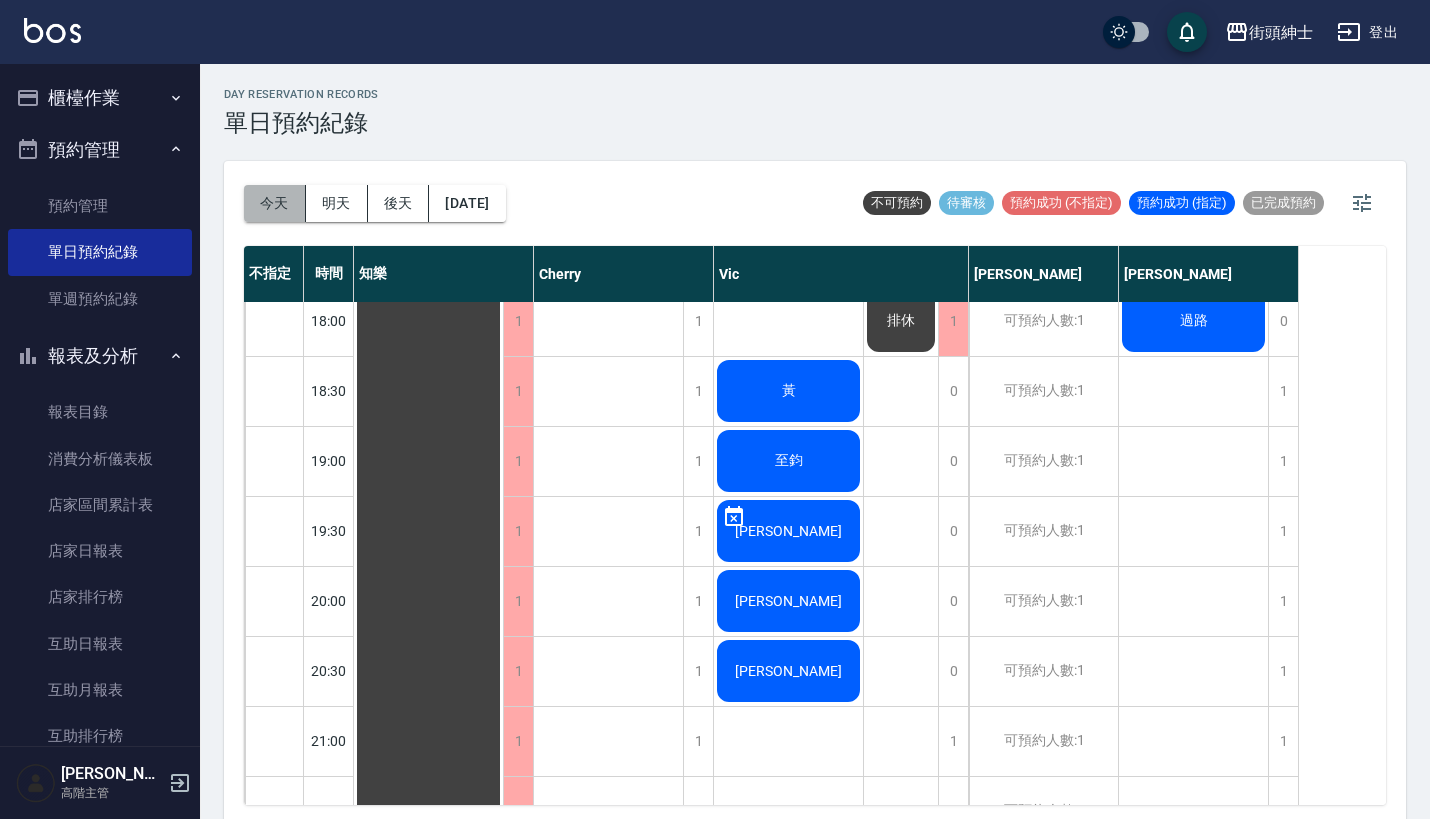 click on "今天" at bounding box center (275, 203) 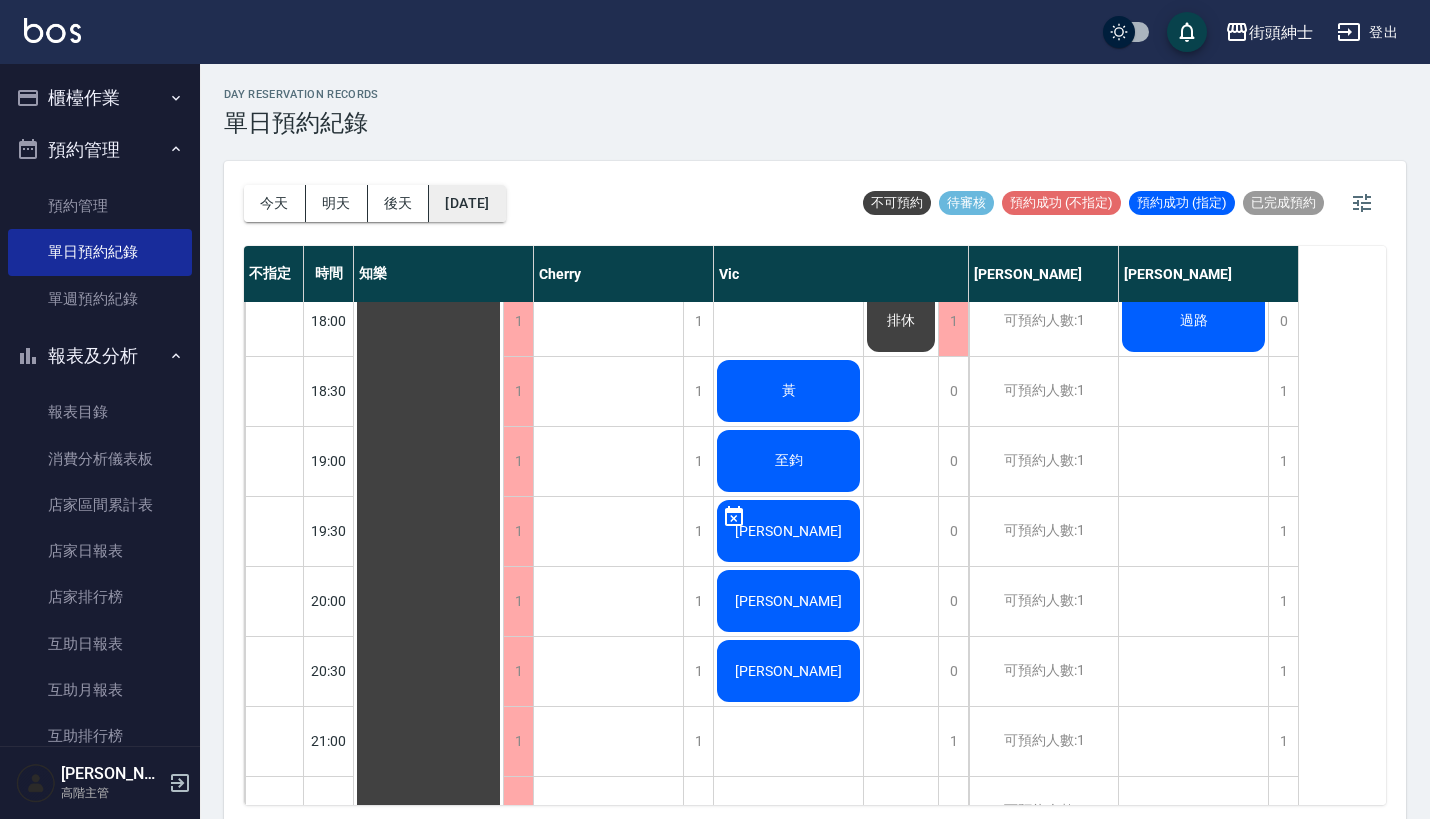 click on "[DATE]" at bounding box center (467, 203) 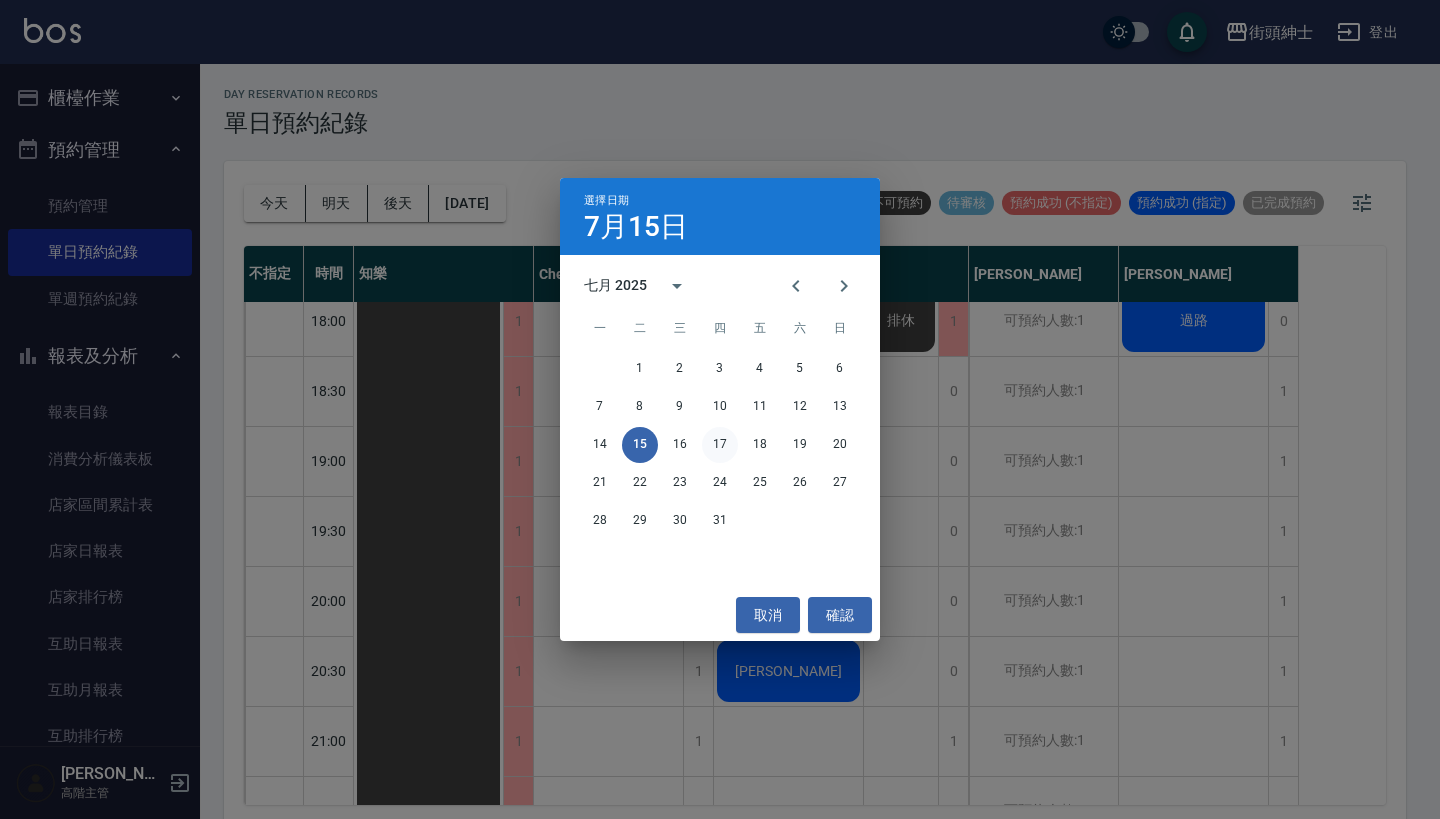 click on "17" at bounding box center (720, 445) 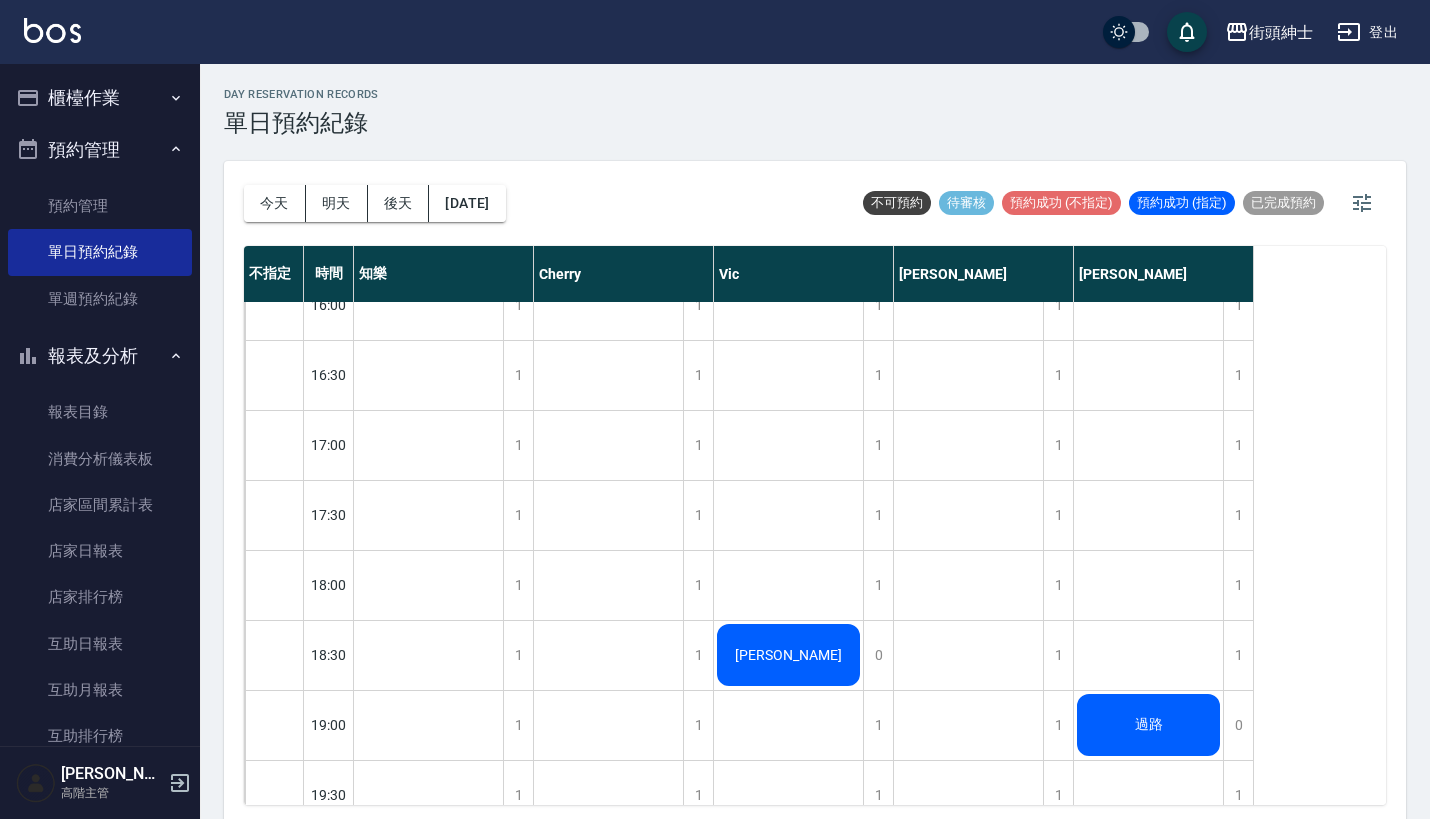 scroll, scrollTop: 1011, scrollLeft: 0, axis: vertical 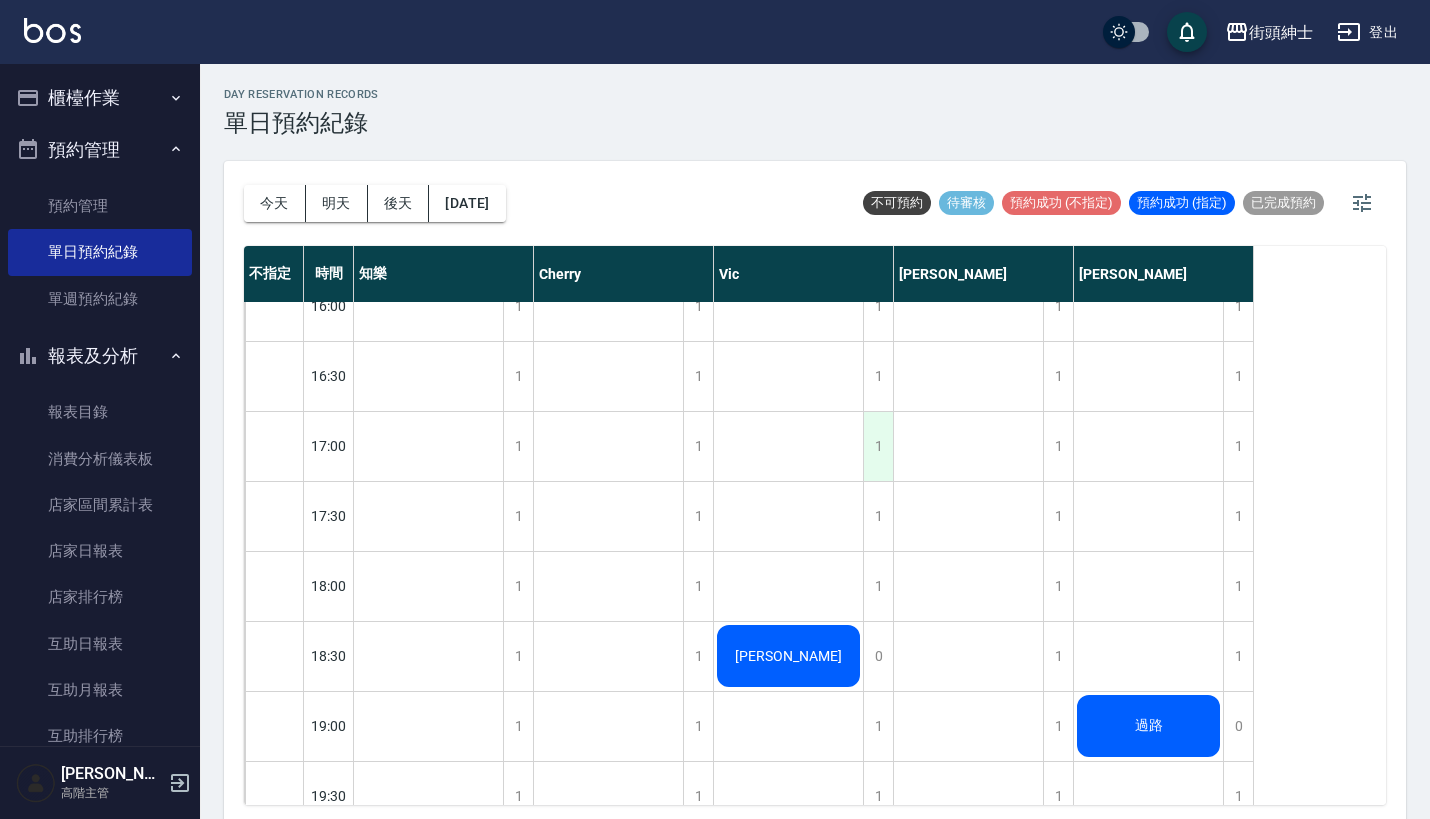 click on "1" at bounding box center [878, 446] 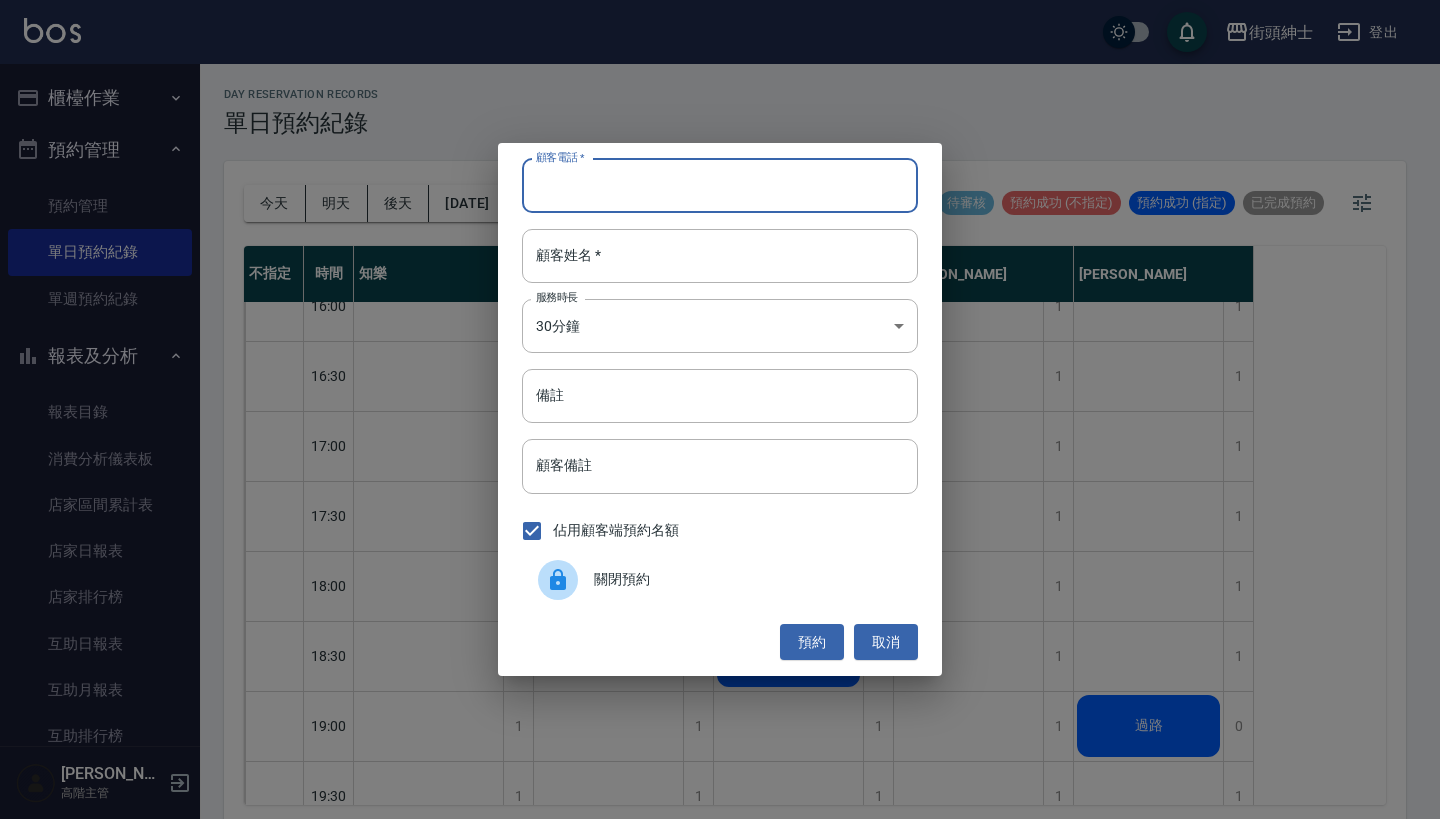 paste on "Jason Chen +18083041692" 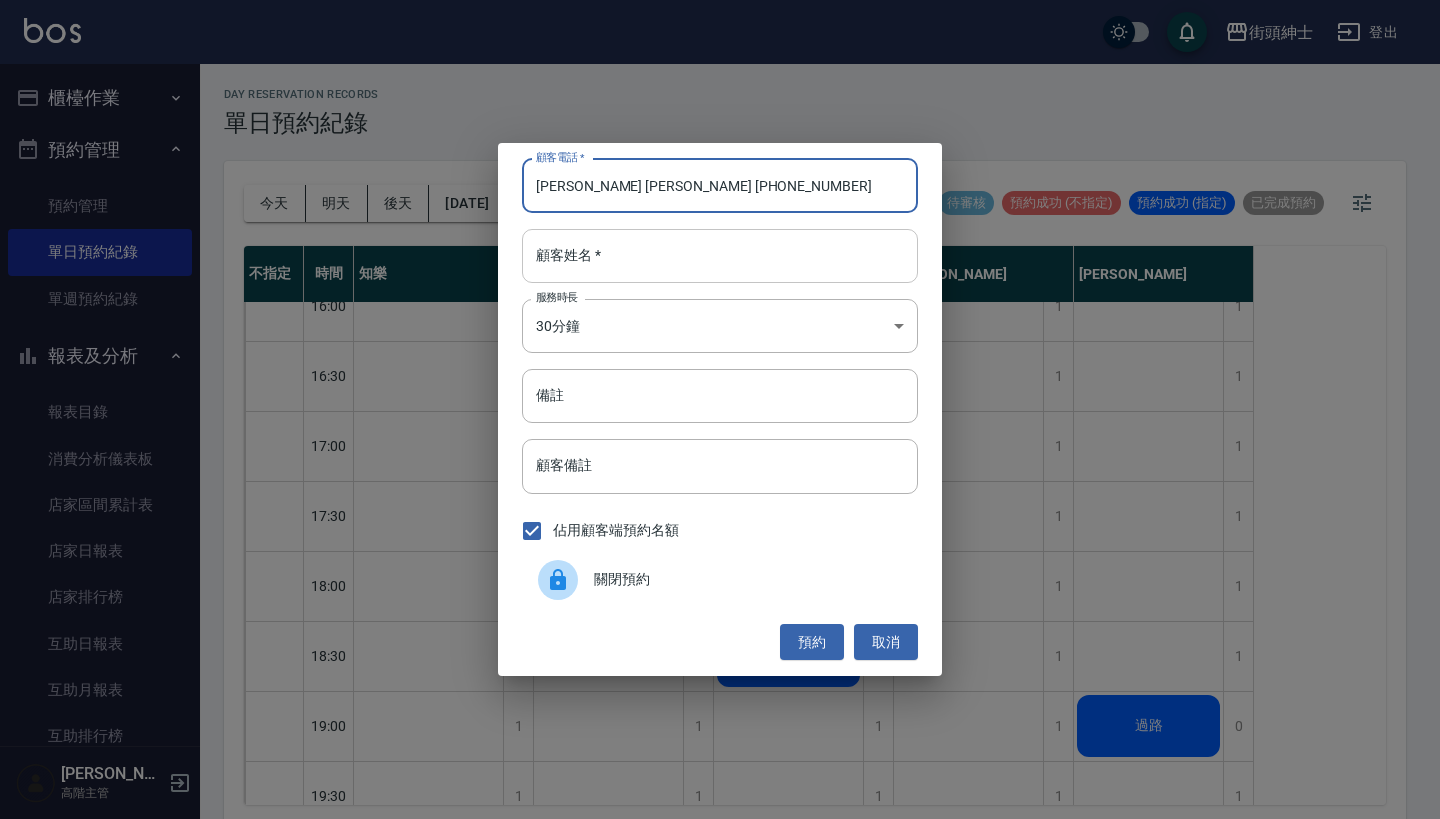 type on "Jason Chen +18083041692" 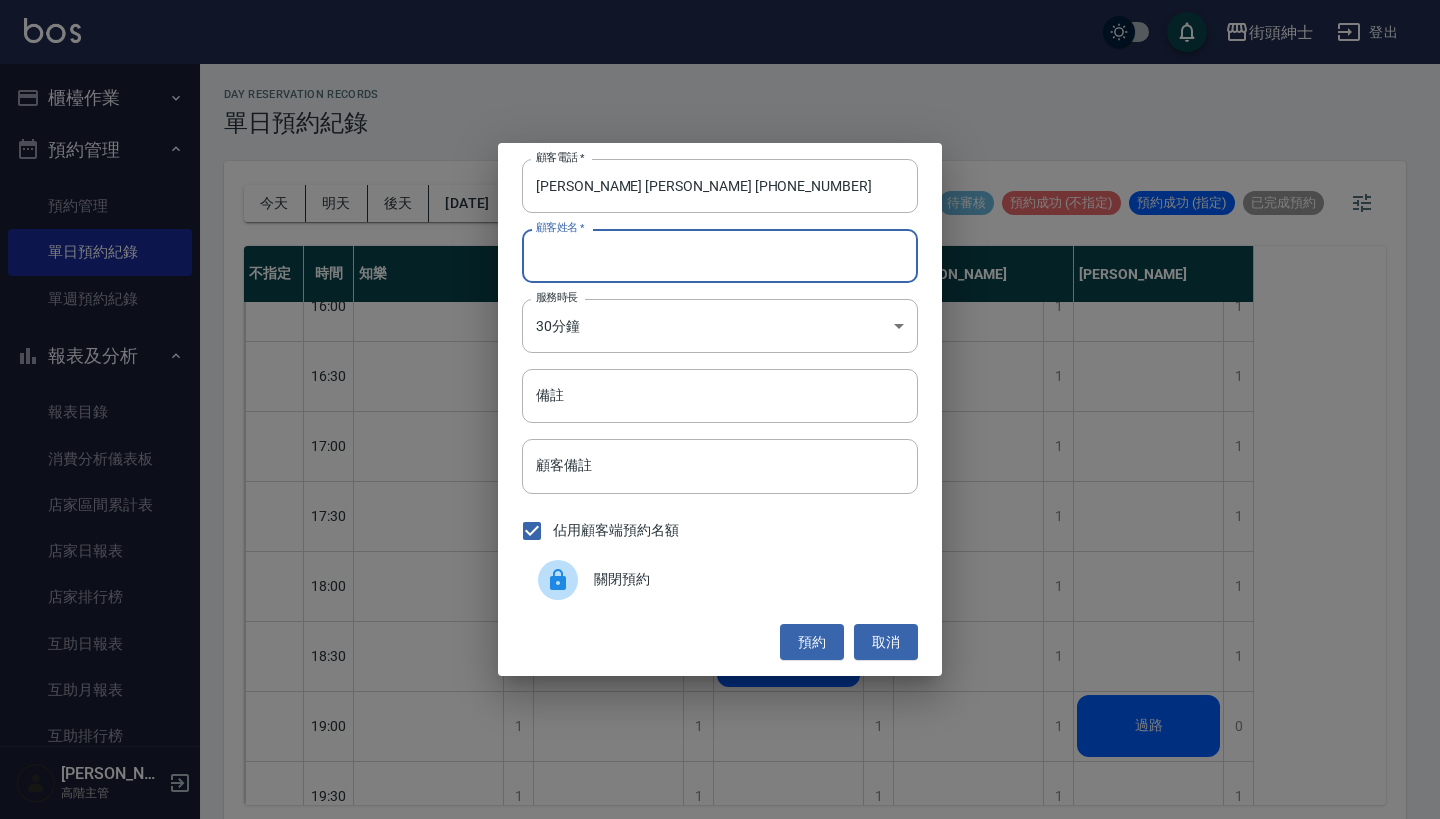 paste on "Jason Chen +18083041692" 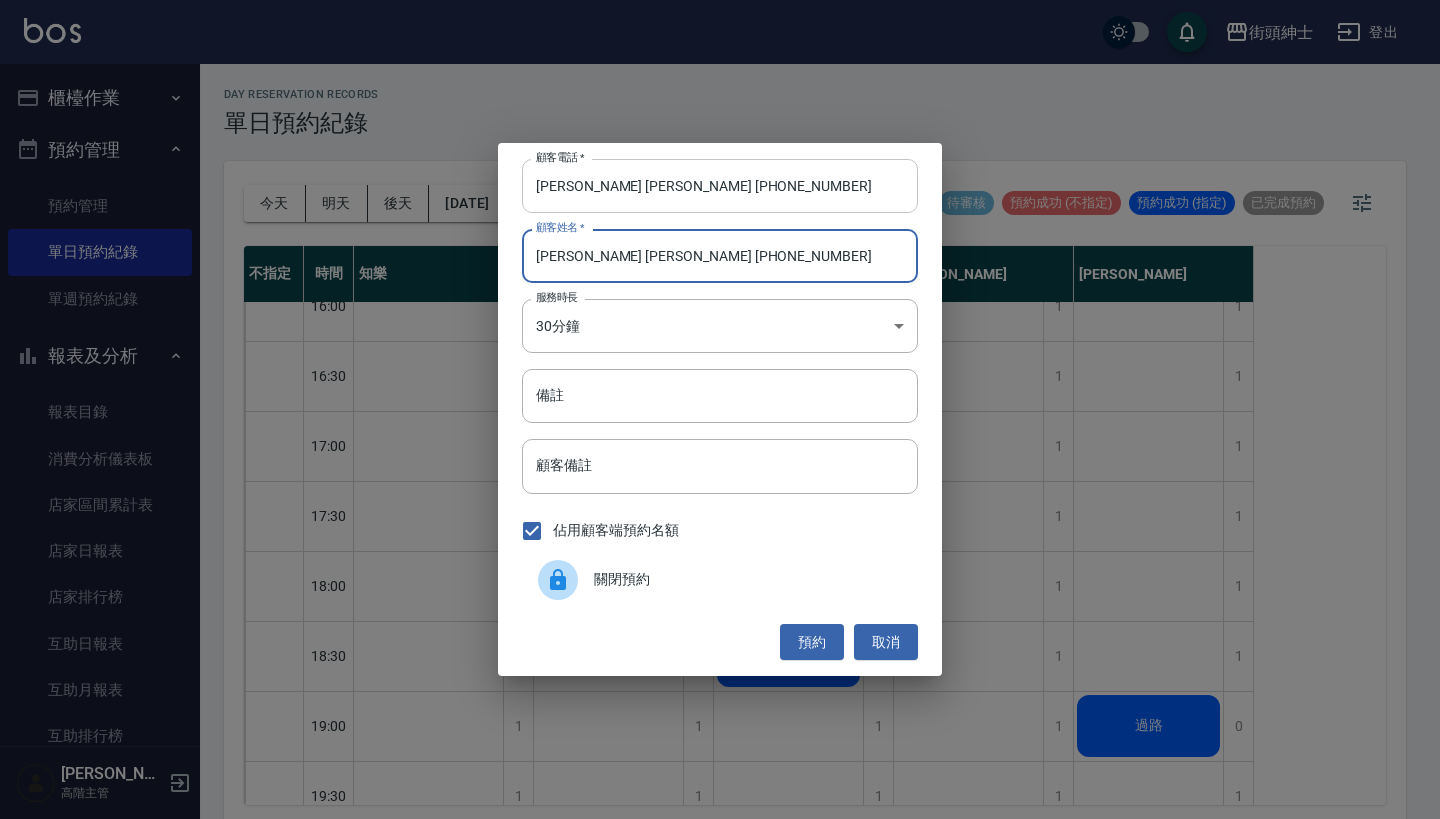 type on "Jason Chen +18083041692" 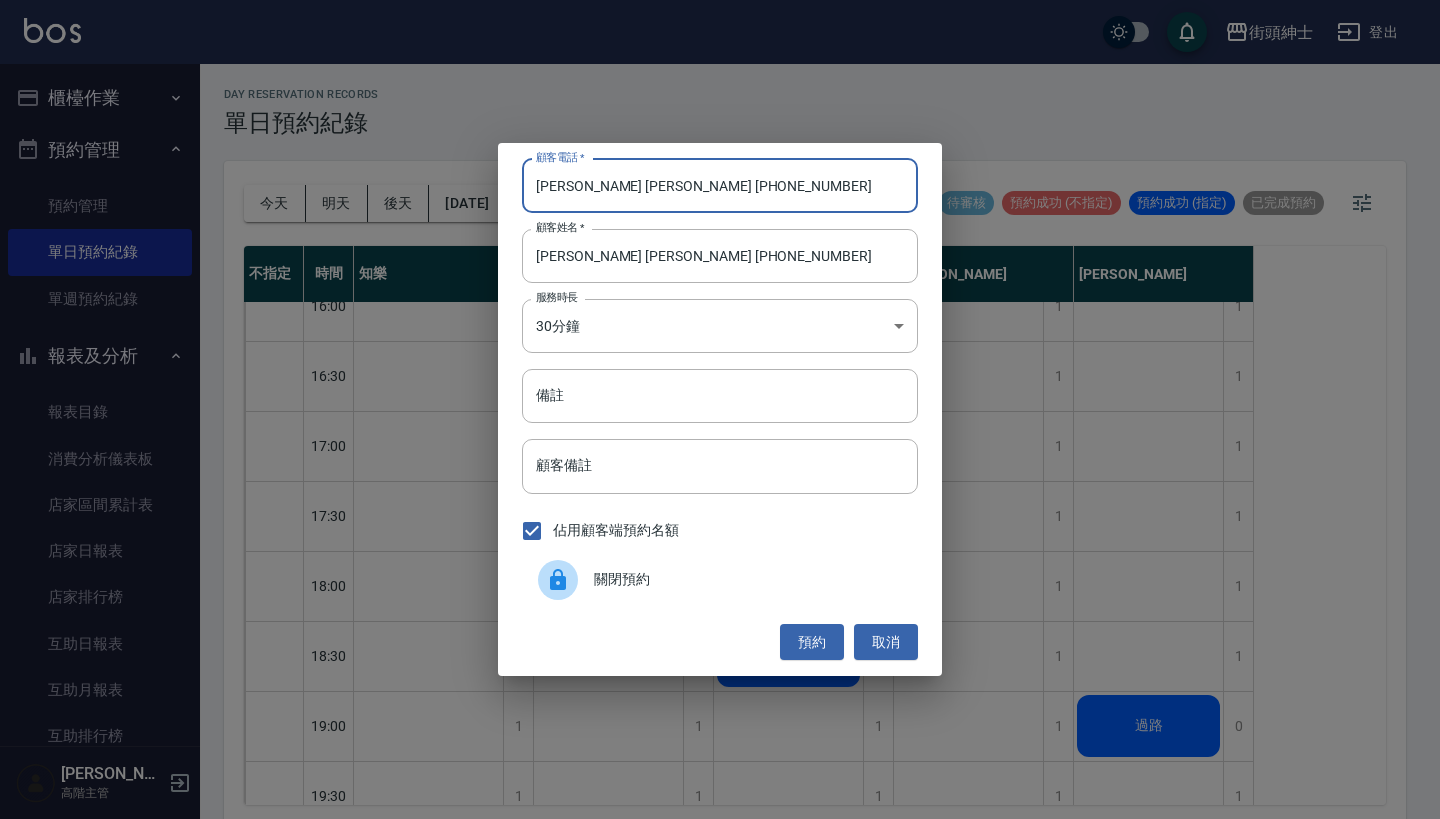 drag, startPoint x: 613, startPoint y: 184, endPoint x: 504, endPoint y: 182, distance: 109.01835 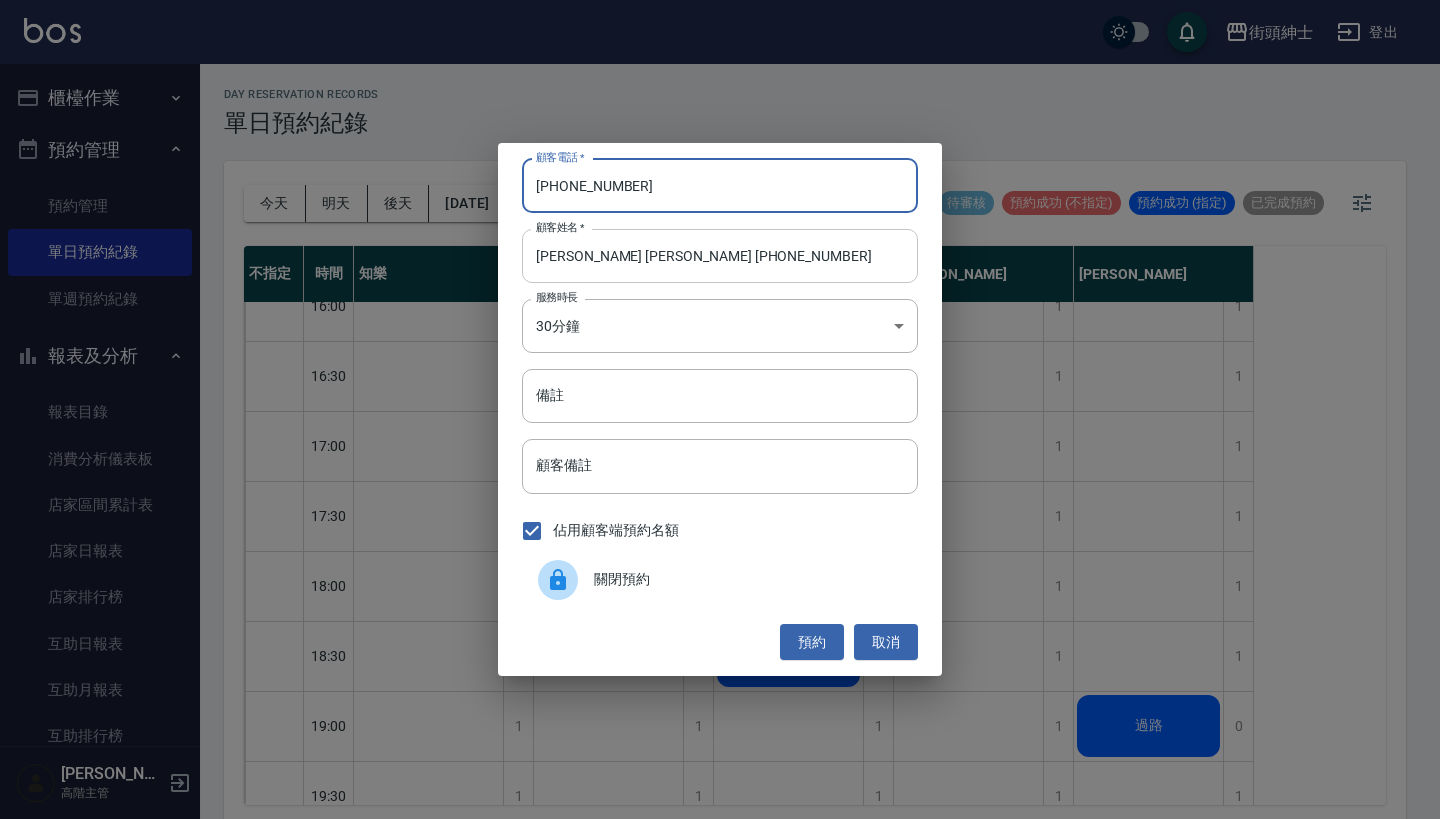 type on "+18083041692" 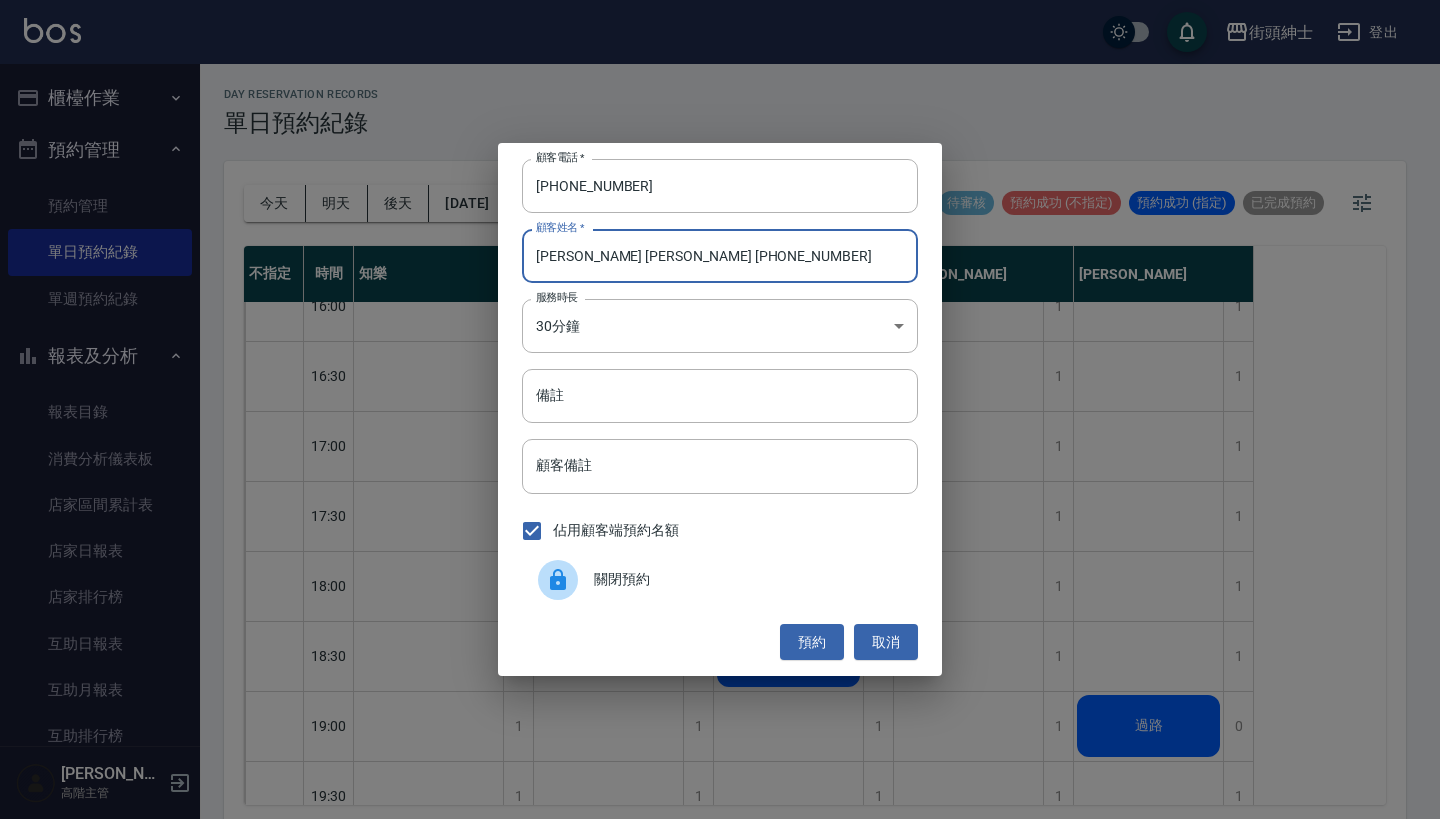 drag, startPoint x: 762, startPoint y: 268, endPoint x: 607, endPoint y: 255, distance: 155.5442 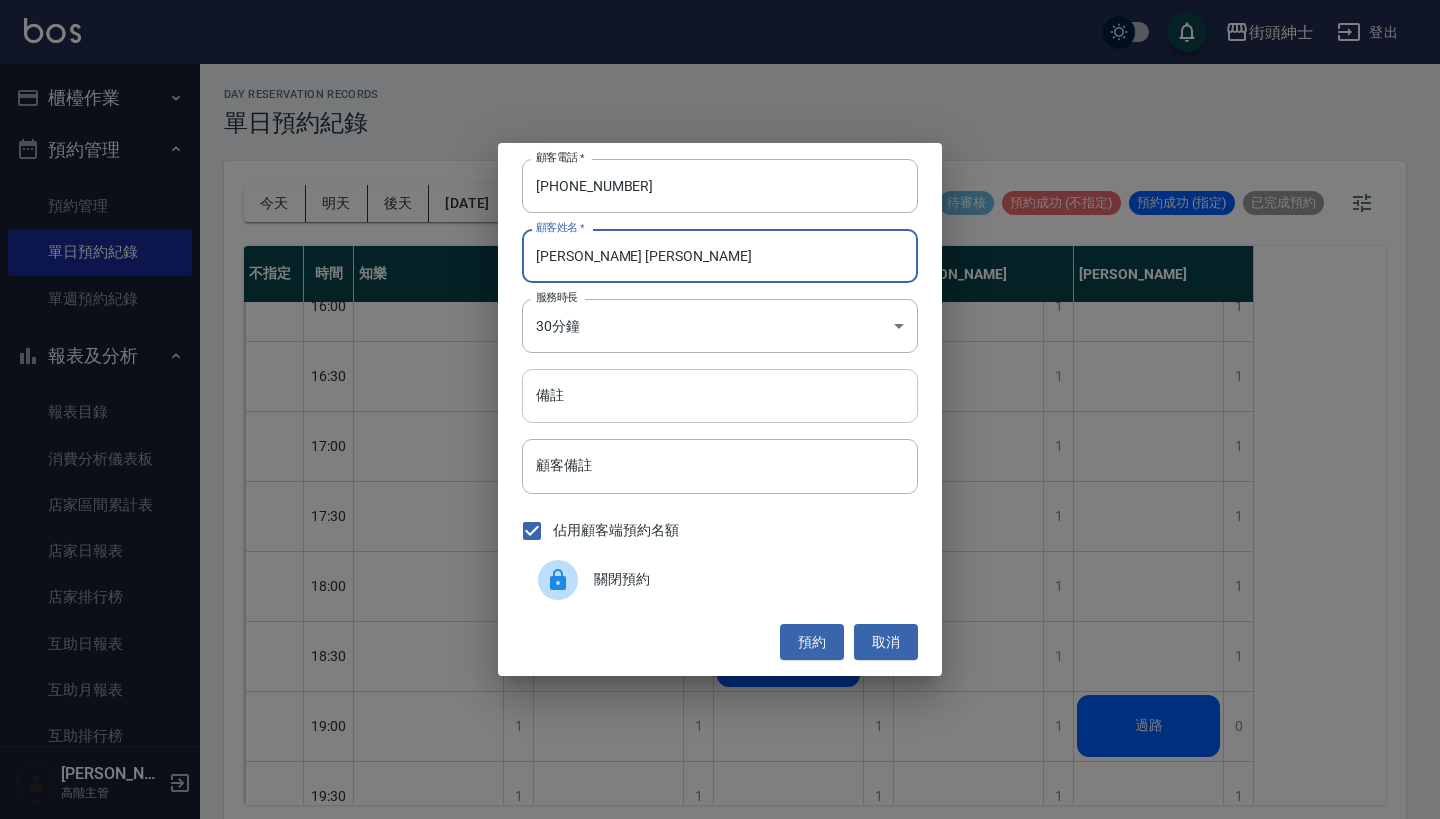 type on "Jason Chen" 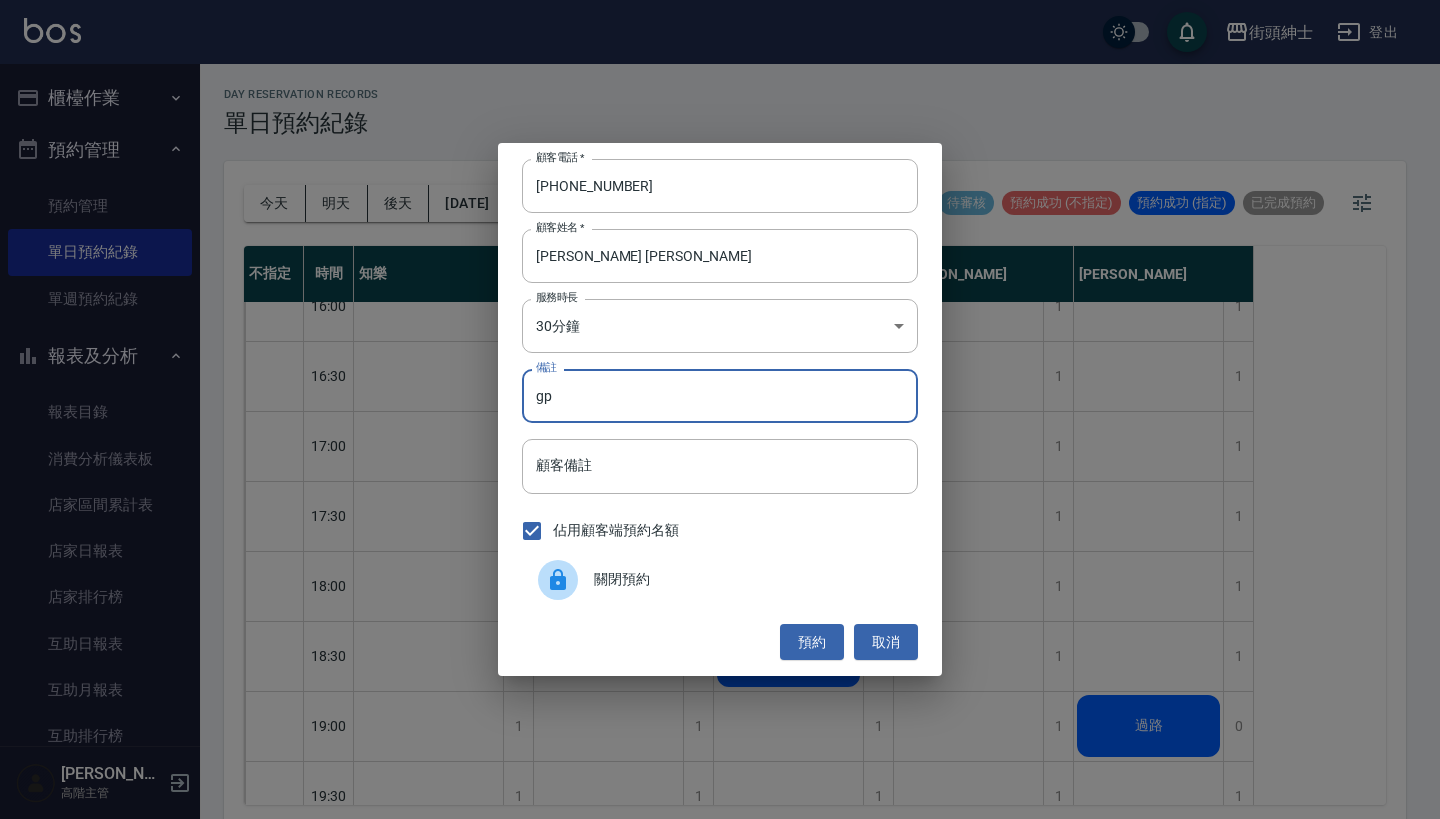 type on "g" 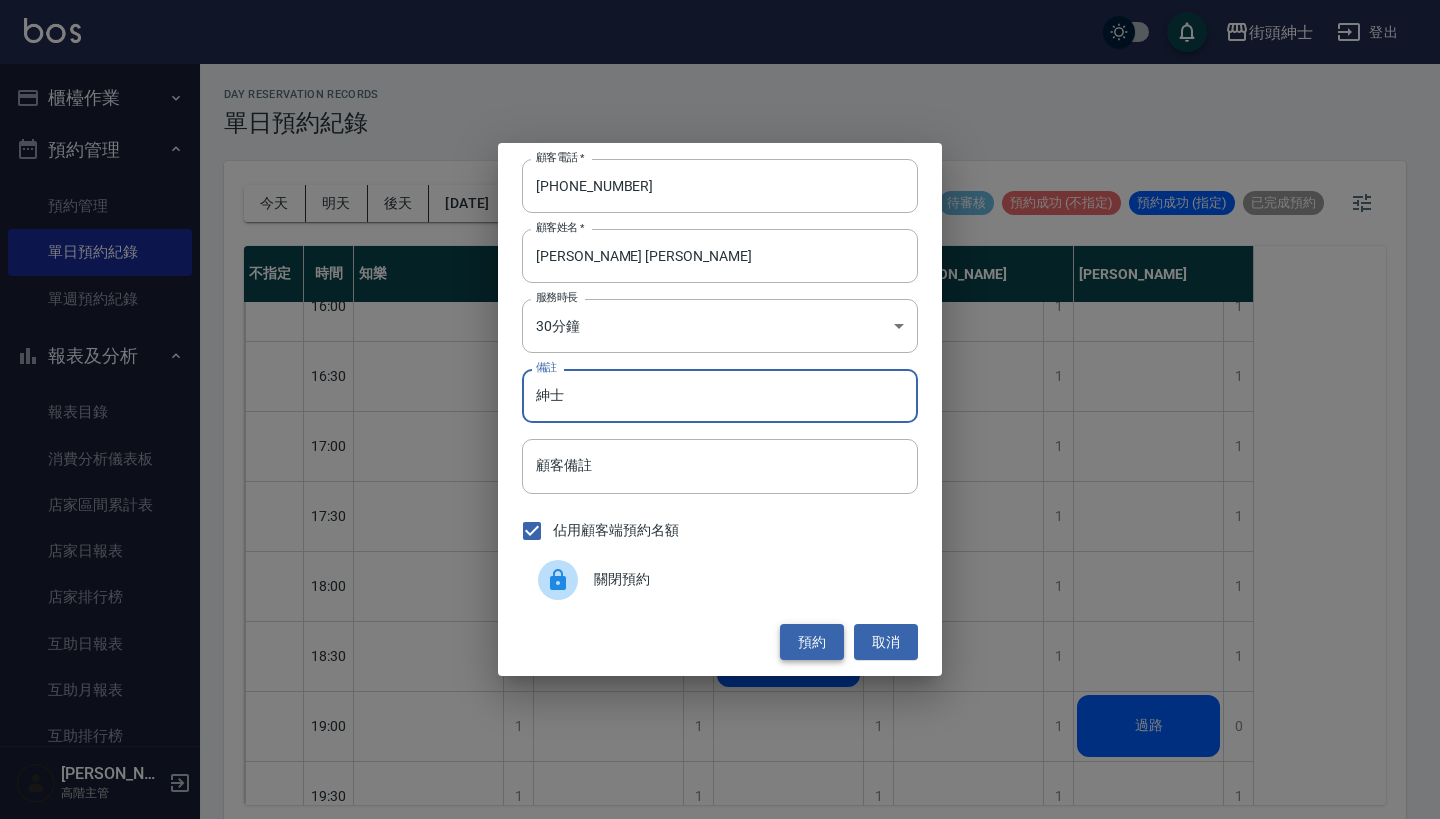 type on "紳士" 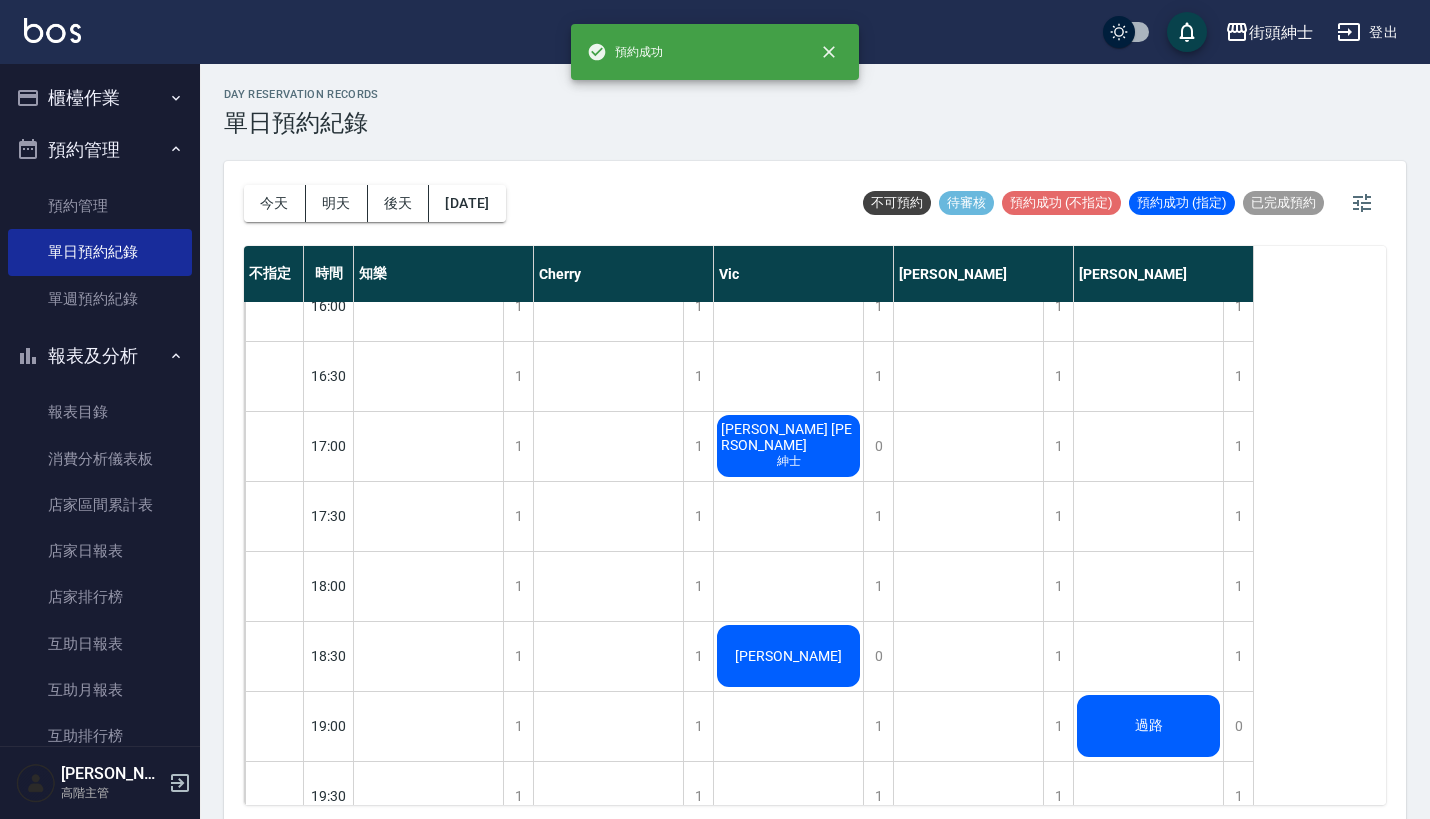 click on "1" at bounding box center [624, 516] 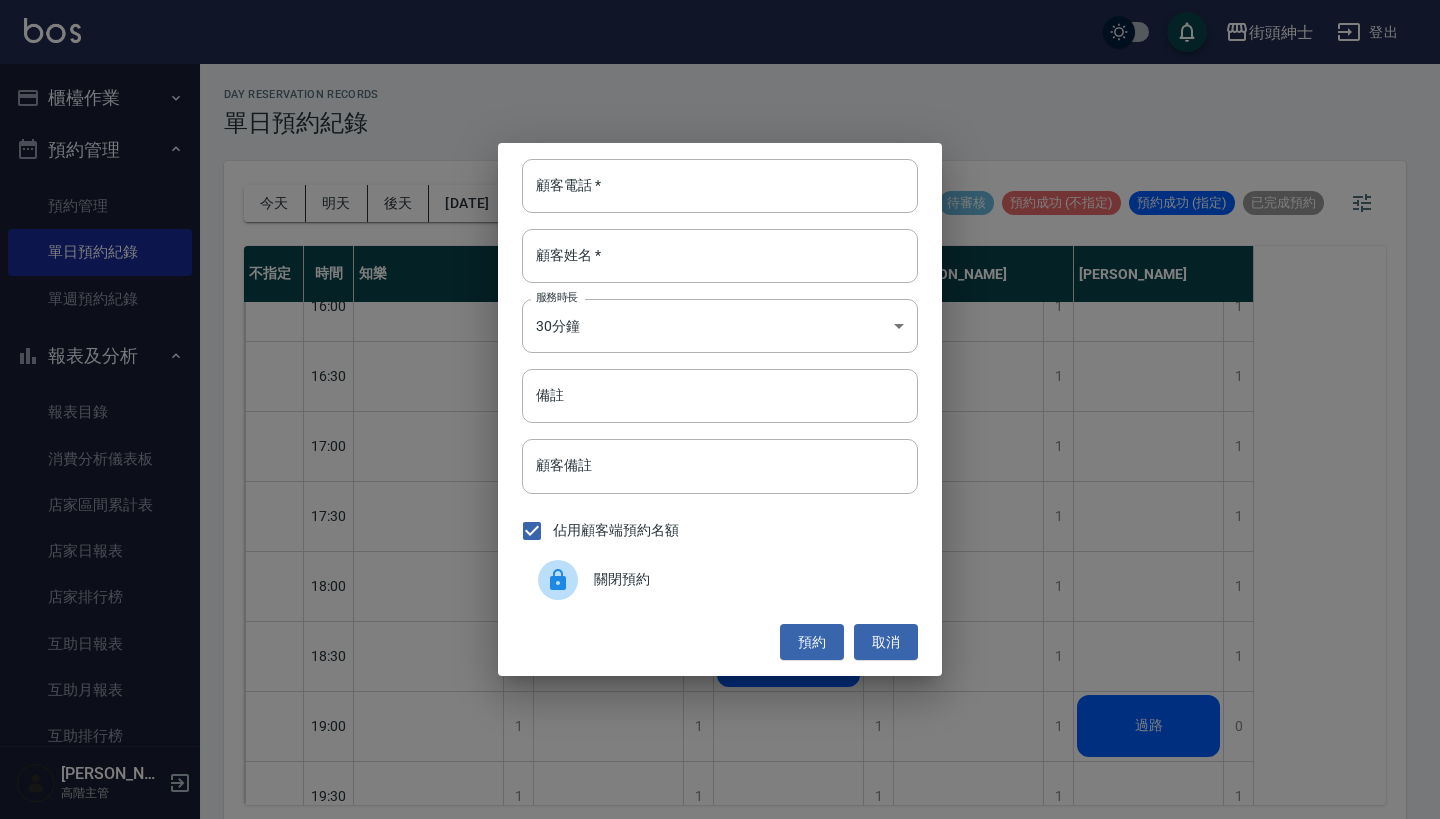 click on "佔用顧客端預約名額" at bounding box center [720, 531] 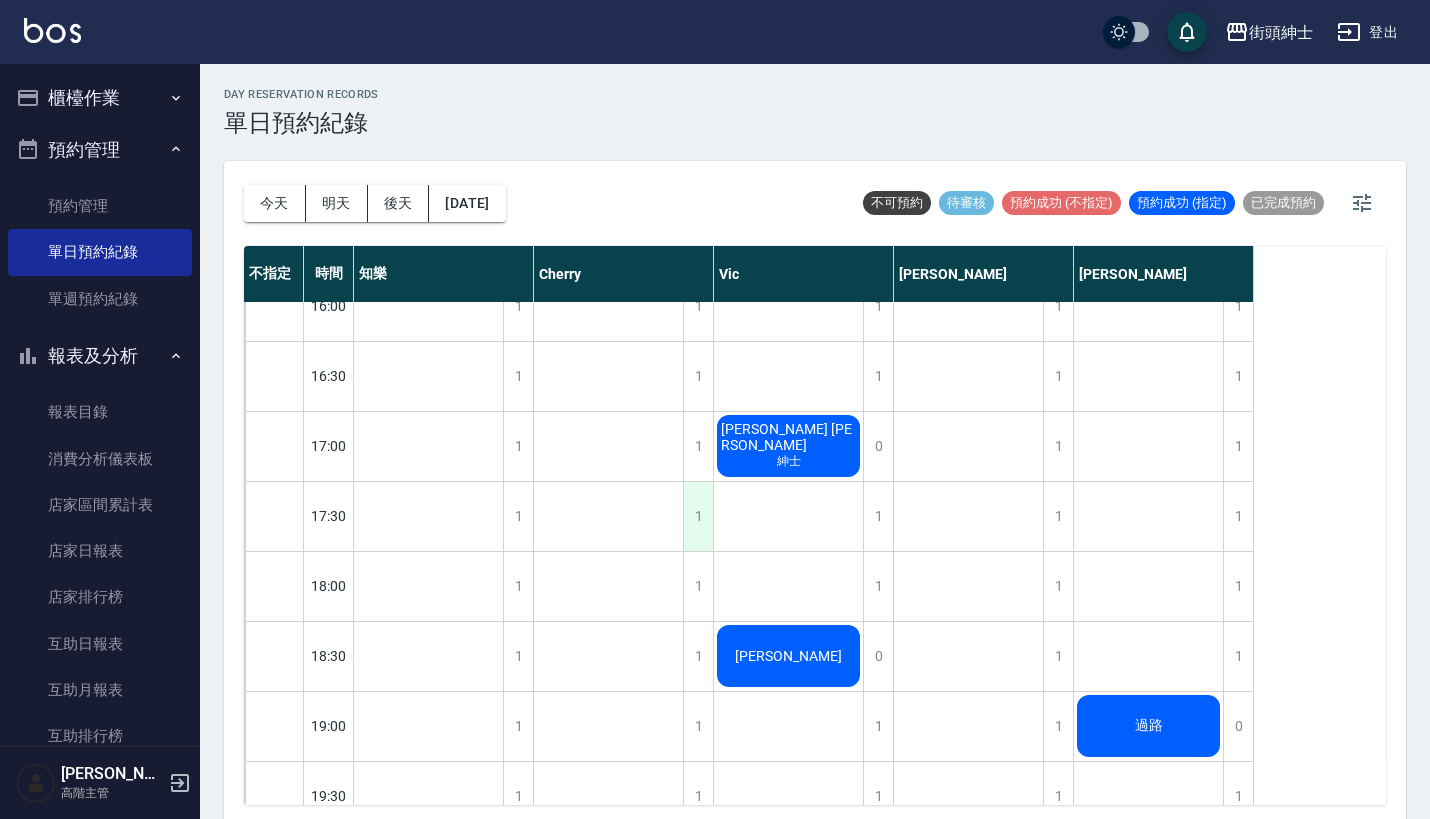 click on "1" at bounding box center (698, 516) 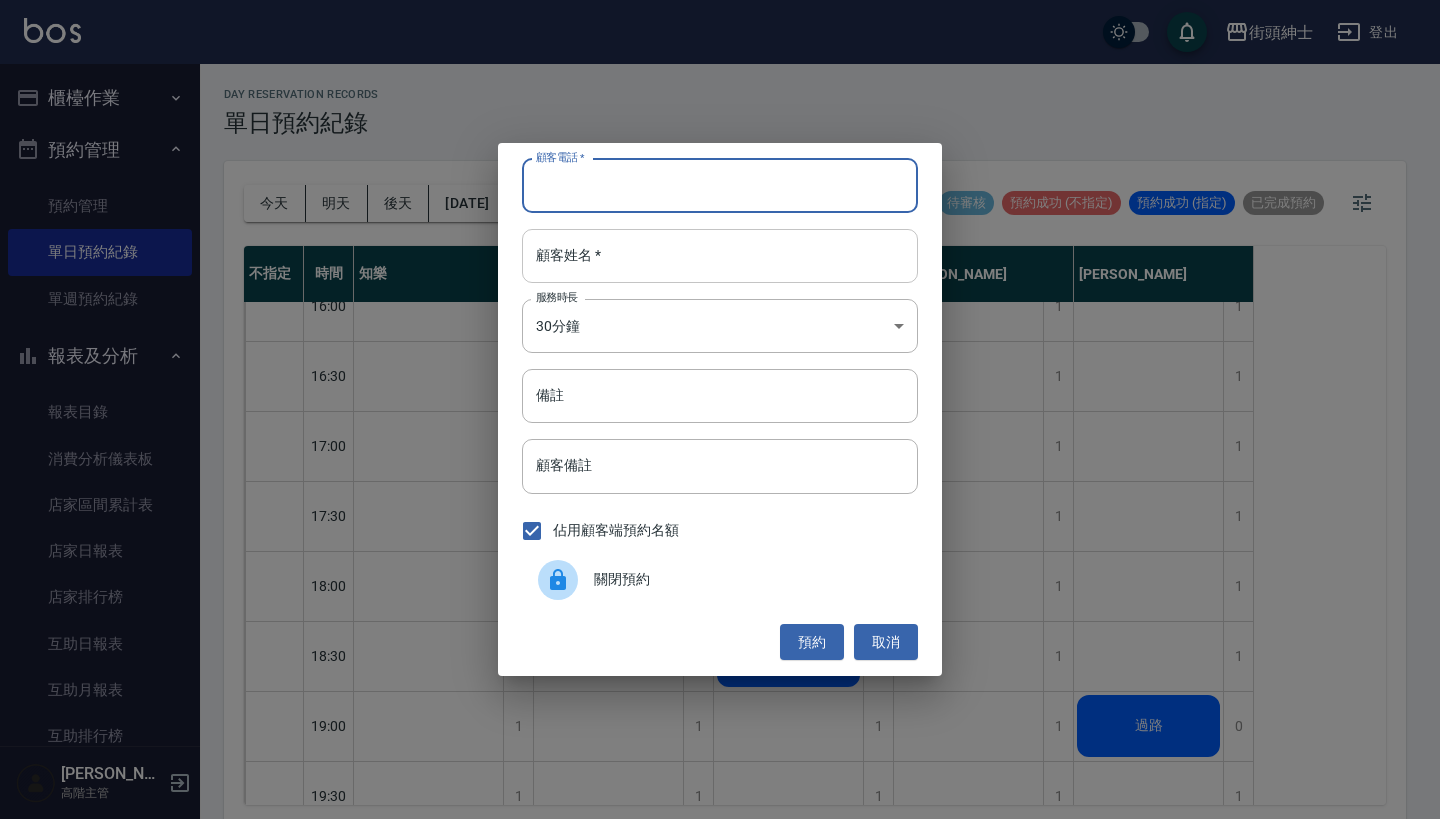 paste on "Jason Chen +18083041692" 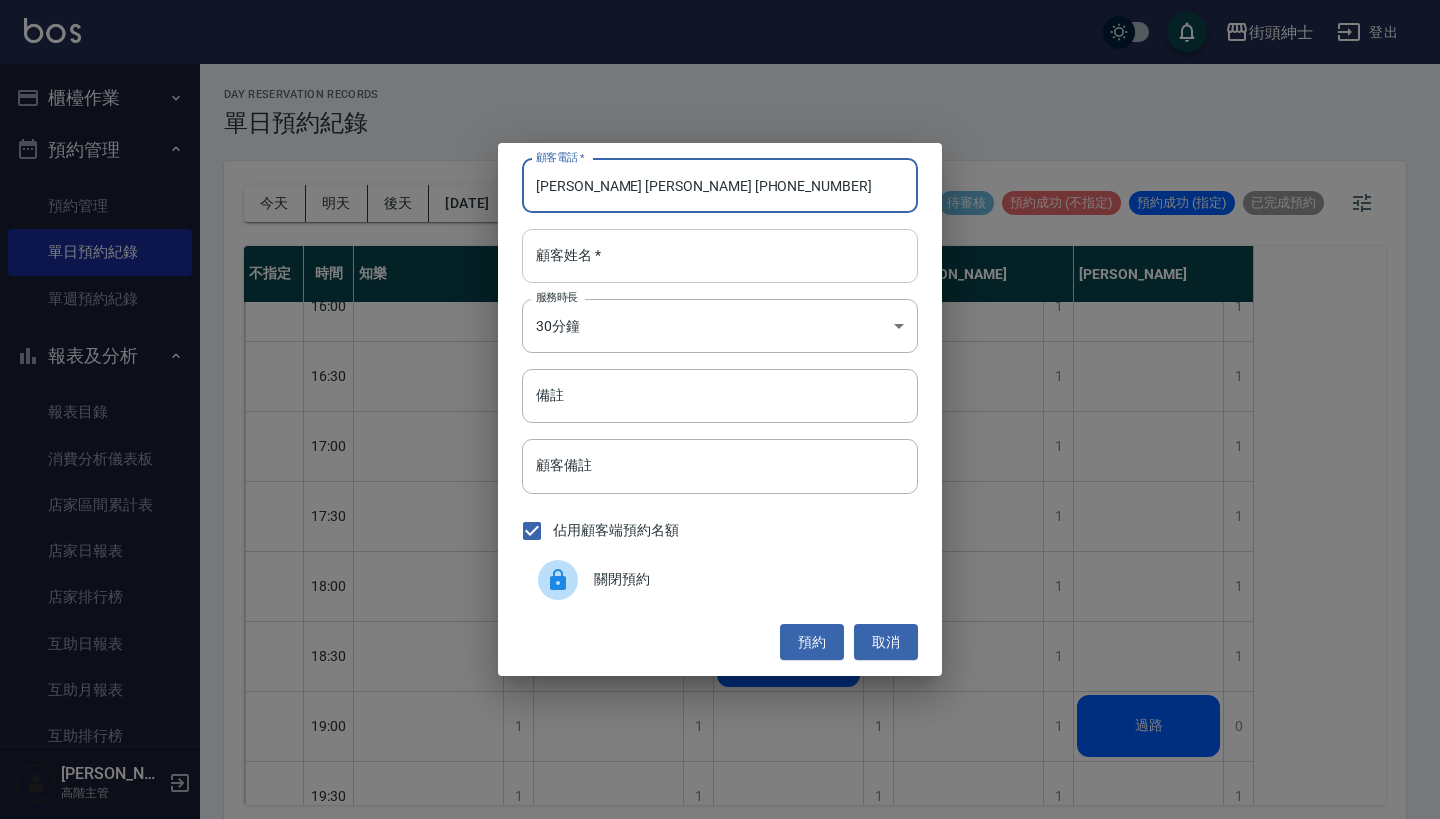 type on "Jason Chen +18083041692" 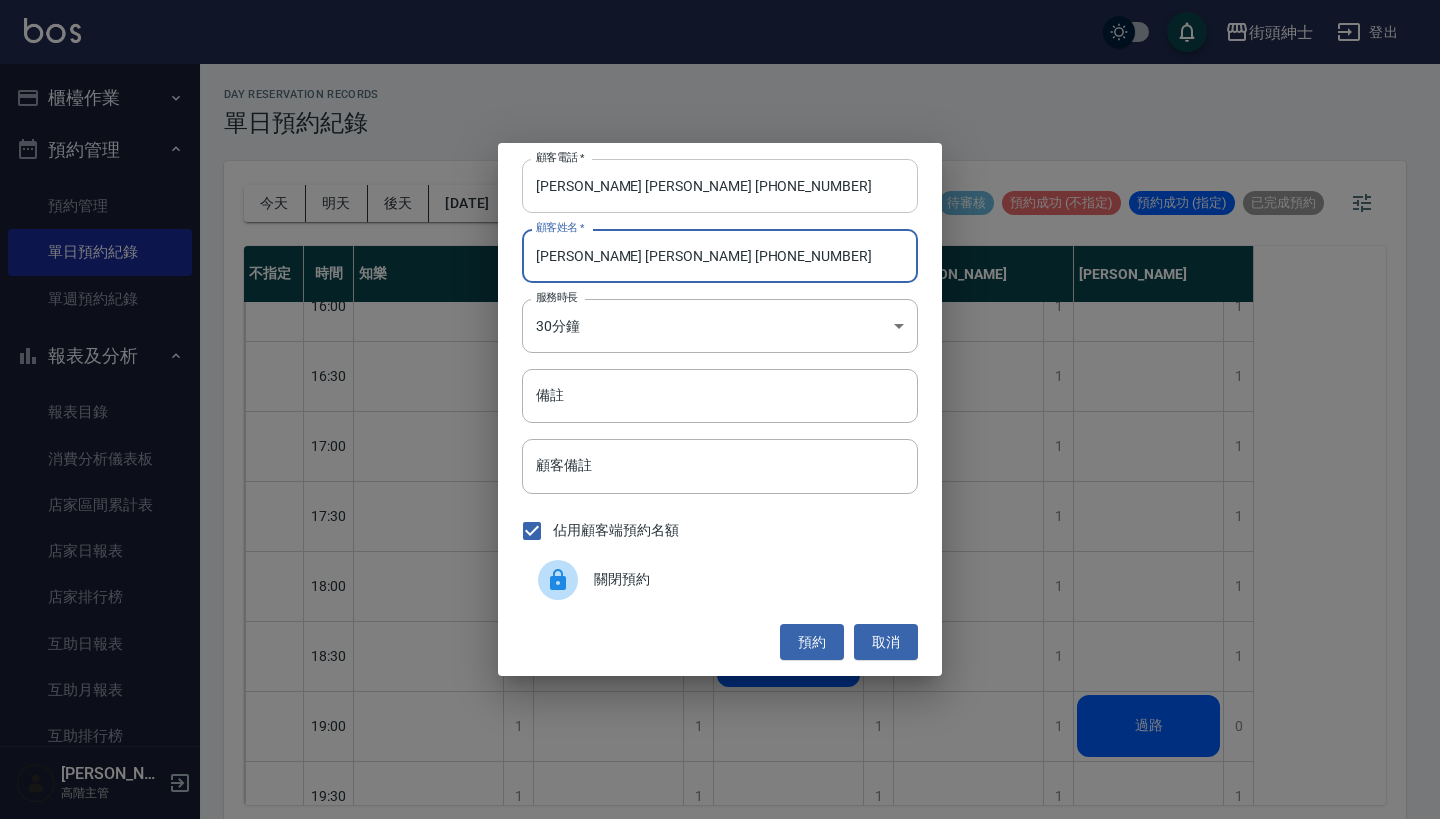 type on "Jason Chen +18083041692" 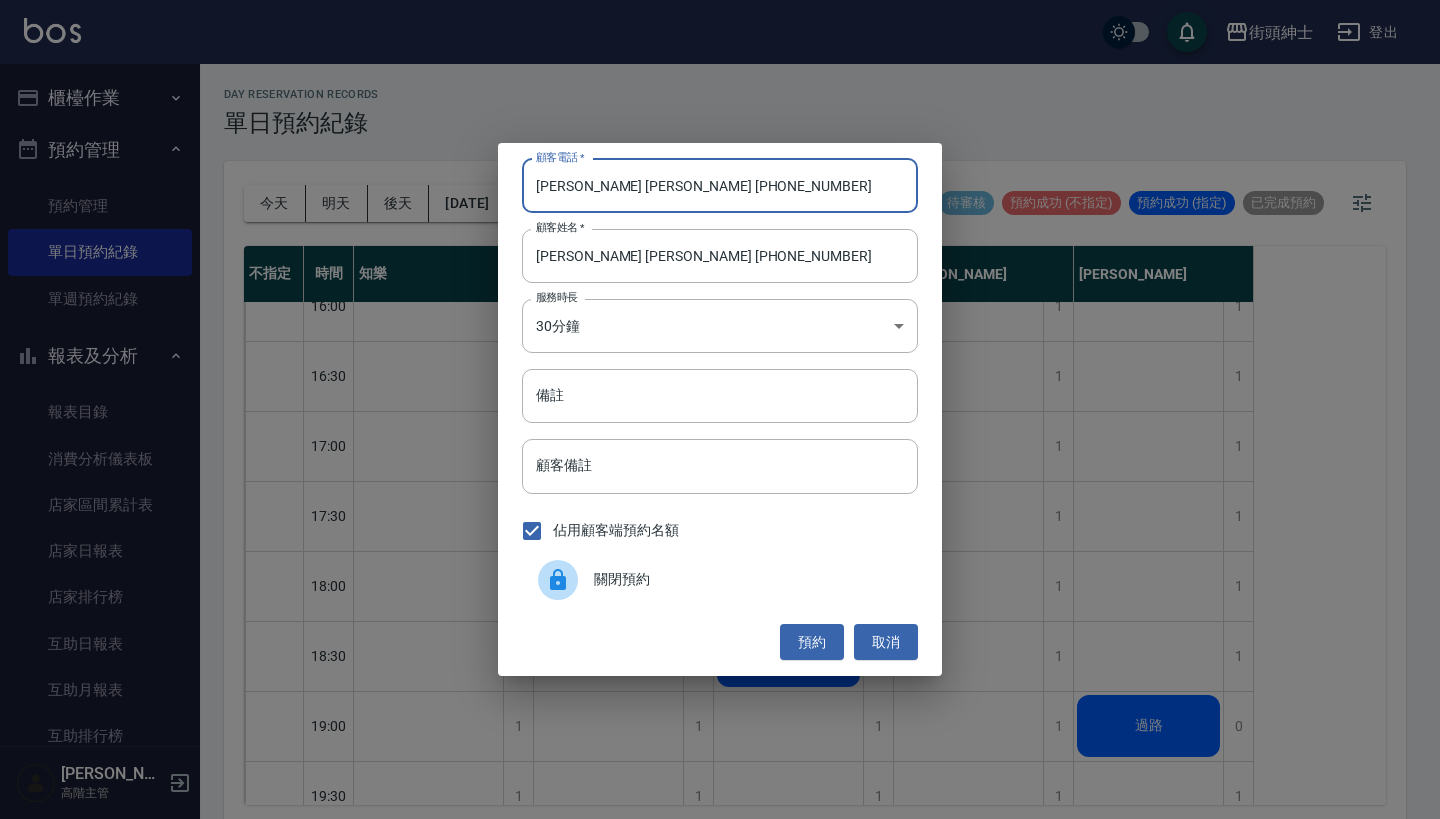 drag, startPoint x: 614, startPoint y: 188, endPoint x: 386, endPoint y: 189, distance: 228.0022 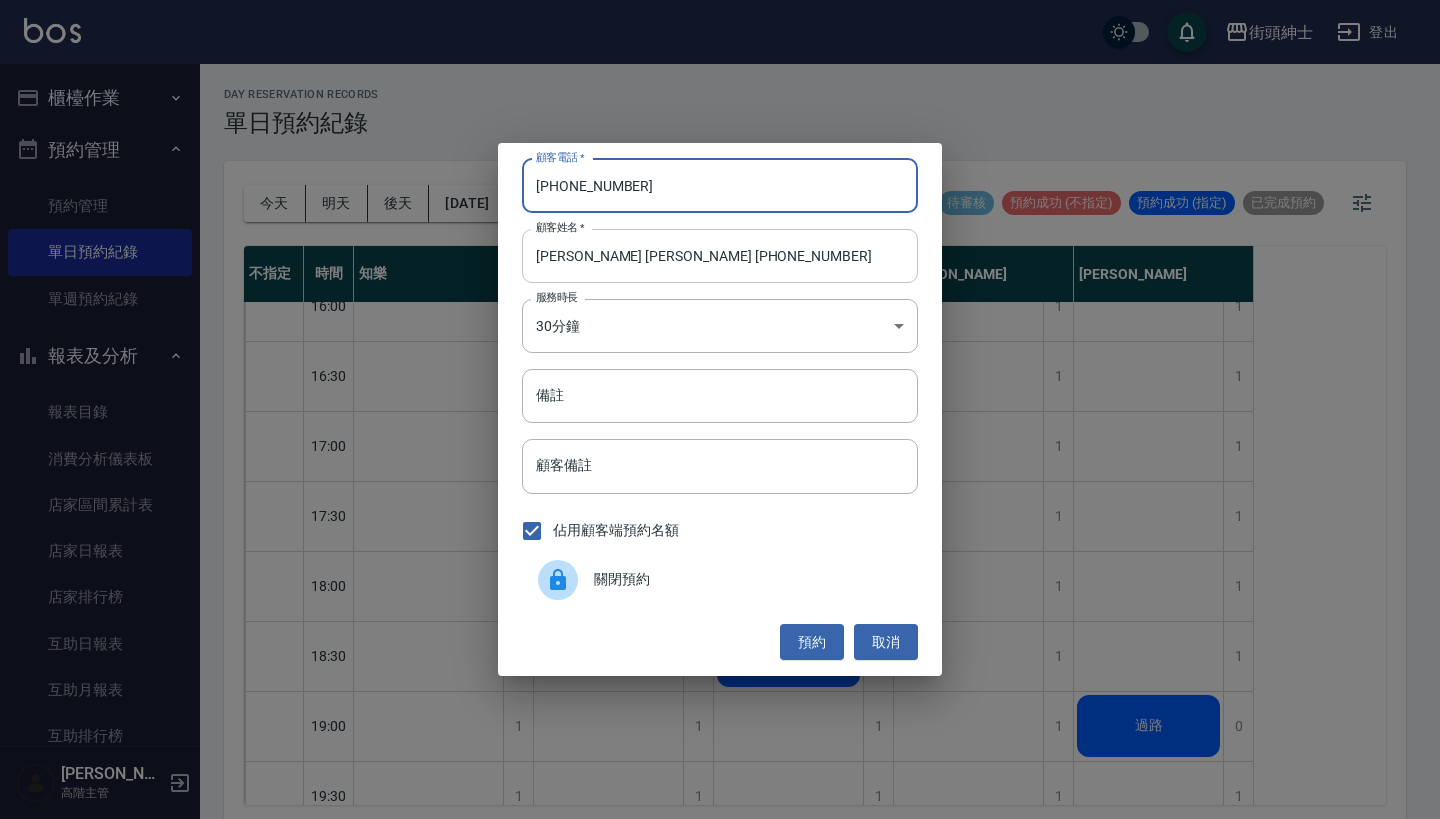 type on "+18083041692" 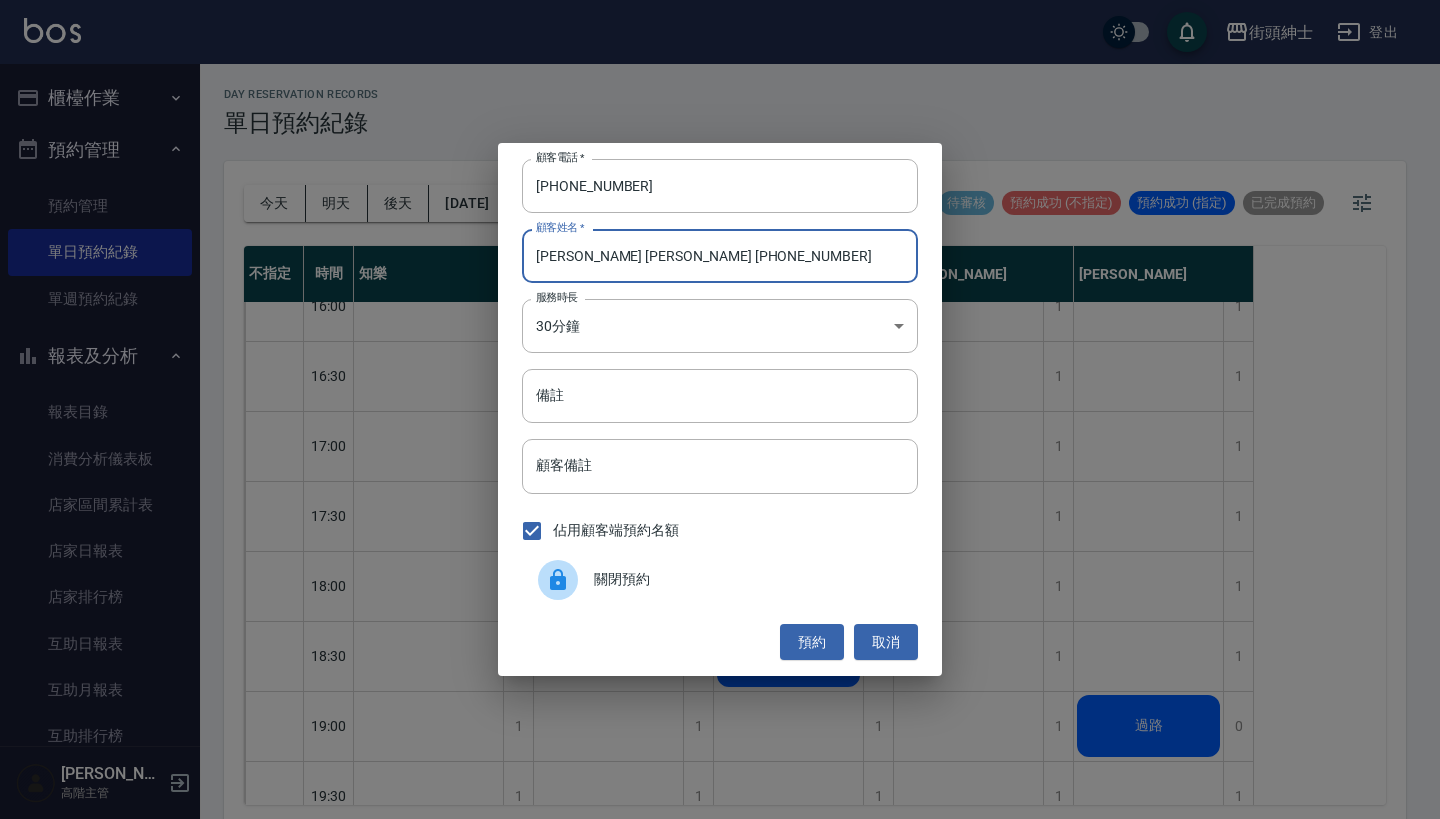 drag, startPoint x: 665, startPoint y: 261, endPoint x: 612, endPoint y: 261, distance: 53 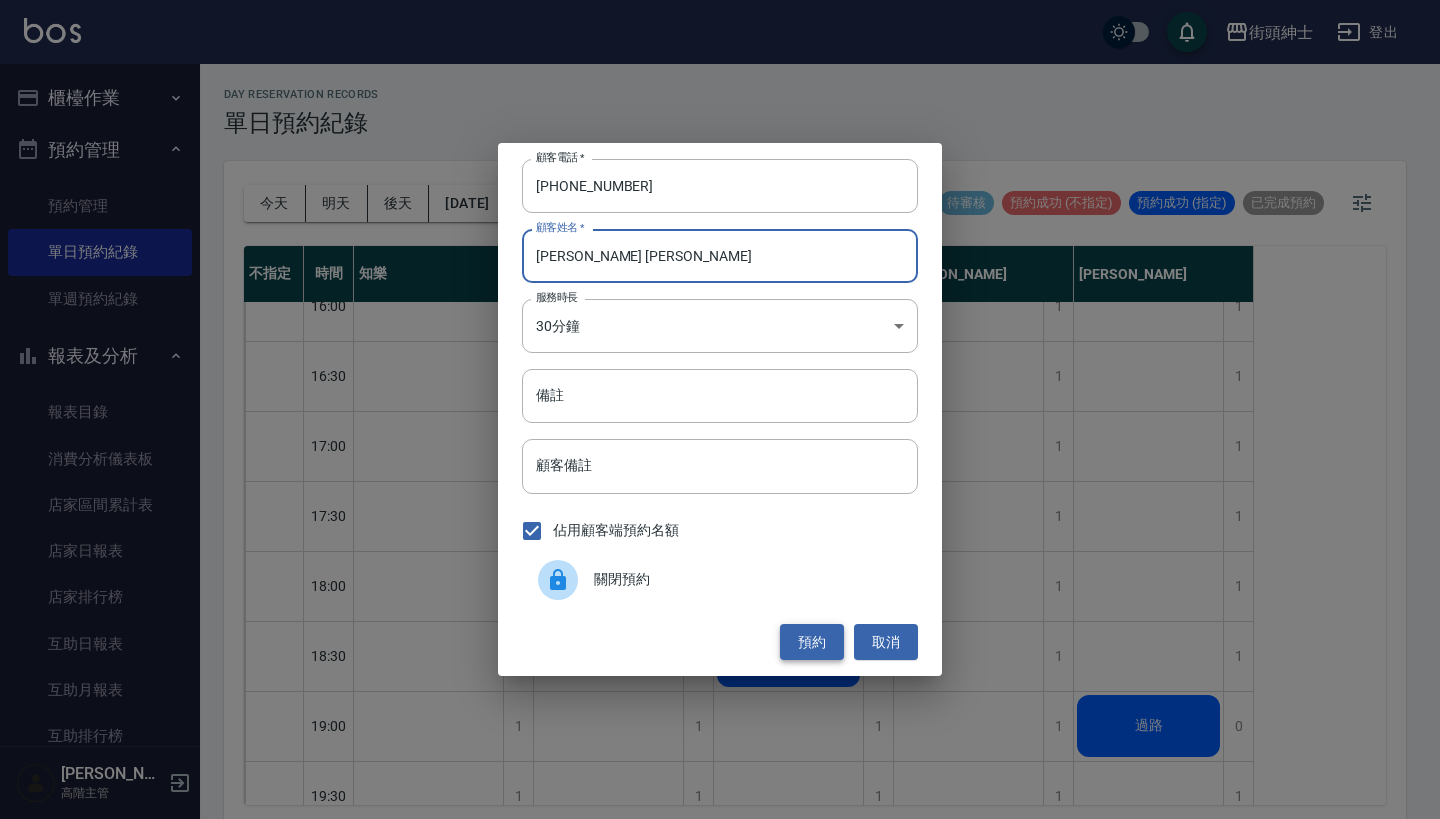 type on "Jason Chen" 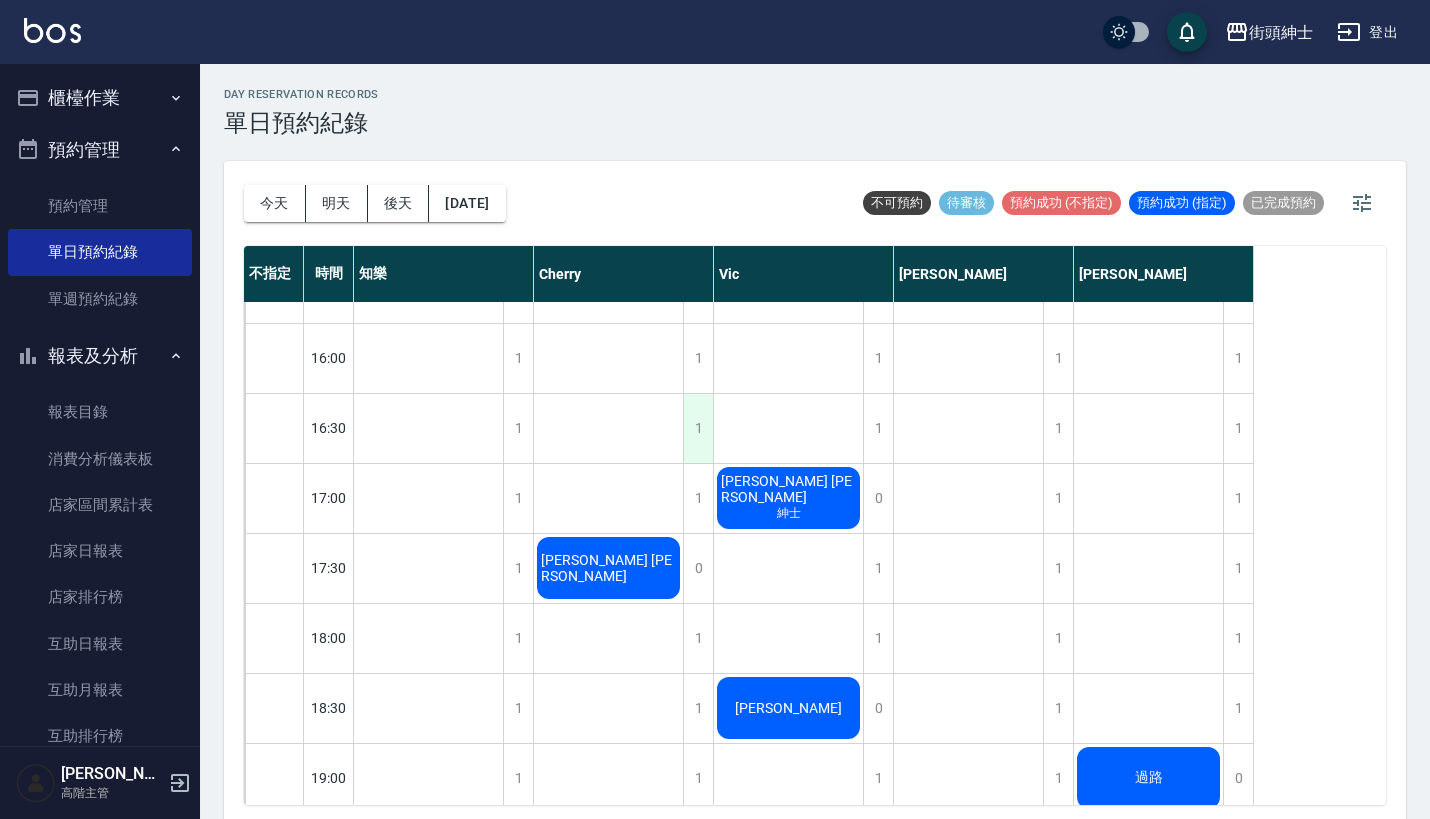 scroll, scrollTop: 778, scrollLeft: 0, axis: vertical 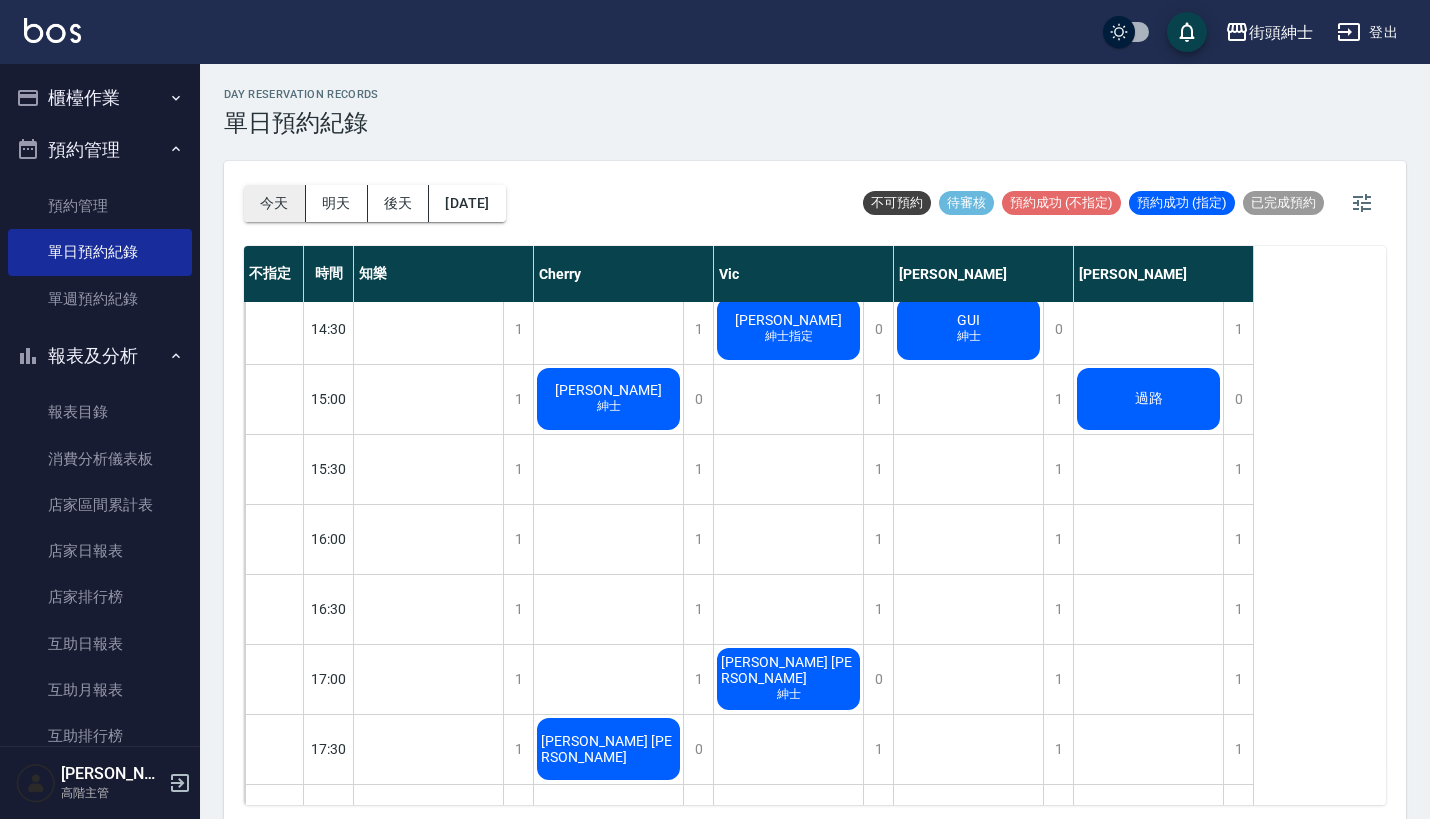 click on "今天" at bounding box center (275, 203) 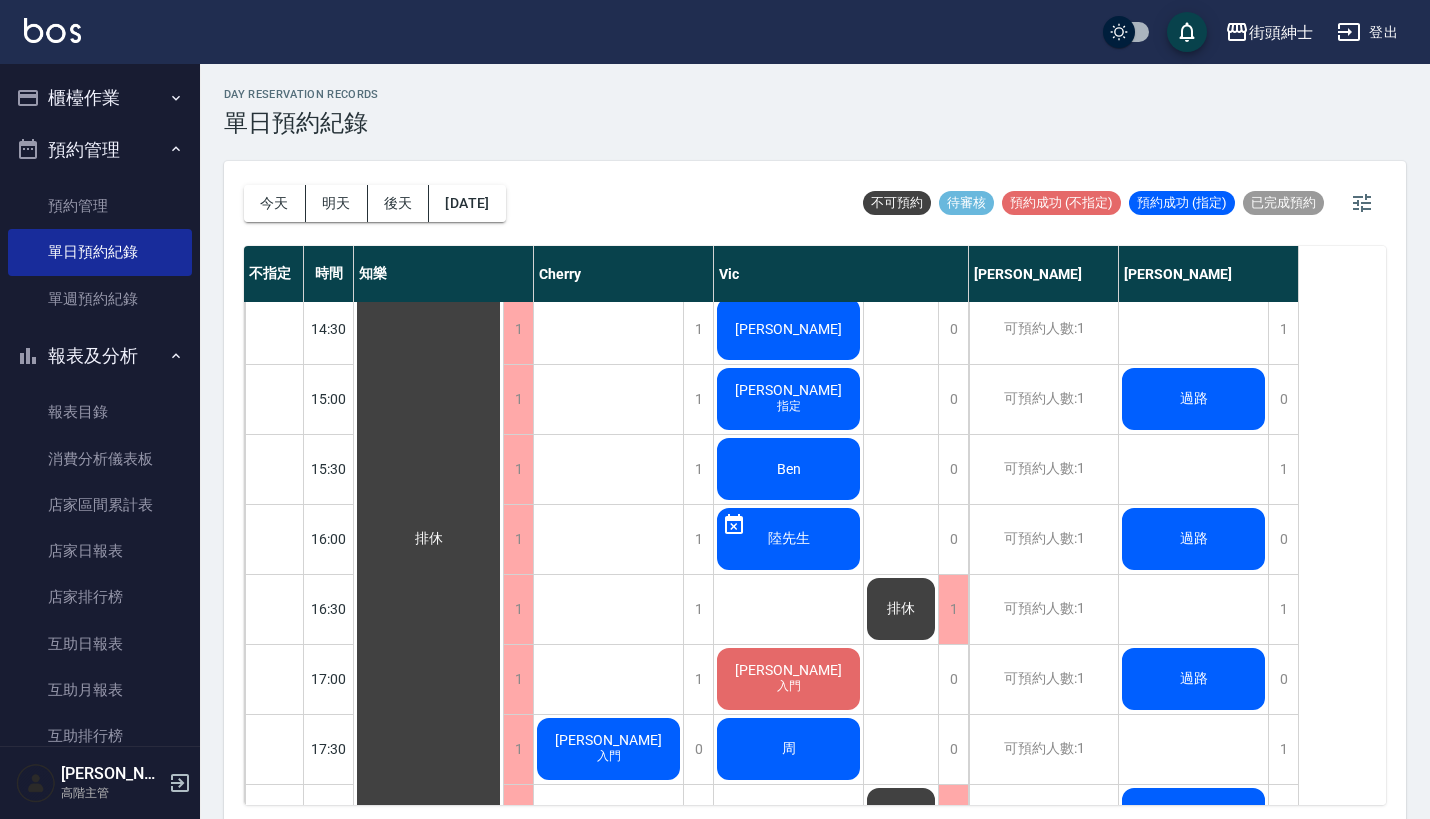 scroll, scrollTop: 0, scrollLeft: 0, axis: both 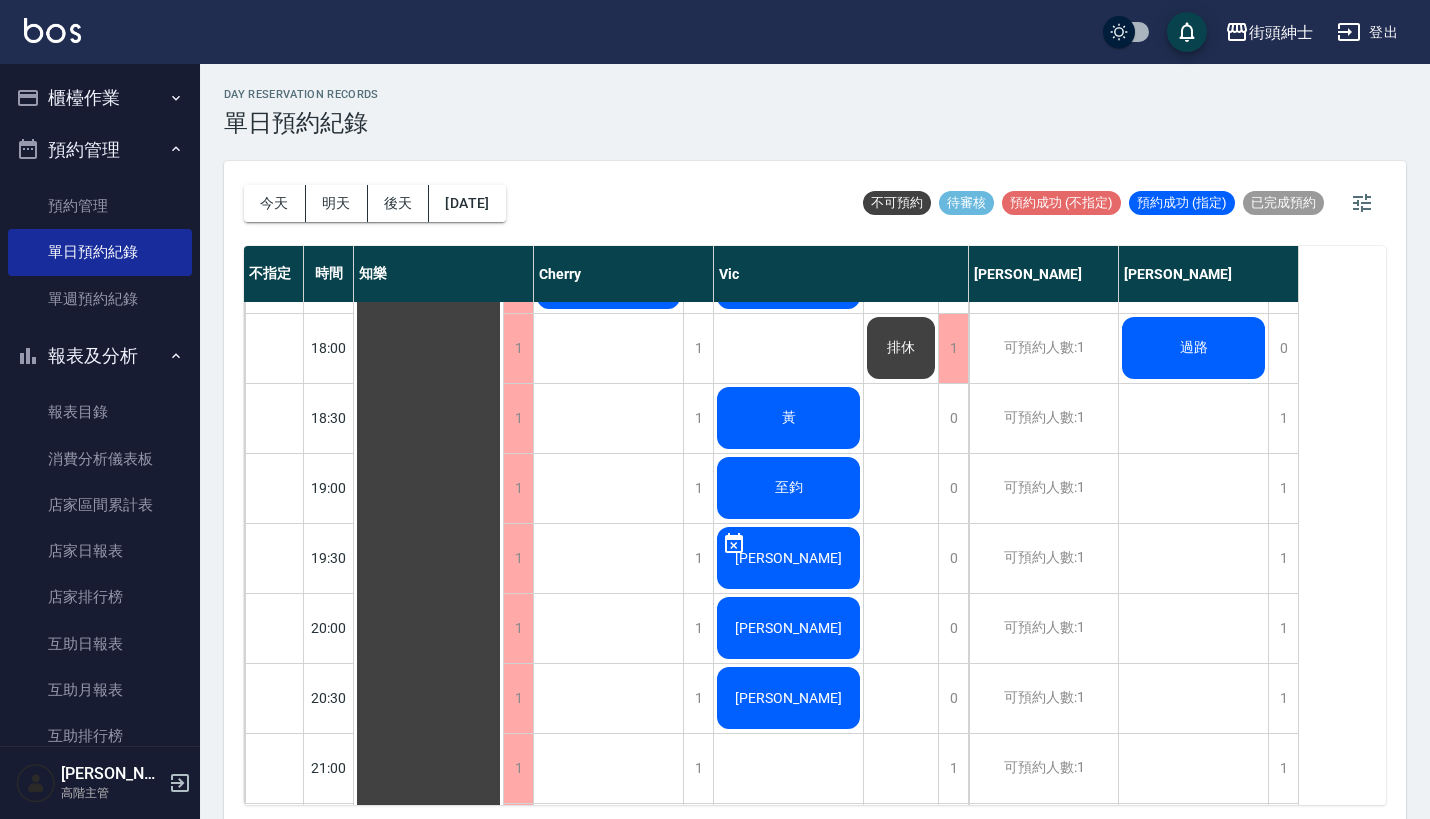 click on "黃" at bounding box center (428, 68) 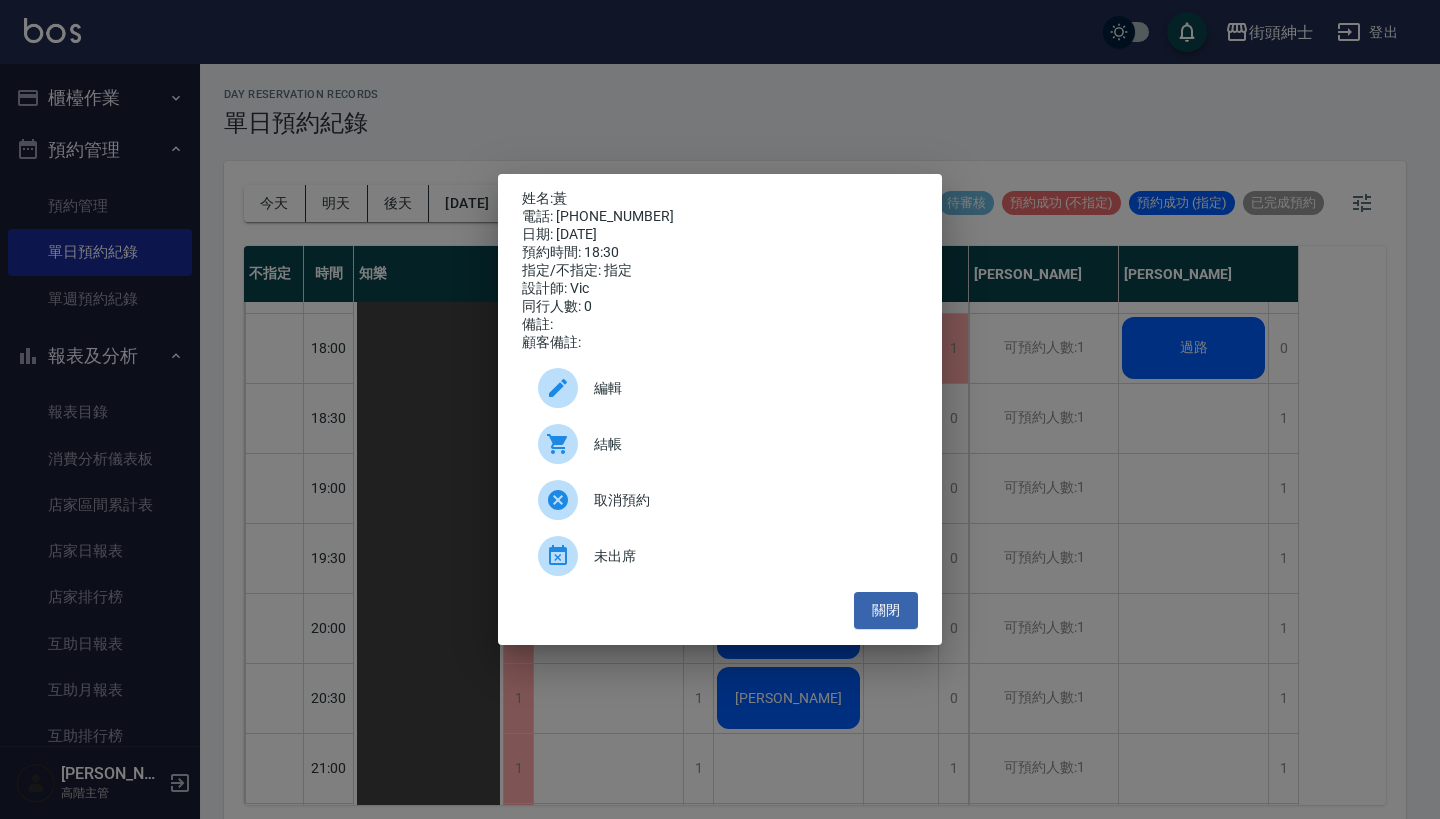 click on "姓名:  黃 電話: 0939526506 日期: 2025/07/15 預約時間: 18:30 指定/不指定: 指定 設計師: Vic 同行人數: 0 備註:  顧客備註:  編輯 結帳 取消預約 未出席 關閉" at bounding box center (720, 409) 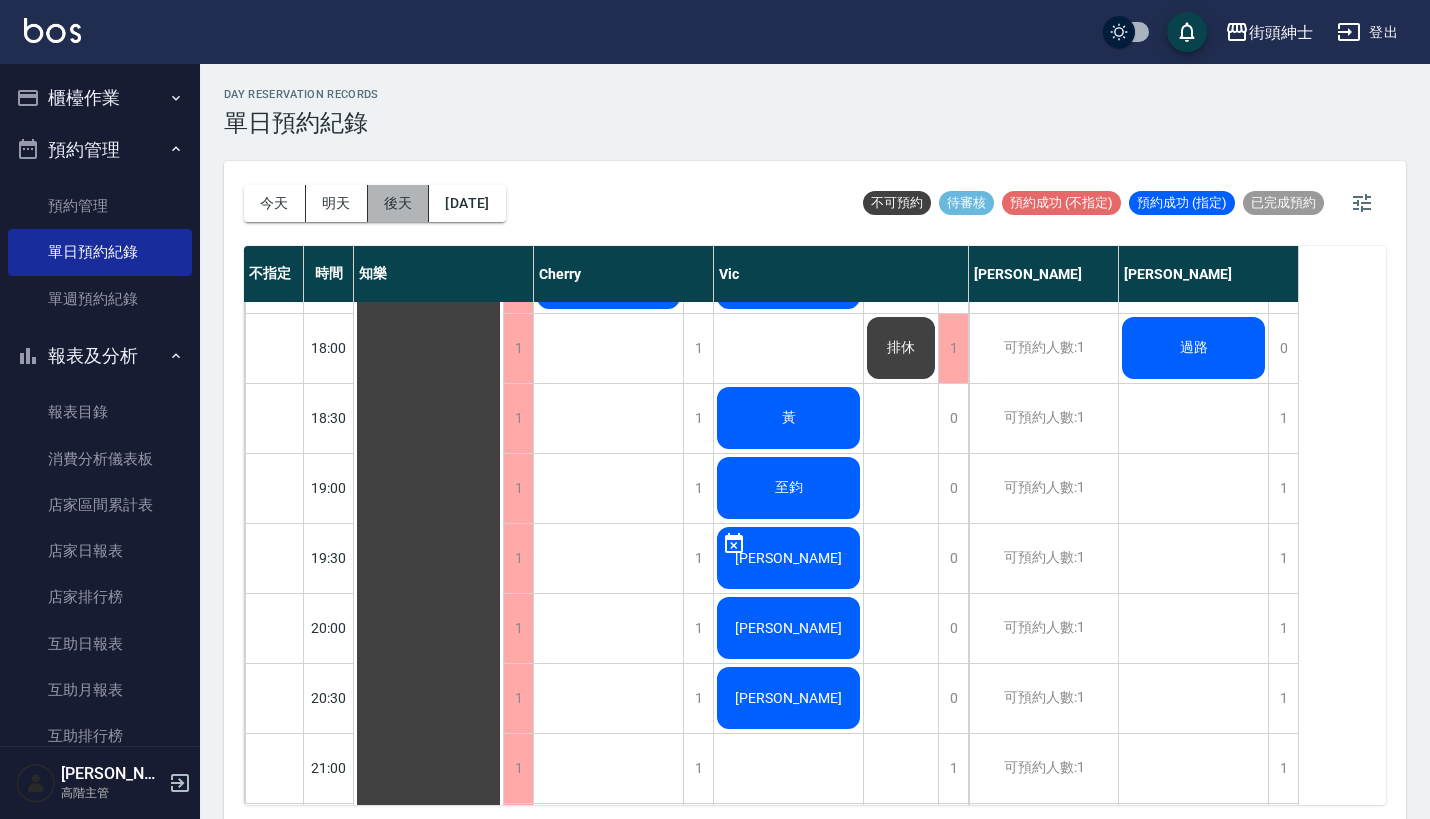 click on "後天" at bounding box center [399, 203] 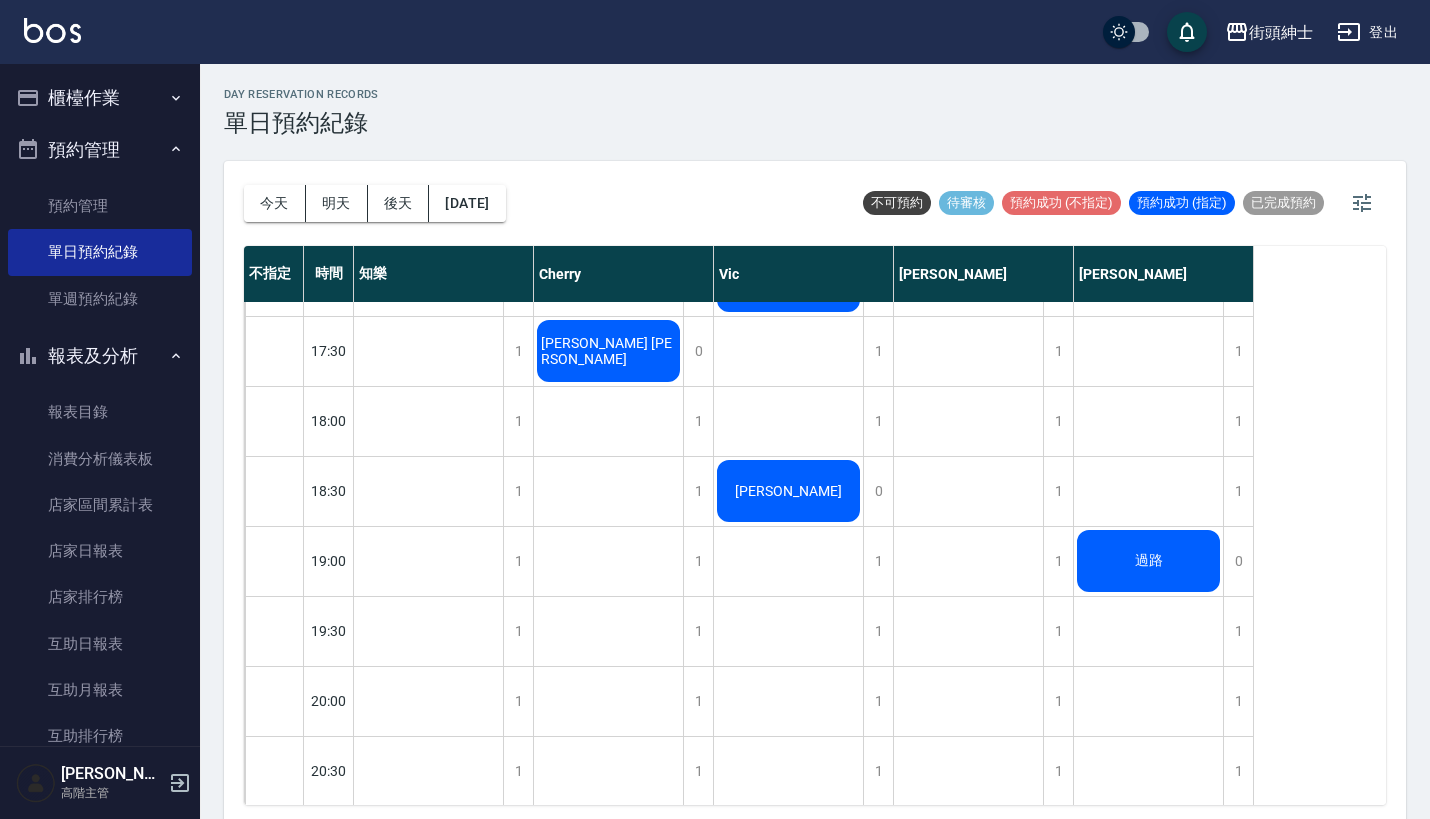 scroll, scrollTop: 1166, scrollLeft: 0, axis: vertical 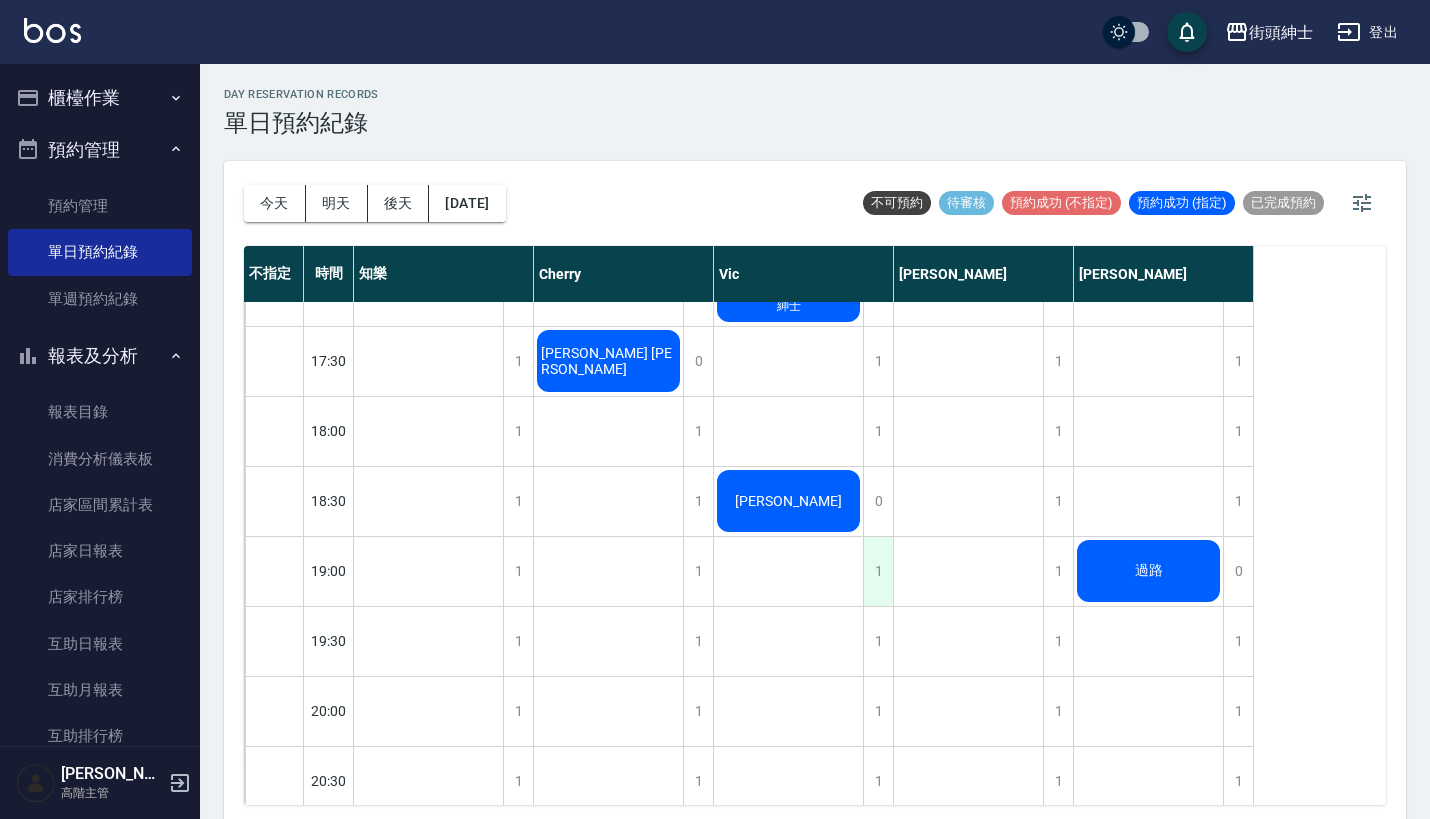 click on "1" at bounding box center (878, 571) 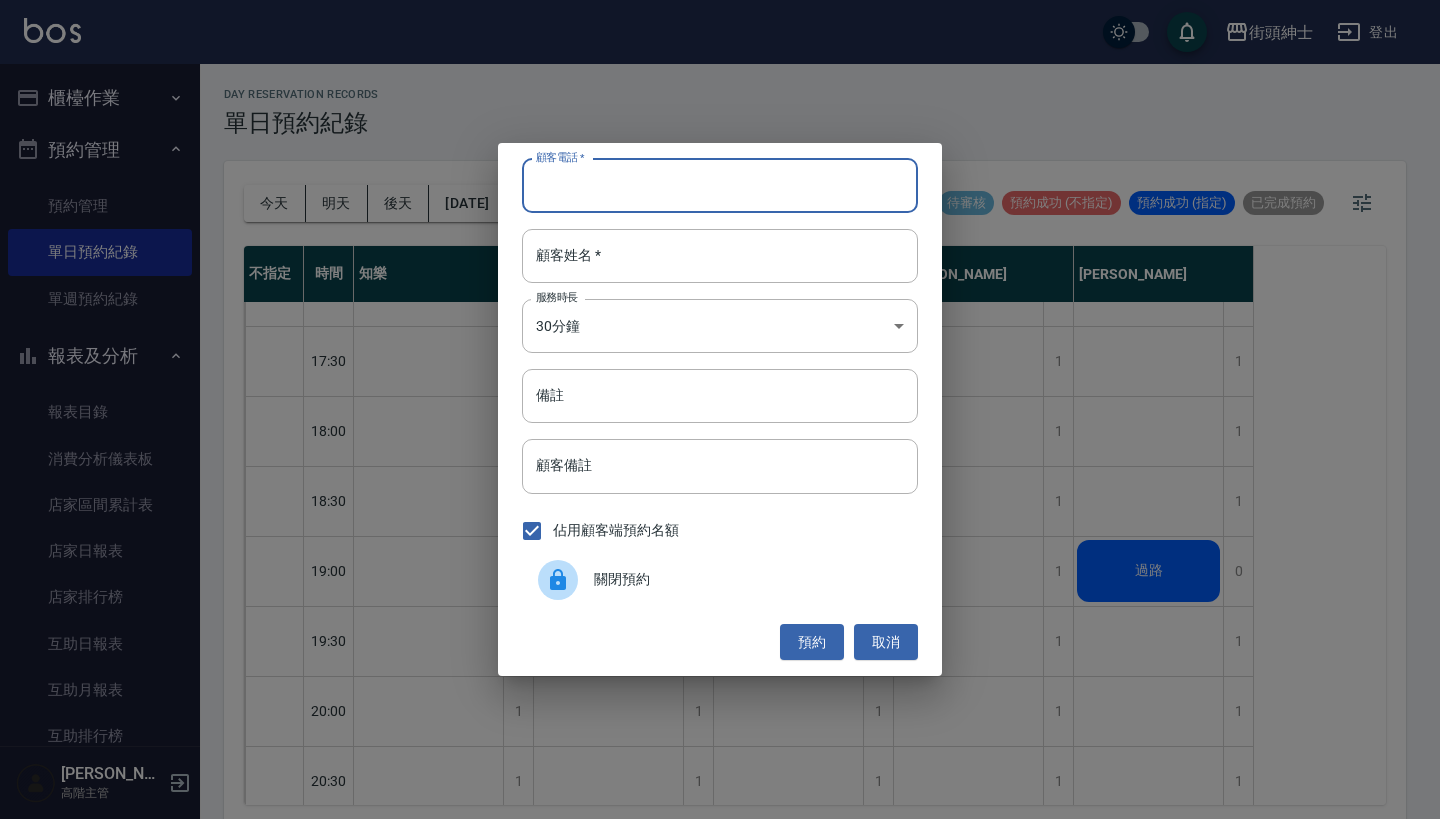 paste on "Nick 電話：0987879478" 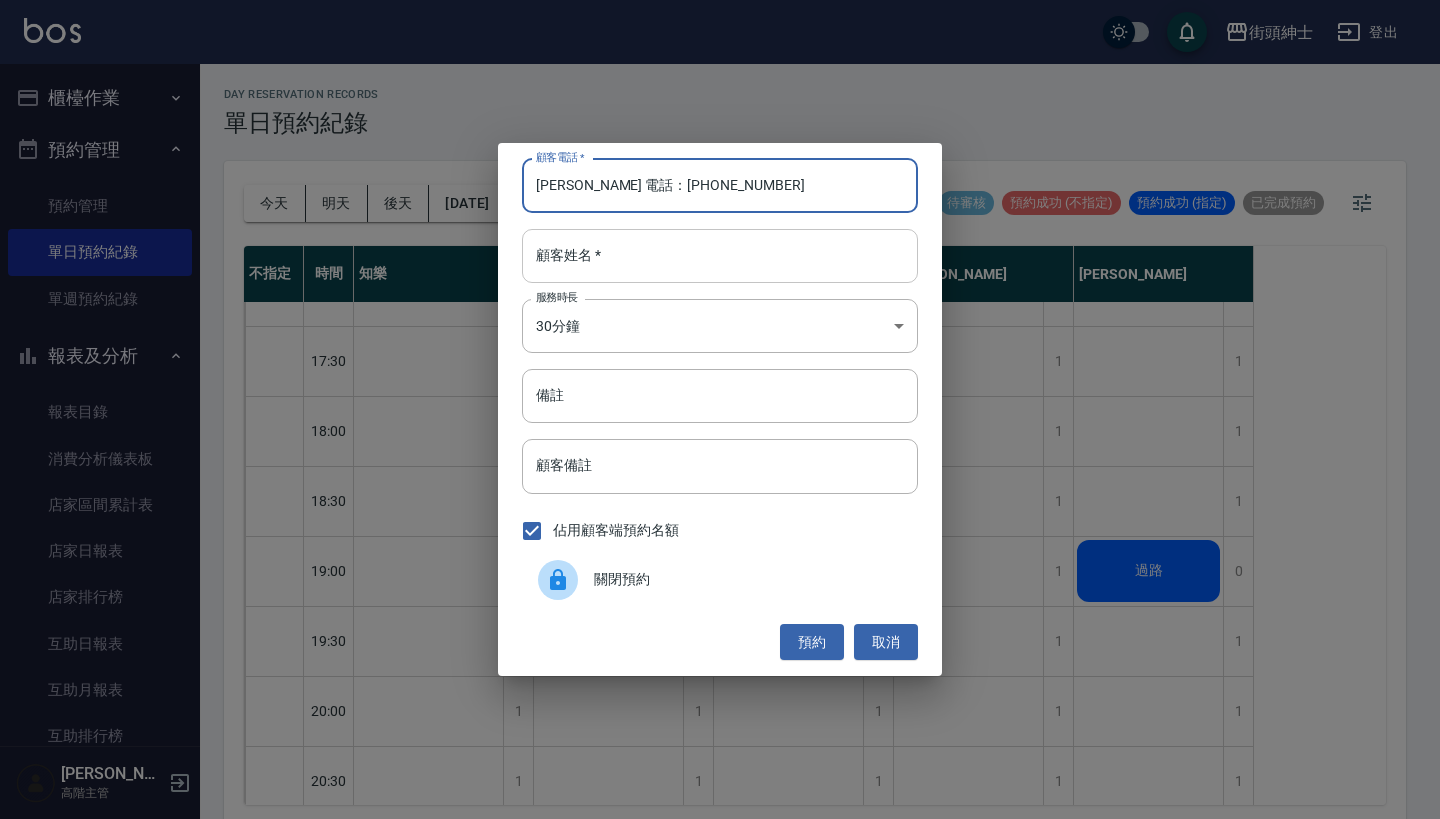 type on "Nick 電話：0987879478" 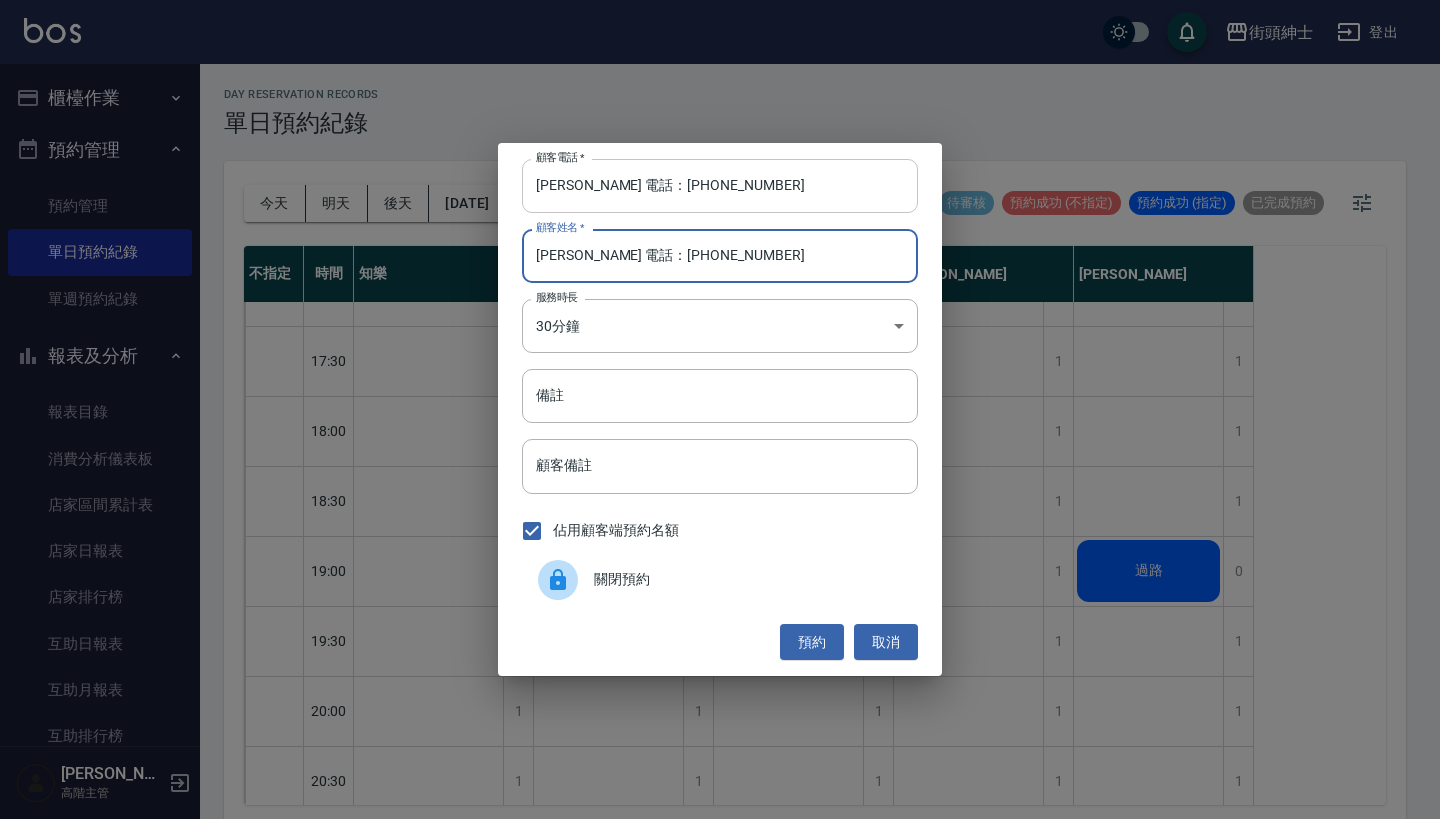 type on "Nick 電話：0987879478" 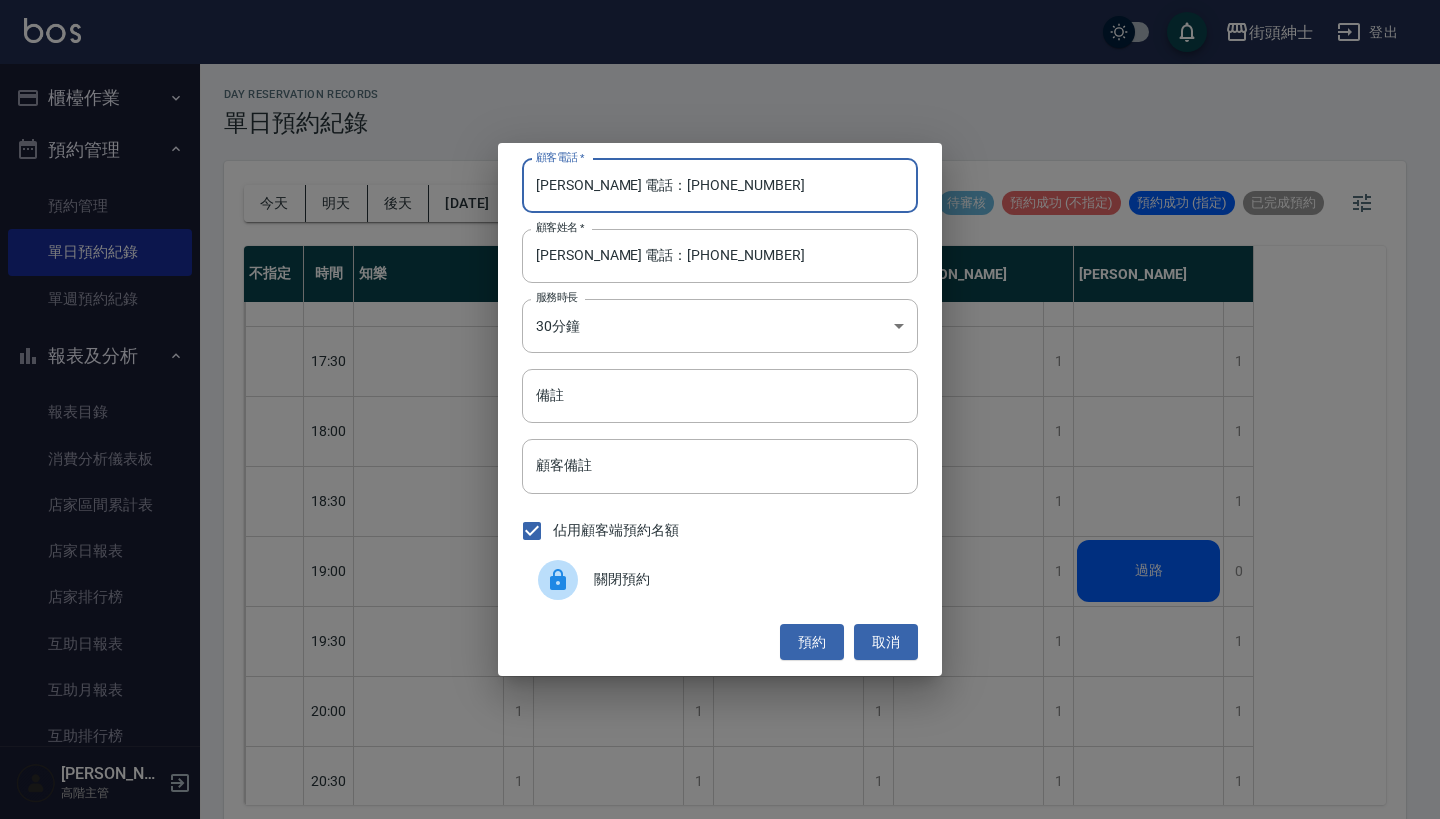 drag, startPoint x: 557, startPoint y: 188, endPoint x: 373, endPoint y: 189, distance: 184.00272 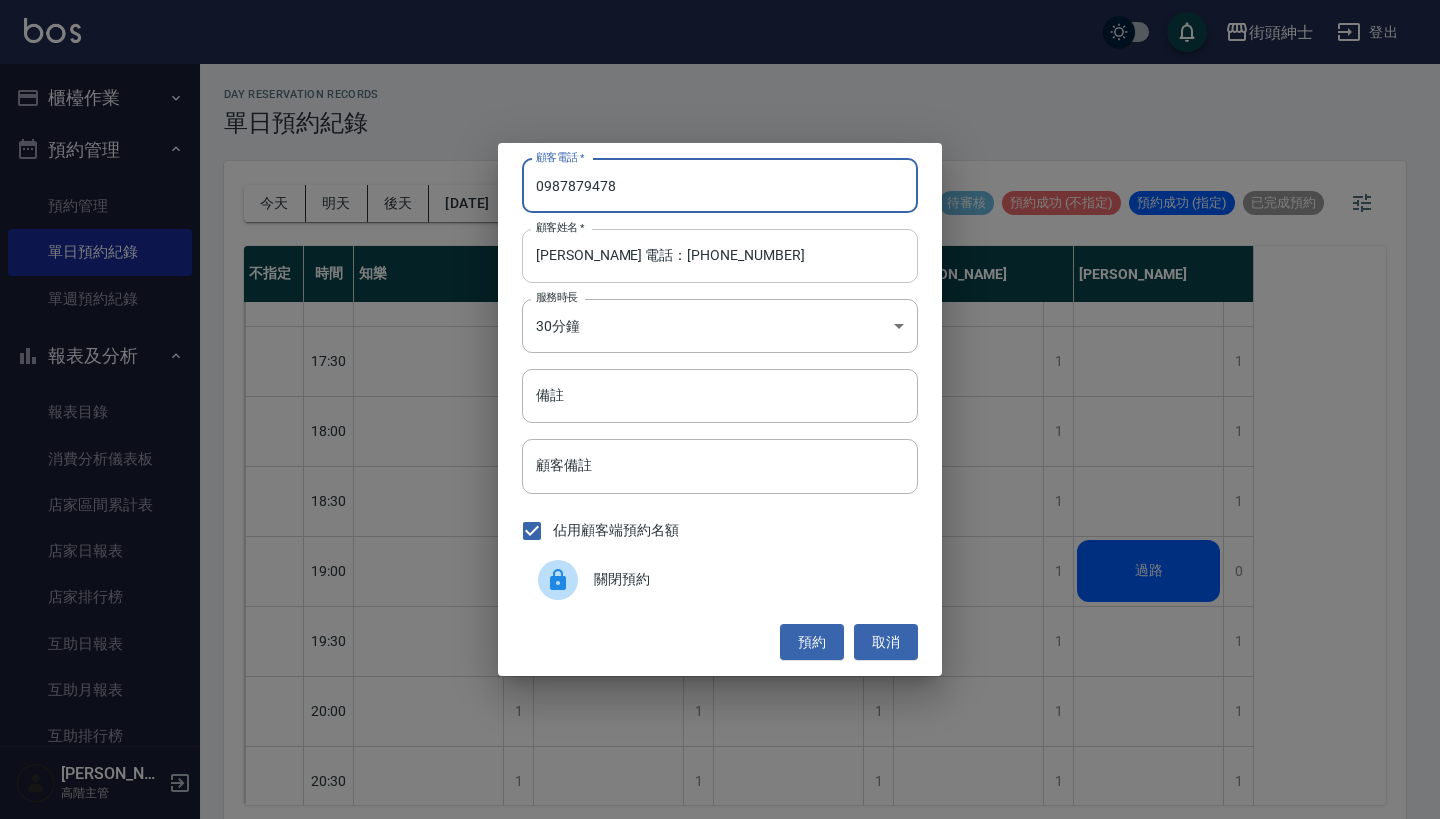 type on "0987879478" 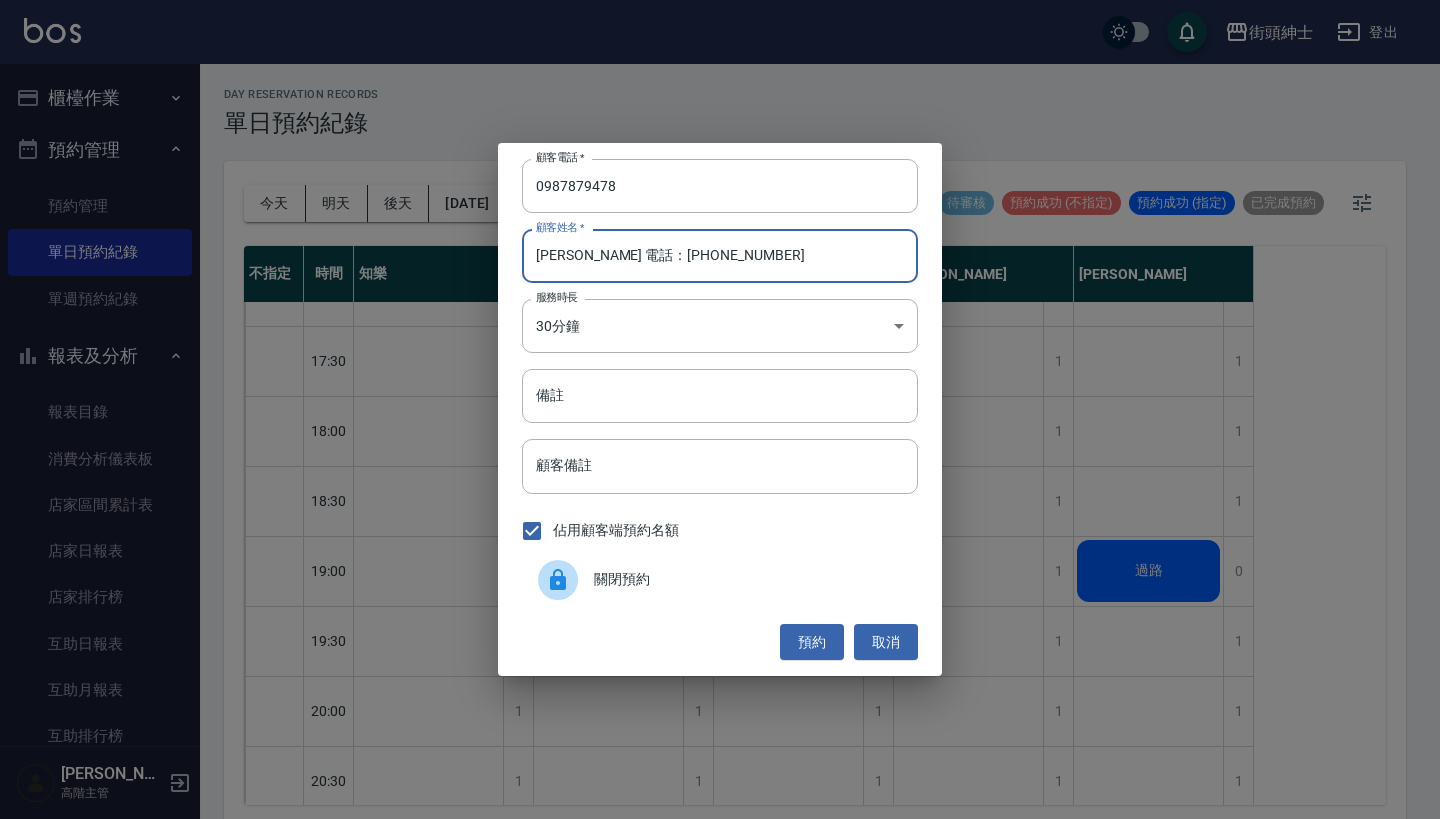 drag, startPoint x: 698, startPoint y: 269, endPoint x: 566, endPoint y: 261, distance: 132.2422 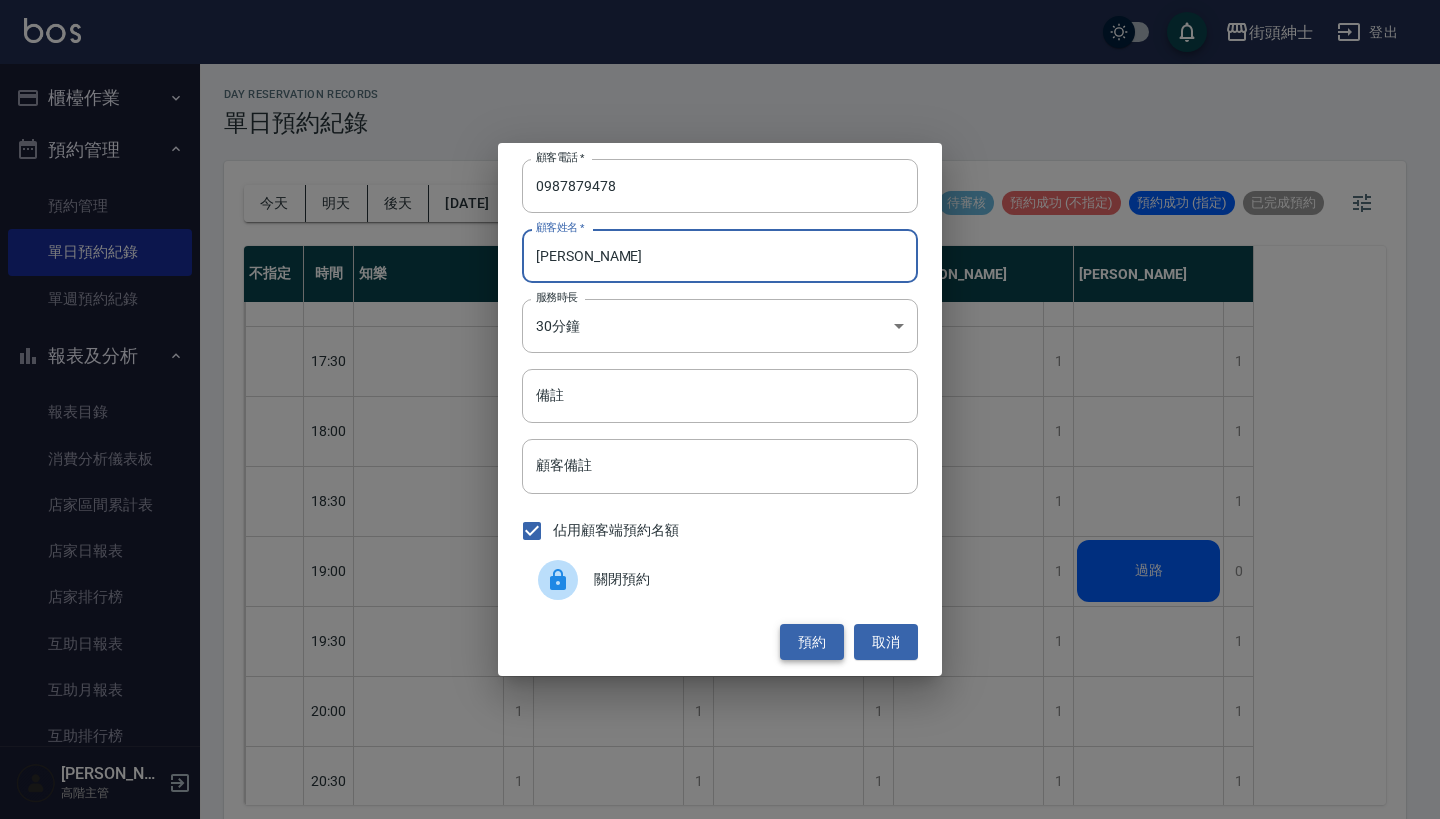 type on "Nick" 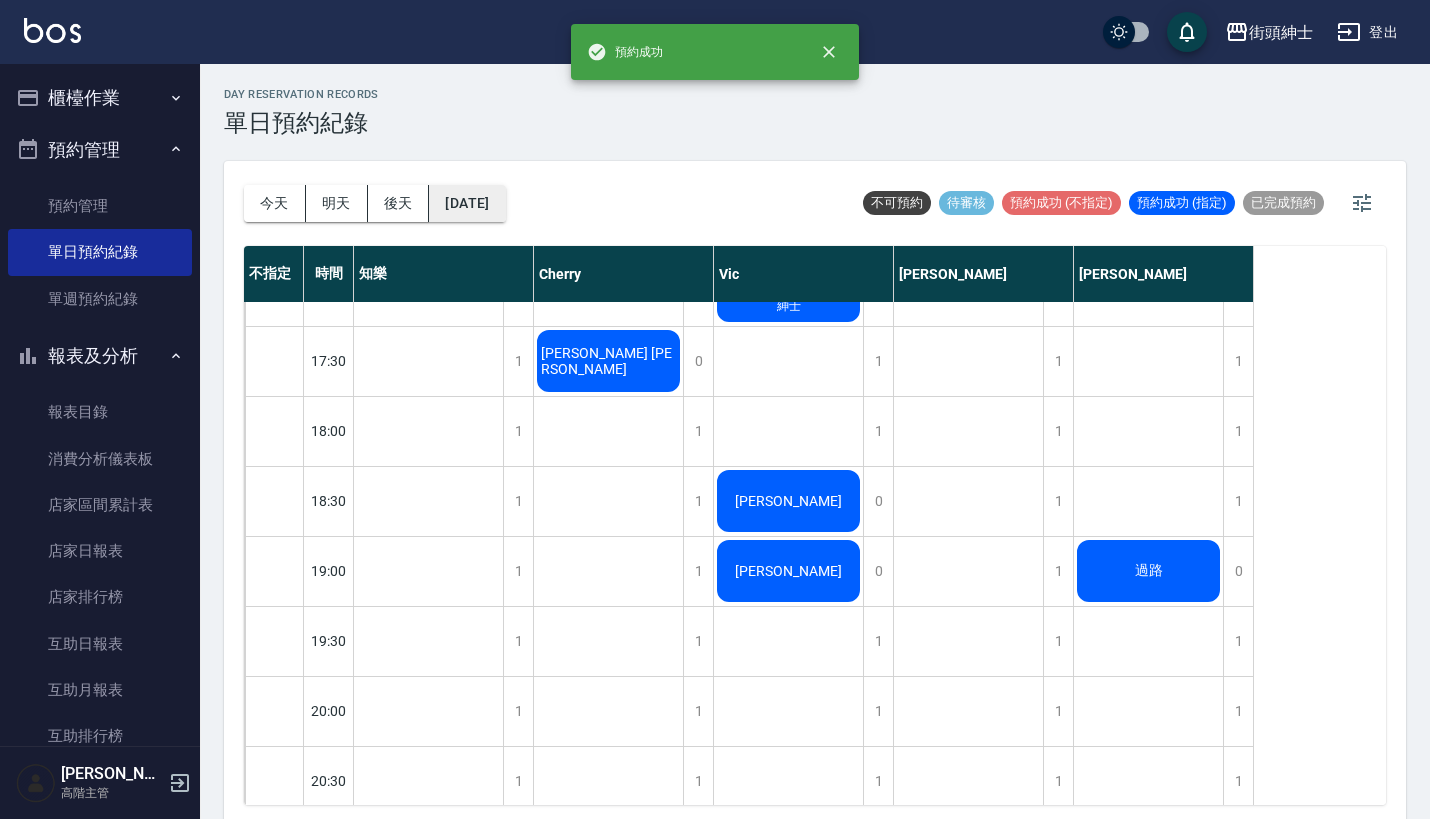 click on "2025/07/17" at bounding box center [467, 203] 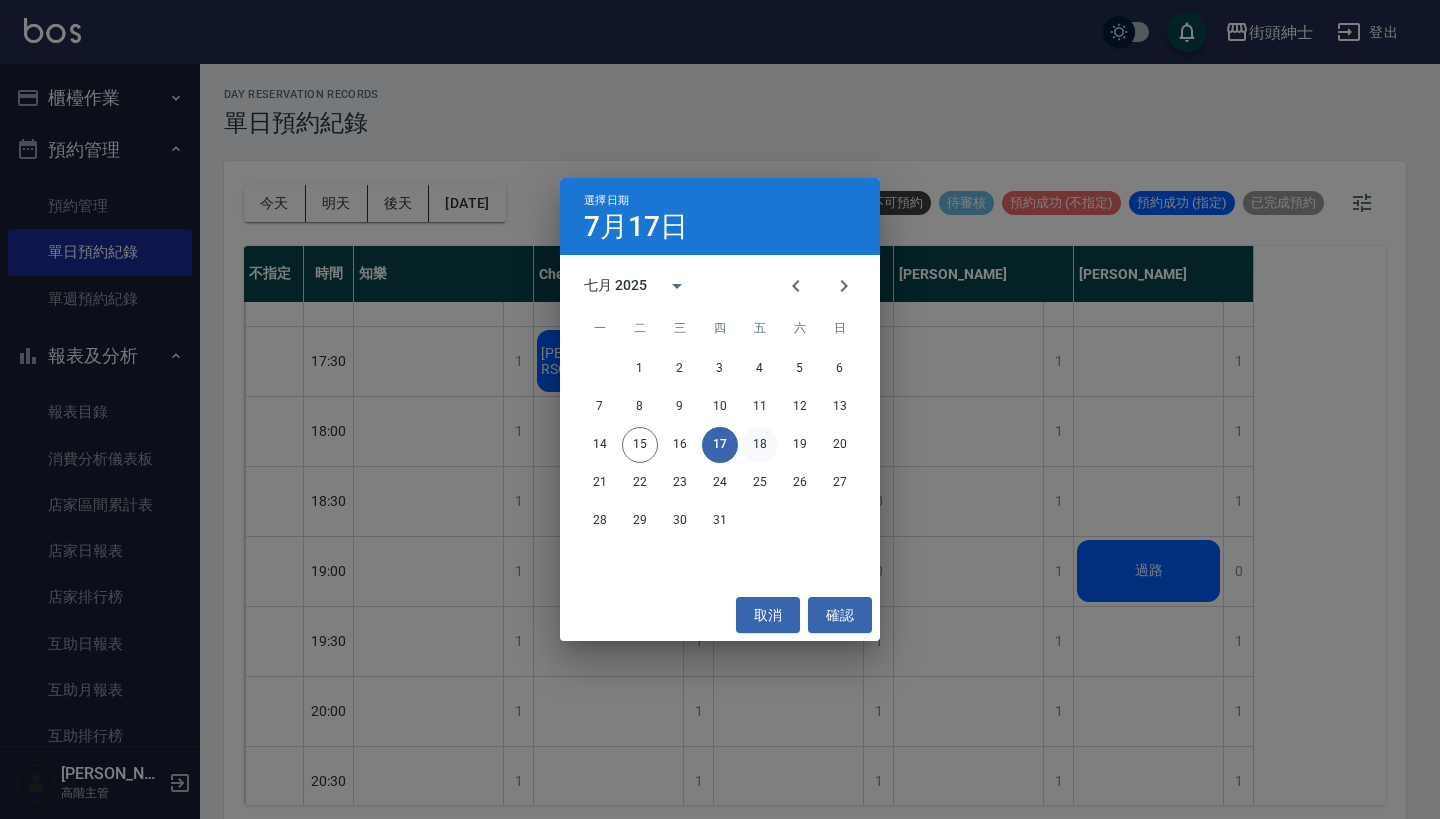 click on "18" at bounding box center (760, 445) 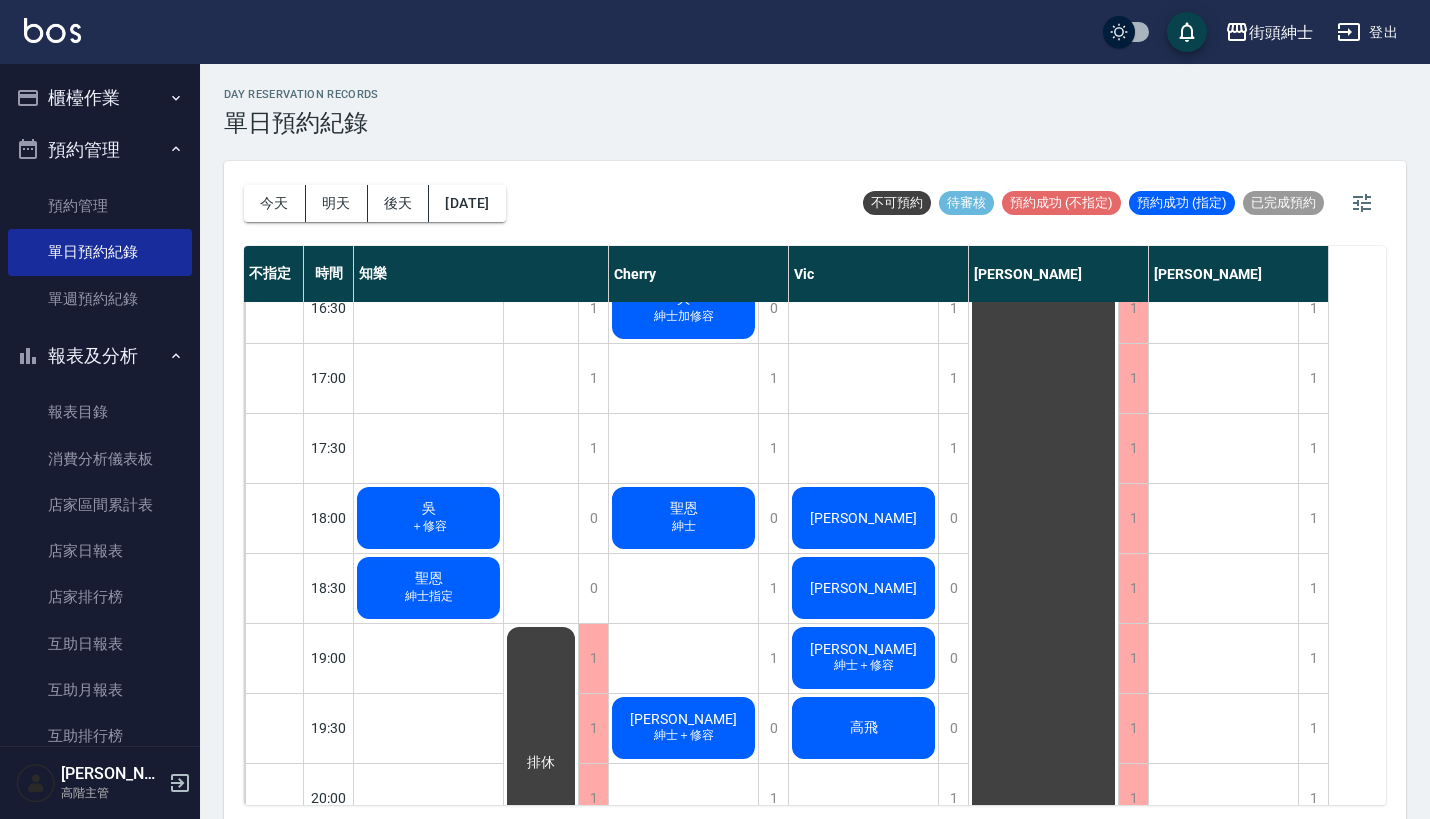 scroll, scrollTop: 1144, scrollLeft: 0, axis: vertical 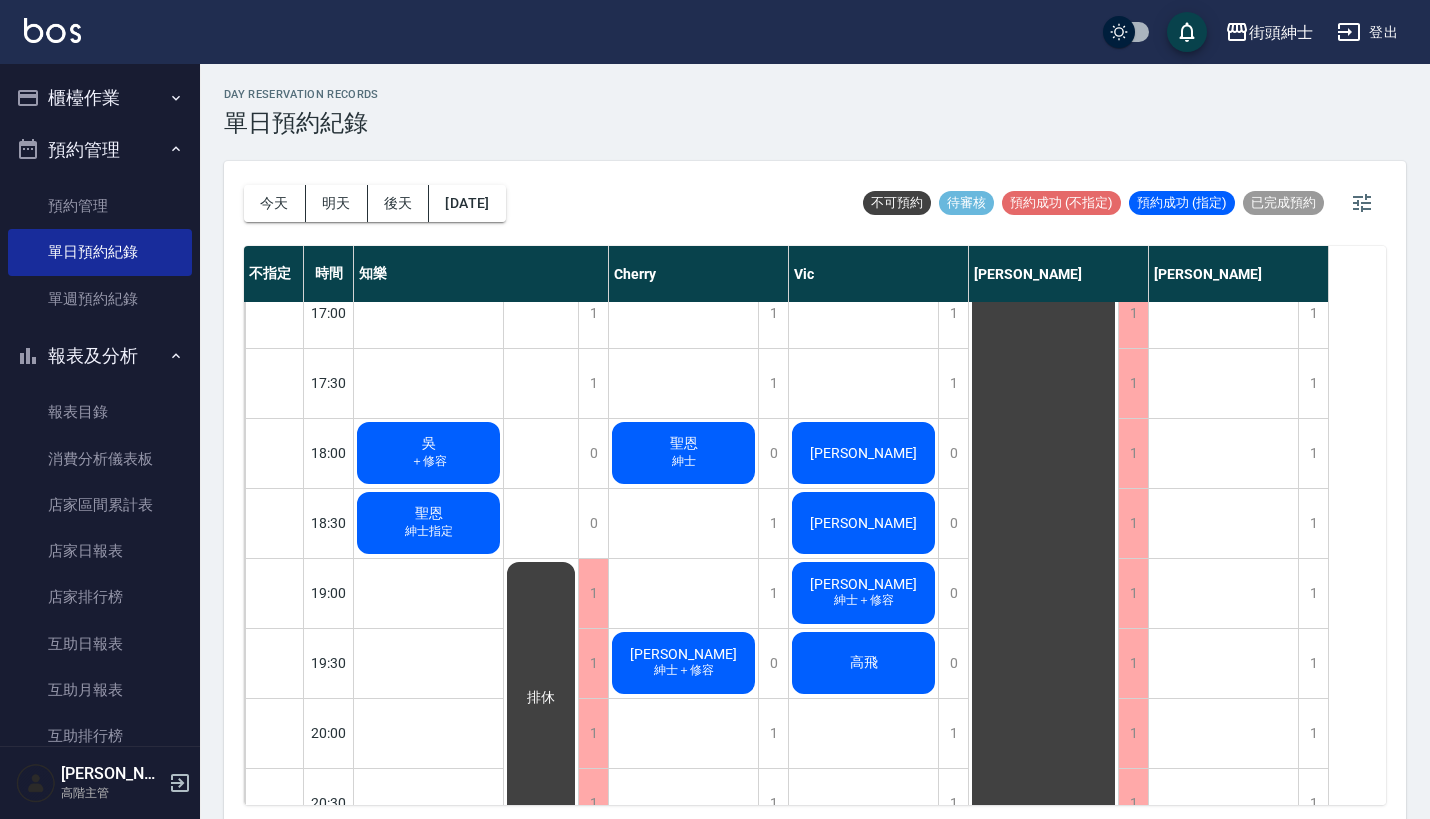 click on "櫃檯作業" at bounding box center [100, 98] 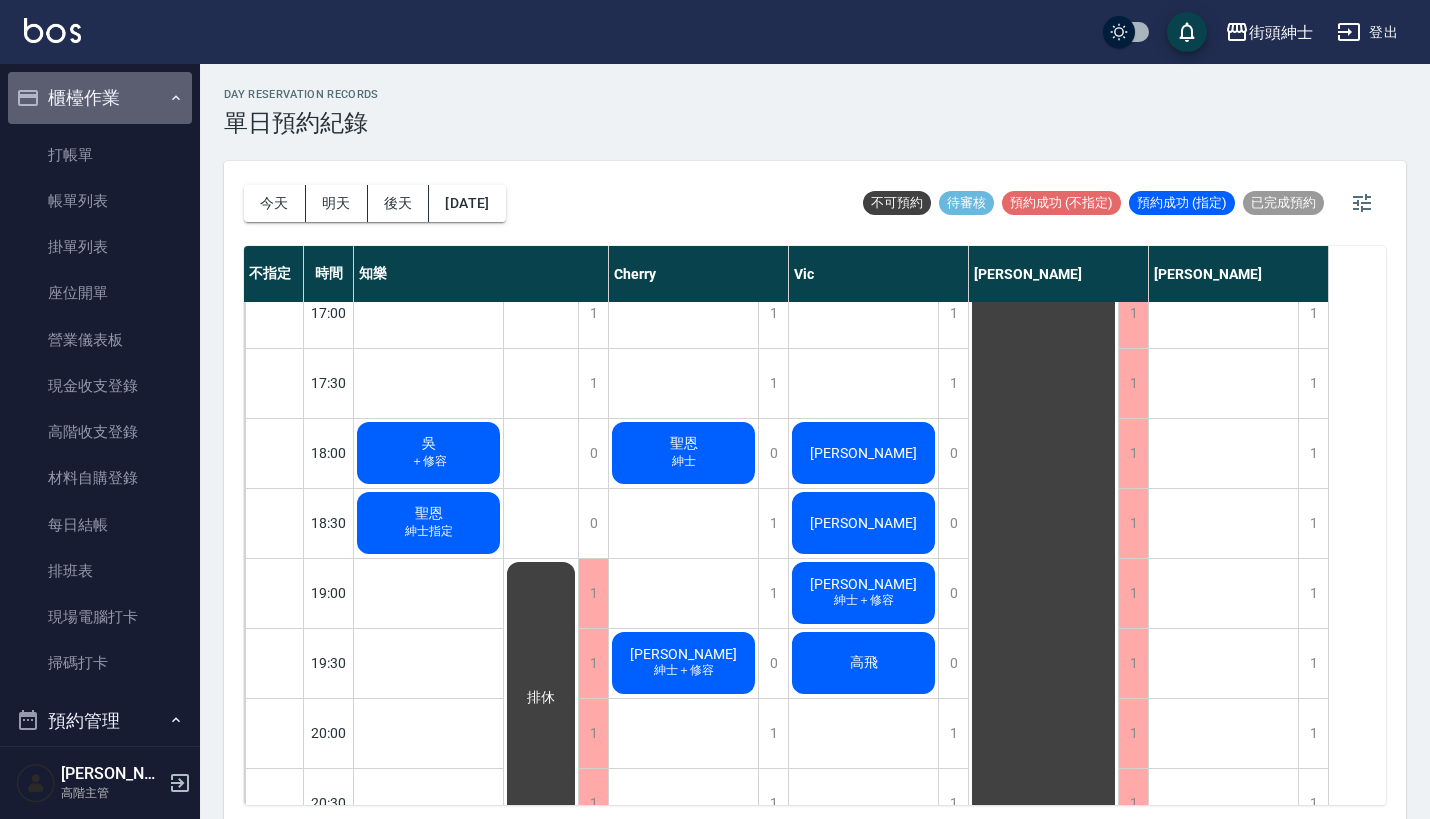 click on "櫃檯作業" at bounding box center [100, 98] 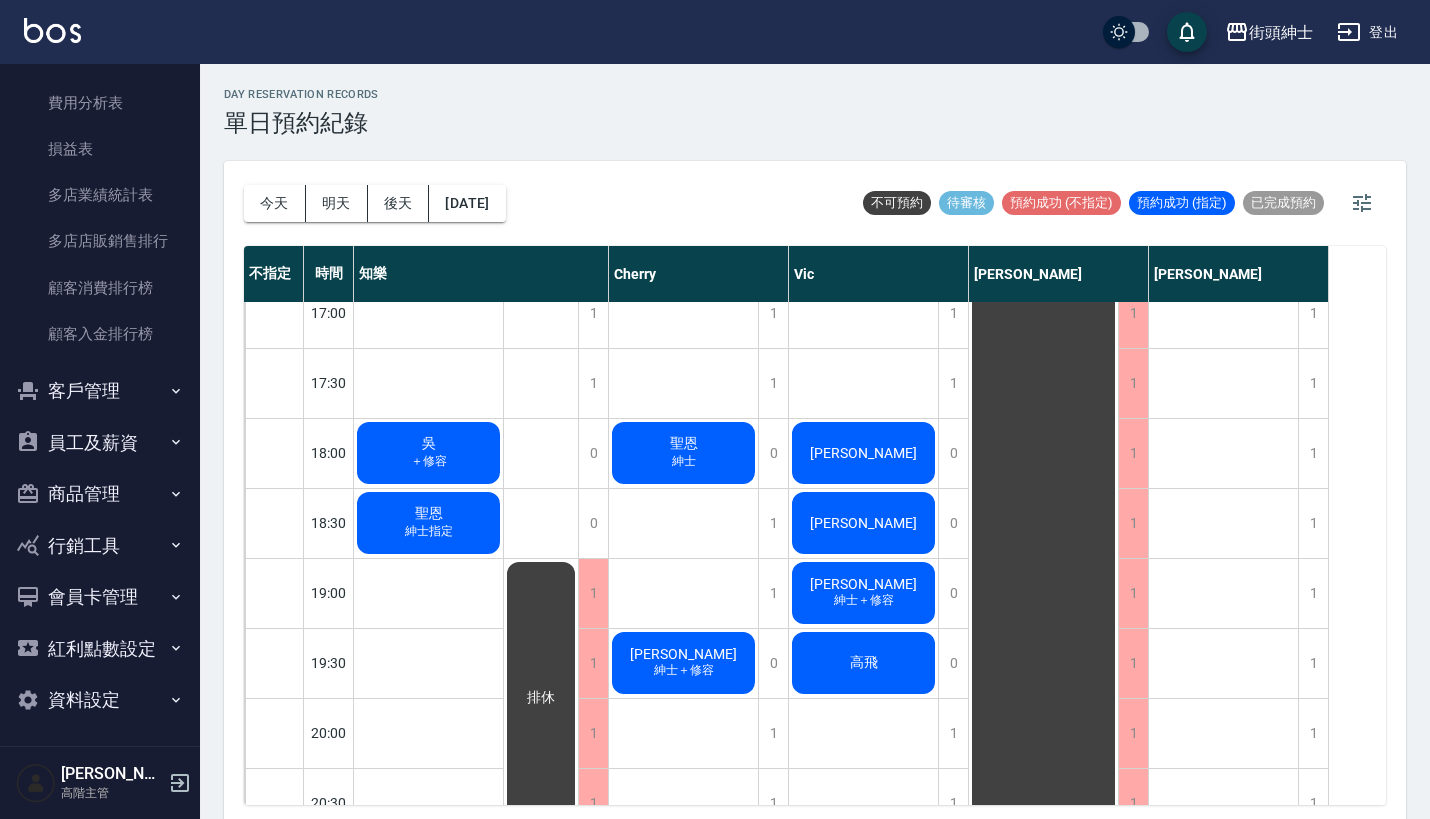 scroll, scrollTop: 2008, scrollLeft: 0, axis: vertical 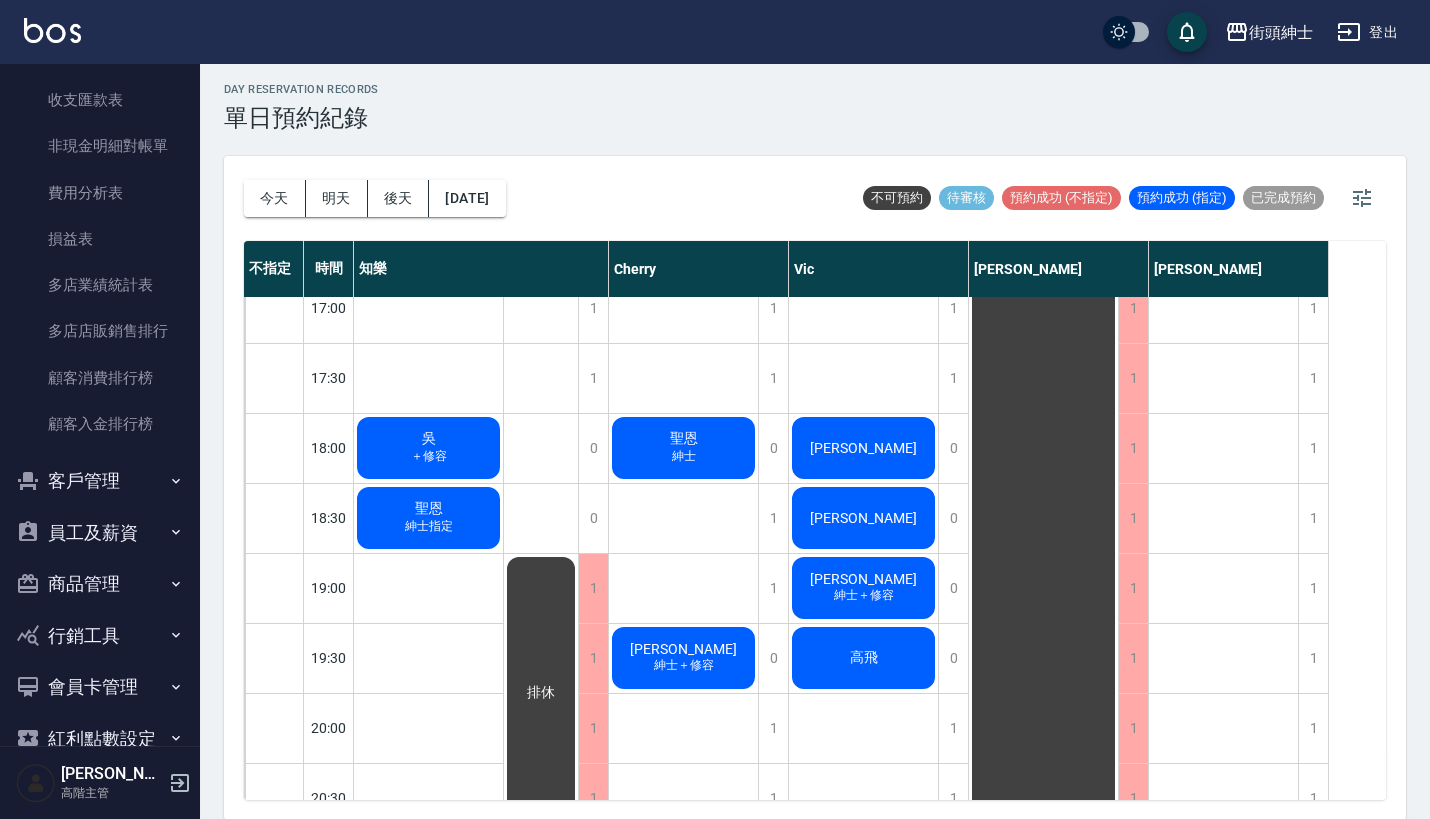 click on "客戶管理" at bounding box center (100, 481) 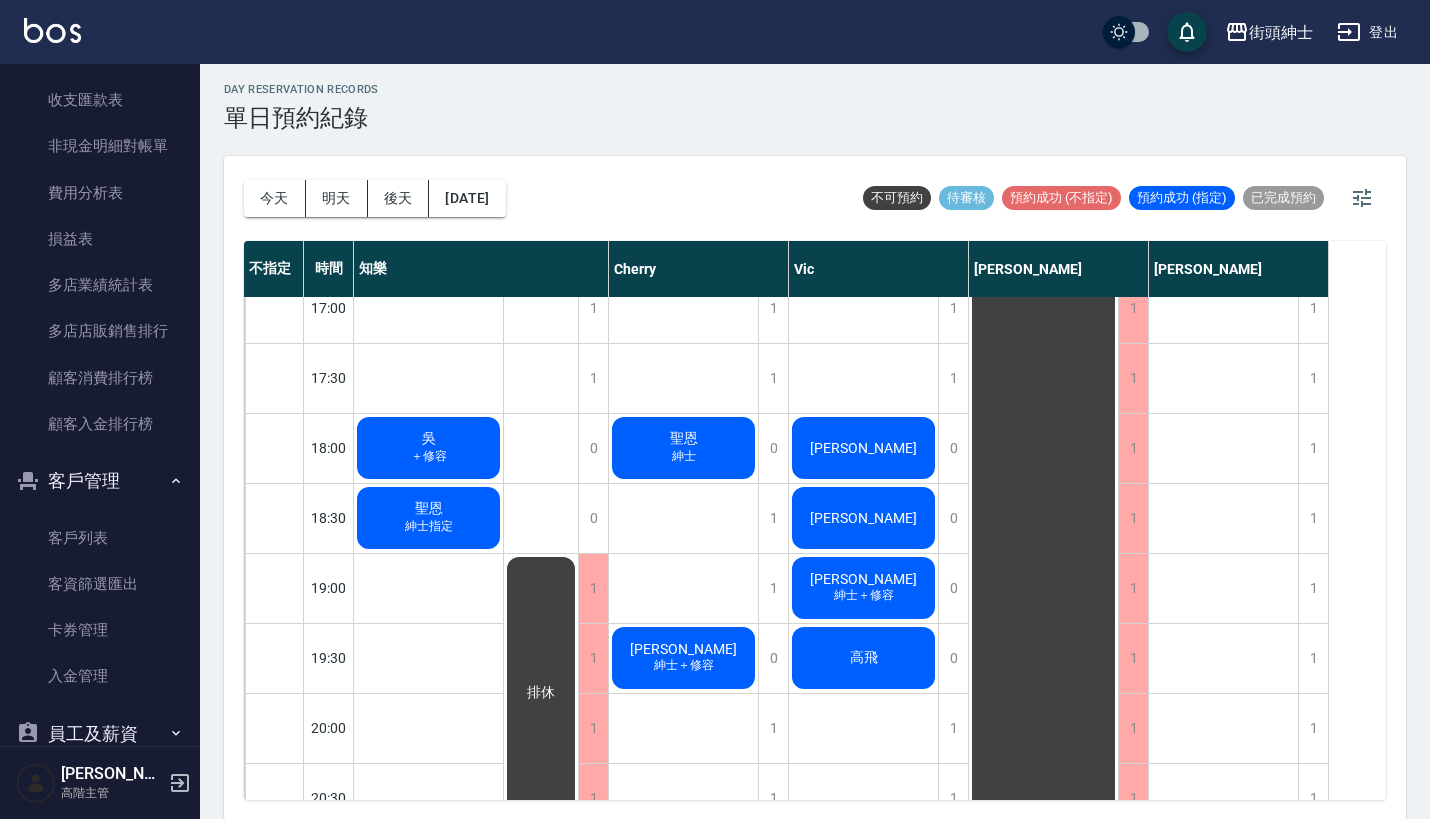 click on "客戶管理" at bounding box center [100, 481] 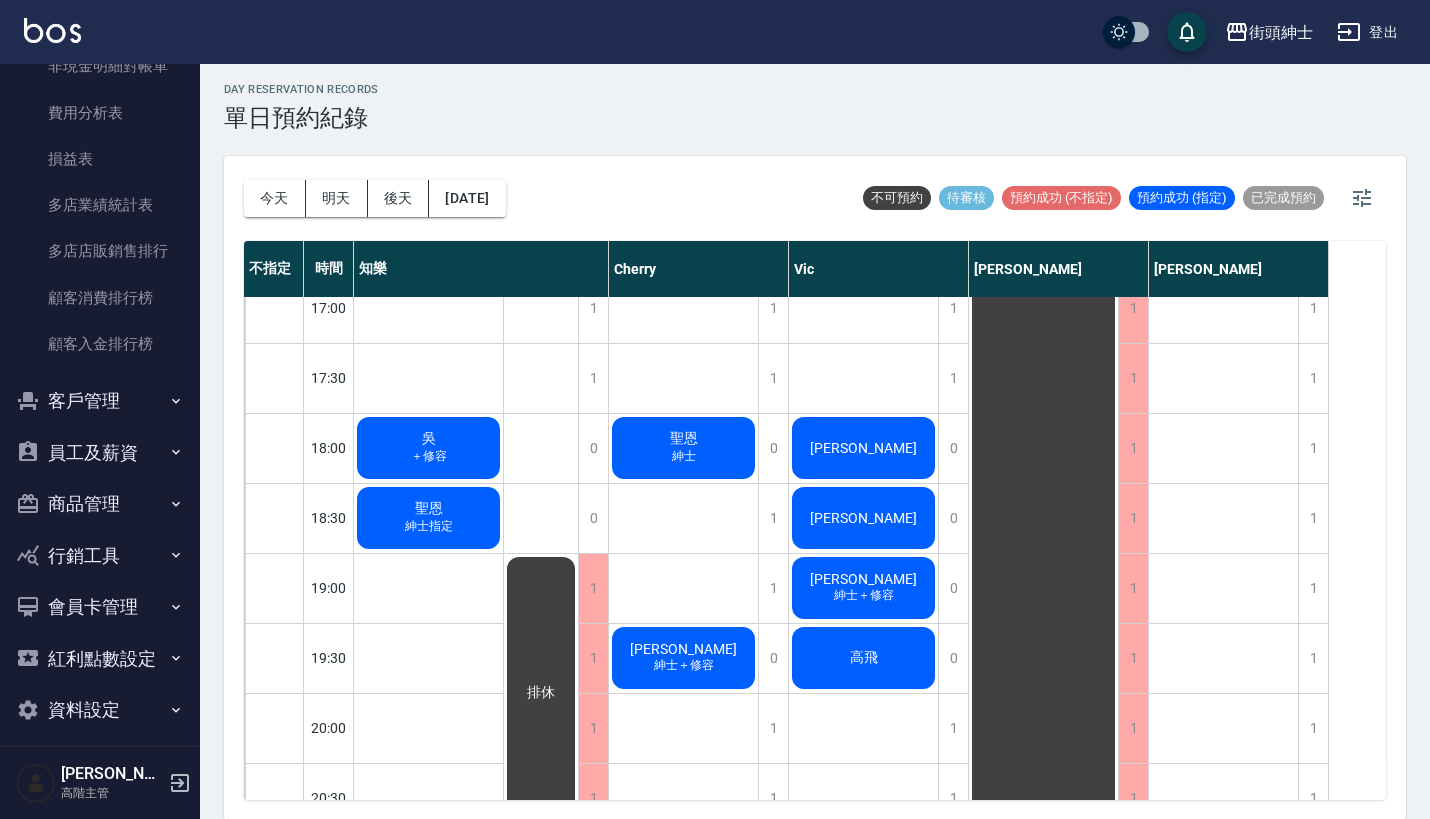 scroll, scrollTop: 2008, scrollLeft: 0, axis: vertical 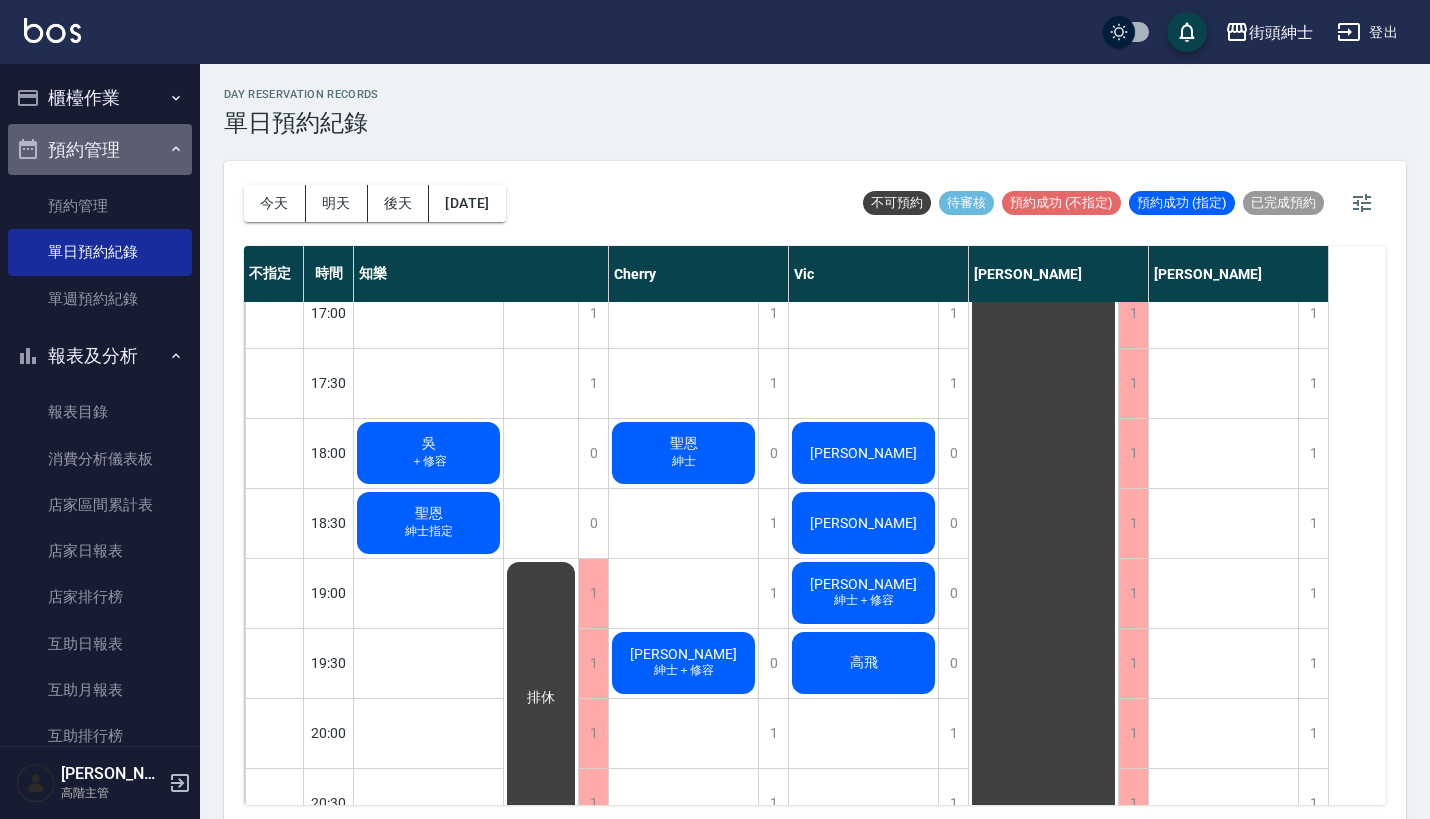 click on "預約管理" at bounding box center [100, 150] 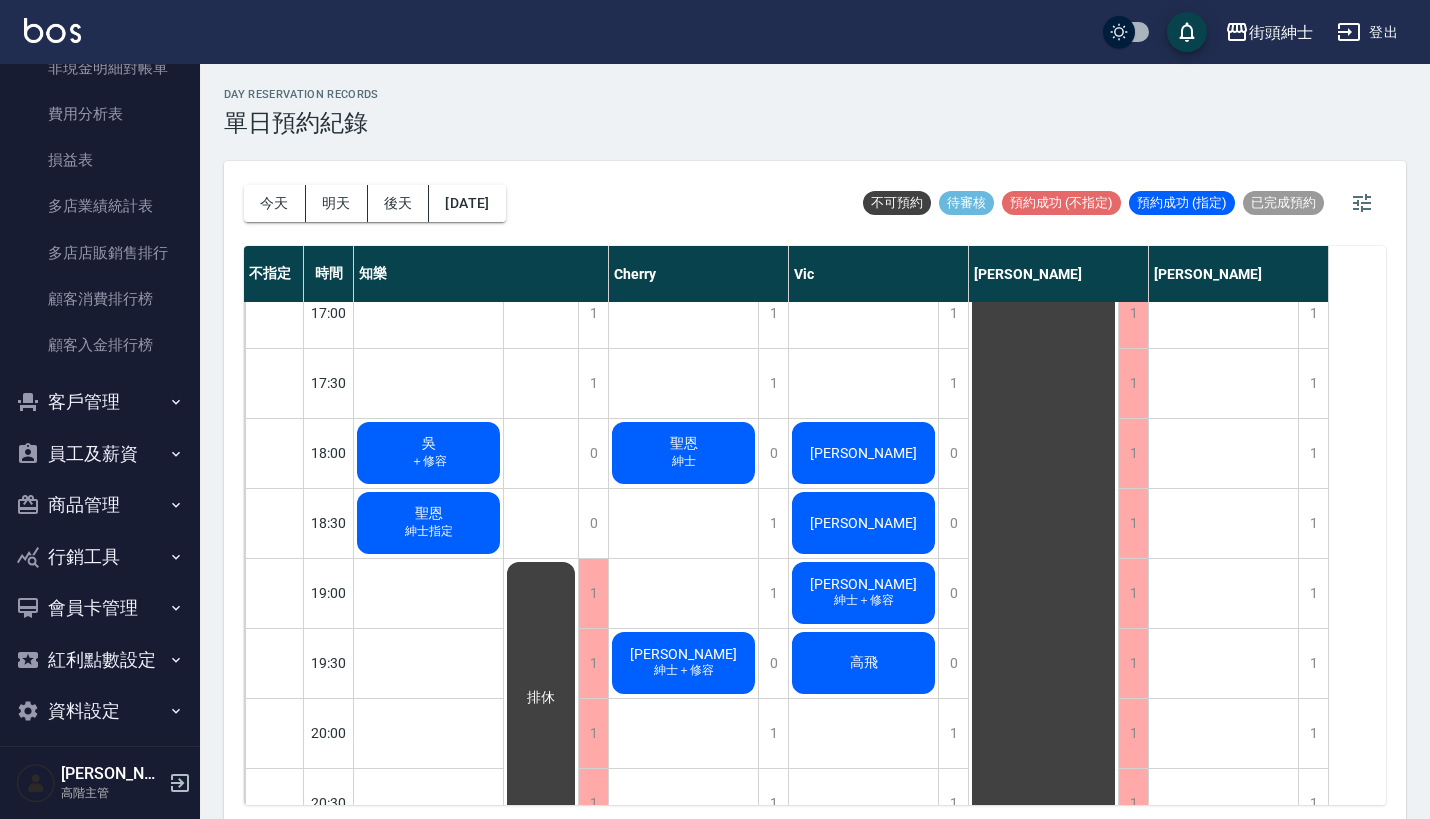 scroll, scrollTop: 1854, scrollLeft: 0, axis: vertical 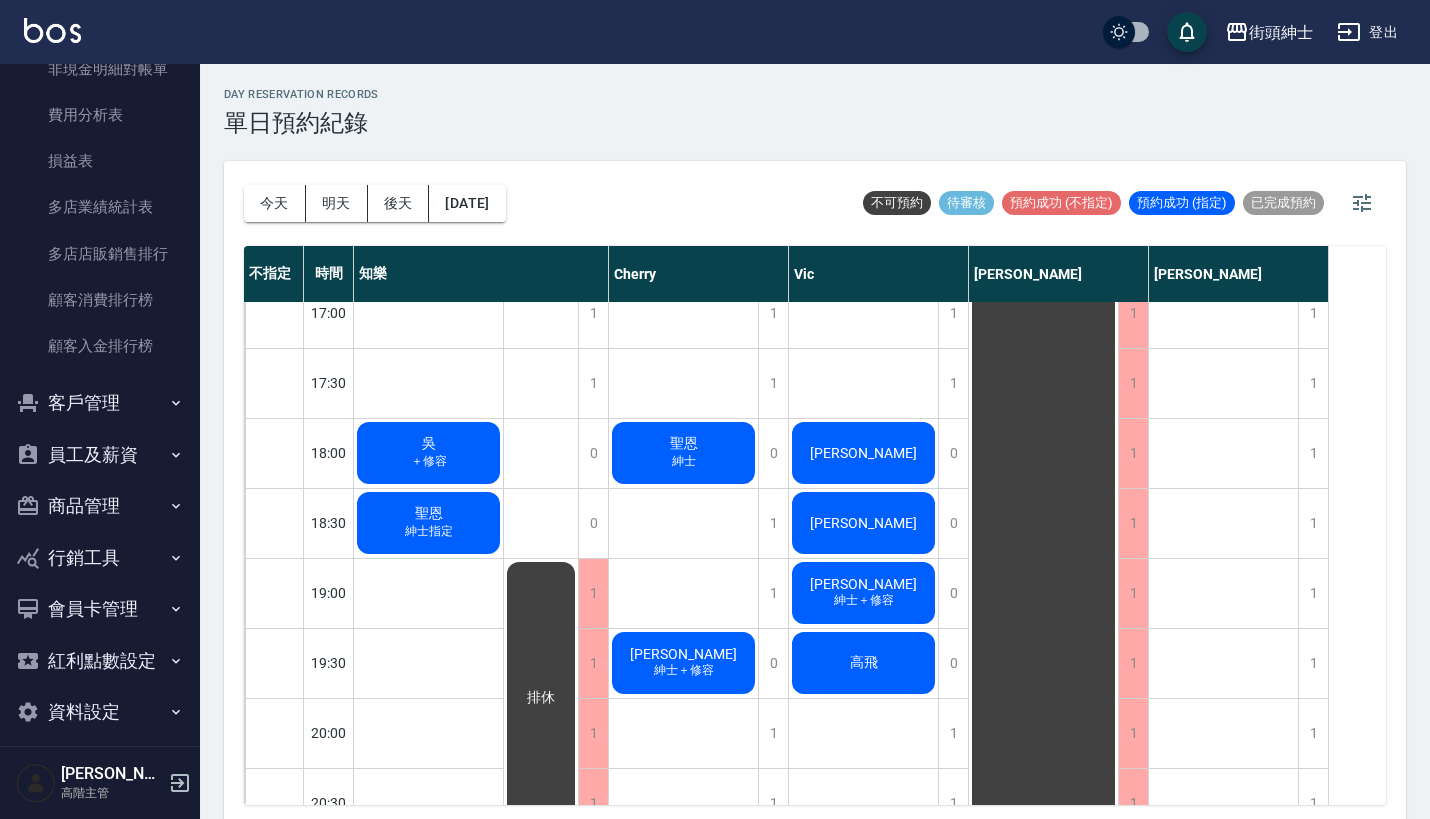 click on "商品管理" at bounding box center (100, 506) 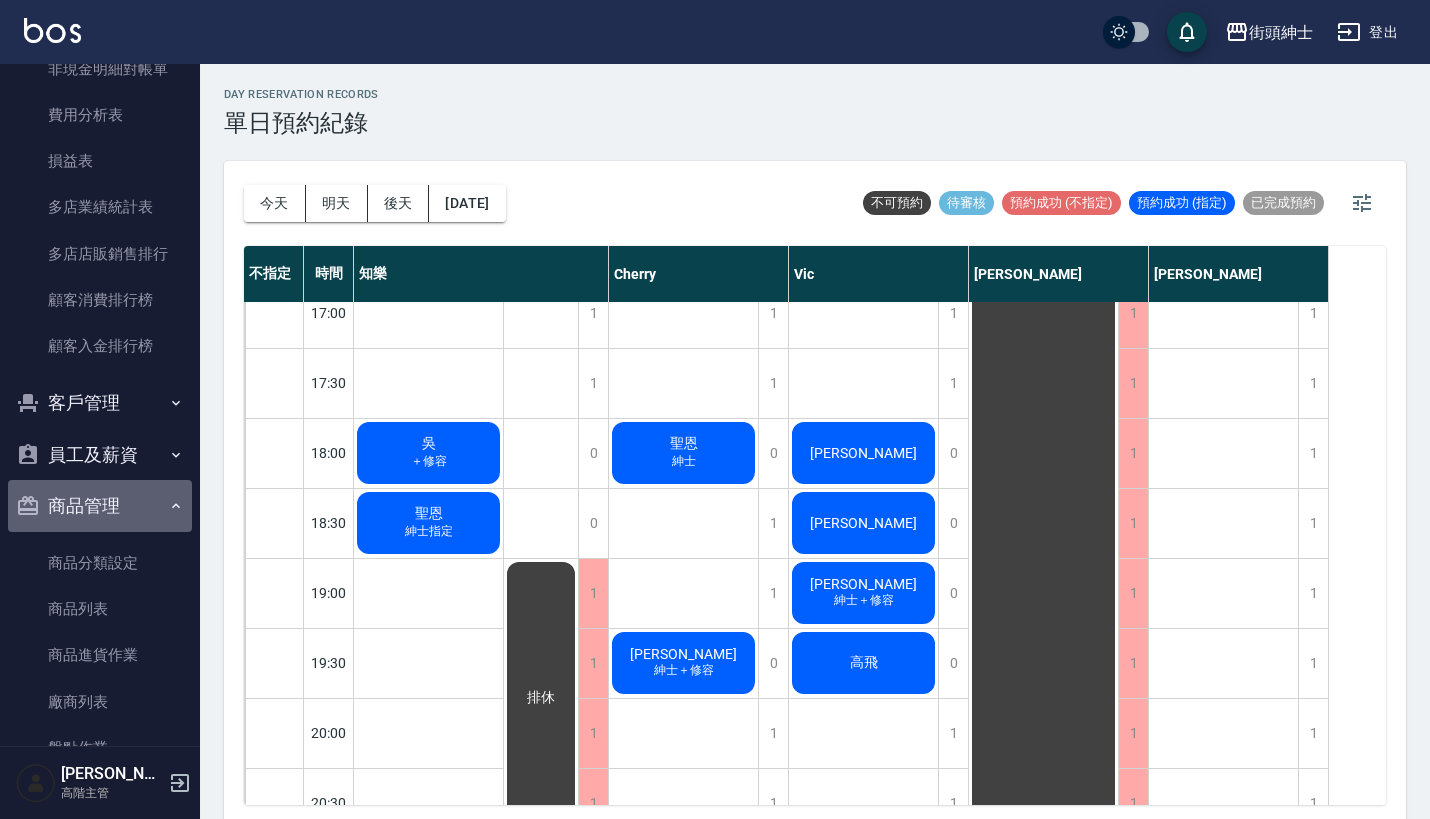 click on "商品管理" at bounding box center (100, 506) 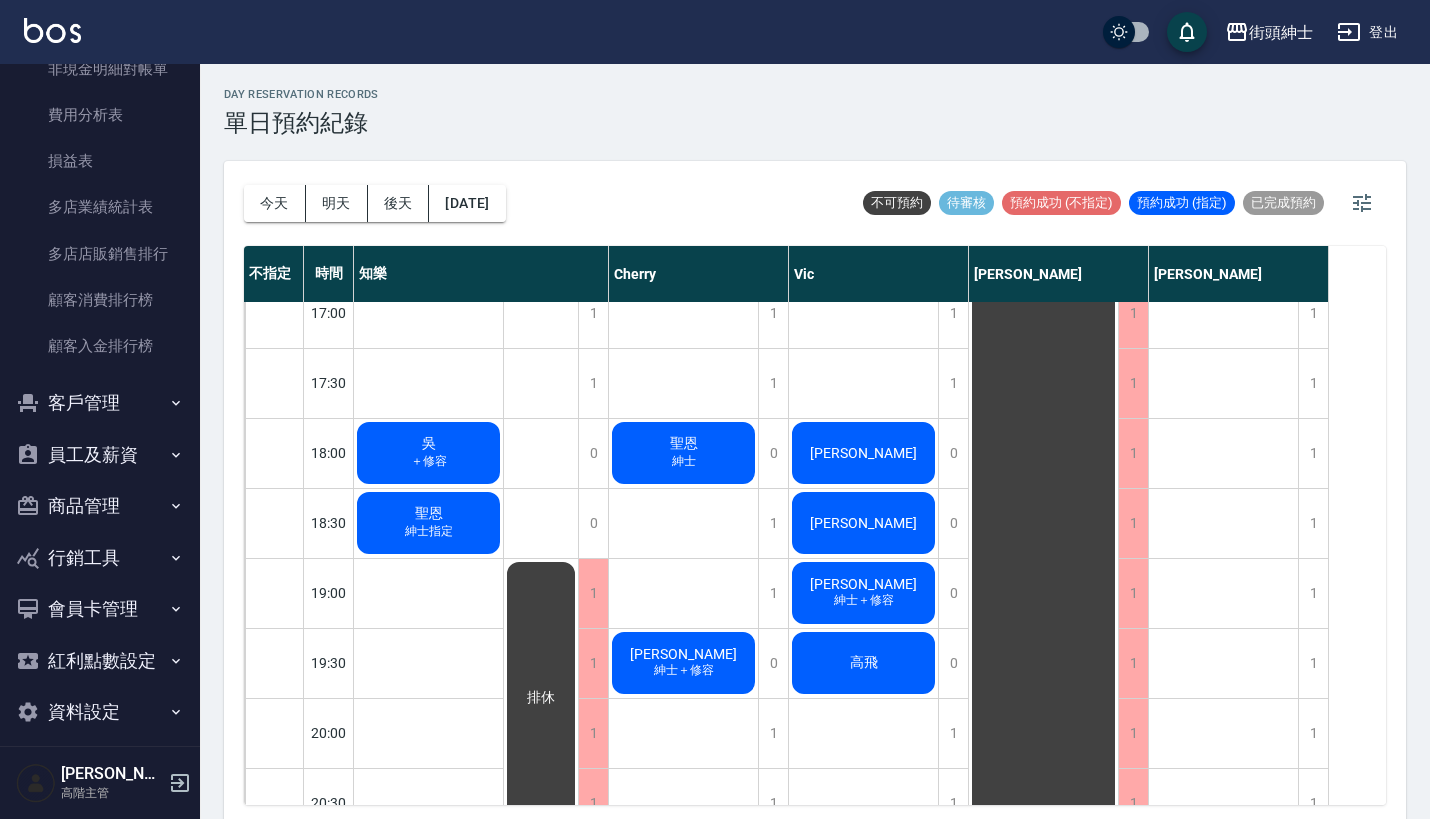 click on "資料設定" at bounding box center [100, 712] 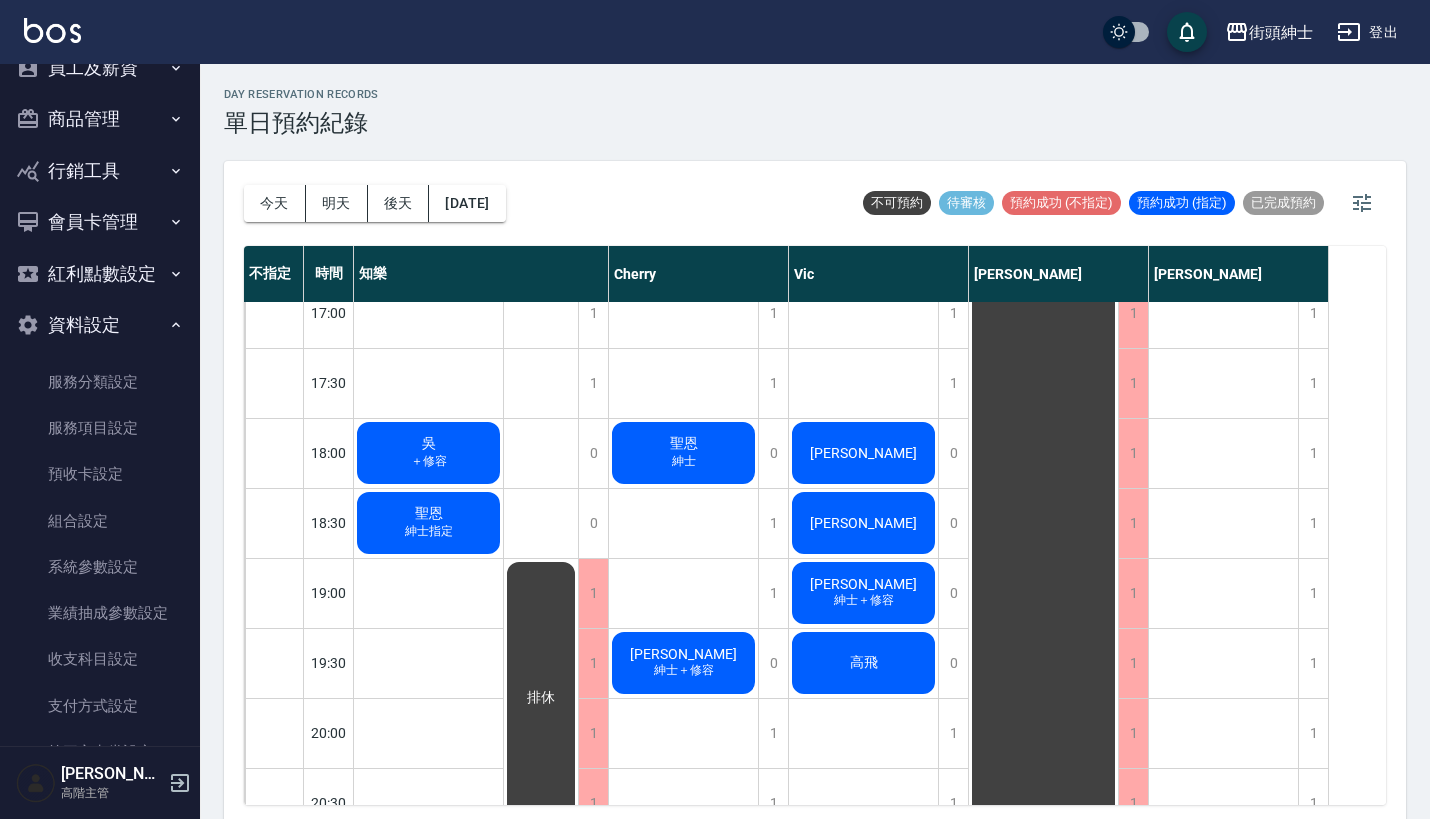 scroll, scrollTop: 2241, scrollLeft: 0, axis: vertical 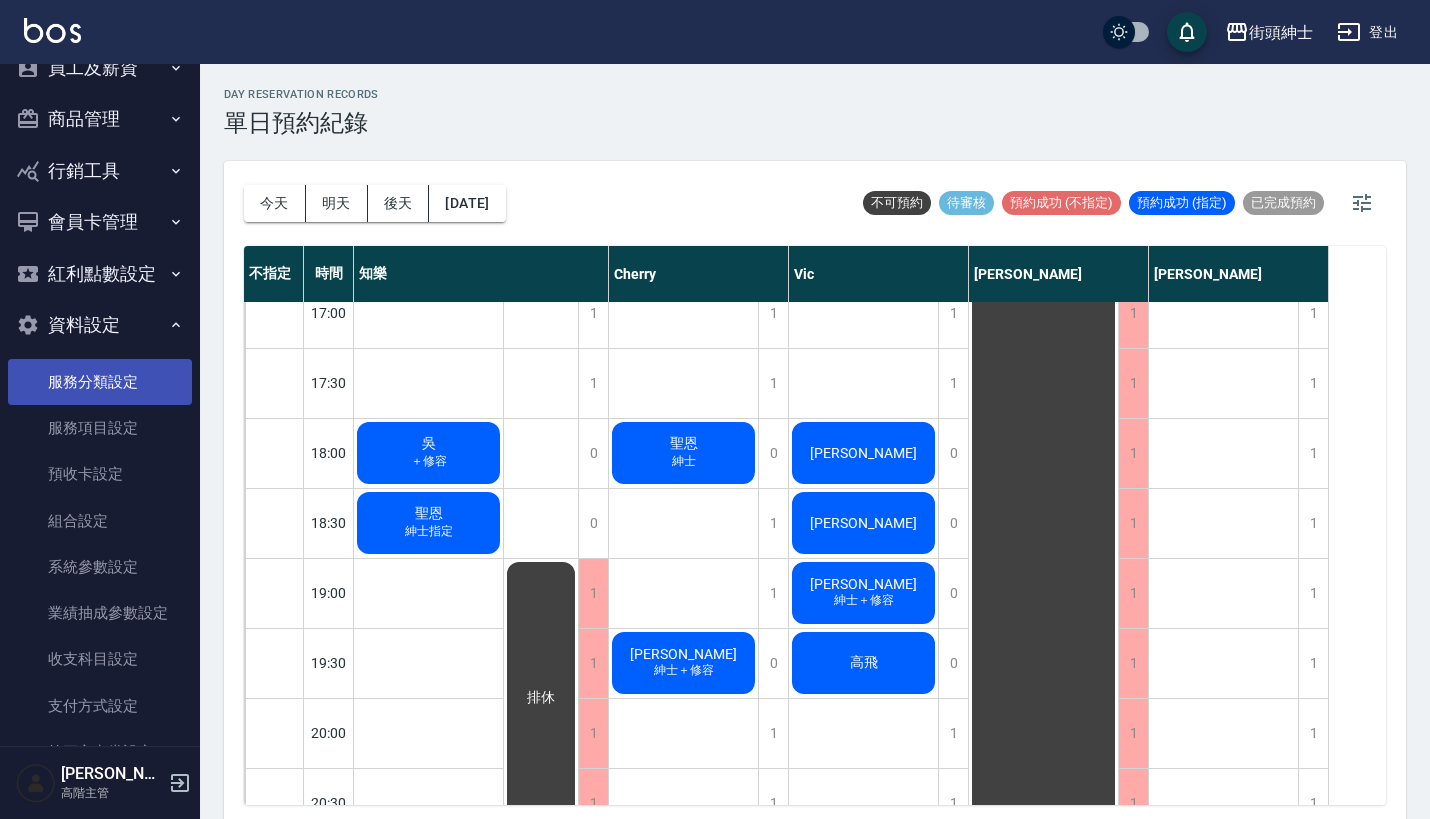 click on "服務分類設定" at bounding box center [100, 382] 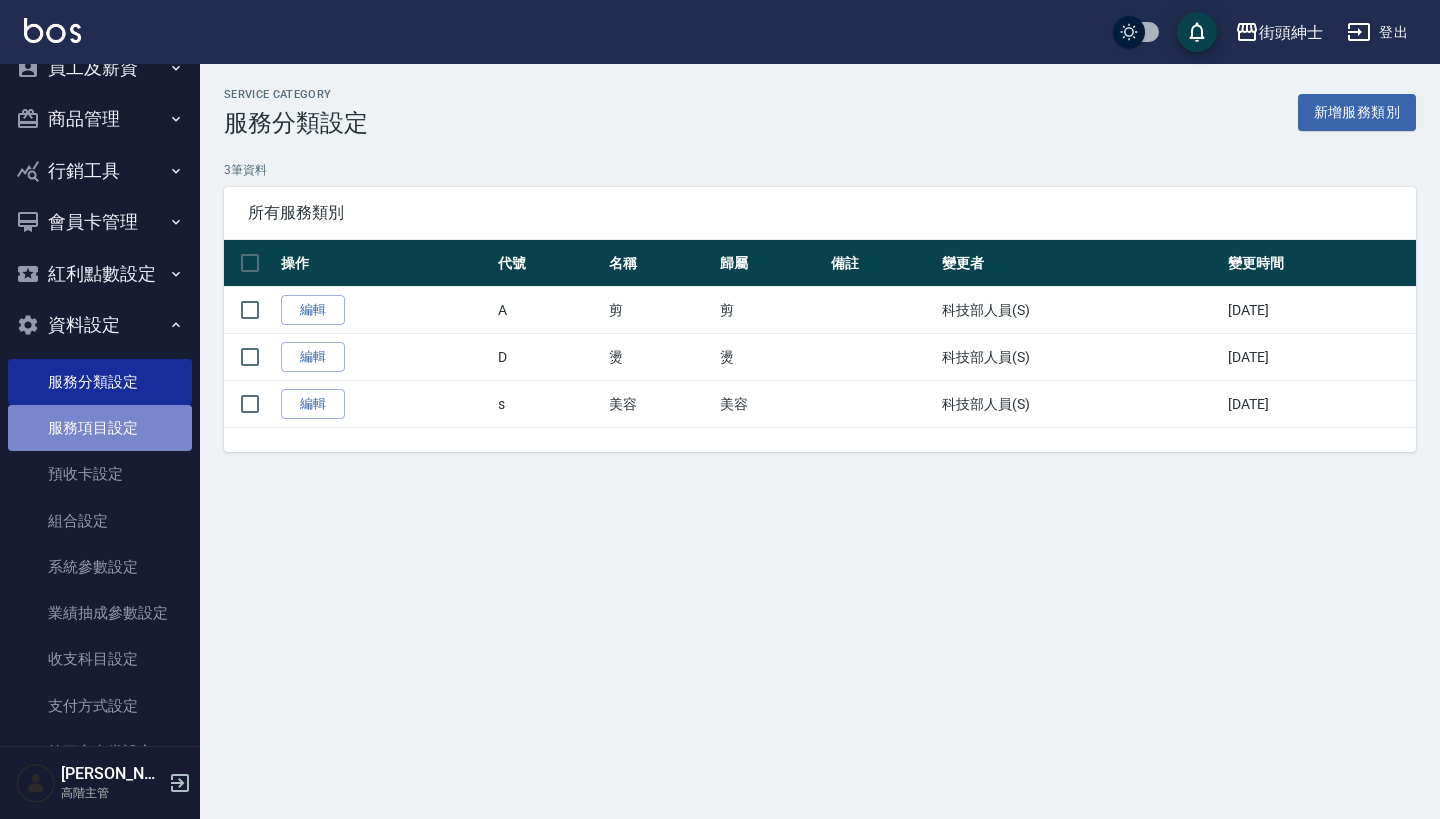 click on "服務項目設定" at bounding box center [100, 428] 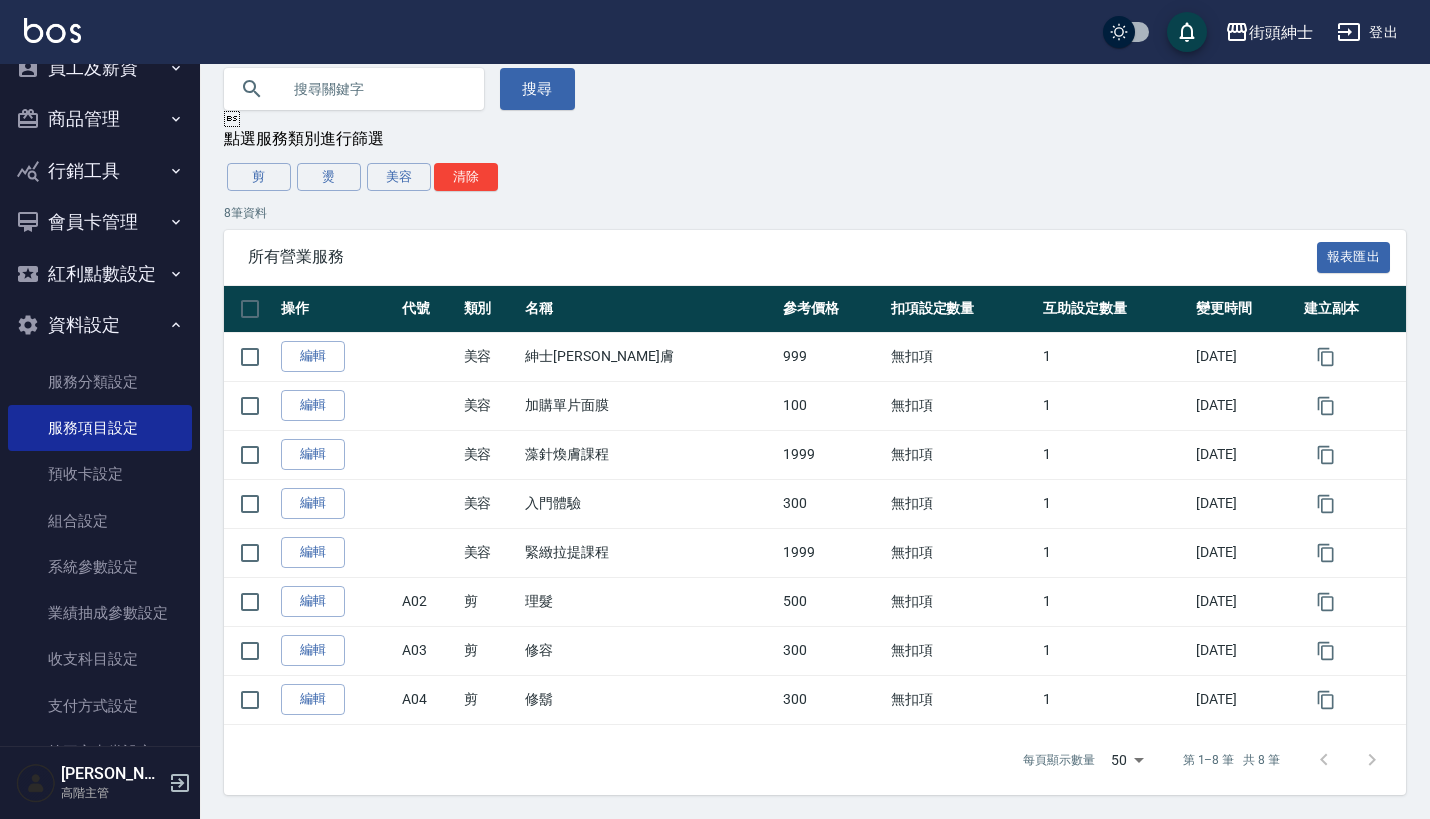 scroll, scrollTop: 0, scrollLeft: 0, axis: both 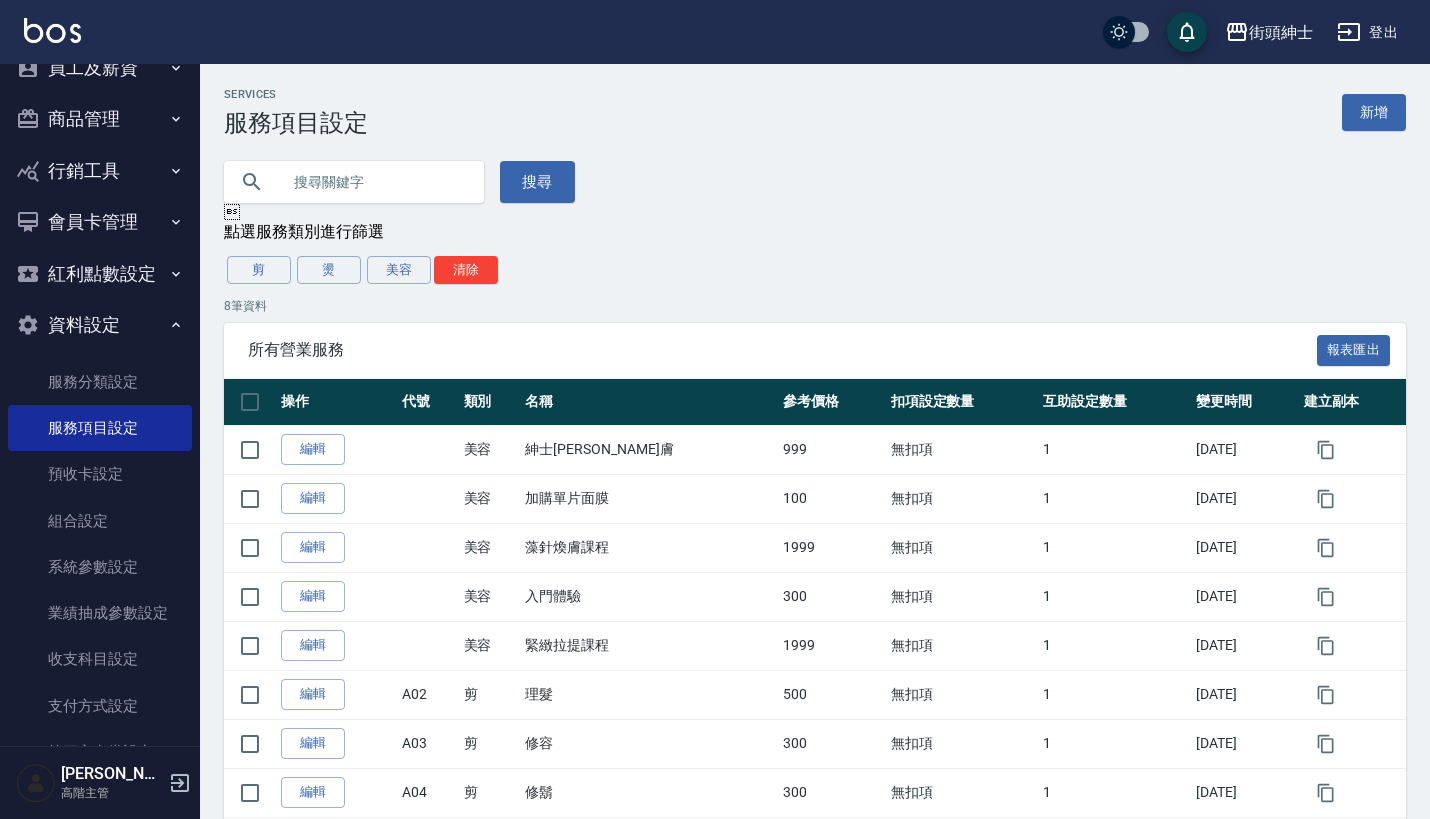 click on "Services 服務項目設定 新增" at bounding box center (815, 112) 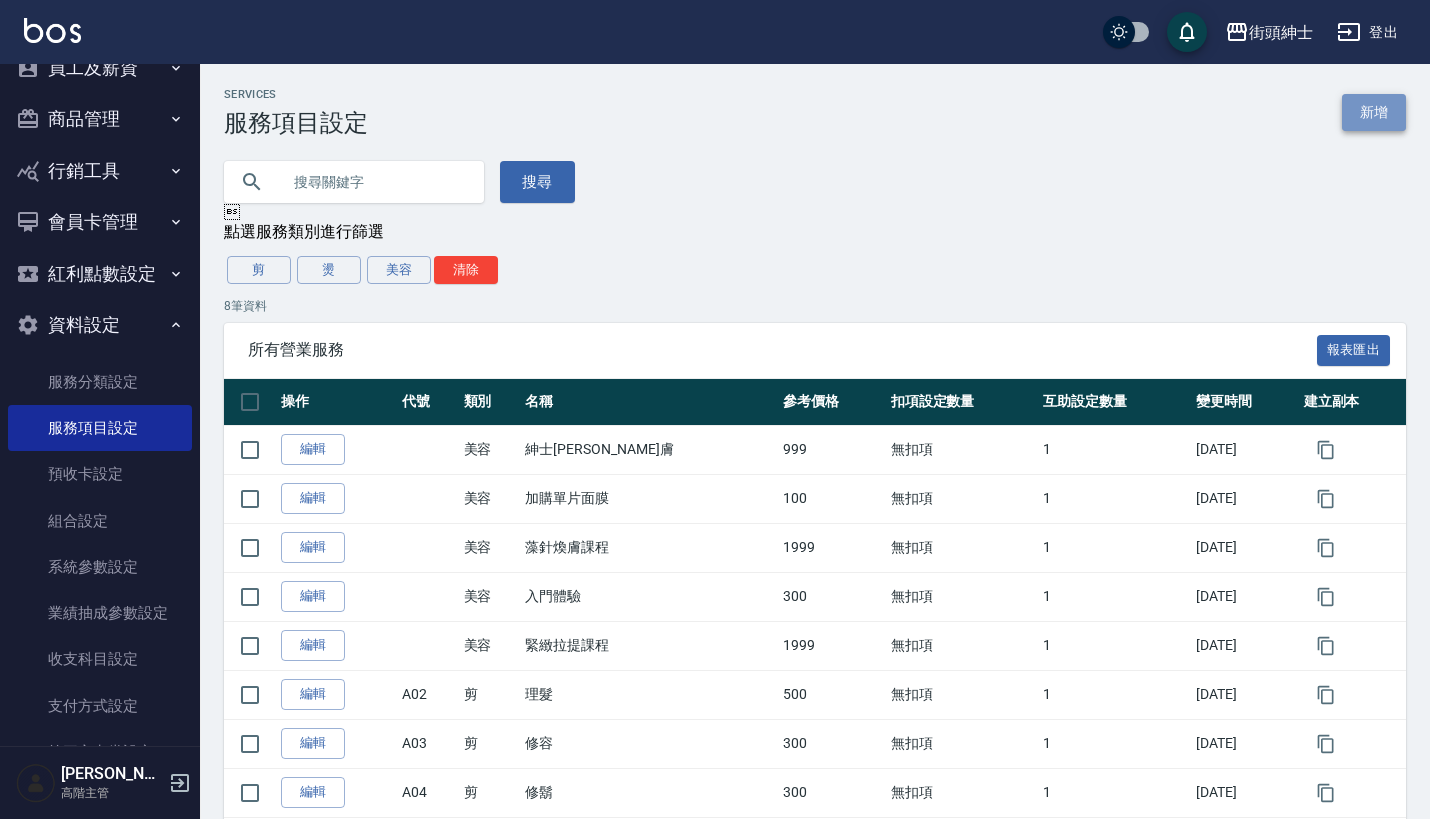 click on "新增" at bounding box center [1374, 112] 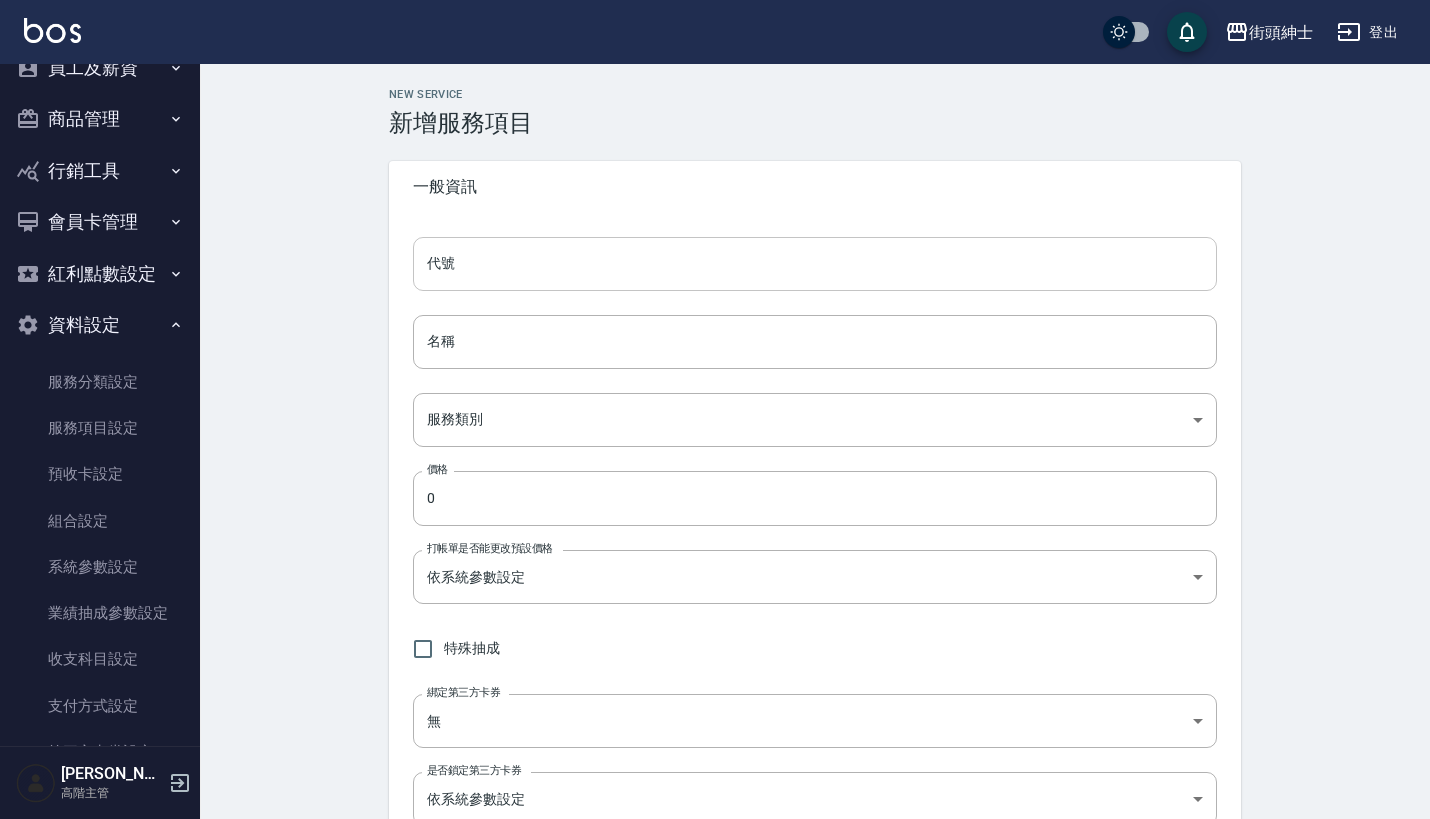 click on "代號" at bounding box center (815, 264) 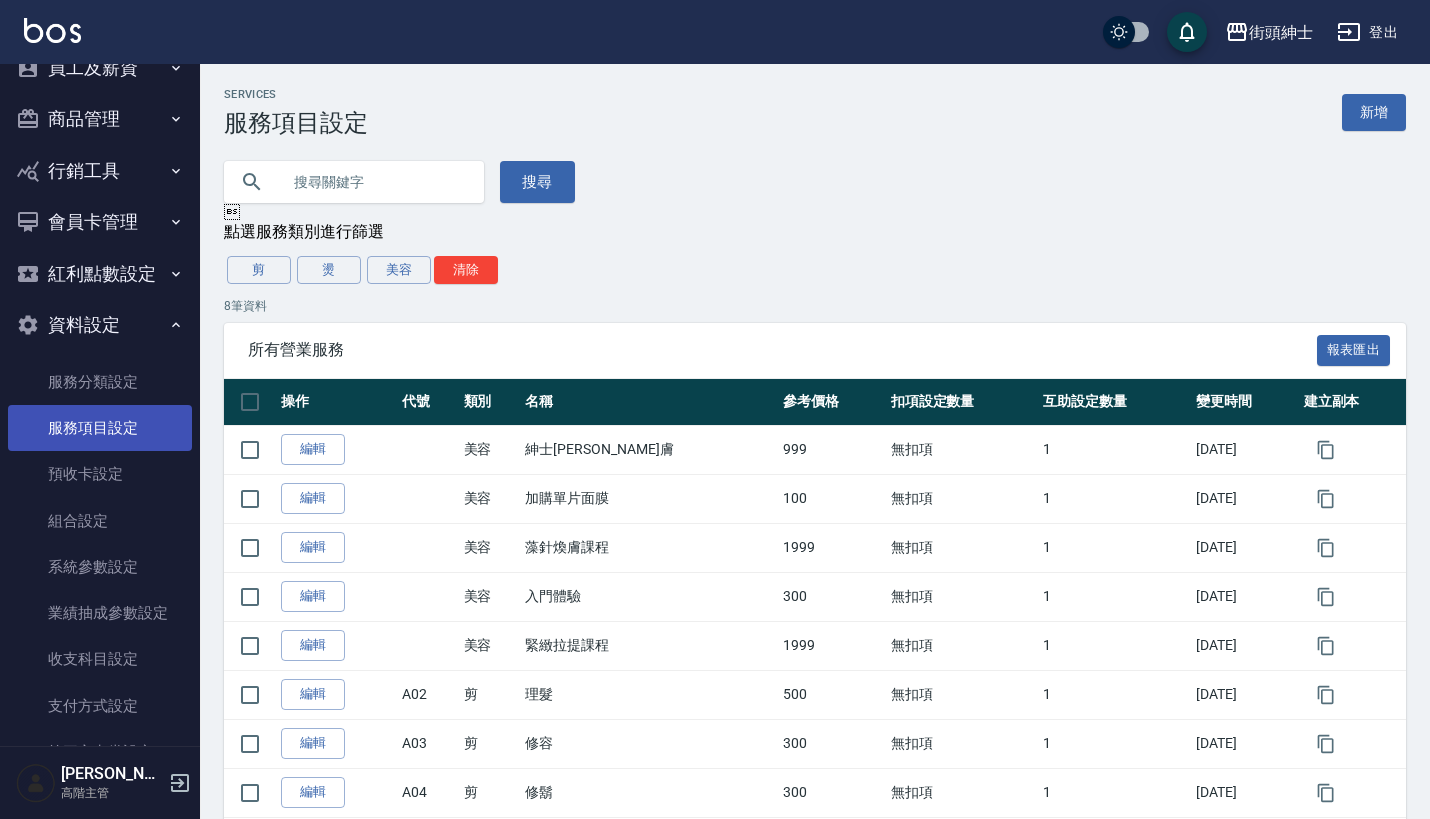 scroll, scrollTop: 2325, scrollLeft: 0, axis: vertical 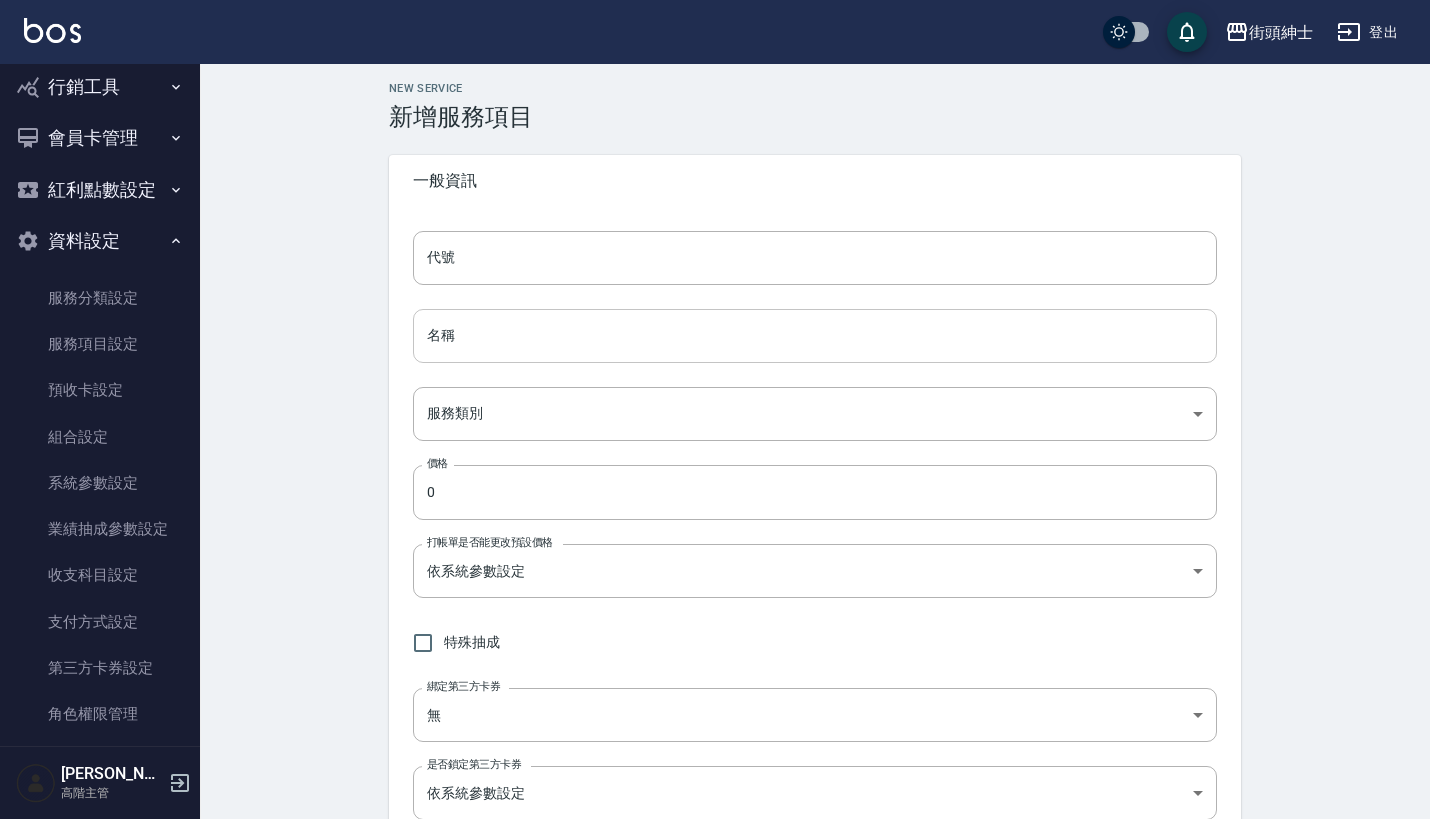 click on "名稱" at bounding box center [815, 336] 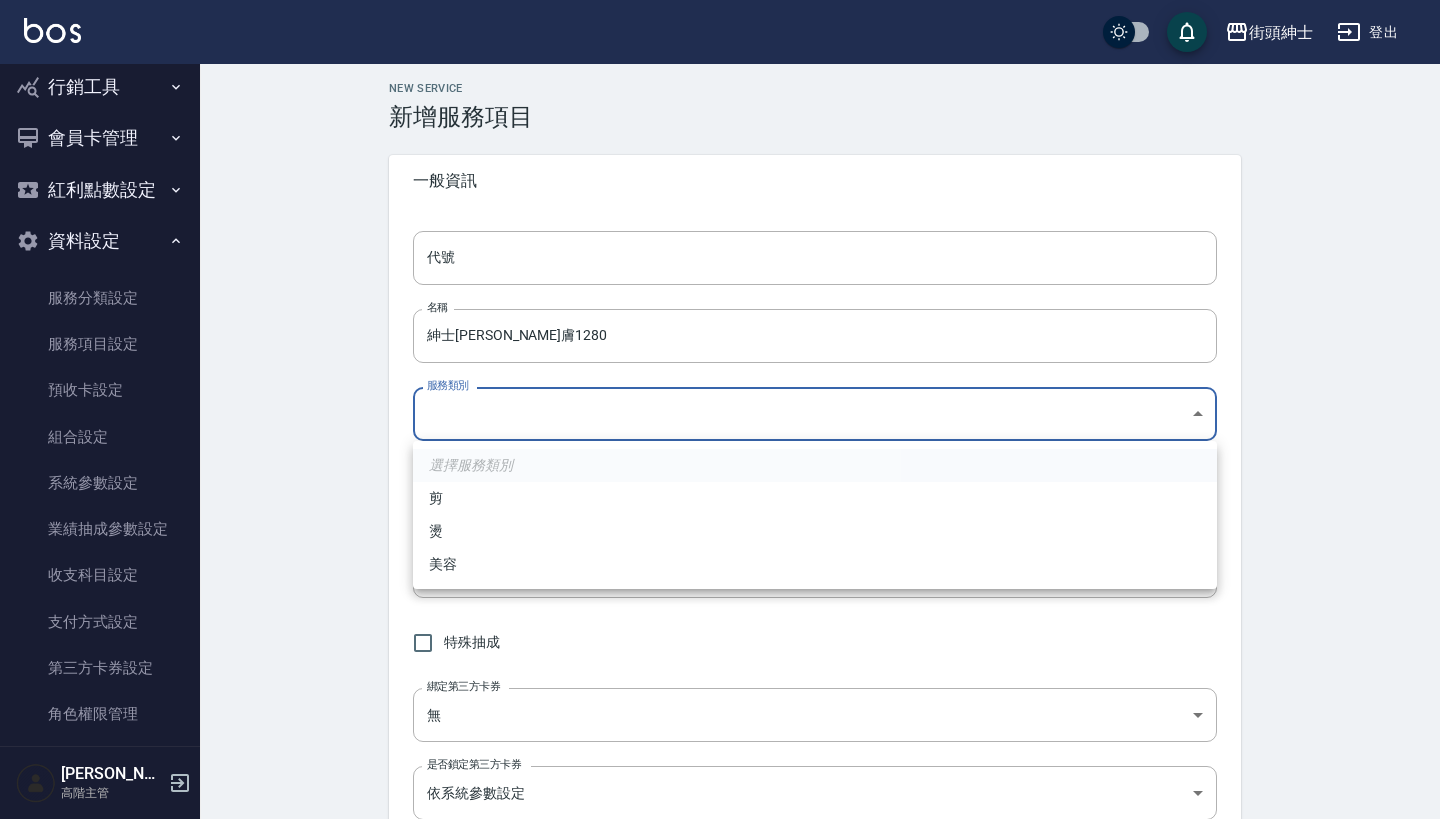 click on "街頭紳士 登出 櫃檯作業 打帳單 帳單列表 掛單列表 座位開單 營業儀表板 現金收支登錄 高階收支登錄 材料自購登錄 每日結帳 排班表 現場電腦打卡 掃碼打卡 預約管理 預約管理 單日預約紀錄 單週預約紀錄 報表及分析 報表目錄 消費分析儀表板 店家區間累計表 店家日報表 店家排行榜 互助日報表 互助月報表 互助排行榜 互助點數明細 互助業績報表 全店業績分析表 每日業績分析表 營業統計分析表 營業項目月分析表 設計師業績表 設計師日報表 設計師業績分析表 設計師業績月報表 設計師抽成報表 設計師排行榜 商品銷售排行榜 商品消耗明細 商品進銷貨報表 商品庫存表 商品庫存盤點表 會員卡銷售報表 服務扣項明細表 單一服務項目查詢 店販抽成明細 店販分類抽成明細 顧客入金餘額表 顧客卡券餘額表 每日非現金明細 每日收支明細 收支分類明細表 收支匯款表 0" at bounding box center (720, 807) 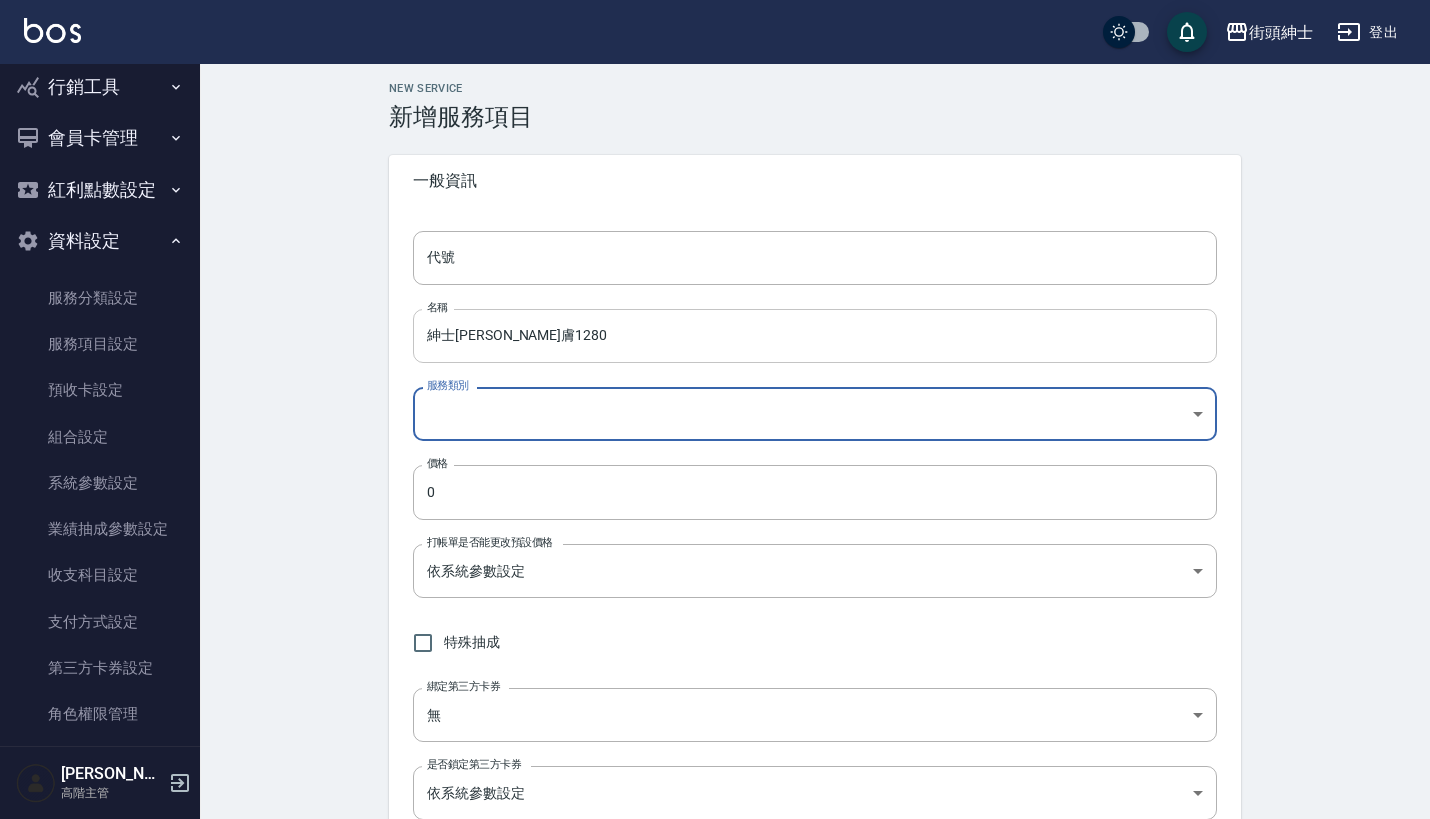 click on "紳士全效煥膚1280" at bounding box center (815, 336) 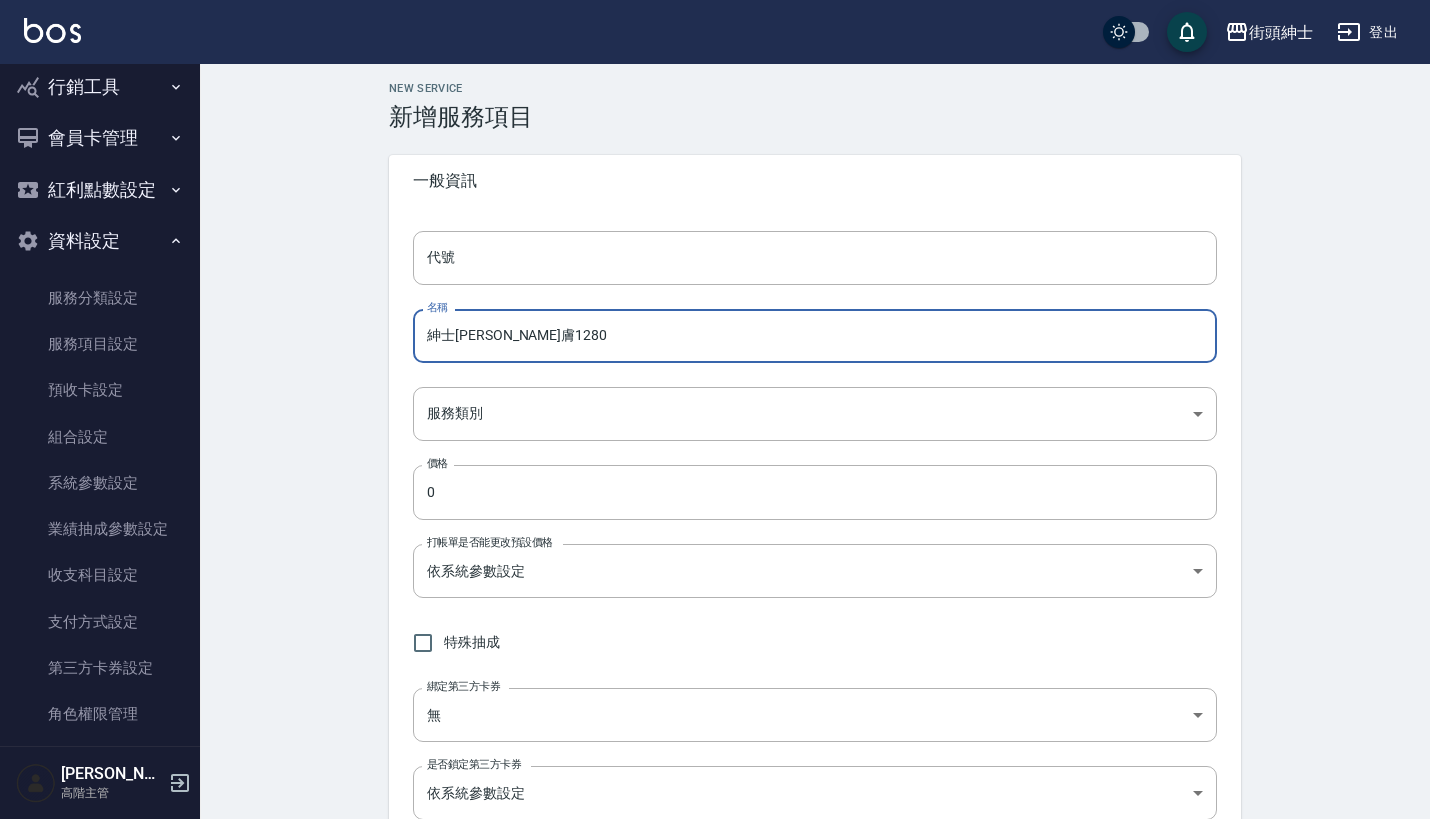 click on "紳士全效煥膚1280" at bounding box center [815, 336] 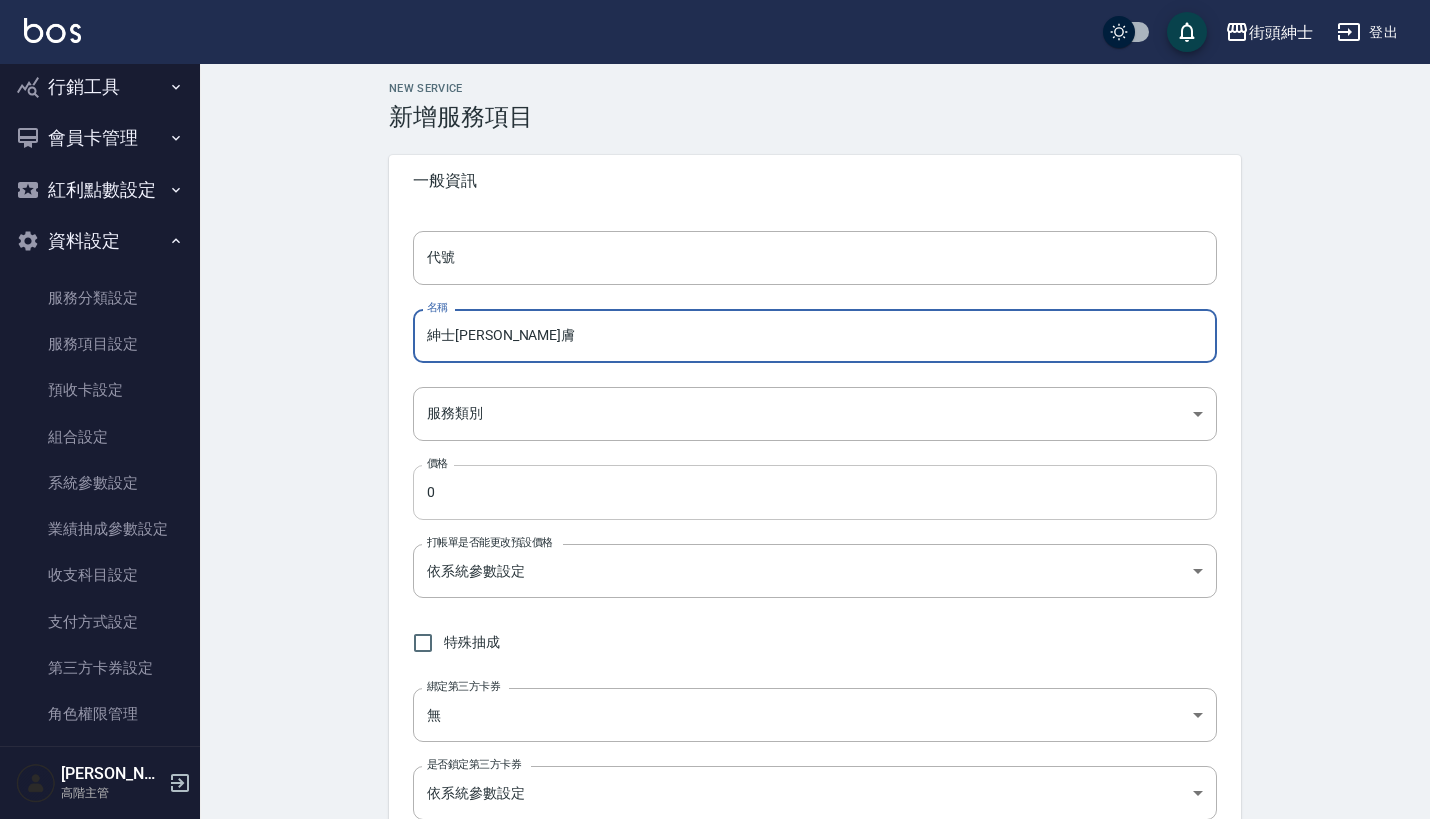 type on "紳士全效煥膚" 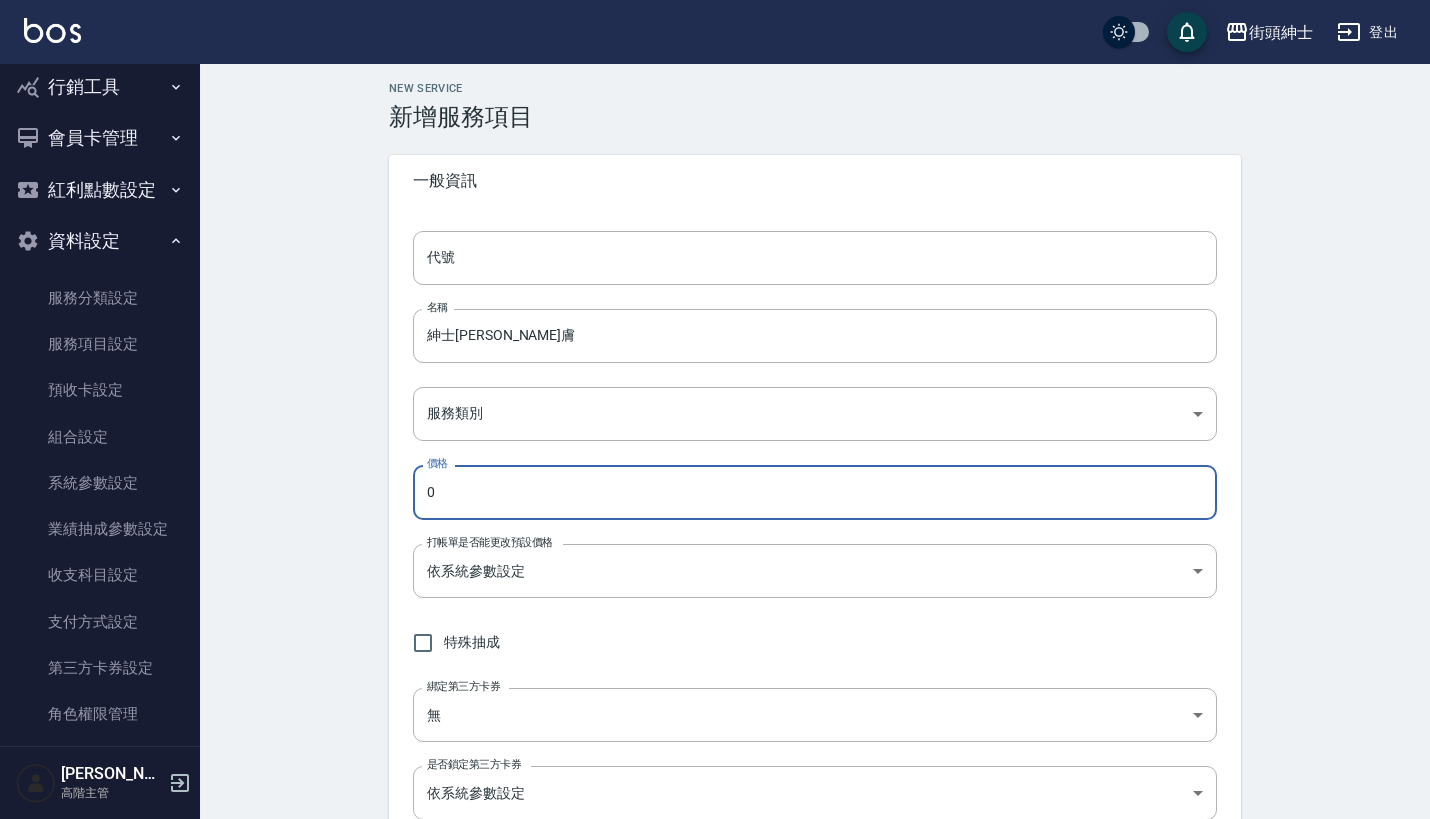 click on "0" at bounding box center [815, 492] 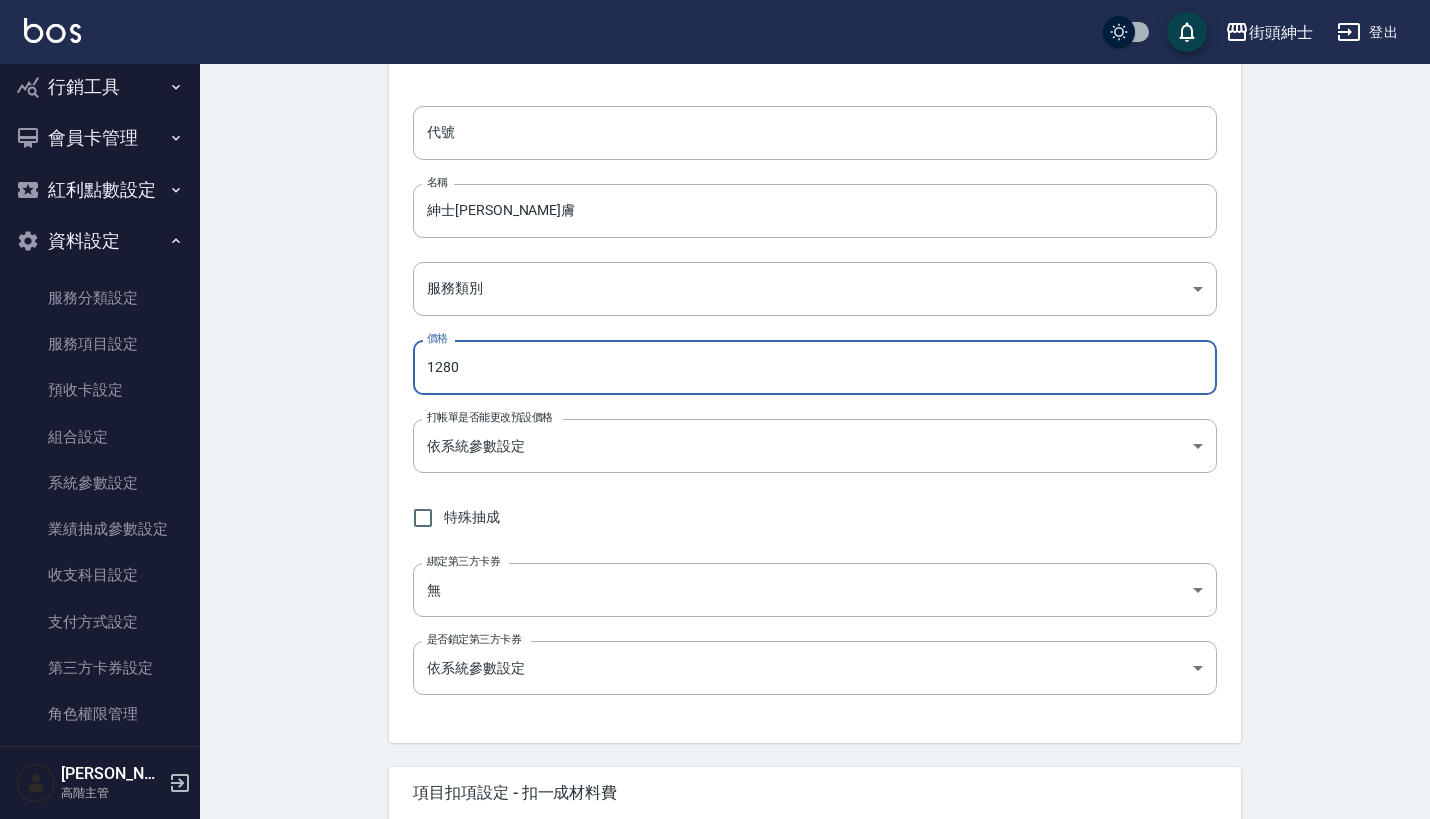 scroll, scrollTop: 105, scrollLeft: 0, axis: vertical 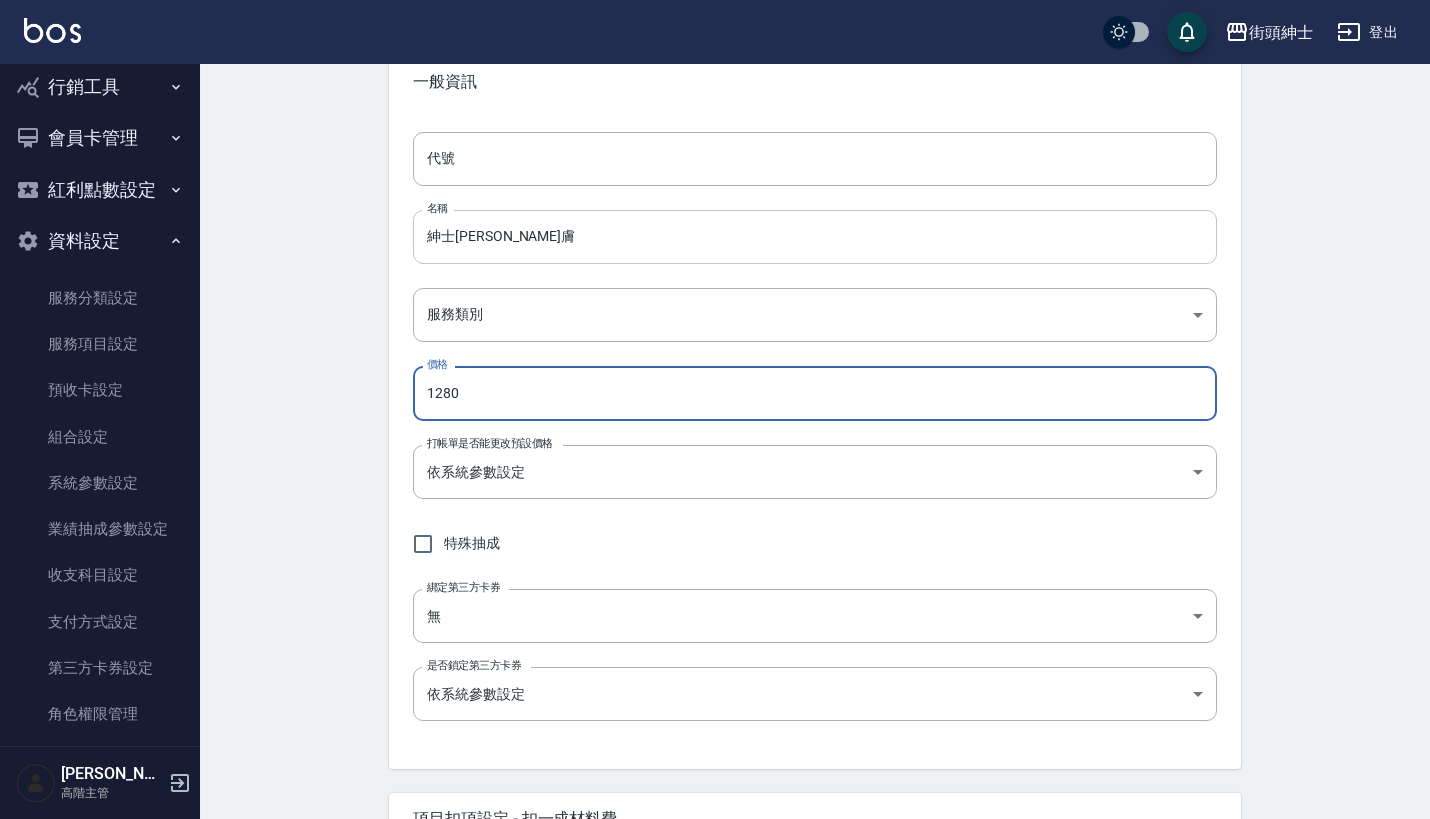 type on "1280" 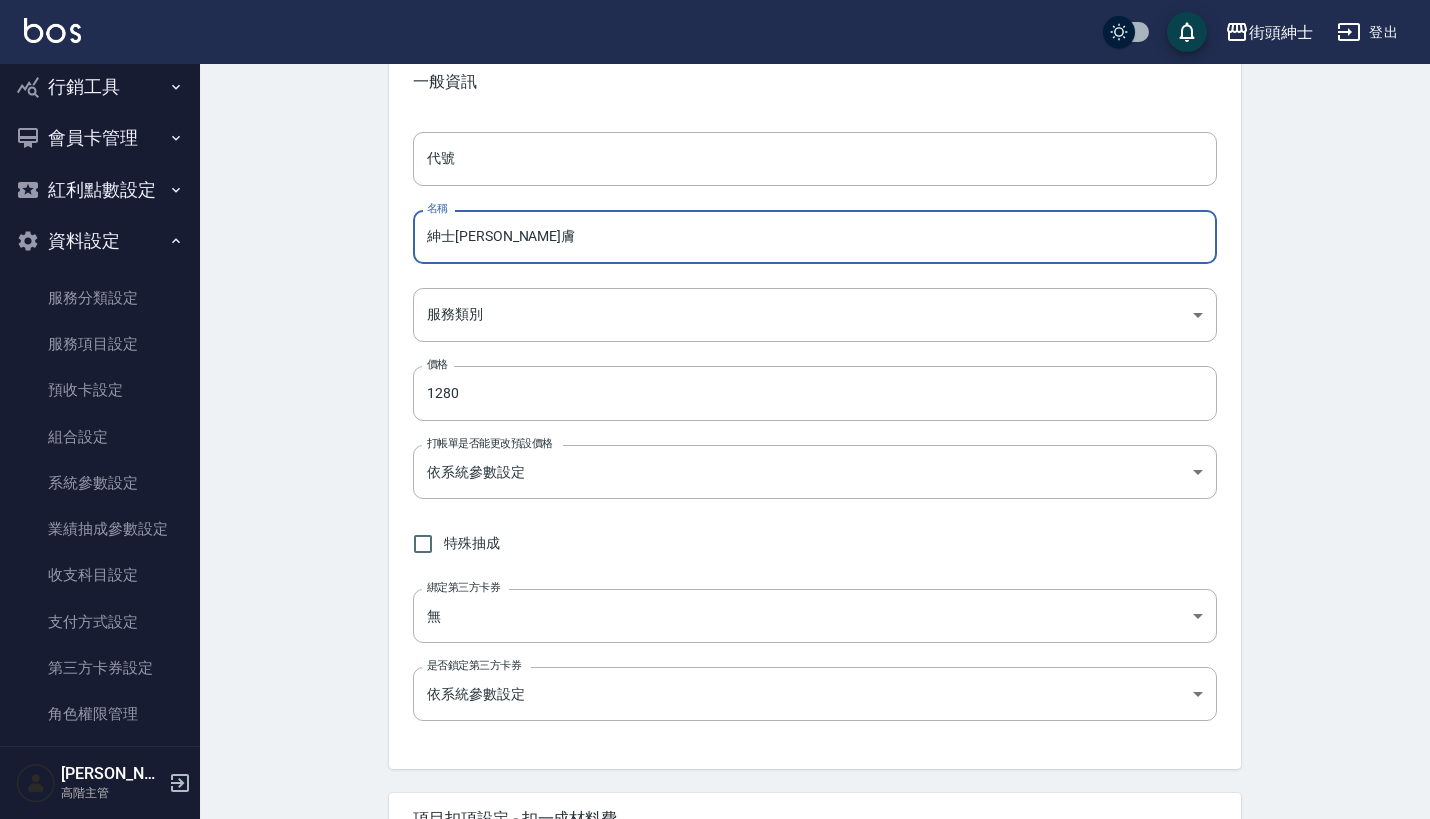 click on "紳士全效煥膚" at bounding box center (815, 237) 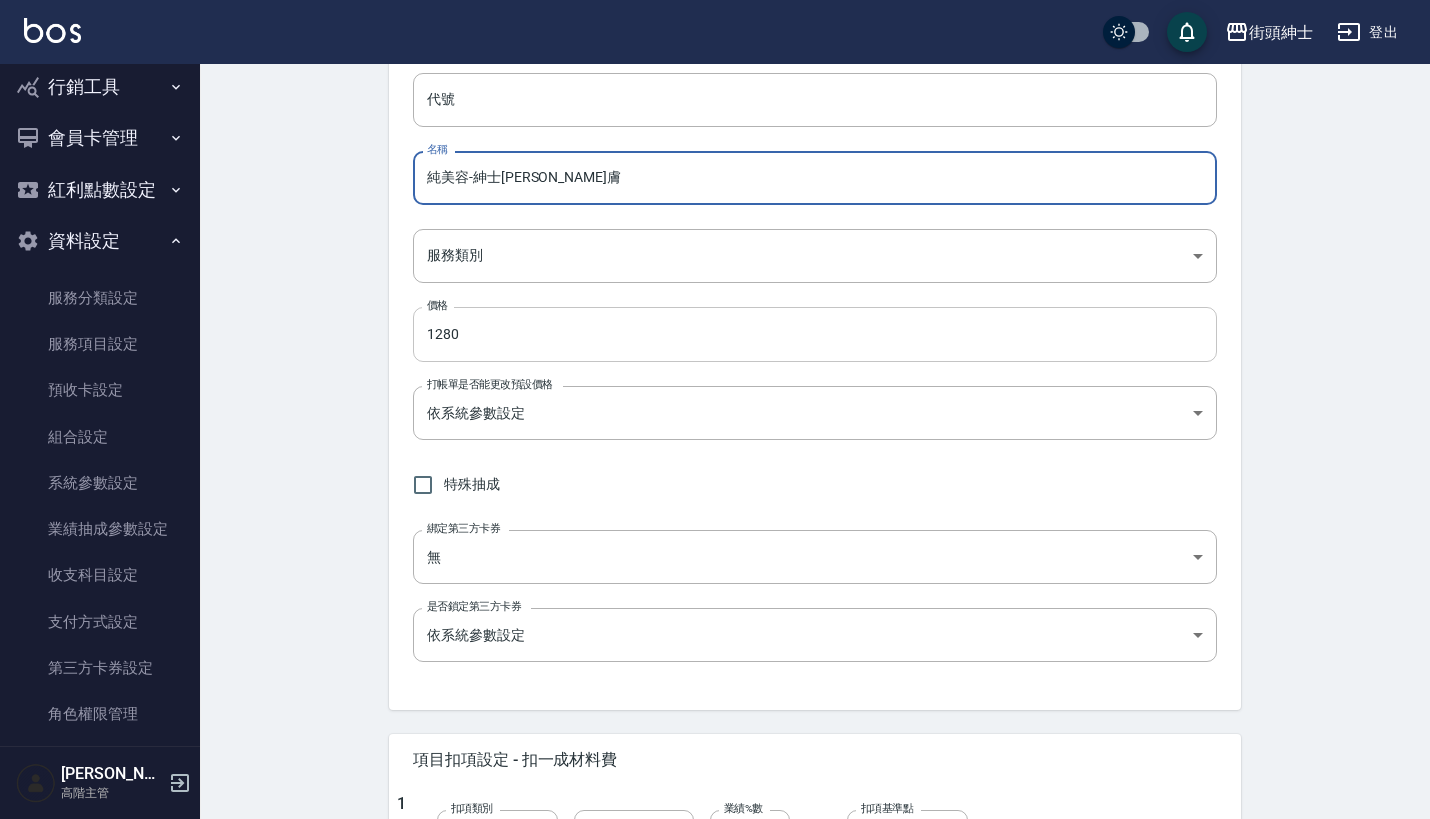 type on "純美容-紳士全效煥膚" 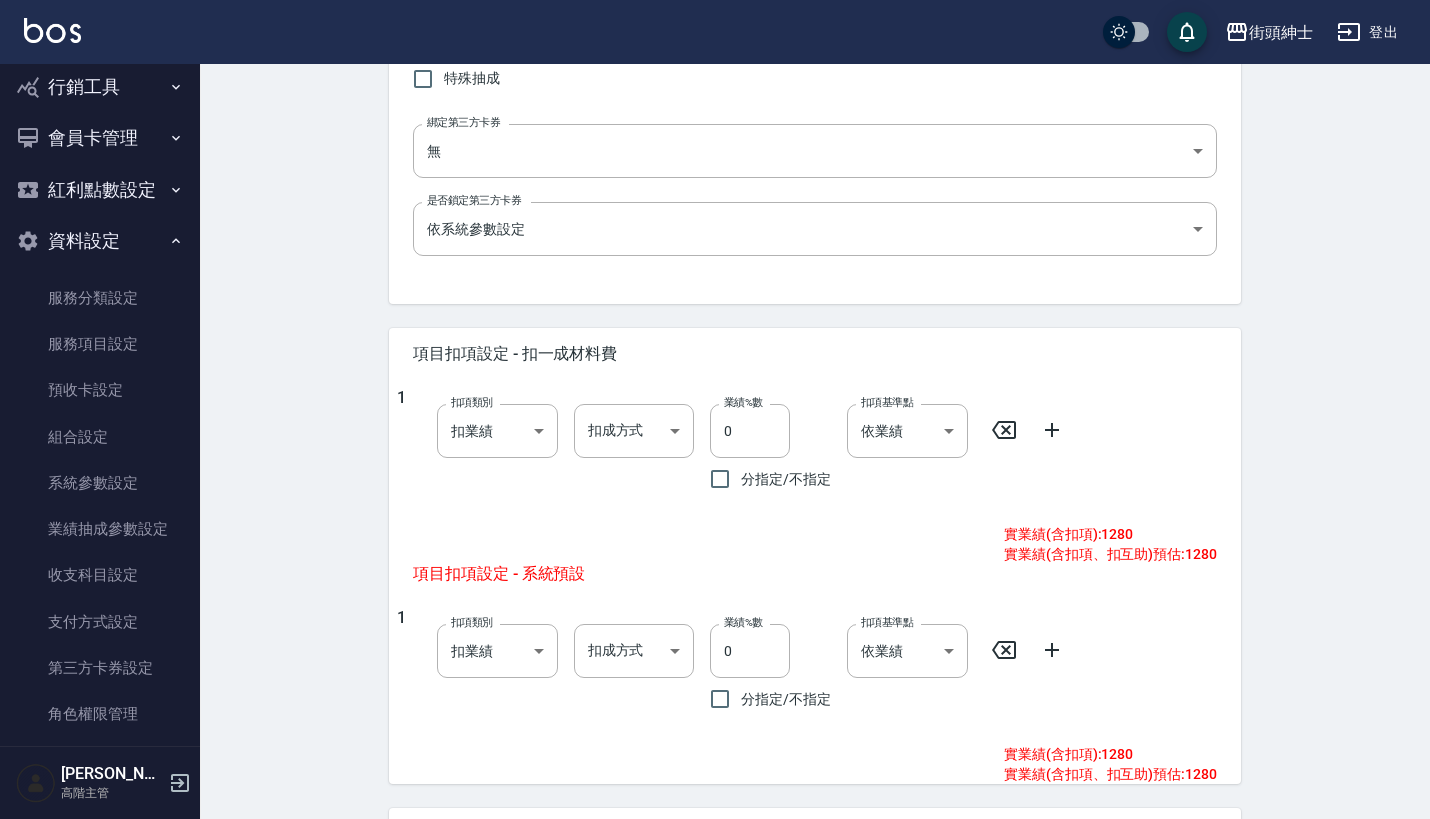 scroll, scrollTop: 614, scrollLeft: 0, axis: vertical 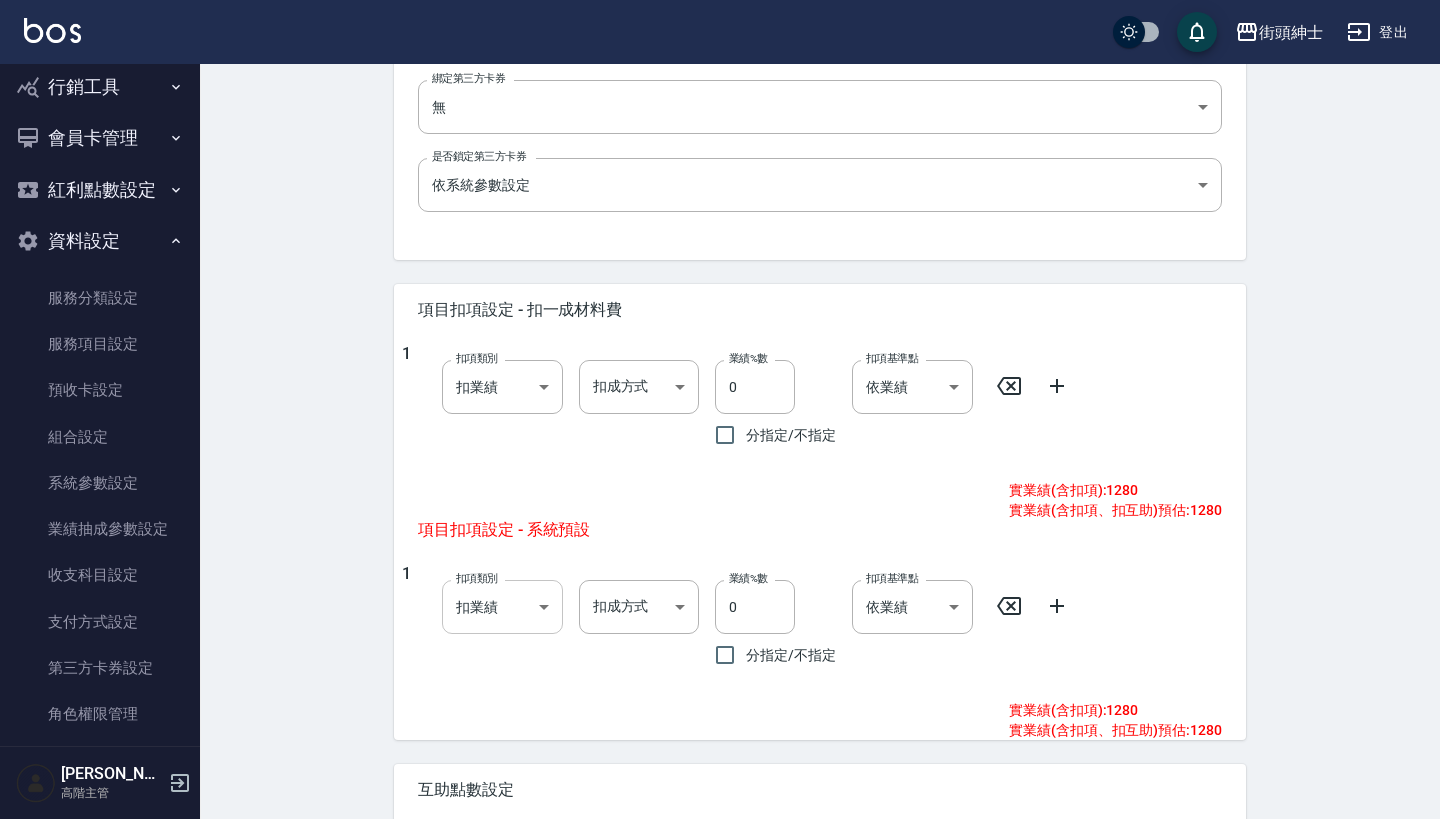 click on "街頭紳士 登出 櫃檯作業 打帳單 帳單列表 掛單列表 座位開單 營業儀表板 現金收支登錄 高階收支登錄 材料自購登錄 每日結帳 排班表 現場電腦打卡 掃碼打卡 預約管理 預約管理 單日預約紀錄 單週預約紀錄 報表及分析 報表目錄 消費分析儀表板 店家區間累計表 店家日報表 店家排行榜 互助日報表 互助月報表 互助排行榜 互助點數明細 互助業績報表 全店業績分析表 每日業績分析表 營業統計分析表 營業項目月分析表 設計師業績表 設計師日報表 設計師業績分析表 設計師業績月報表 設計師抽成報表 設計師排行榜 商品銷售排行榜 商品消耗明細 商品進銷貨報表 商品庫存表 商品庫存盤點表 會員卡銷售報表 服務扣項明細表 單一服務項目查詢 店販抽成明細 店販分類抽成明細 顧客入金餘額表 顧客卡券餘額表 每日非現金明細 每日收支明細 收支分類明細表 收支匯款表 1" at bounding box center (720, 199) 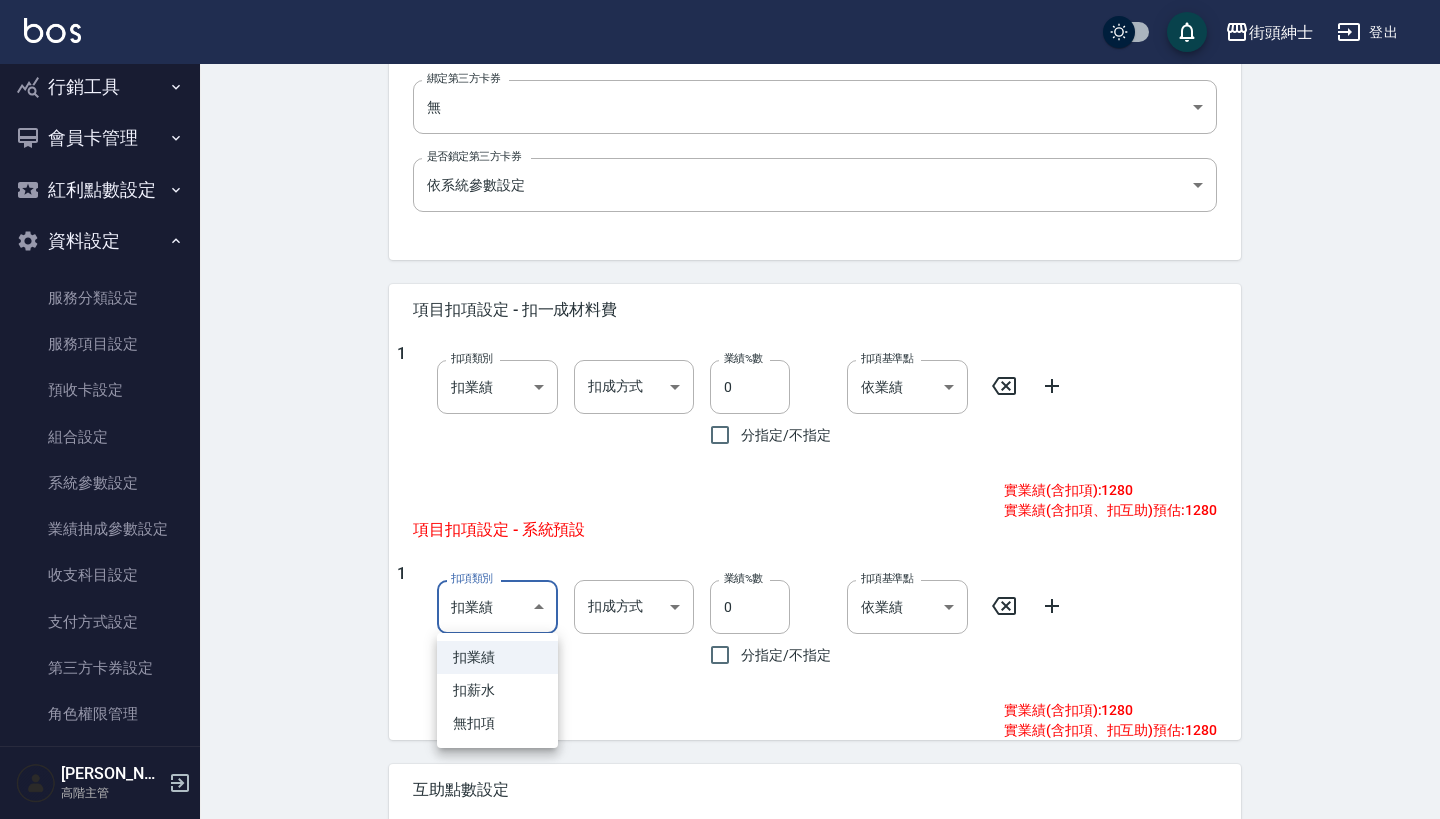 click at bounding box center (720, 409) 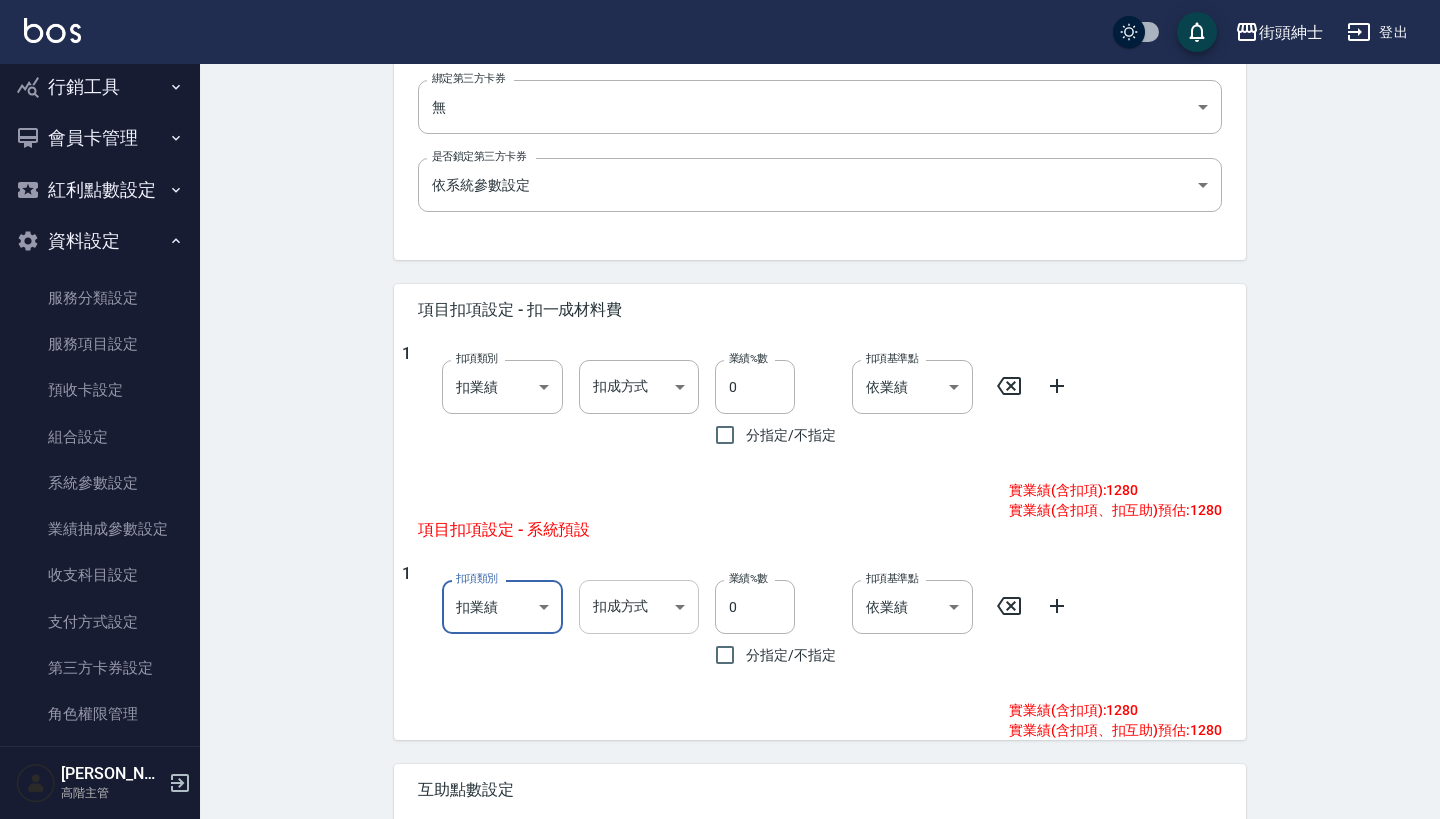 click on "街頭紳士 登出 櫃檯作業 打帳單 帳單列表 掛單列表 座位開單 營業儀表板 現金收支登錄 高階收支登錄 材料自購登錄 每日結帳 排班表 現場電腦打卡 掃碼打卡 預約管理 預約管理 單日預約紀錄 單週預約紀錄 報表及分析 報表目錄 消費分析儀表板 店家區間累計表 店家日報表 店家排行榜 互助日報表 互助月報表 互助排行榜 互助點數明細 互助業績報表 全店業績分析表 每日業績分析表 營業統計分析表 營業項目月分析表 設計師業績表 設計師日報表 設計師業績分析表 設計師業績月報表 設計師抽成報表 設計師排行榜 商品銷售排行榜 商品消耗明細 商品進銷貨報表 商品庫存表 商品庫存盤點表 會員卡銷售報表 服務扣項明細表 單一服務項目查詢 店販抽成明細 店販分類抽成明細 顧客入金餘額表 顧客卡券餘額表 每日非現金明細 每日收支明細 收支分類明細表 收支匯款表 1" at bounding box center (720, 199) 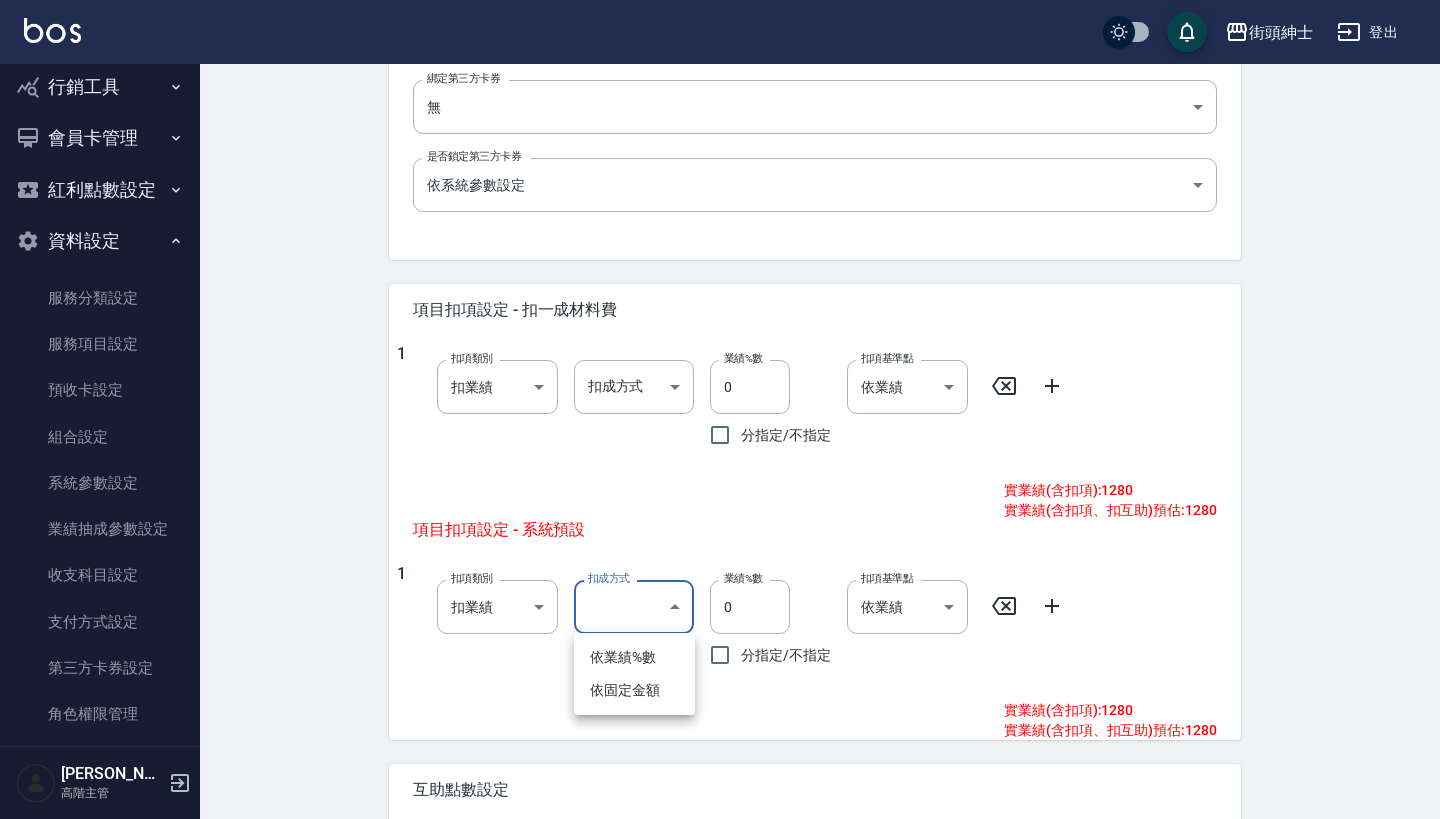 click on "依業績%數" at bounding box center [634, 657] 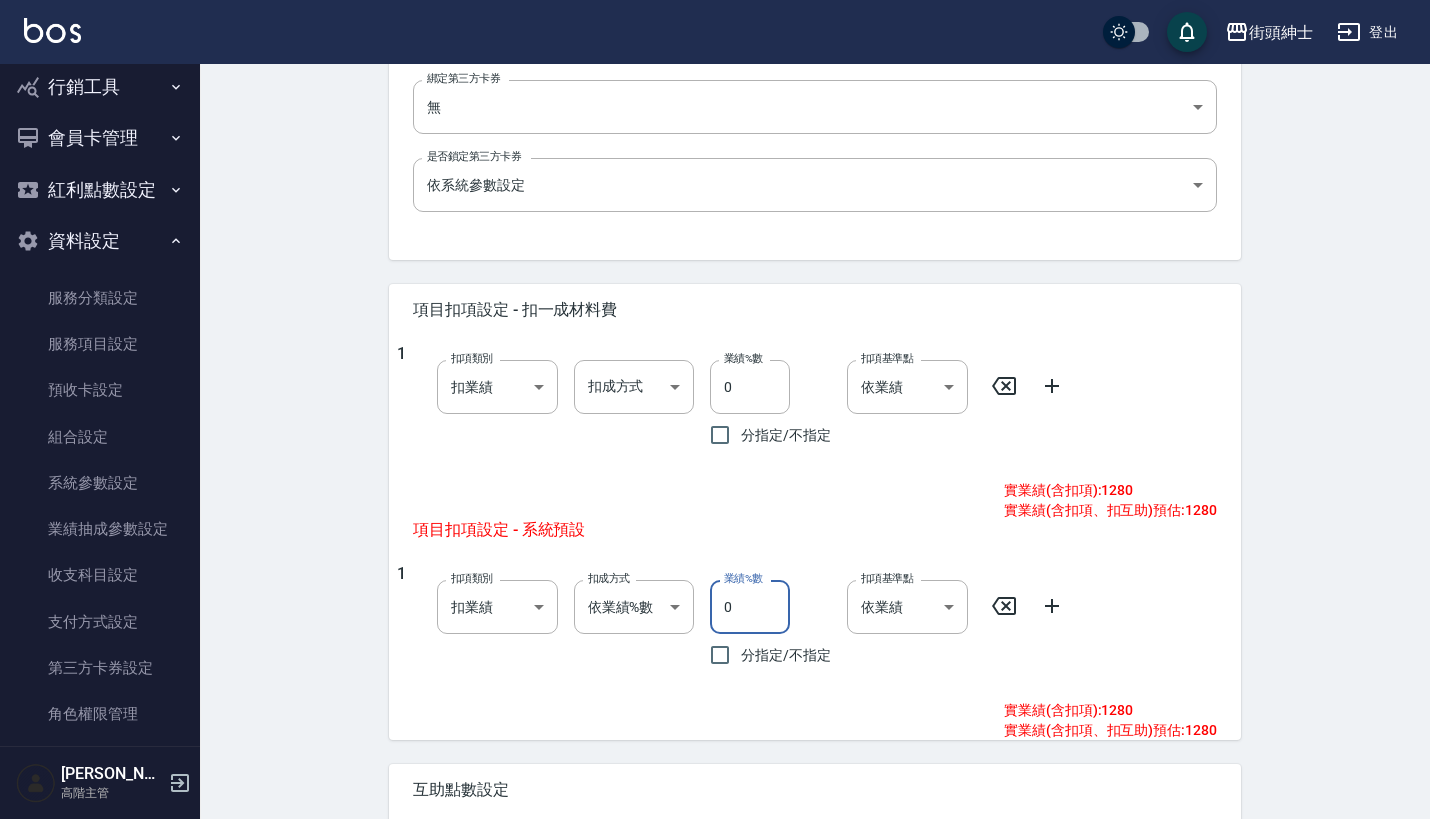 click on "0" at bounding box center (750, 607) 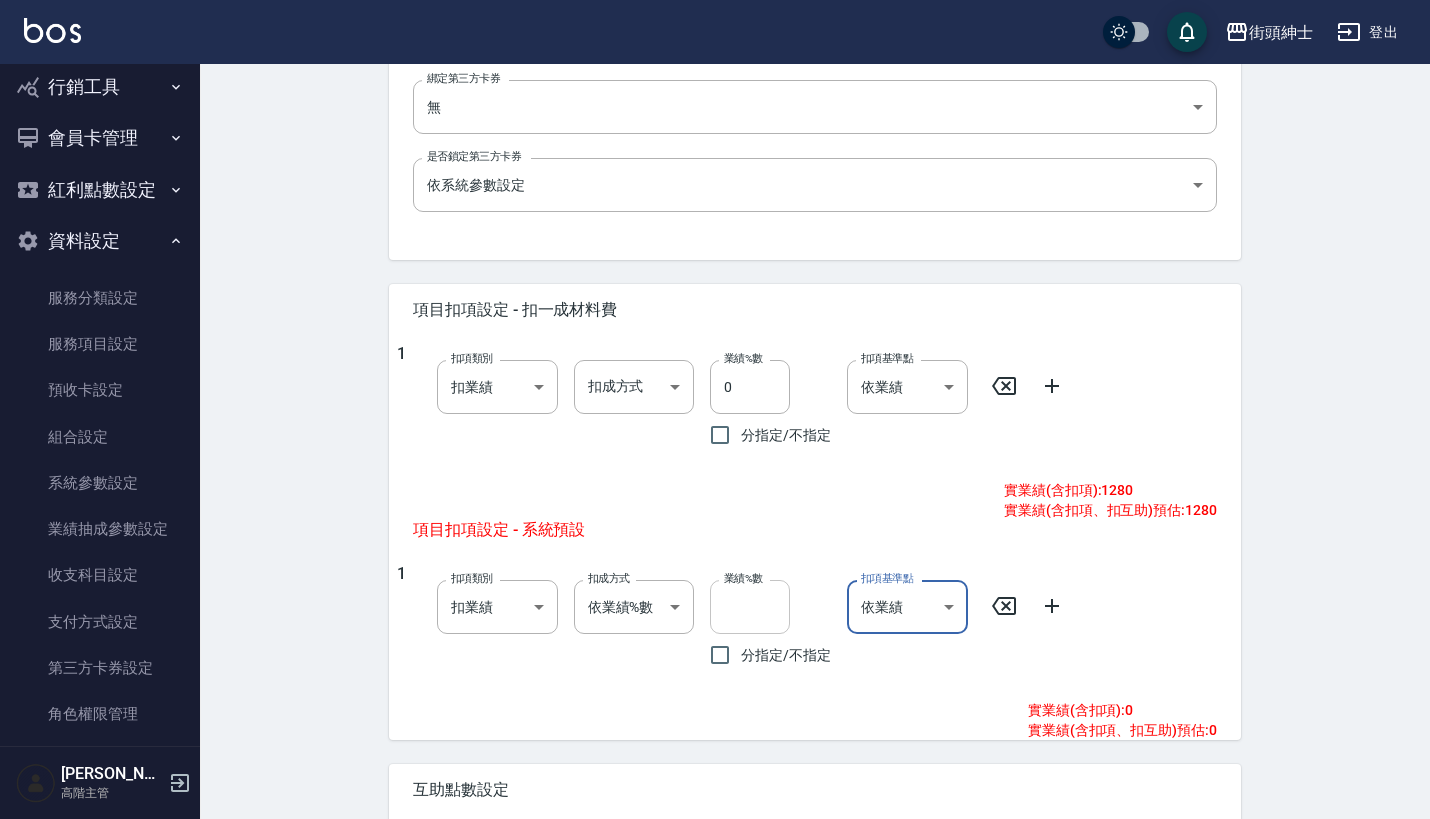 click on "業績%數" at bounding box center [750, 607] 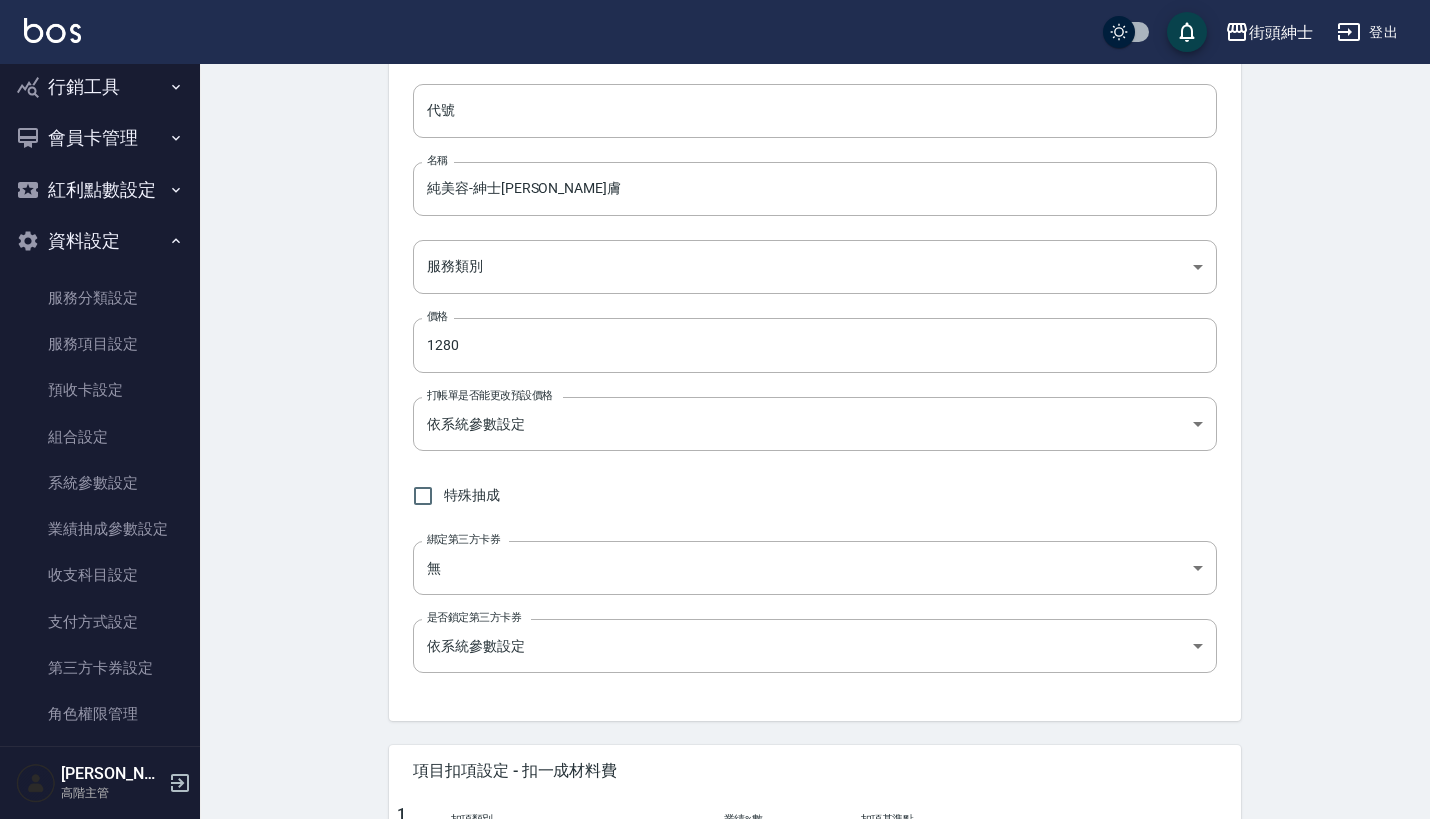scroll, scrollTop: 164, scrollLeft: 0, axis: vertical 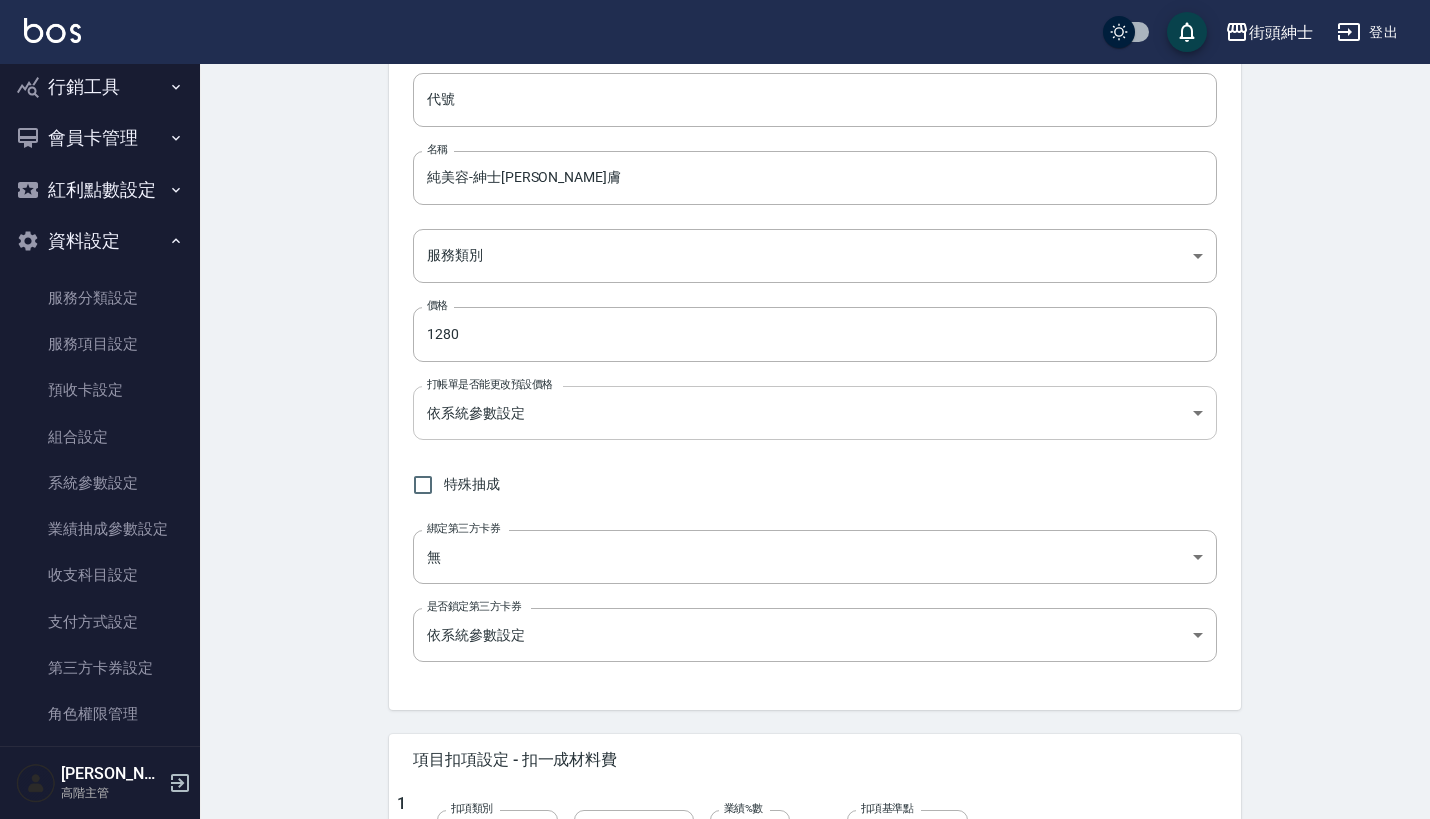 type on "60" 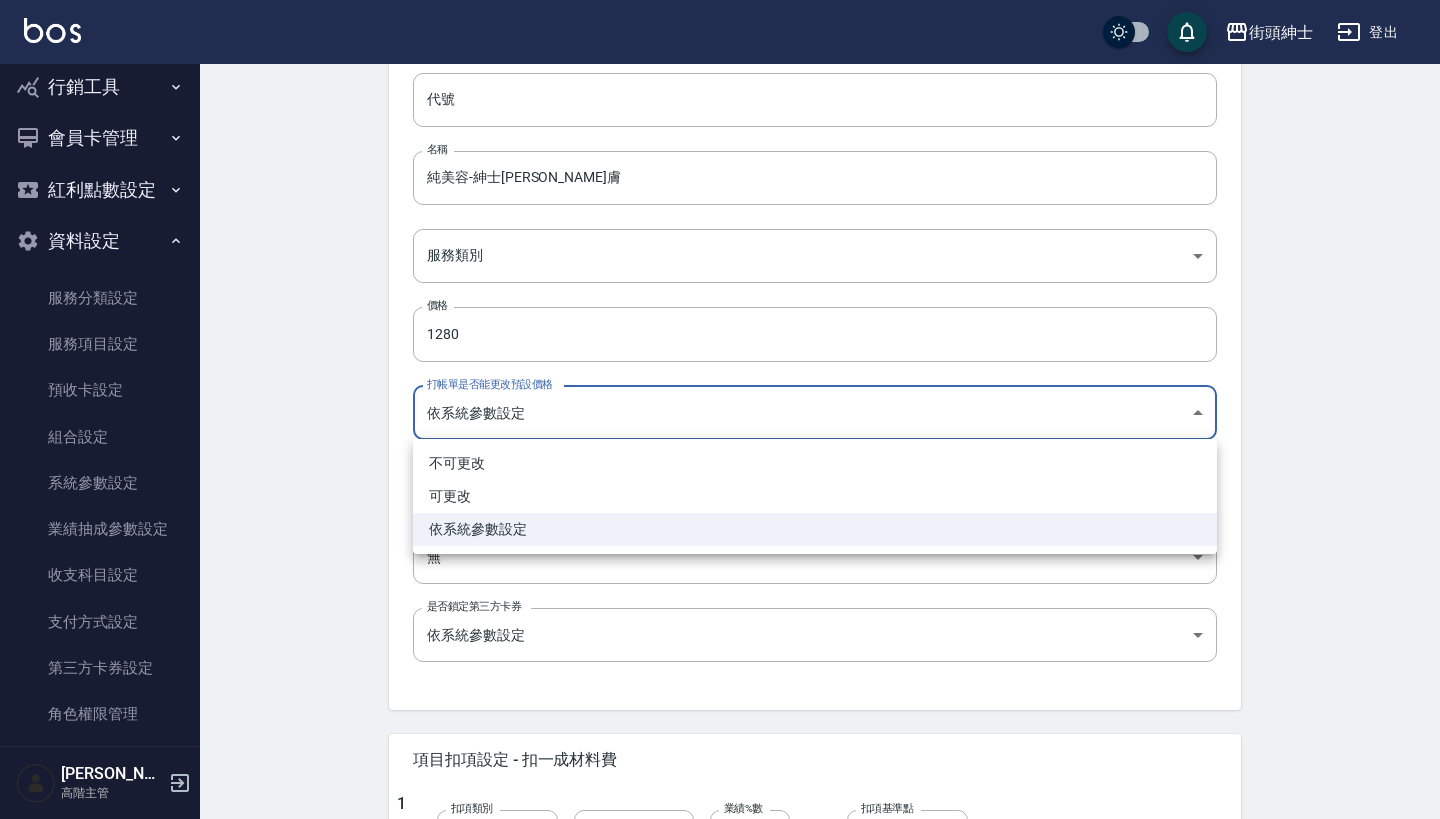 click on "可更改" at bounding box center [815, 496] 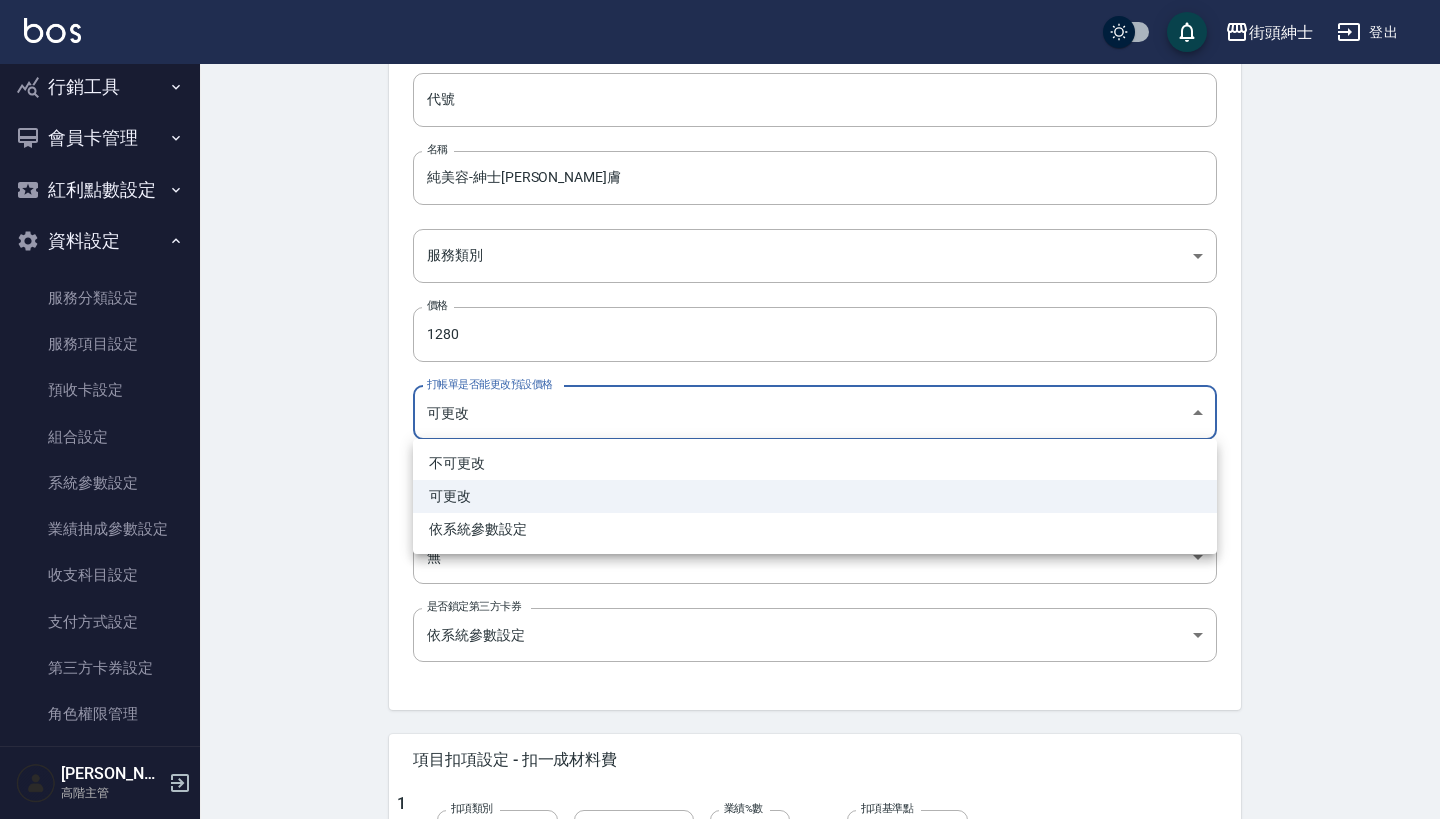 click on "街頭紳士 登出 櫃檯作業 打帳單 帳單列表 掛單列表 座位開單 營業儀表板 現金收支登錄 高階收支登錄 材料自購登錄 每日結帳 排班表 現場電腦打卡 掃碼打卡 預約管理 預約管理 單日預約紀錄 單週預約紀錄 報表及分析 報表目錄 消費分析儀表板 店家區間累計表 店家日報表 店家排行榜 互助日報表 互助月報表 互助排行榜 互助點數明細 互助業績報表 全店業績分析表 每日業績分析表 營業統計分析表 營業項目月分析表 設計師業績表 設計師日報表 設計師業績分析表 設計師業績月報表 設計師抽成報表 設計師排行榜 商品銷售排行榜 商品消耗明細 商品進銷貨報表 商品庫存表 商品庫存盤點表 會員卡銷售報表 服務扣項明細表 單一服務項目查詢 店販抽成明細 店販分類抽成明細 顧客入金餘額表 顧客卡券餘額表 每日非現金明細 每日收支明細 收支分類明細表 收支匯款表 1" at bounding box center (720, 649) 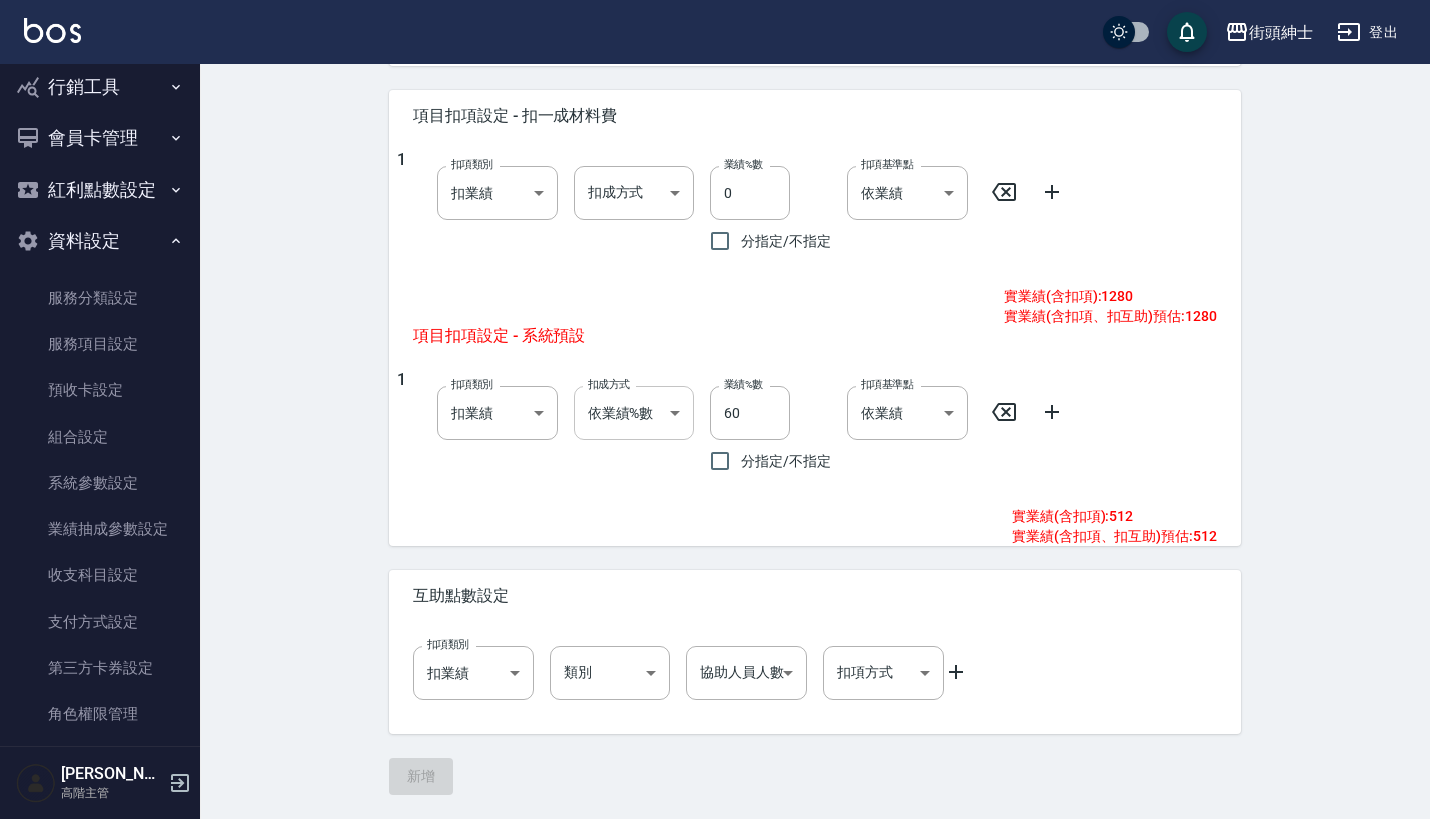 scroll, scrollTop: 806, scrollLeft: 0, axis: vertical 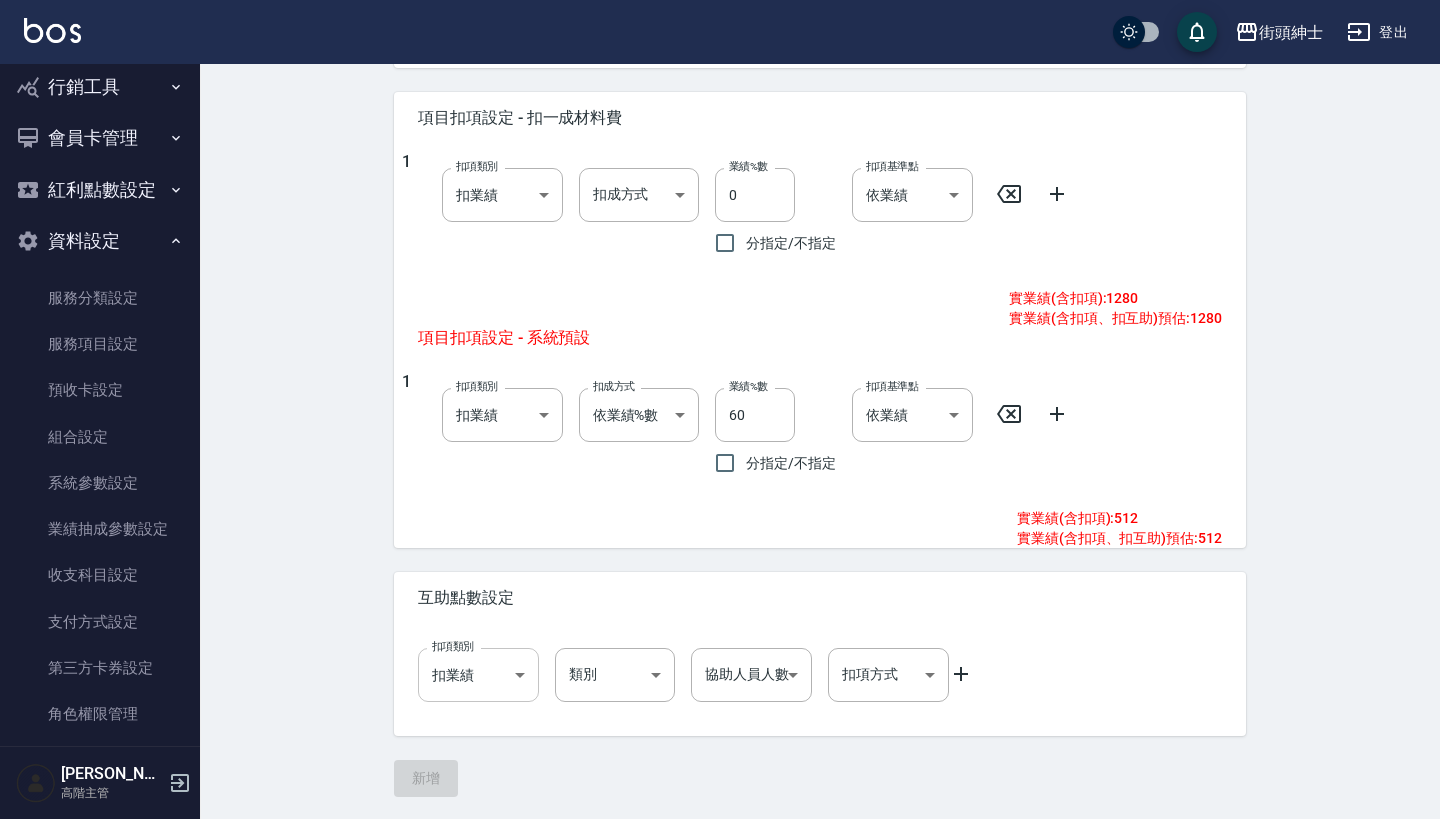 click on "街頭紳士 登出 櫃檯作業 打帳單 帳單列表 掛單列表 座位開單 營業儀表板 現金收支登錄 高階收支登錄 材料自購登錄 每日結帳 排班表 現場電腦打卡 掃碼打卡 預約管理 預約管理 單日預約紀錄 單週預約紀錄 報表及分析 報表目錄 消費分析儀表板 店家區間累計表 店家日報表 店家排行榜 互助日報表 互助月報表 互助排行榜 互助點數明細 互助業績報表 全店業績分析表 每日業績分析表 營業統計分析表 營業項目月分析表 設計師業績表 設計師日報表 設計師業績分析表 設計師業績月報表 設計師抽成報表 設計師排行榜 商品銷售排行榜 商品消耗明細 商品進銷貨報表 商品庫存表 商品庫存盤點表 會員卡銷售報表 服務扣項明細表 單一服務項目查詢 店販抽成明細 店販分類抽成明細 顧客入金餘額表 顧客卡券餘額表 每日非現金明細 每日收支明細 收支分類明細表 收支匯款表 1" at bounding box center [720, 7] 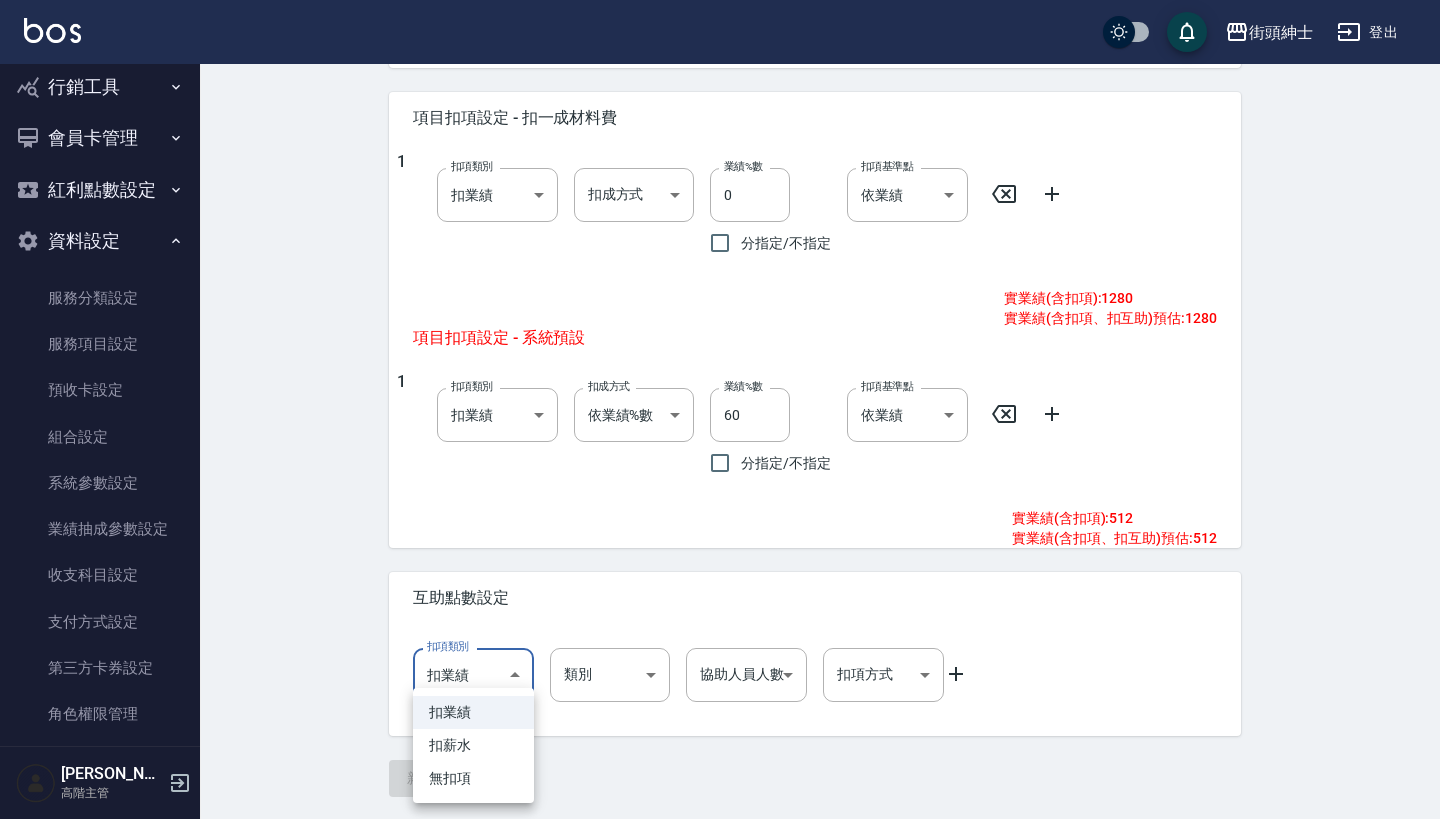 click at bounding box center (720, 409) 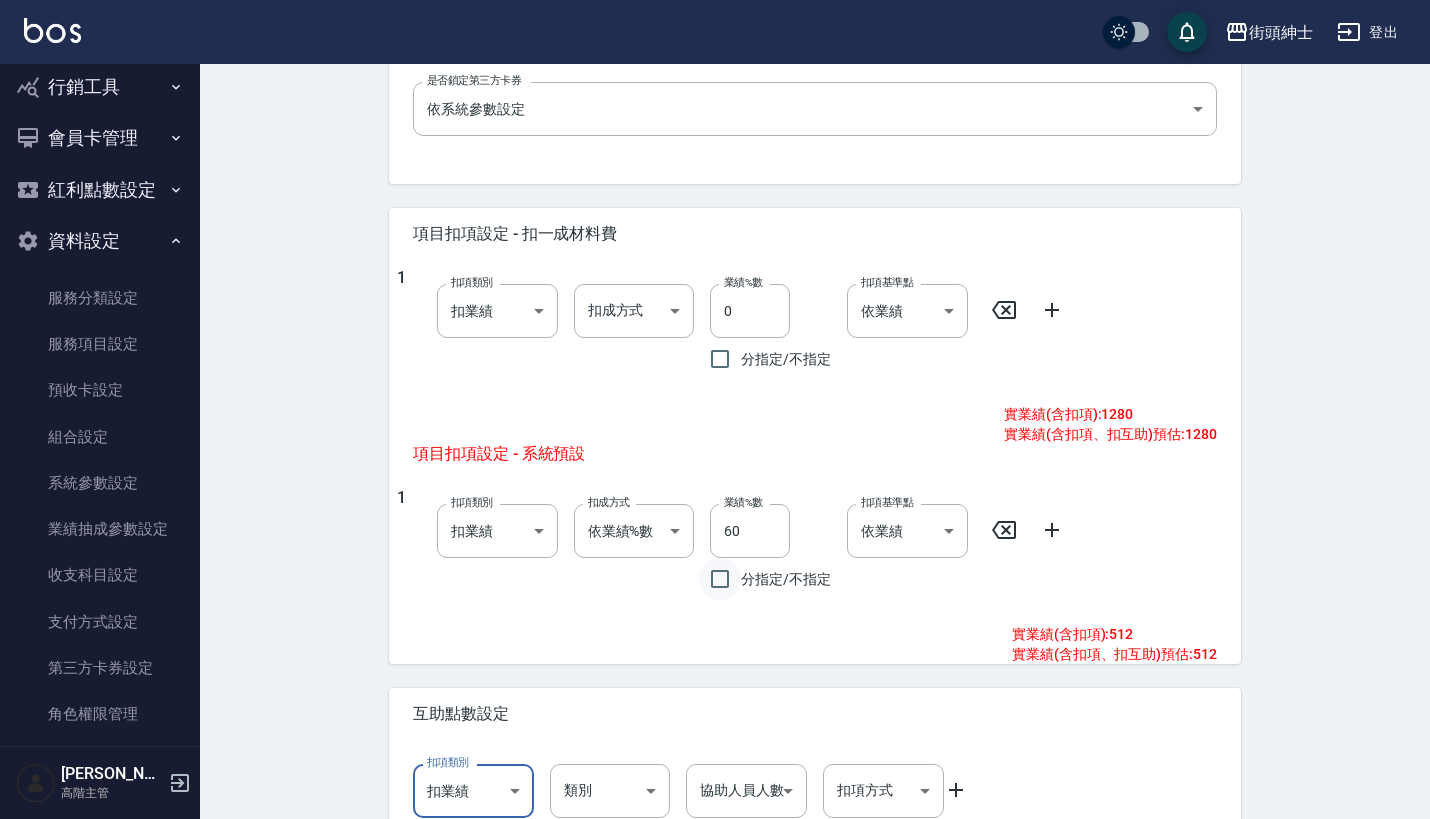 scroll, scrollTop: 690, scrollLeft: 0, axis: vertical 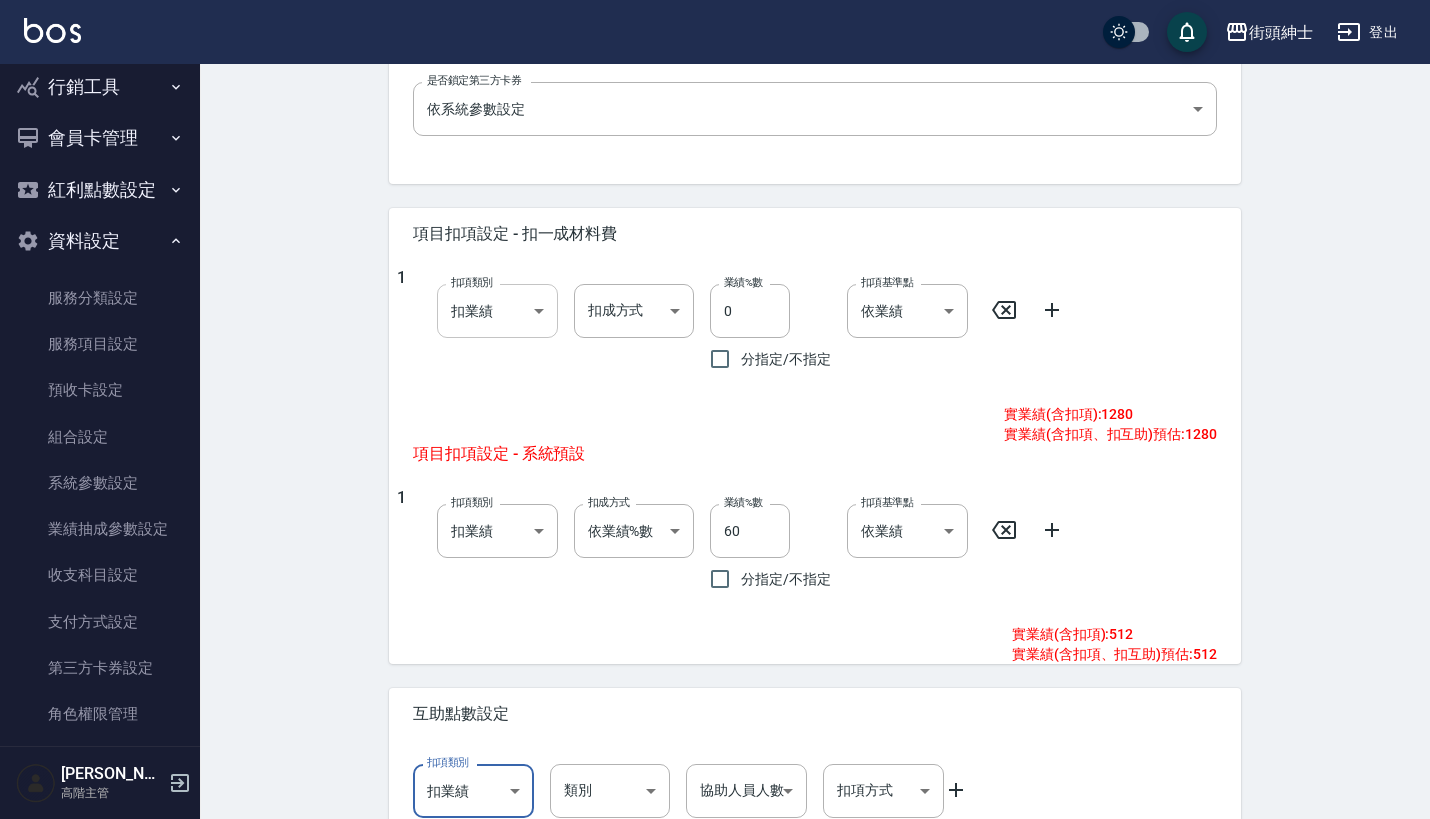 click on "街頭紳士 登出 櫃檯作業 打帳單 帳單列表 掛單列表 座位開單 營業儀表板 現金收支登錄 高階收支登錄 材料自購登錄 每日結帳 排班表 現場電腦打卡 掃碼打卡 預約管理 預約管理 單日預約紀錄 單週預約紀錄 報表及分析 報表目錄 消費分析儀表板 店家區間累計表 店家日報表 店家排行榜 互助日報表 互助月報表 互助排行榜 互助點數明細 互助業績報表 全店業績分析表 每日業績分析表 營業統計分析表 營業項目月分析表 設計師業績表 設計師日報表 設計師業績分析表 設計師業績月報表 設計師抽成報表 設計師排行榜 商品銷售排行榜 商品消耗明細 商品進銷貨報表 商品庫存表 商品庫存盤點表 會員卡銷售報表 服務扣項明細表 單一服務項目查詢 店販抽成明細 店販分類抽成明細 顧客入金餘額表 顧客卡券餘額表 每日非現金明細 每日收支明細 收支分類明細表 收支匯款表 1" at bounding box center (715, 123) 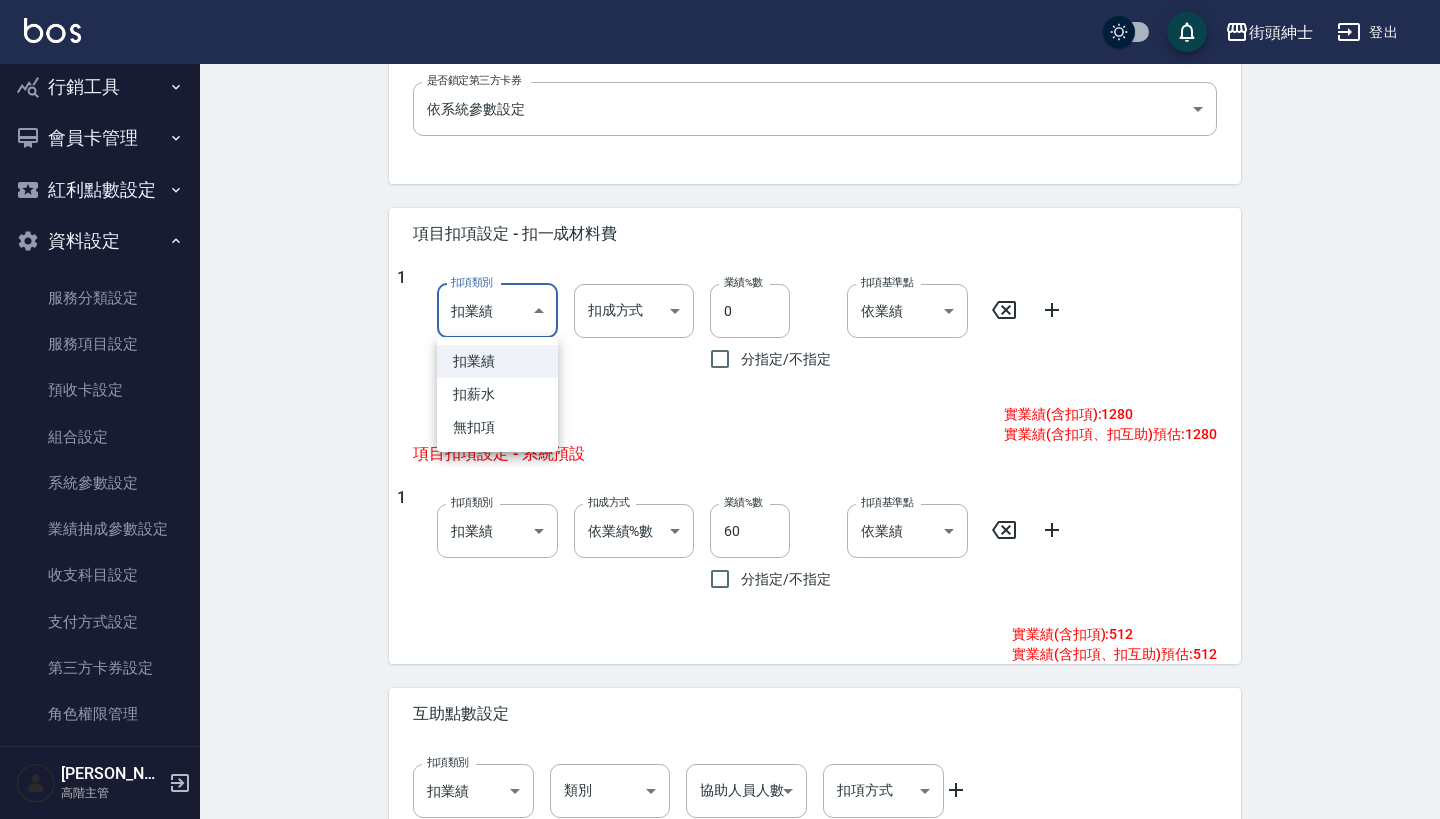 click on "無扣項" at bounding box center (497, 427) 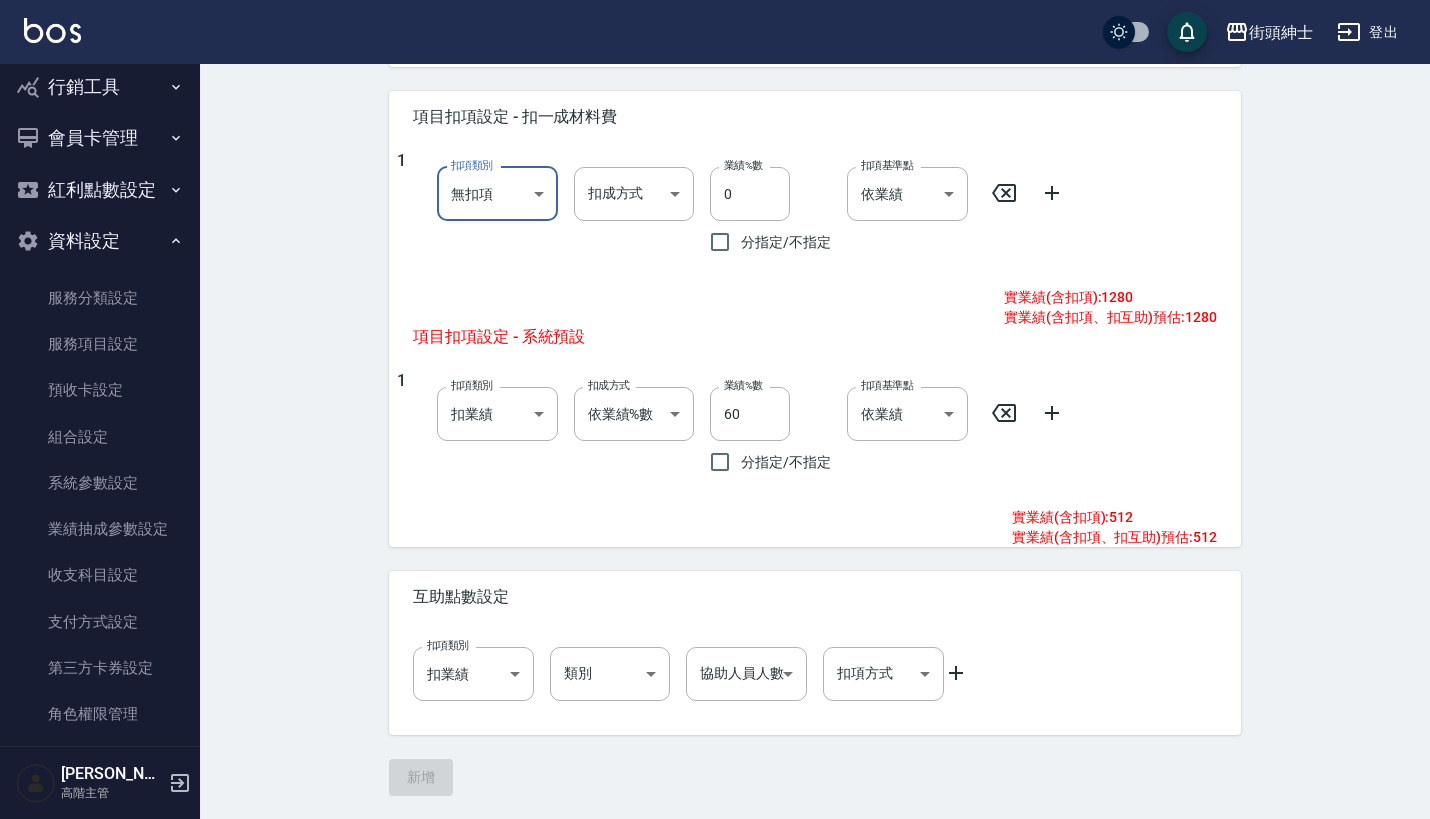 scroll, scrollTop: 806, scrollLeft: 0, axis: vertical 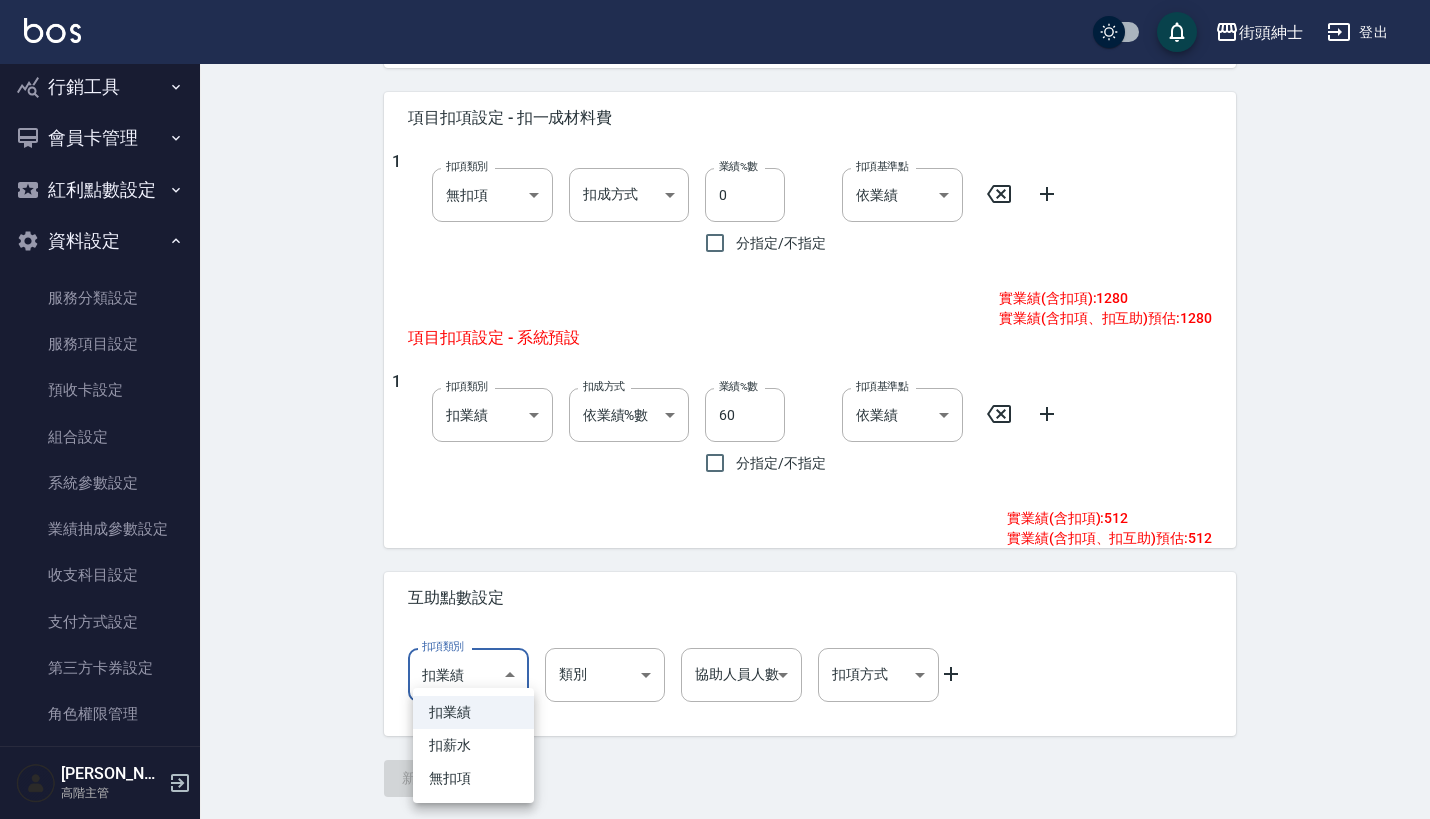 click on "街頭紳士 登出 櫃檯作業 打帳單 帳單列表 掛單列表 座位開單 營業儀表板 現金收支登錄 高階收支登錄 材料自購登錄 每日結帳 排班表 現場電腦打卡 掃碼打卡 預約管理 預約管理 單日預約紀錄 單週預約紀錄 報表及分析 報表目錄 消費分析儀表板 店家區間累計表 店家日報表 店家排行榜 互助日報表 互助月報表 互助排行榜 互助點數明細 互助業績報表 全店業績分析表 每日業績分析表 營業統計分析表 營業項目月分析表 設計師業績表 設計師日報表 設計師業績分析表 設計師業績月報表 設計師抽成報表 設計師排行榜 商品銷售排行榜 商品消耗明細 商品進銷貨報表 商品庫存表 商品庫存盤點表 會員卡銷售報表 服務扣項明細表 單一服務項目查詢 店販抽成明細 店販分類抽成明細 顧客入金餘額表 顧客卡券餘額表 每日非現金明細 每日收支明細 收支分類明細表 收支匯款表 1" at bounding box center (715, 7) 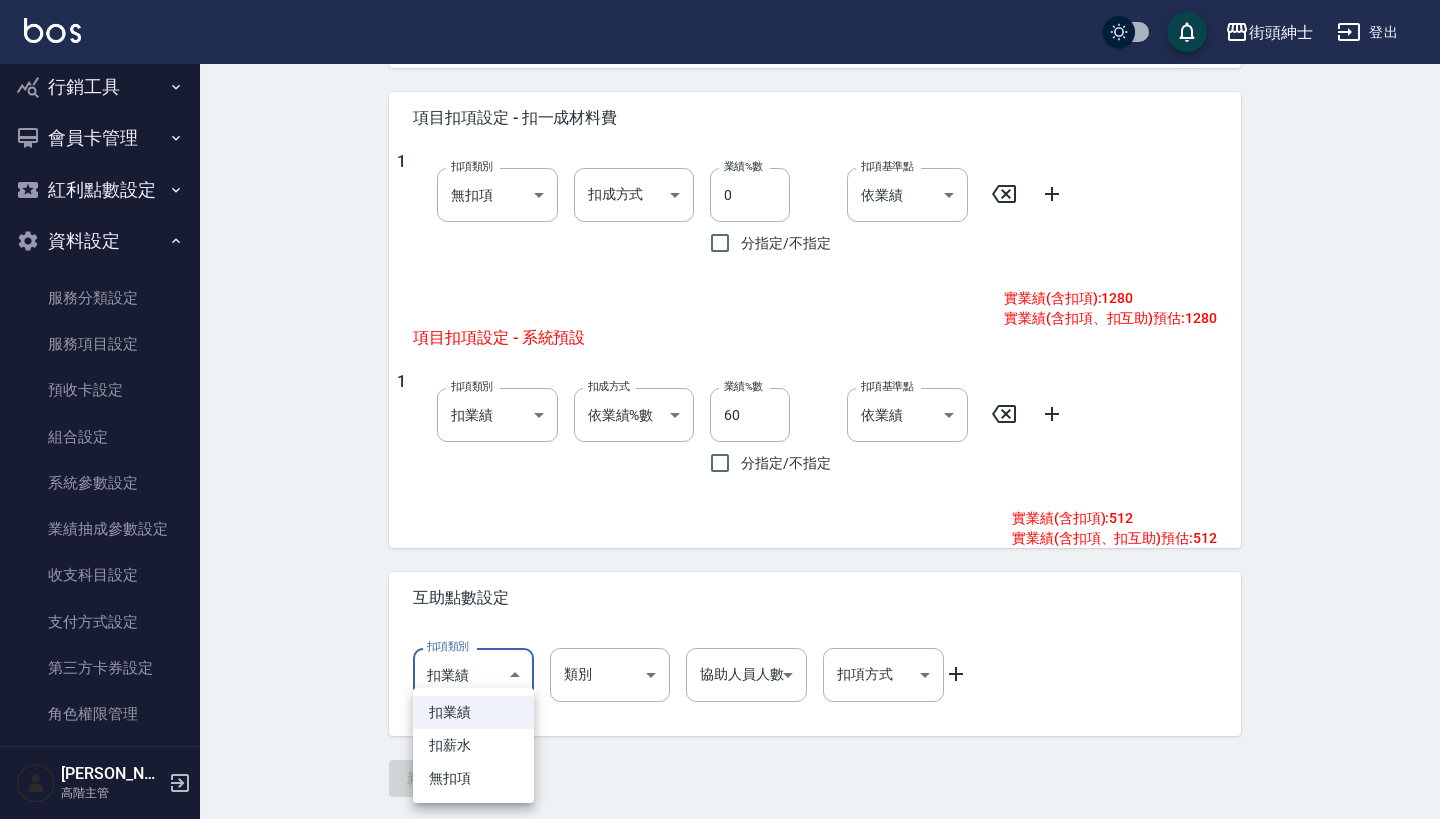 click at bounding box center [720, 409] 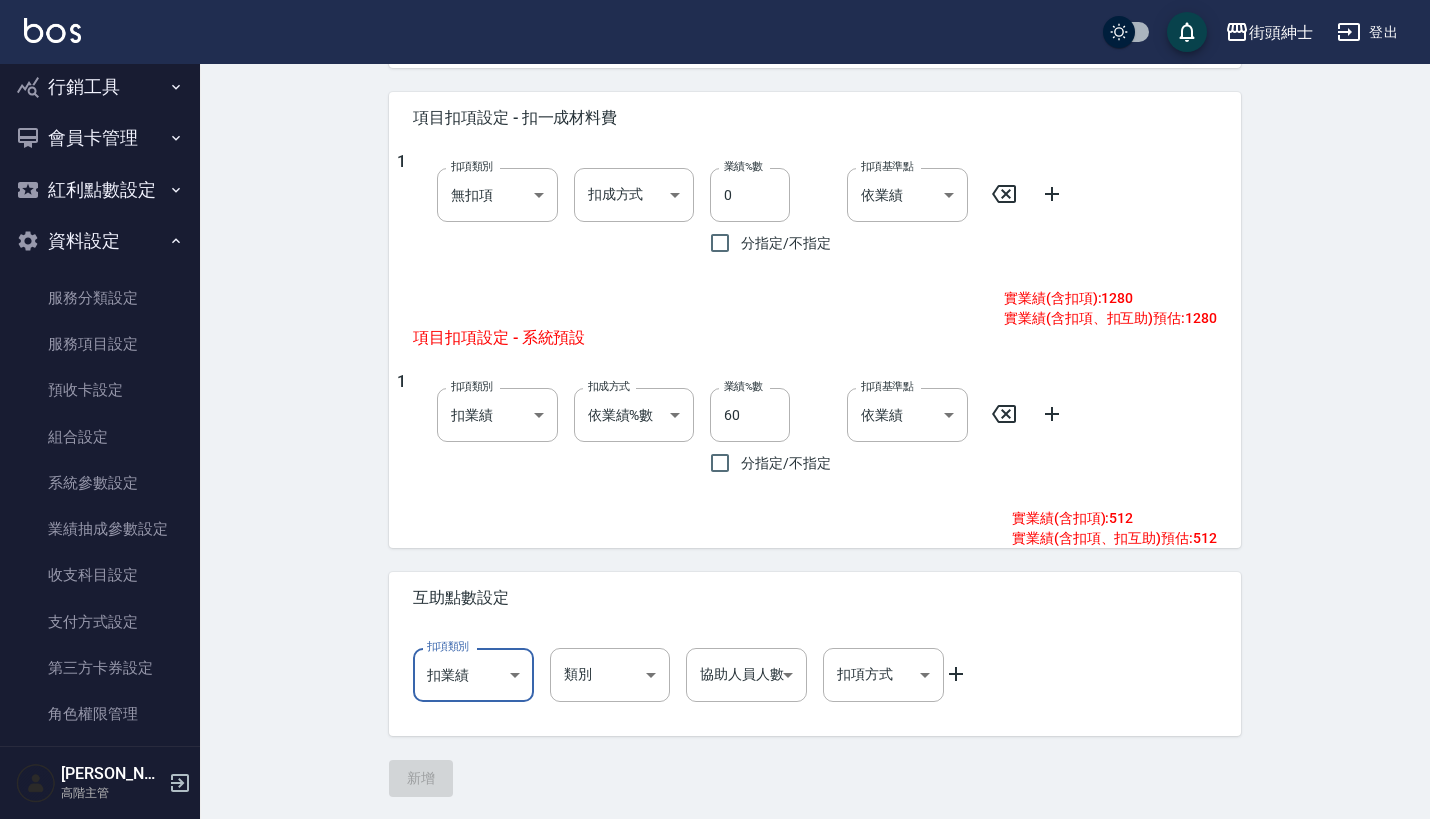 scroll, scrollTop: 424, scrollLeft: 0, axis: vertical 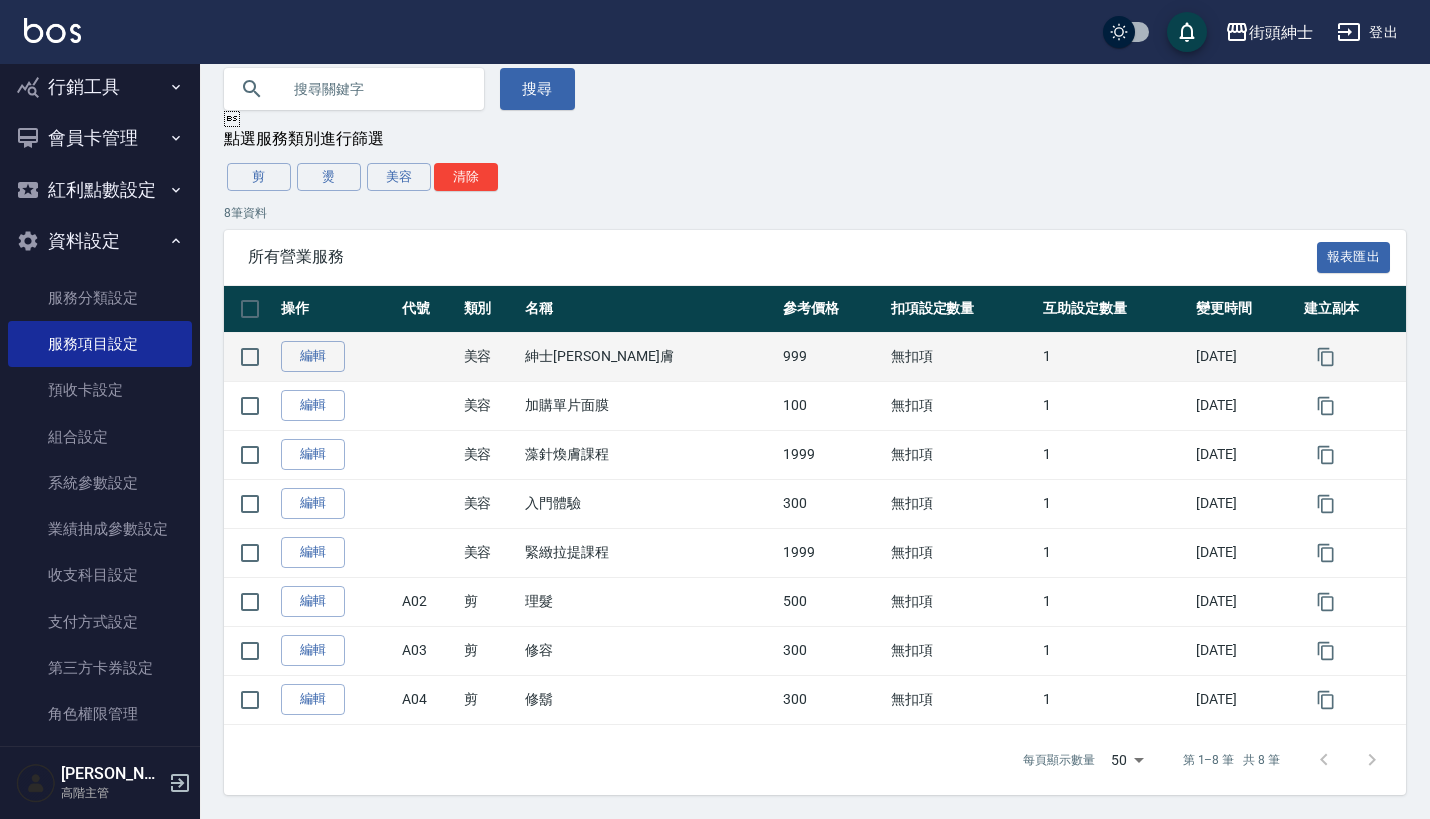 click on "紳士[PERSON_NAME]膚" at bounding box center [649, 356] 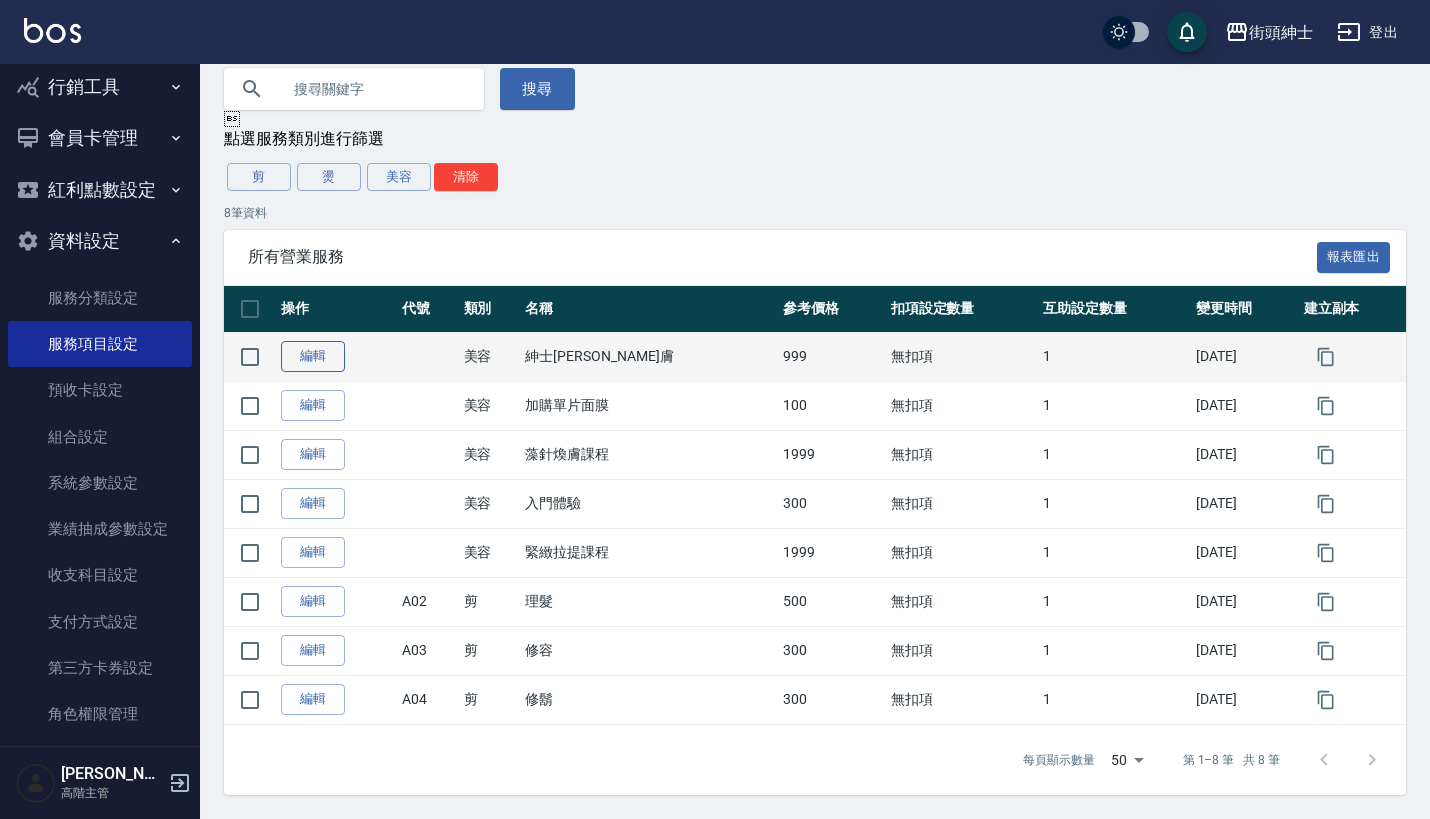 click on "編輯" at bounding box center [313, 356] 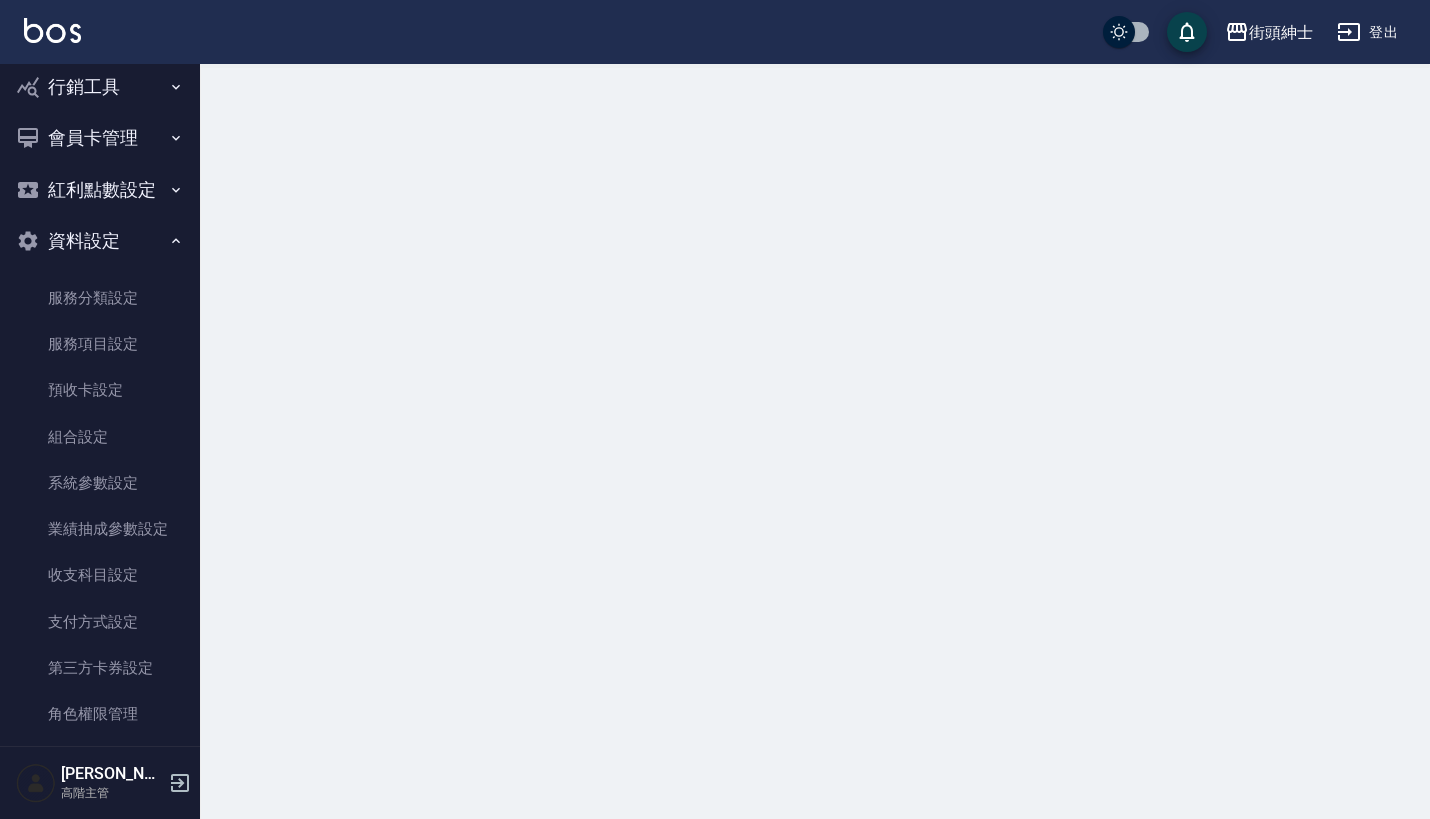 scroll, scrollTop: 0, scrollLeft: 0, axis: both 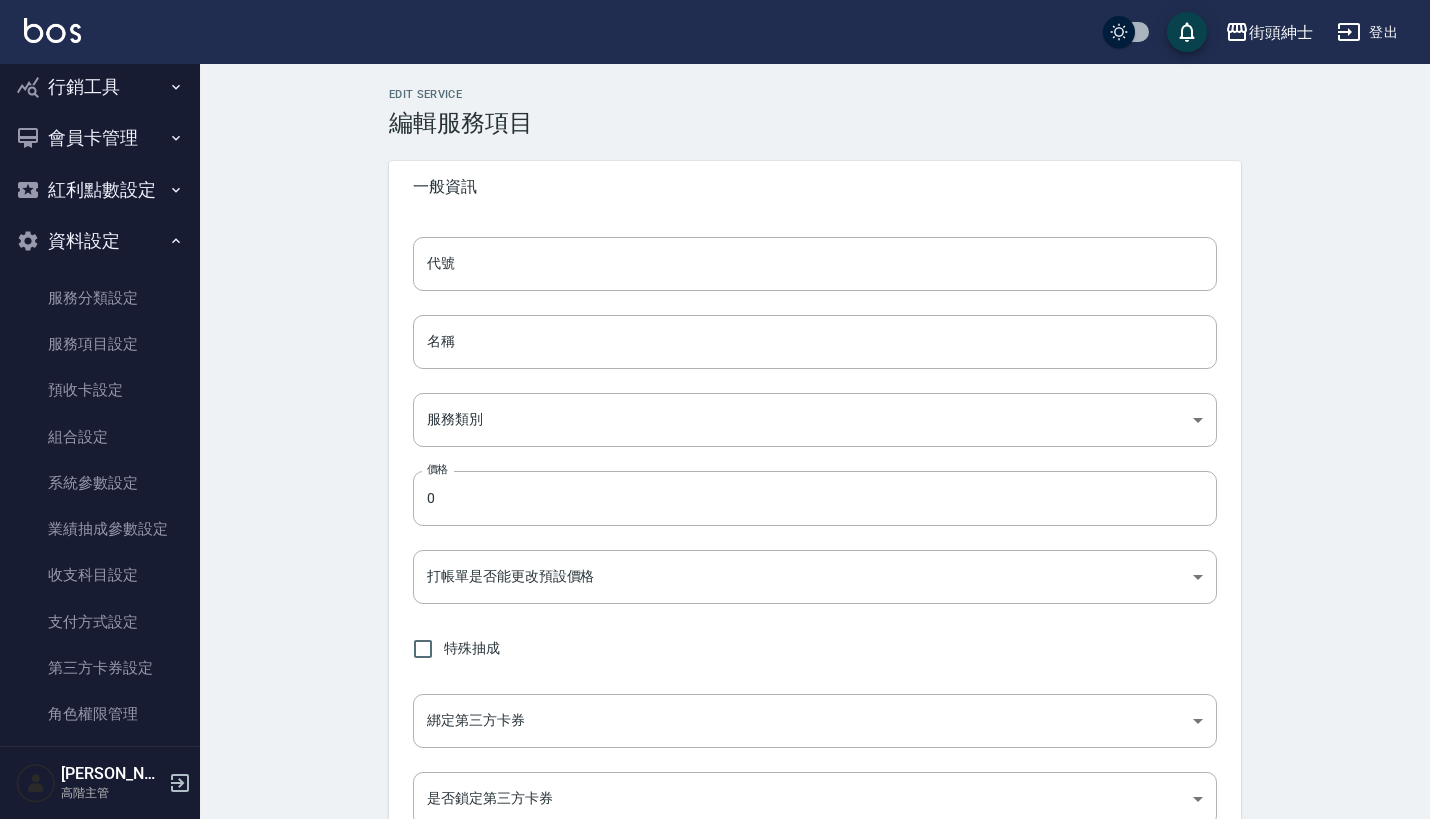 type on "紳士[PERSON_NAME]膚" 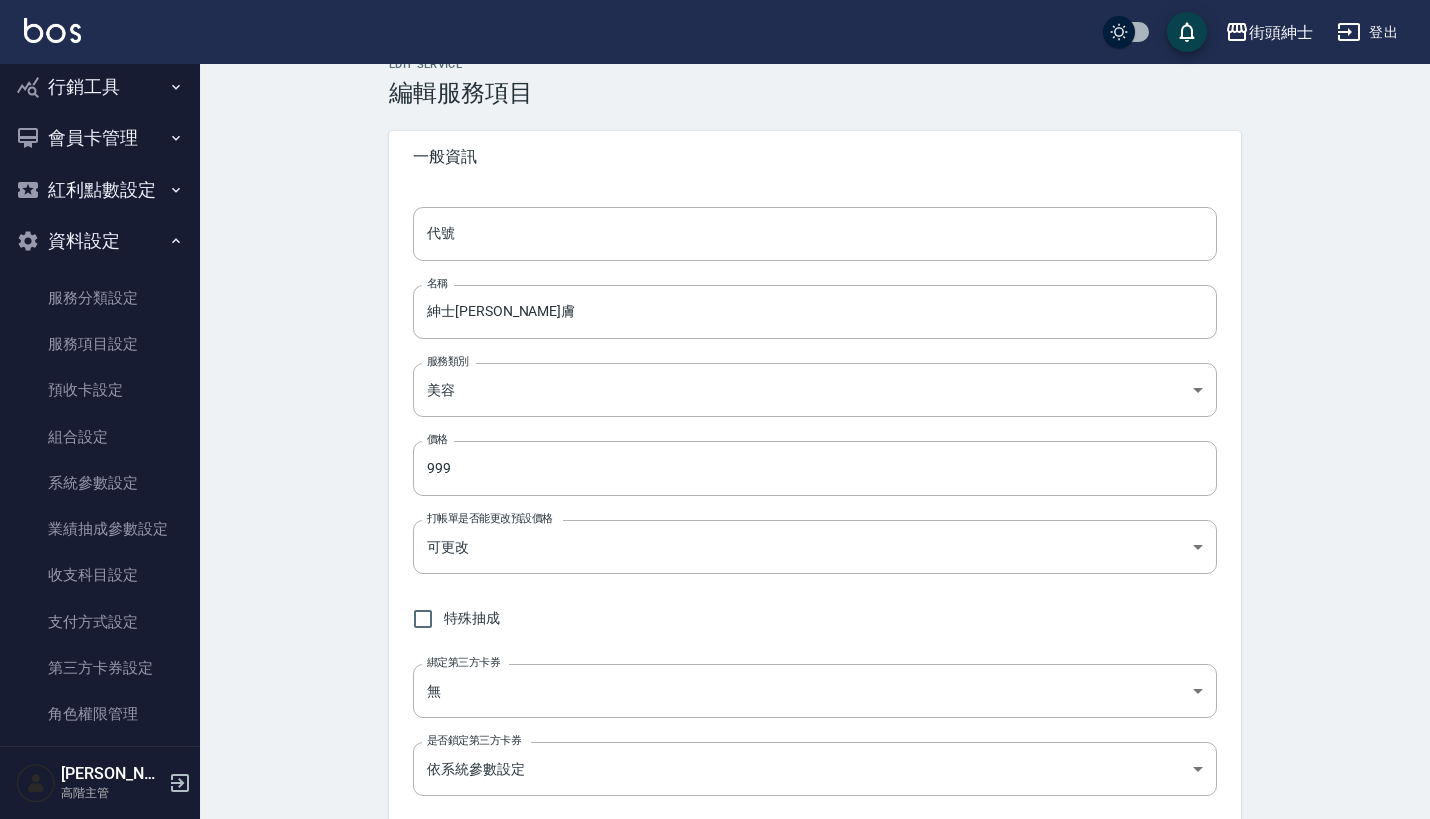 scroll, scrollTop: 6, scrollLeft: 0, axis: vertical 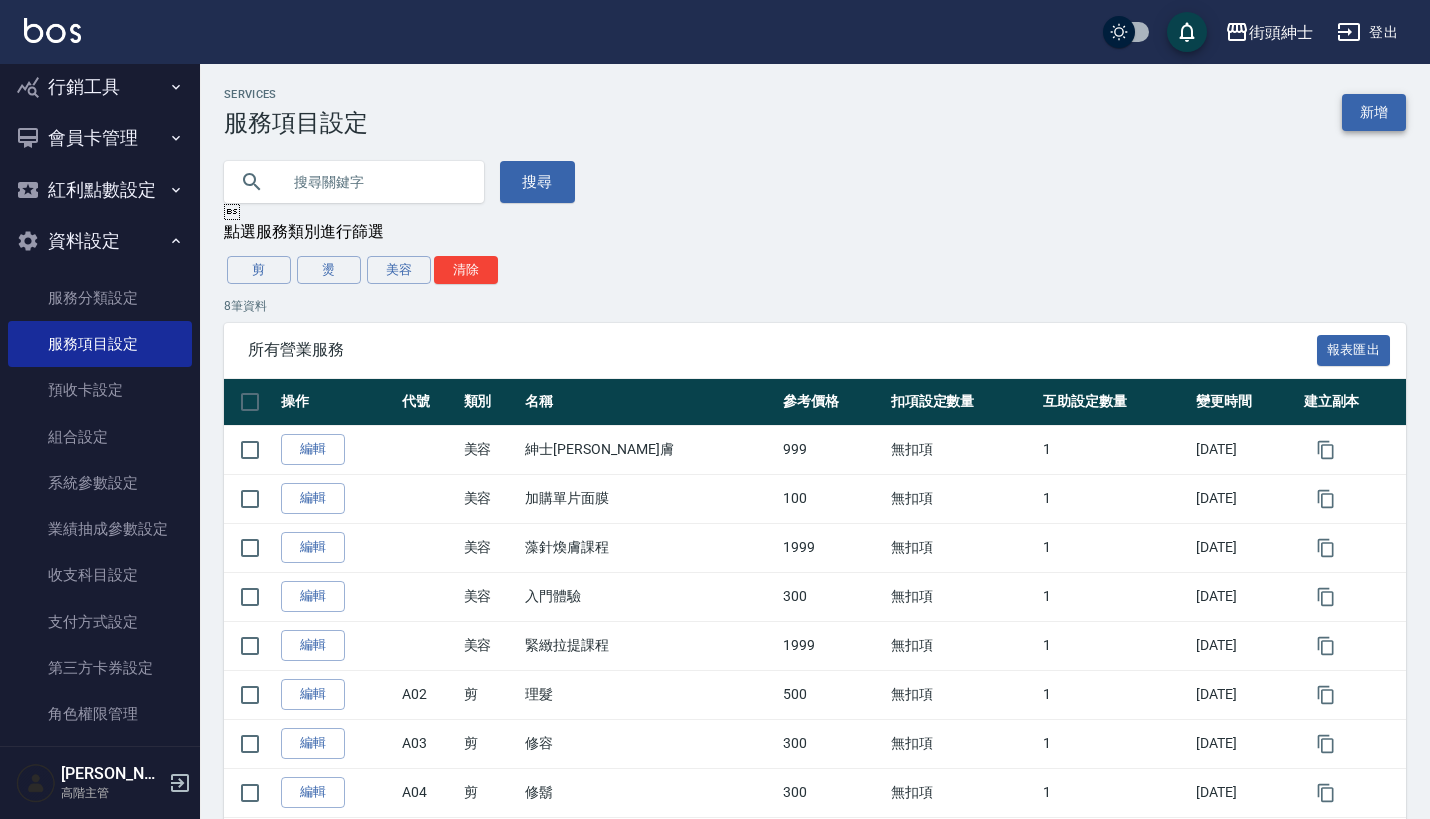 click on "新增" at bounding box center [1374, 112] 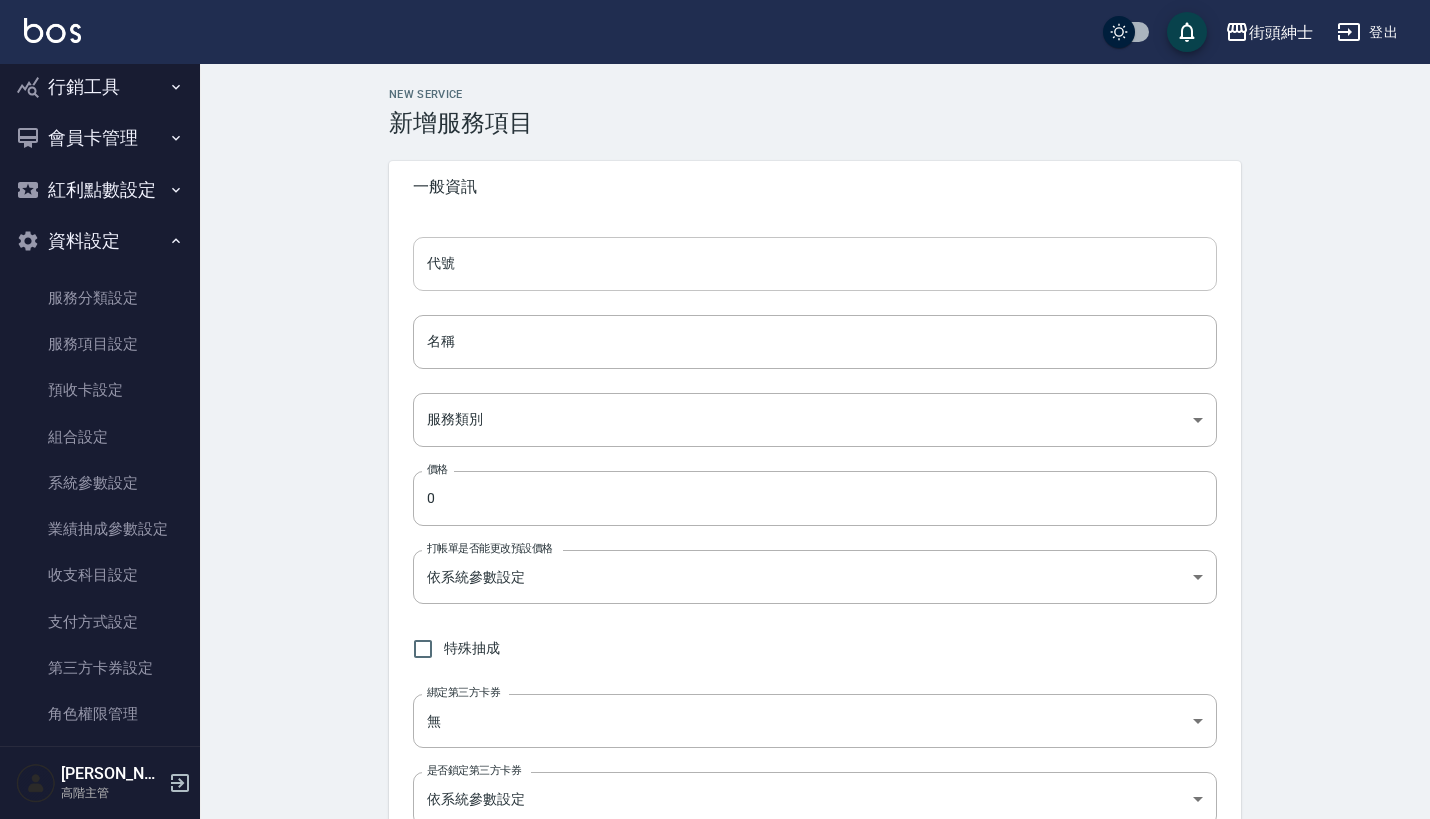 click on "代號" at bounding box center (815, 264) 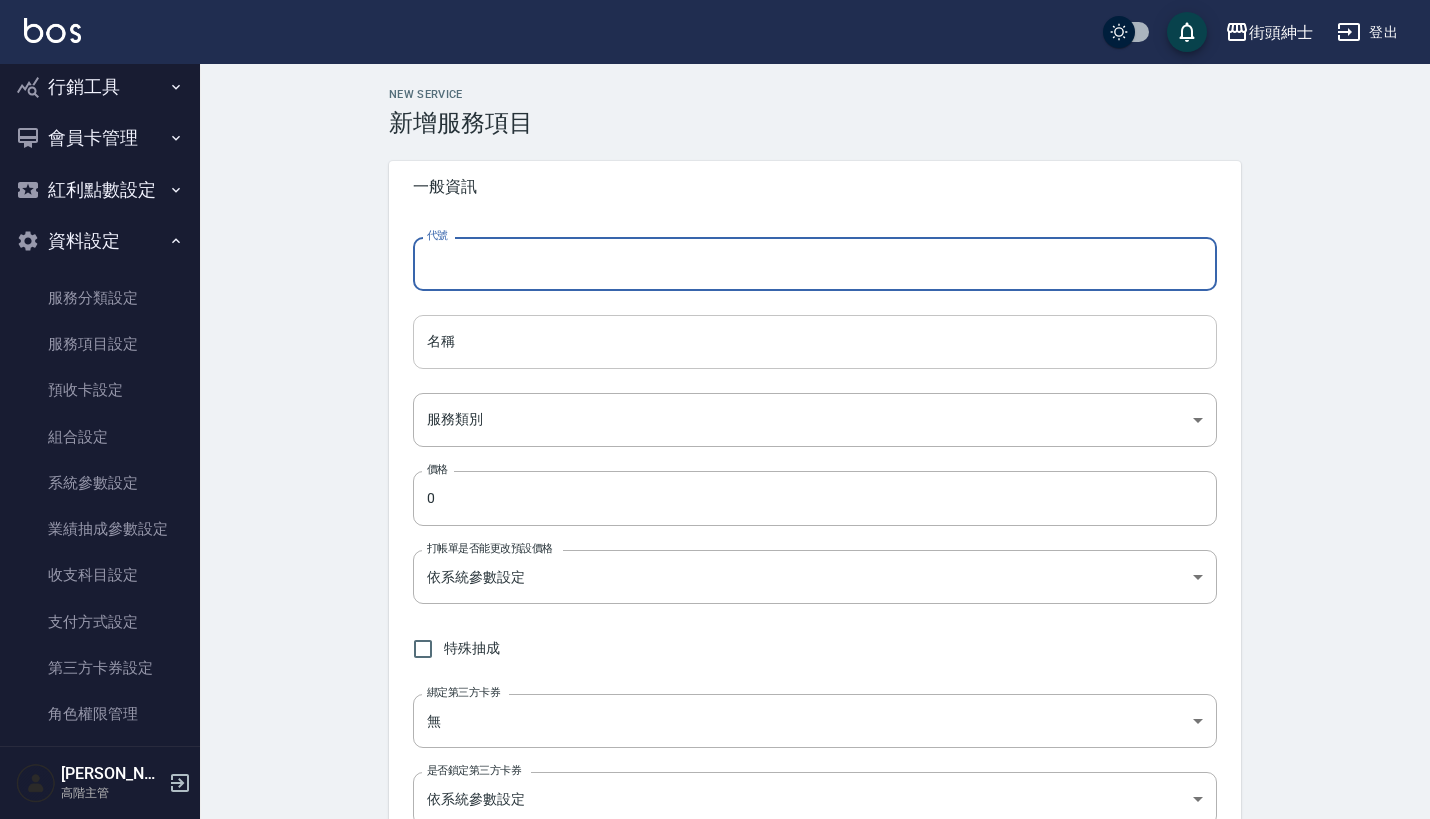 click on "名稱" at bounding box center [815, 342] 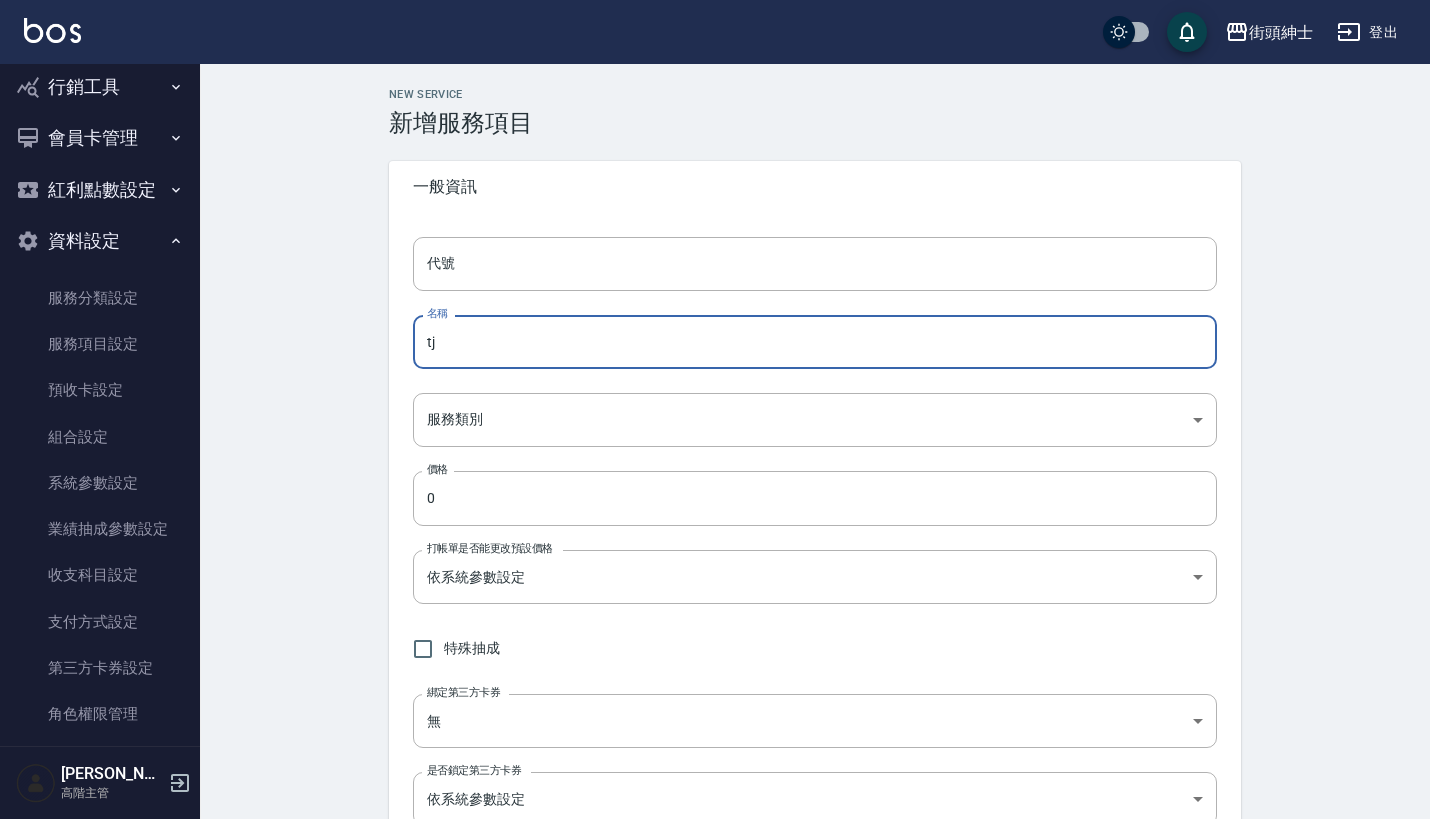 type on "t" 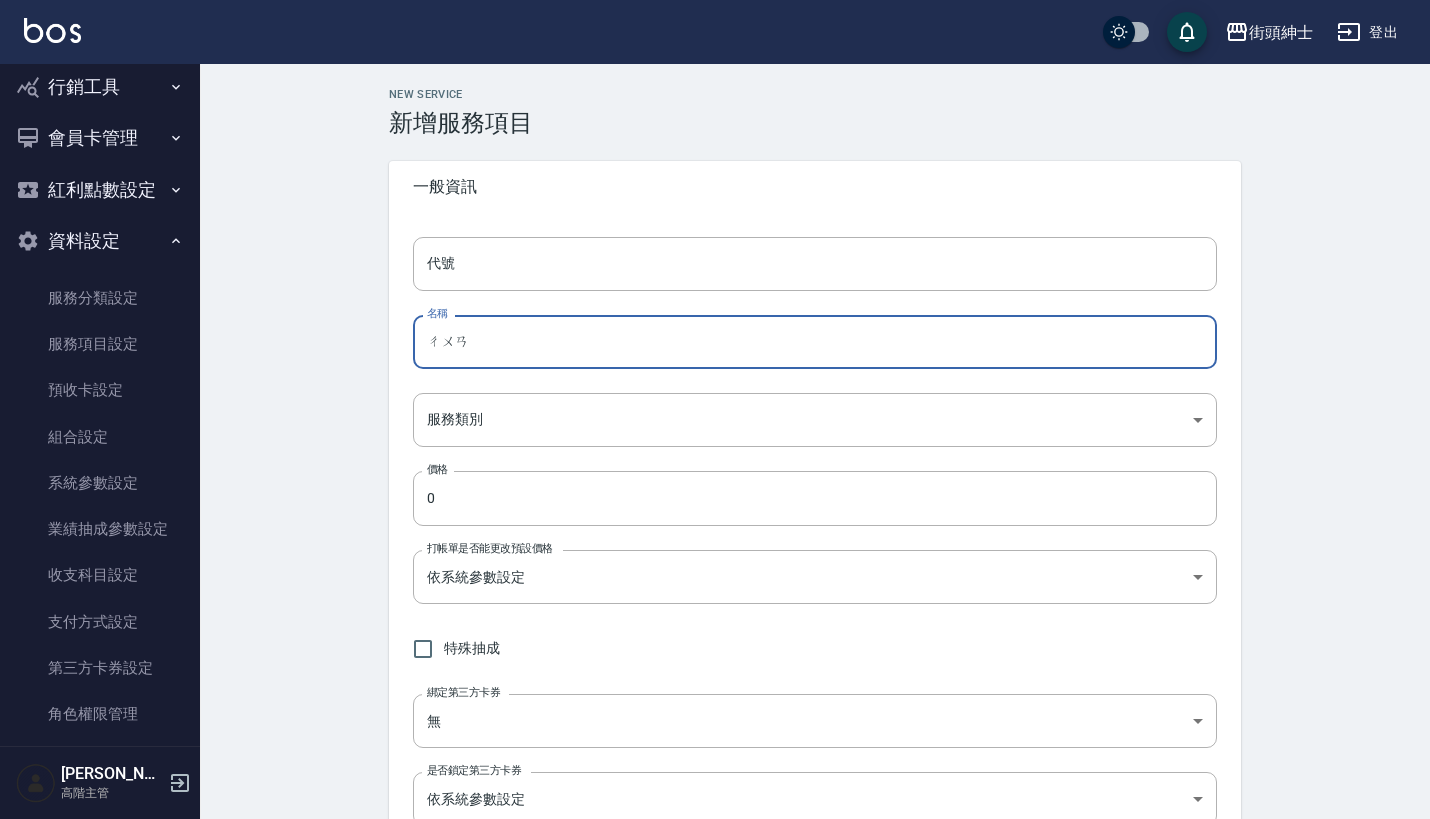 type on "傳" 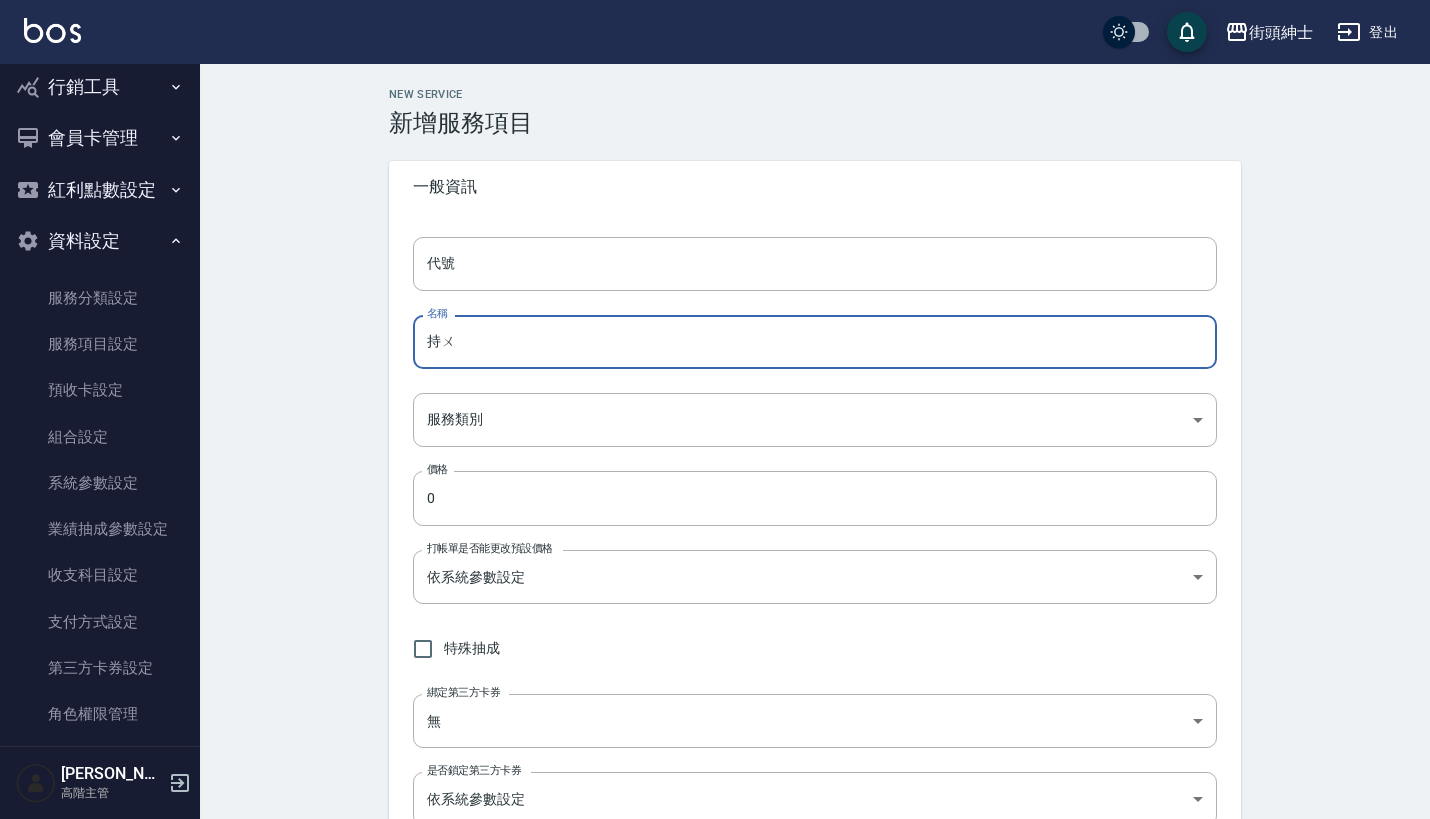 type on "持" 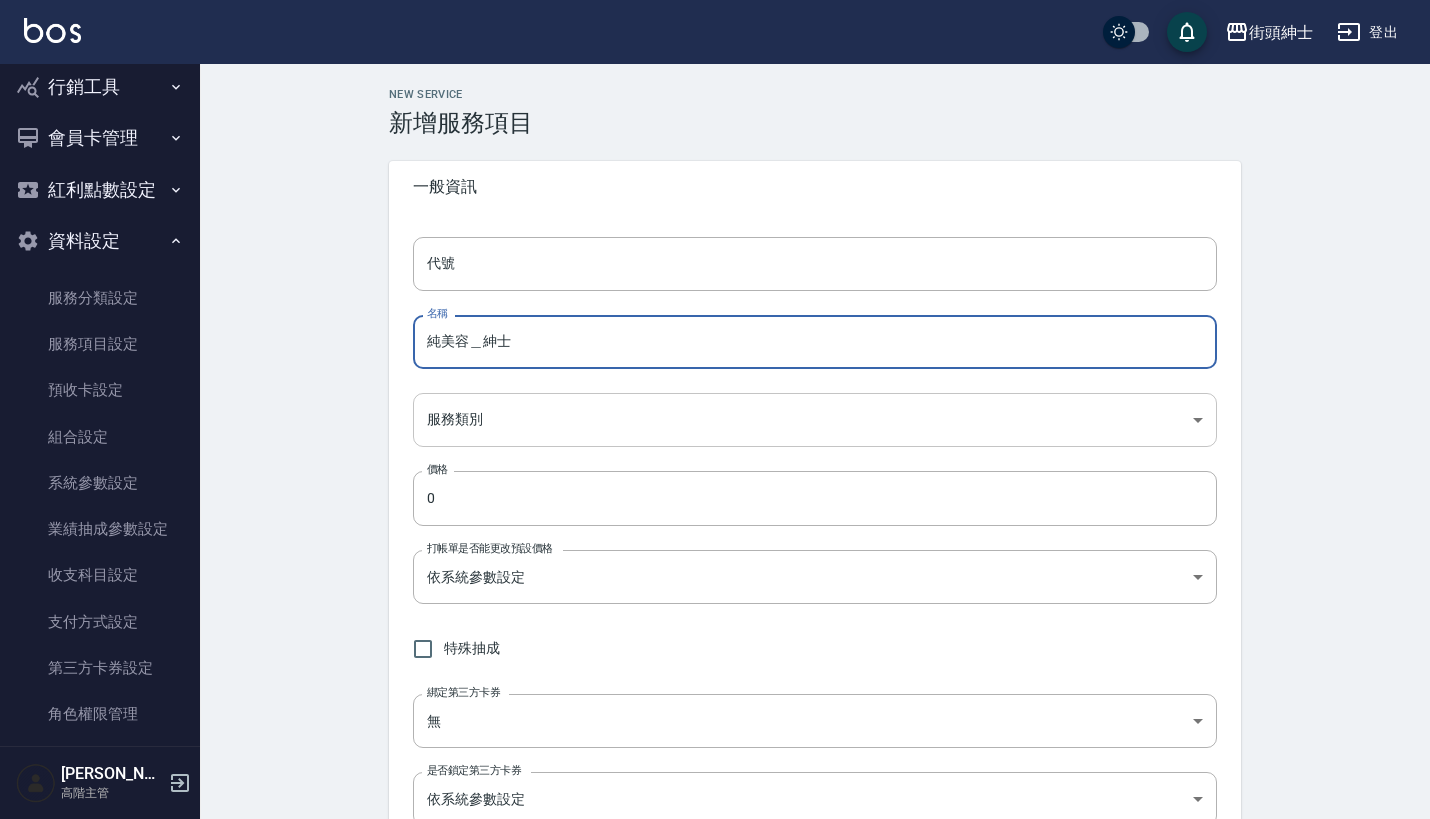 type on "純美容＿紳士" 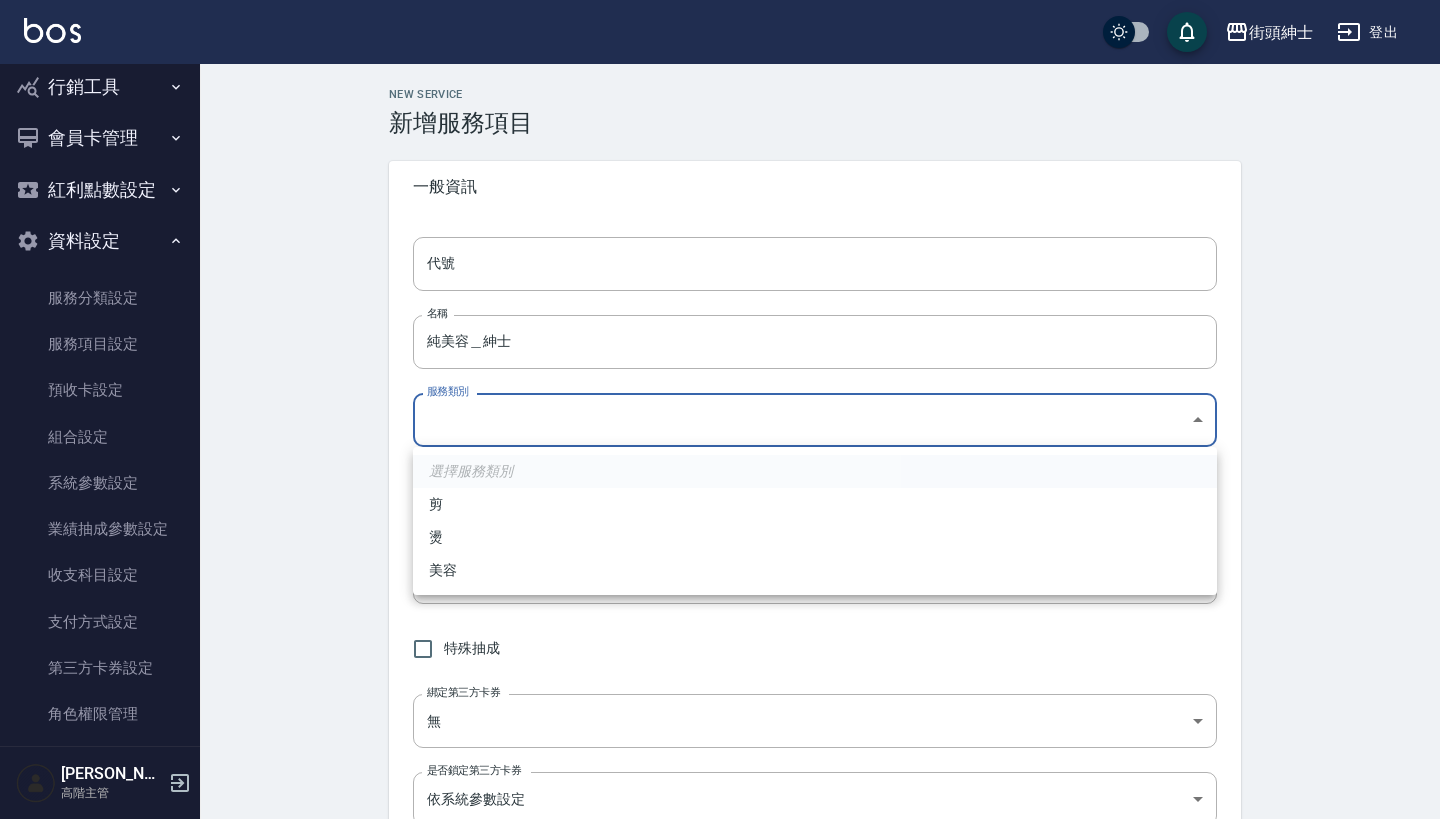 click on "美容" at bounding box center (815, 570) 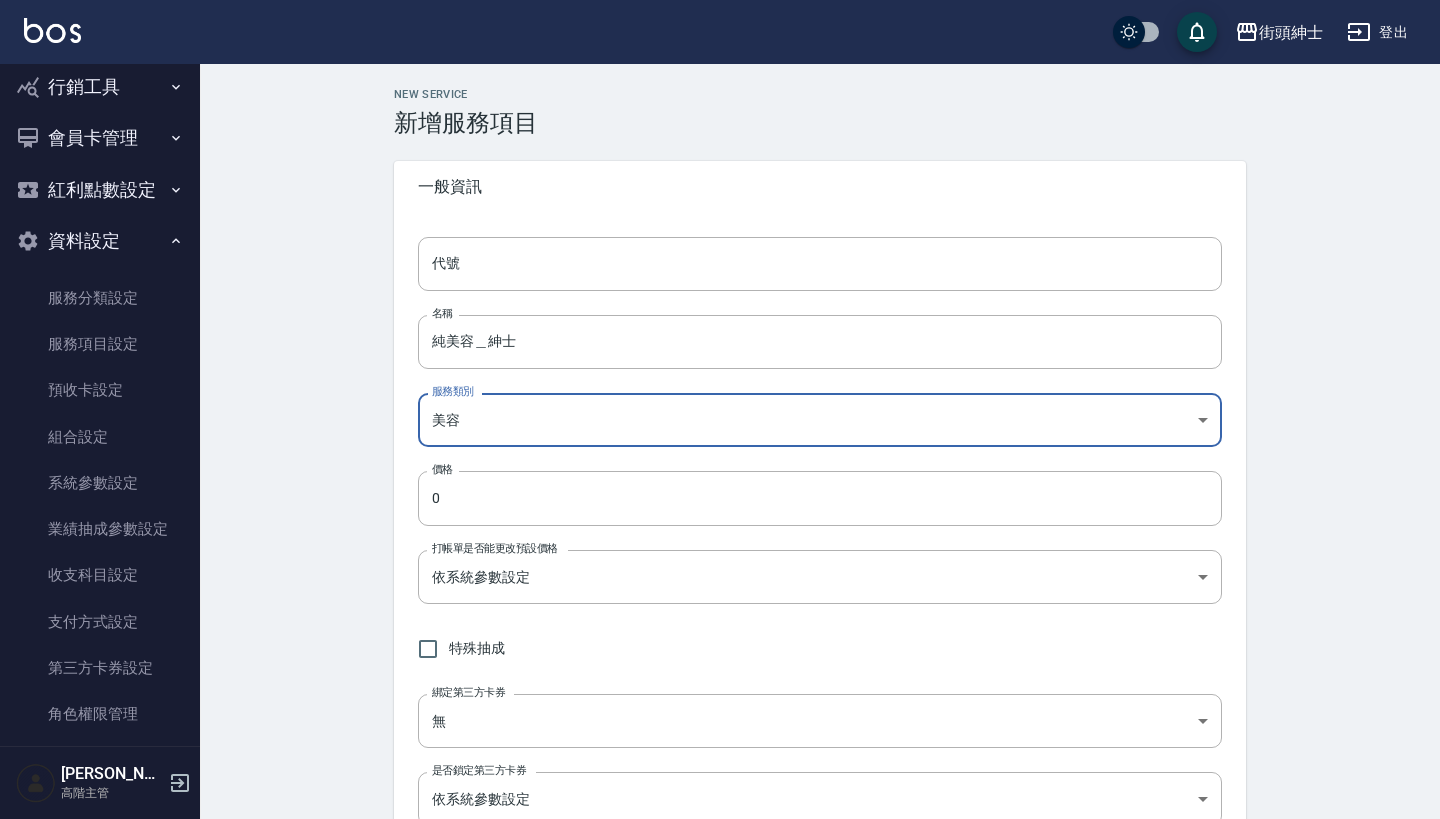 type on "a3776833-5aad-4720-b370-8cbc2486eb82" 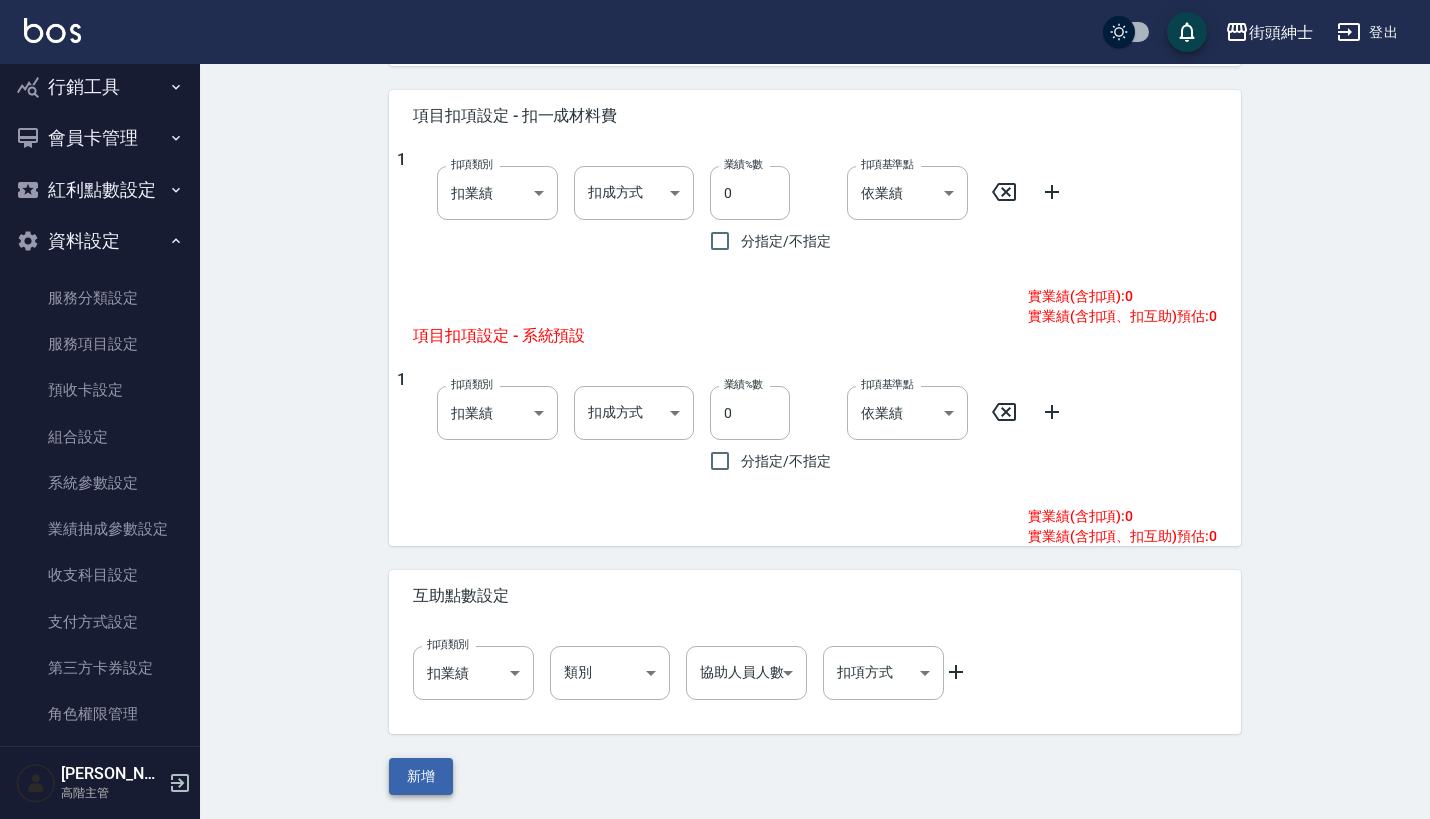 scroll, scrollTop: 806, scrollLeft: 0, axis: vertical 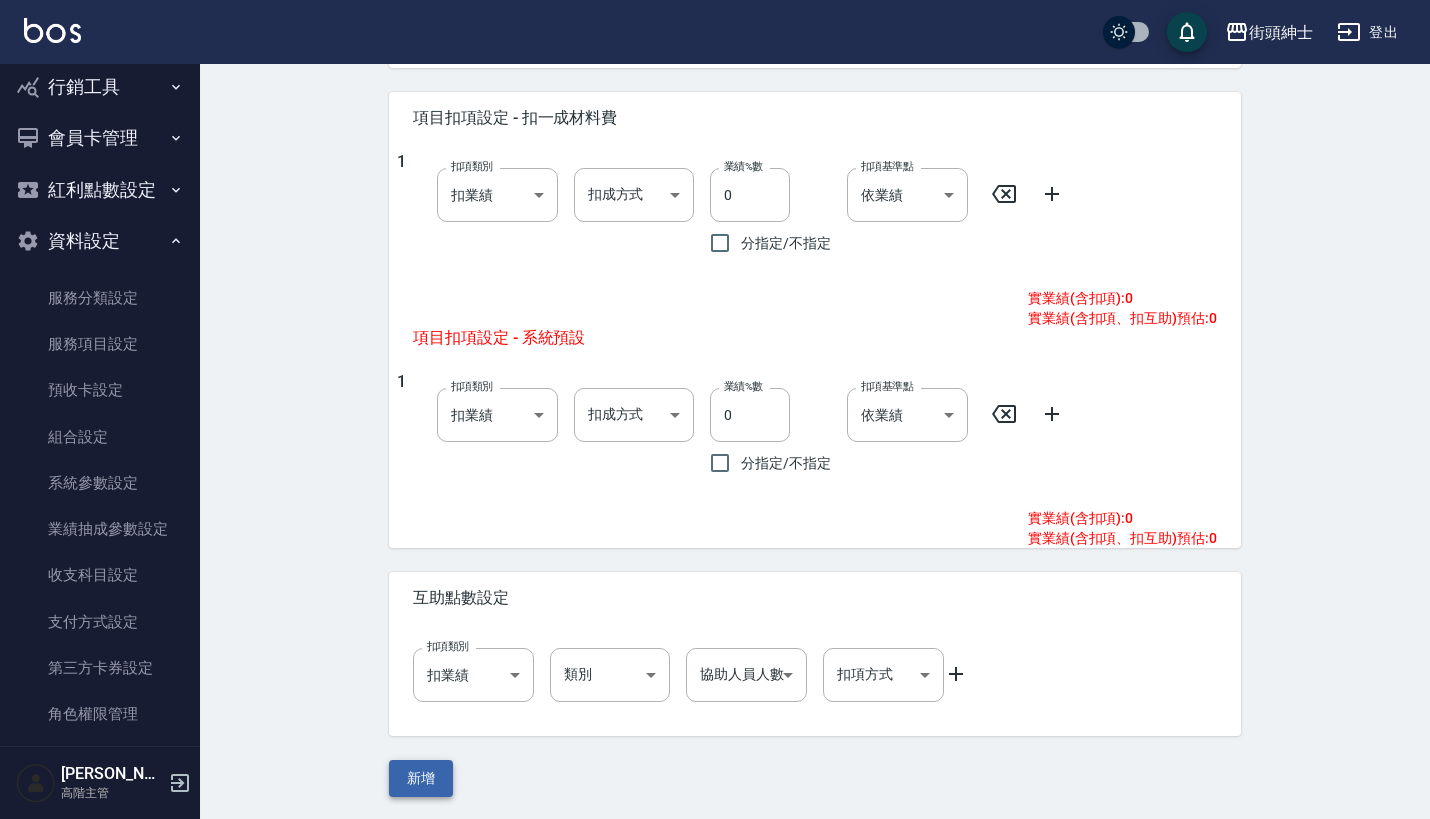 click on "新增" at bounding box center (421, 778) 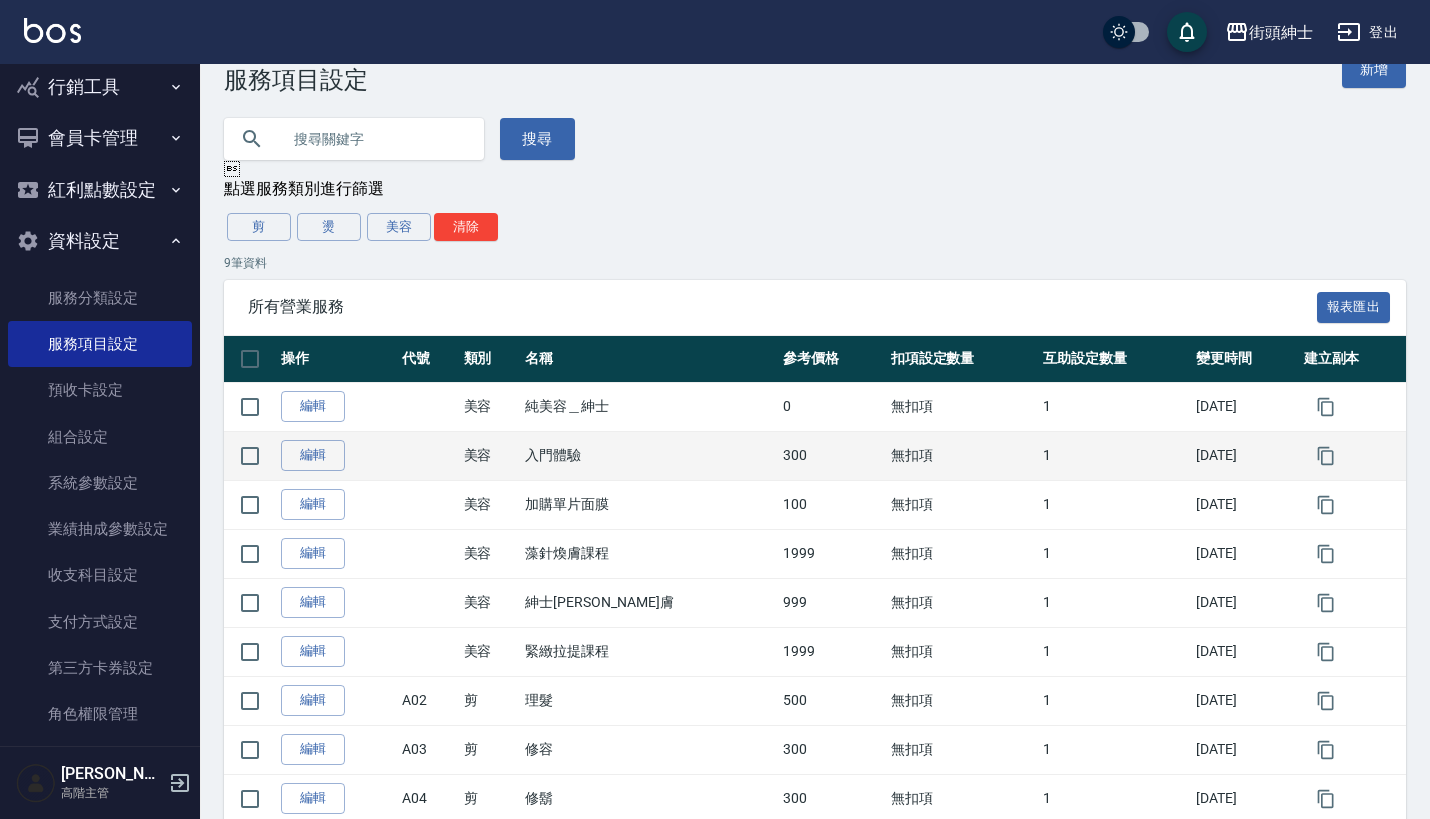 scroll, scrollTop: 46, scrollLeft: 0, axis: vertical 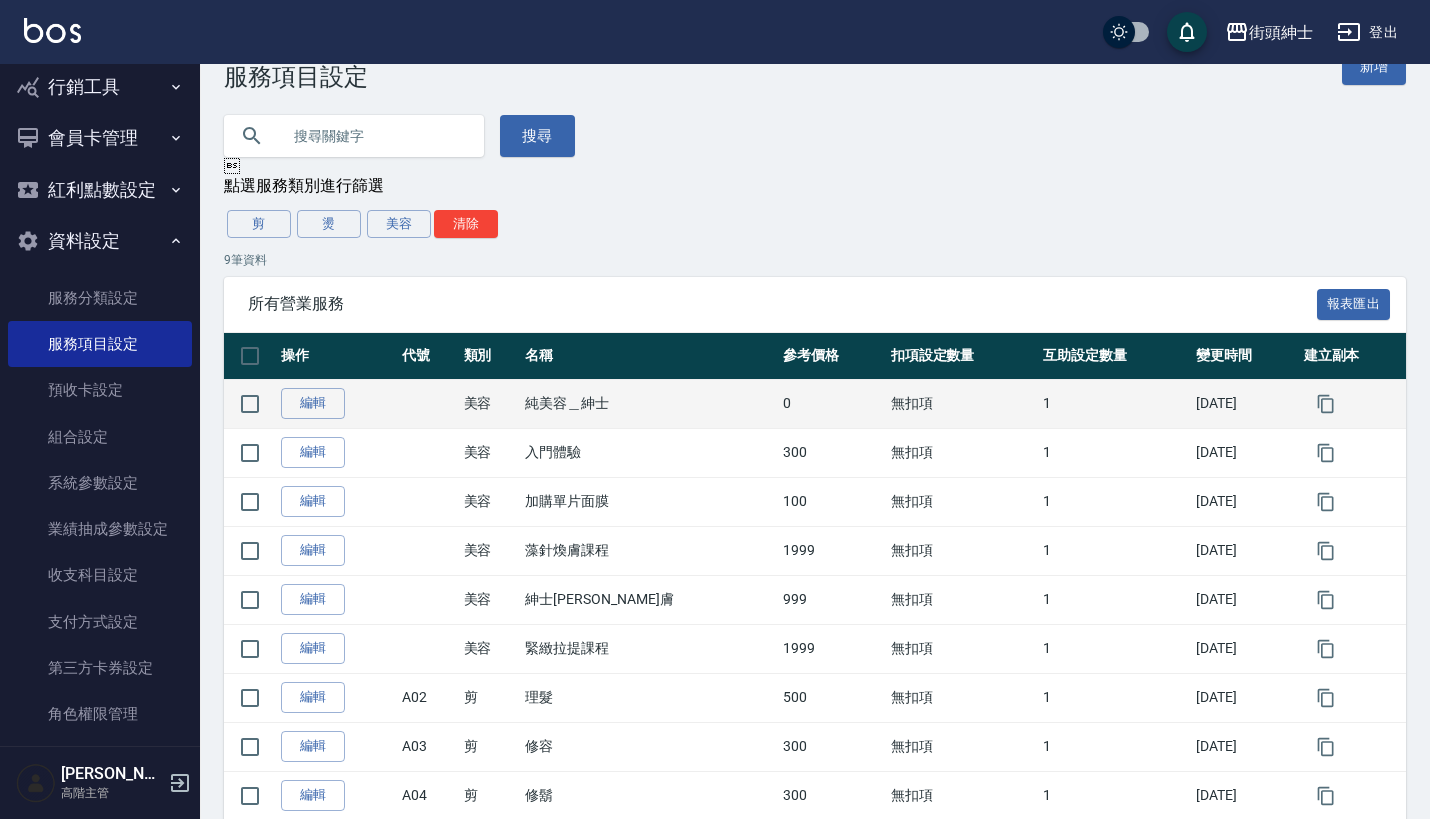 click on "無扣項" at bounding box center [962, 403] 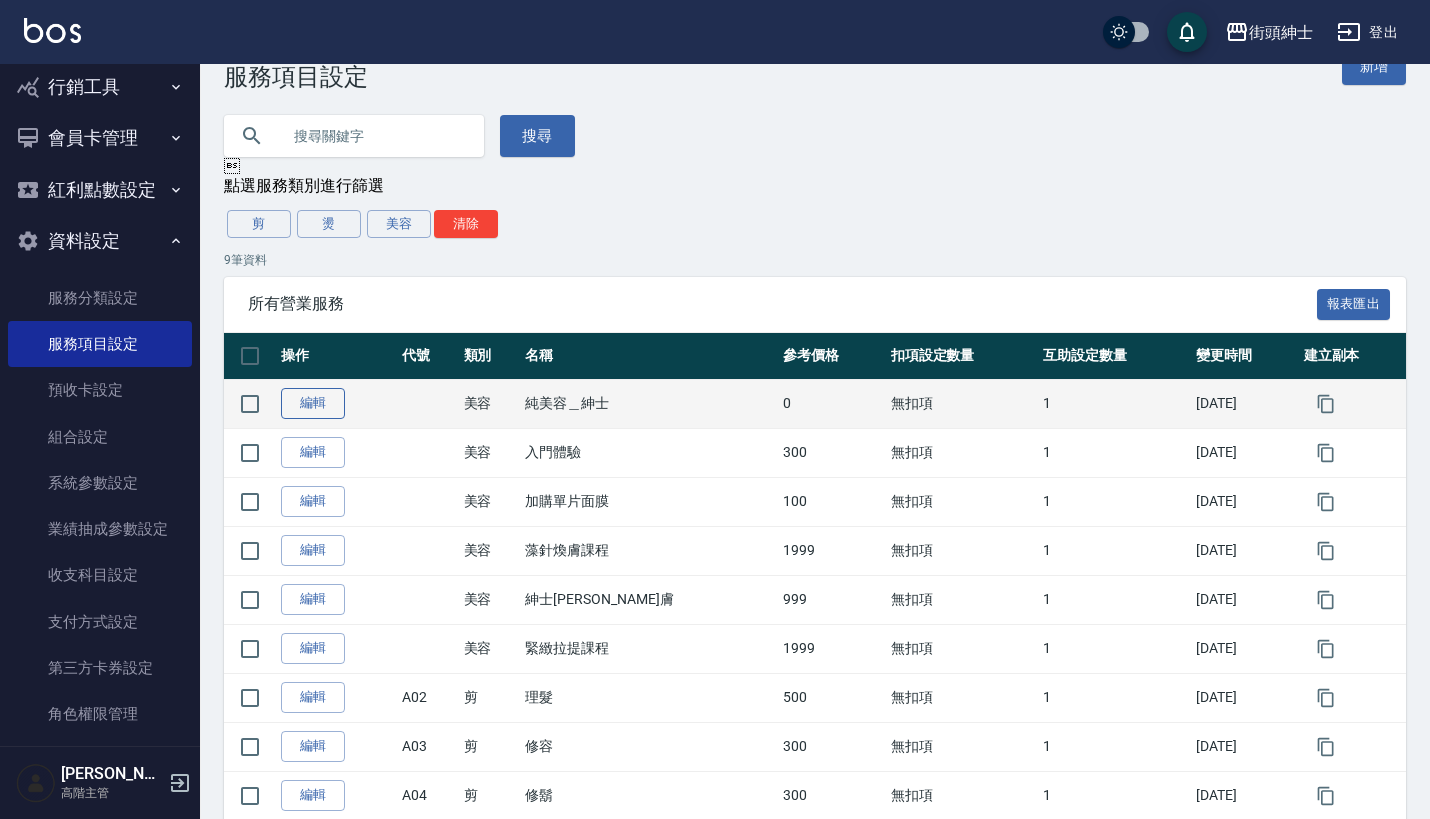 click on "編輯" at bounding box center (313, 403) 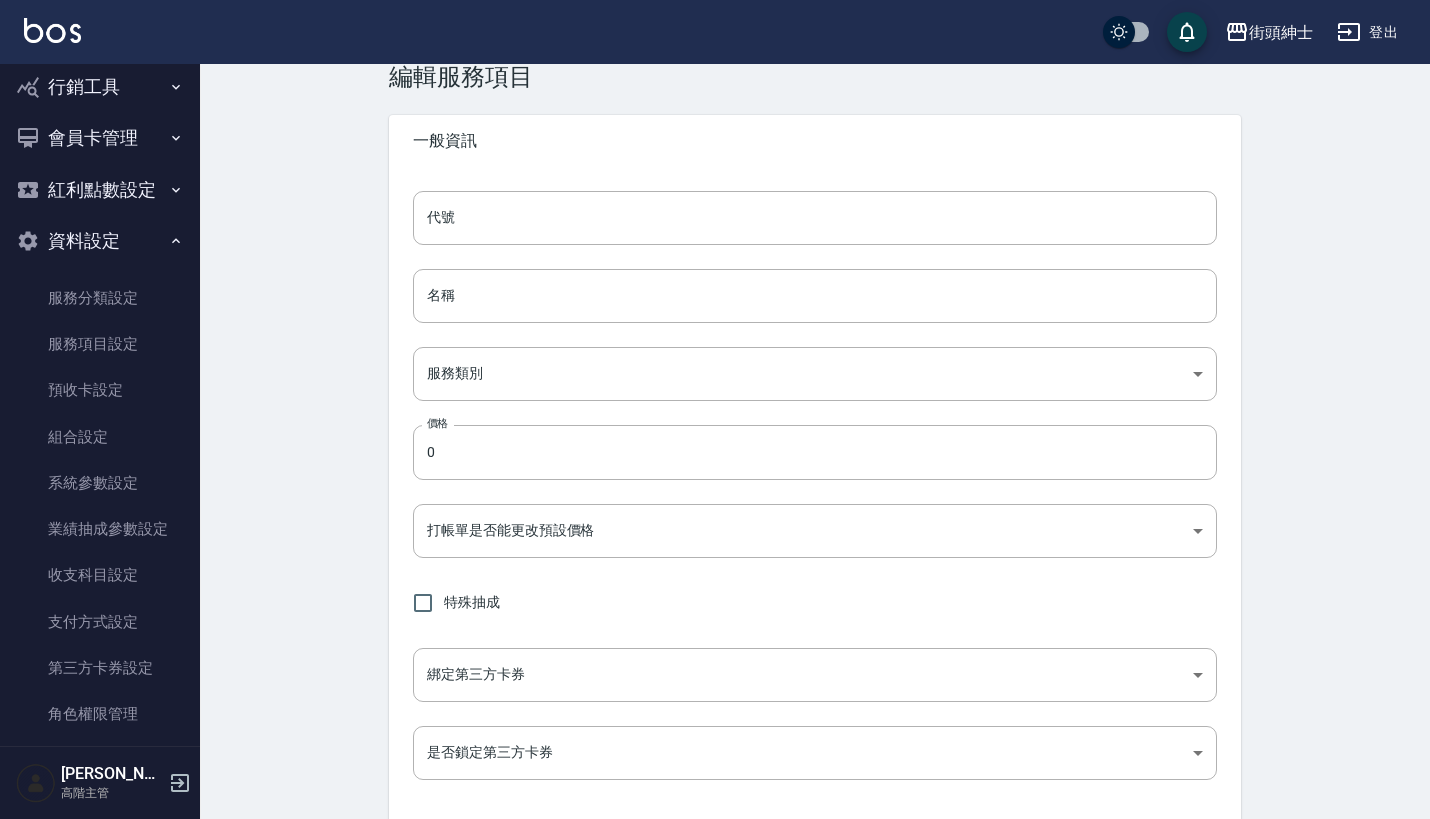 scroll, scrollTop: 0, scrollLeft: 0, axis: both 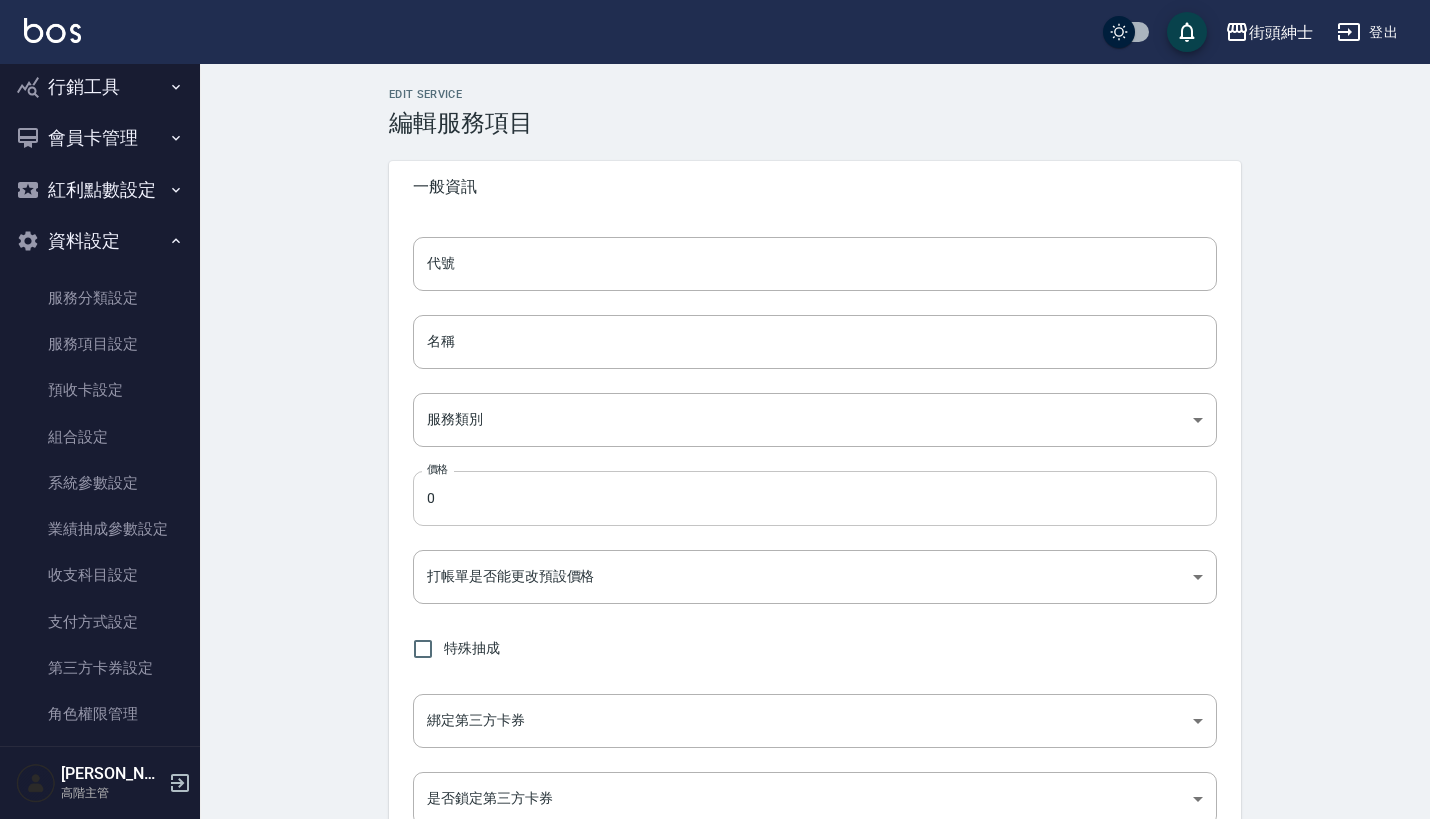 type on "純美容＿紳士" 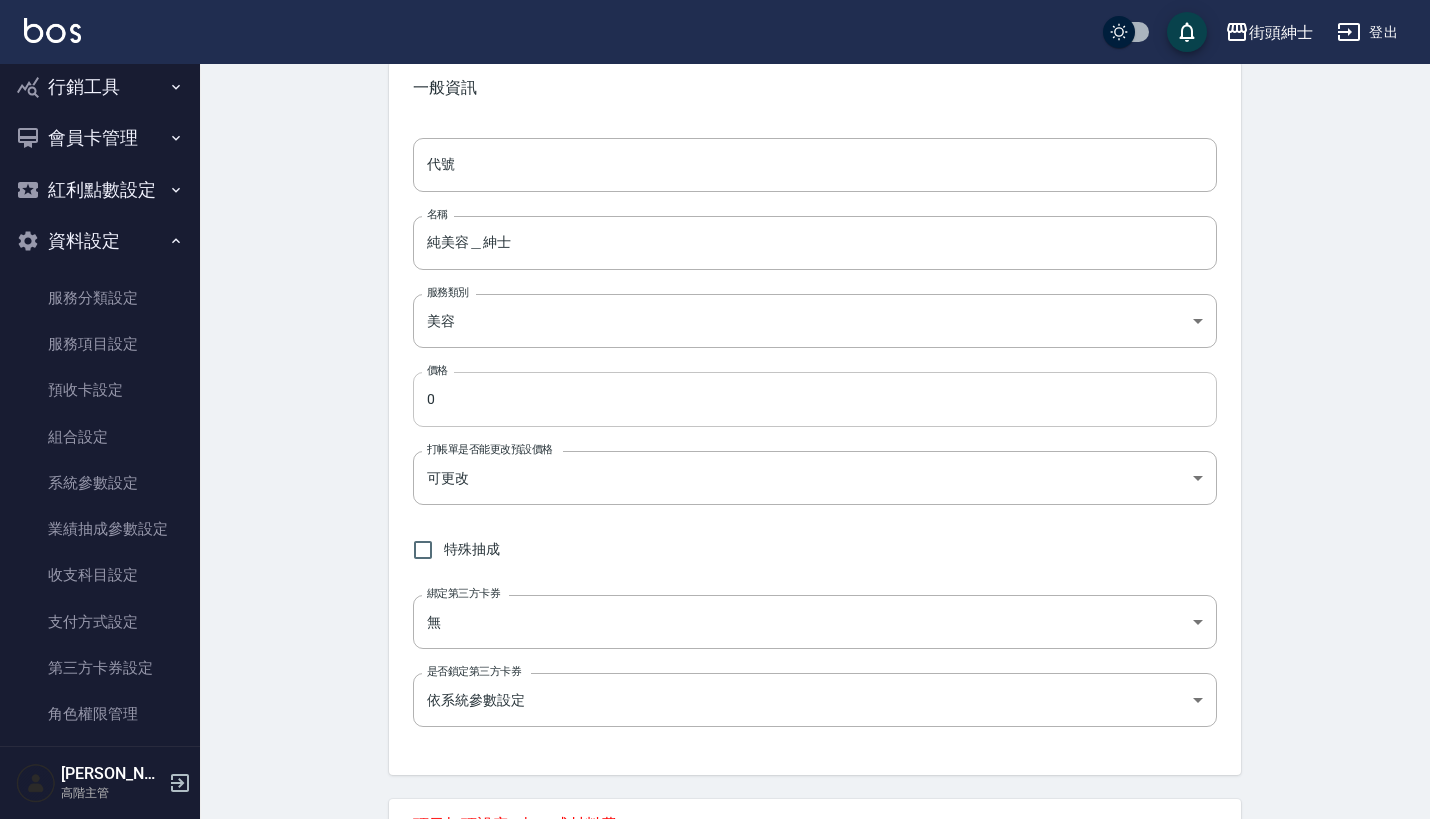 scroll, scrollTop: 123, scrollLeft: 0, axis: vertical 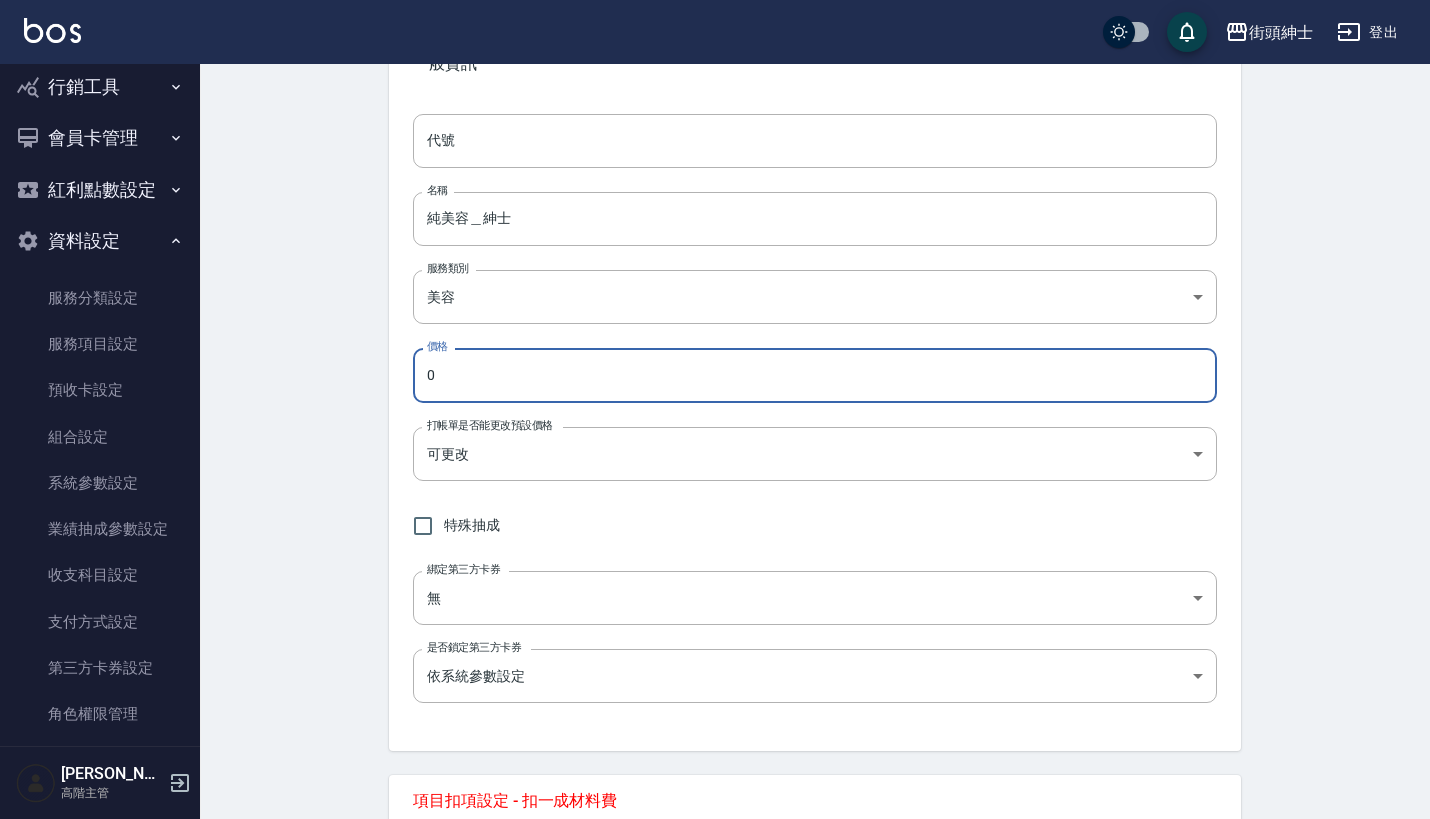 click on "0" at bounding box center (815, 375) 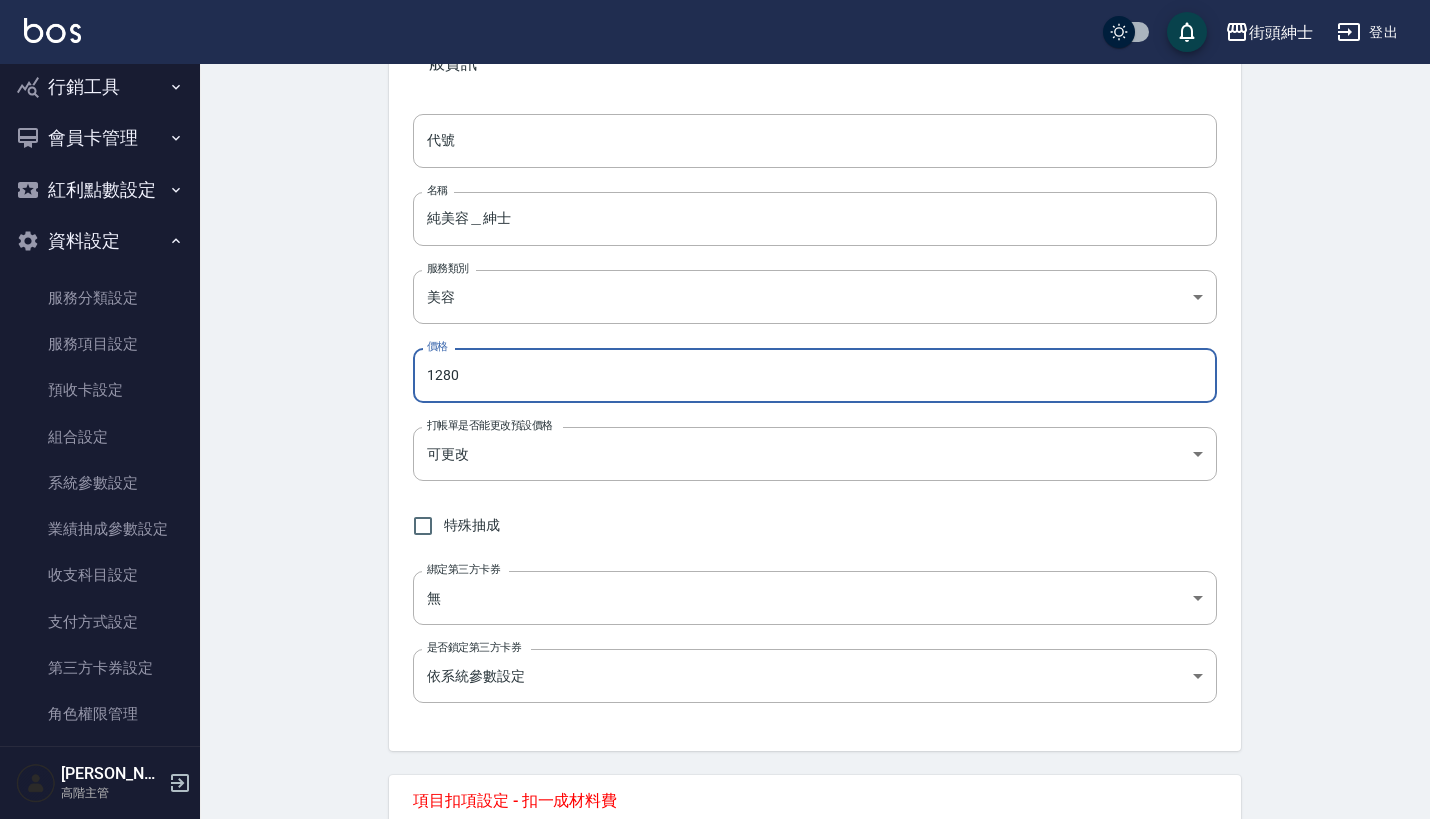 type on "1280" 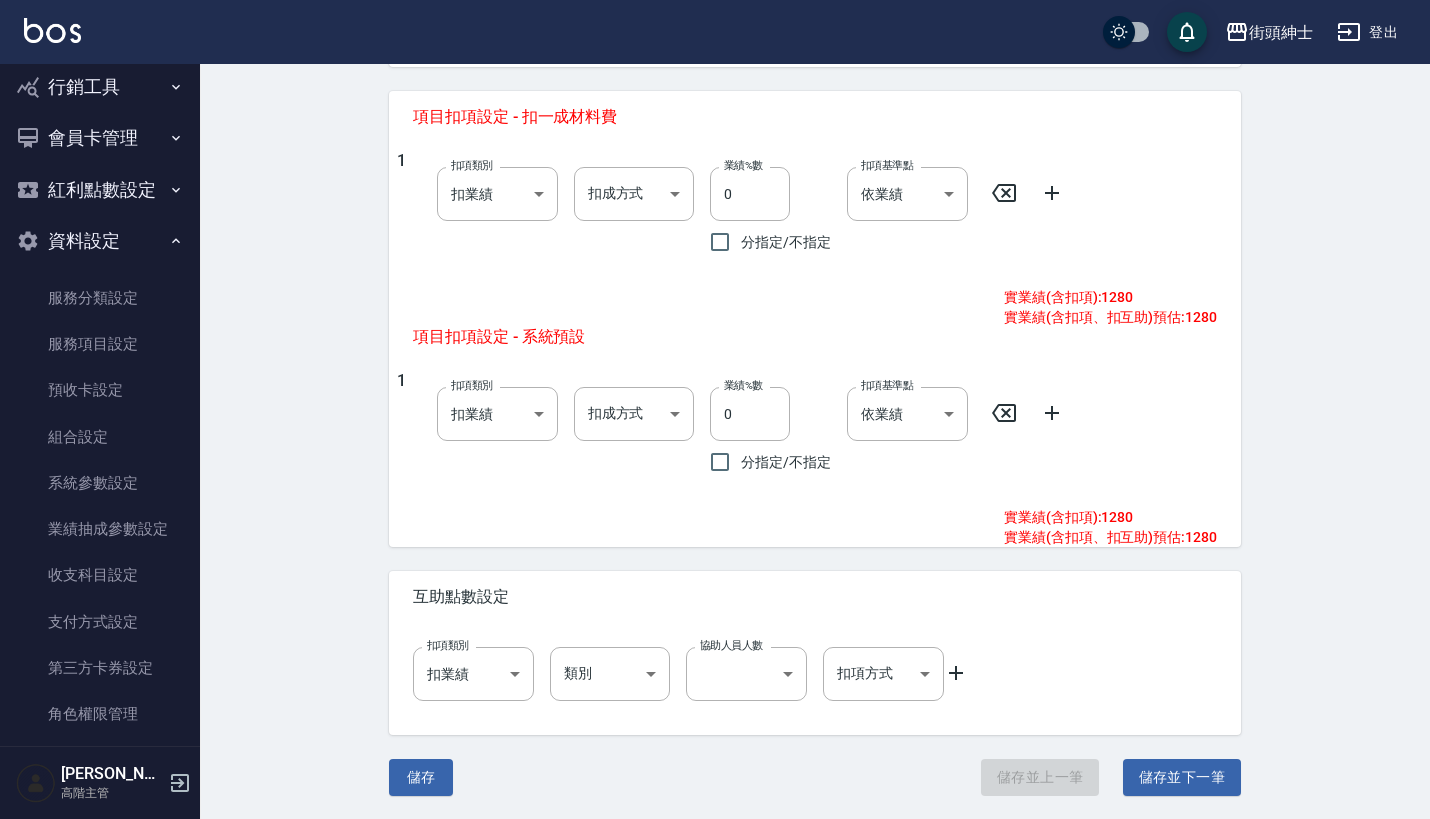 scroll, scrollTop: 806, scrollLeft: 0, axis: vertical 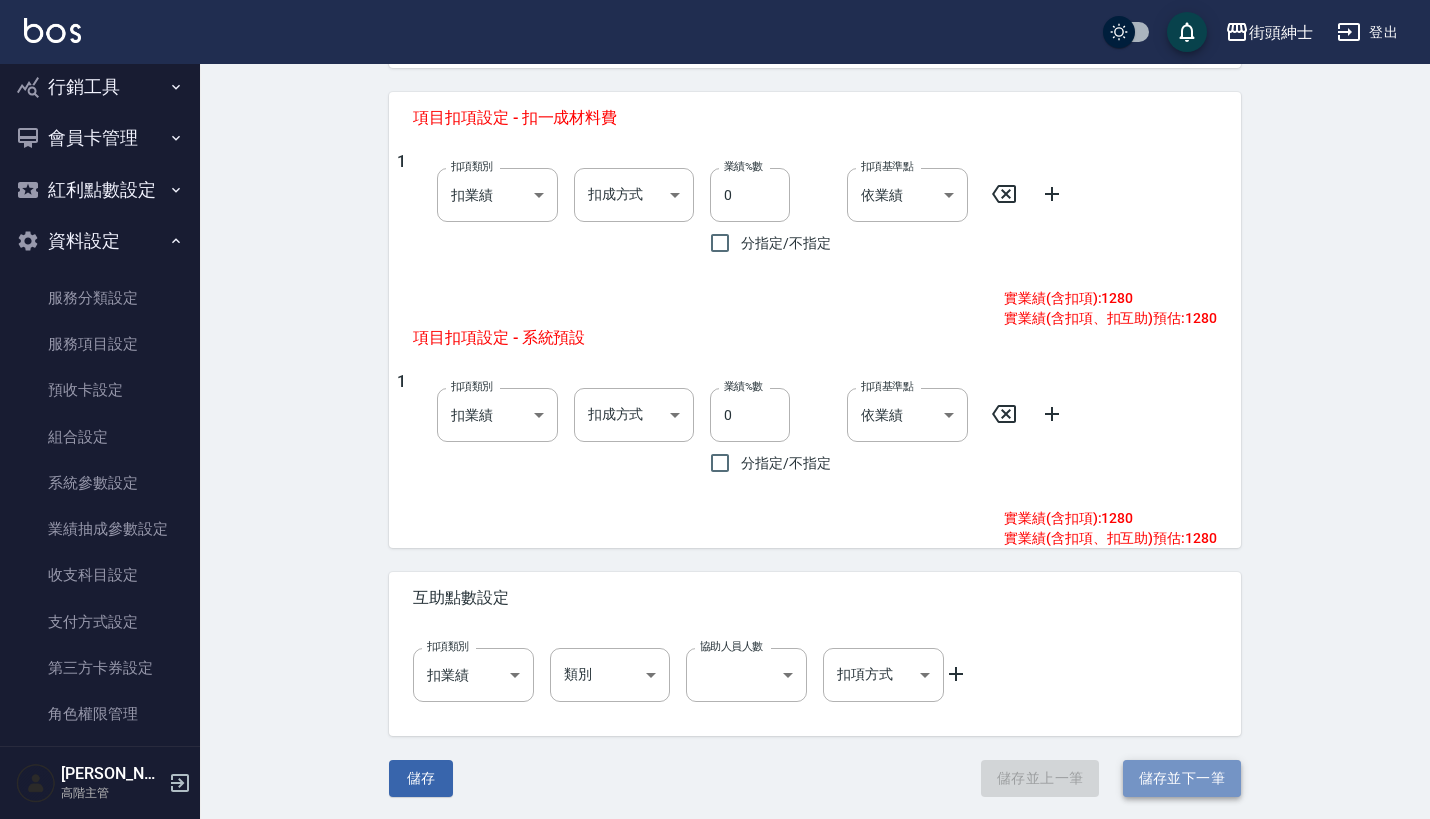 click on "儲存並下一筆" at bounding box center (1182, 778) 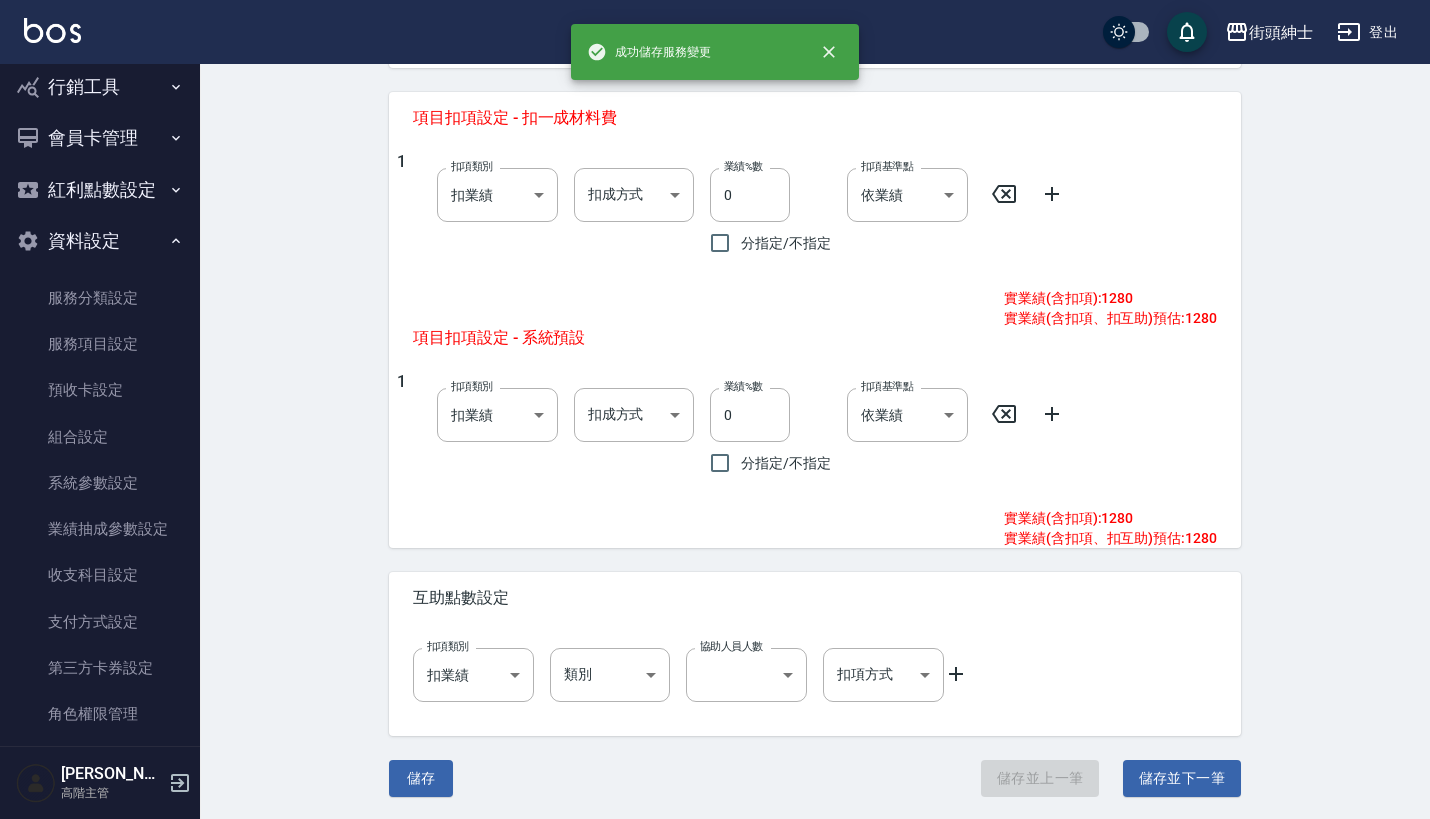 scroll, scrollTop: 0, scrollLeft: 0, axis: both 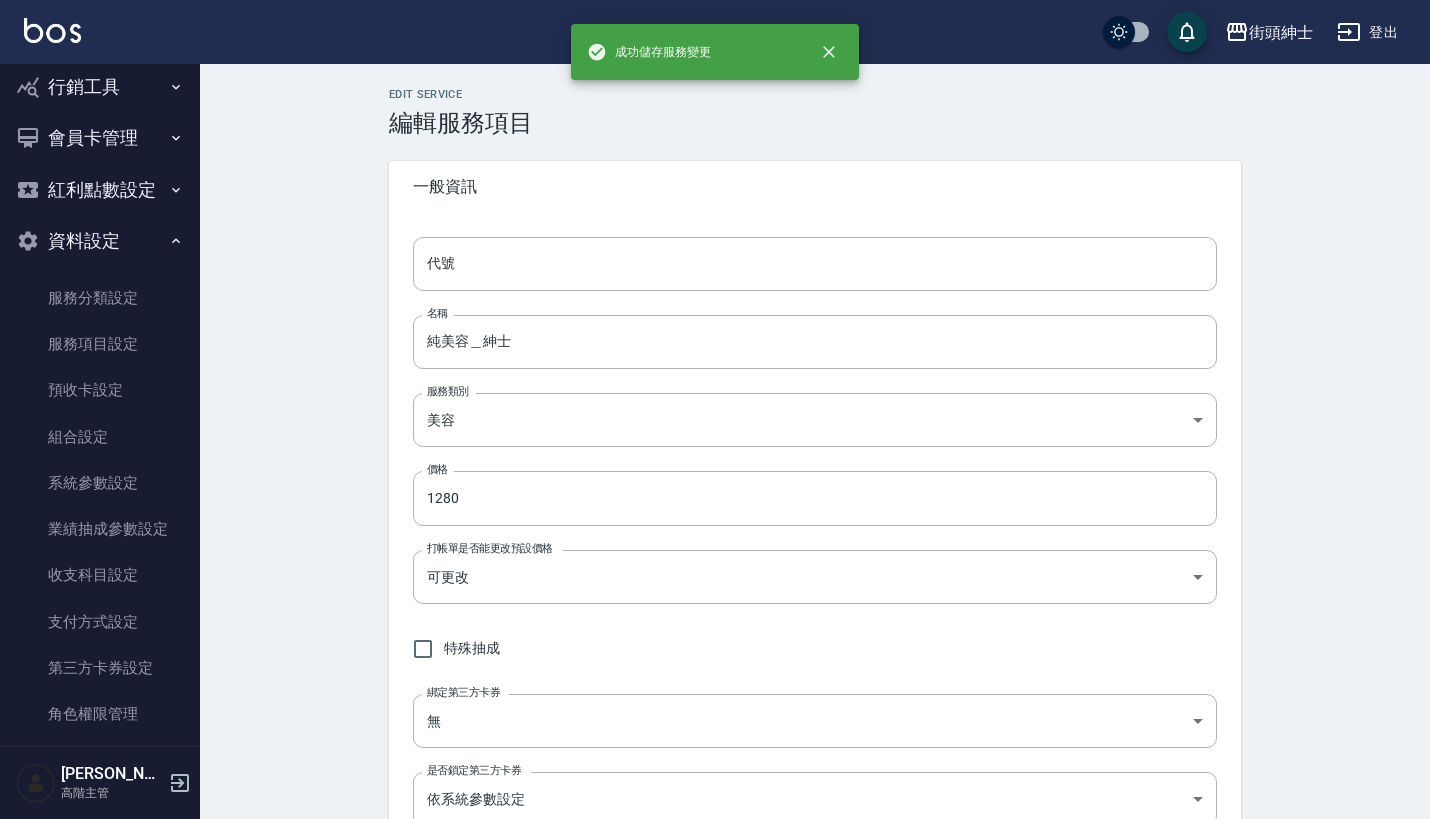 type on "入門體驗" 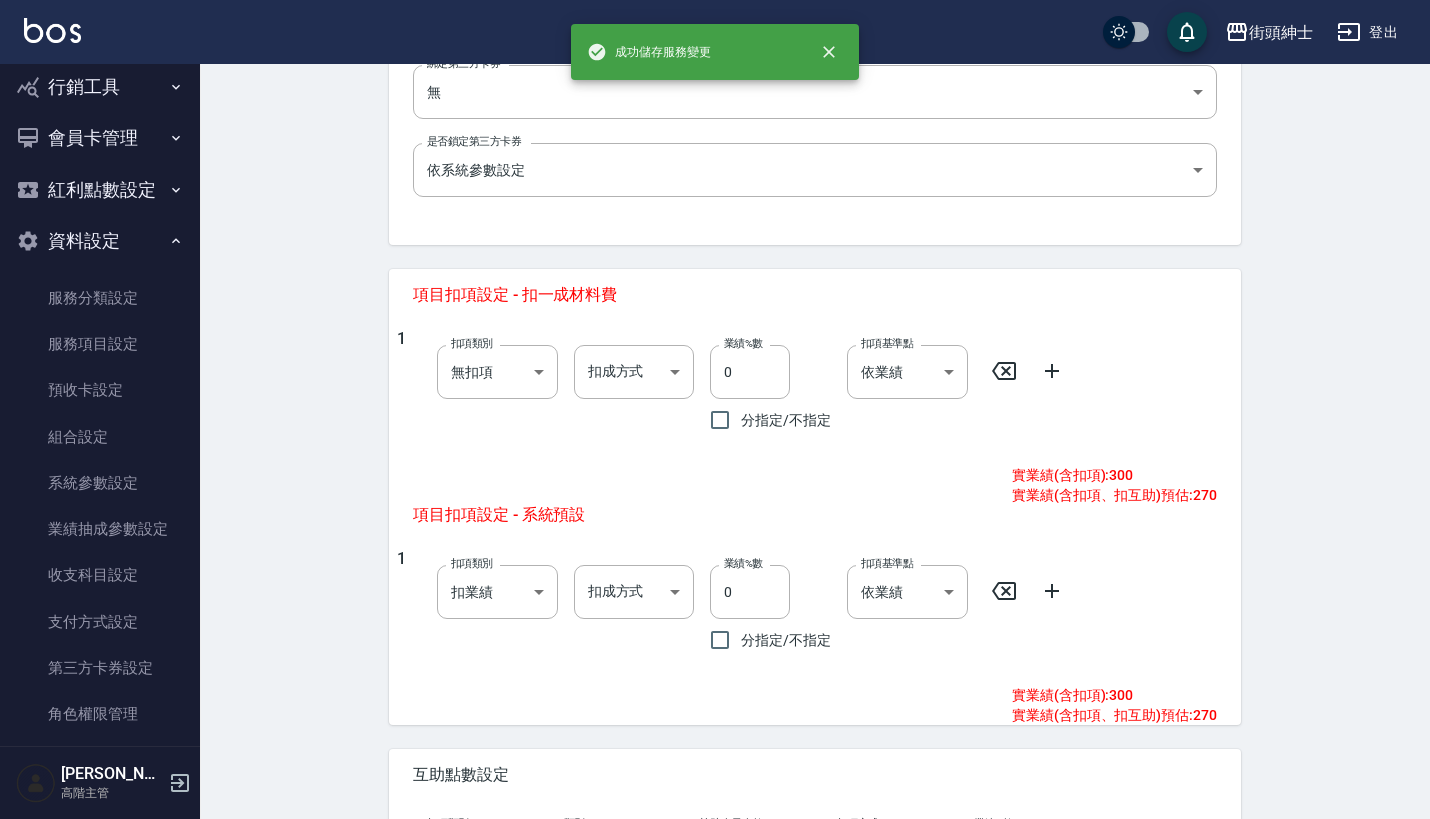 scroll, scrollTop: 867, scrollLeft: 0, axis: vertical 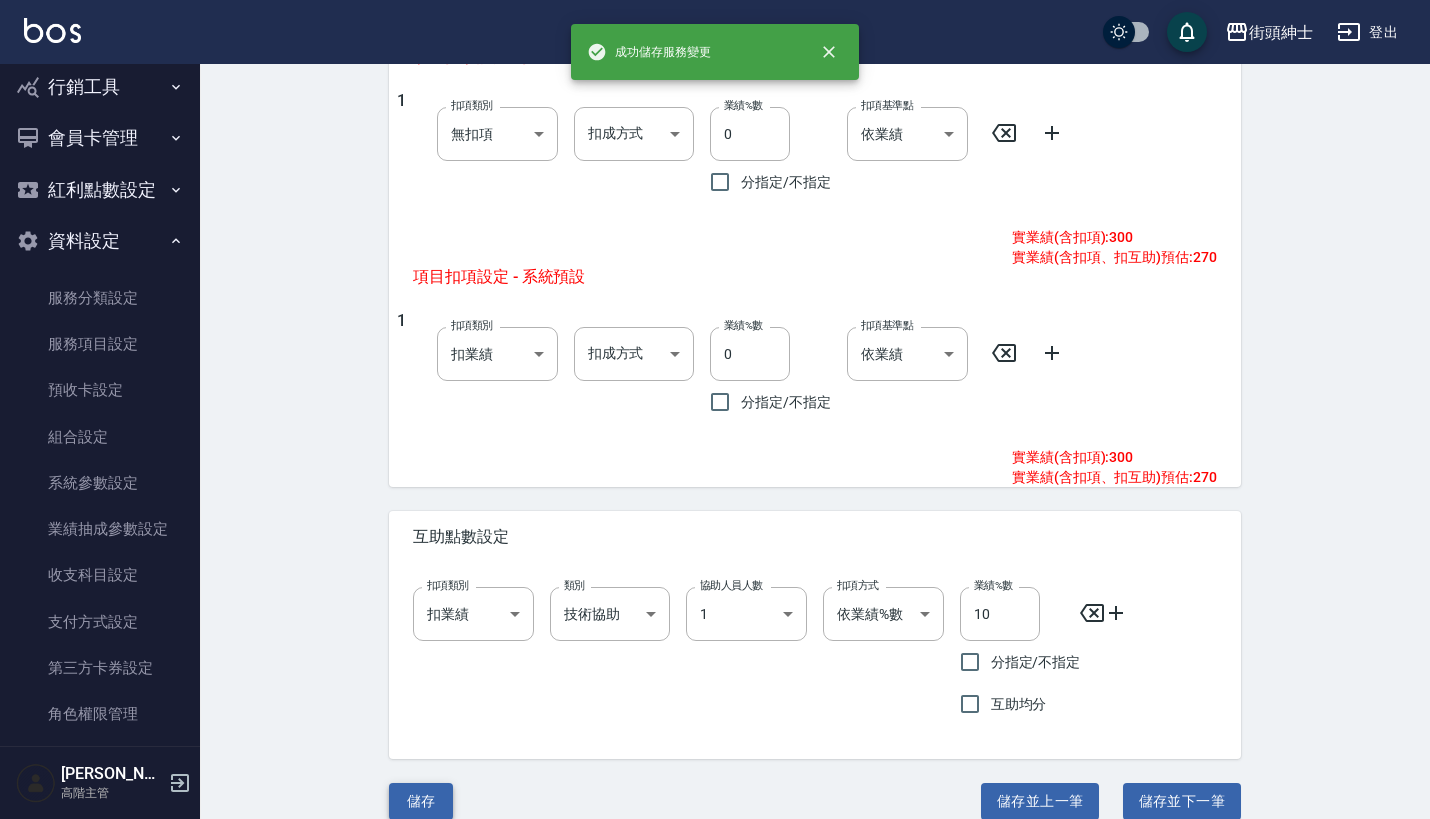 click on "儲存" at bounding box center (421, 801) 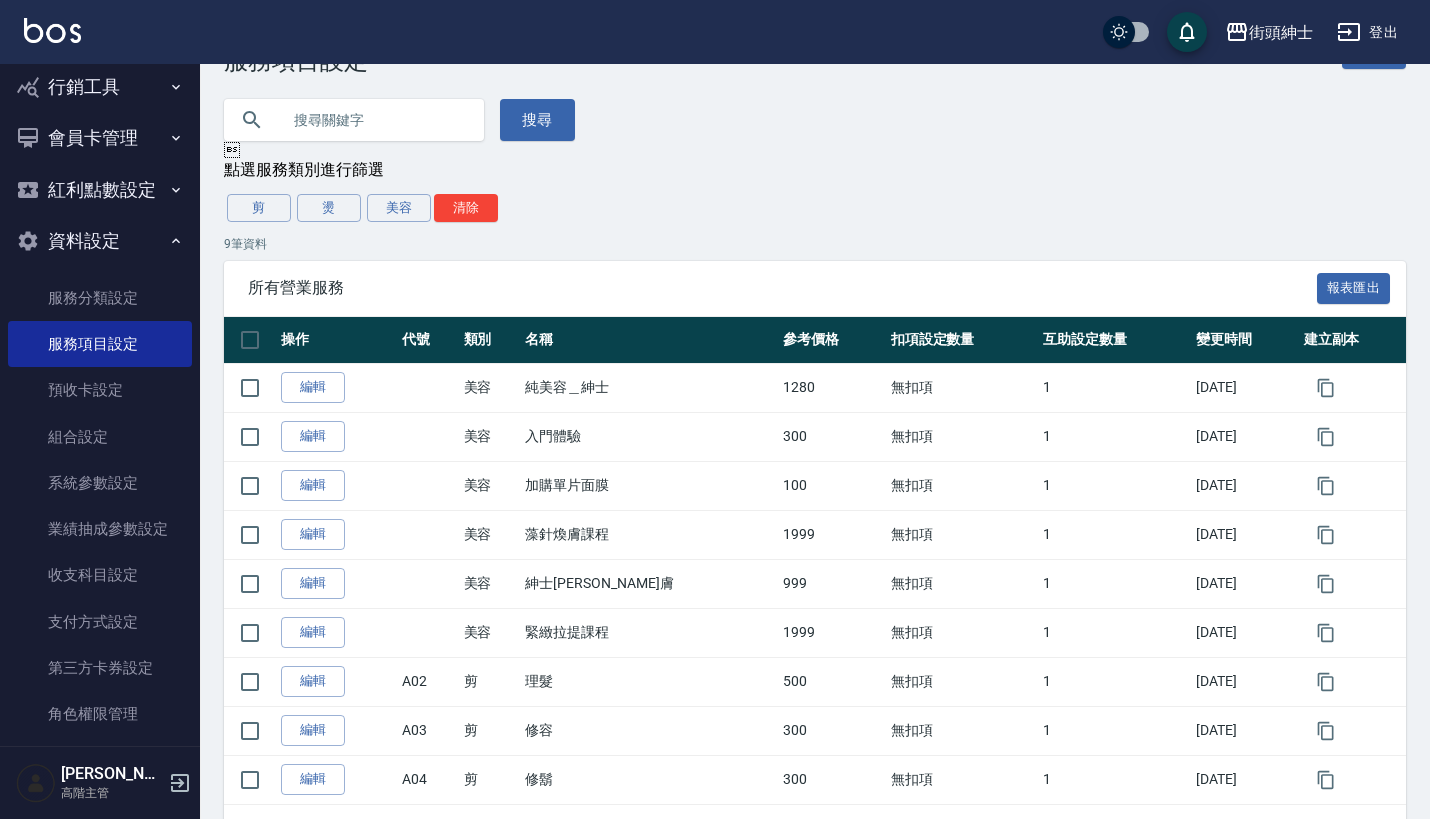 scroll, scrollTop: 66, scrollLeft: 0, axis: vertical 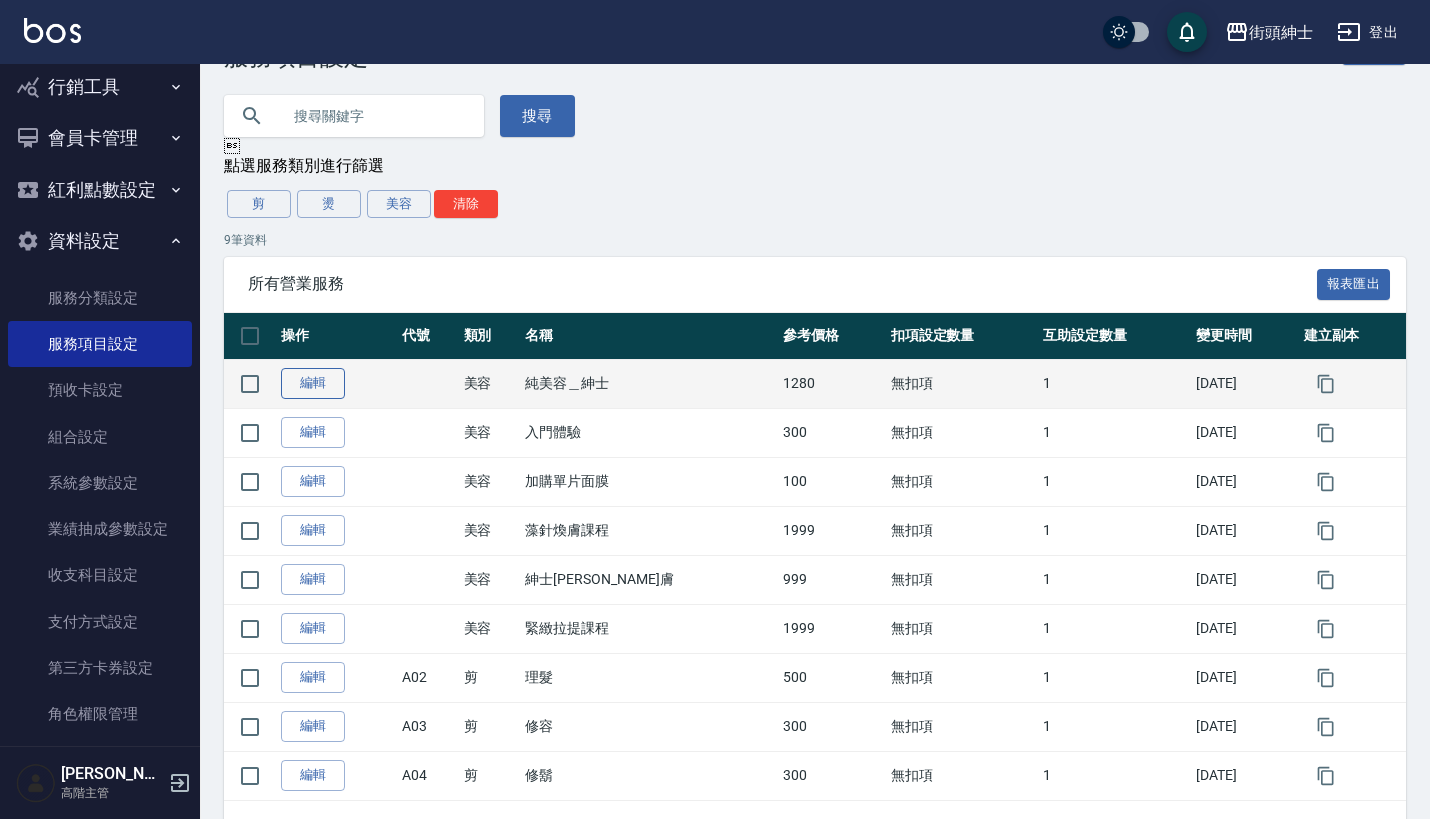 click on "編輯" at bounding box center [313, 383] 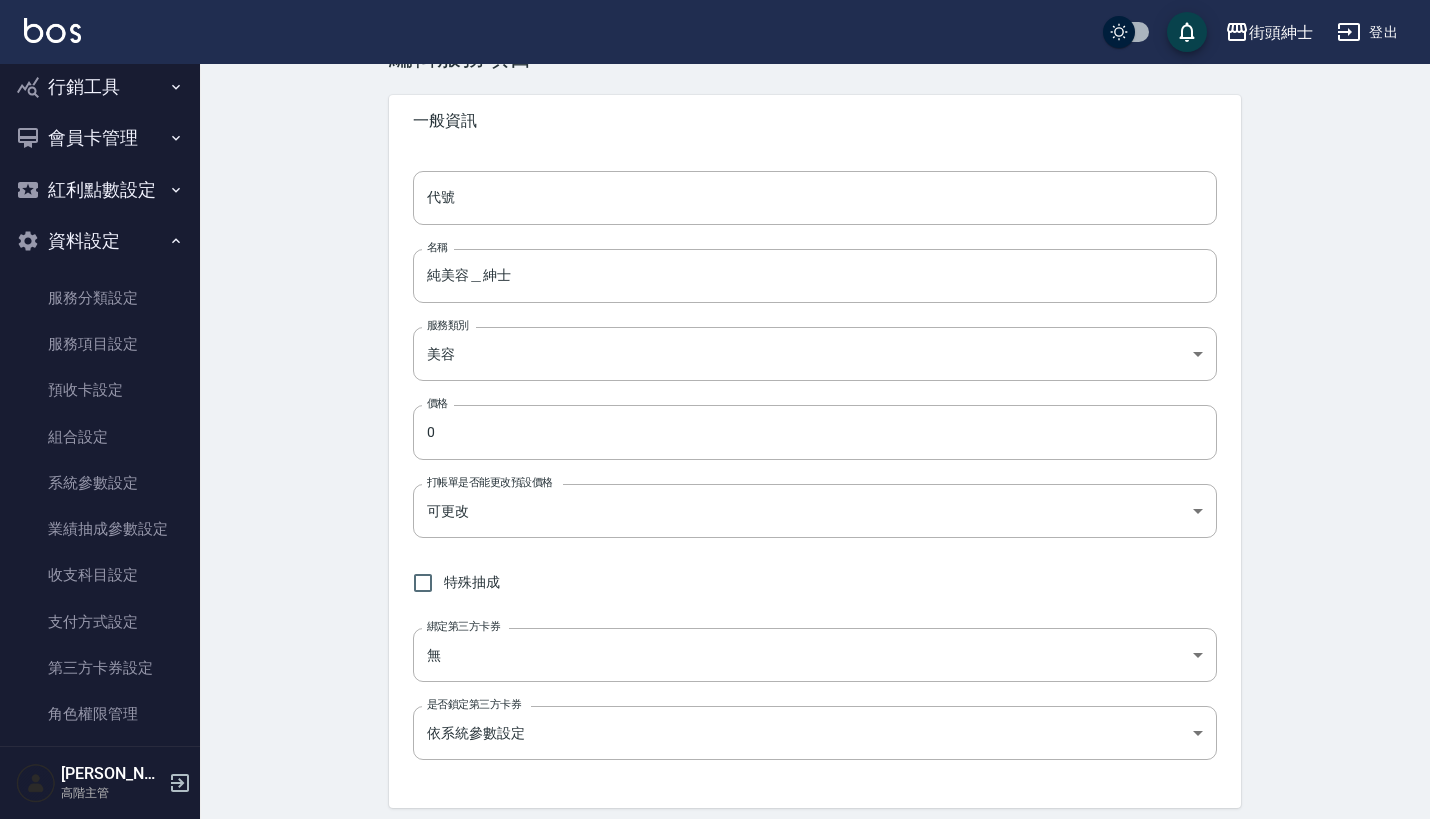 scroll, scrollTop: 0, scrollLeft: 0, axis: both 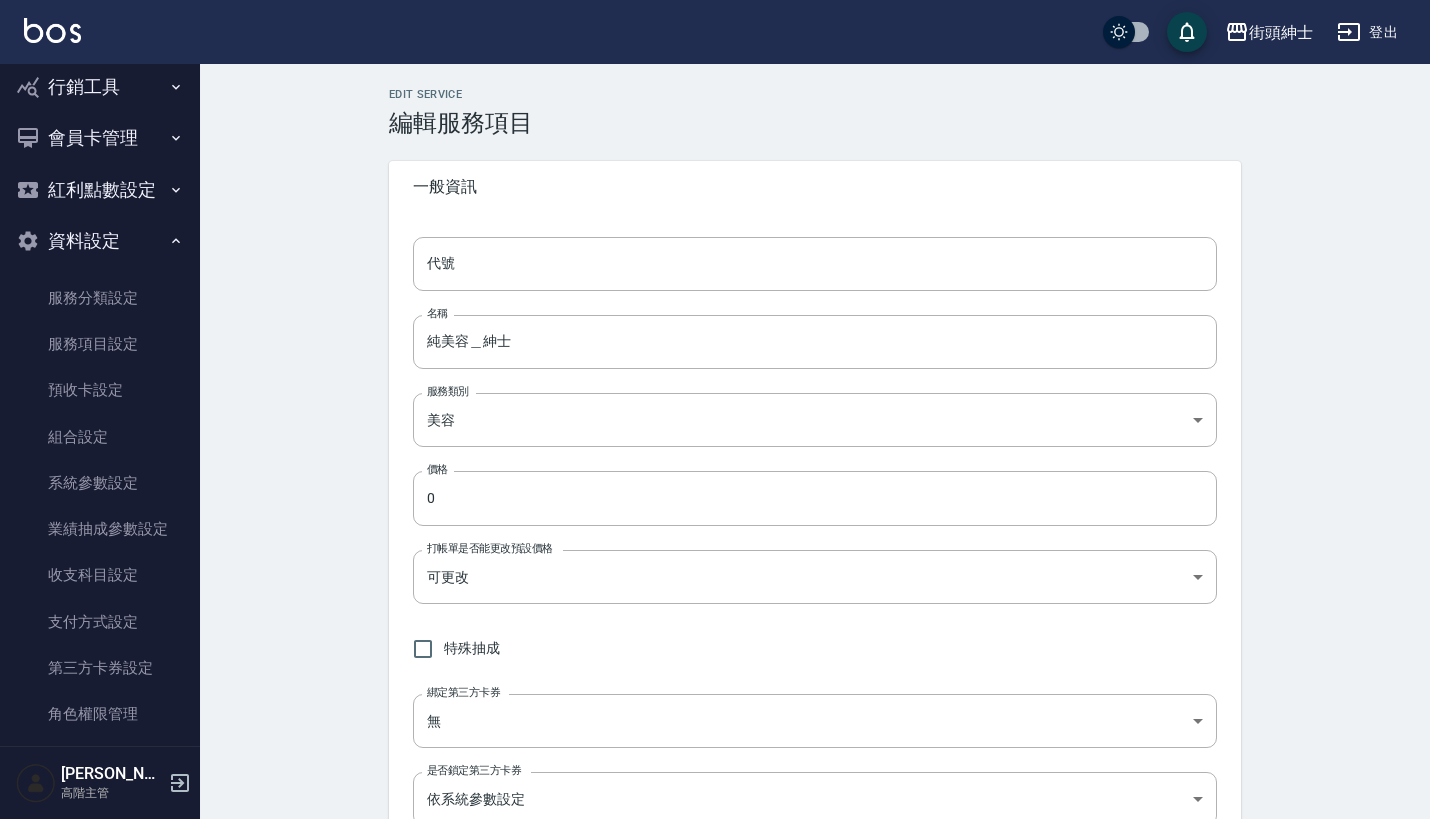 type on "1280" 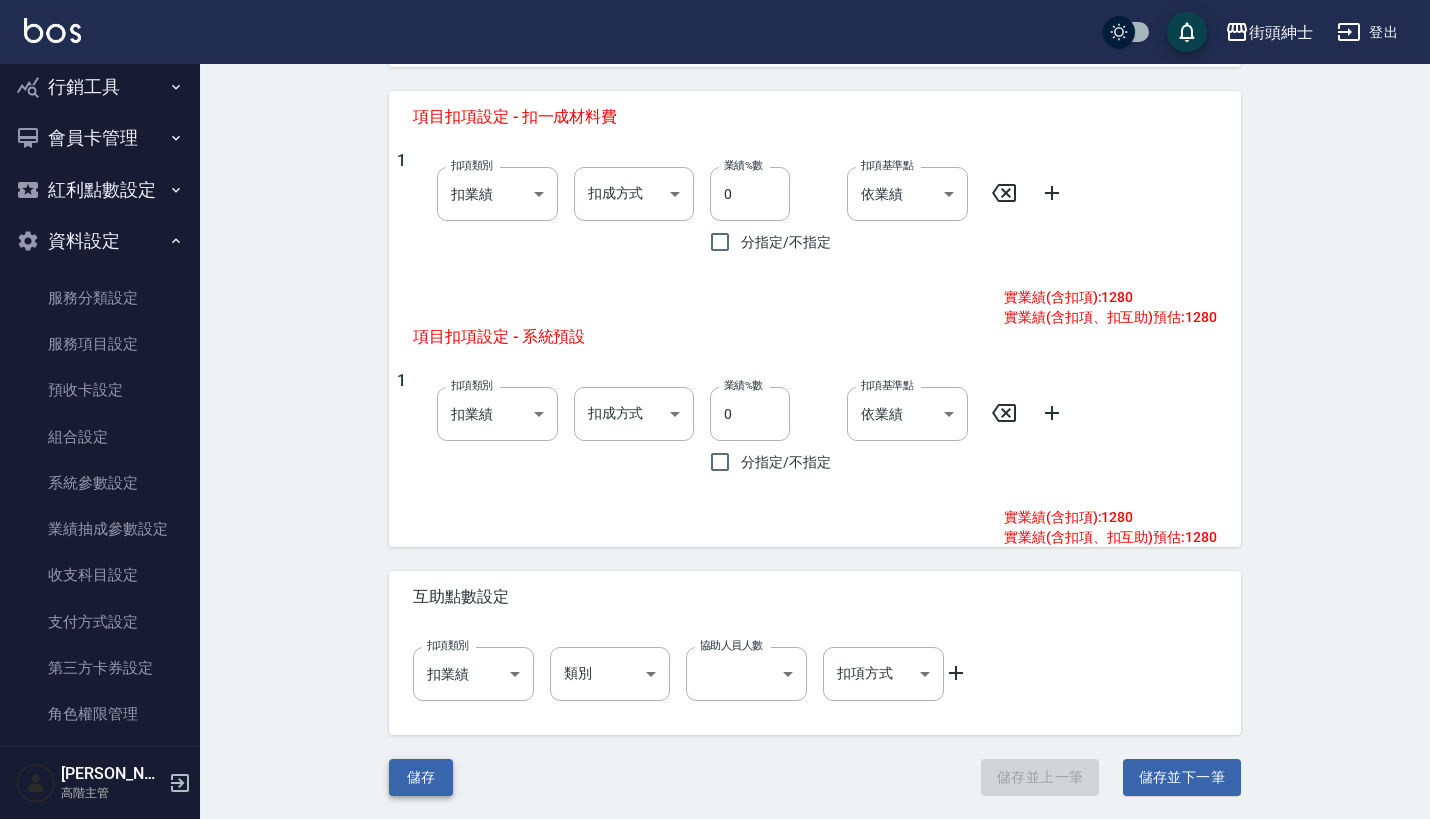 scroll, scrollTop: 806, scrollLeft: 0, axis: vertical 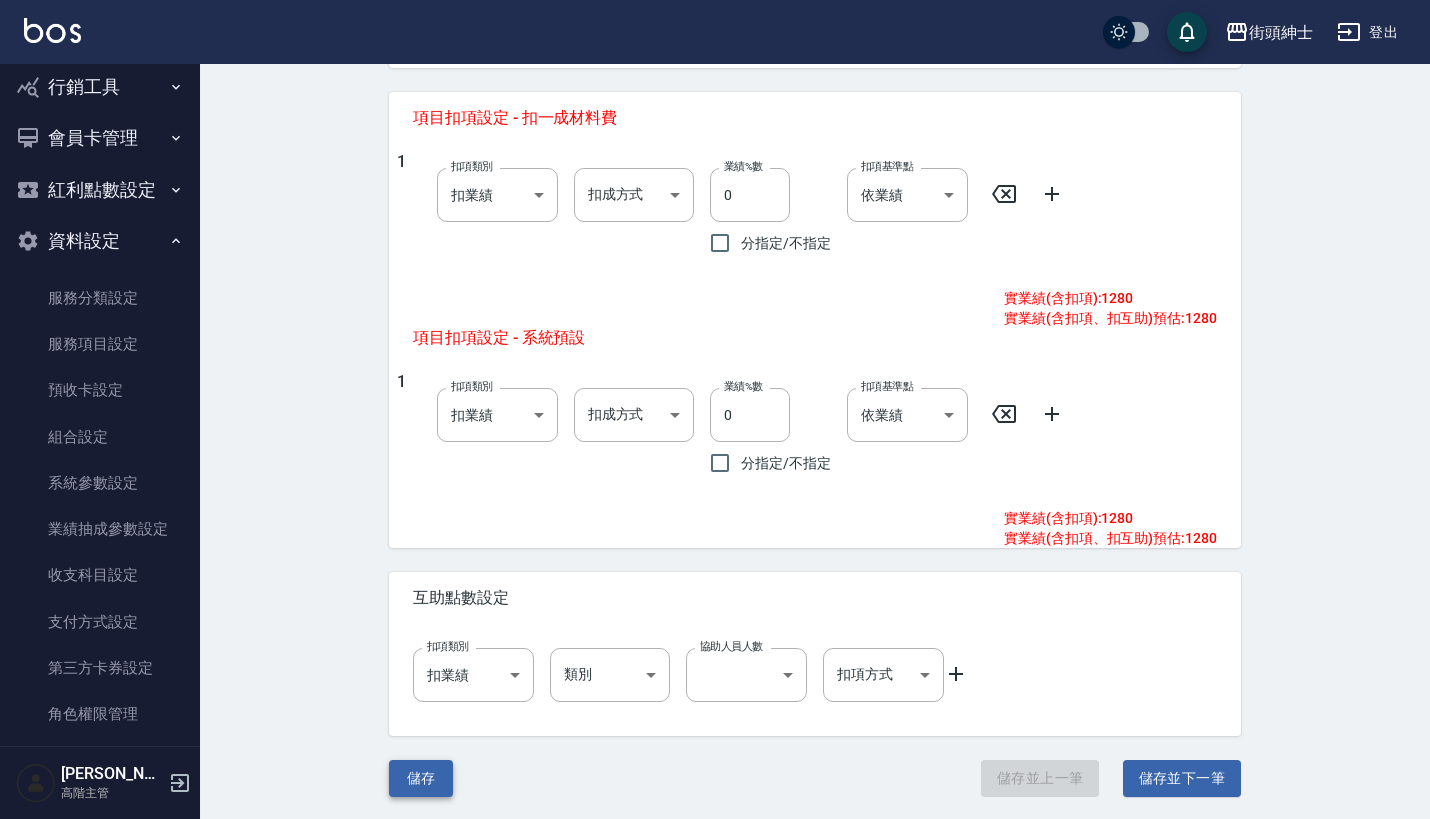 click on "儲存" at bounding box center (421, 778) 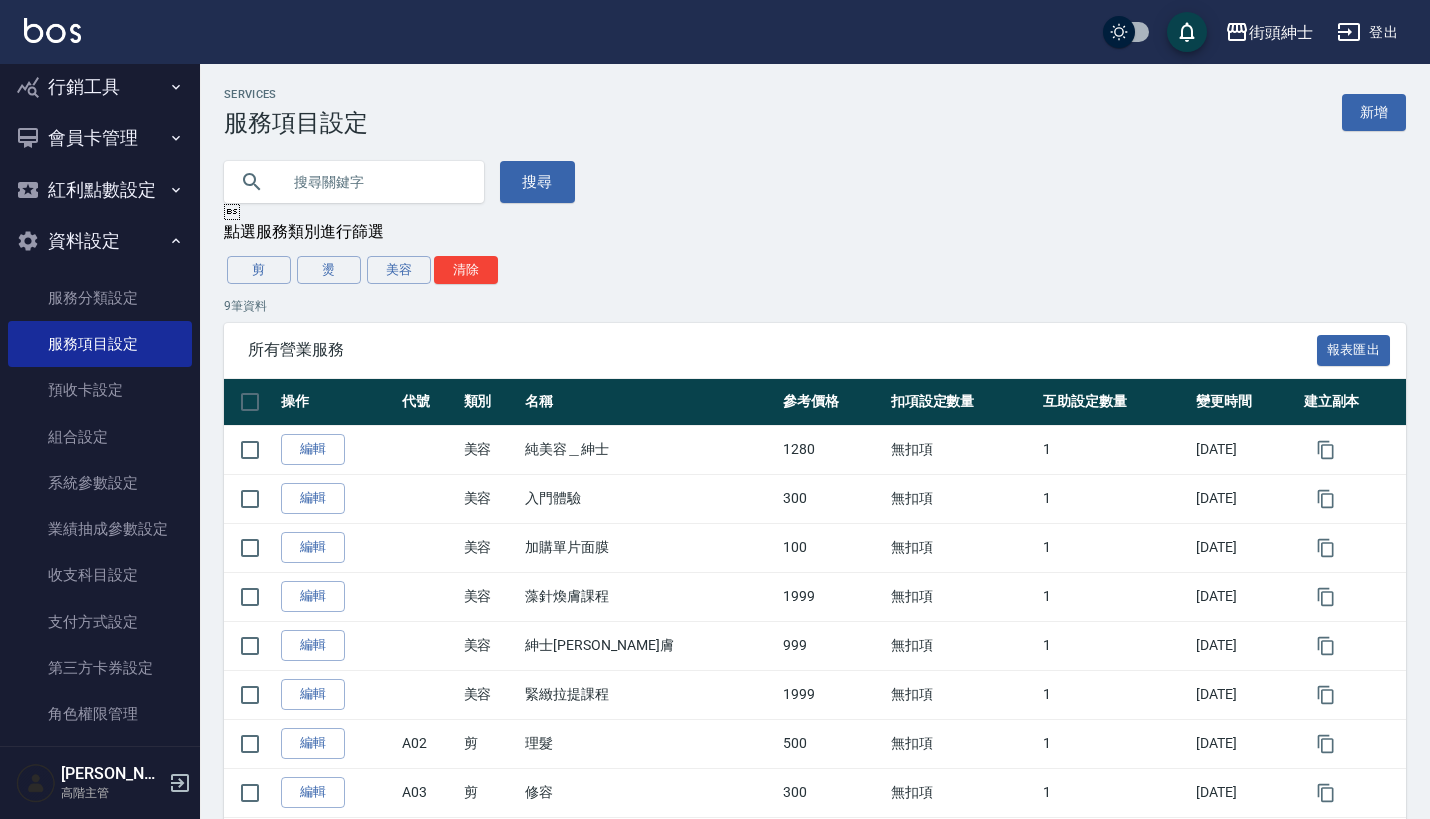 scroll, scrollTop: 0, scrollLeft: 0, axis: both 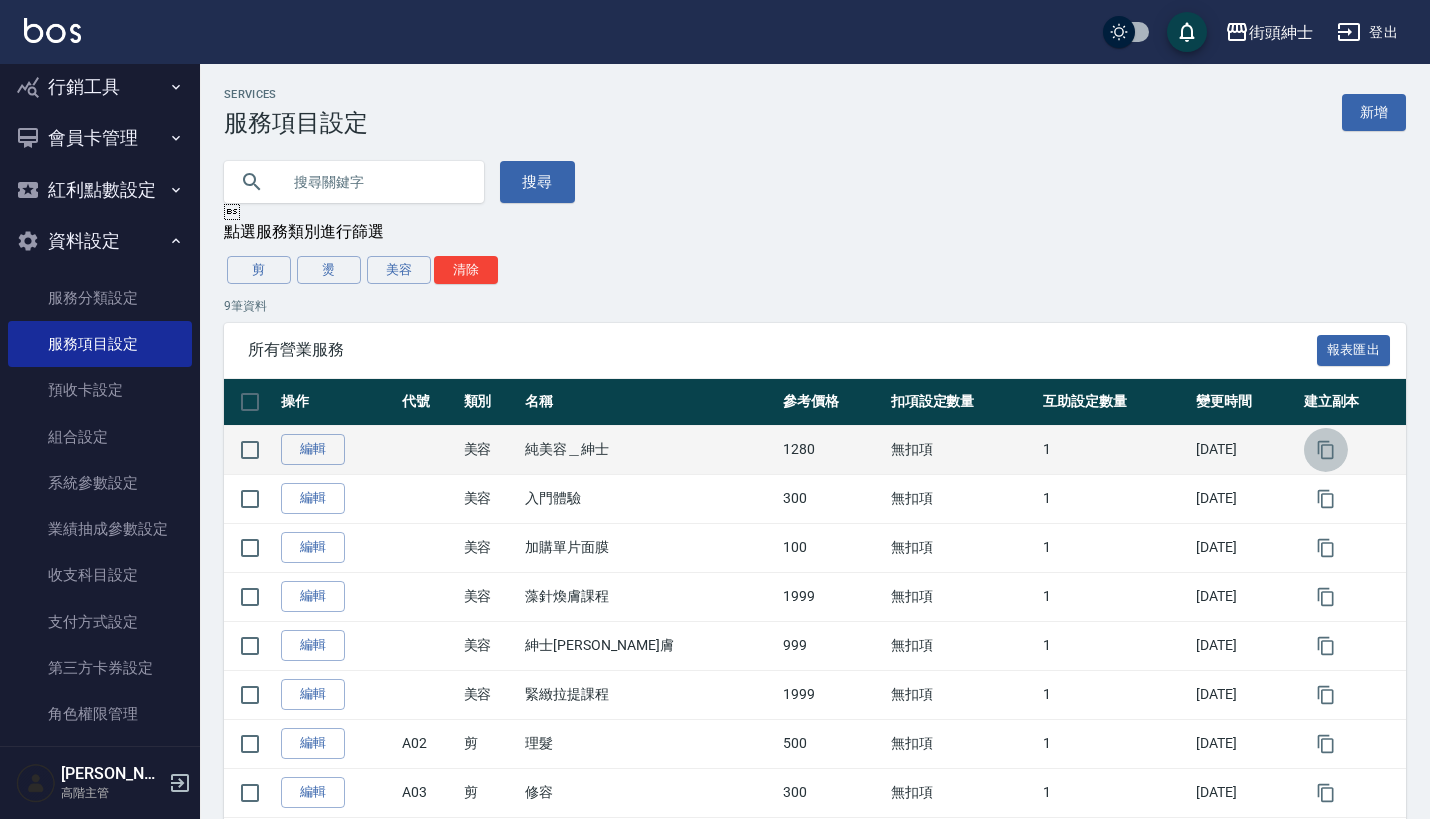 click 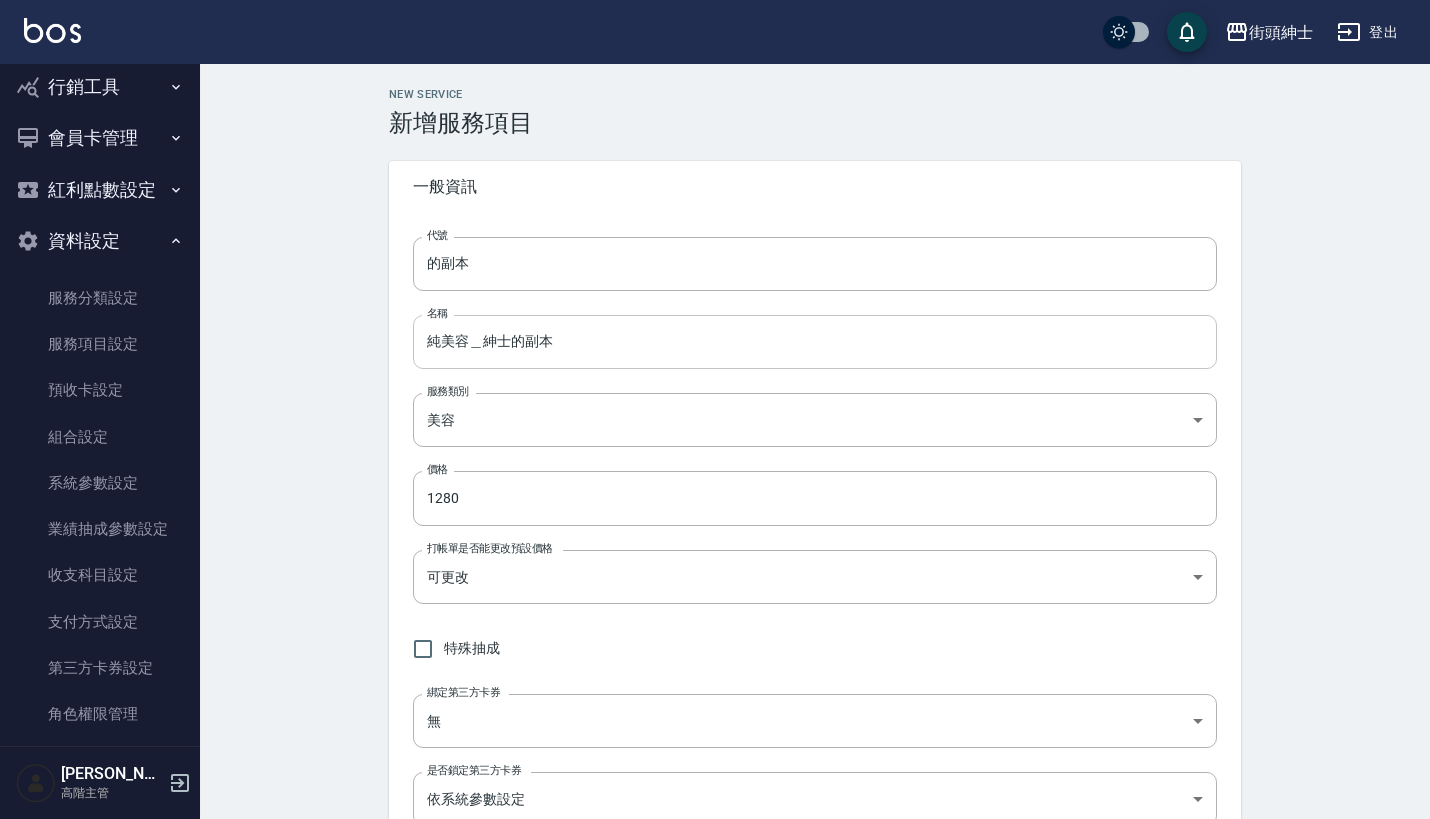 click on "純美容＿紳士的副本" at bounding box center (815, 342) 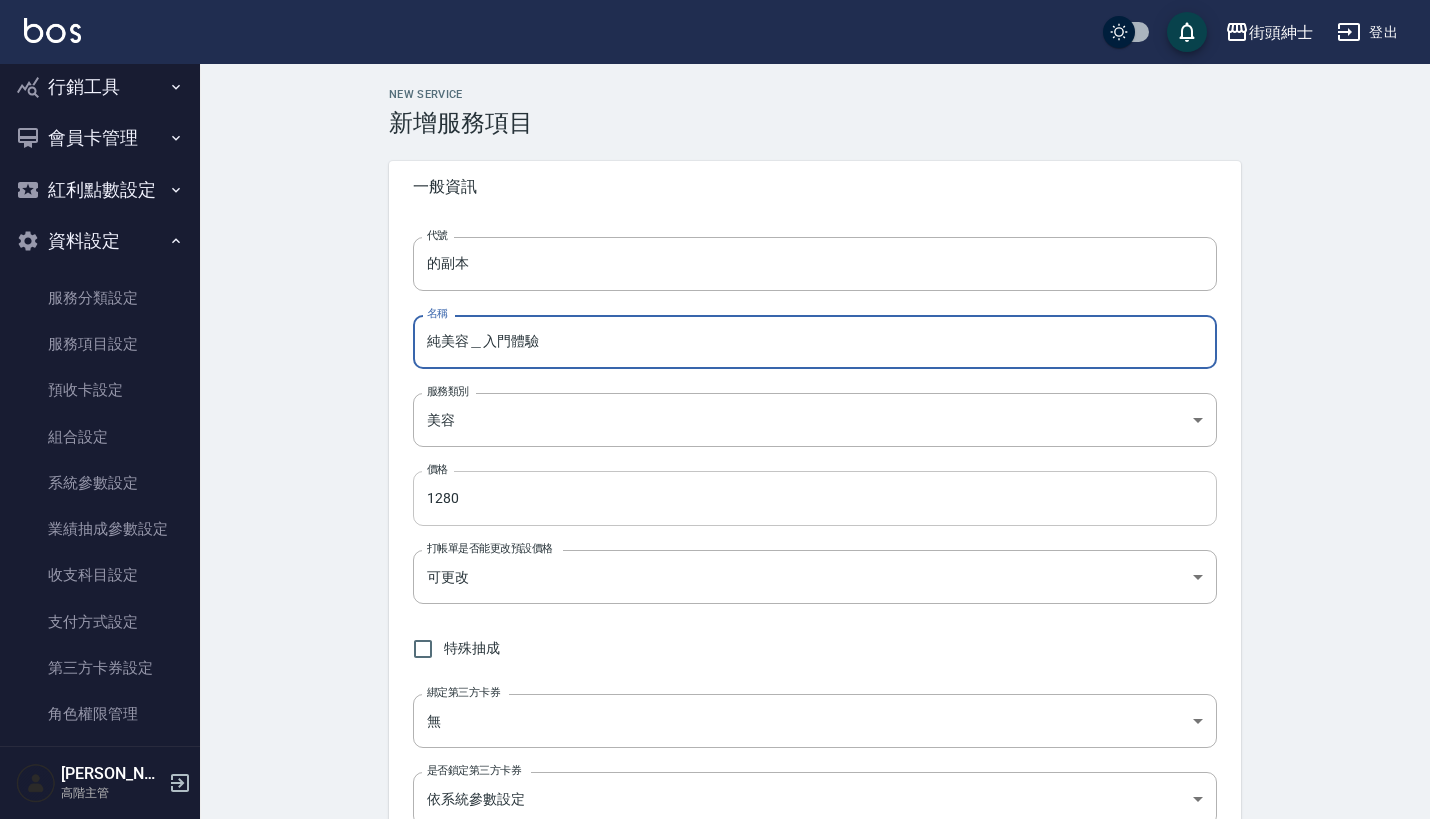 type on "純美容＿入門體驗" 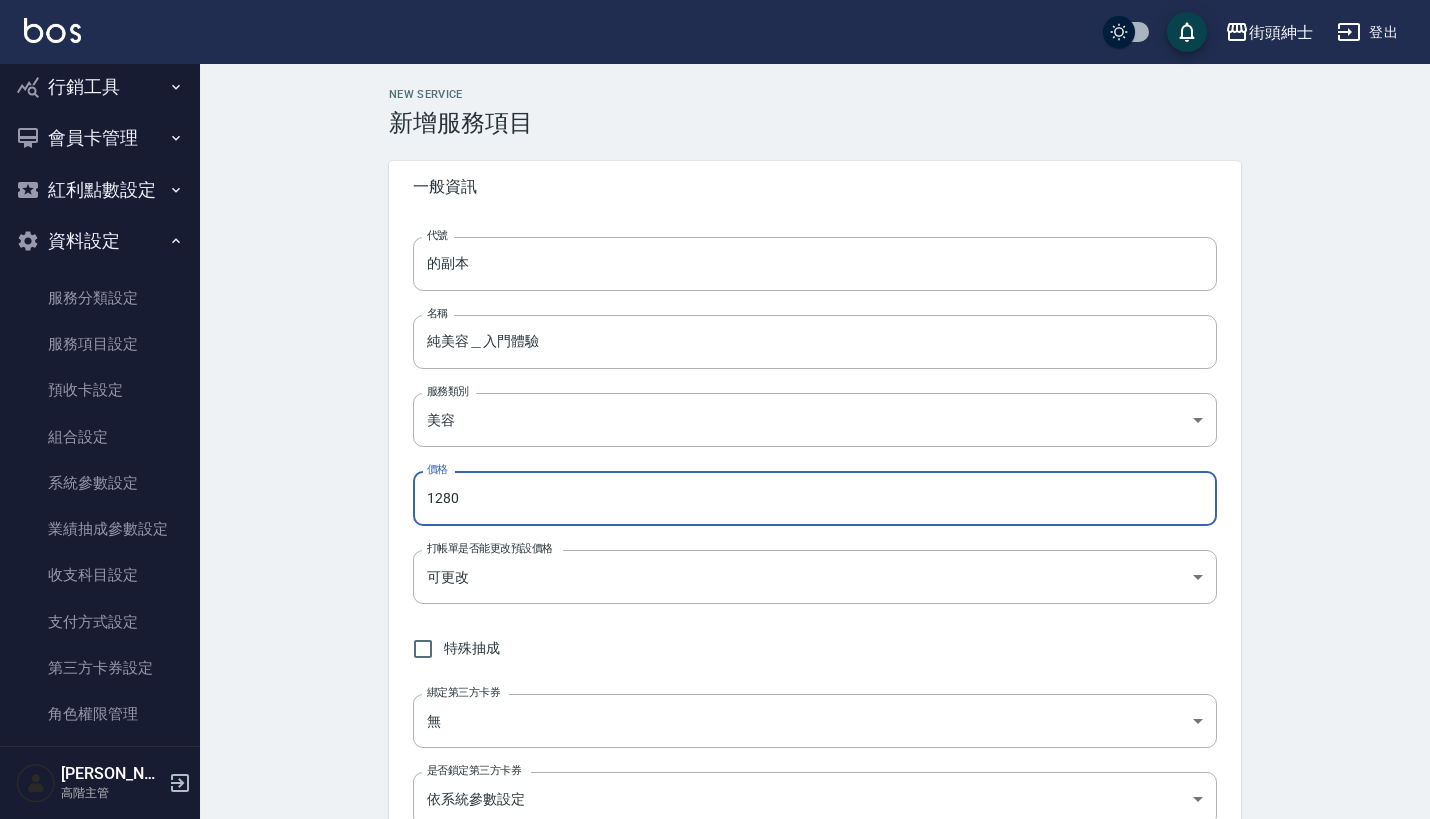 click on "1280" at bounding box center [815, 498] 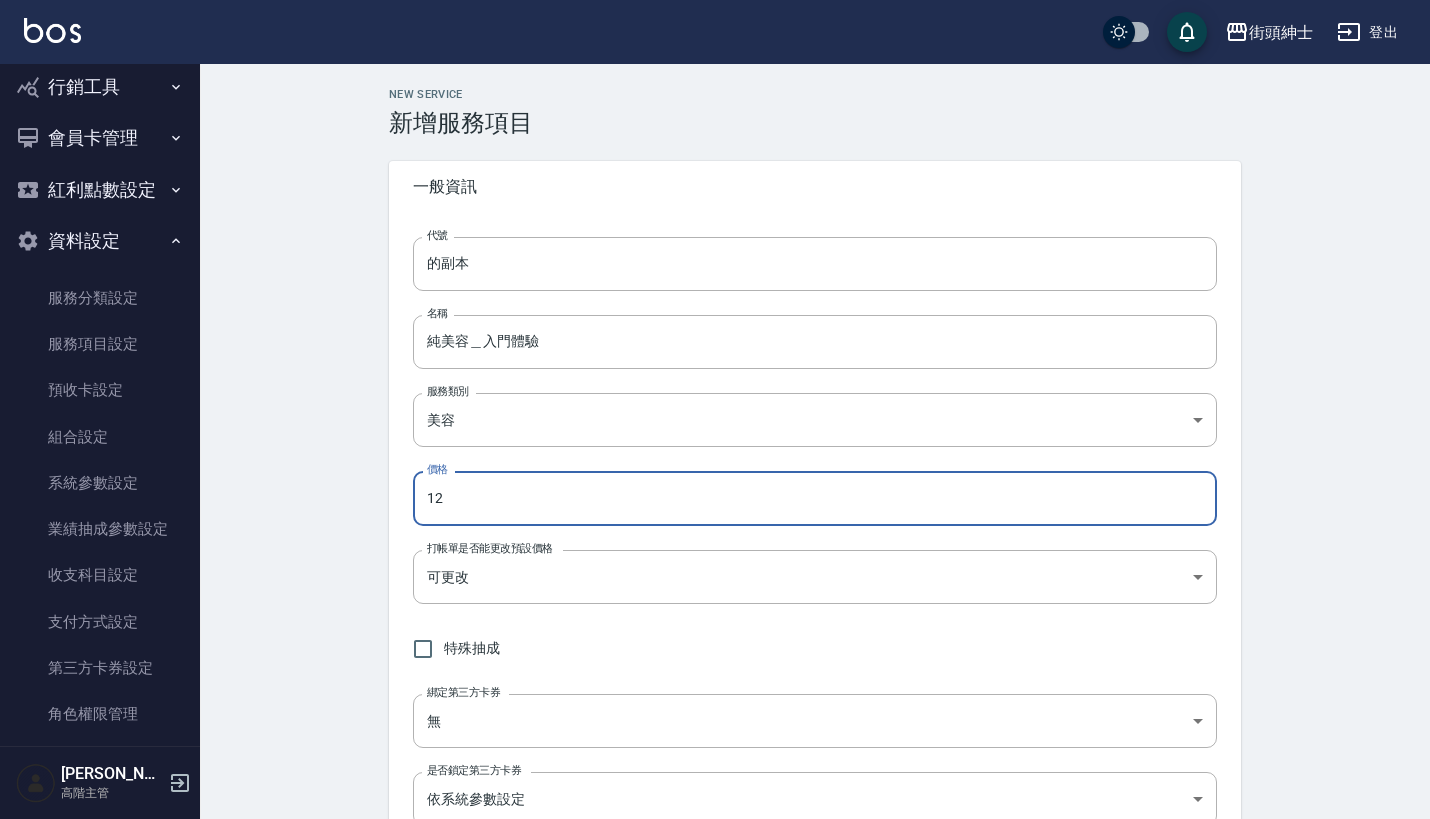 type on "1" 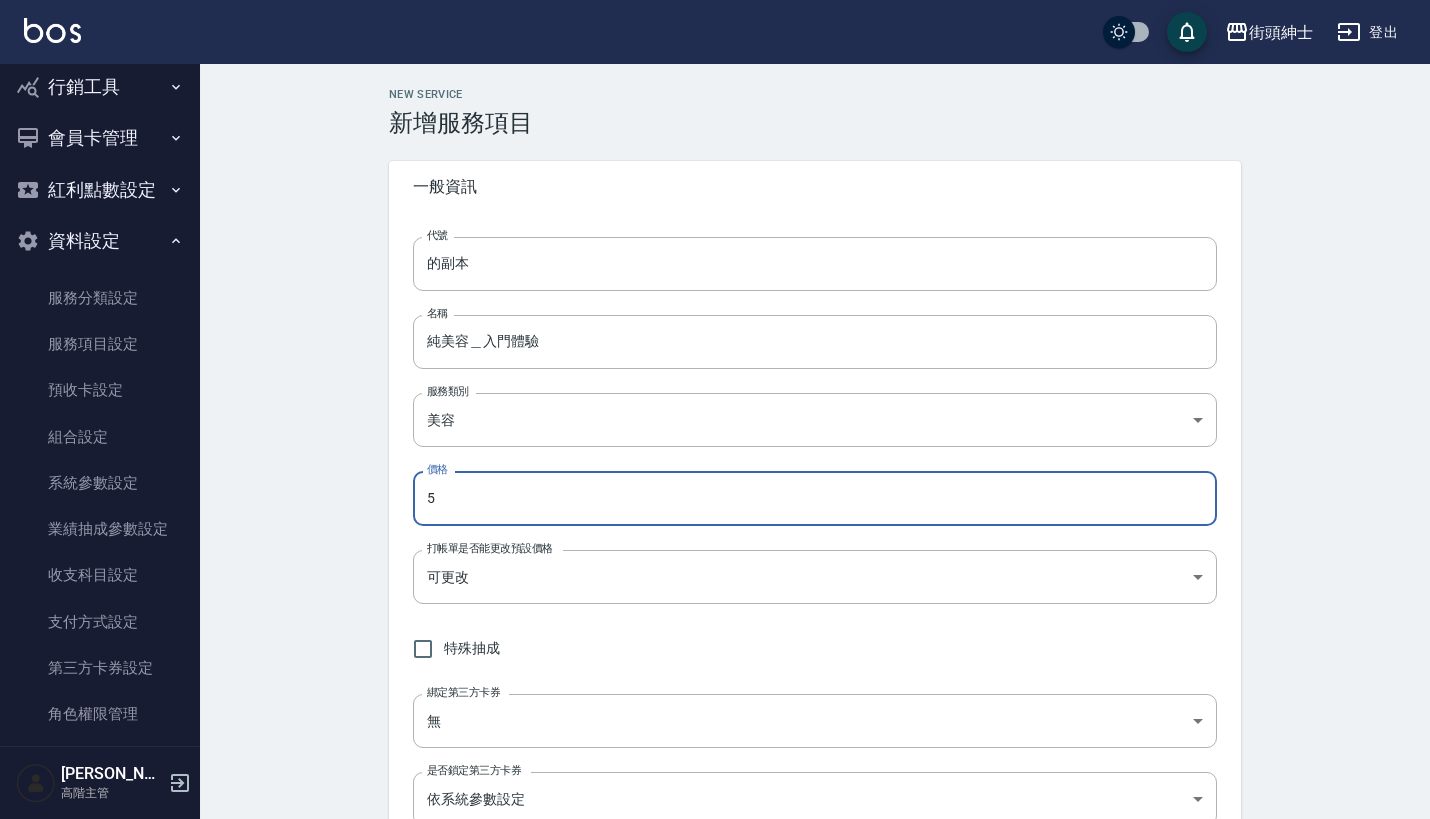 type on "50" 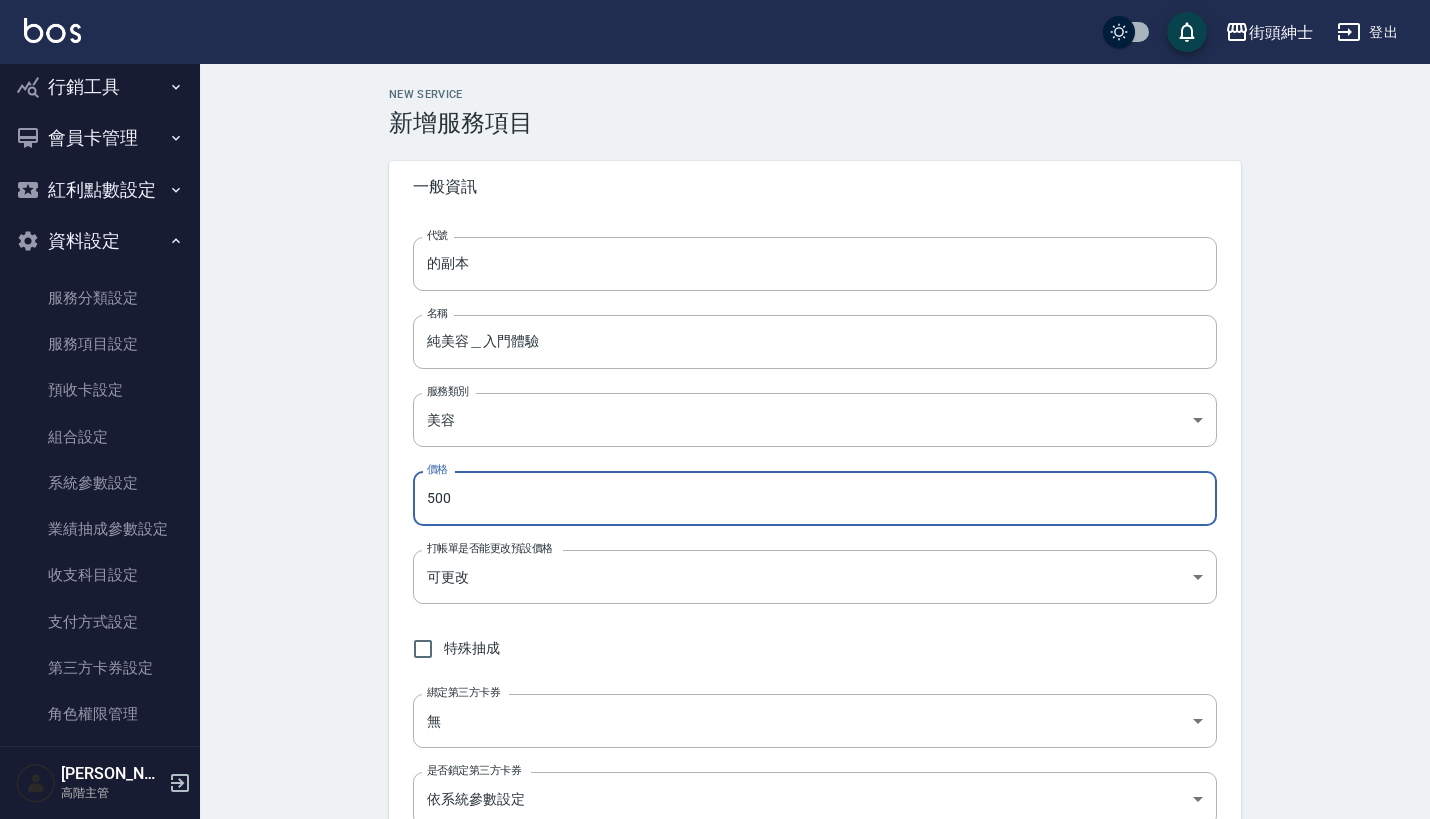 type on "500" 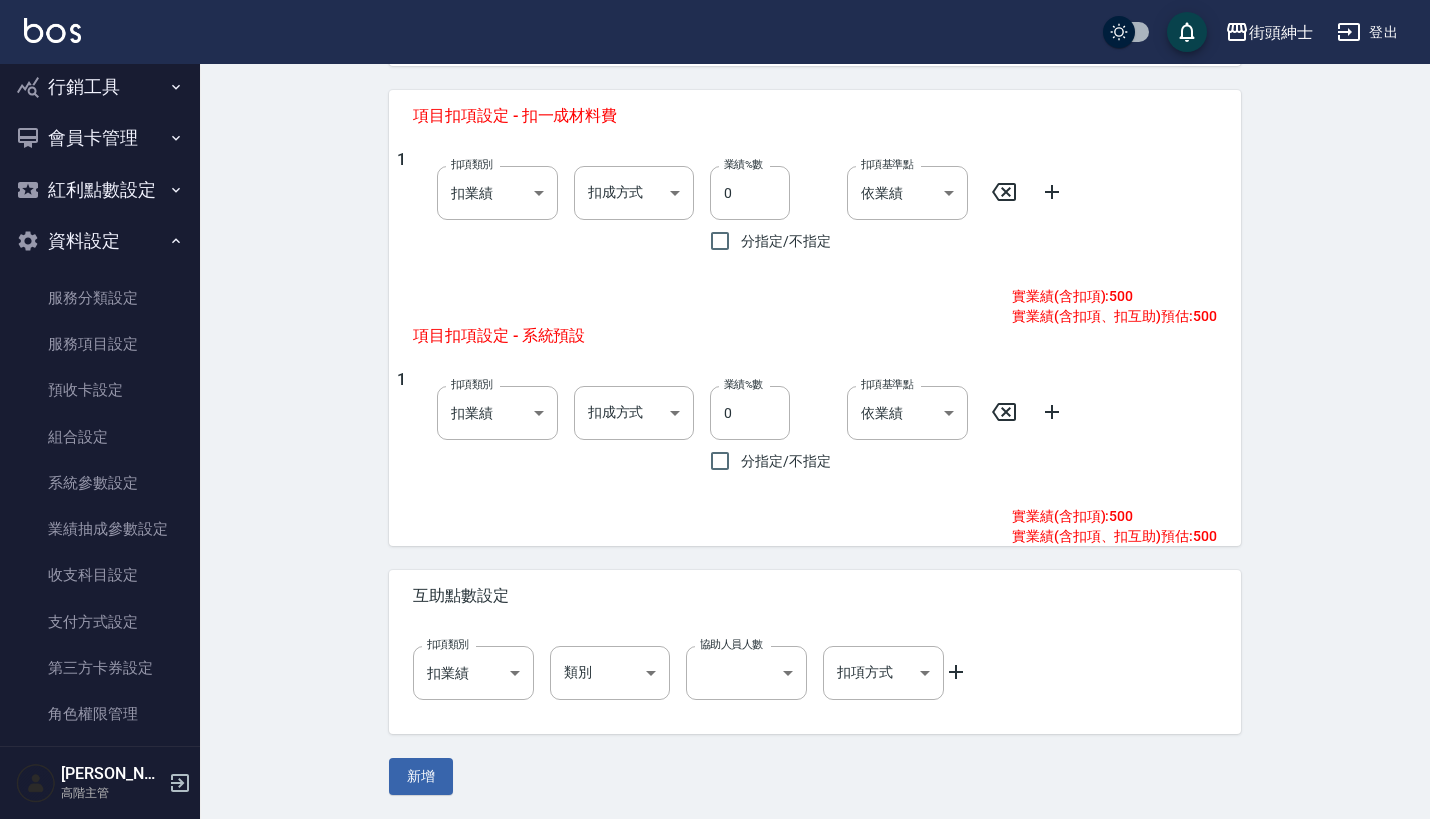 scroll, scrollTop: 806, scrollLeft: 0, axis: vertical 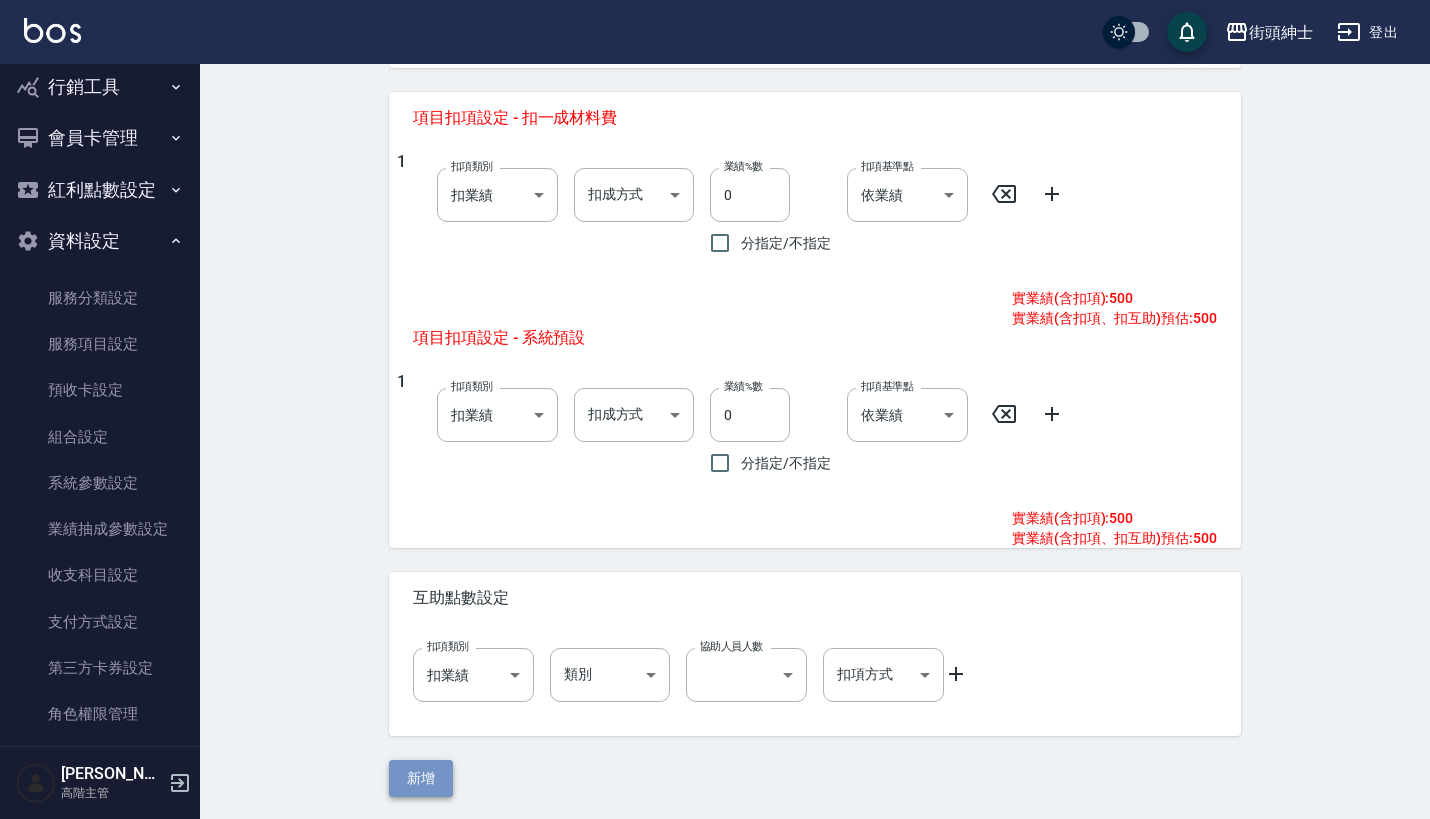 click on "新增" at bounding box center (421, 778) 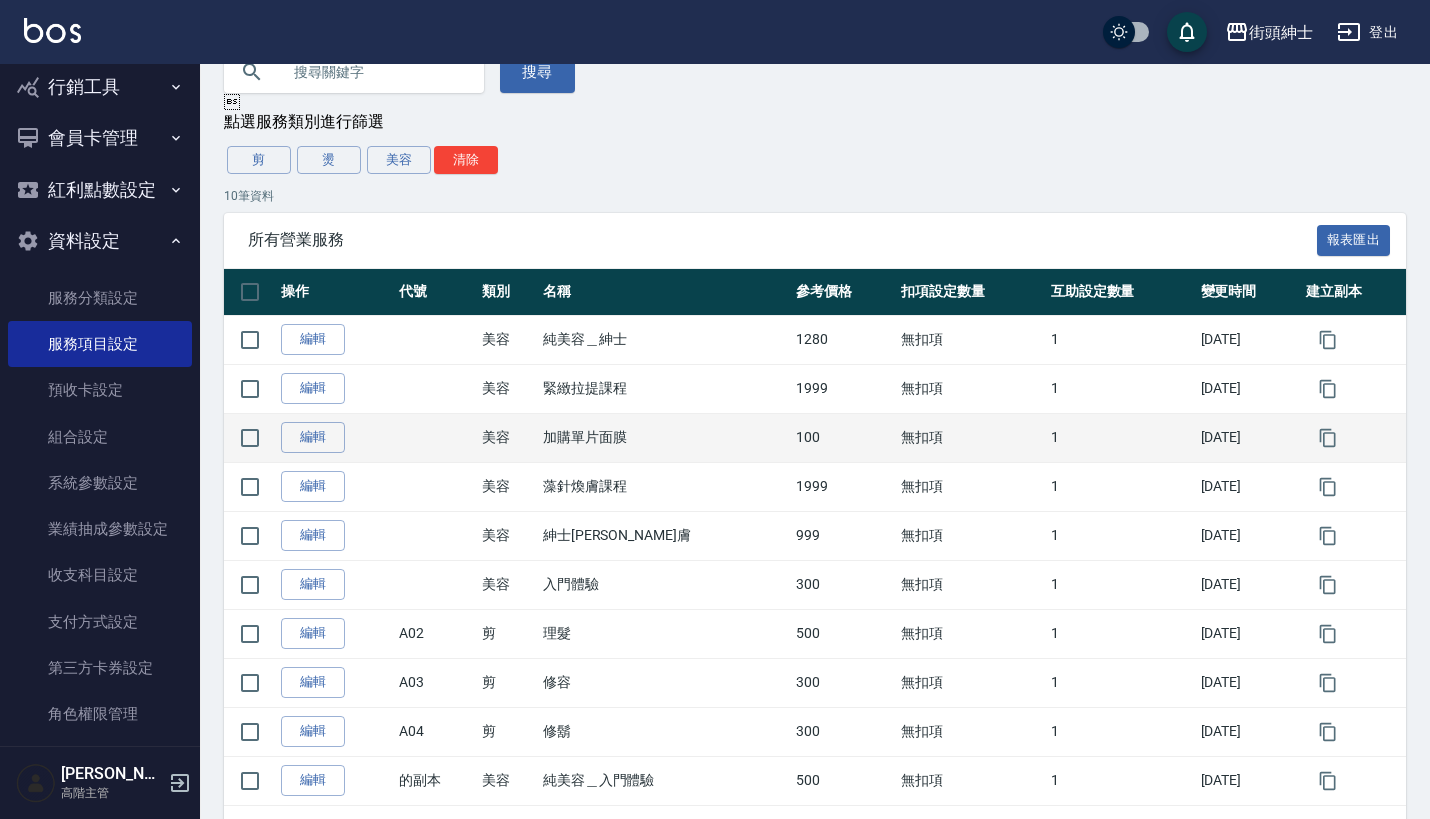 scroll, scrollTop: 163, scrollLeft: 0, axis: vertical 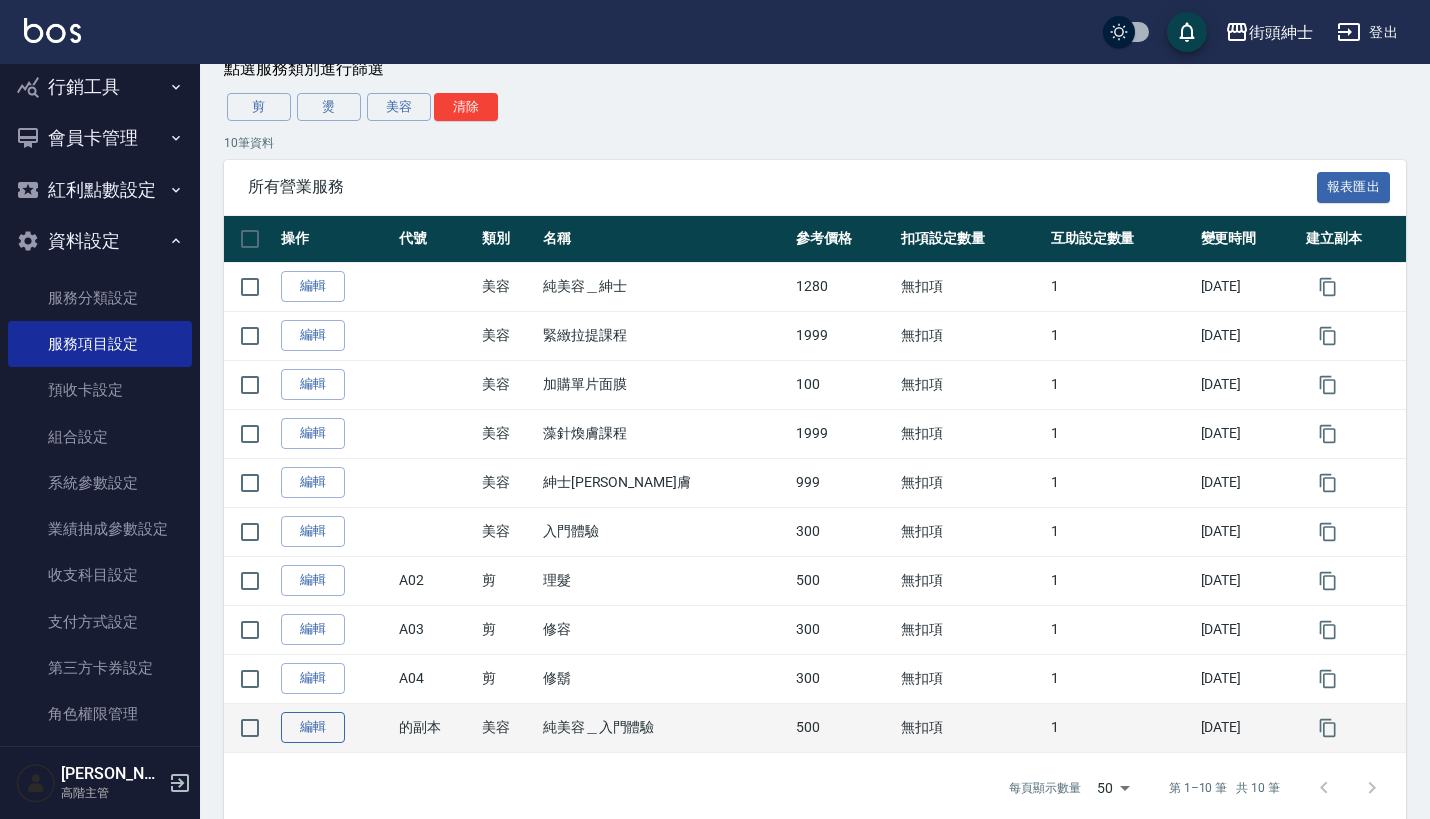 click on "編輯" at bounding box center [313, 727] 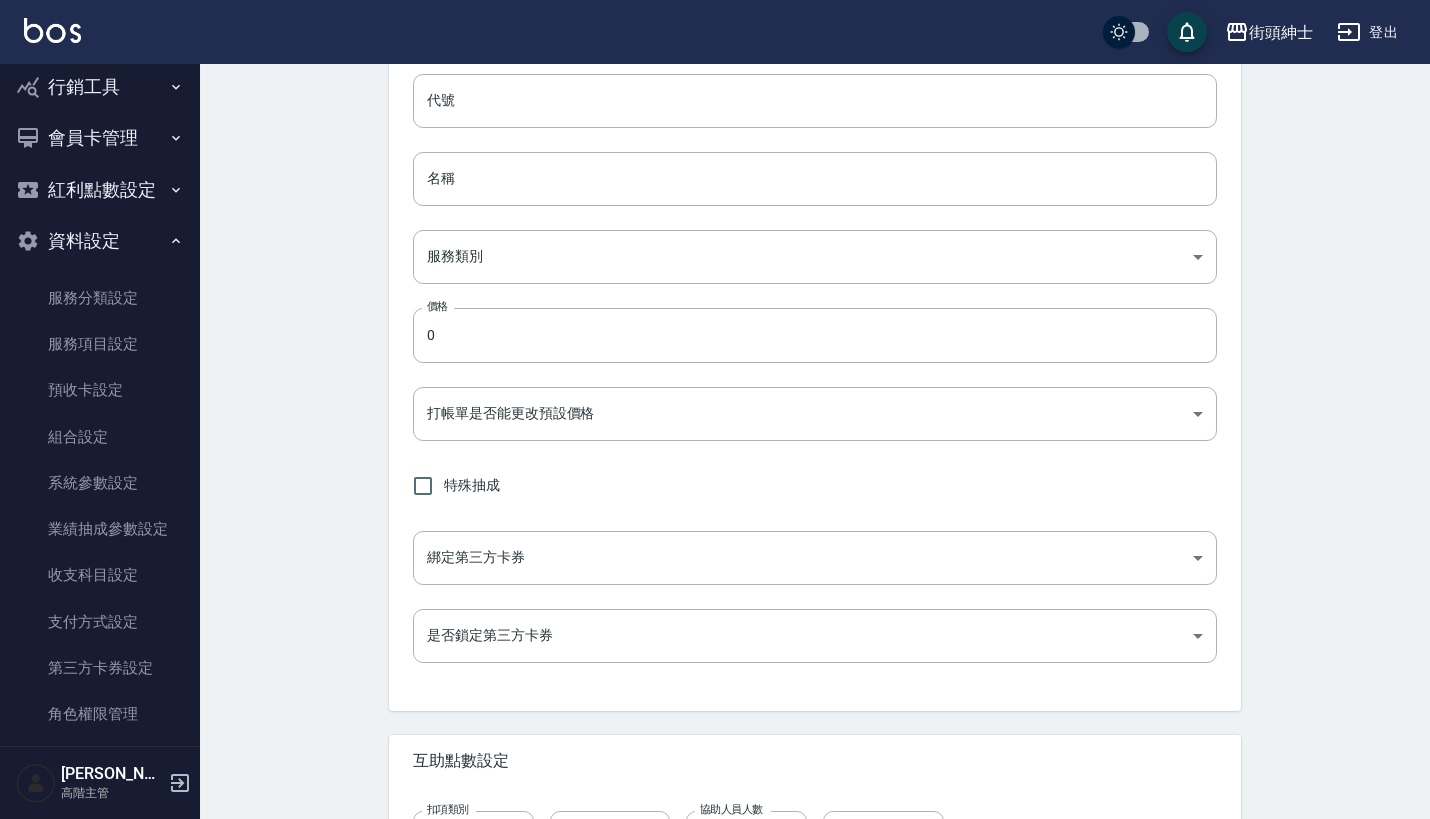 scroll, scrollTop: 0, scrollLeft: 0, axis: both 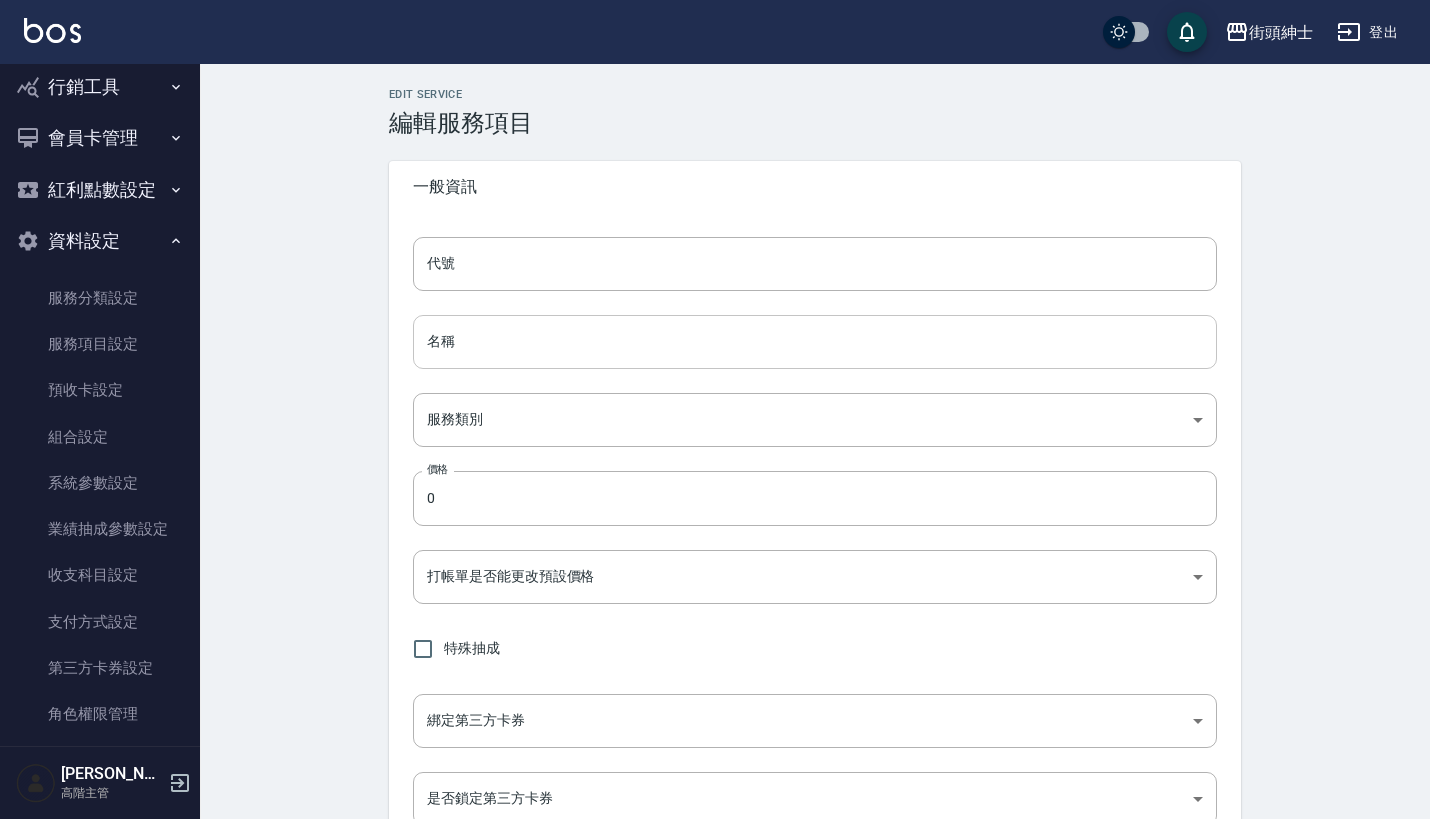 type on "的副本" 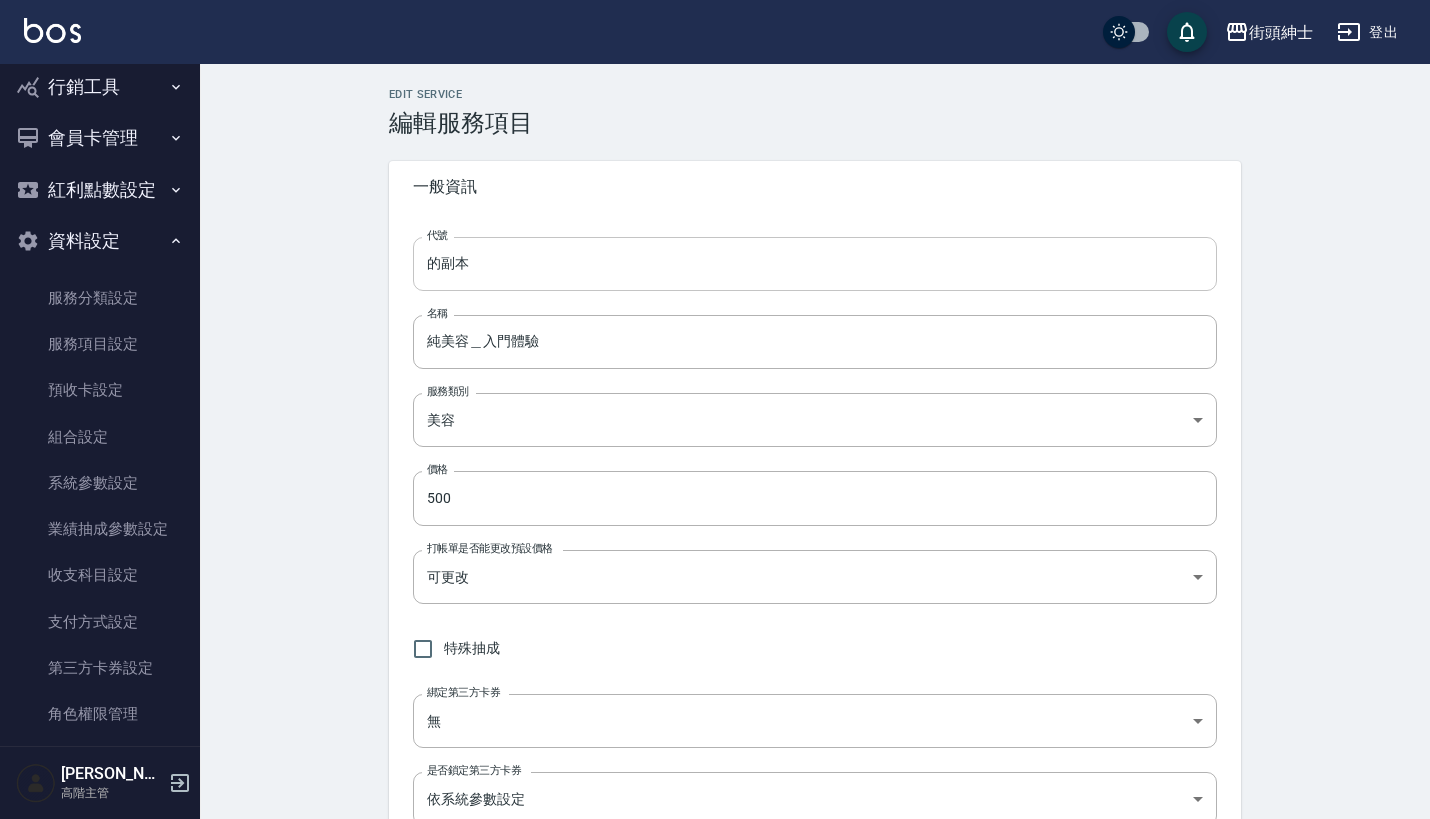 click on "的副本" at bounding box center (815, 264) 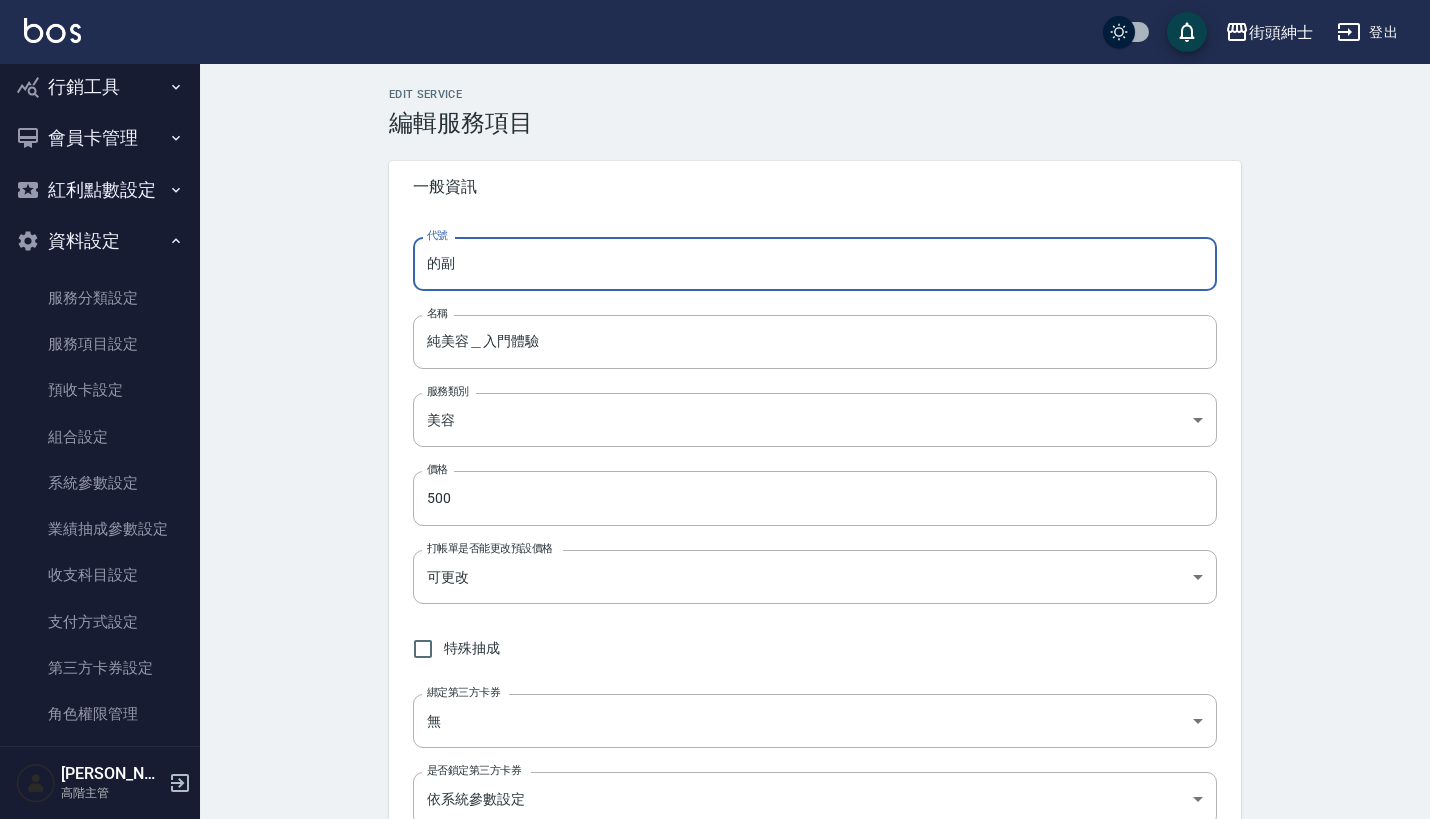 type on "的" 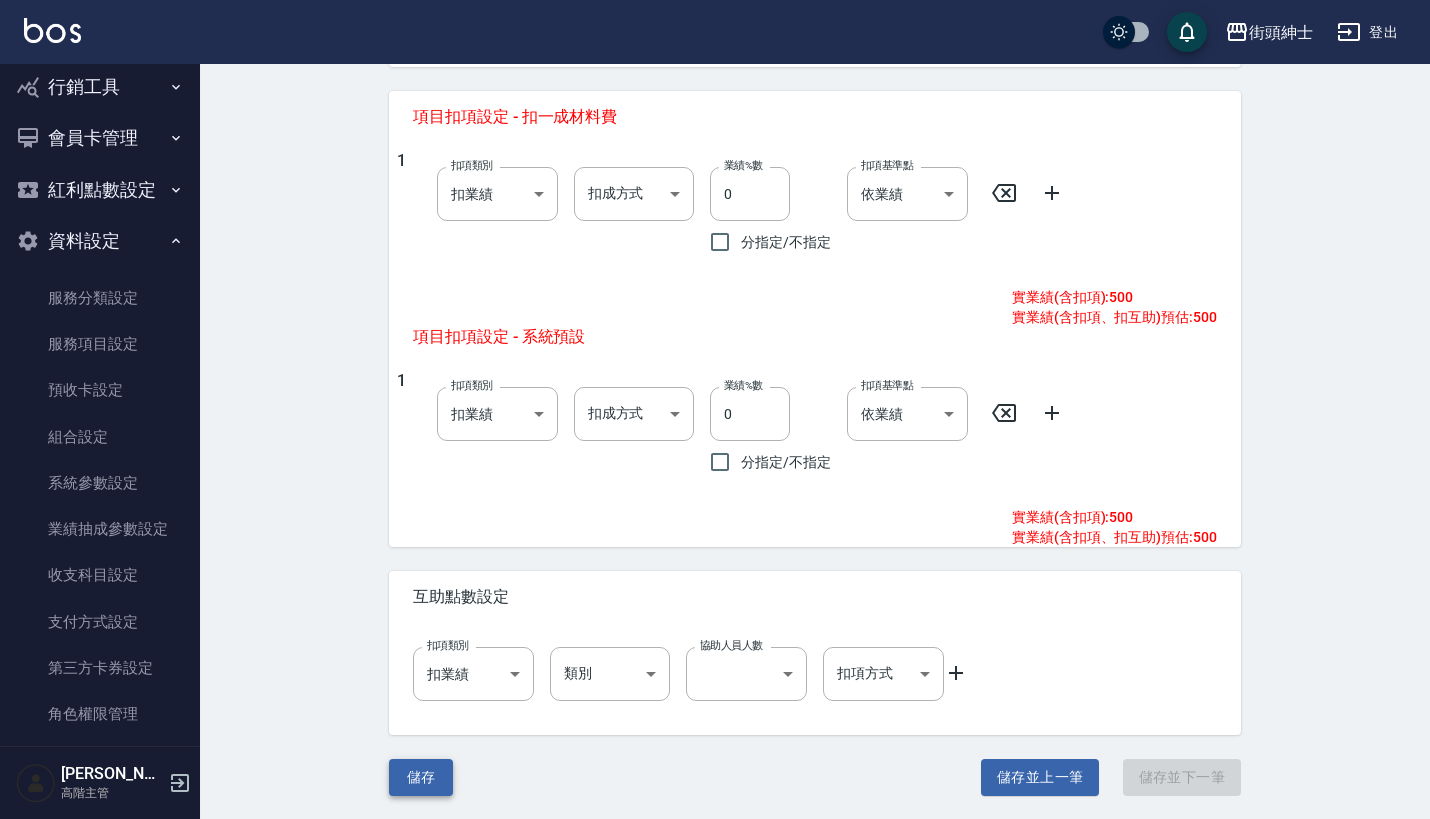scroll, scrollTop: 806, scrollLeft: 0, axis: vertical 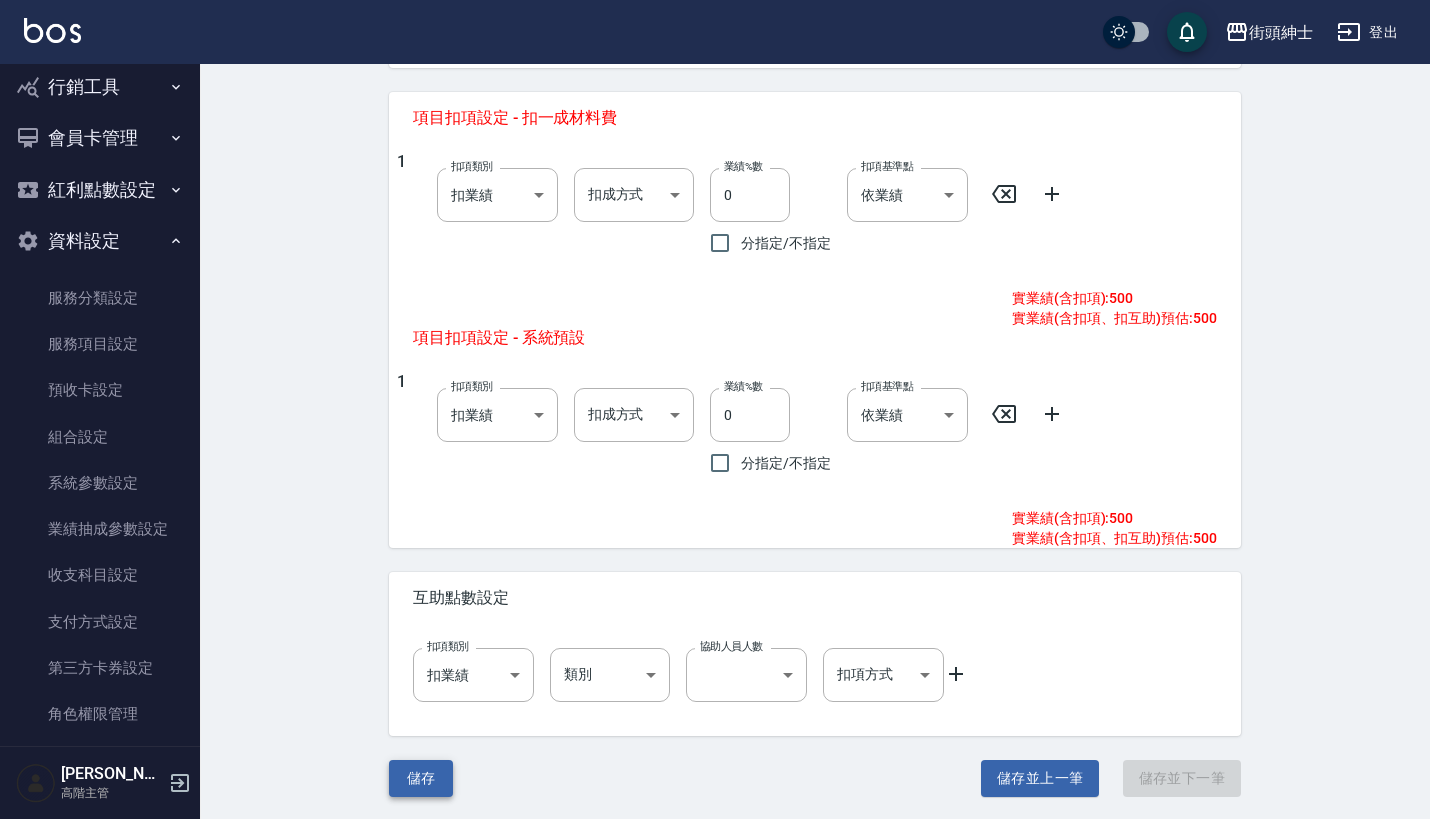 type 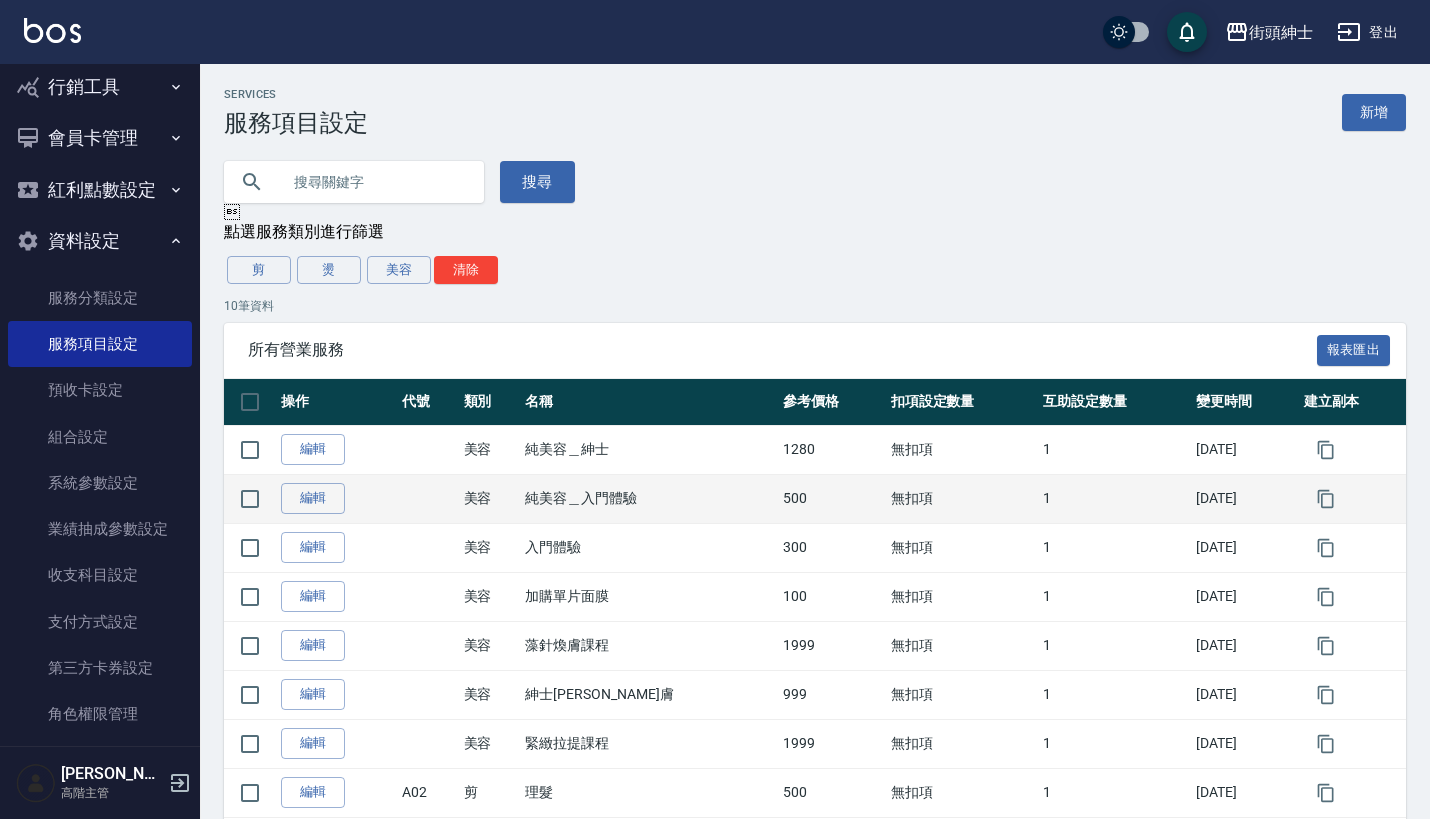 scroll, scrollTop: 0, scrollLeft: 0, axis: both 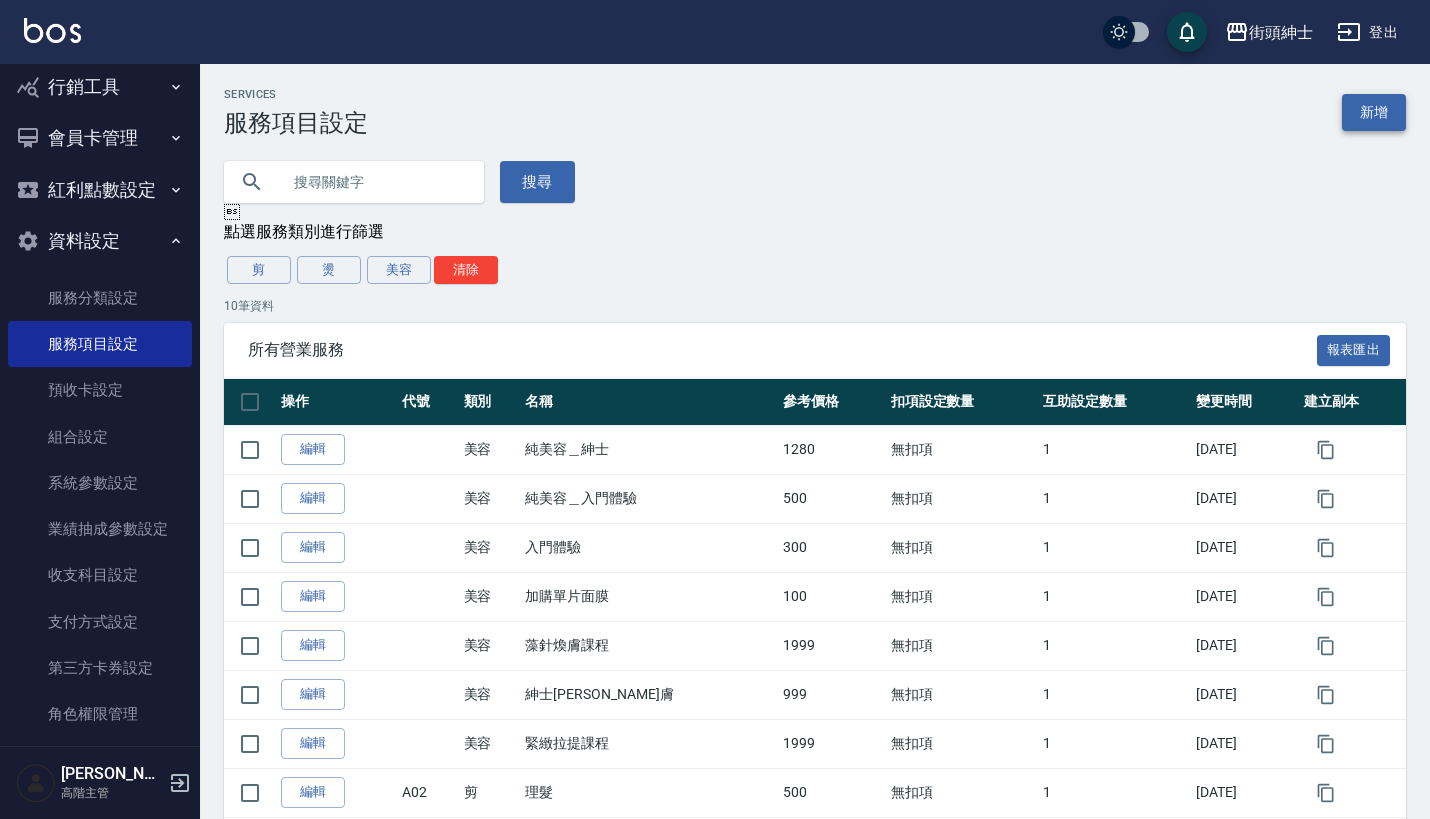 click on "新增" at bounding box center (1374, 112) 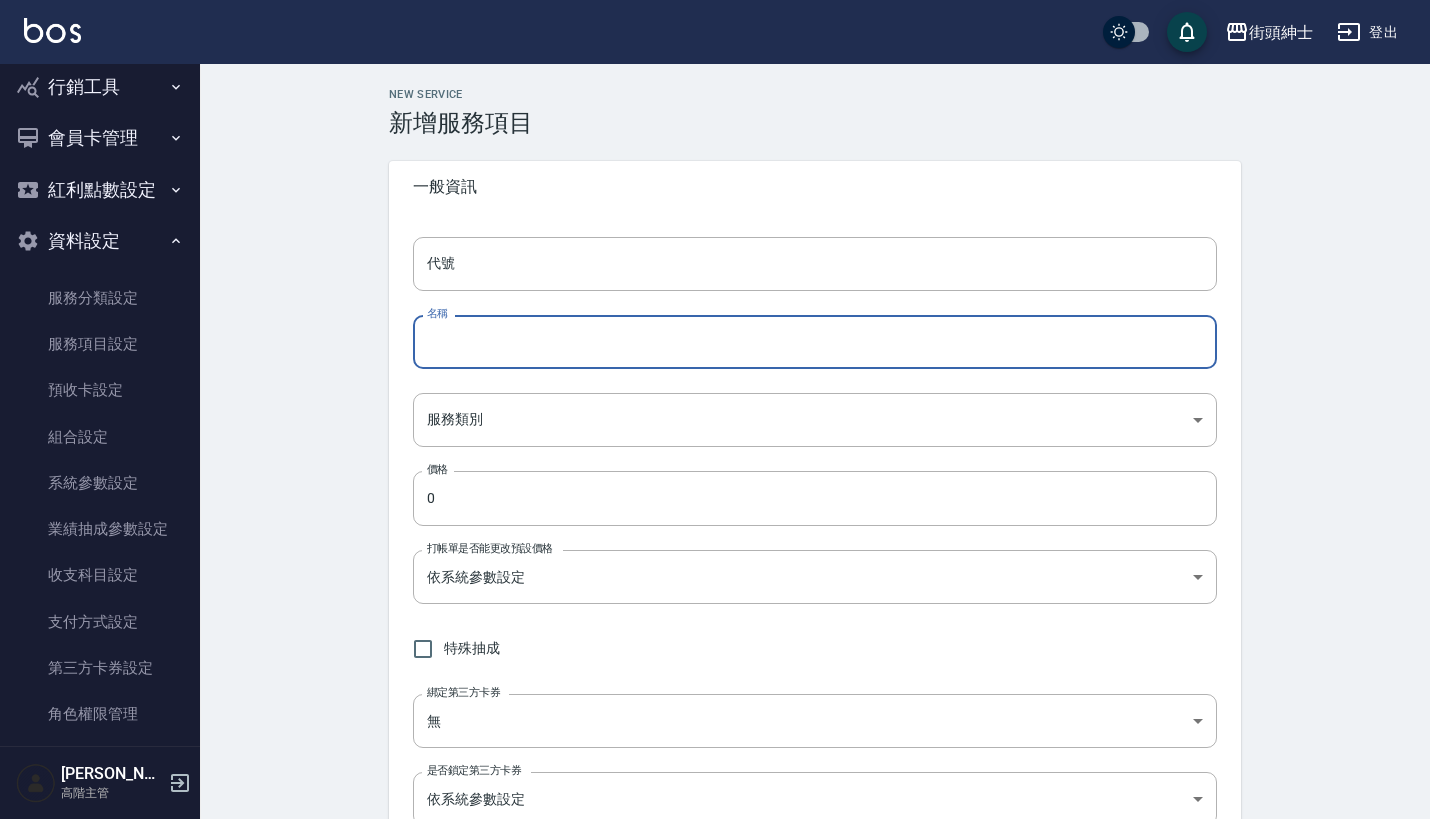 click on "名稱" at bounding box center [815, 342] 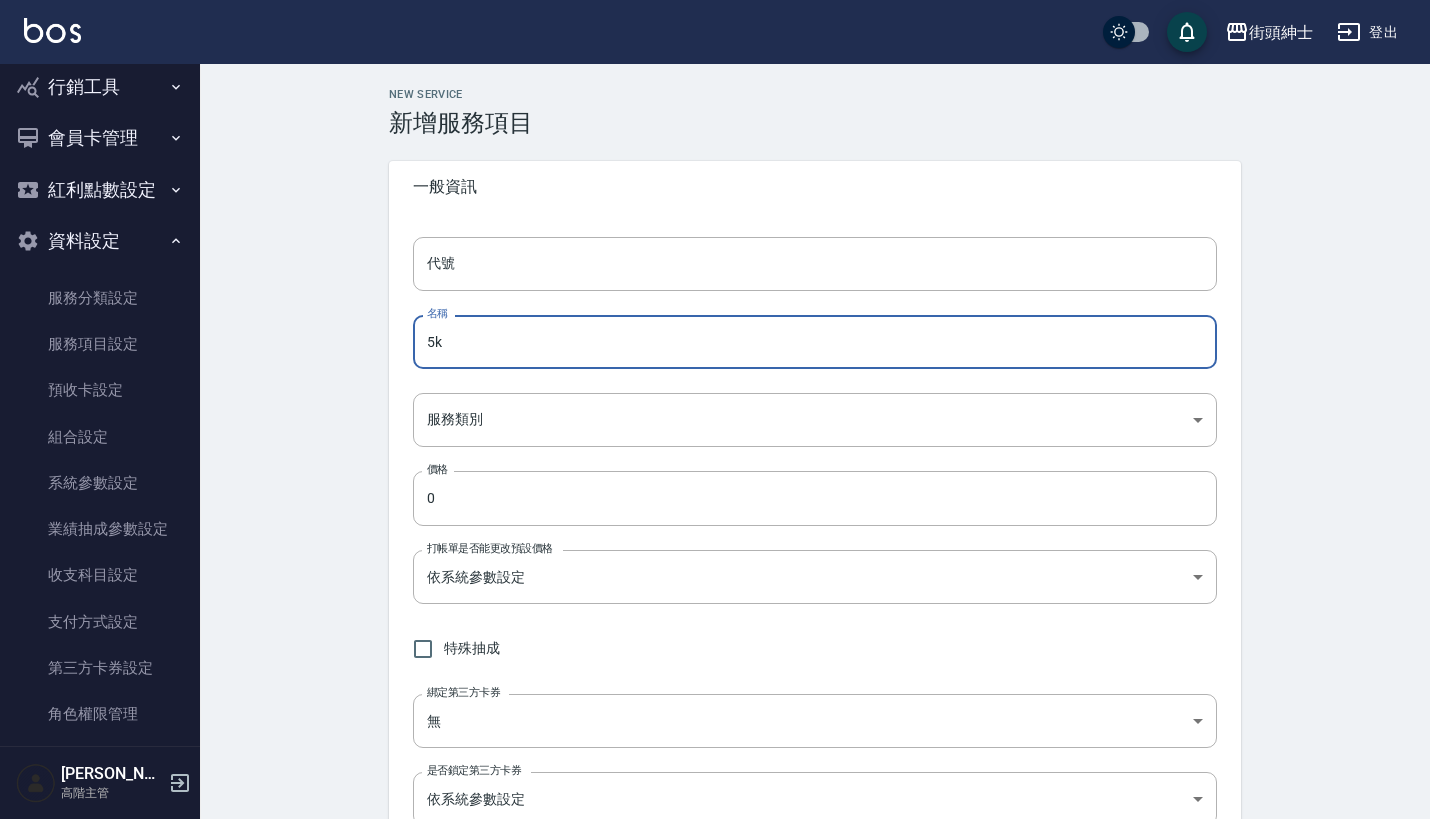 type on "5" 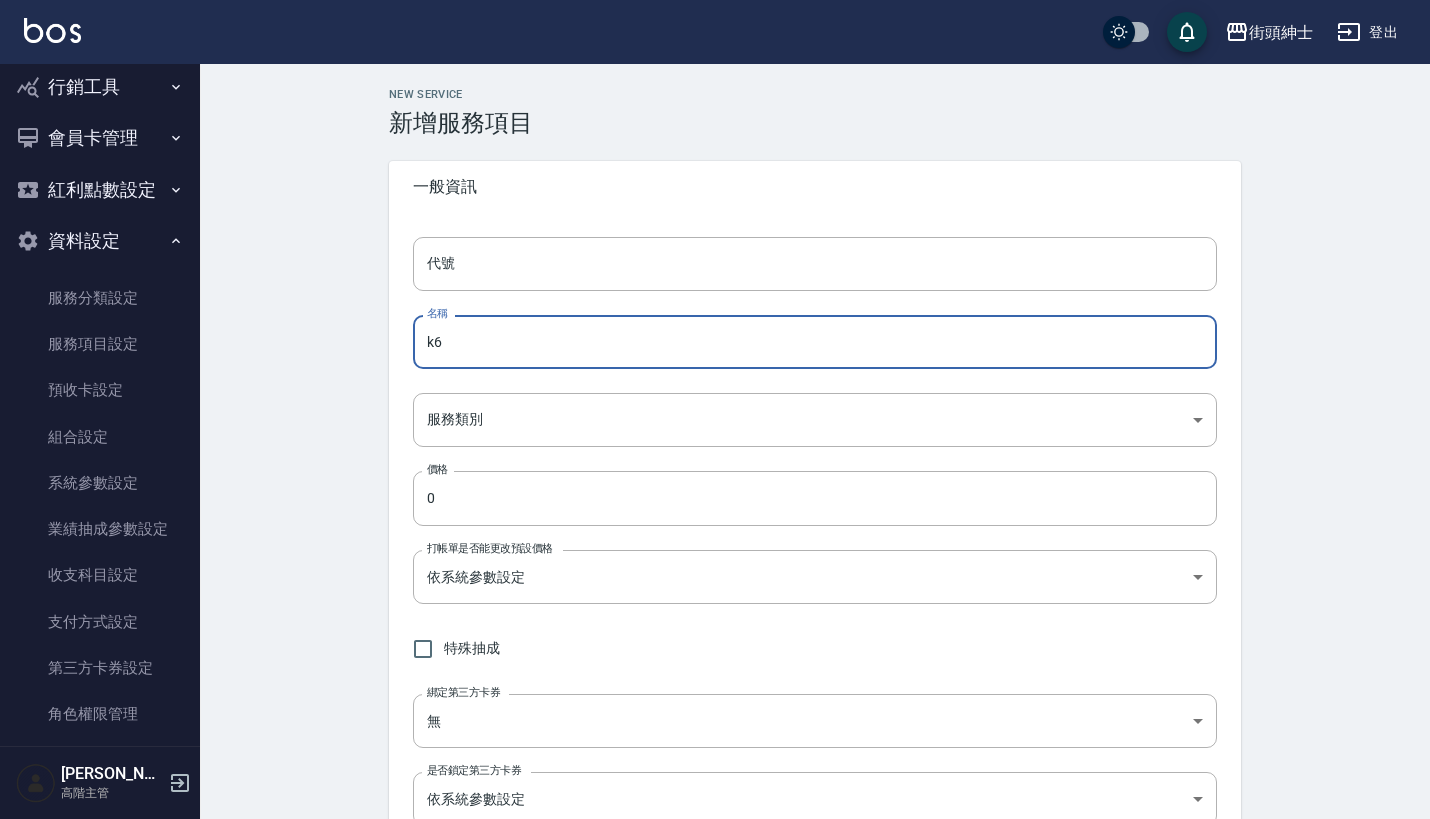 type on "k" 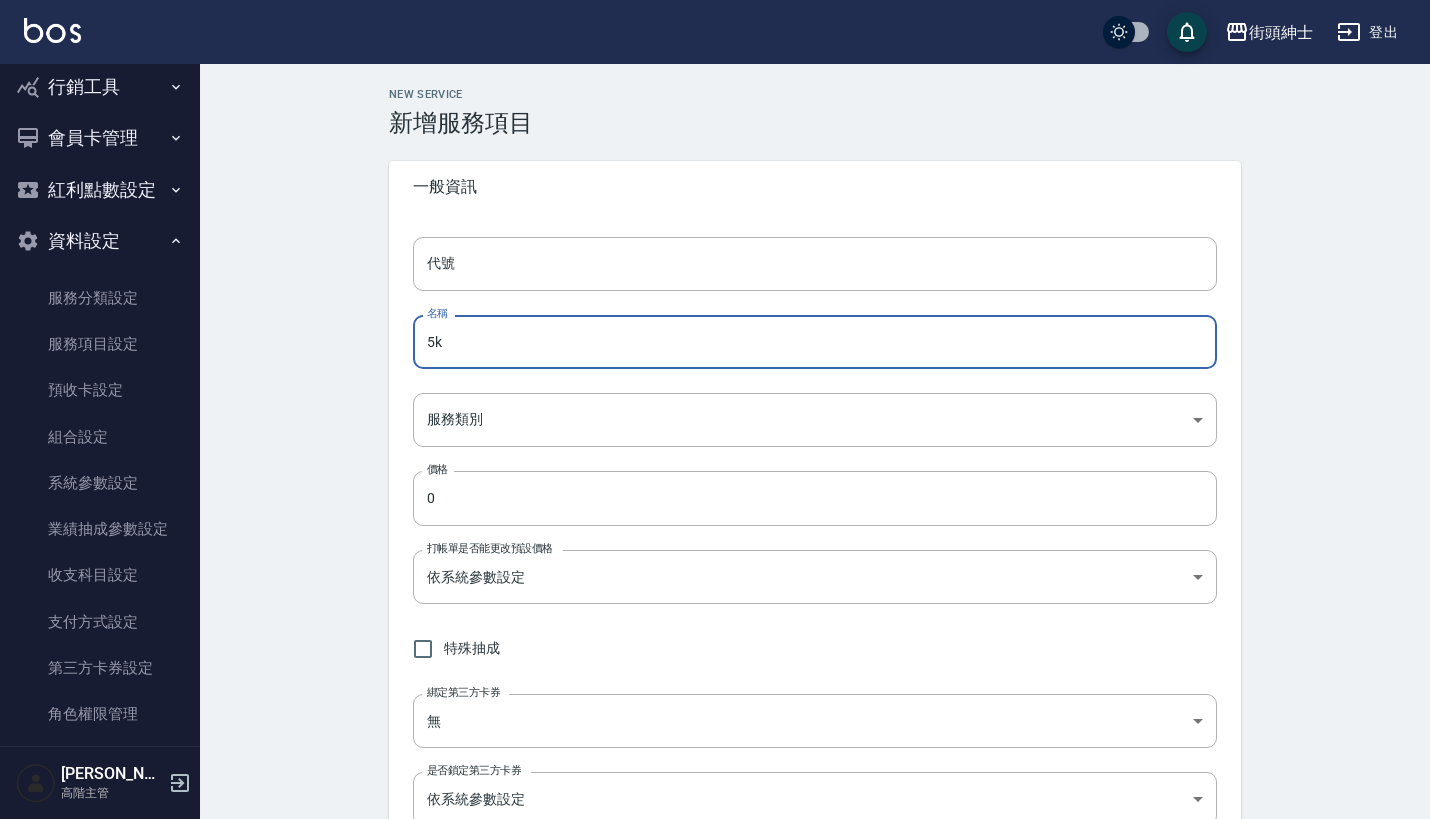 type on "5" 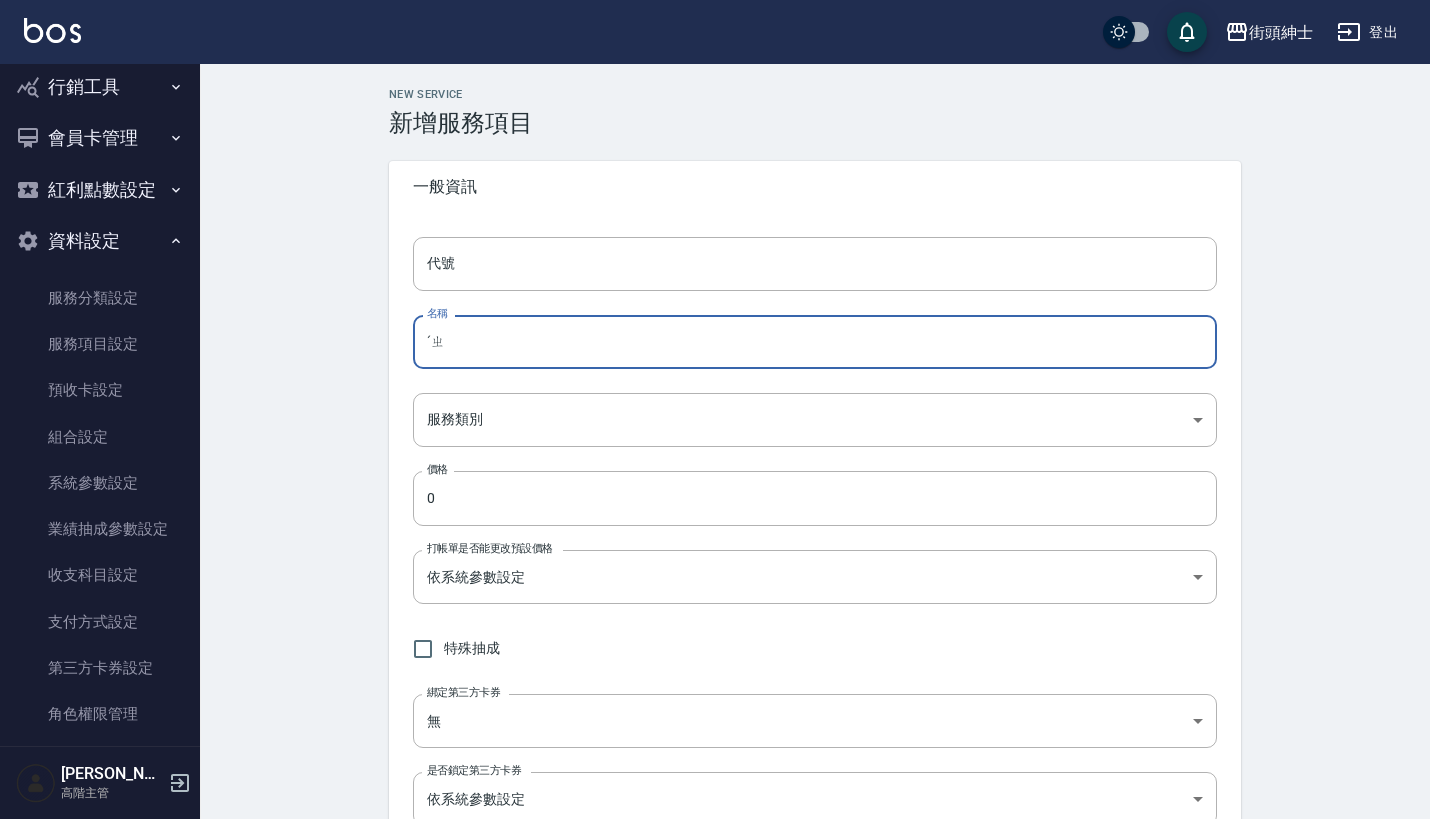 type on "ˊ" 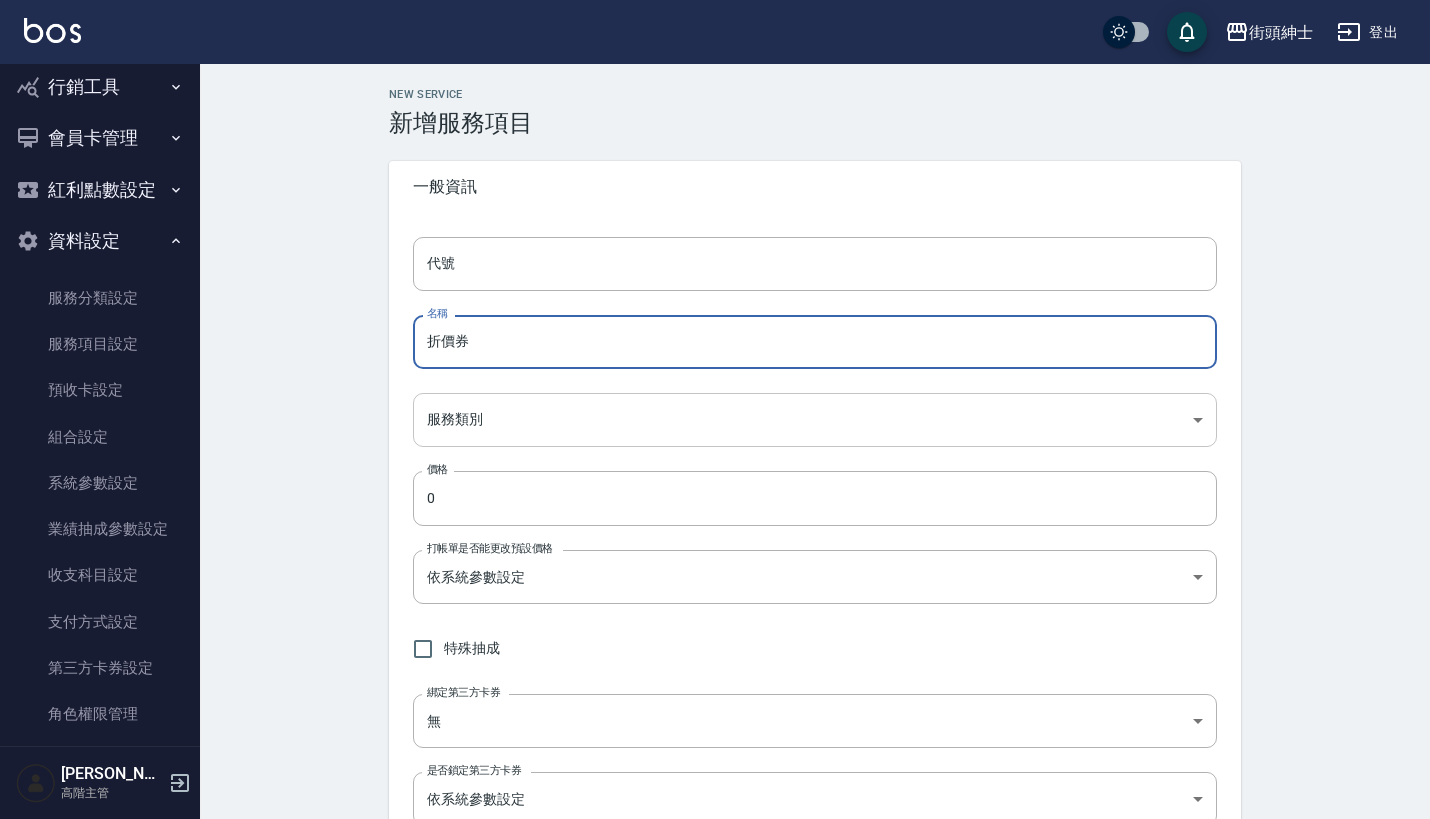 type on "折價券" 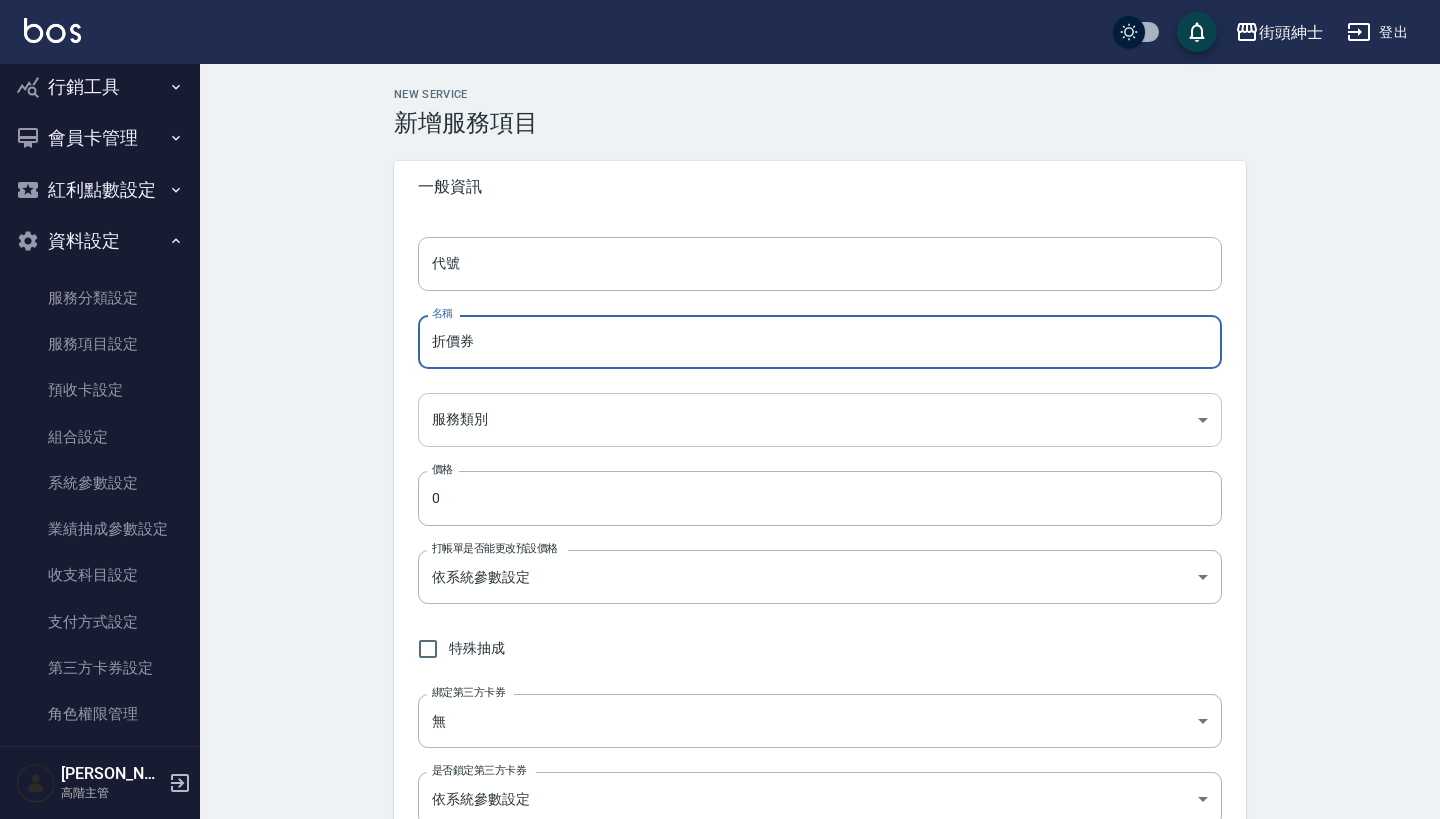 click on "街頭紳士 登出 櫃檯作業 打帳單 帳單列表 掛單列表 座位開單 營業儀表板 現金收支登錄 高階收支登錄 材料自購登錄 每日結帳 排班表 現場電腦打卡 掃碼打卡 預約管理 預約管理 單日預約紀錄 單週預約紀錄 報表及分析 報表目錄 消費分析儀表板 店家區間累計表 店家日報表 店家排行榜 互助日報表 互助月報表 互助排行榜 互助點數明細 互助業績報表 全店業績分析表 每日業績分析表 營業統計分析表 營業項目月分析表 設計師業績表 設計師日報表 設計師業績分析表 設計師業績月報表 設計師抽成報表 設計師排行榜 商品銷售排行榜 商品消耗明細 商品進銷貨報表 商品庫存表 商品庫存盤點表 會員卡銷售報表 服務扣項明細表 單一服務項目查詢 店販抽成明細 店販分類抽成明細 顧客入金餘額表 顧客卡券餘額表 每日非現金明細 每日收支明細 收支分類明細表 收支匯款表 0" at bounding box center (720, 813) 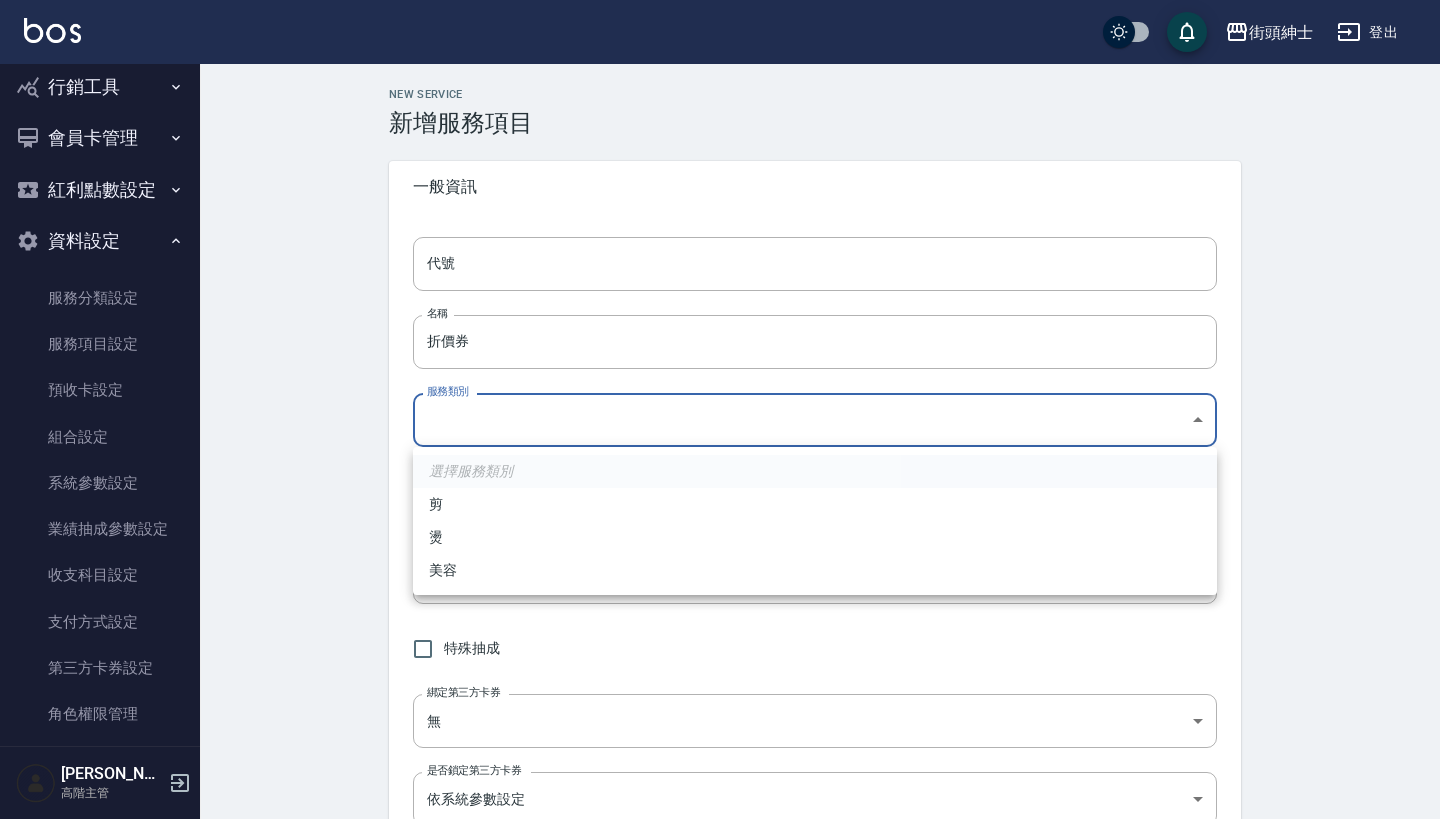 click on "美容" at bounding box center (815, 570) 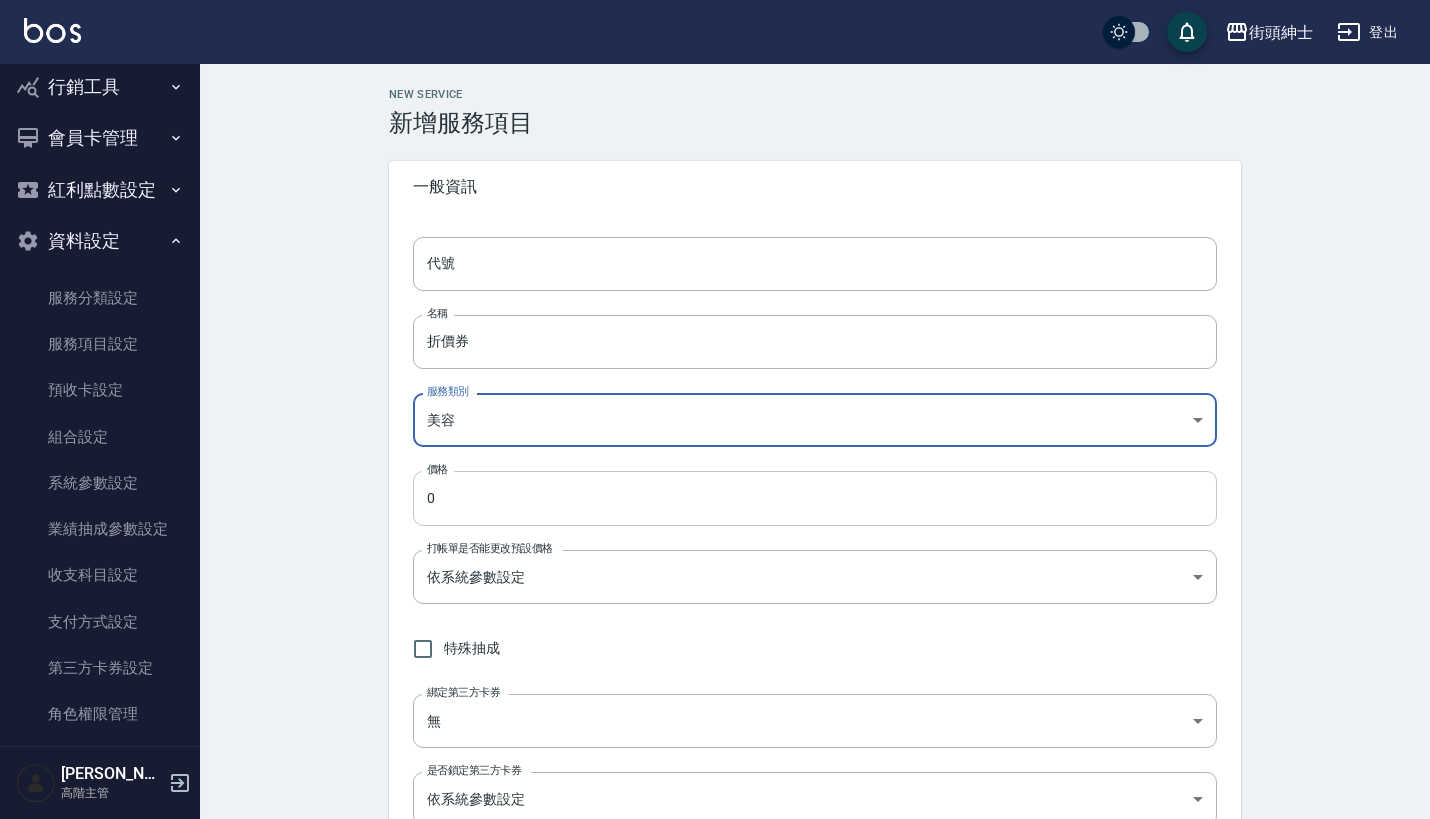 click on "0" at bounding box center (815, 498) 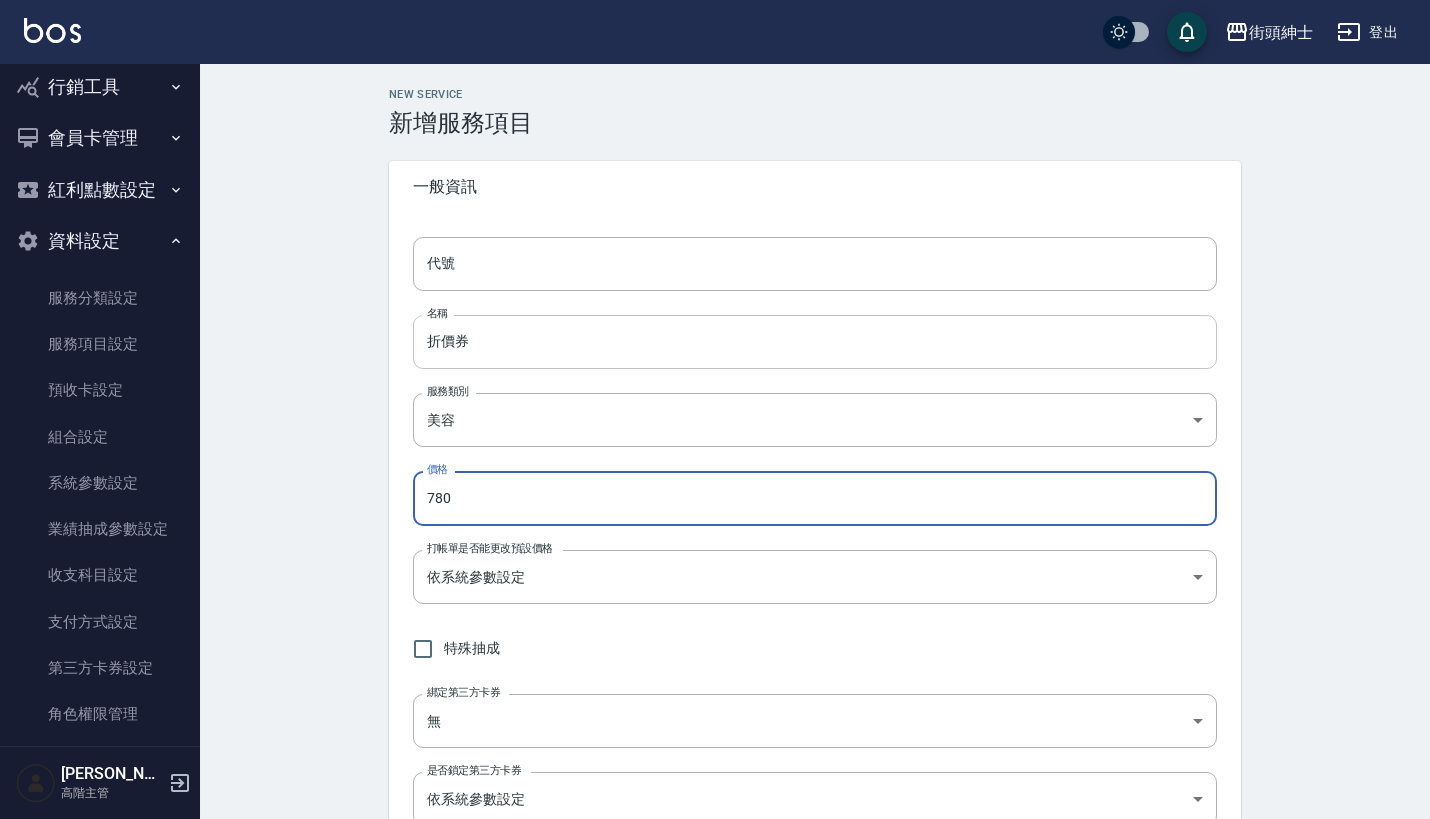 type on "780" 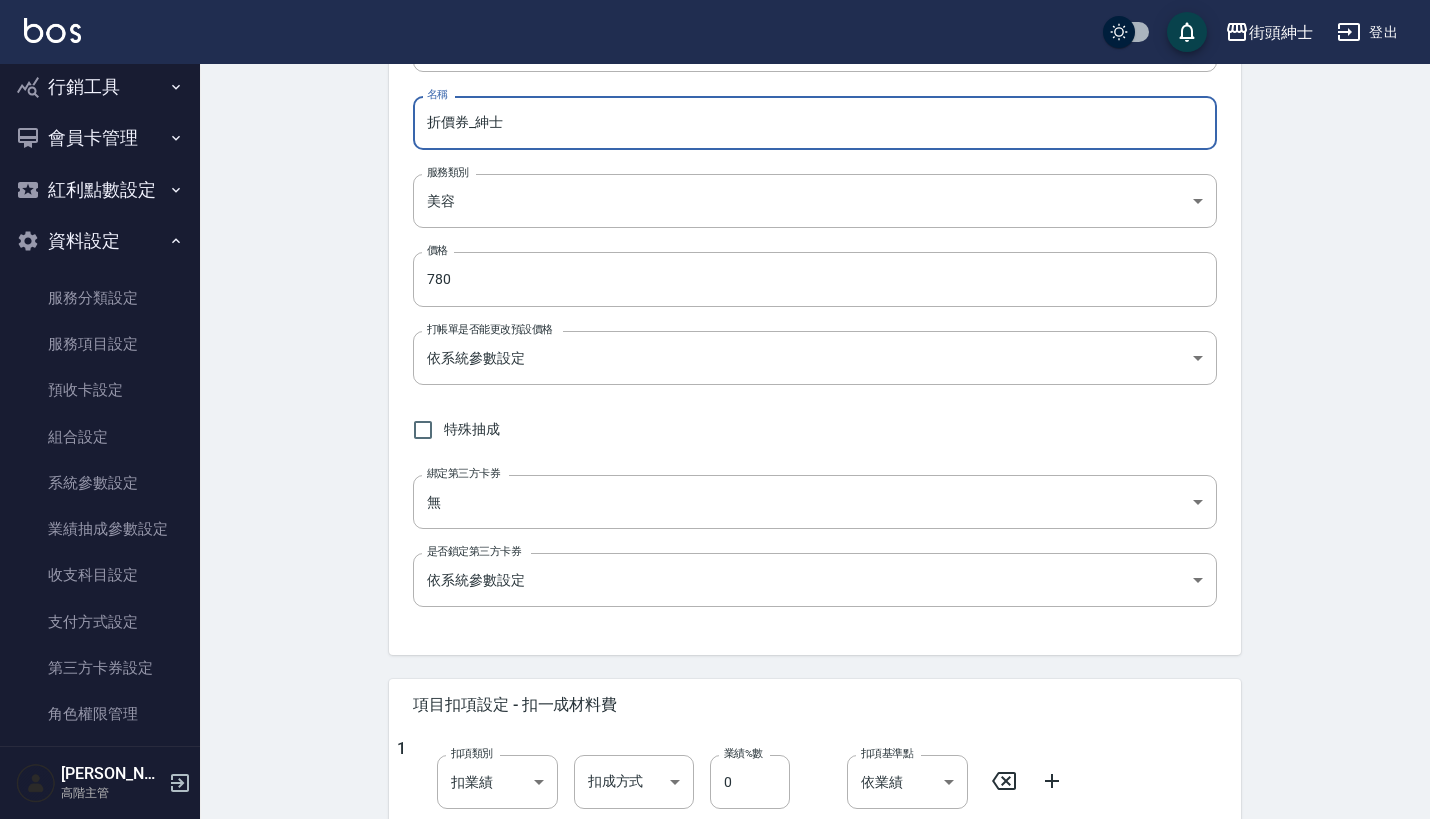 scroll, scrollTop: 220, scrollLeft: 0, axis: vertical 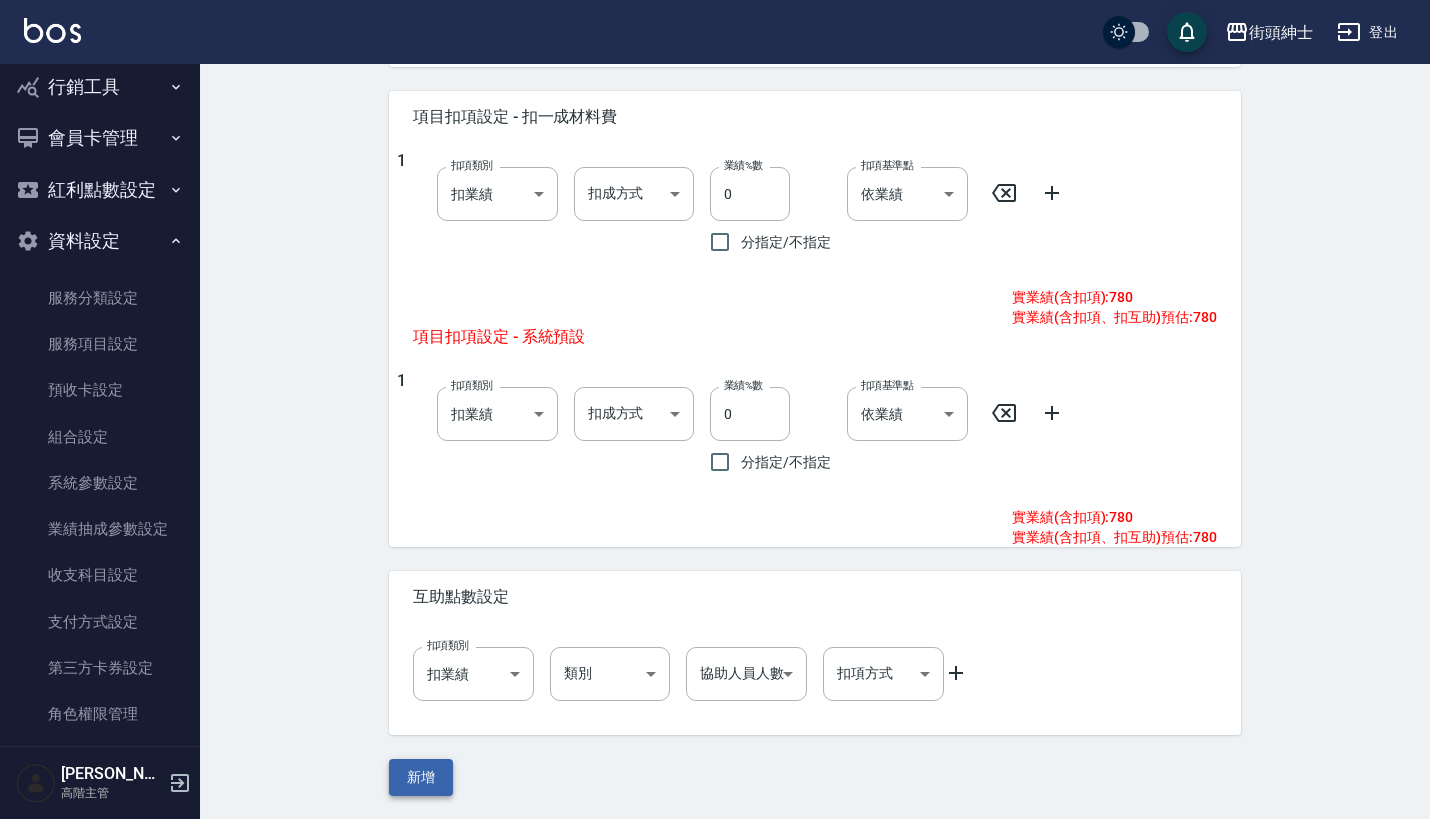 type on "折價券_紳士" 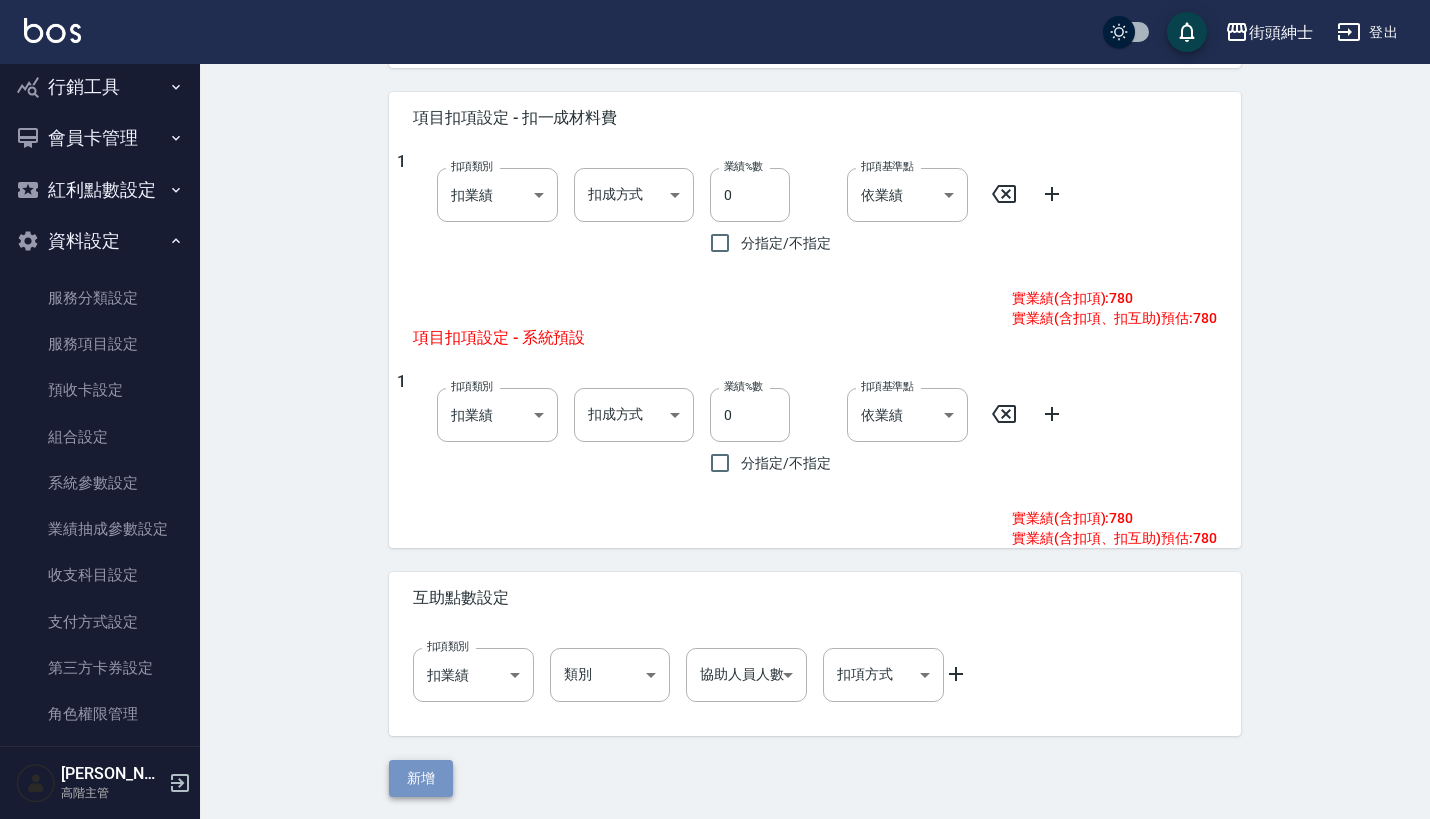 click on "新增" at bounding box center (421, 778) 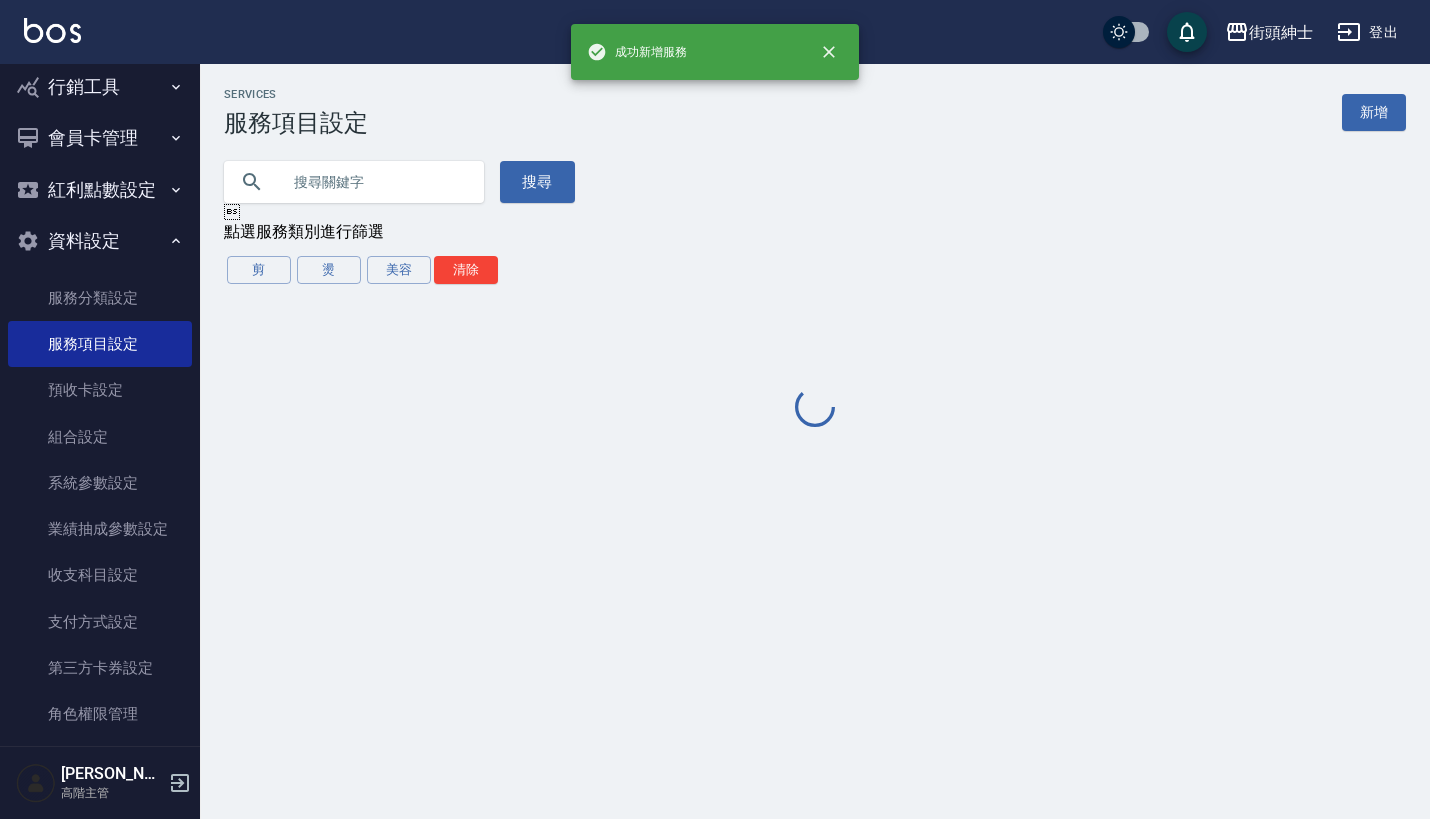 scroll, scrollTop: 0, scrollLeft: 0, axis: both 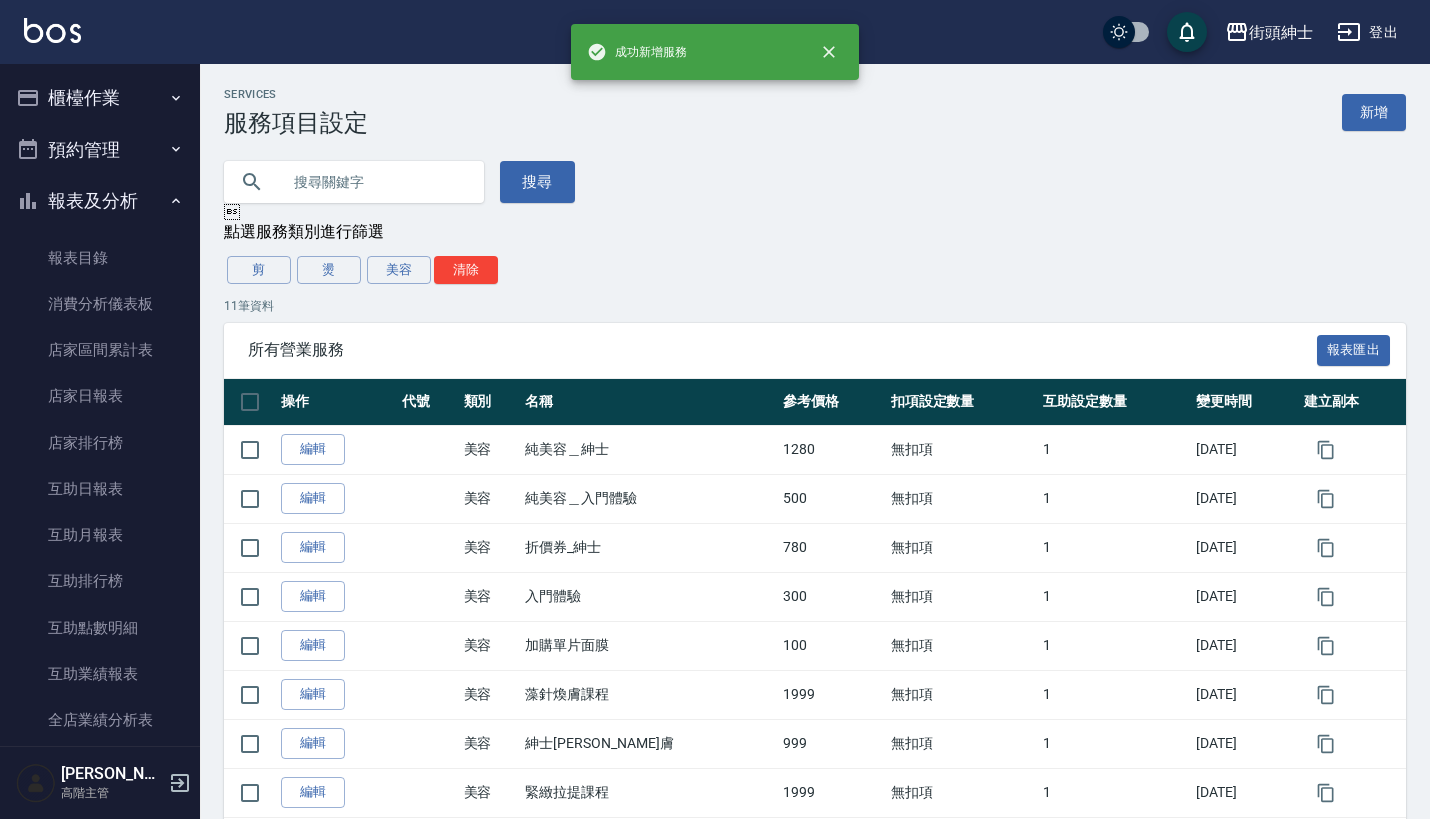 click on "預約管理" at bounding box center (100, 150) 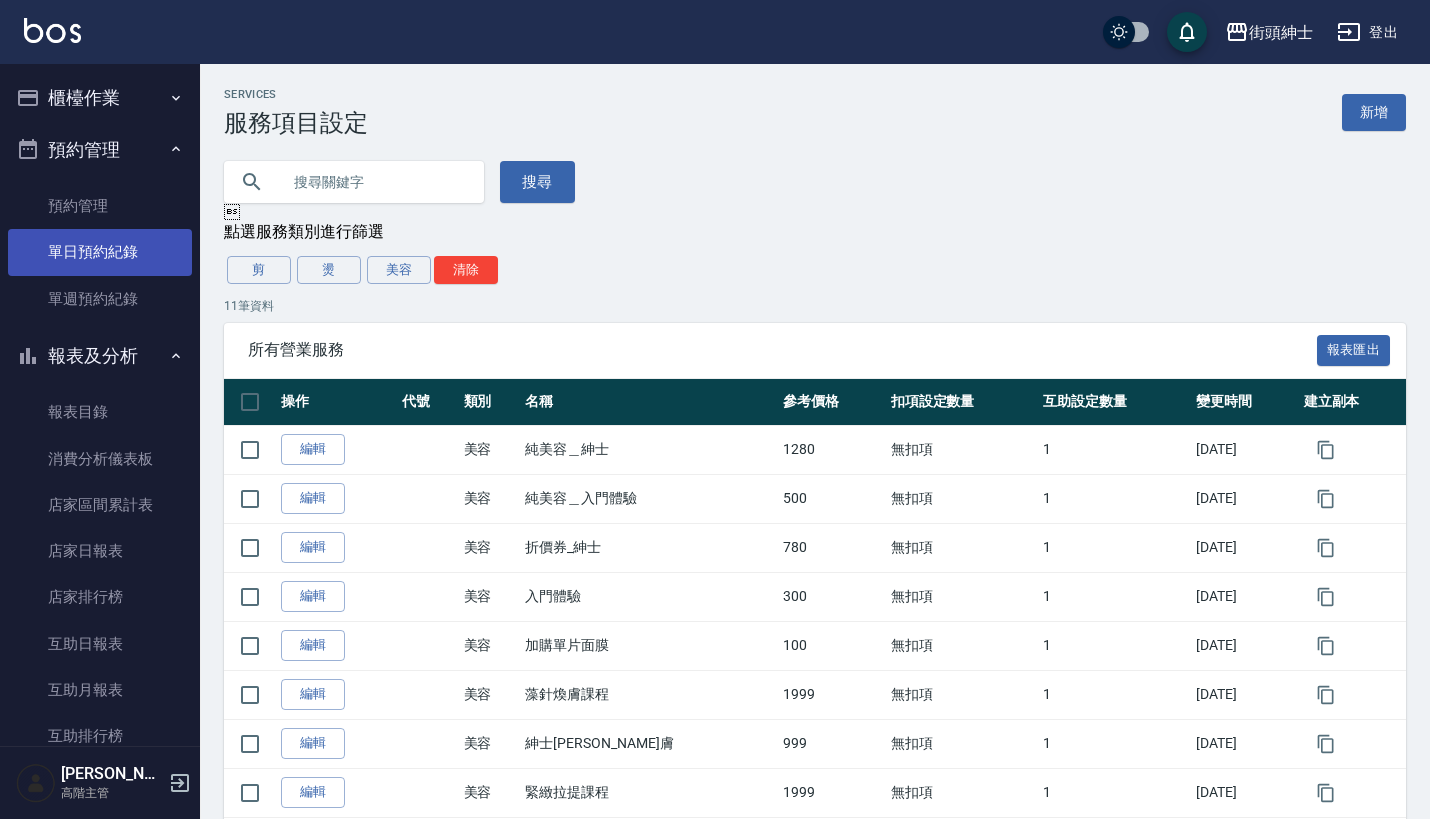 click on "單日預約紀錄" at bounding box center [100, 252] 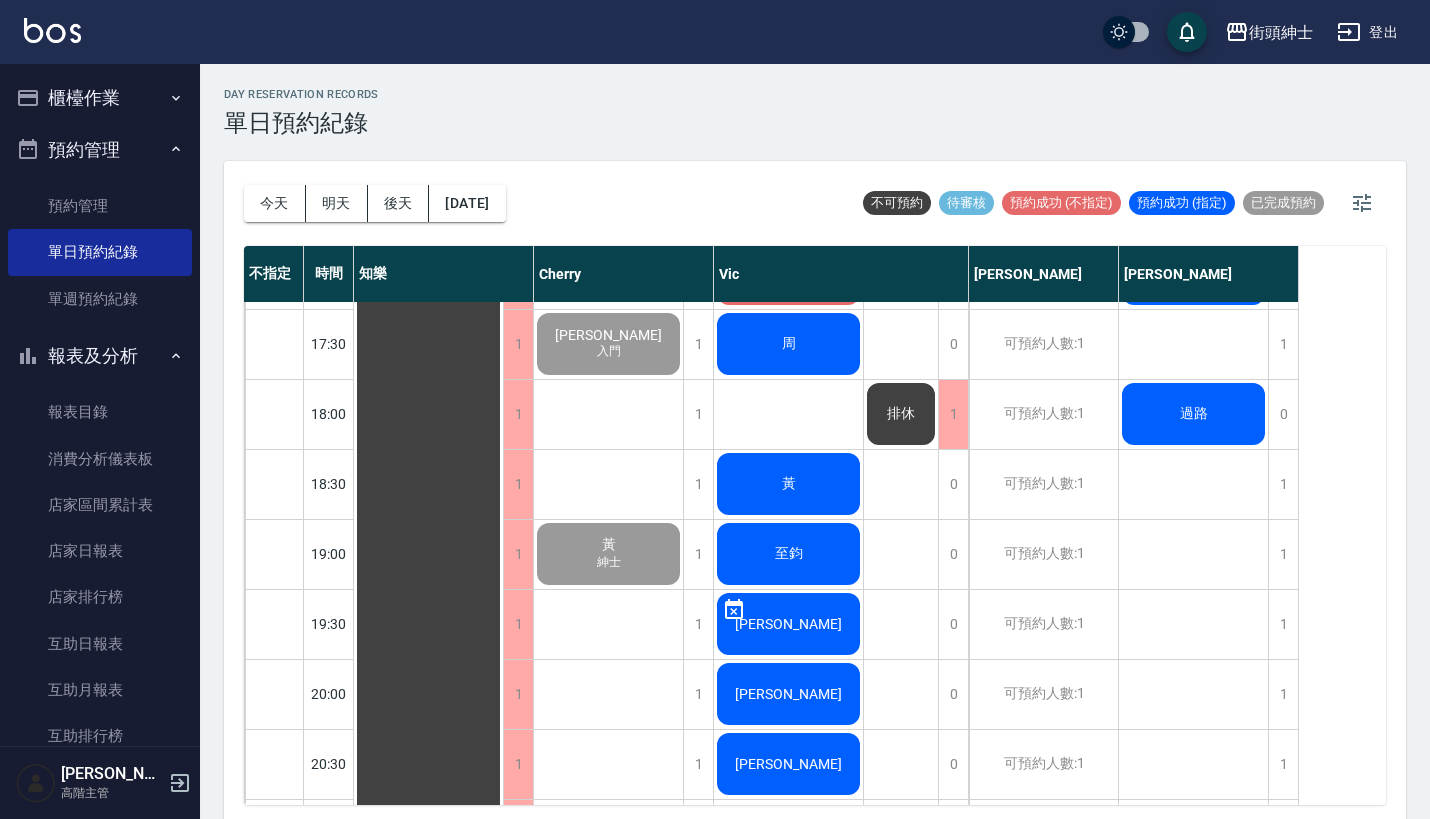 scroll, scrollTop: 1162, scrollLeft: 0, axis: vertical 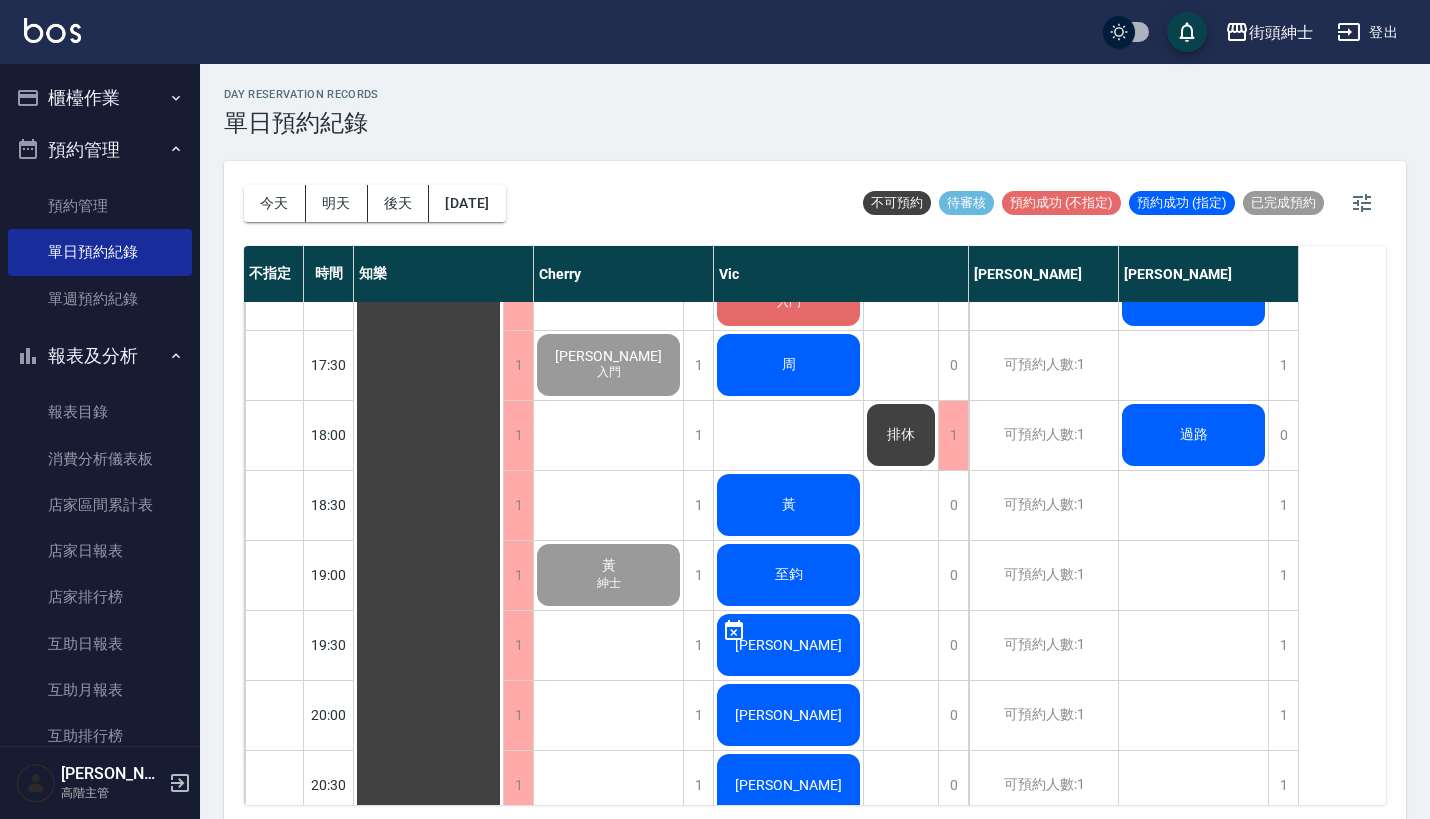 click on "過路" at bounding box center [428, 155] 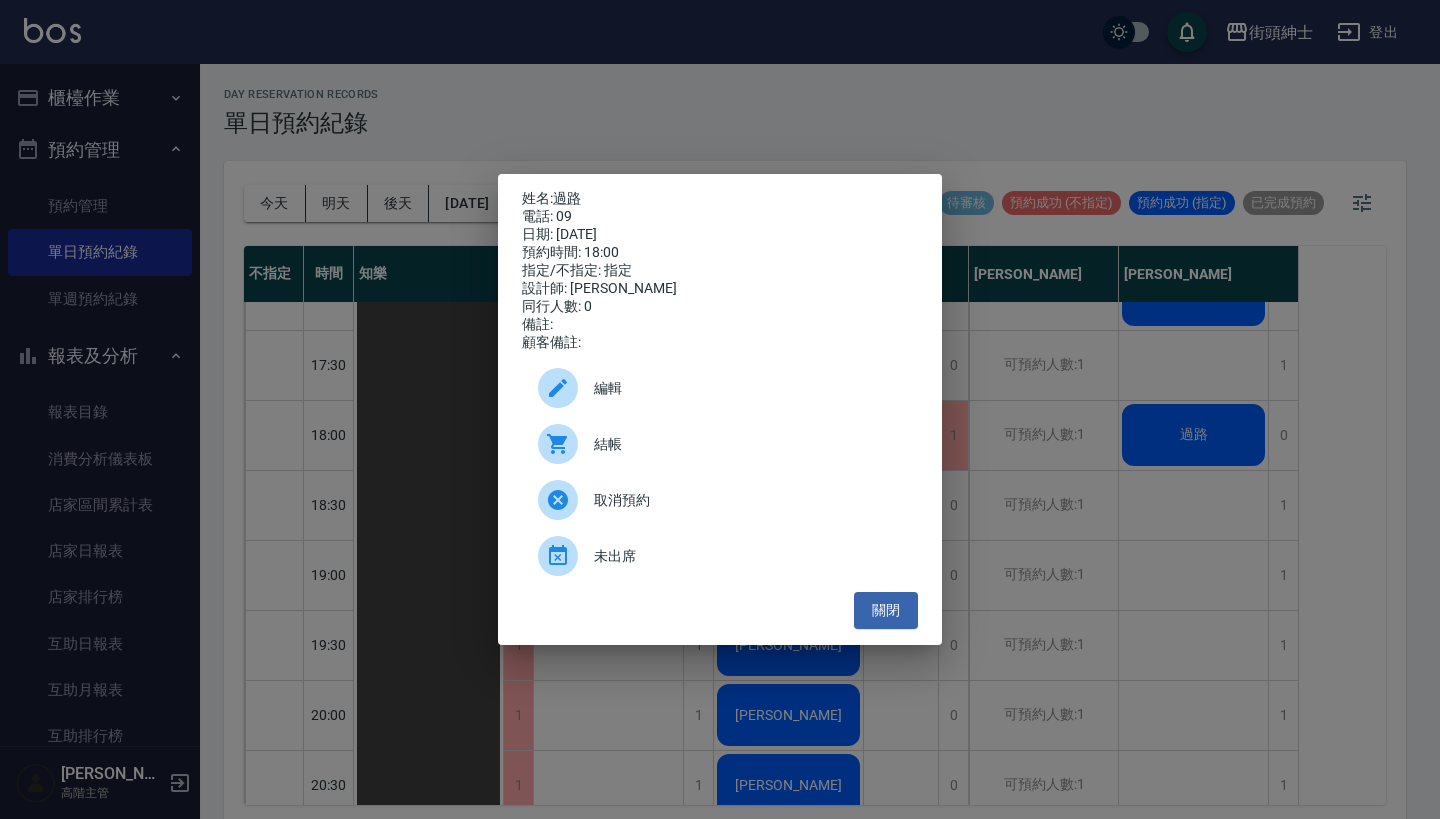 click on "結帳" at bounding box center (748, 444) 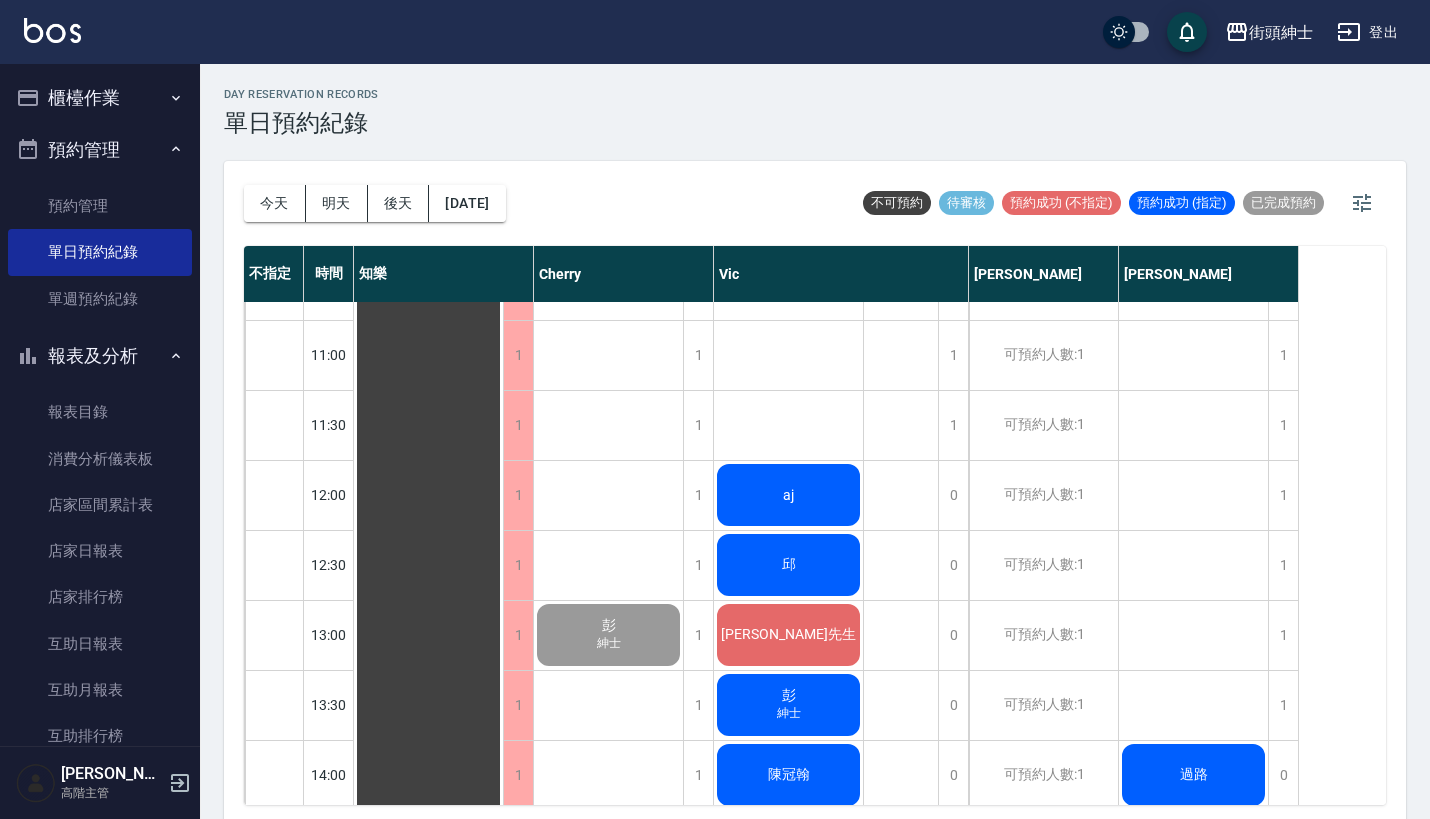 scroll, scrollTop: 257, scrollLeft: 0, axis: vertical 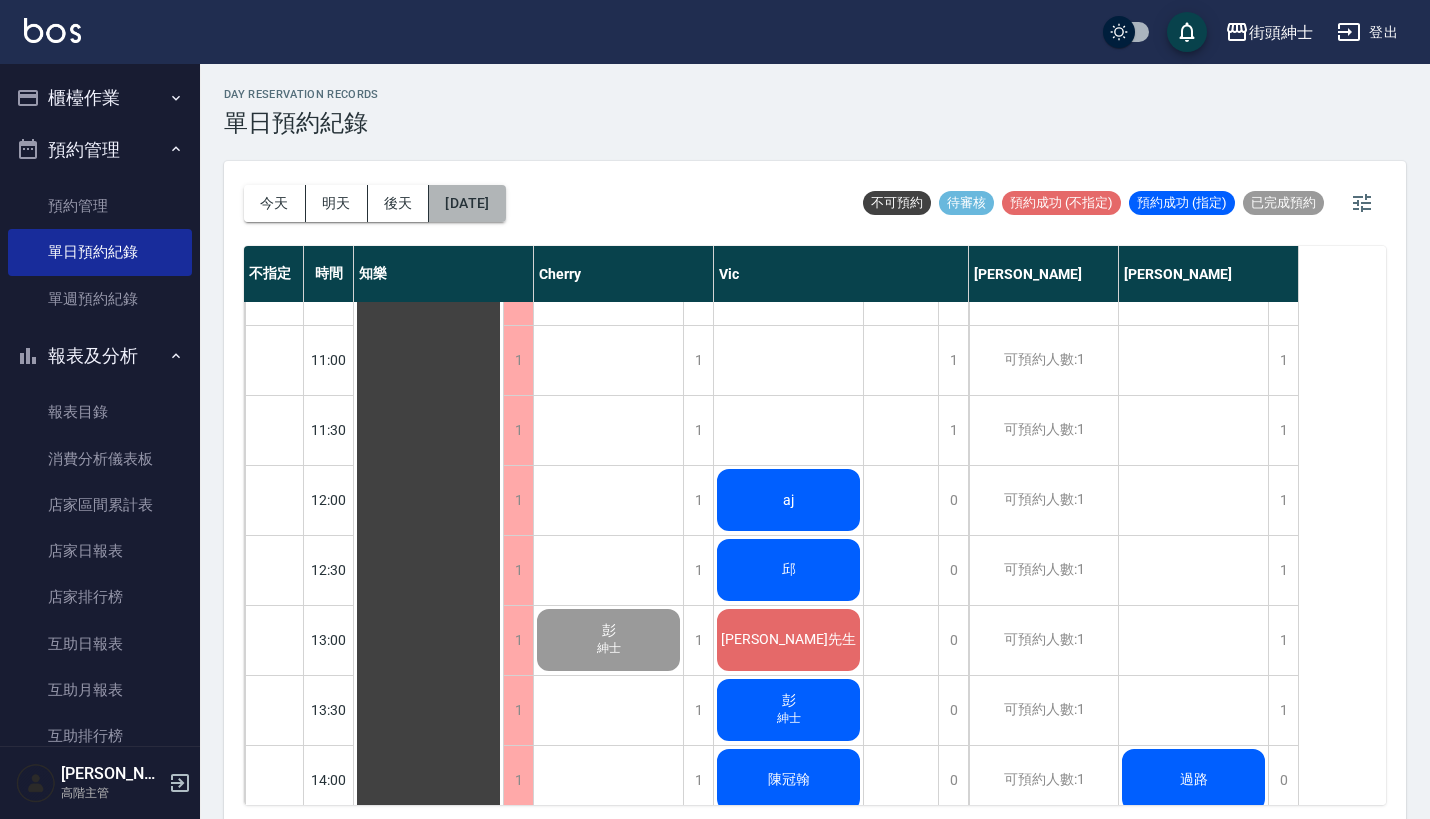 click on "[DATE]" at bounding box center (467, 203) 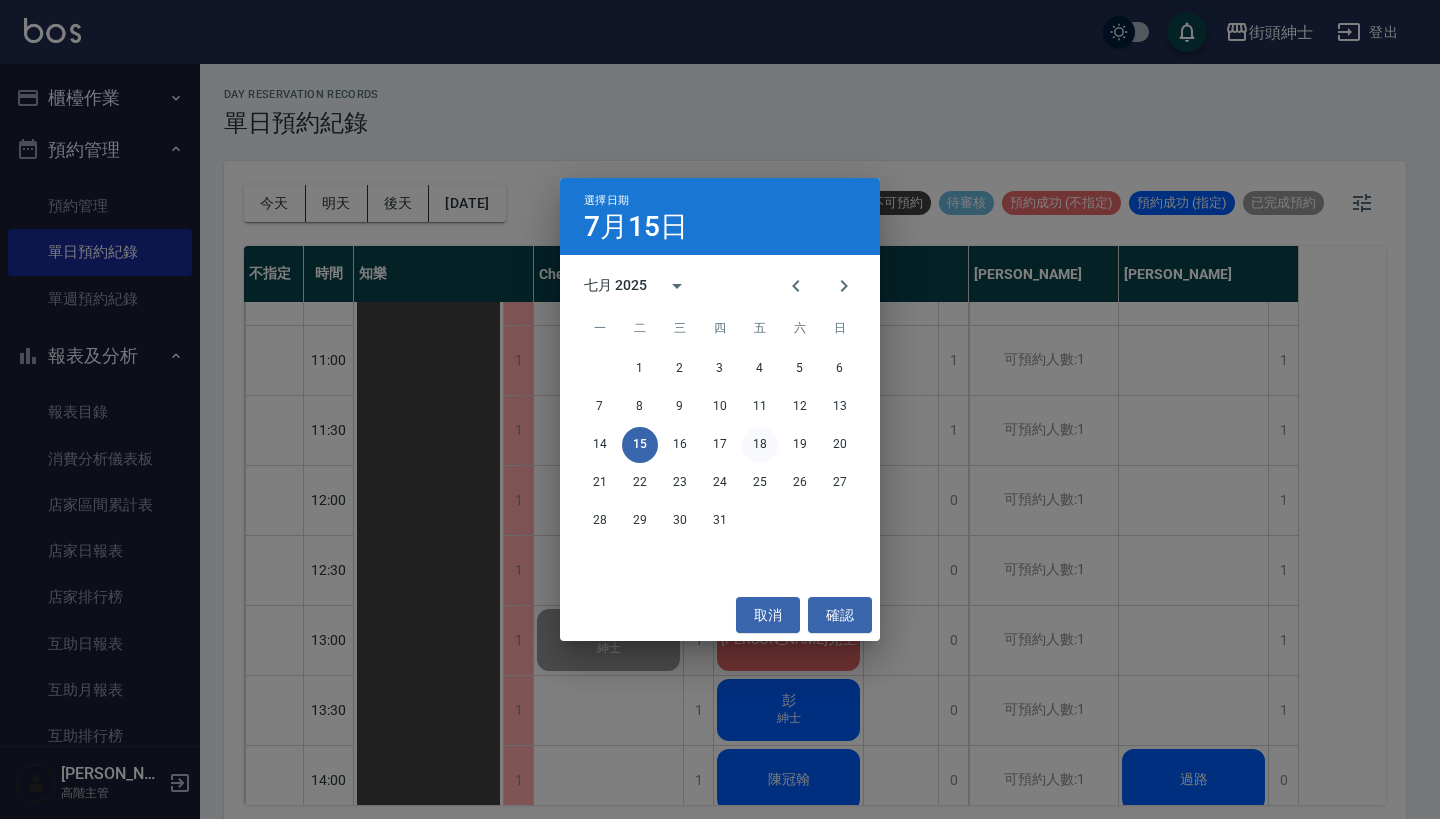 click on "18" at bounding box center [760, 445] 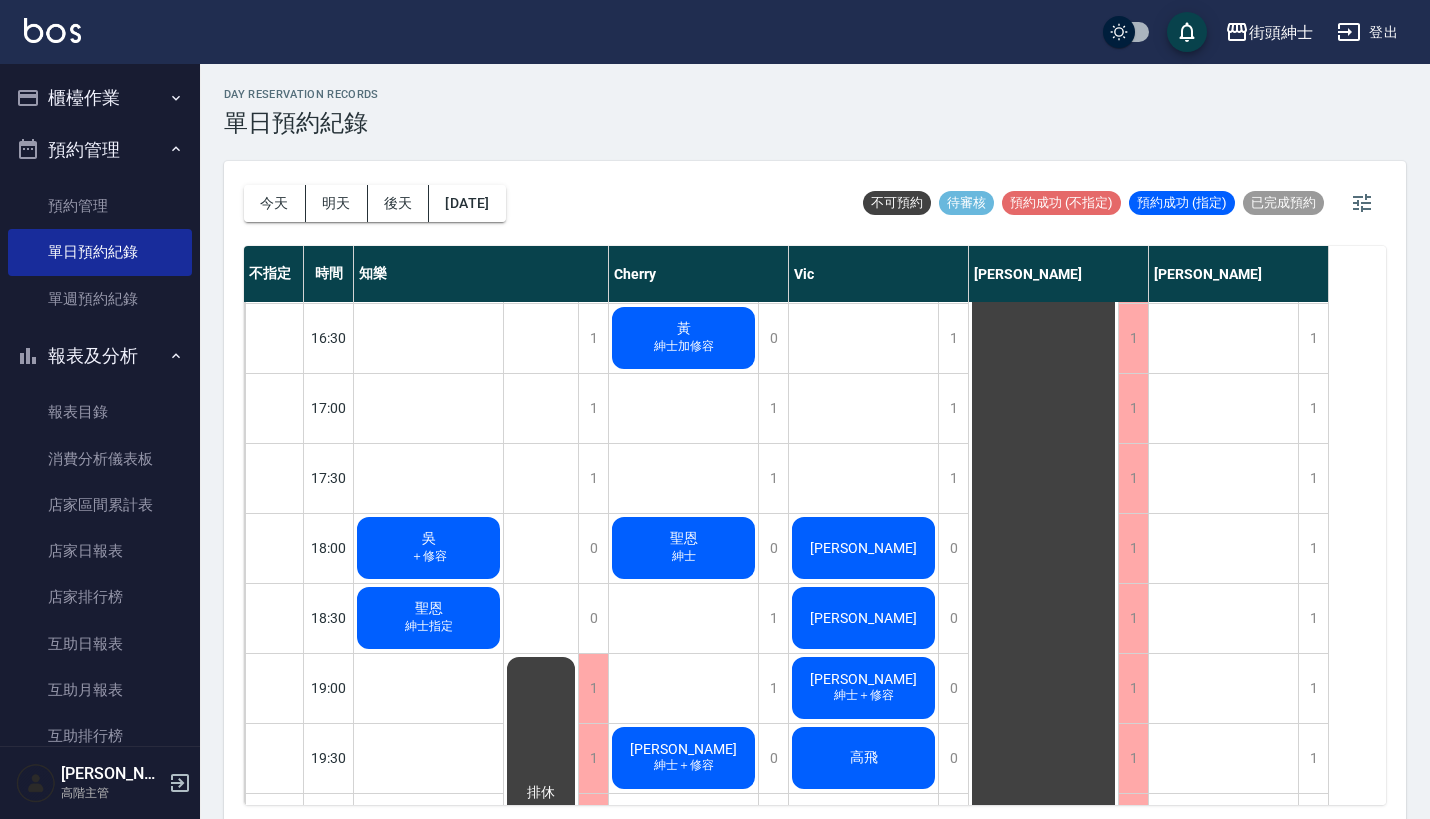 scroll, scrollTop: 1199, scrollLeft: 0, axis: vertical 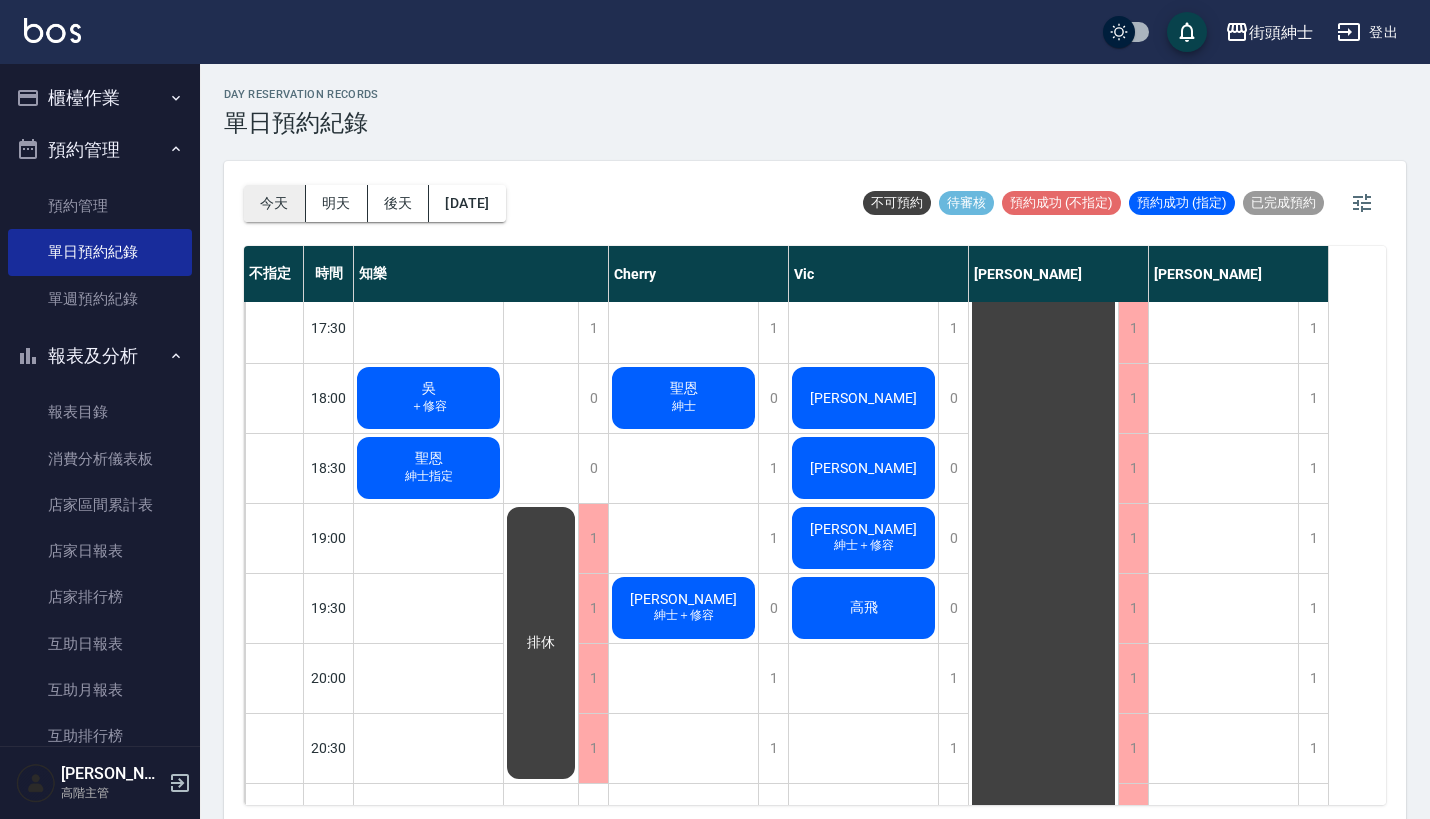 click on "今天" at bounding box center [275, 203] 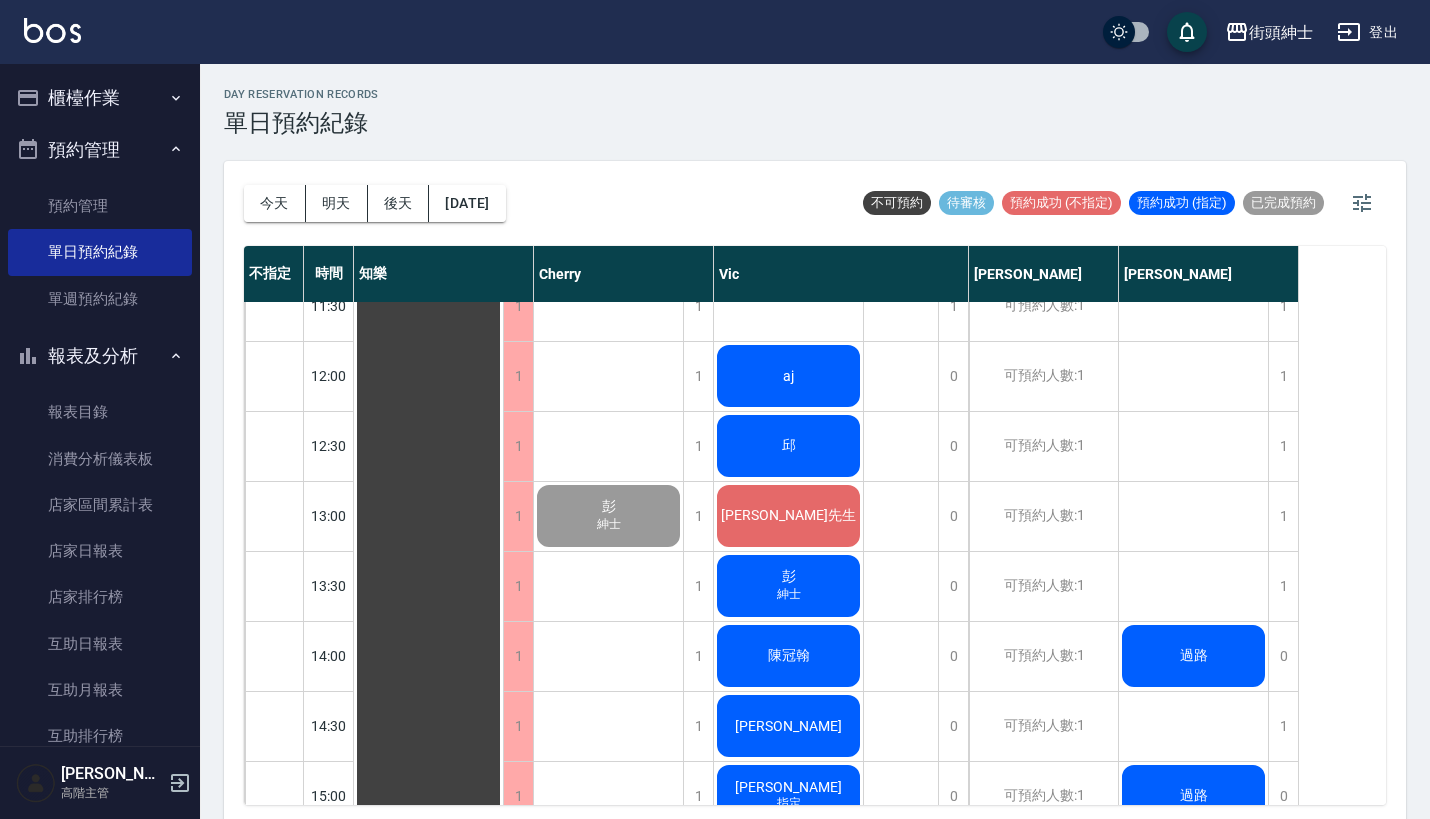 scroll, scrollTop: 388, scrollLeft: 0, axis: vertical 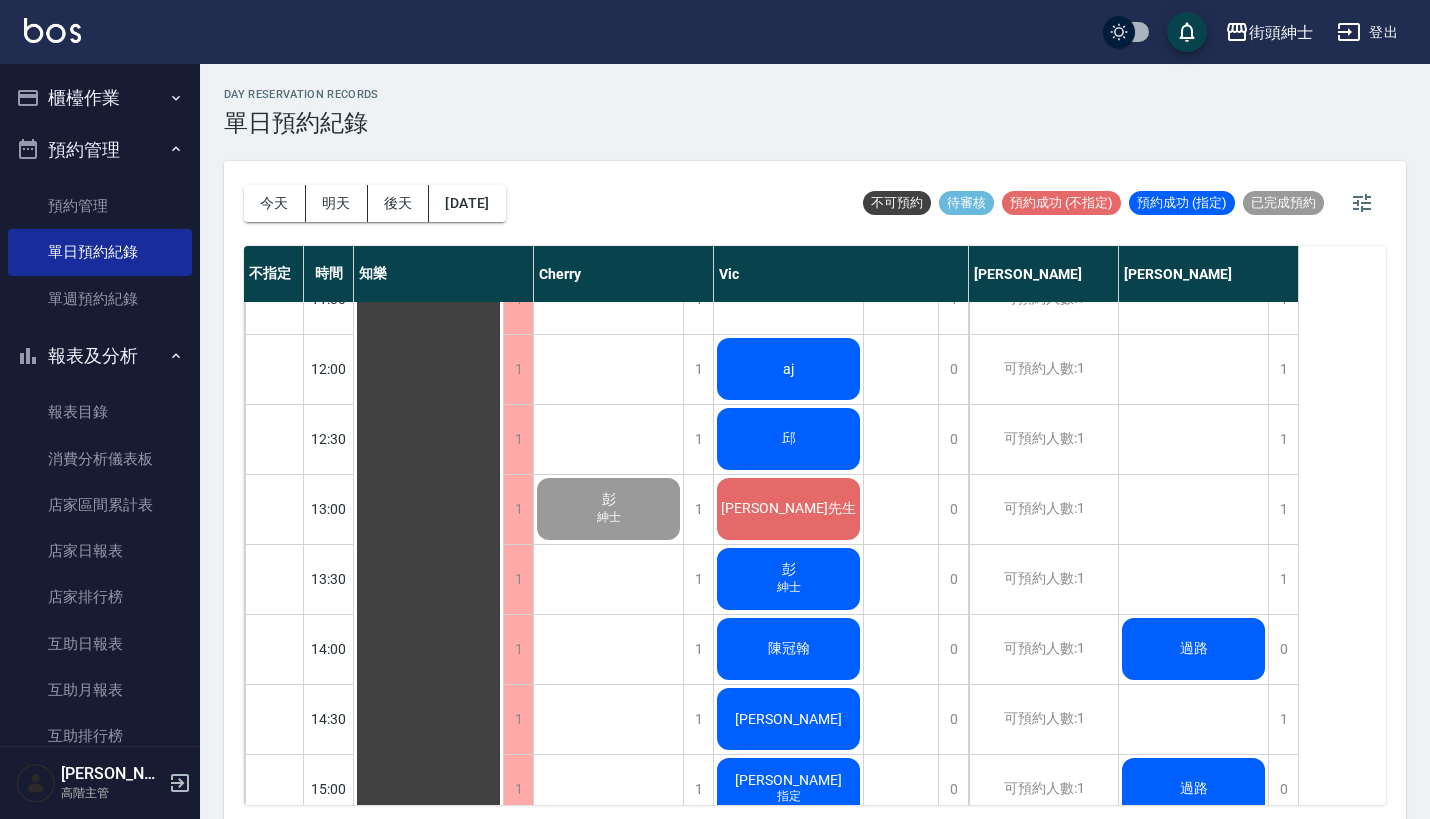 click on "aj" at bounding box center (428, 929) 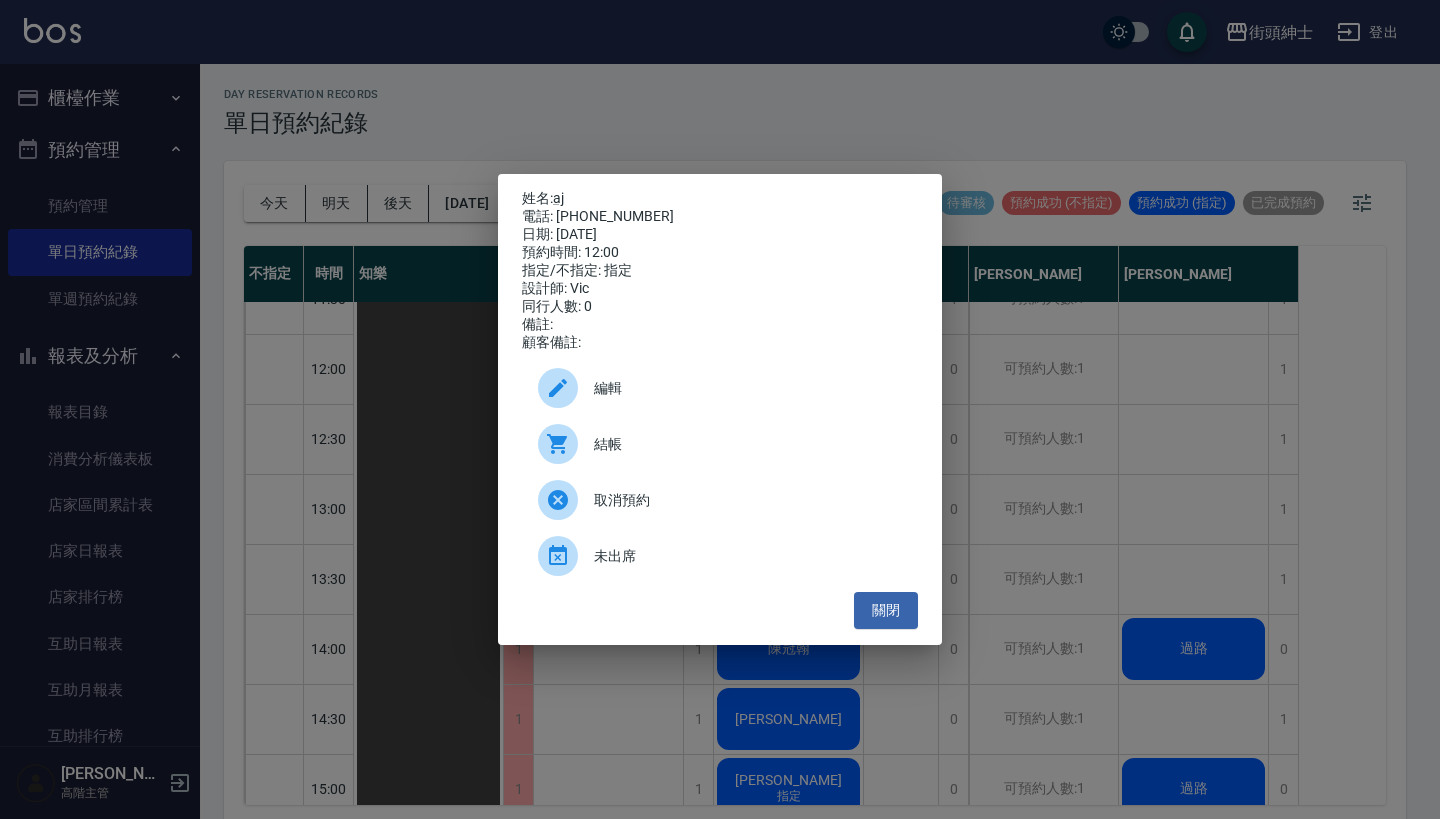 click on "姓名:  aj 電話: 0958618988 日期: 2025/07/15 預約時間: 12:00 指定/不指定: 指定 設計師: Vic 同行人數: 0 備註:  顧客備註:  編輯 結帳 取消預約 未出席 關閉" at bounding box center (720, 409) 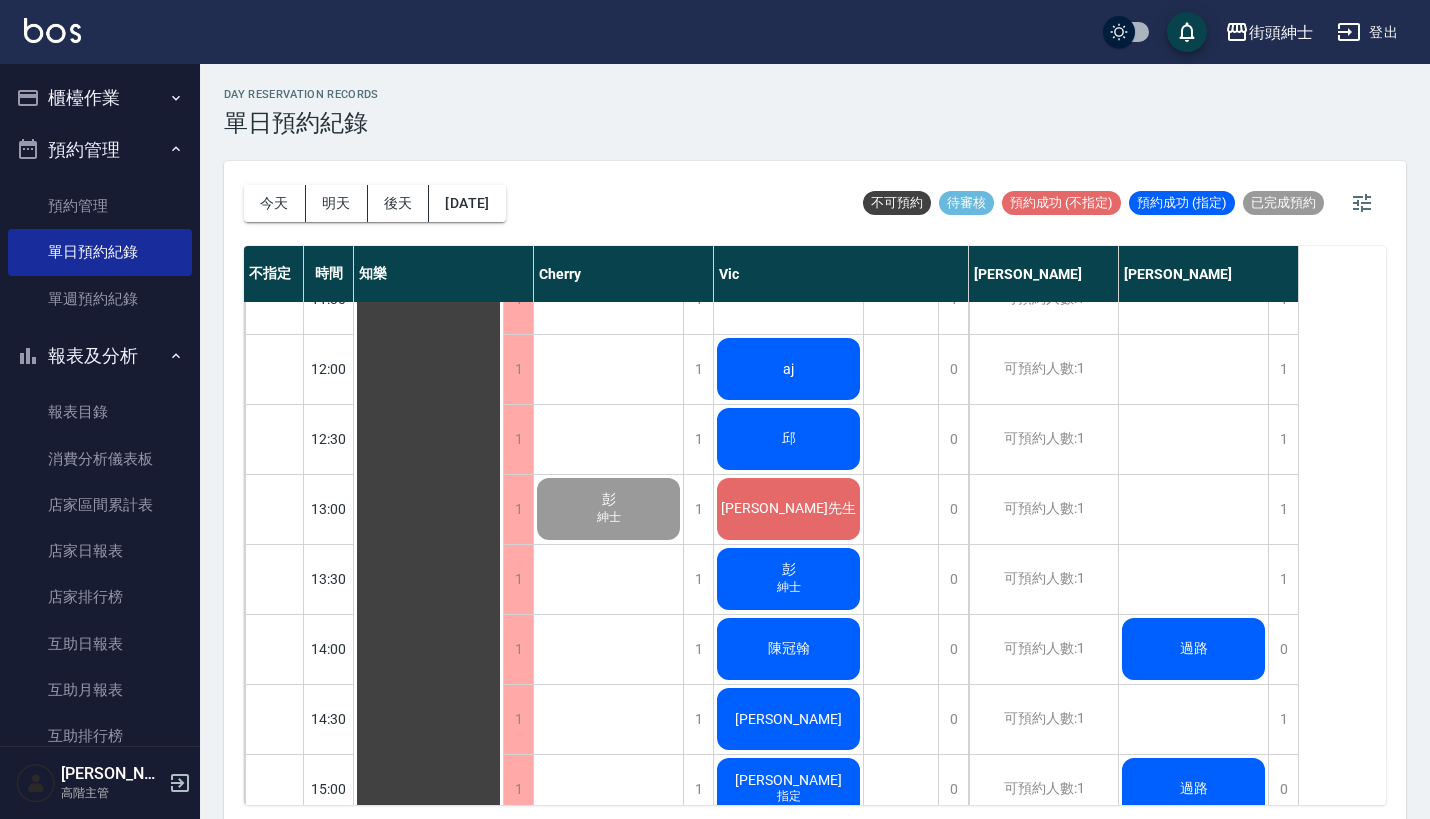 click on "aj" at bounding box center [428, 929] 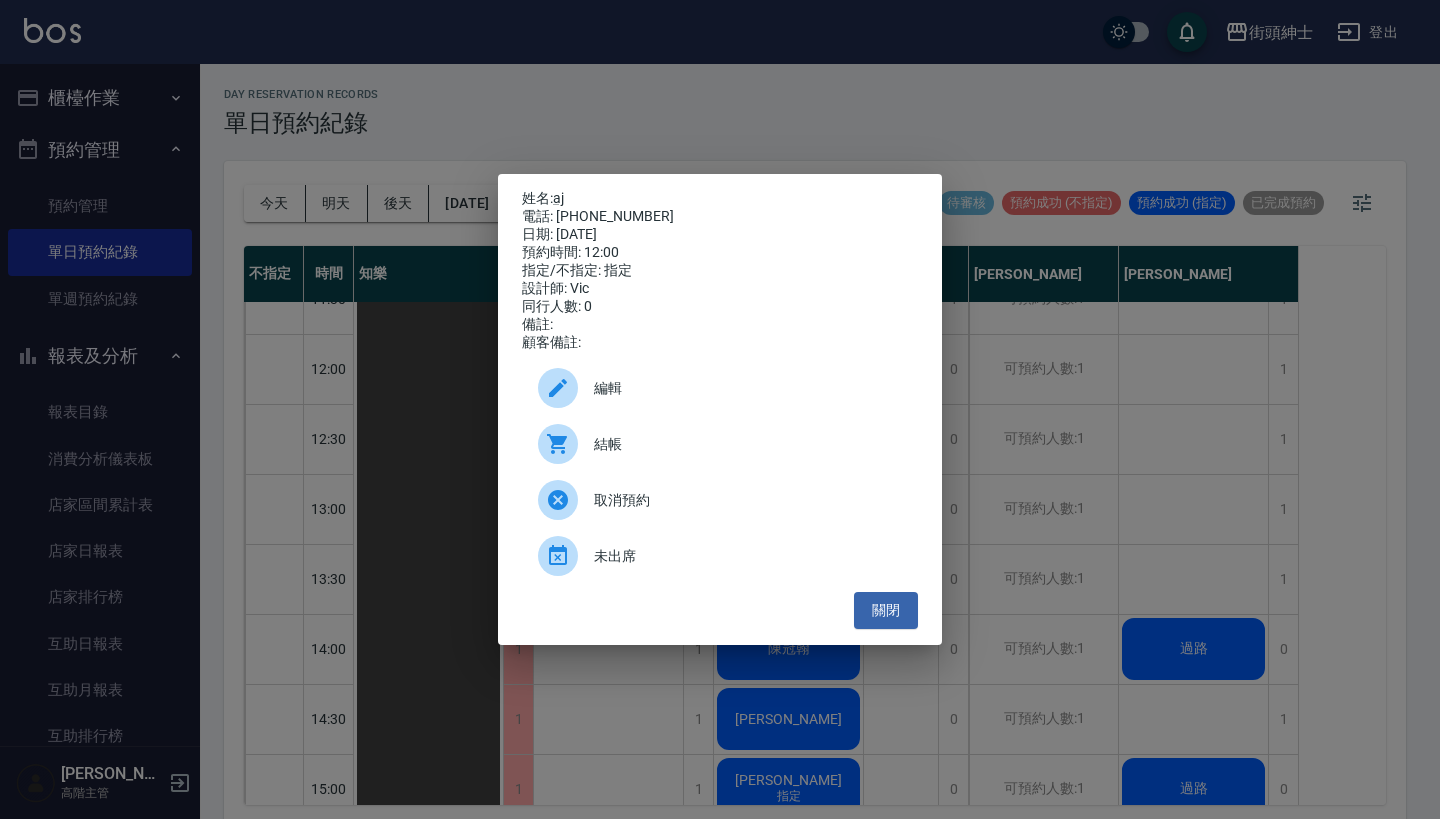 click on "姓名:  aj 電話: 0958618988 日期: 2025/07/15 預約時間: 12:00 指定/不指定: 指定 設計師: Vic 同行人數: 0 備註:  顧客備註:  編輯 結帳 取消預約 未出席 關閉" at bounding box center [720, 409] 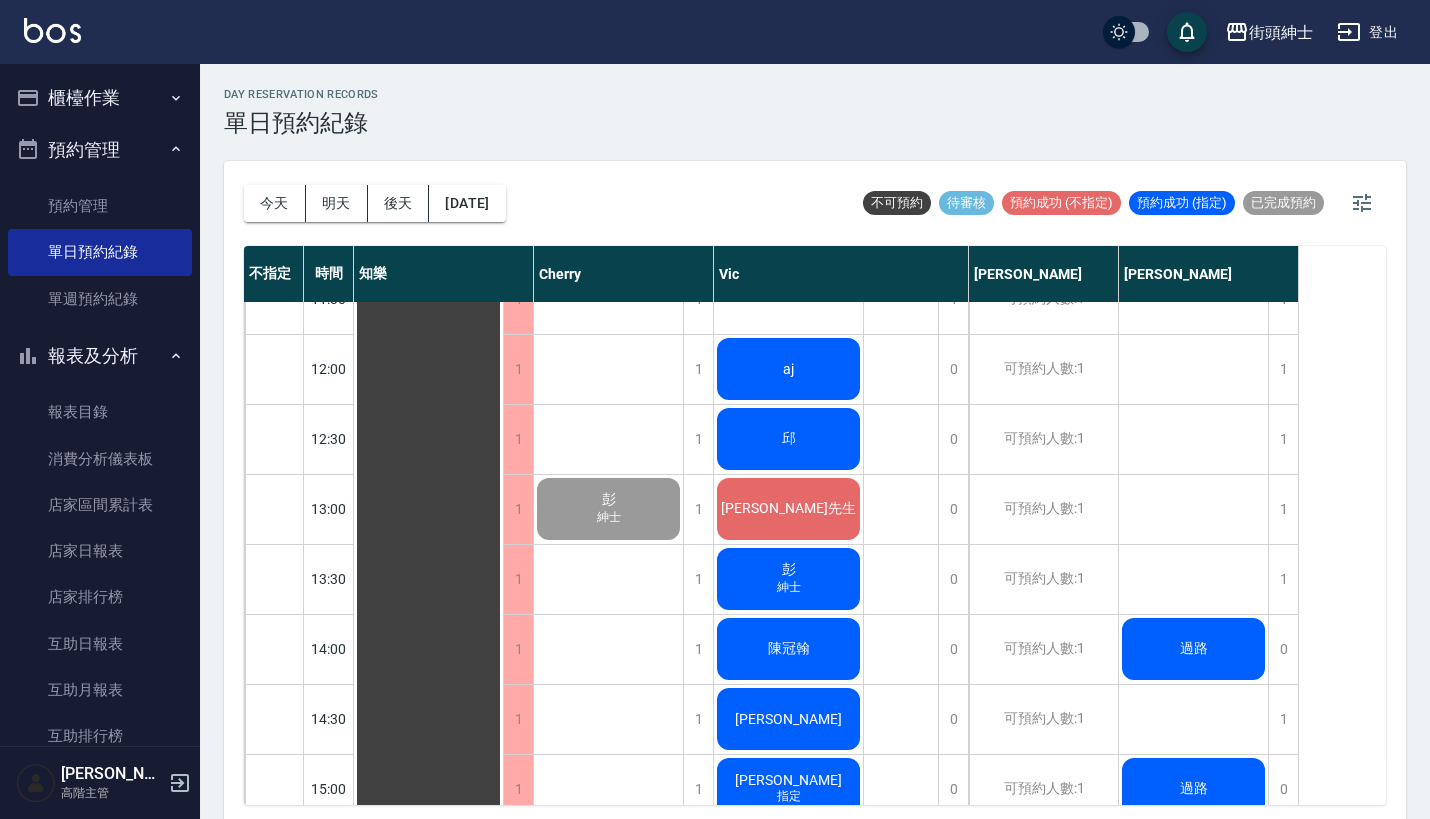 scroll, scrollTop: 0, scrollLeft: 0, axis: both 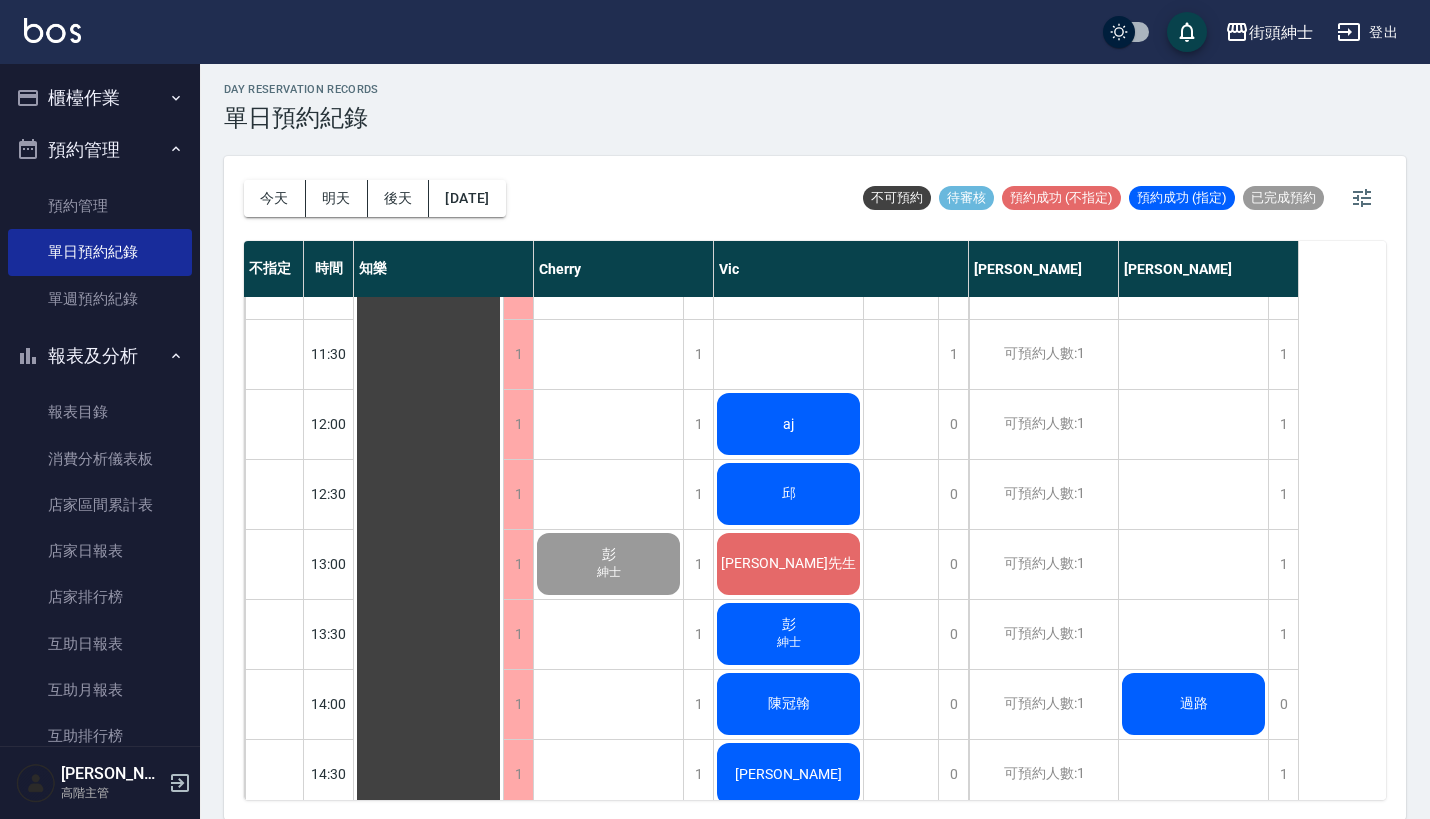 click on "aj" at bounding box center (428, 984) 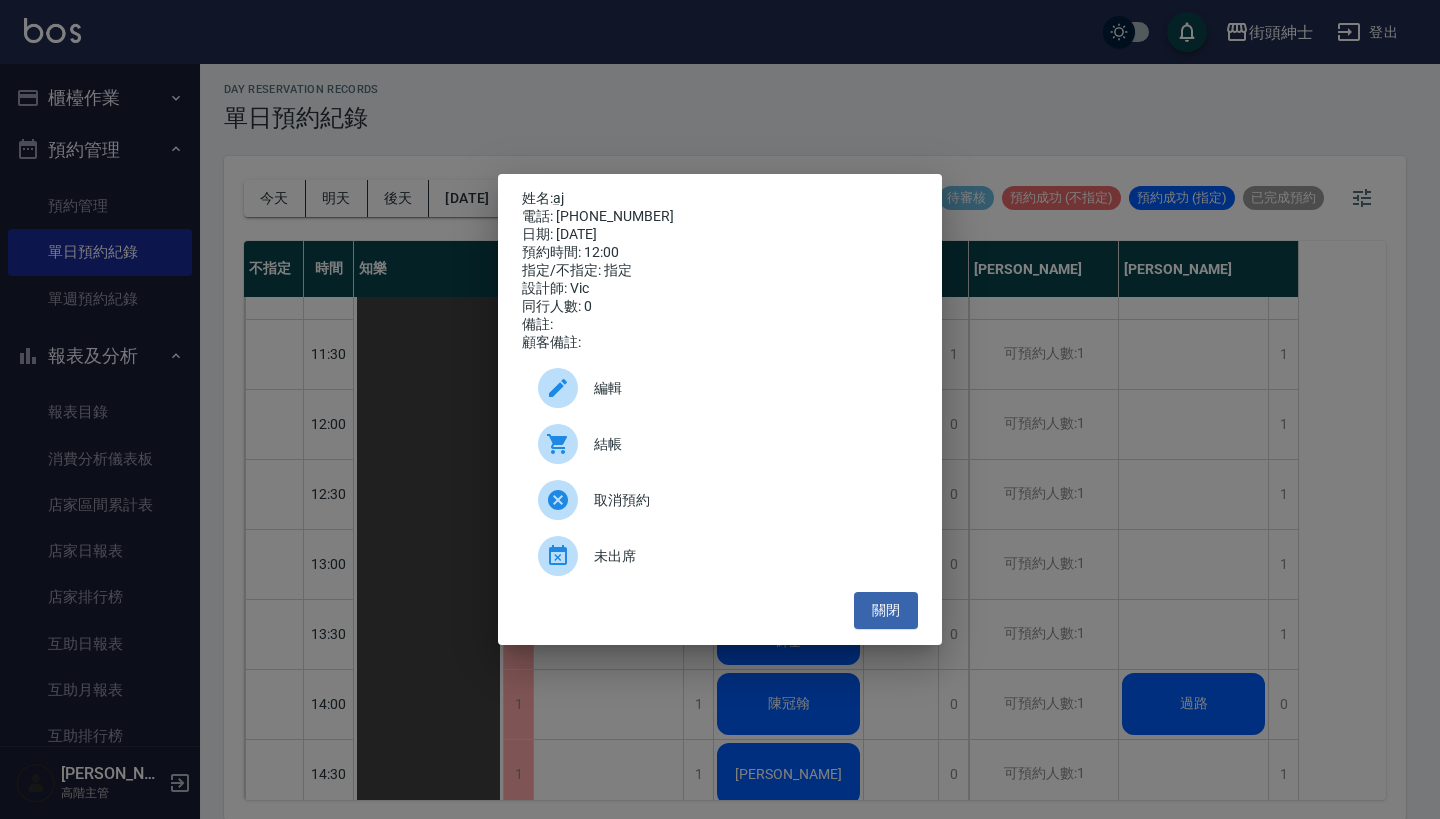 click on "結帳" at bounding box center [720, 444] 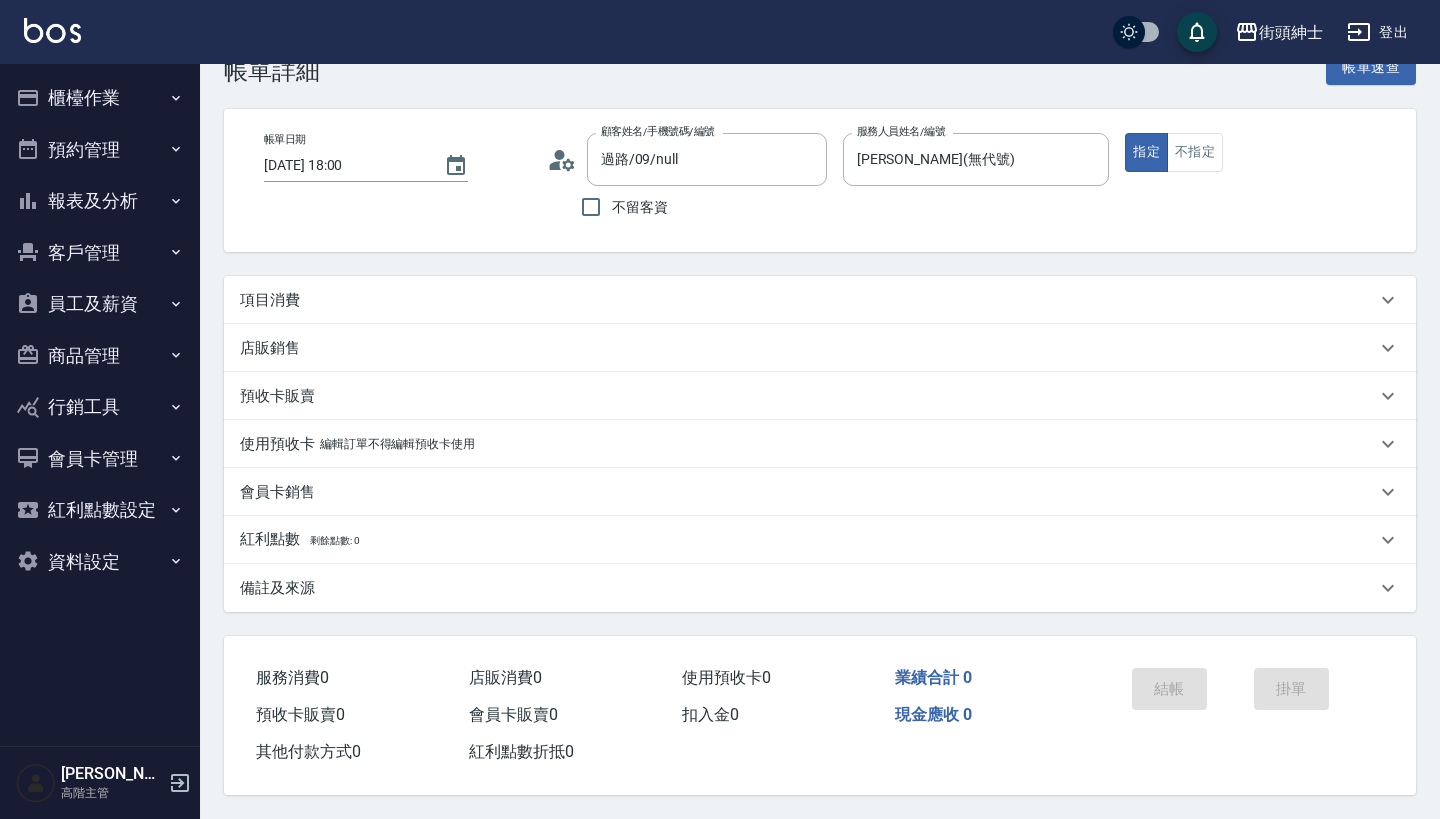 scroll, scrollTop: 61, scrollLeft: 0, axis: vertical 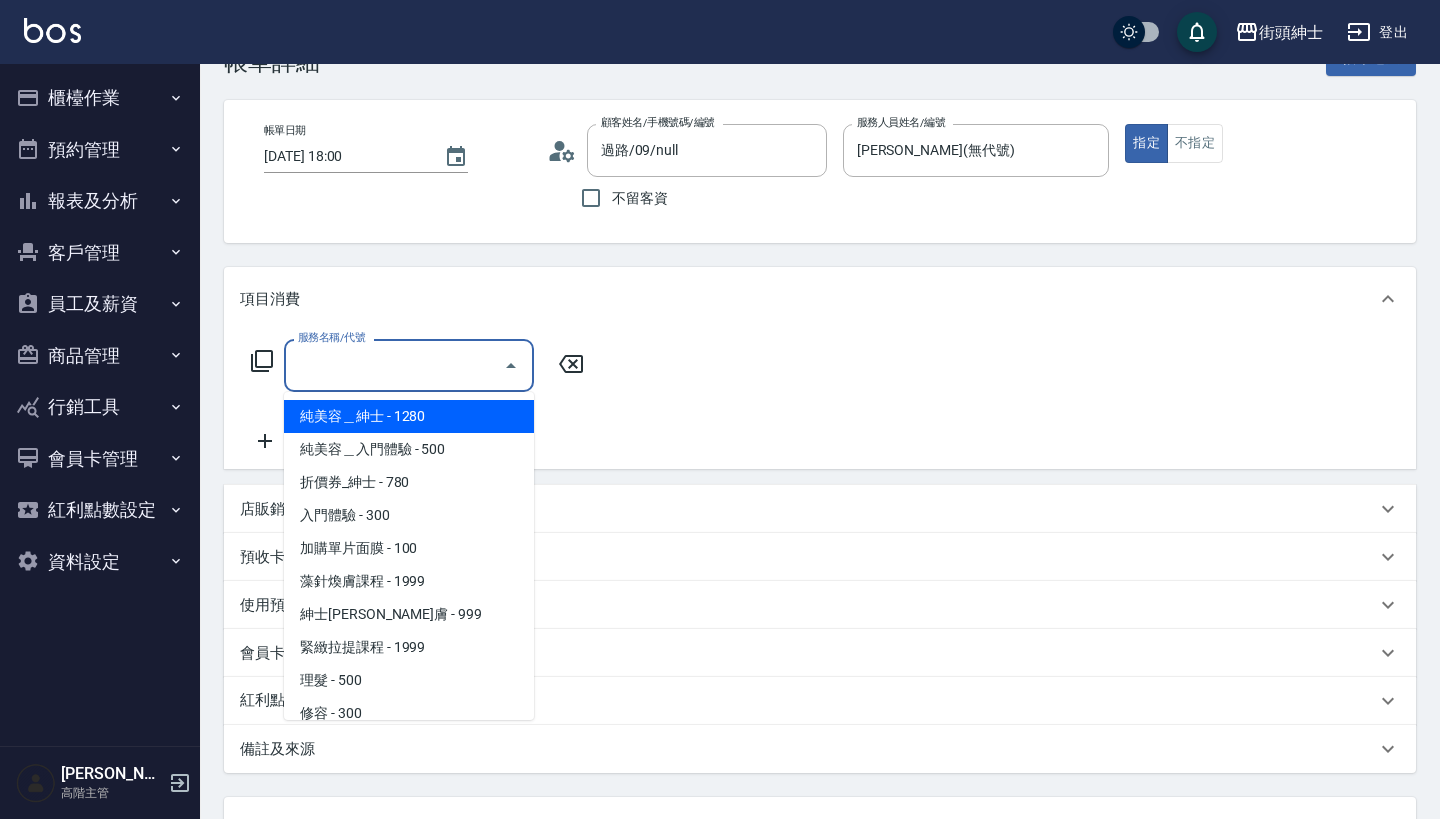 click on "服務名稱/代號" at bounding box center (394, 365) 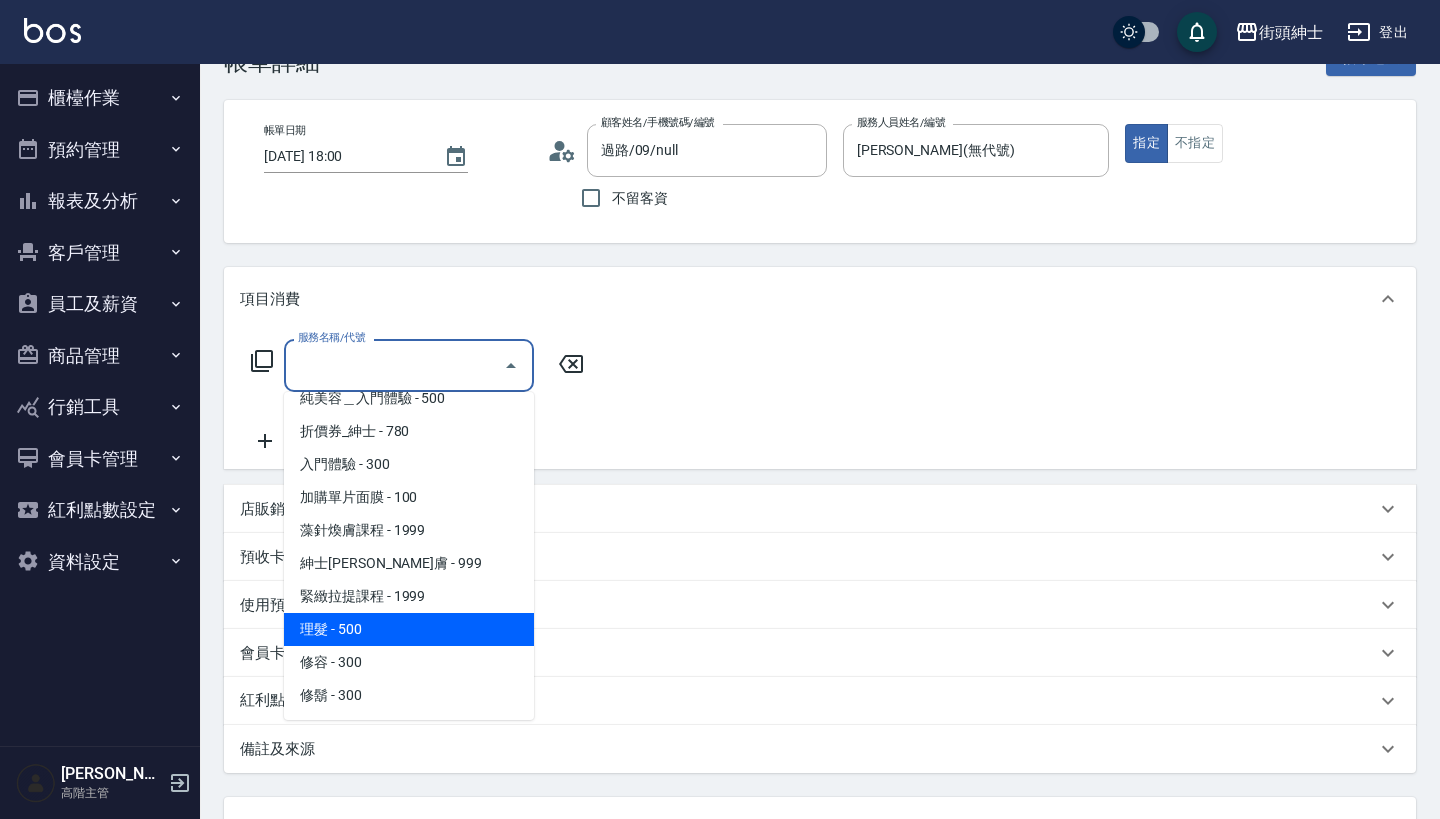 scroll, scrollTop: 26, scrollLeft: 0, axis: vertical 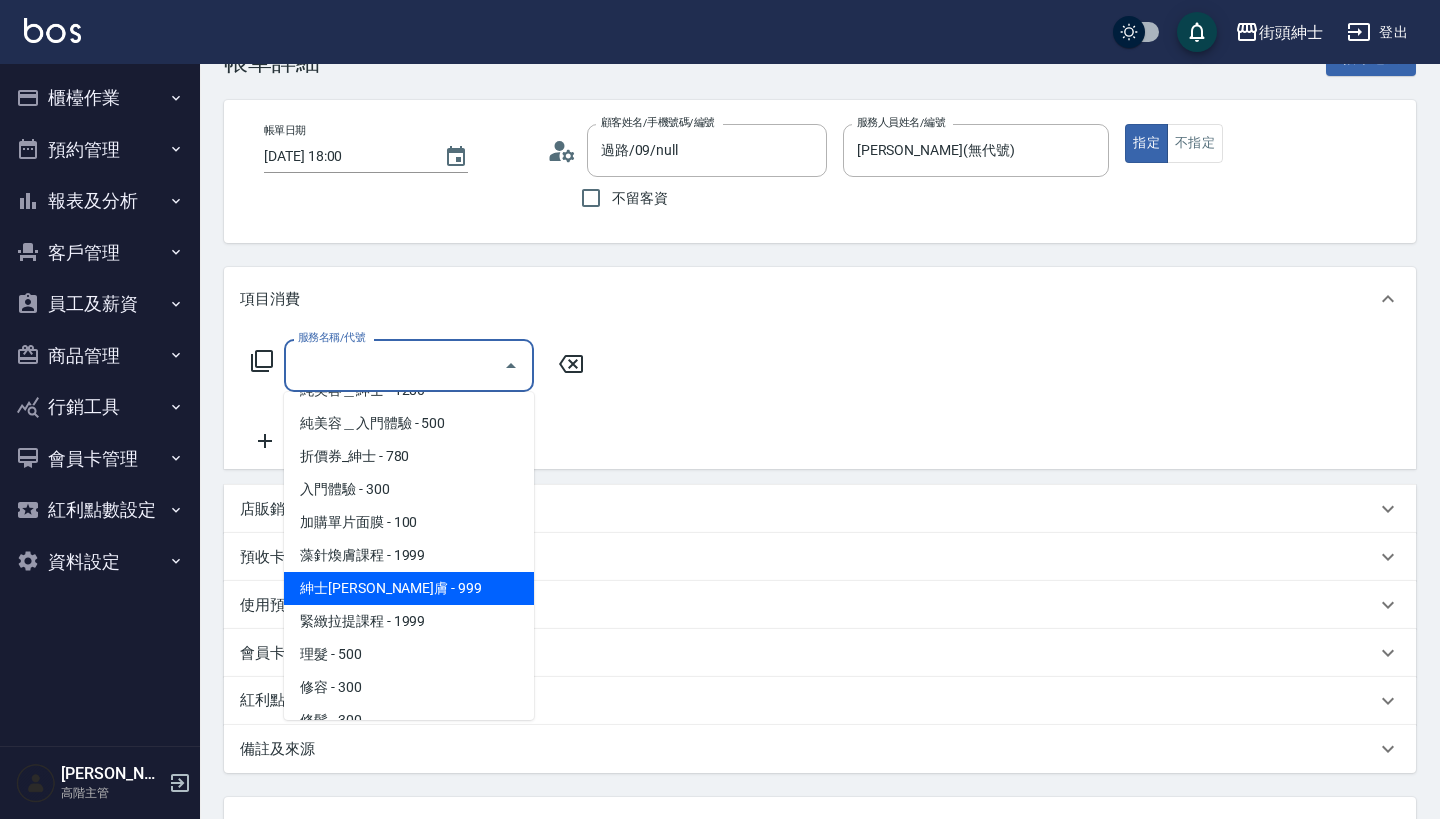 click on "服務名稱/代號 服務名稱/代號" at bounding box center (820, 400) 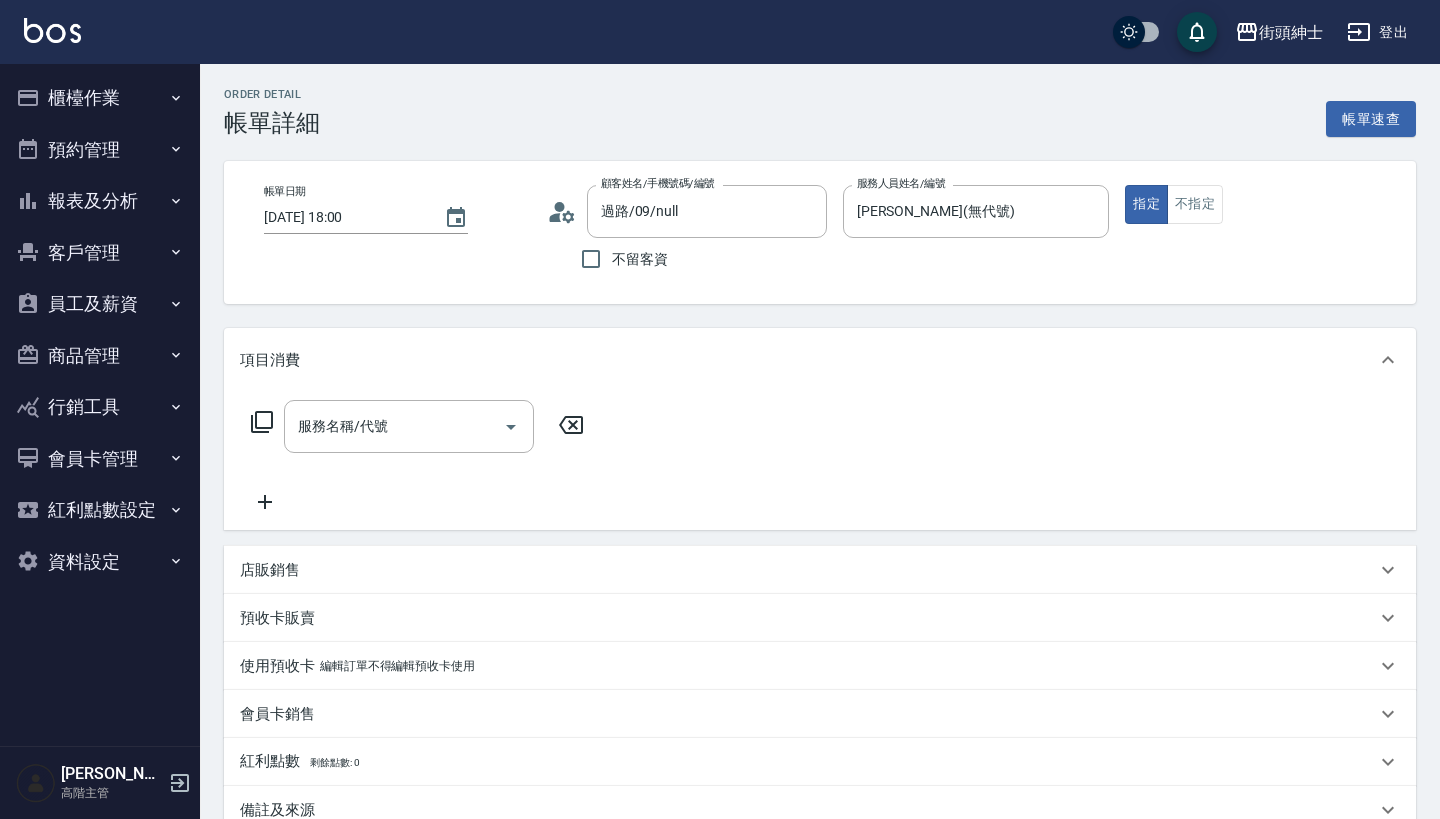 scroll, scrollTop: 0, scrollLeft: 0, axis: both 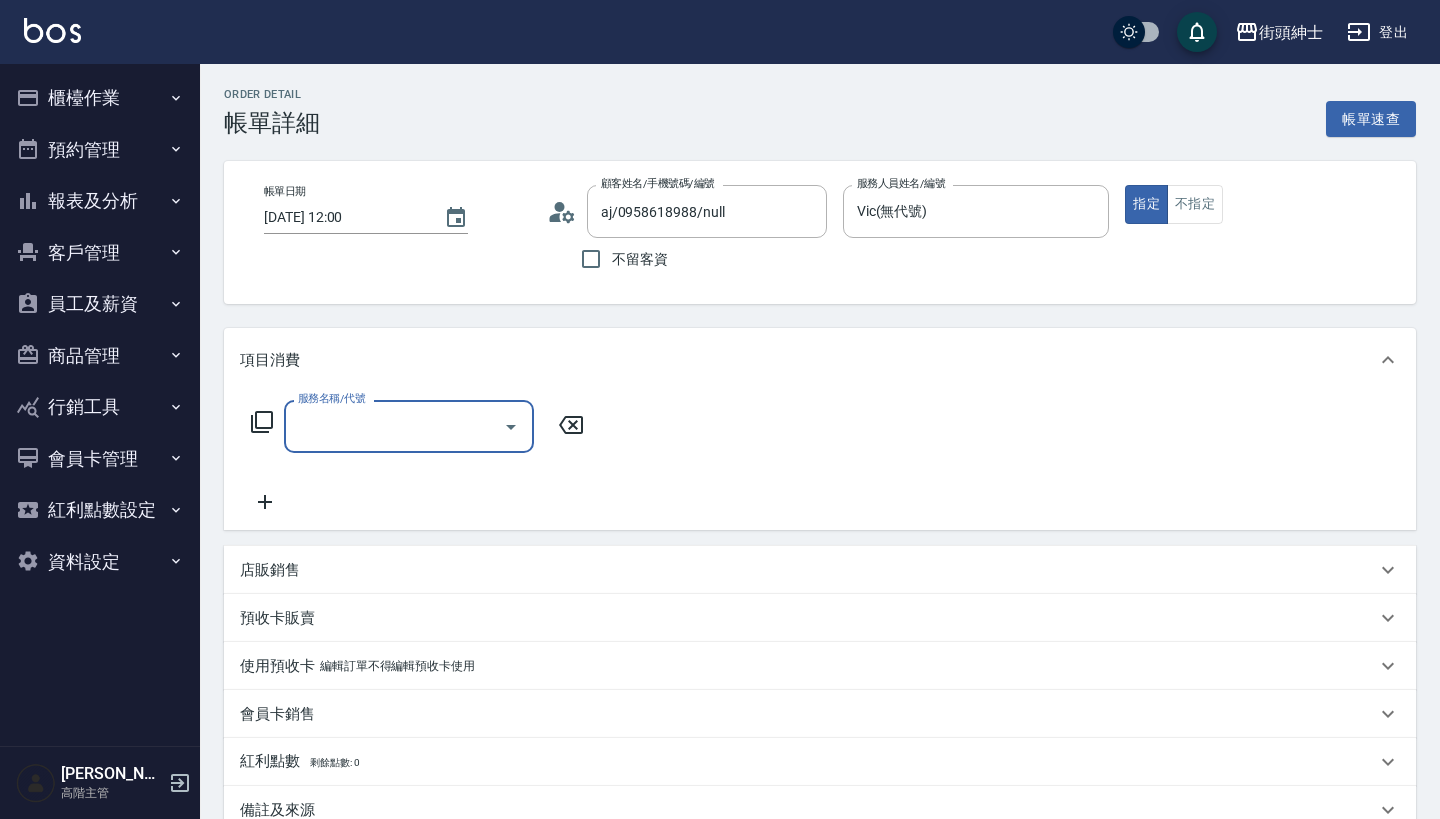 click on "服務名稱/代號" at bounding box center [394, 426] 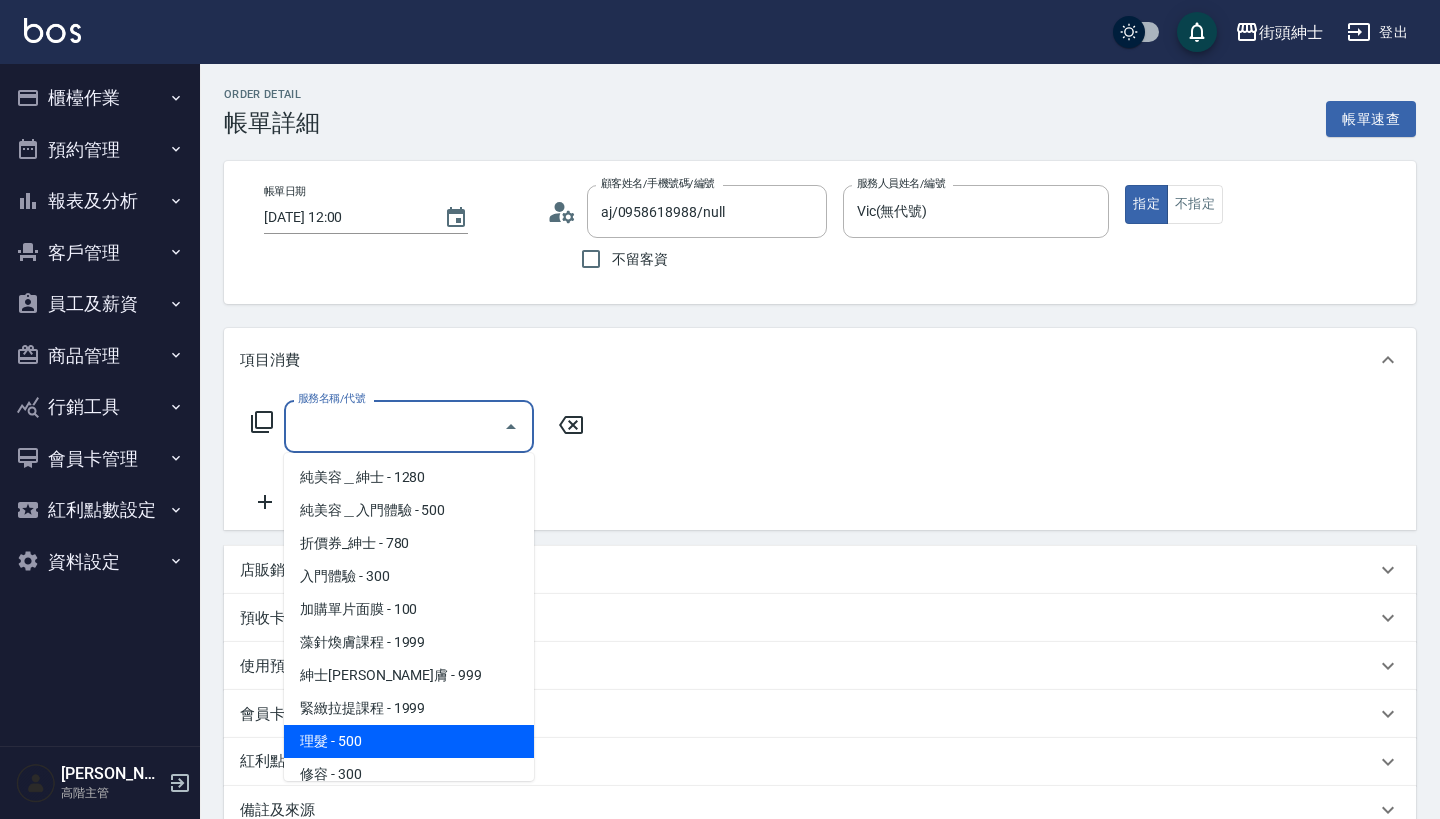 click on "理髮 - 500" at bounding box center (409, 741) 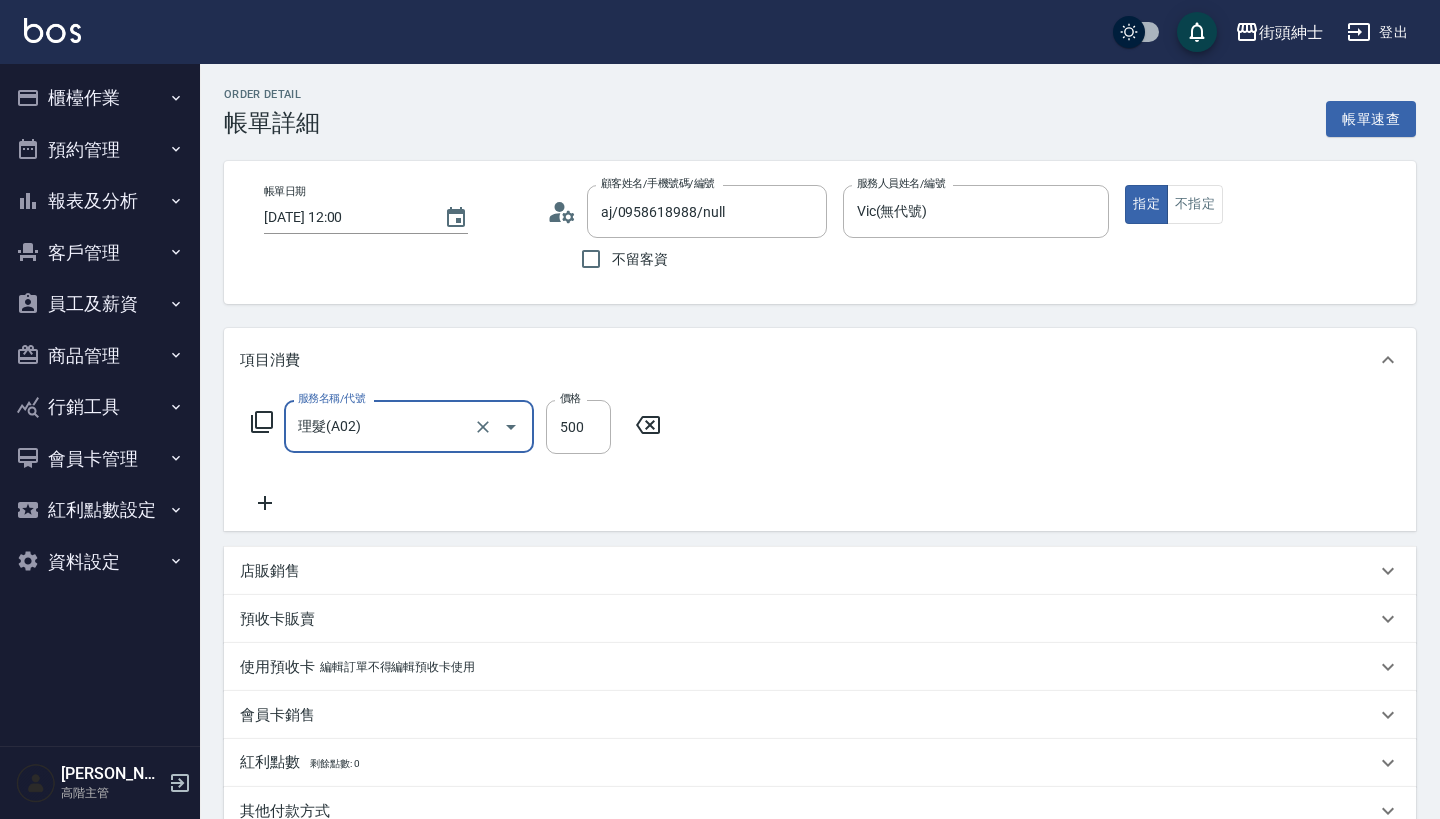 type on "理髮(A02)" 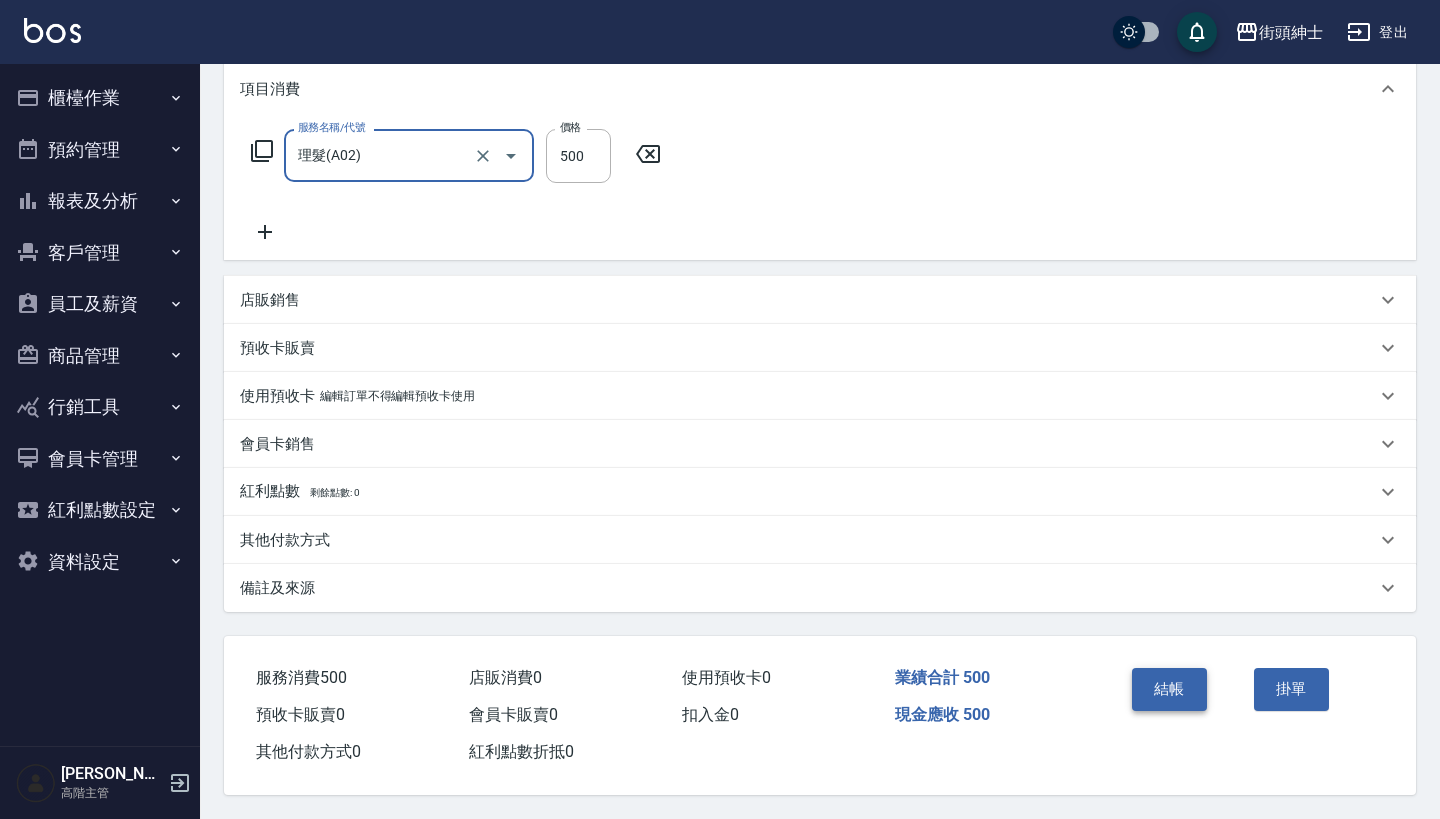 scroll, scrollTop: 280, scrollLeft: 0, axis: vertical 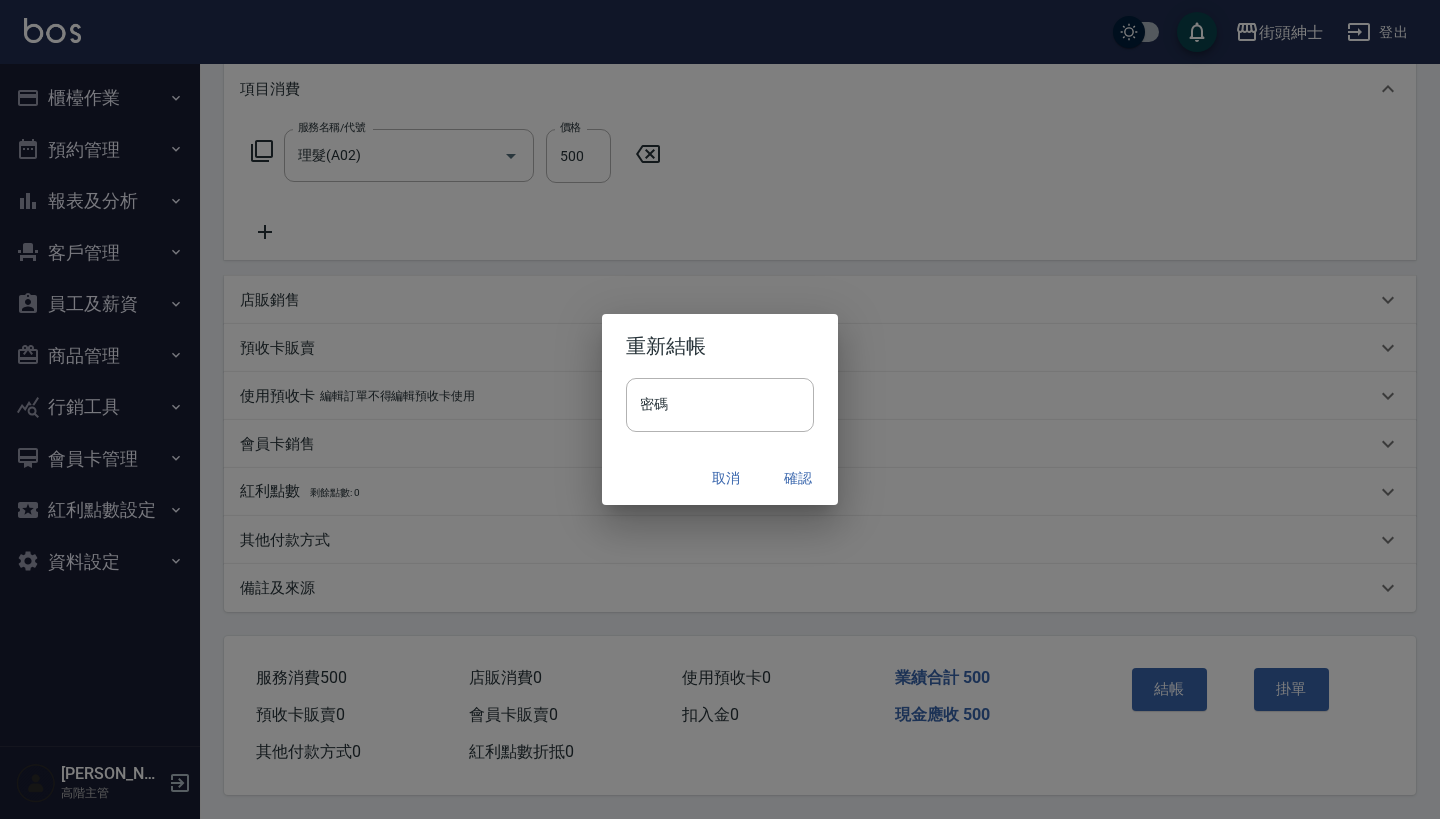 click on "確認" at bounding box center (798, 478) 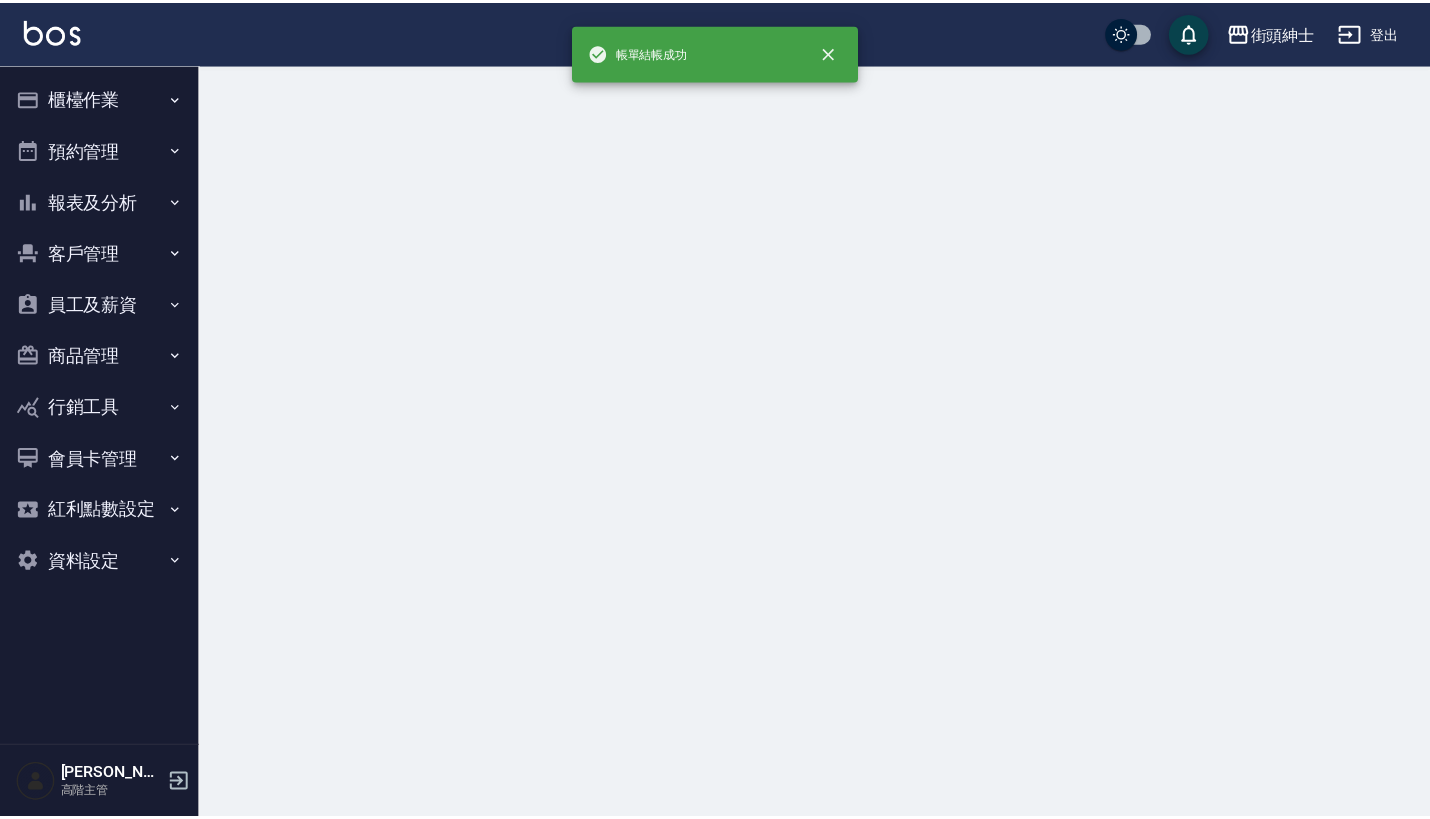 scroll, scrollTop: 0, scrollLeft: 0, axis: both 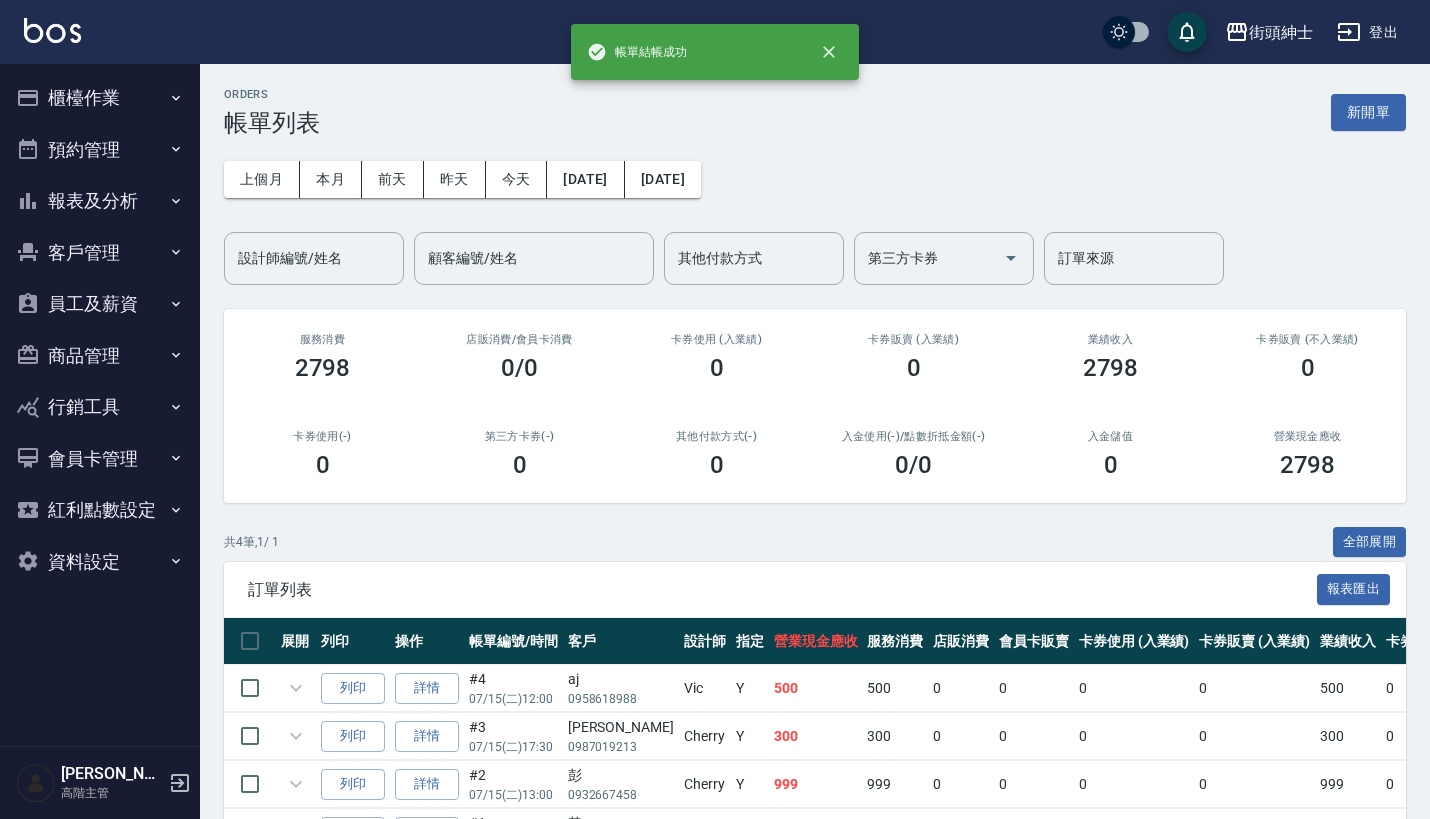 click on "預約管理" at bounding box center [100, 150] 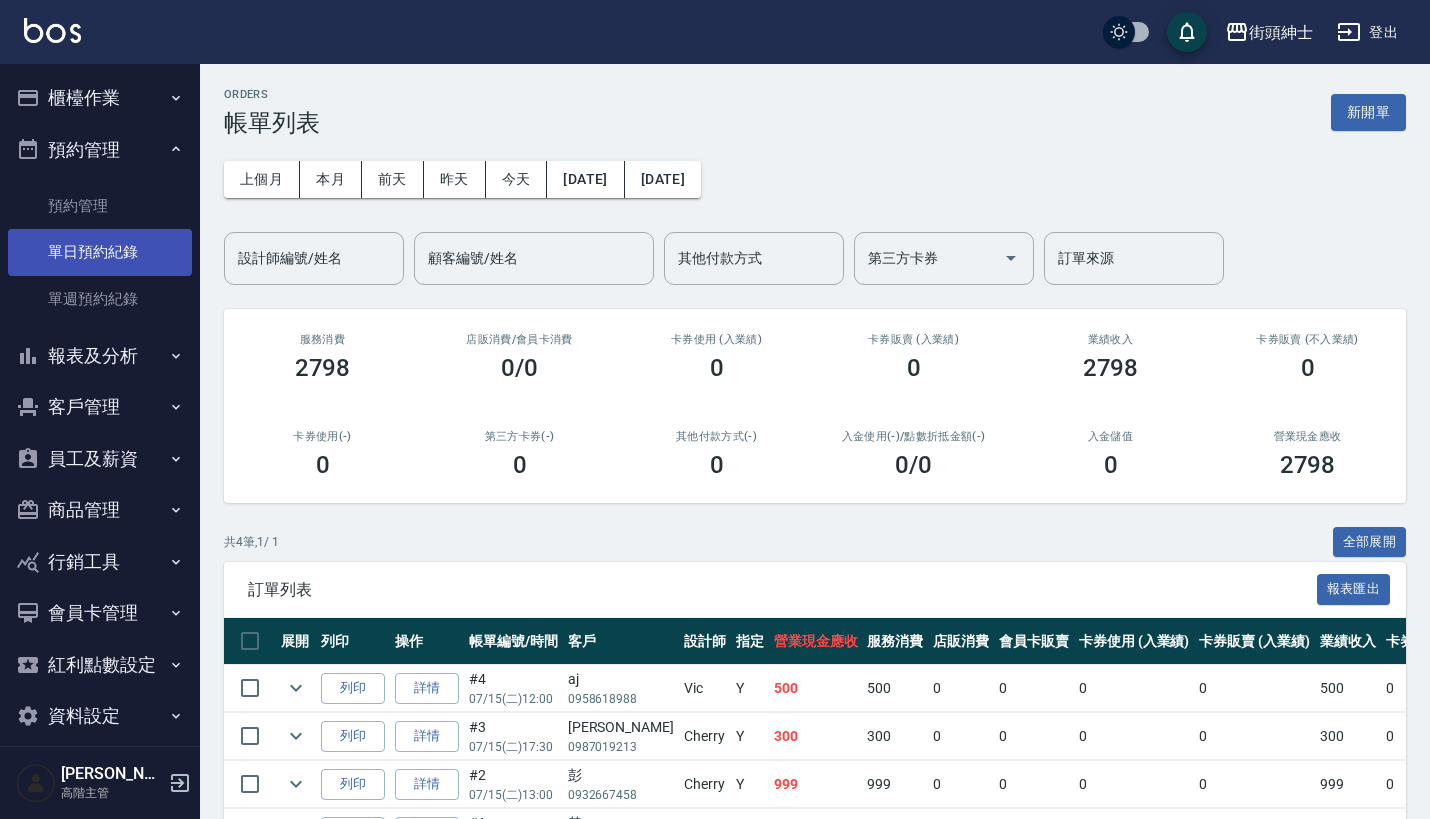 click on "單日預約紀錄" at bounding box center [100, 252] 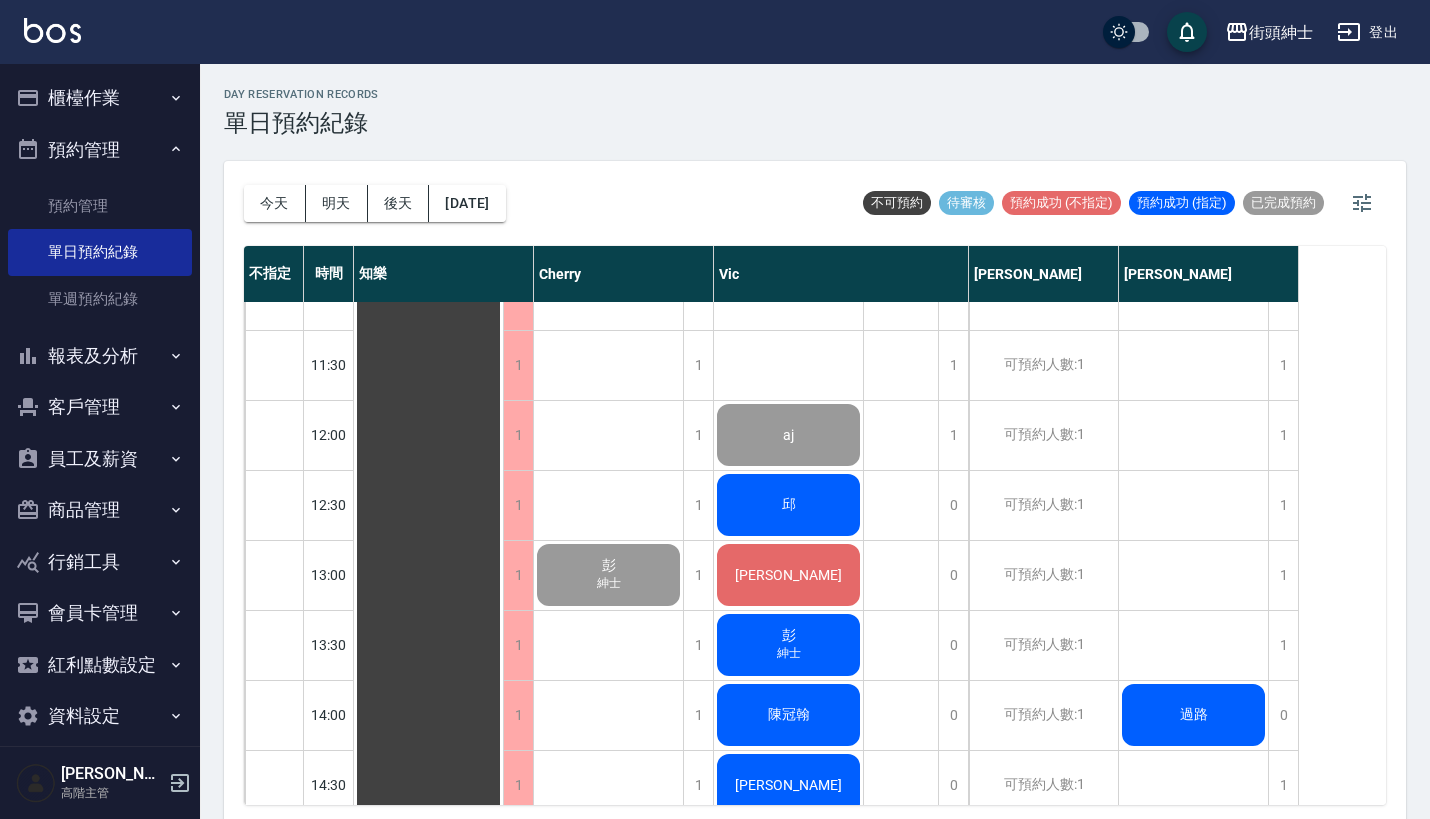 scroll, scrollTop: 324, scrollLeft: 0, axis: vertical 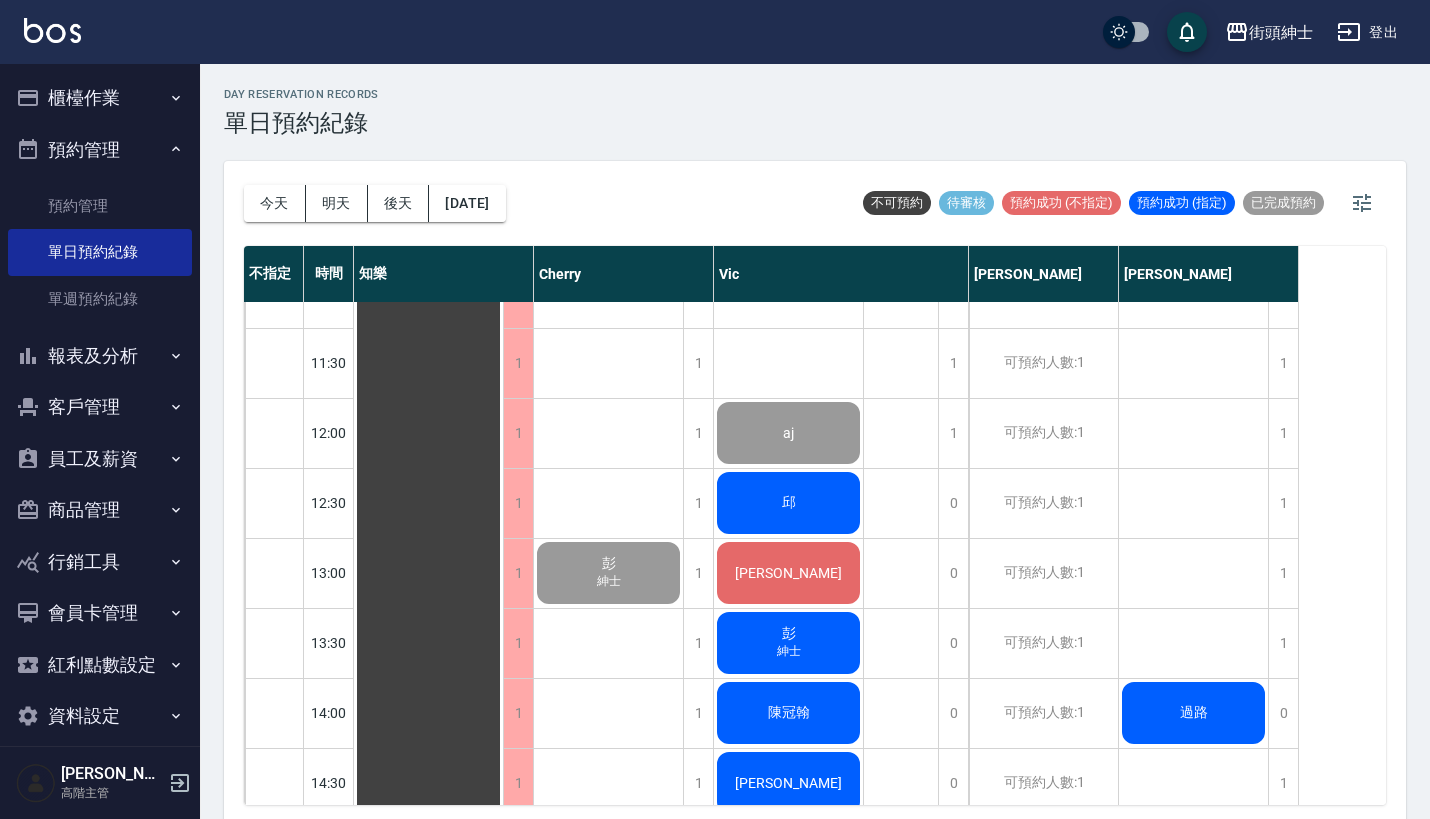 click on "邱" at bounding box center (428, 993) 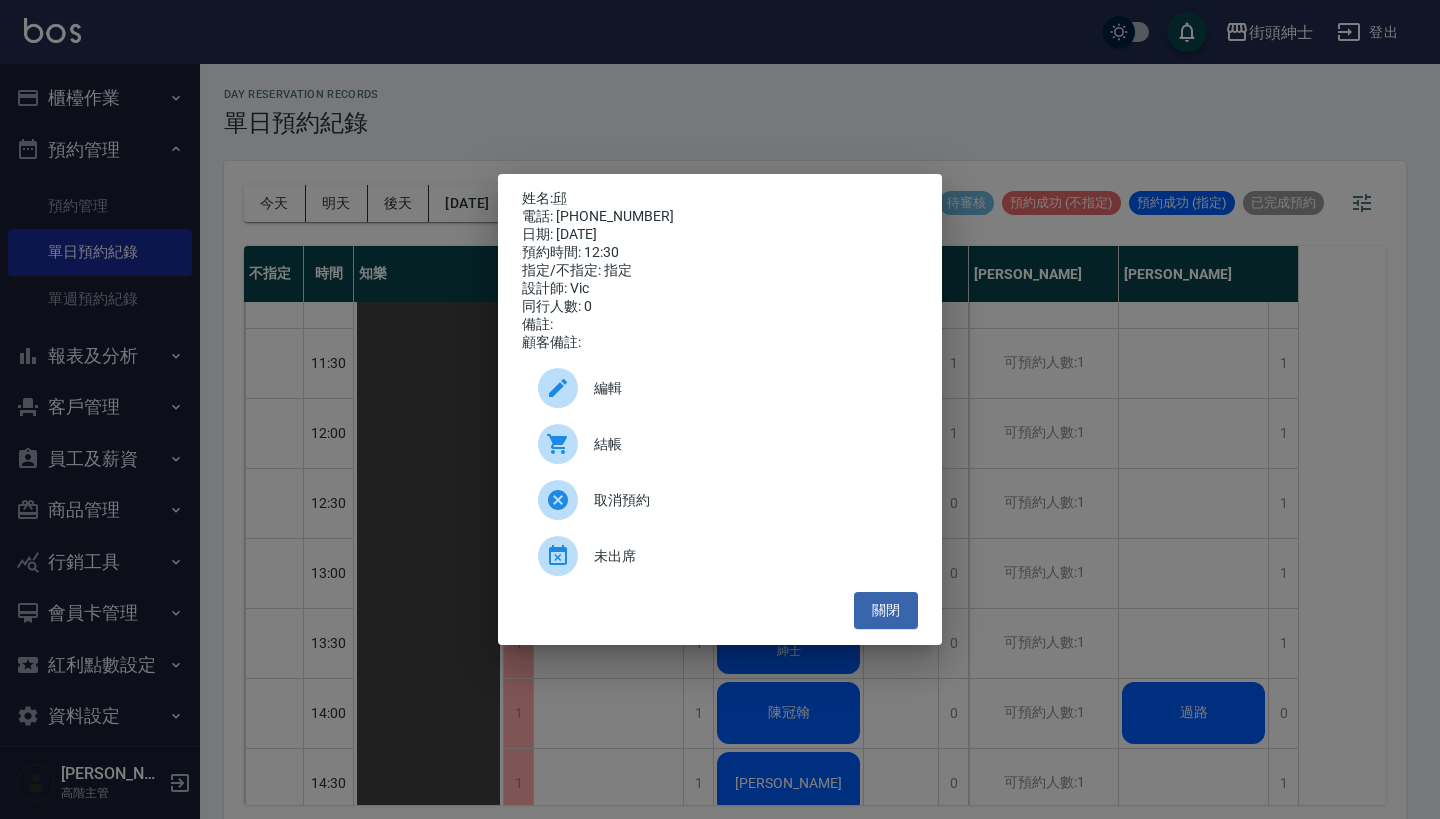 click at bounding box center (566, 444) 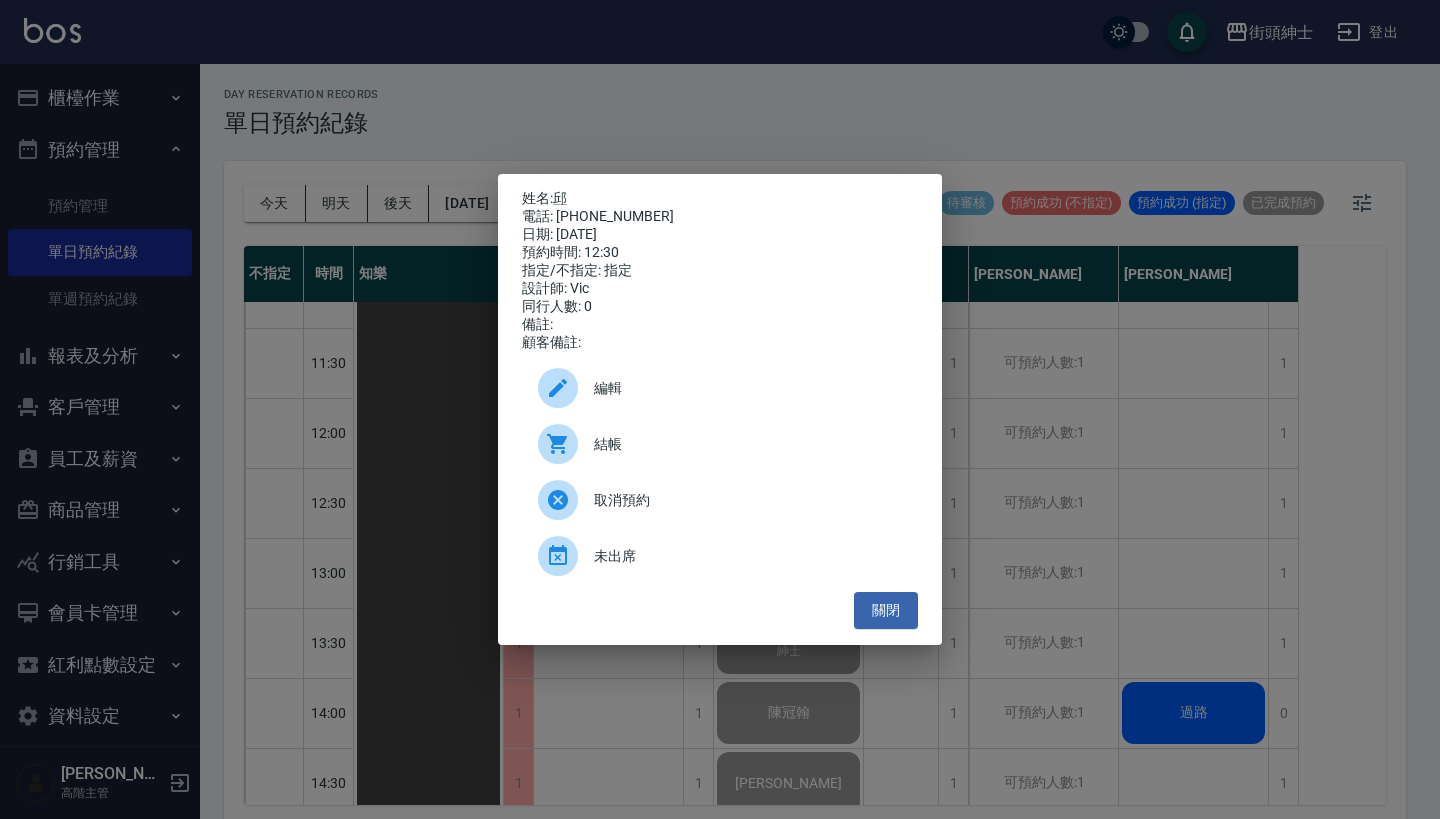click on "姓名:  邱 電話: 0975829297 日期: 2025/07/15 預約時間: 12:30 指定/不指定: 指定 設計師: Vic 同行人數: 0 備註:  顧客備註:  編輯 結帳 取消預約 未出席 關閉" at bounding box center (720, 409) 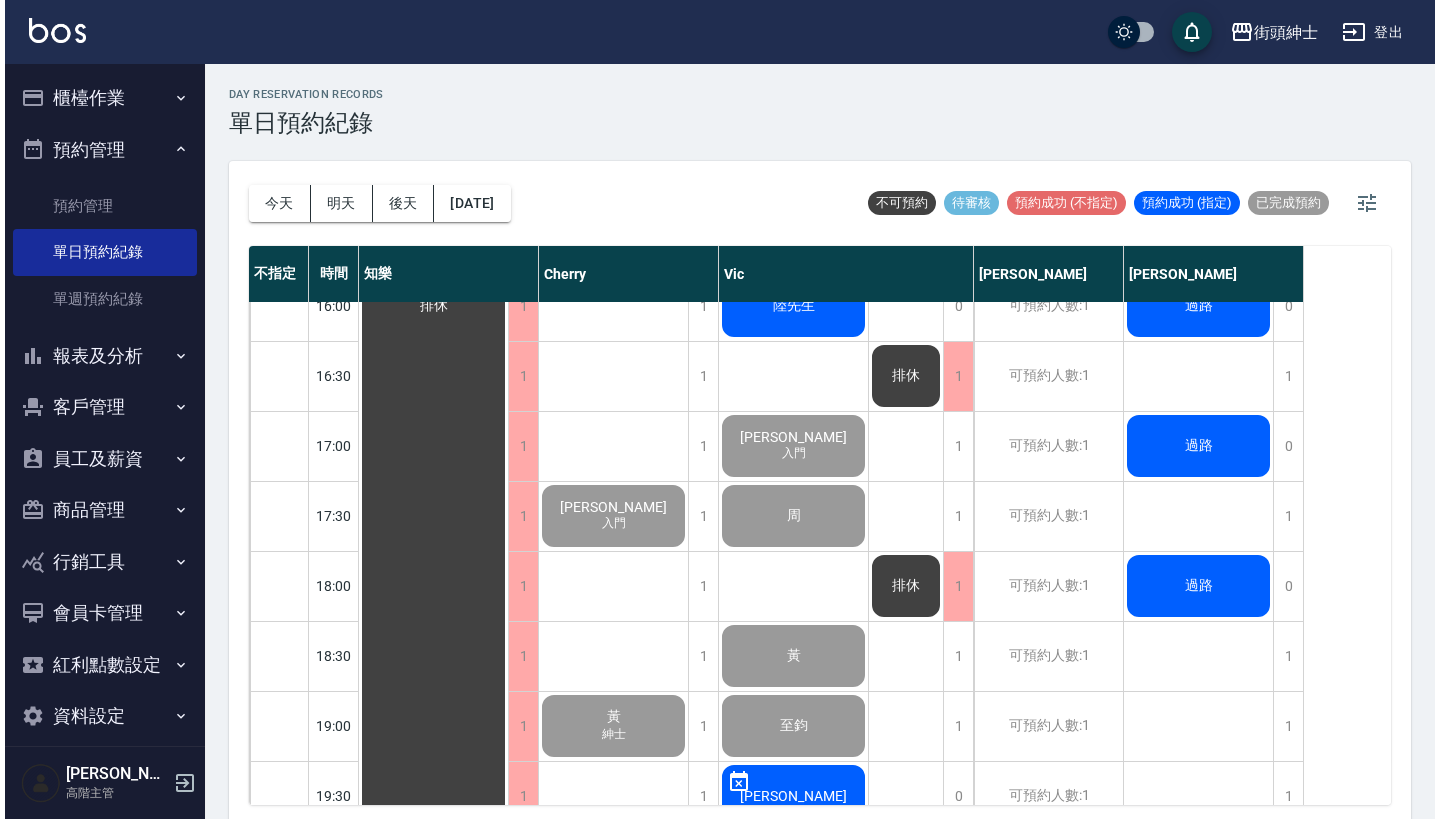 scroll, scrollTop: 1010, scrollLeft: 0, axis: vertical 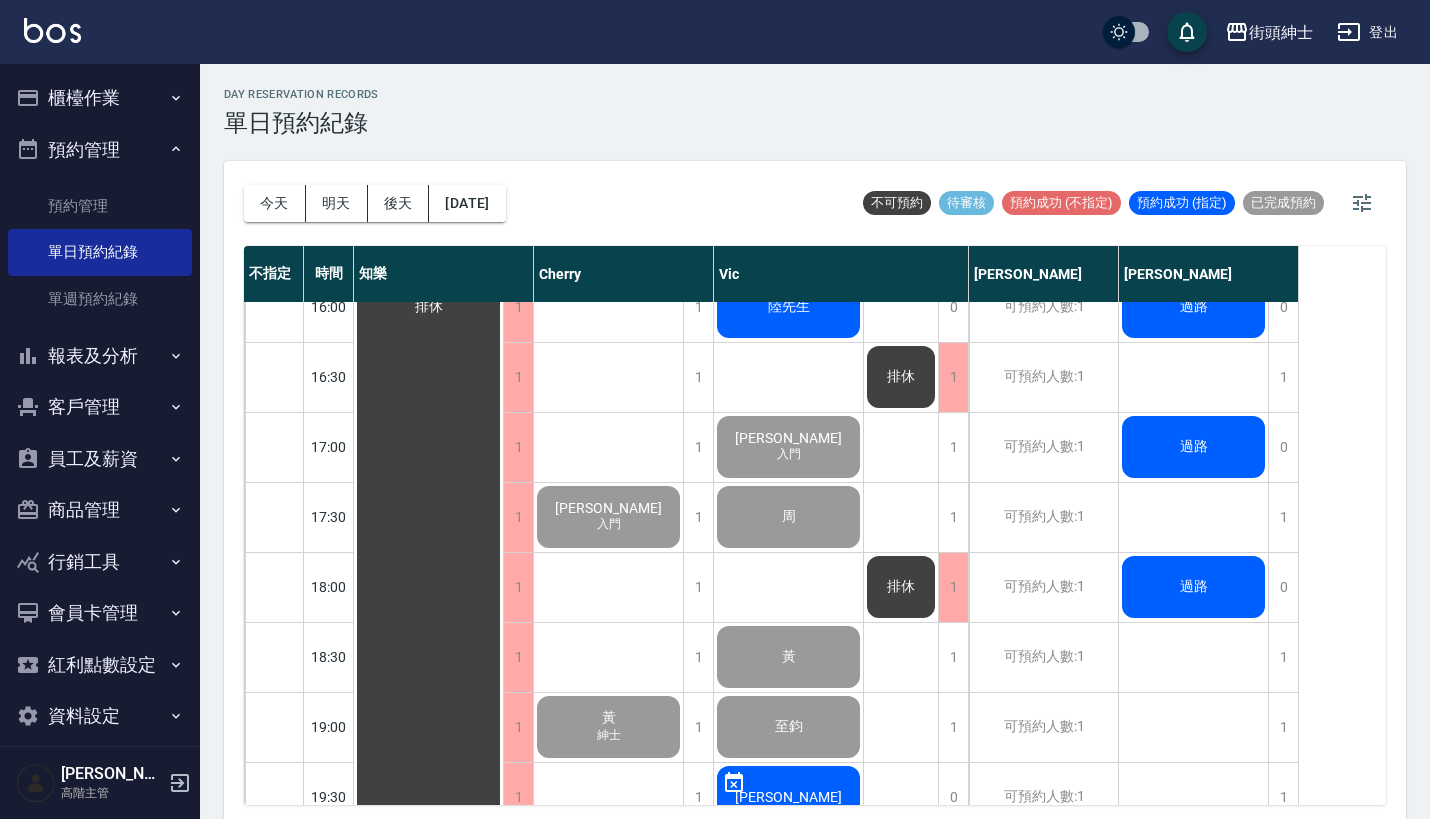 click on "排休" at bounding box center (429, 307) 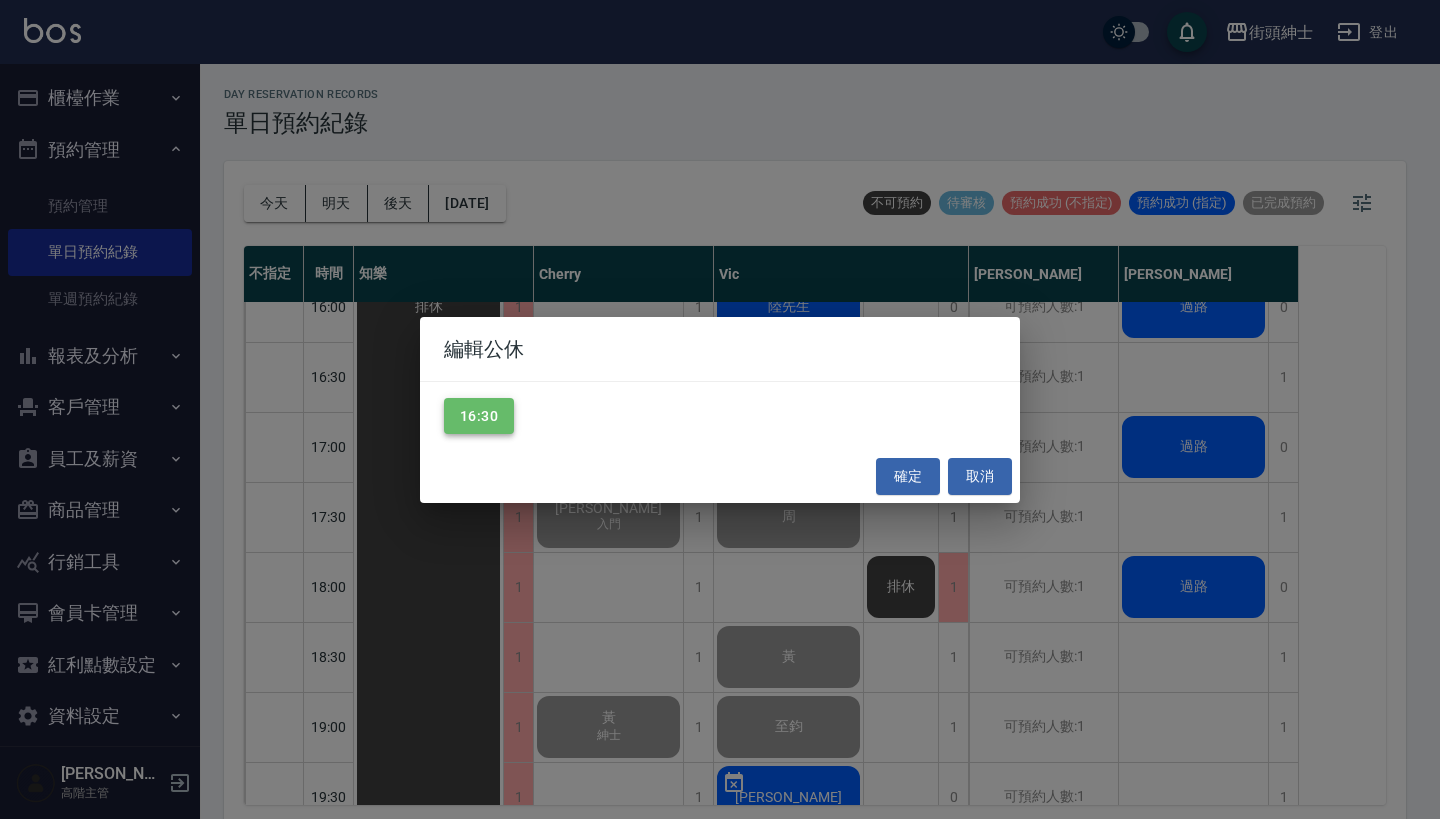 click on "16:30" at bounding box center [479, 416] 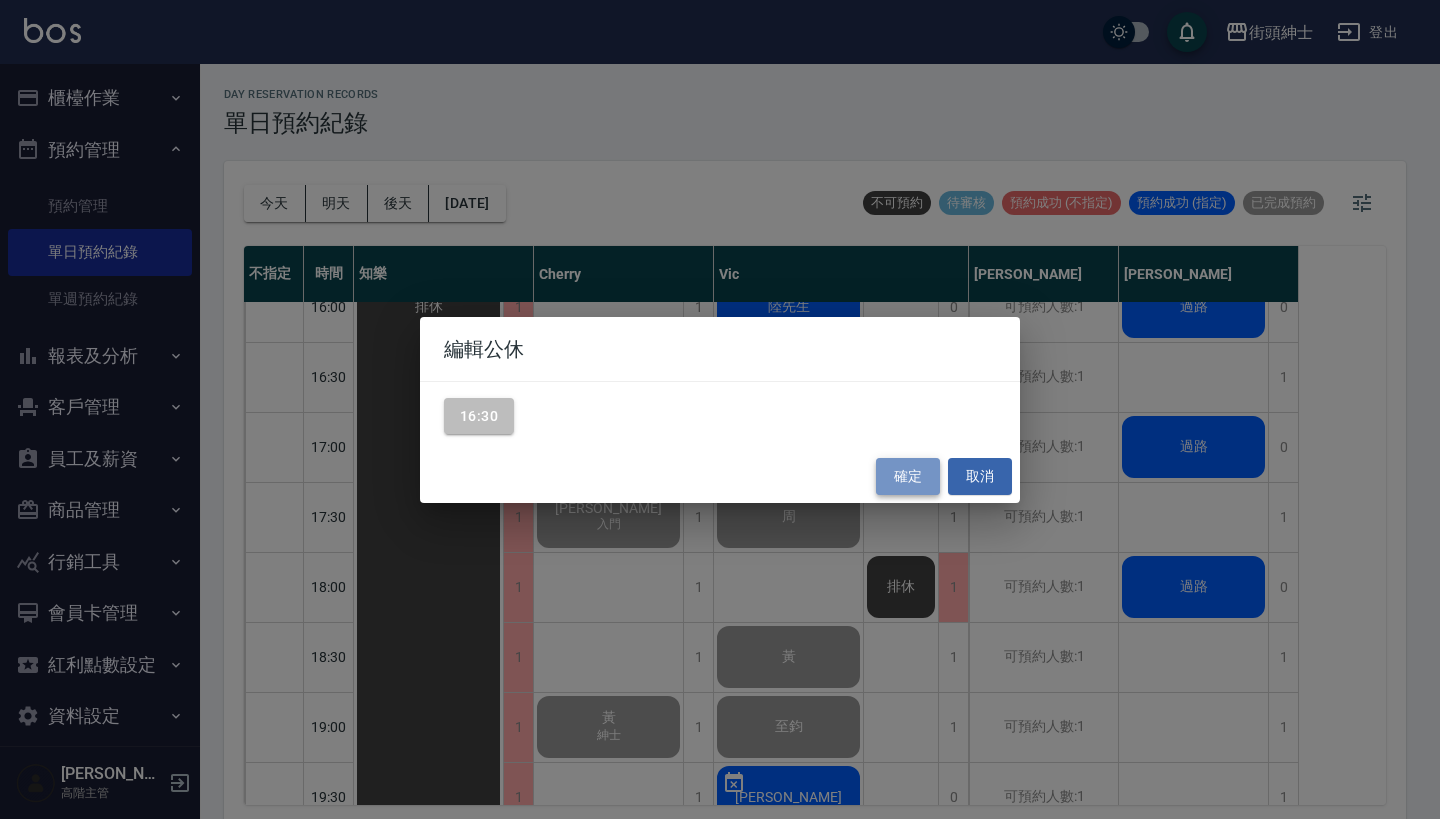 click on "確定" at bounding box center (908, 476) 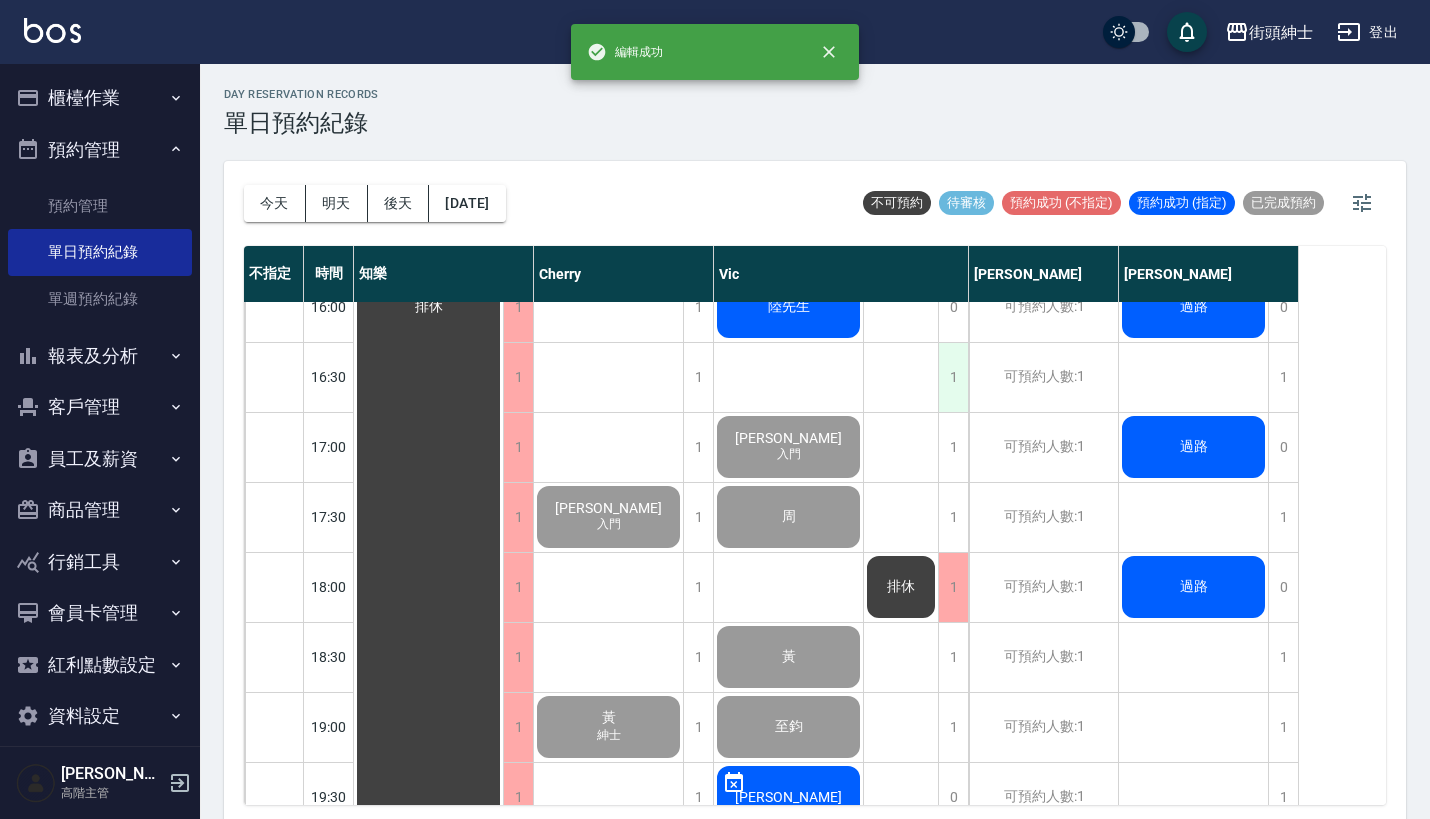 click on "1" at bounding box center (953, 377) 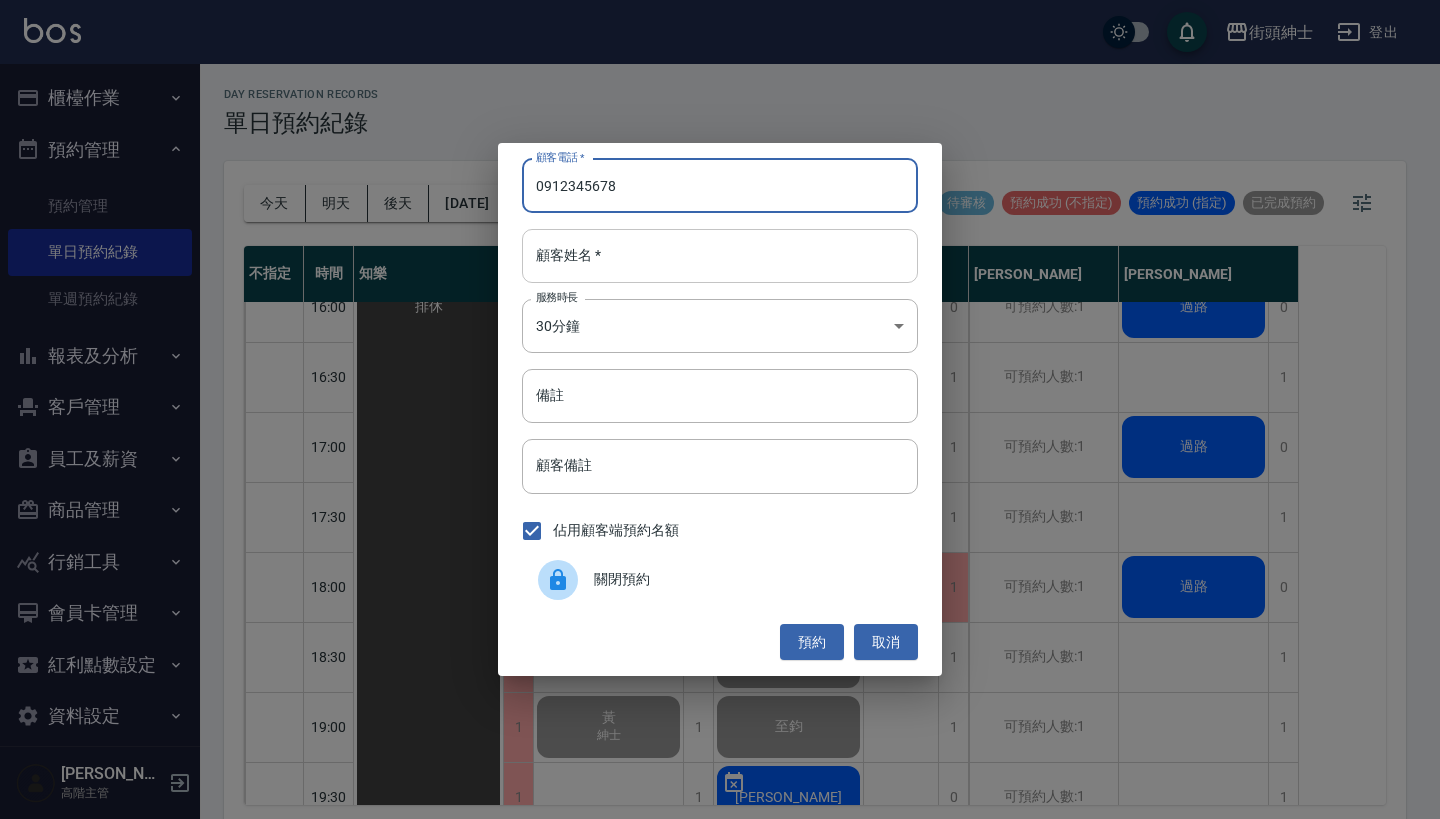 type on "0912345678" 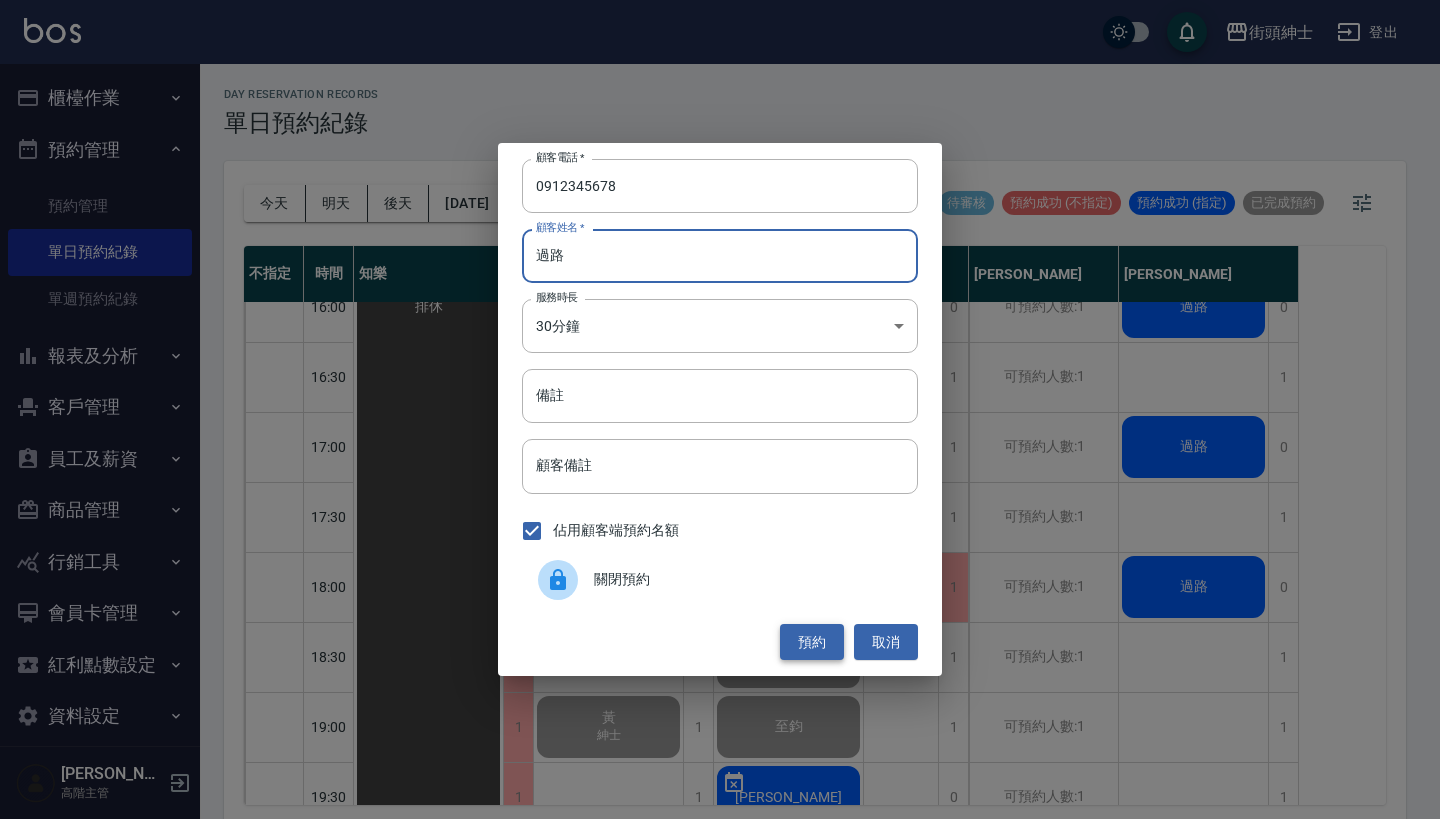 type on "過路" 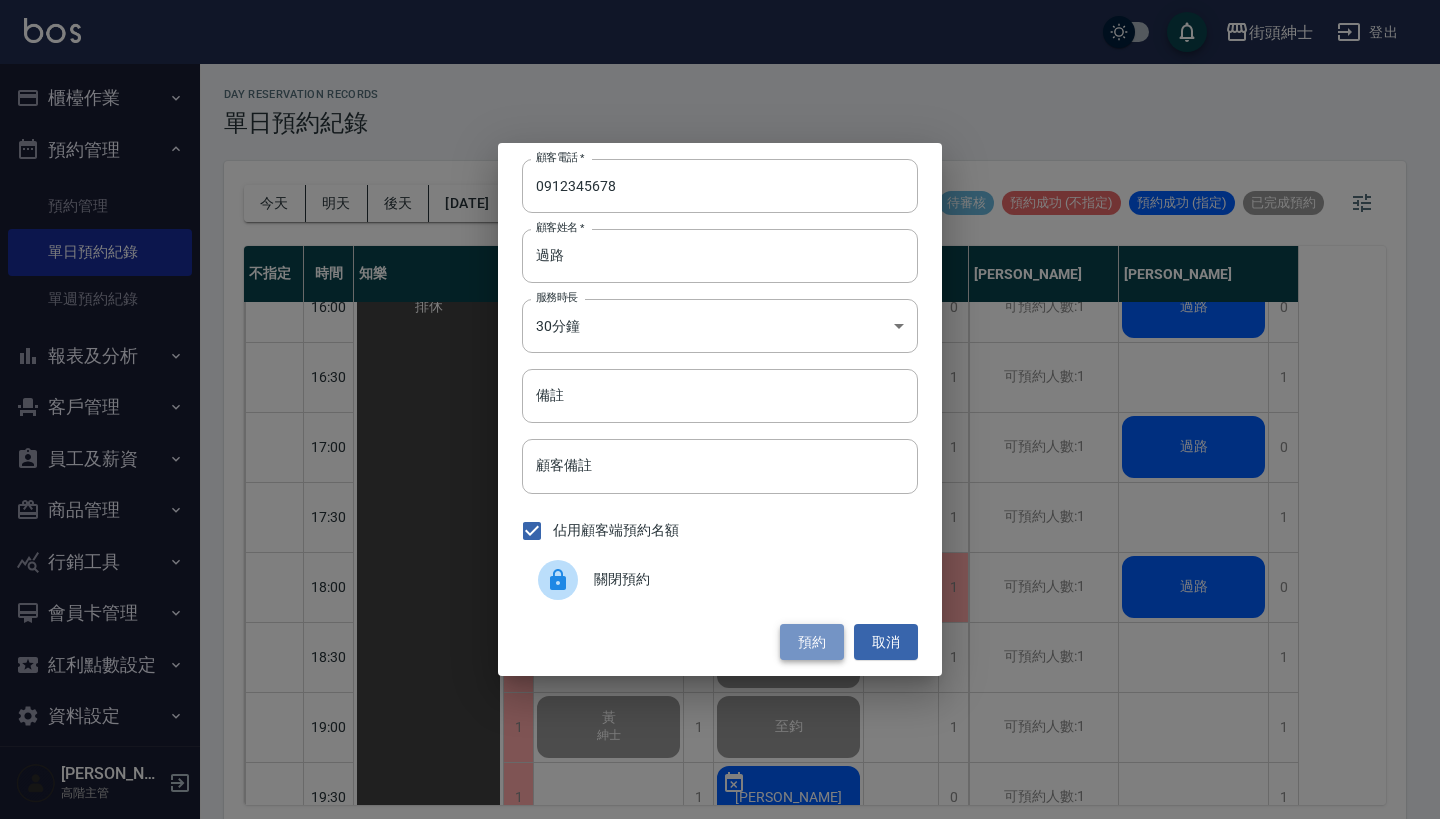 click on "預約" at bounding box center [812, 642] 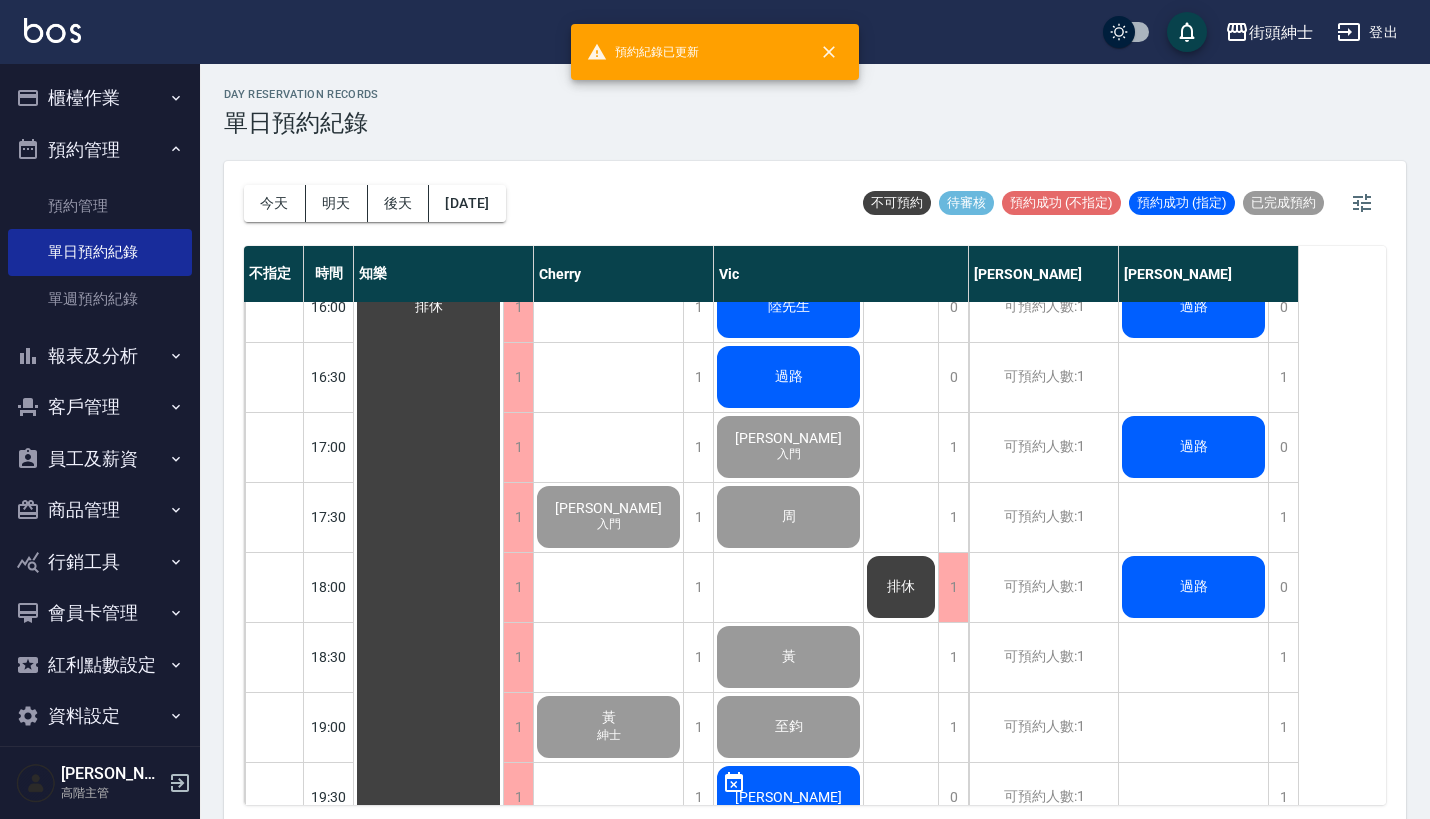 click on "過路" at bounding box center [428, 307] 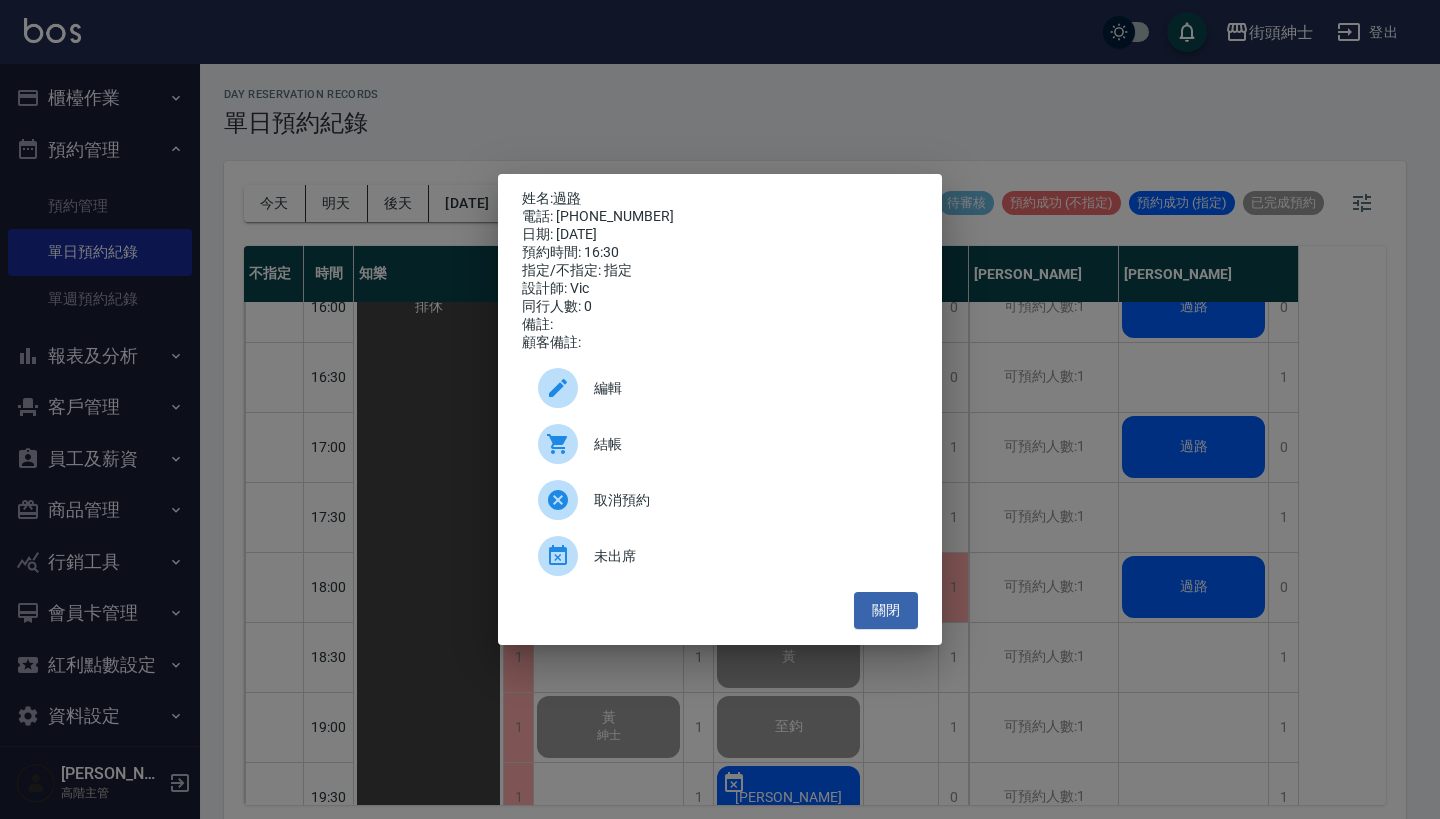 click on "結帳" at bounding box center [748, 444] 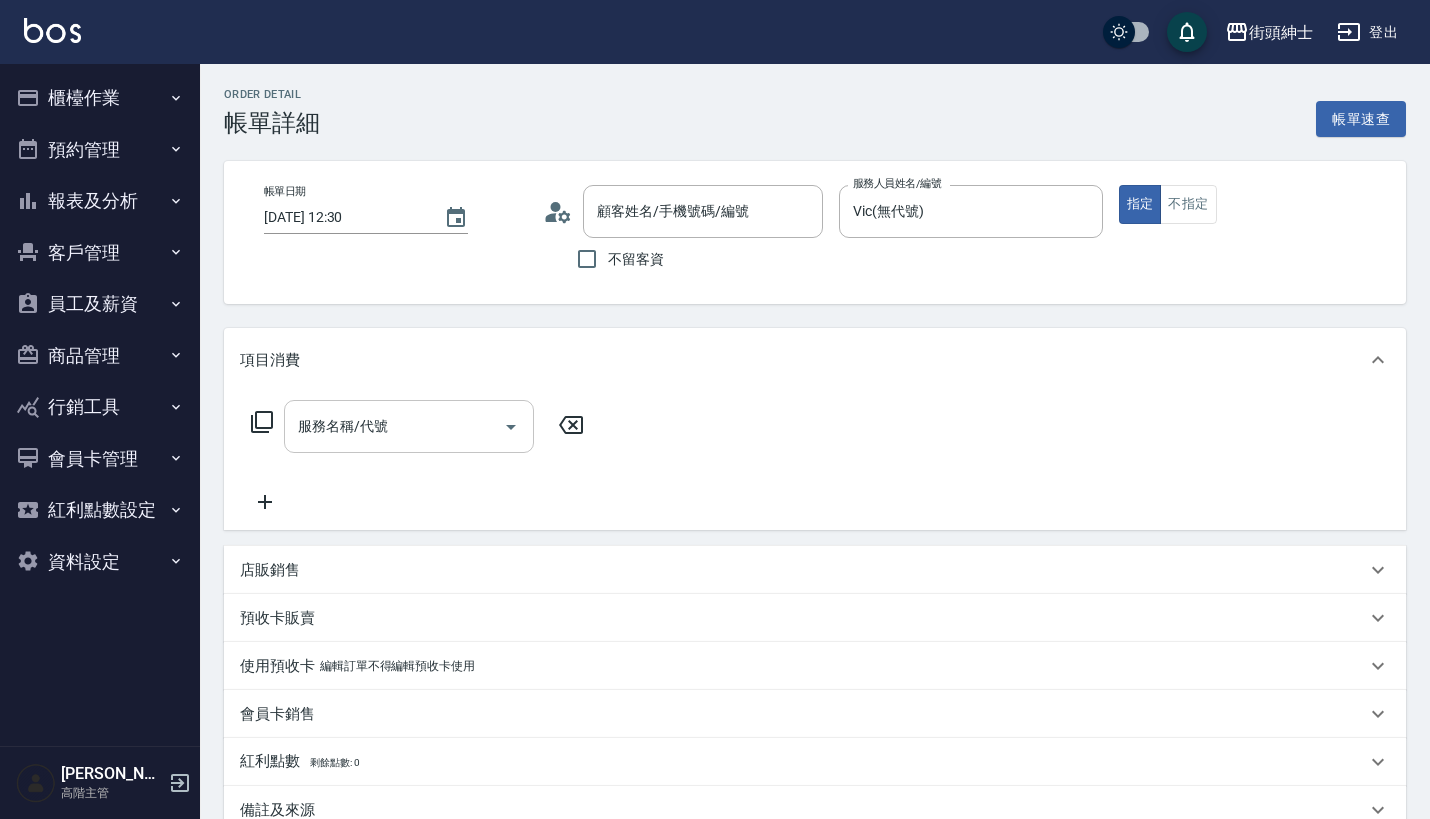 scroll, scrollTop: 0, scrollLeft: 0, axis: both 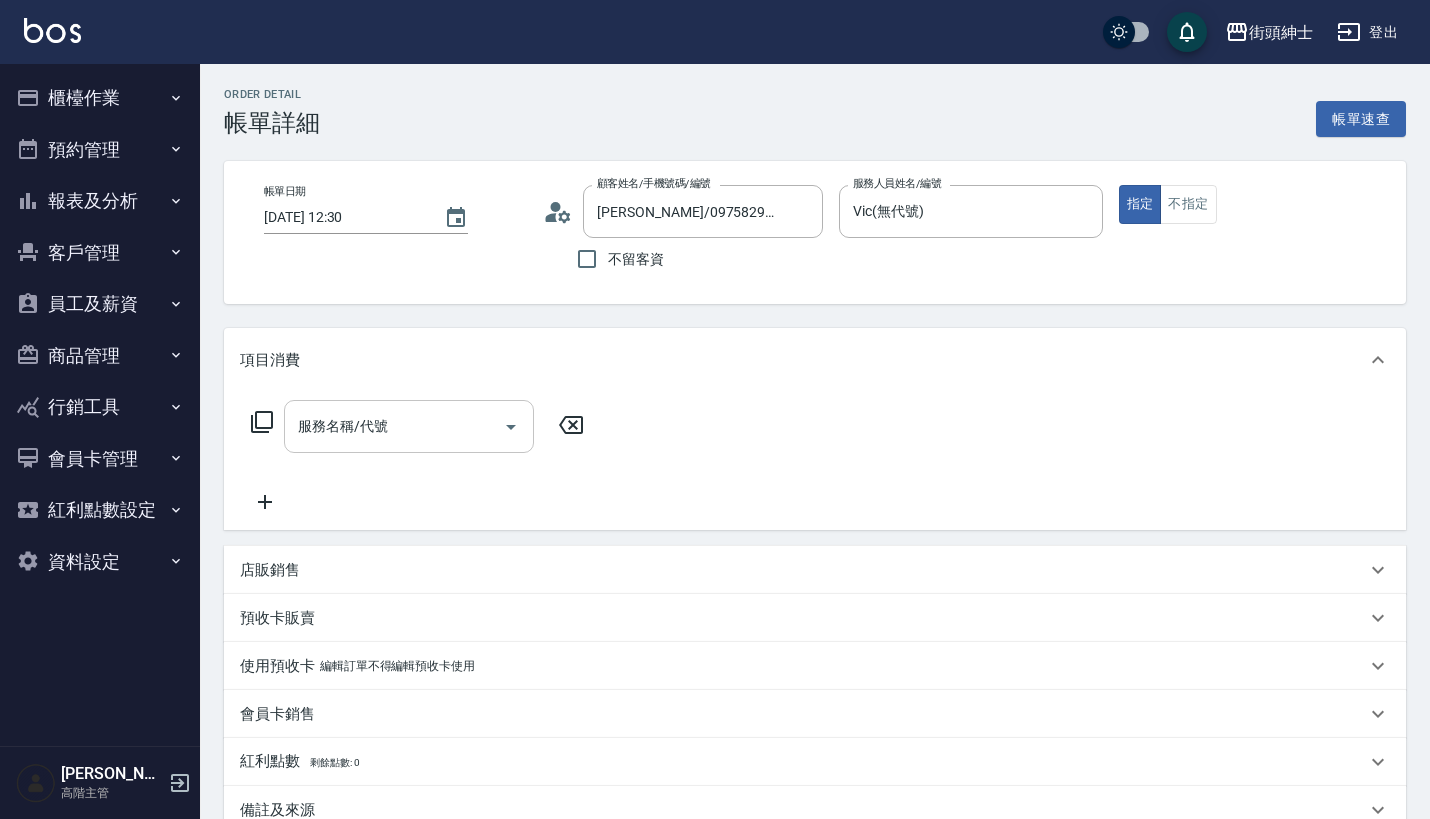 click on "服務名稱/代號" at bounding box center (394, 426) 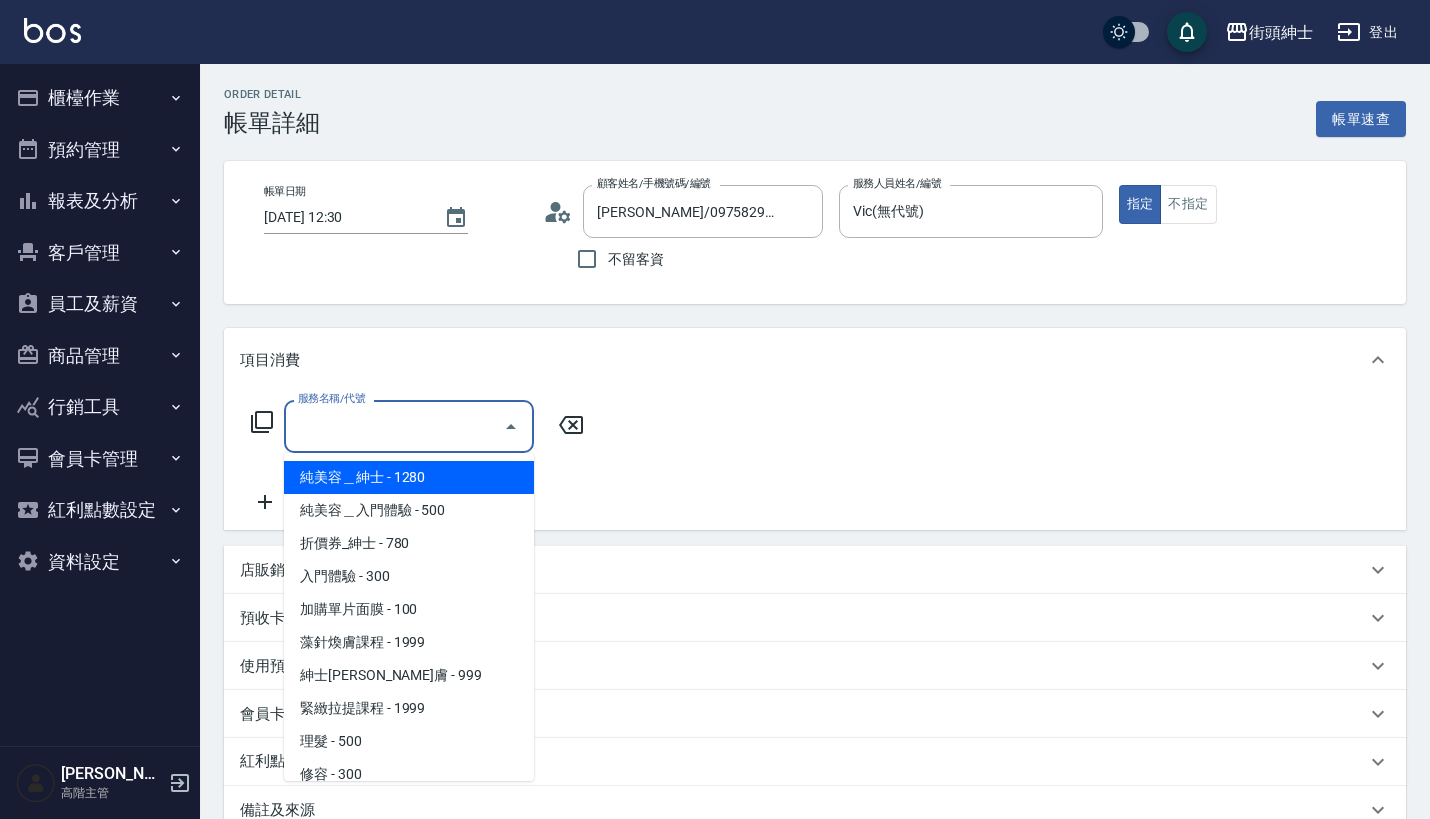 click on "服務名稱/代號" at bounding box center [394, 426] 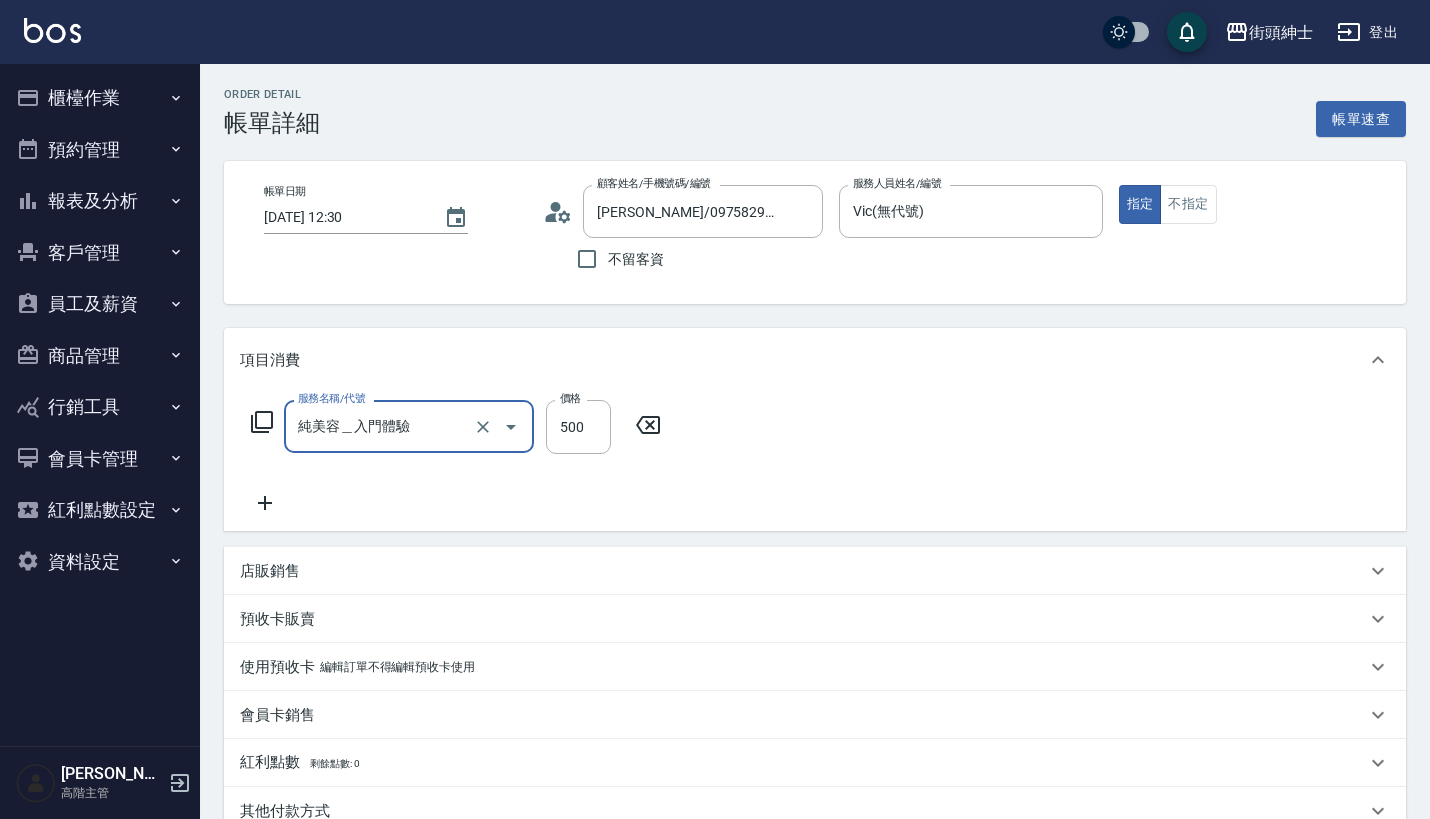 type on "純美容＿入門體驗" 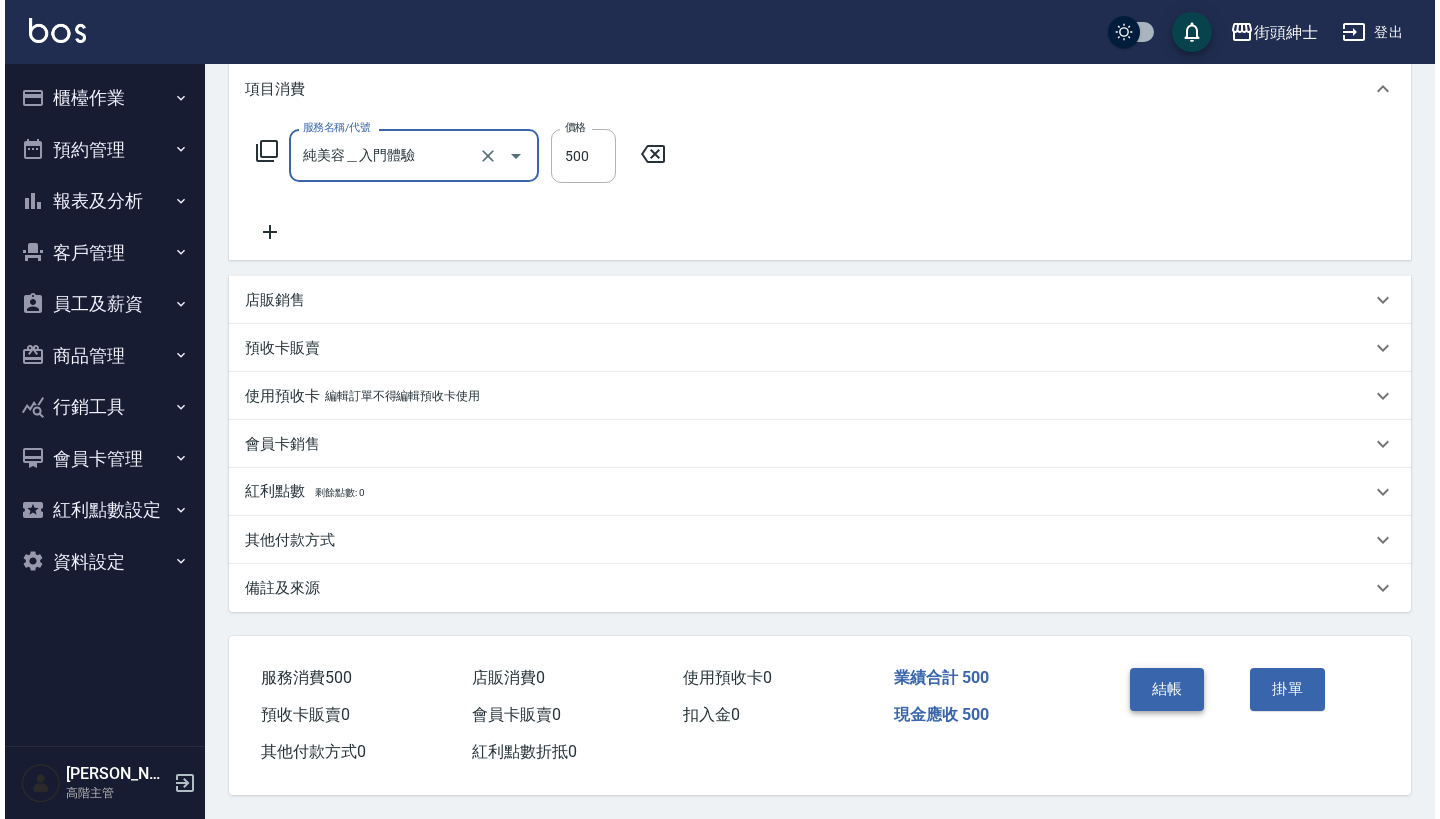 scroll, scrollTop: 280, scrollLeft: 0, axis: vertical 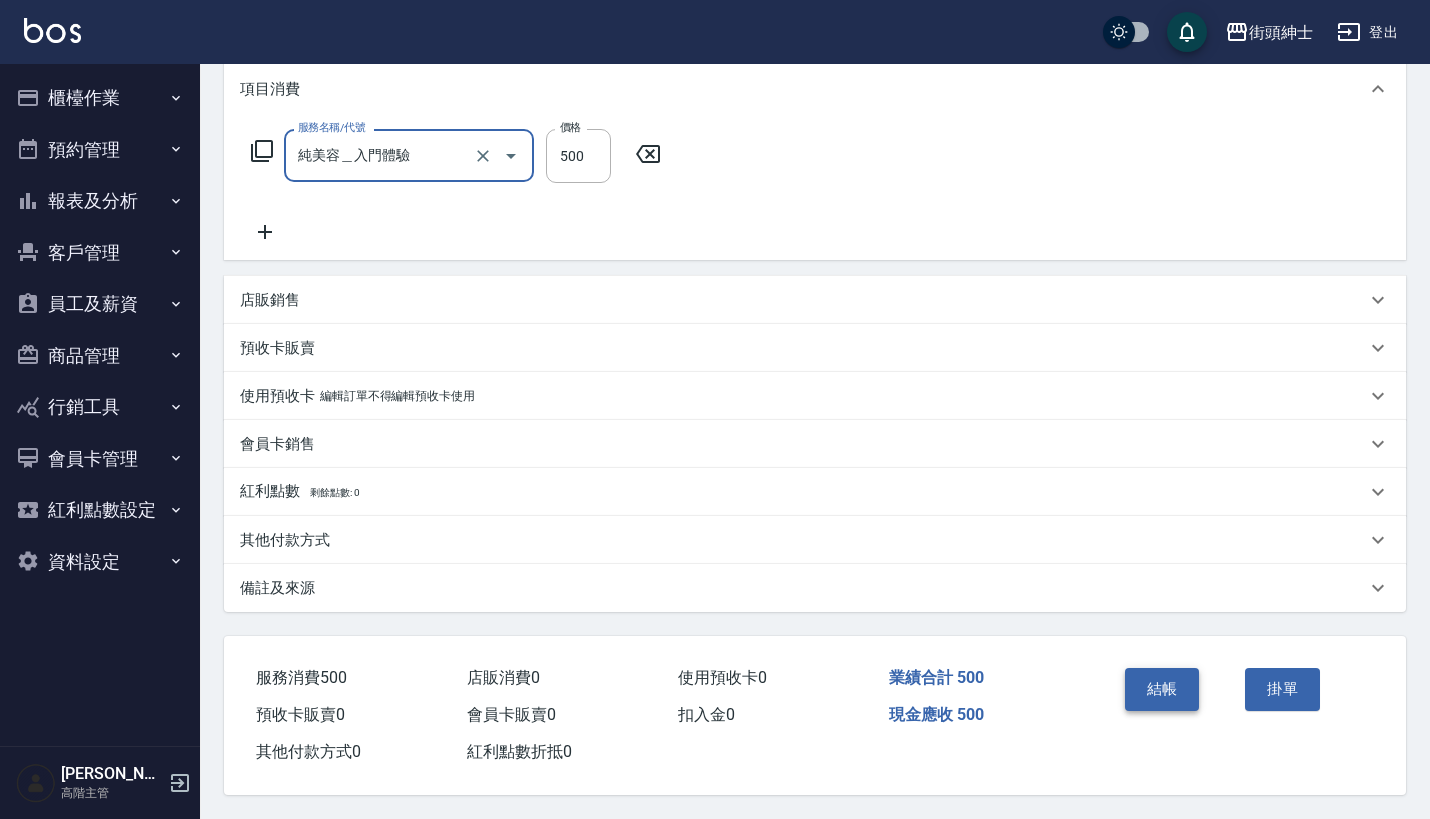 click on "結帳" at bounding box center [1162, 689] 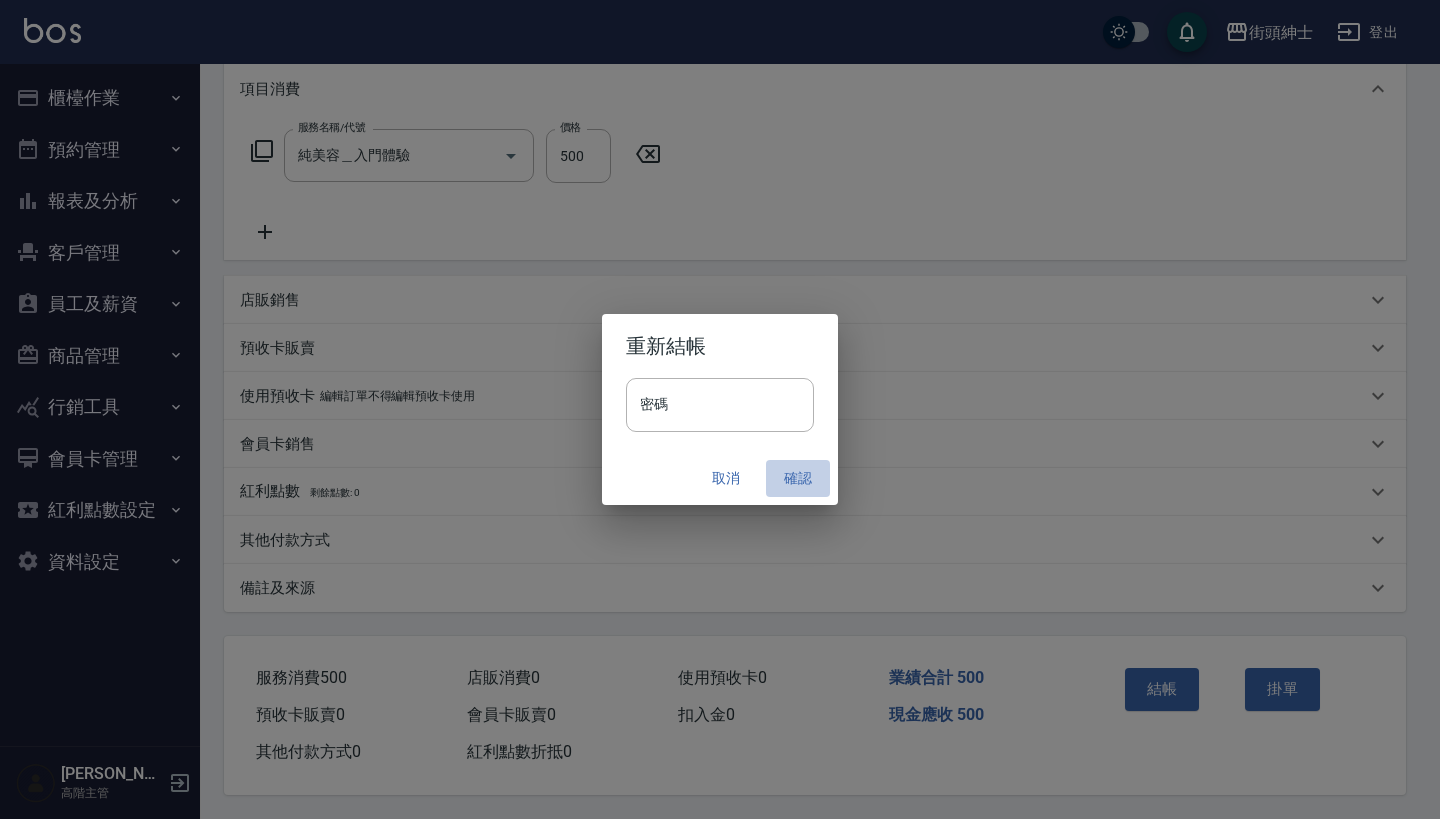 click on "確認" at bounding box center [798, 478] 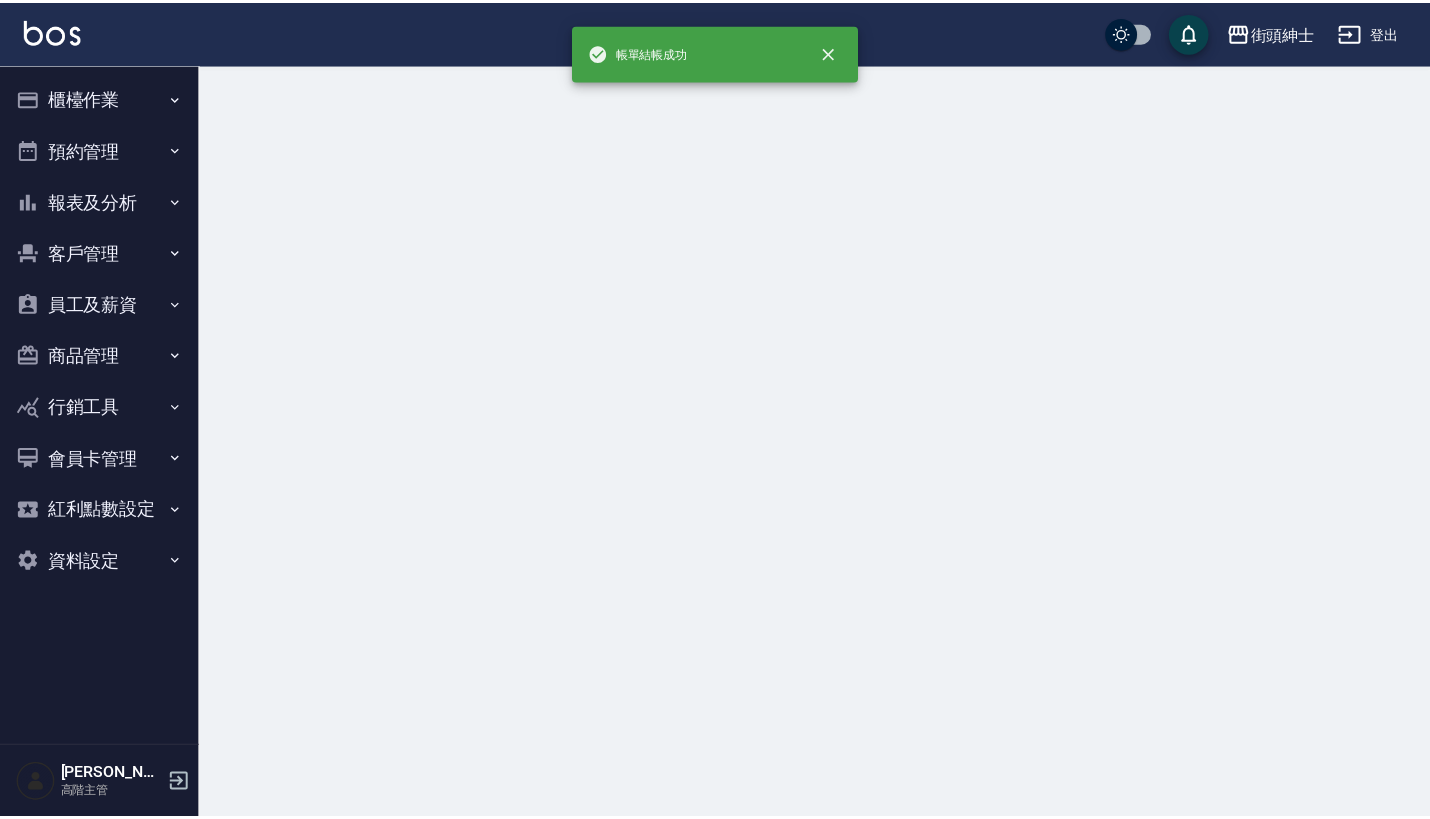 scroll, scrollTop: 0, scrollLeft: 0, axis: both 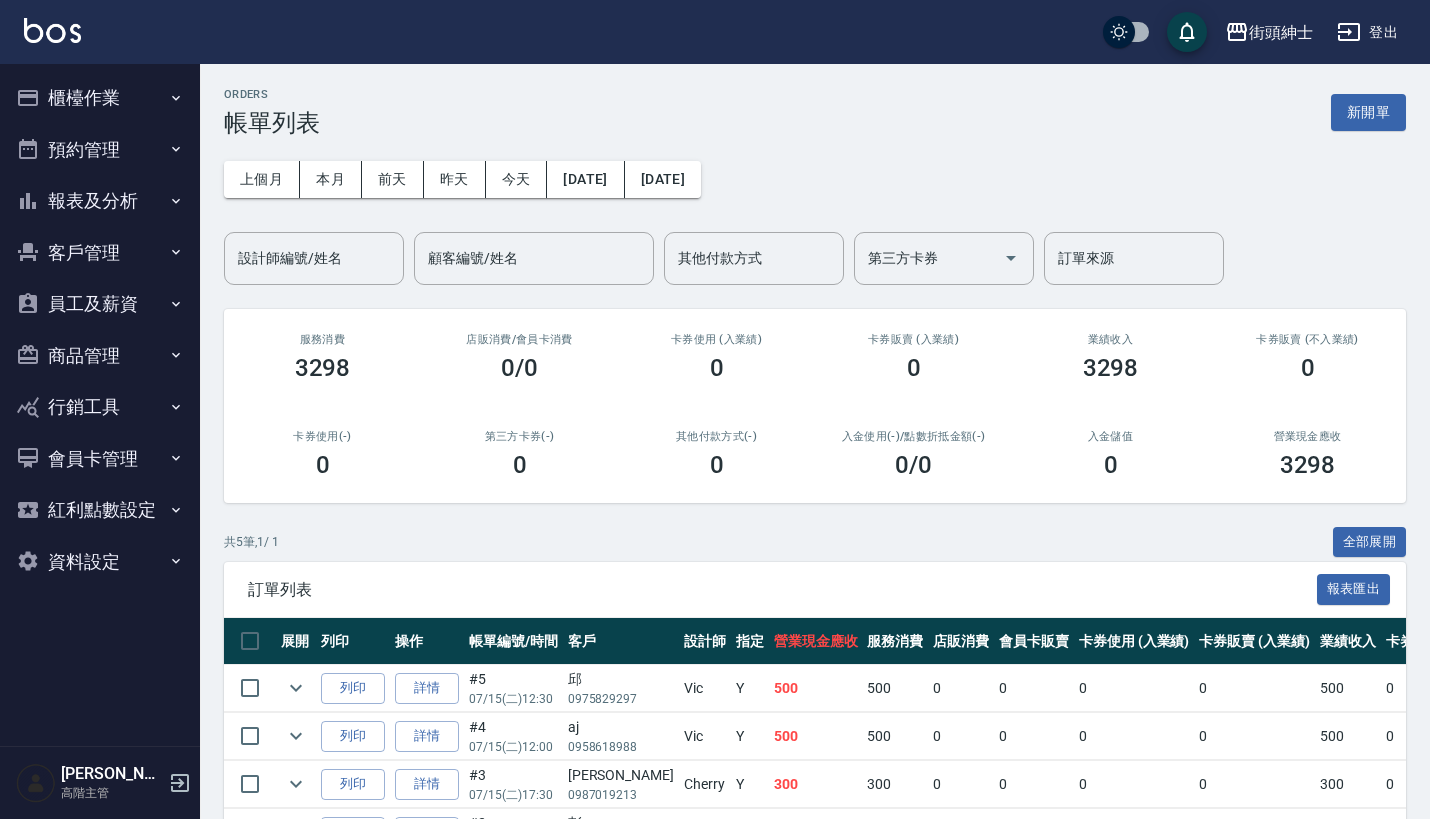 click on "預約管理" at bounding box center [100, 150] 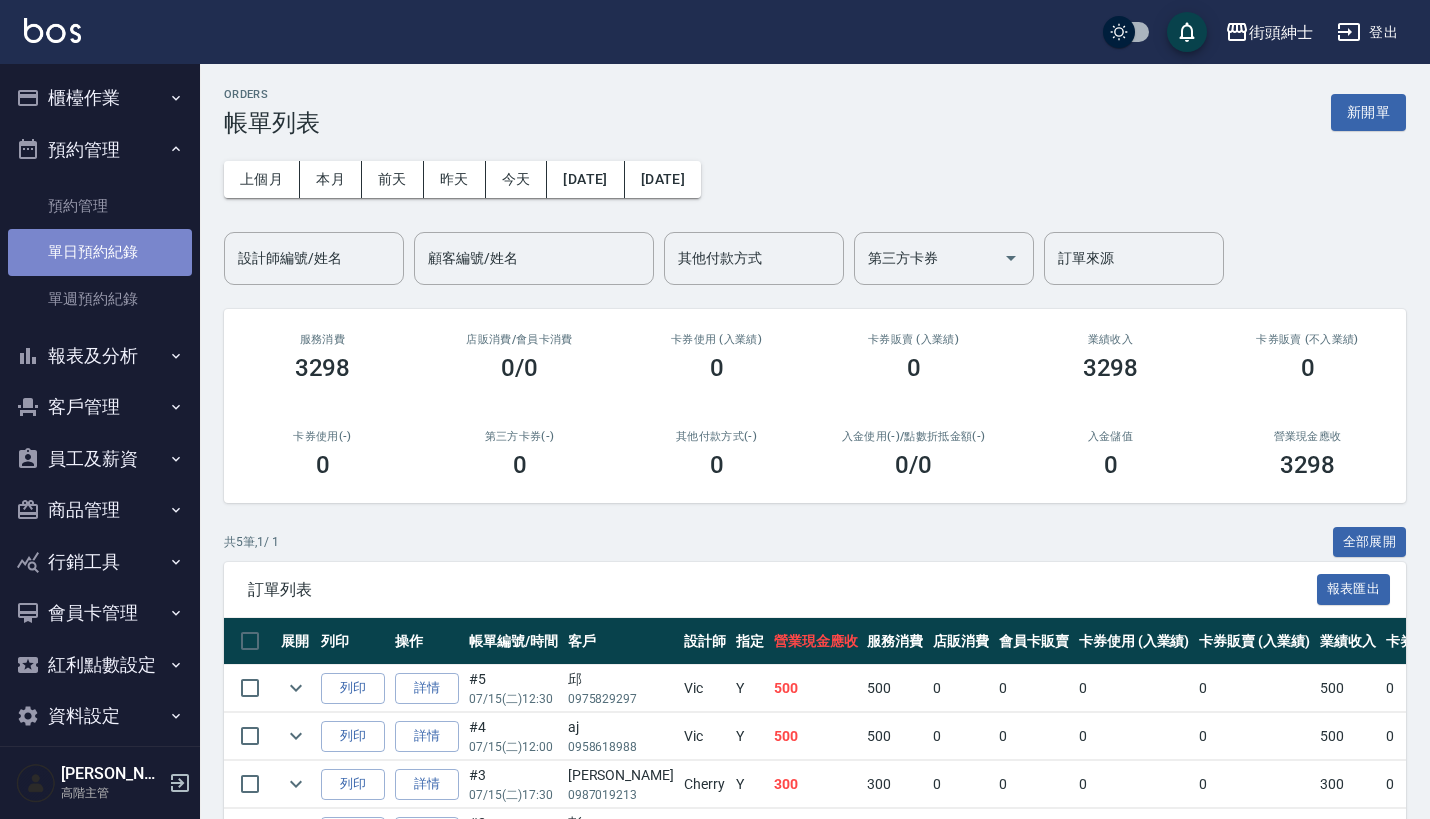 click on "單日預約紀錄" at bounding box center [100, 252] 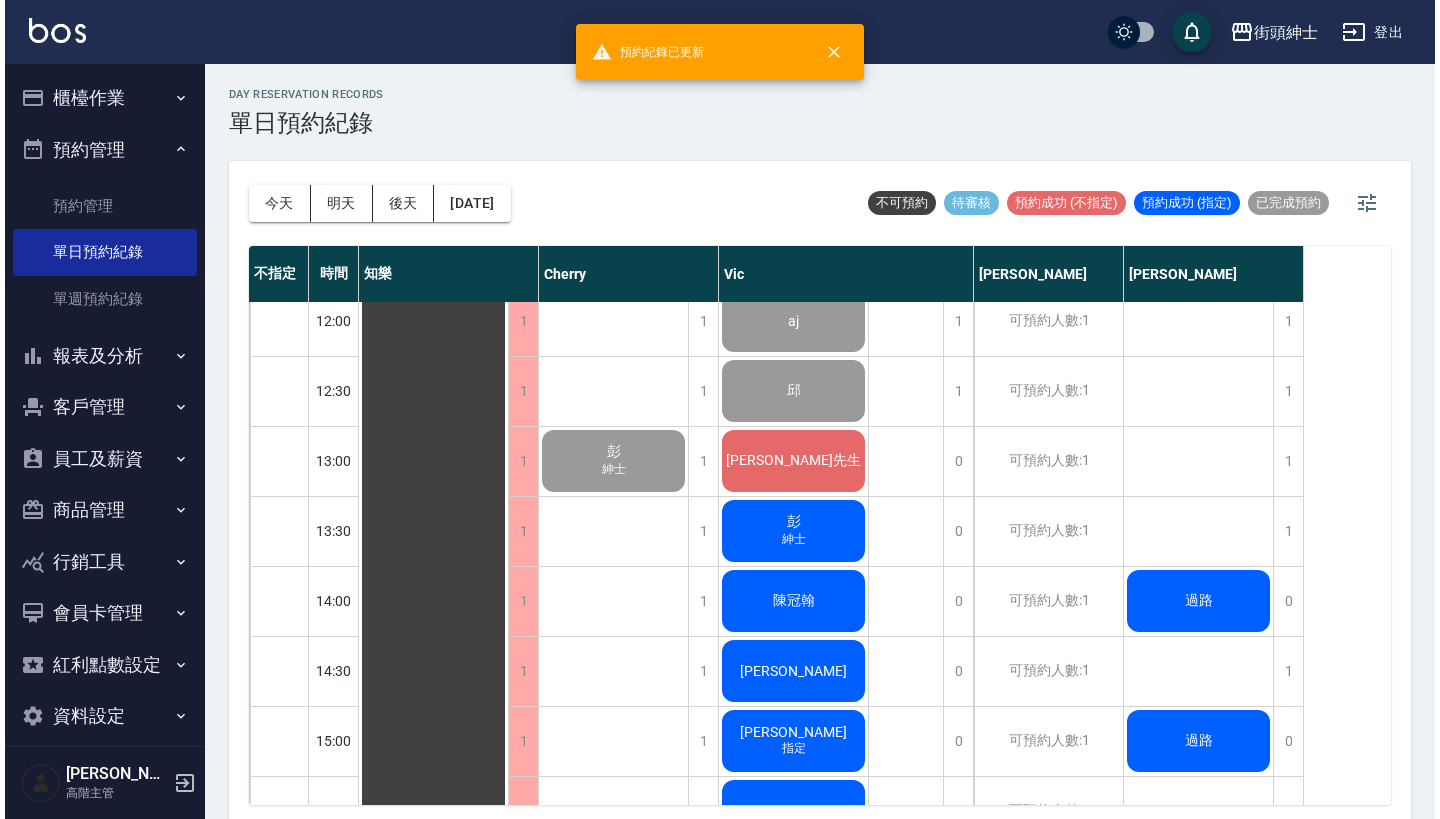 scroll, scrollTop: 447, scrollLeft: 0, axis: vertical 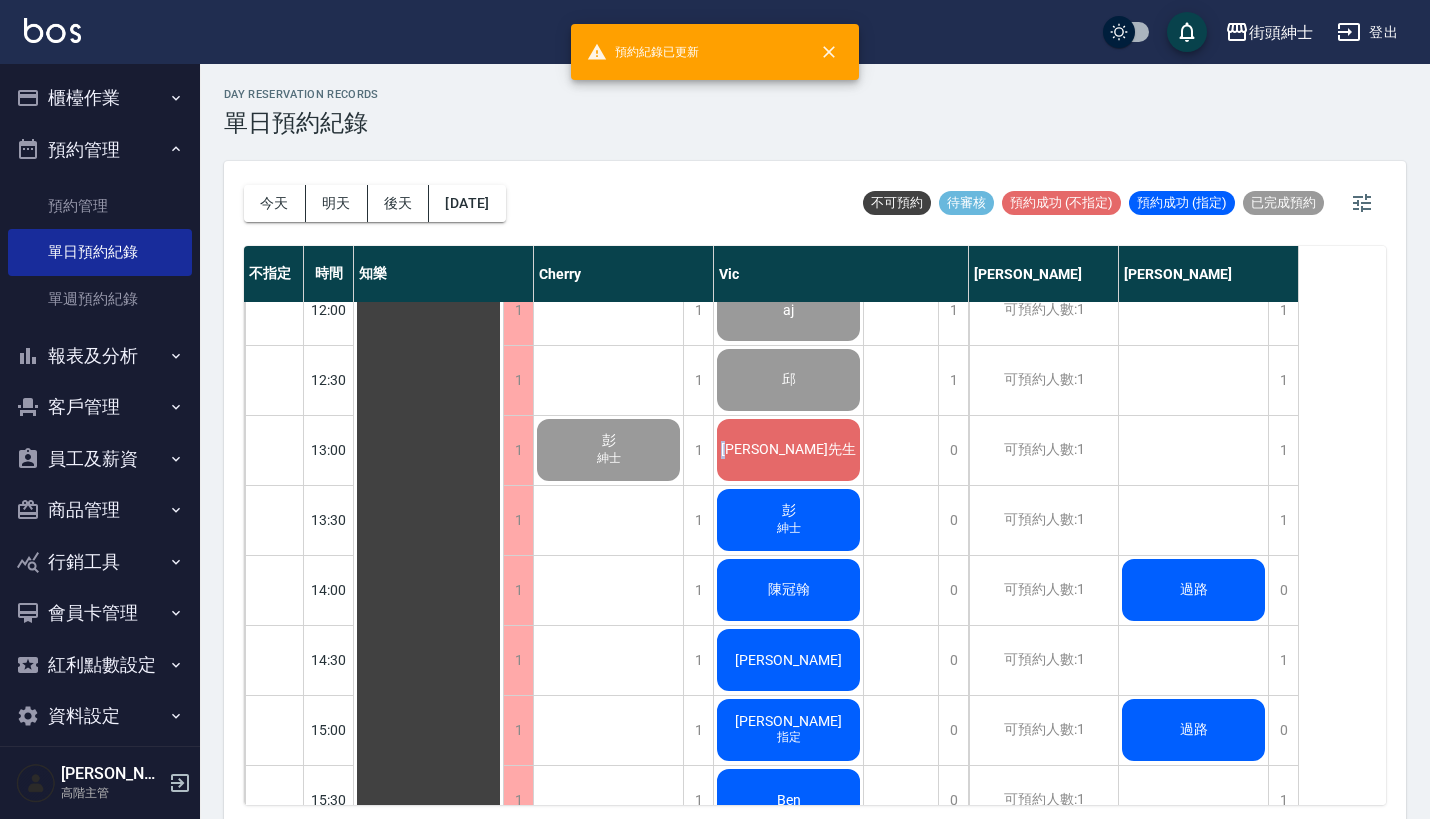 click on "[PERSON_NAME]先生" at bounding box center [429, 870] 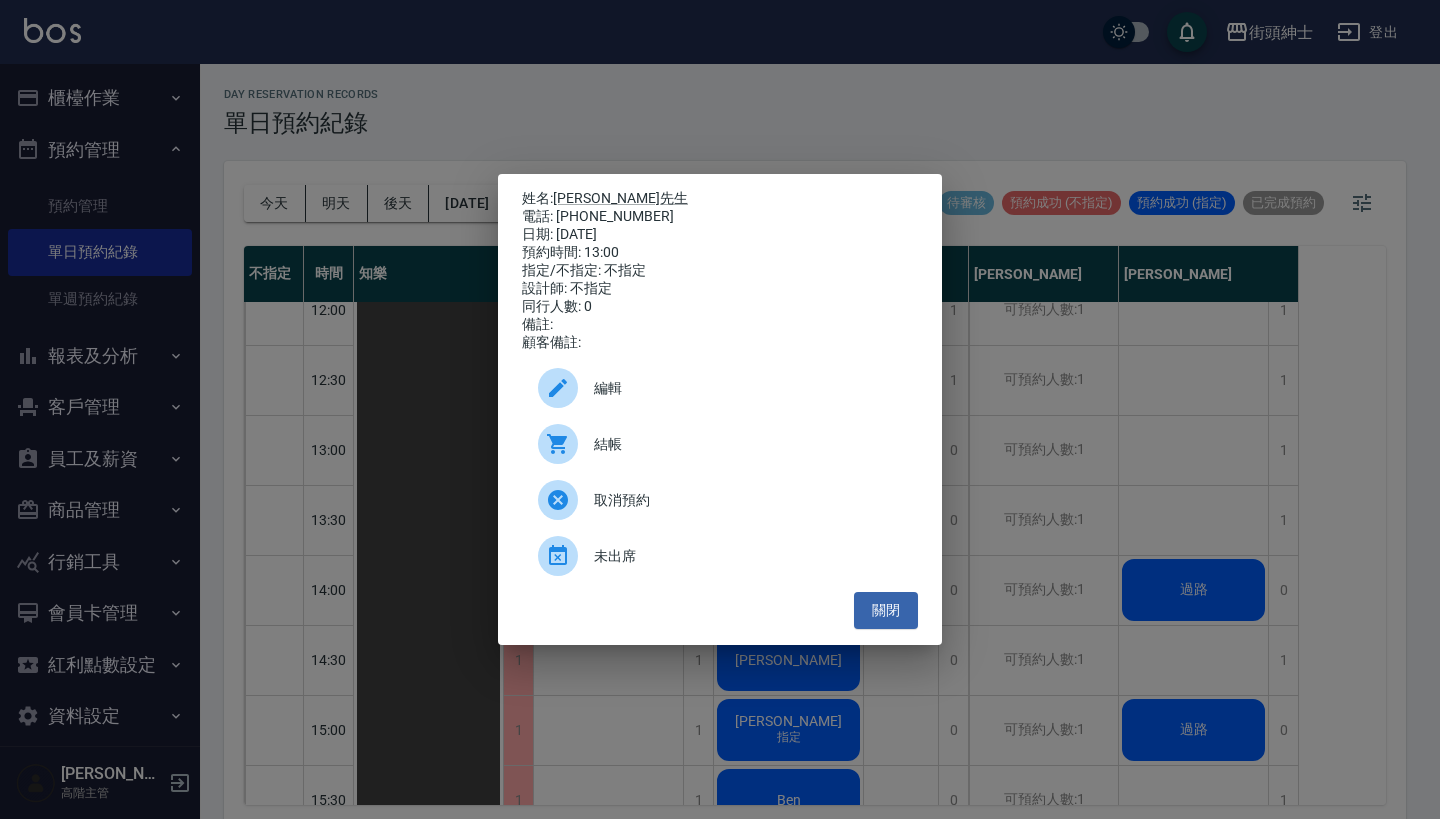 click on "結帳" at bounding box center [748, 444] 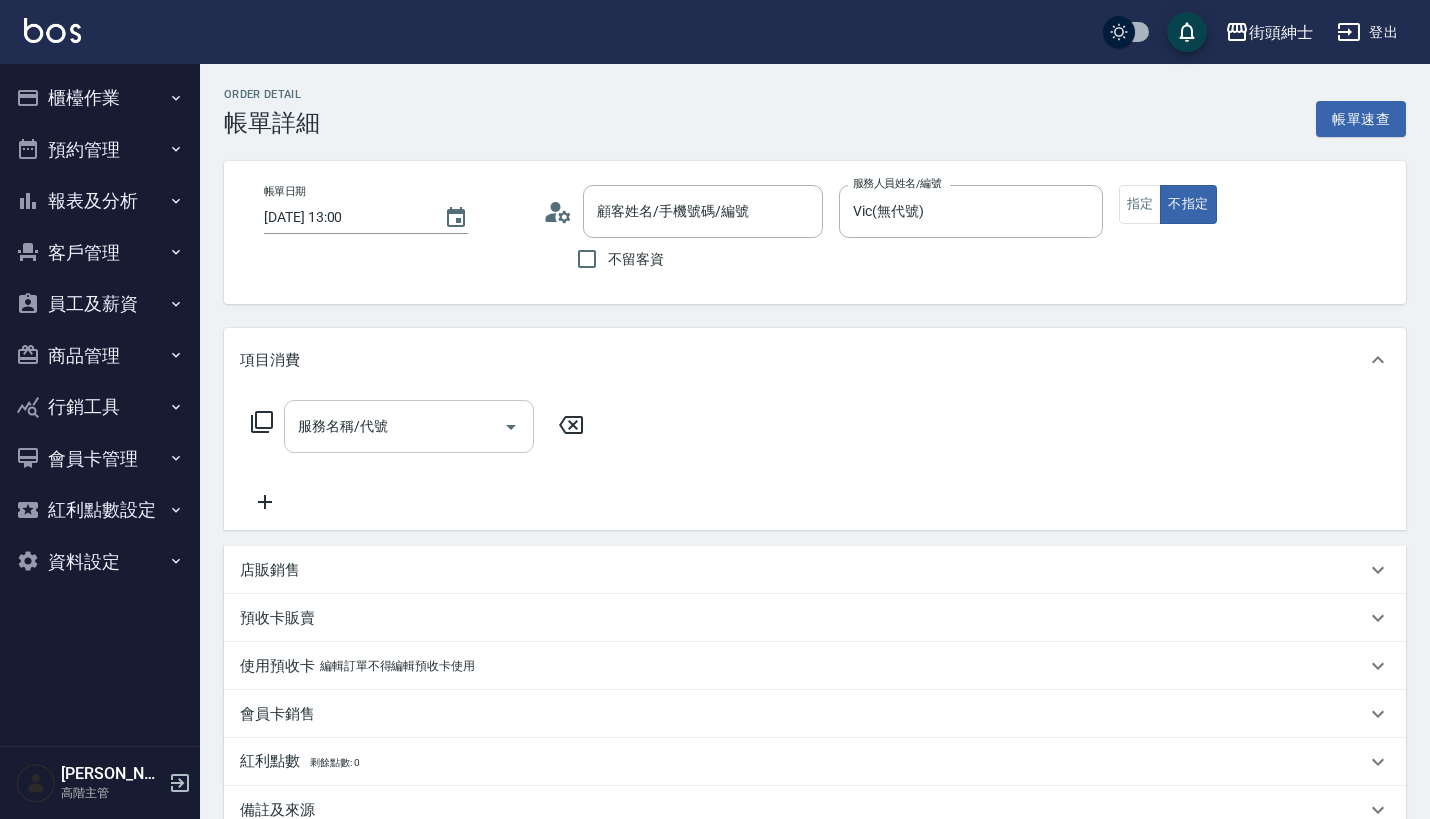 scroll, scrollTop: 0, scrollLeft: 0, axis: both 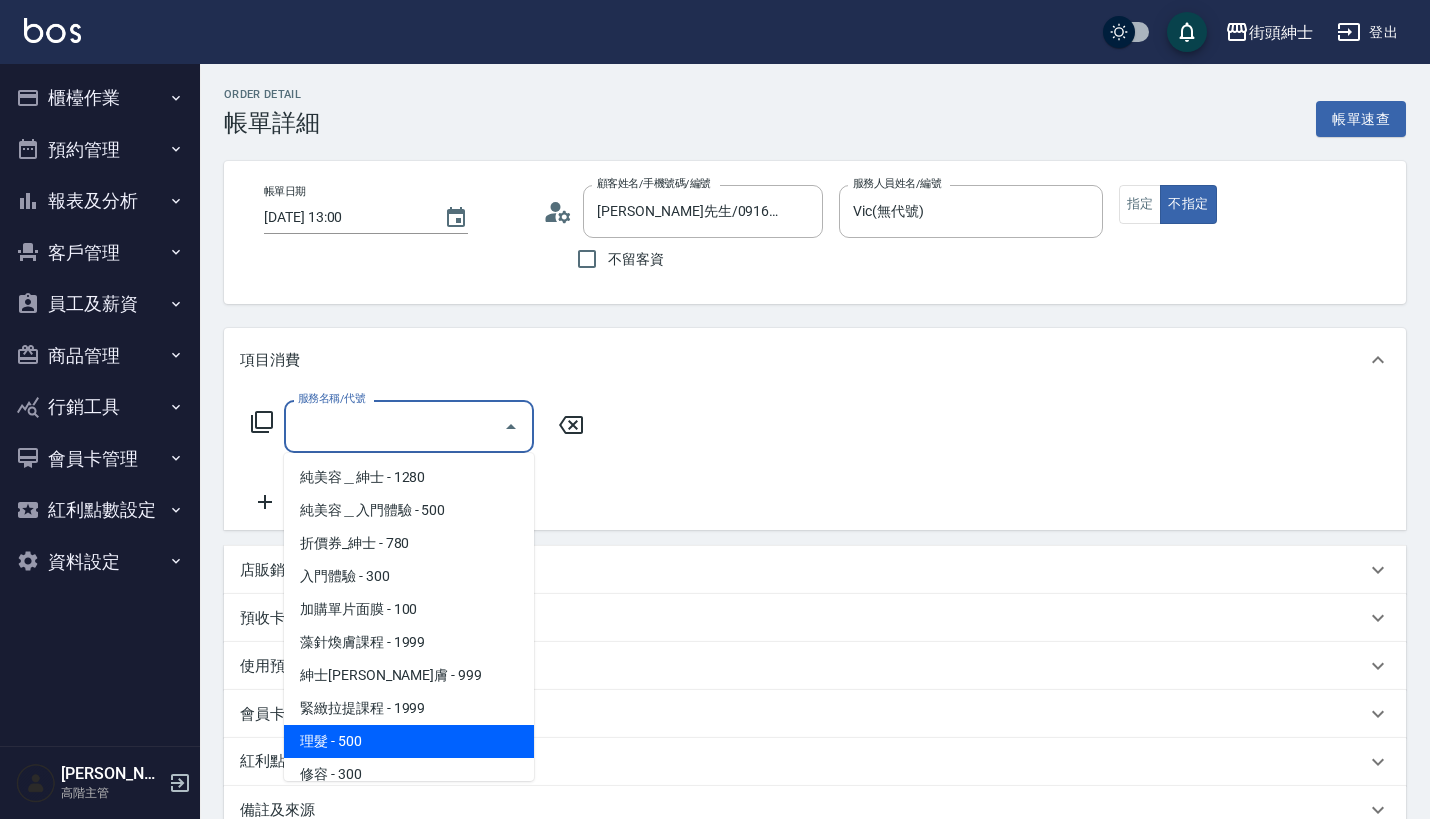 click on "理髮 - 500" at bounding box center (409, 741) 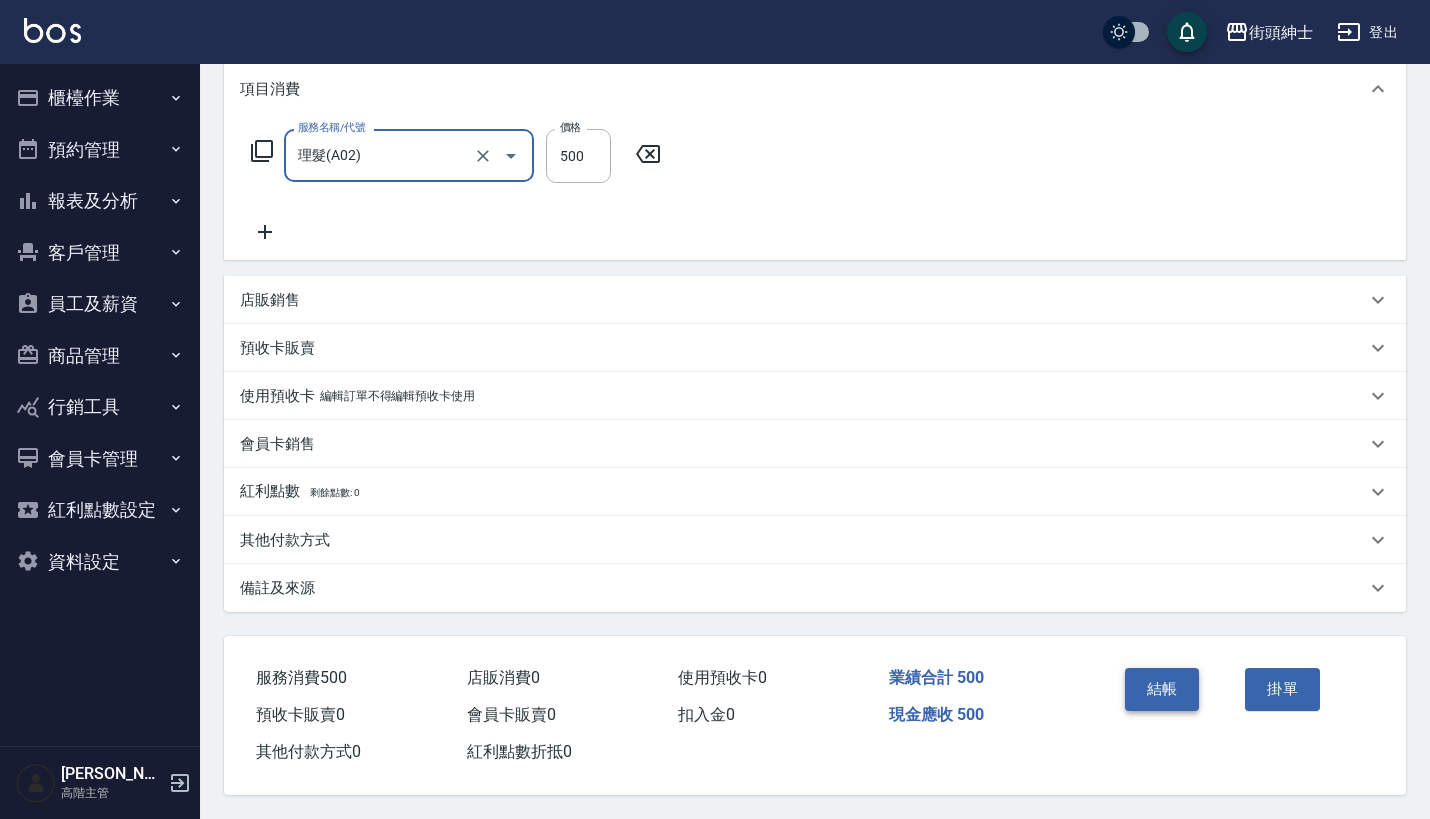 click on "結帳" at bounding box center (1162, 689) 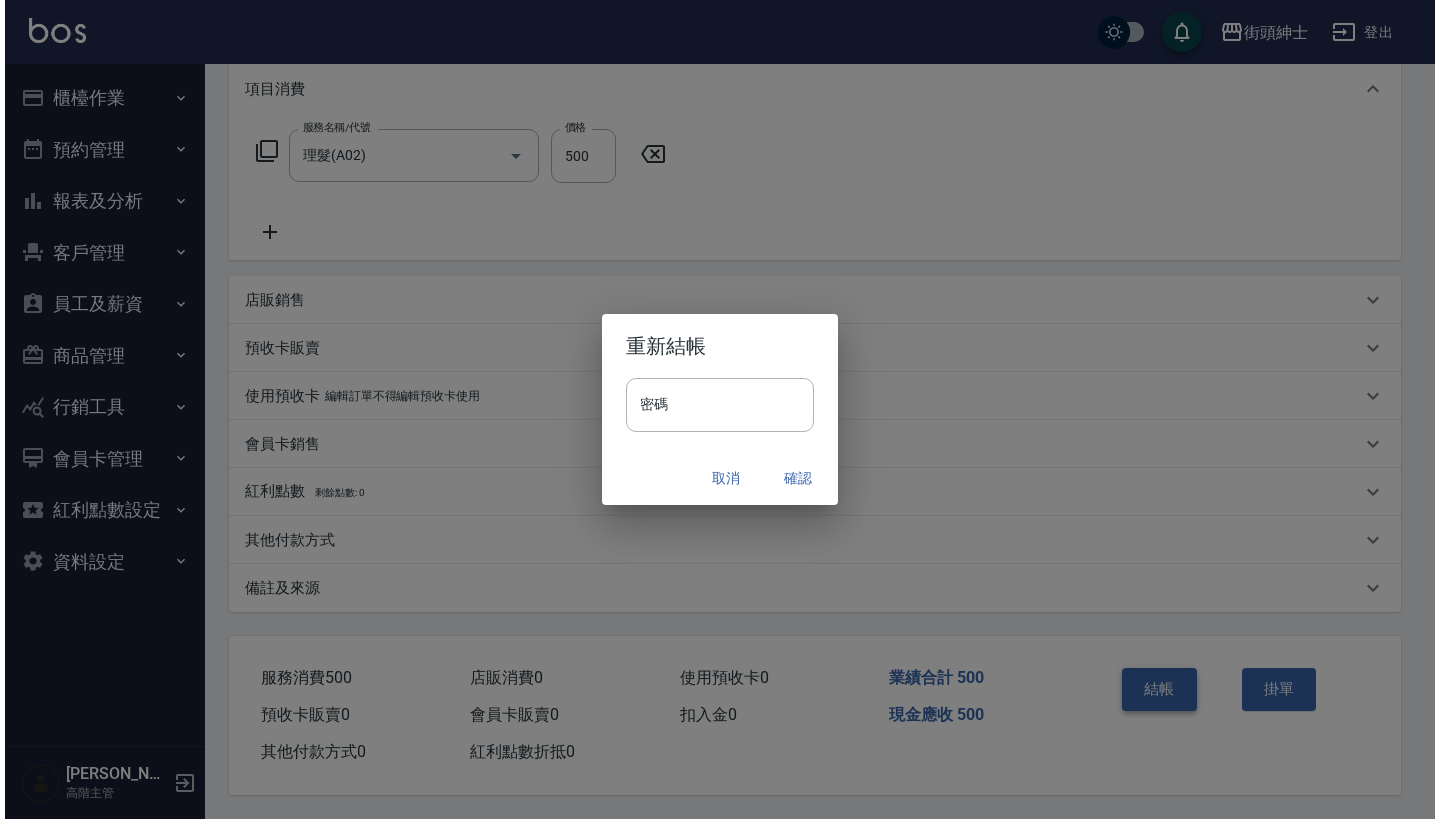 scroll, scrollTop: 280, scrollLeft: 0, axis: vertical 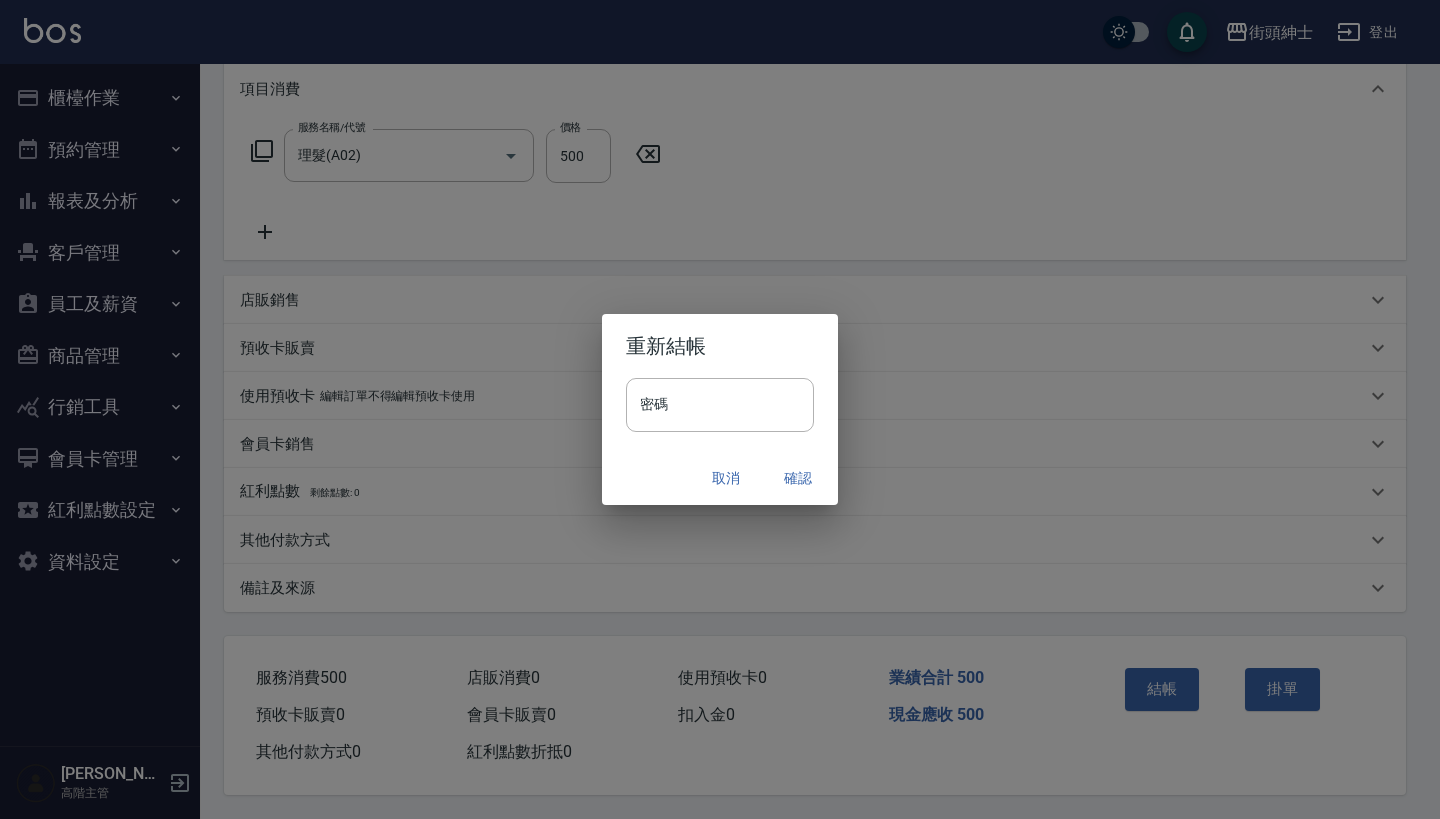 click on "確認" at bounding box center (798, 478) 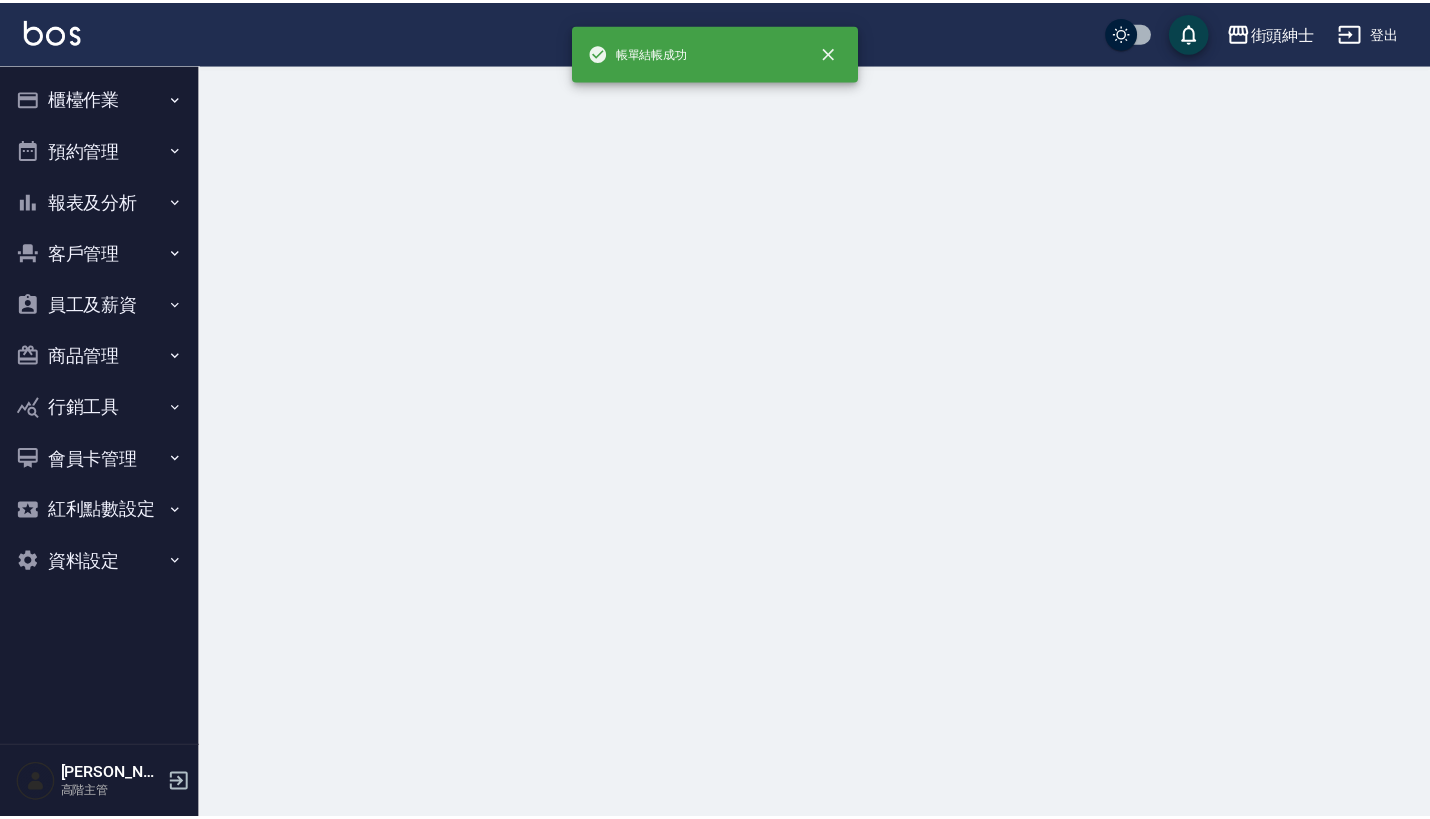 scroll, scrollTop: 0, scrollLeft: 0, axis: both 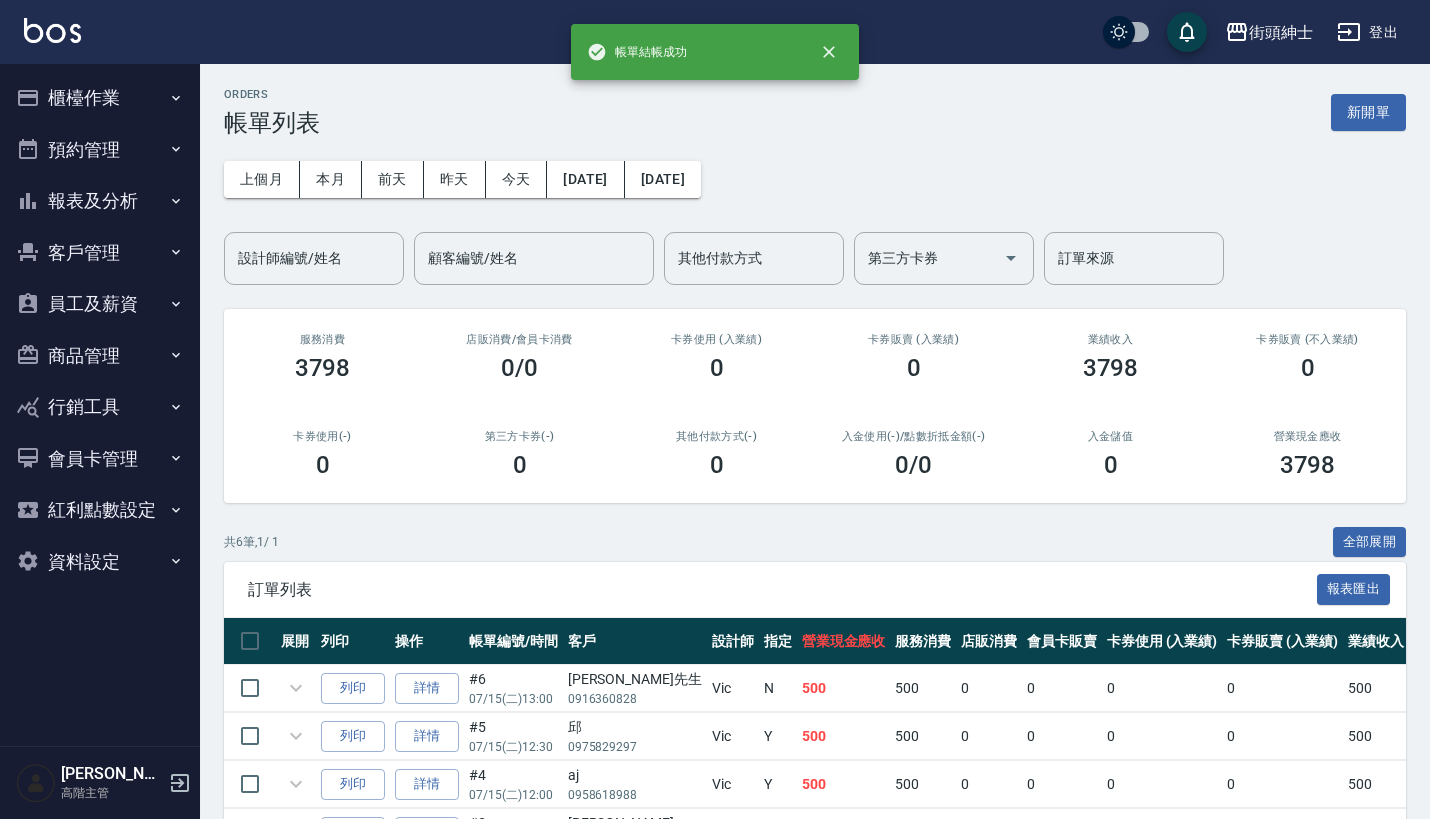 click on "預約管理" at bounding box center [100, 150] 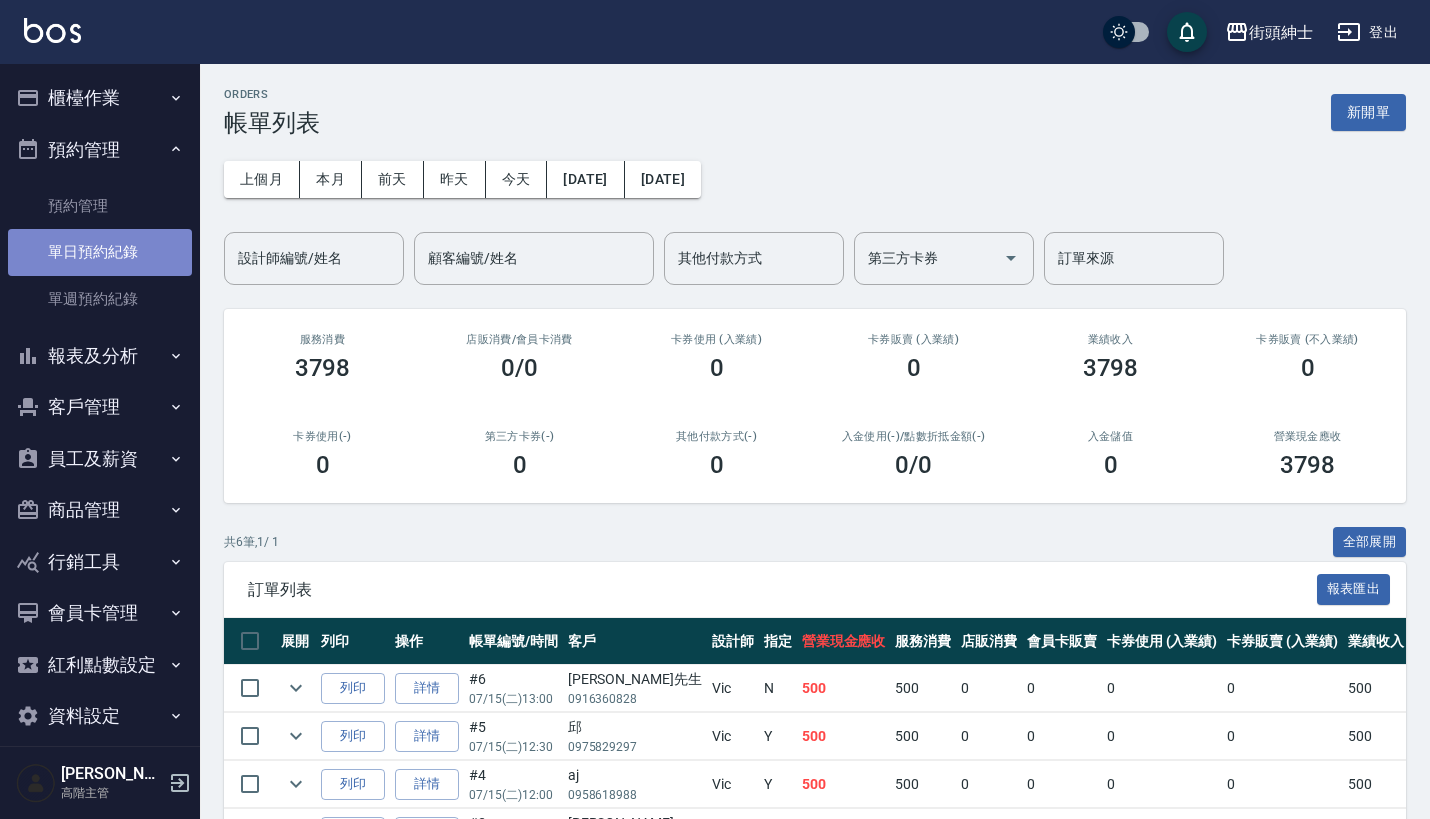 click on "單日預約紀錄" at bounding box center [100, 252] 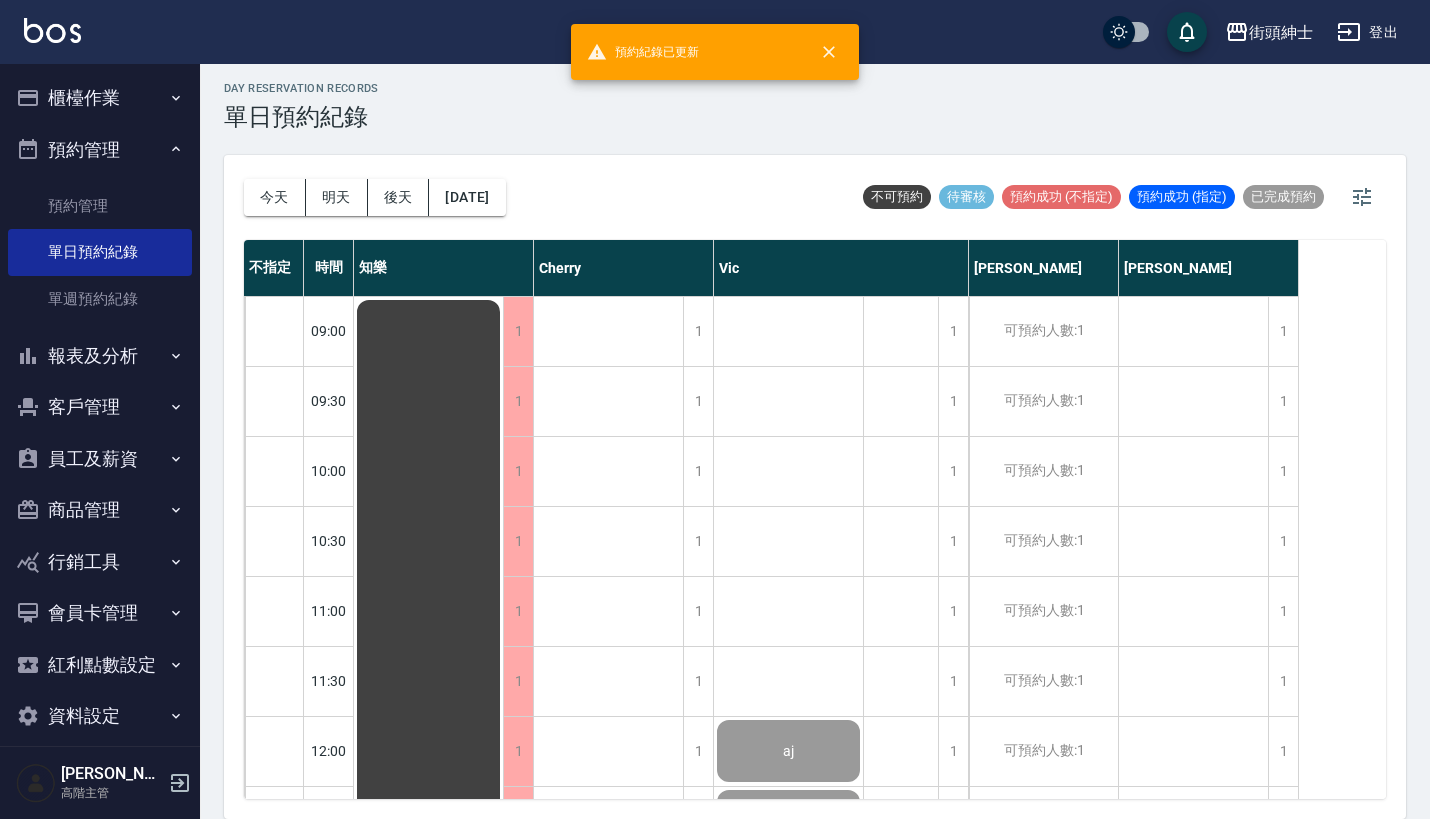 scroll, scrollTop: 7, scrollLeft: 0, axis: vertical 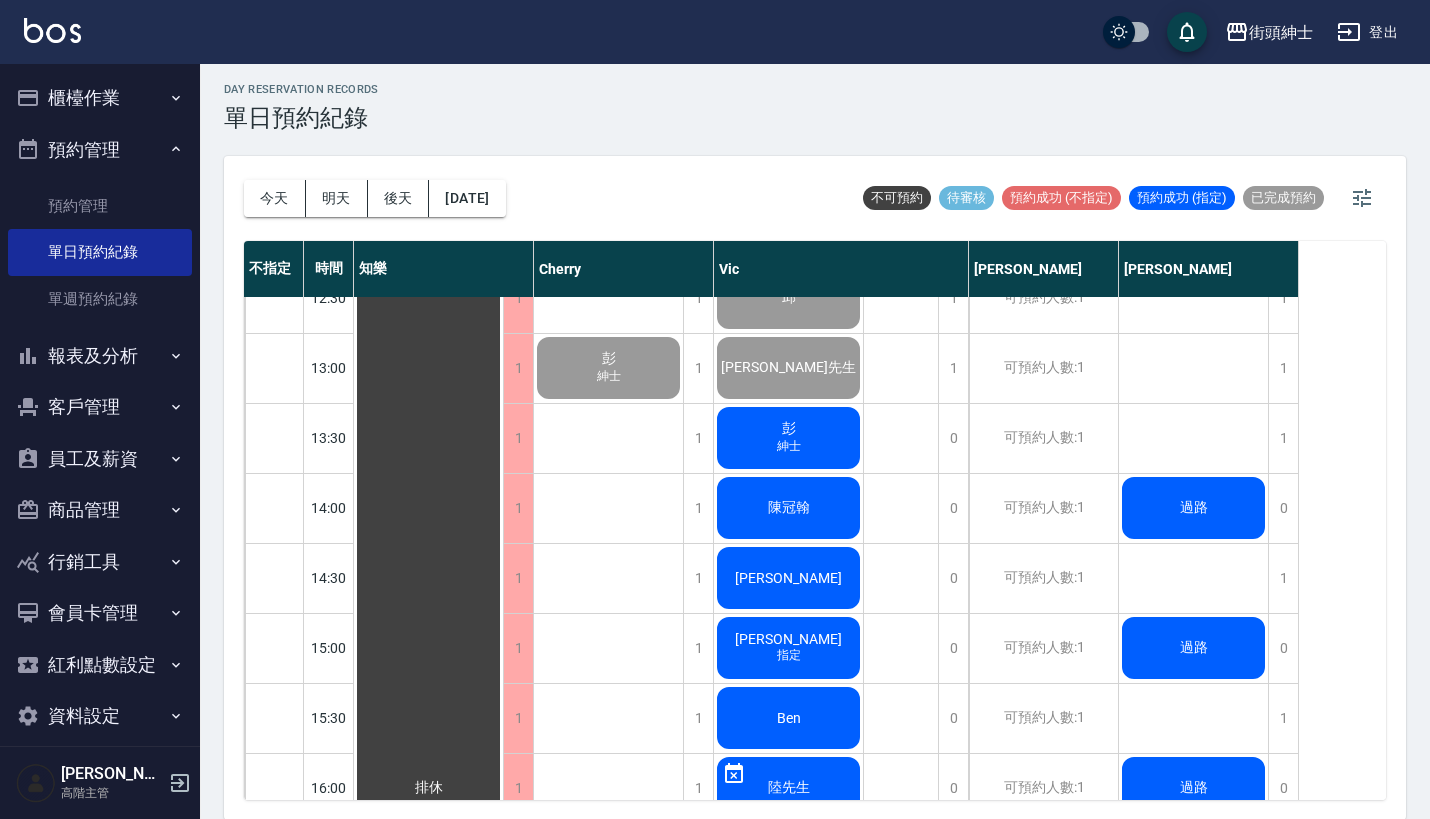 click on "彭 紳士" at bounding box center (428, 788) 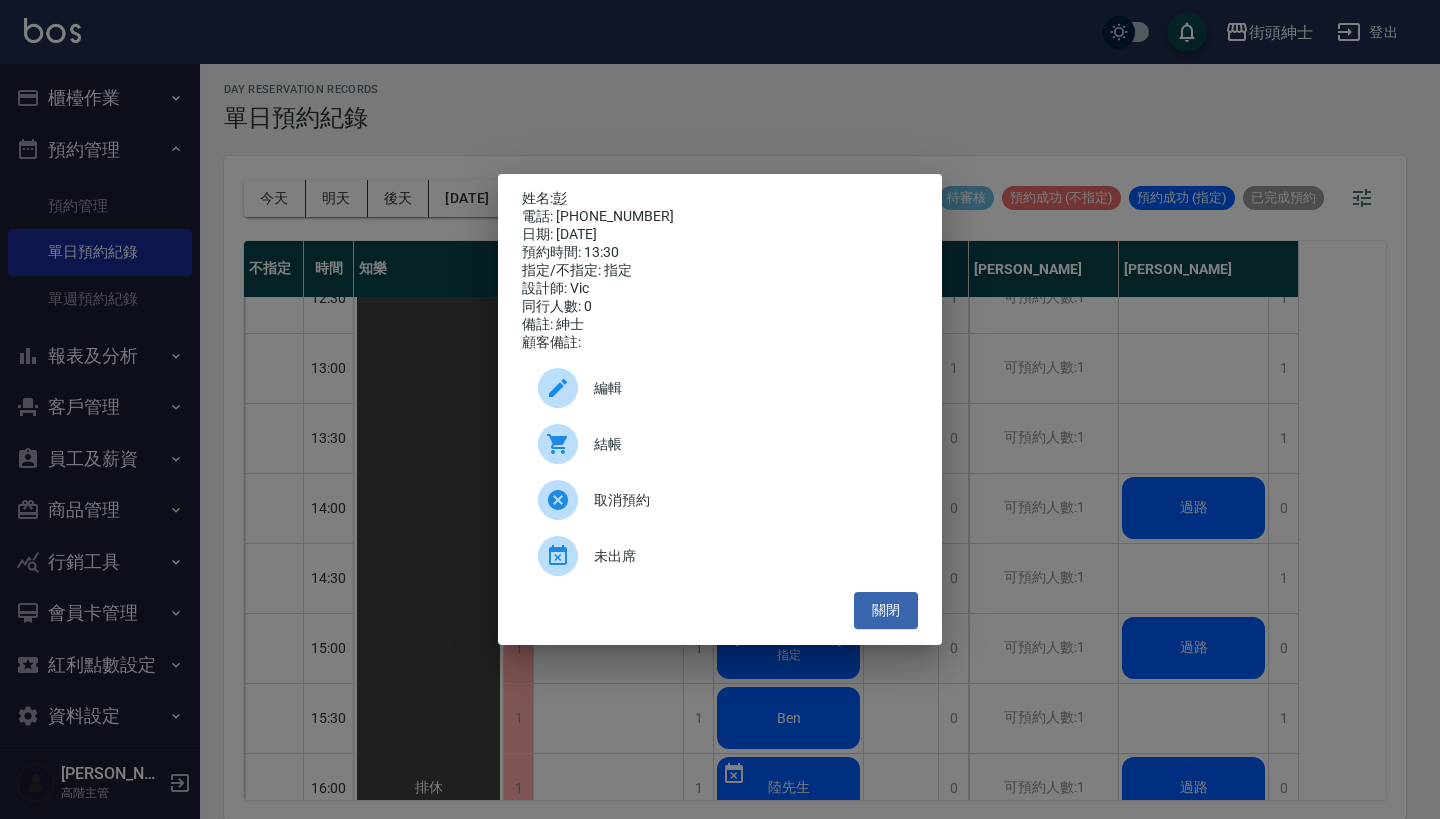 click on "結帳" at bounding box center [748, 444] 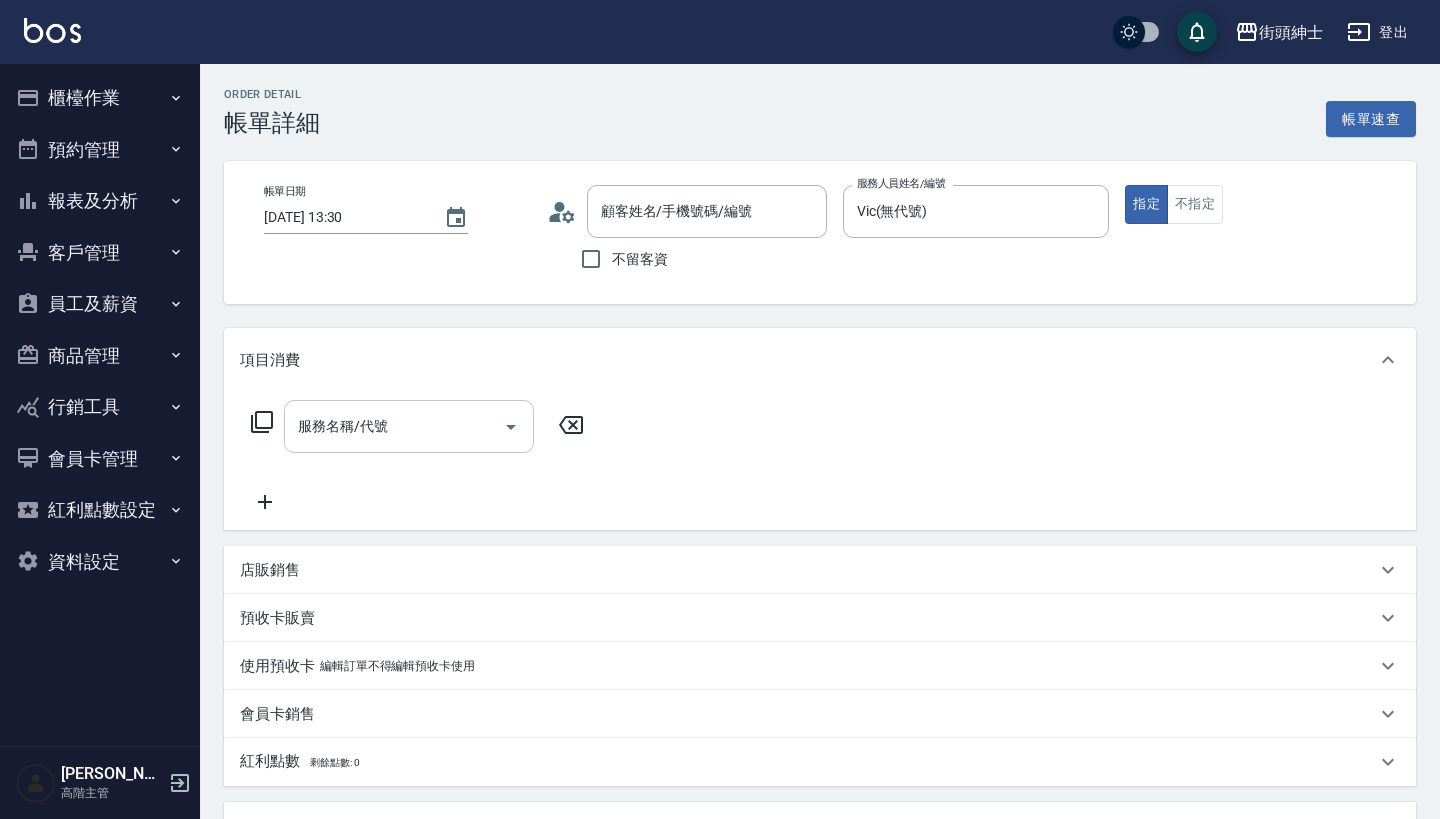 type on "[PERSON_NAME]/0932667458/null" 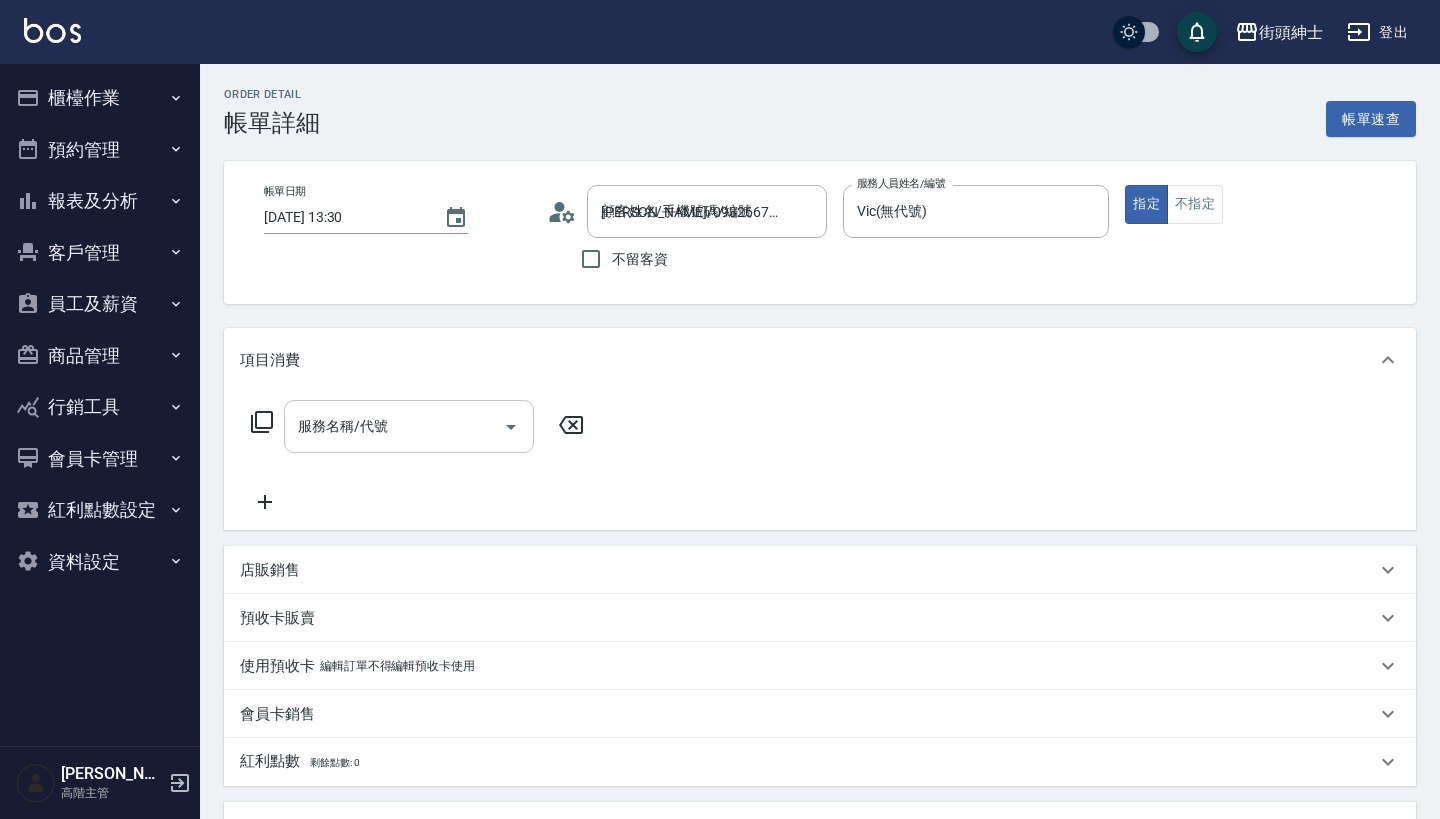 click on "服務名稱/代號" at bounding box center (394, 426) 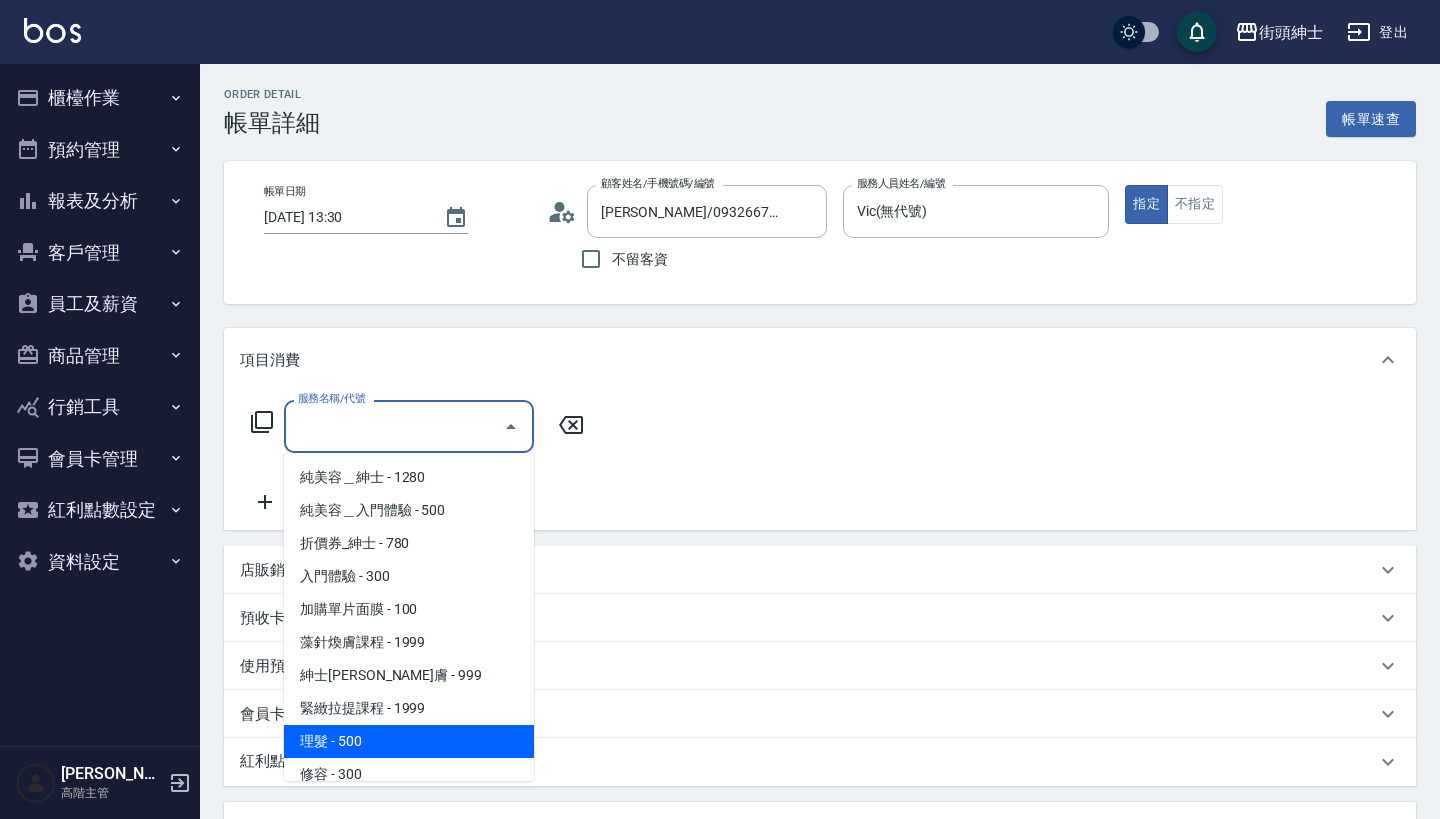 click on "理髮 - 500" at bounding box center [409, 741] 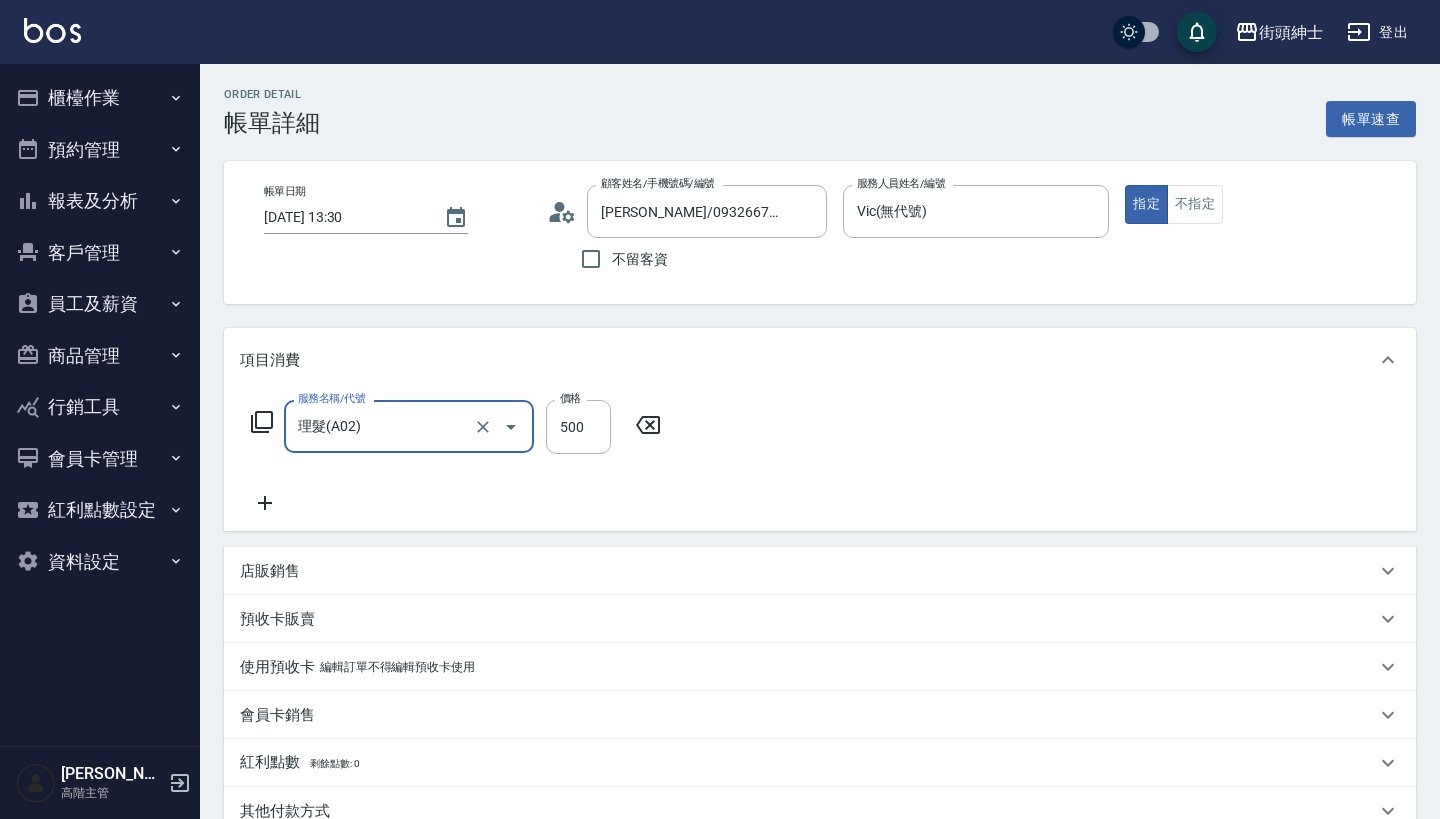 type on "理髮(A02)" 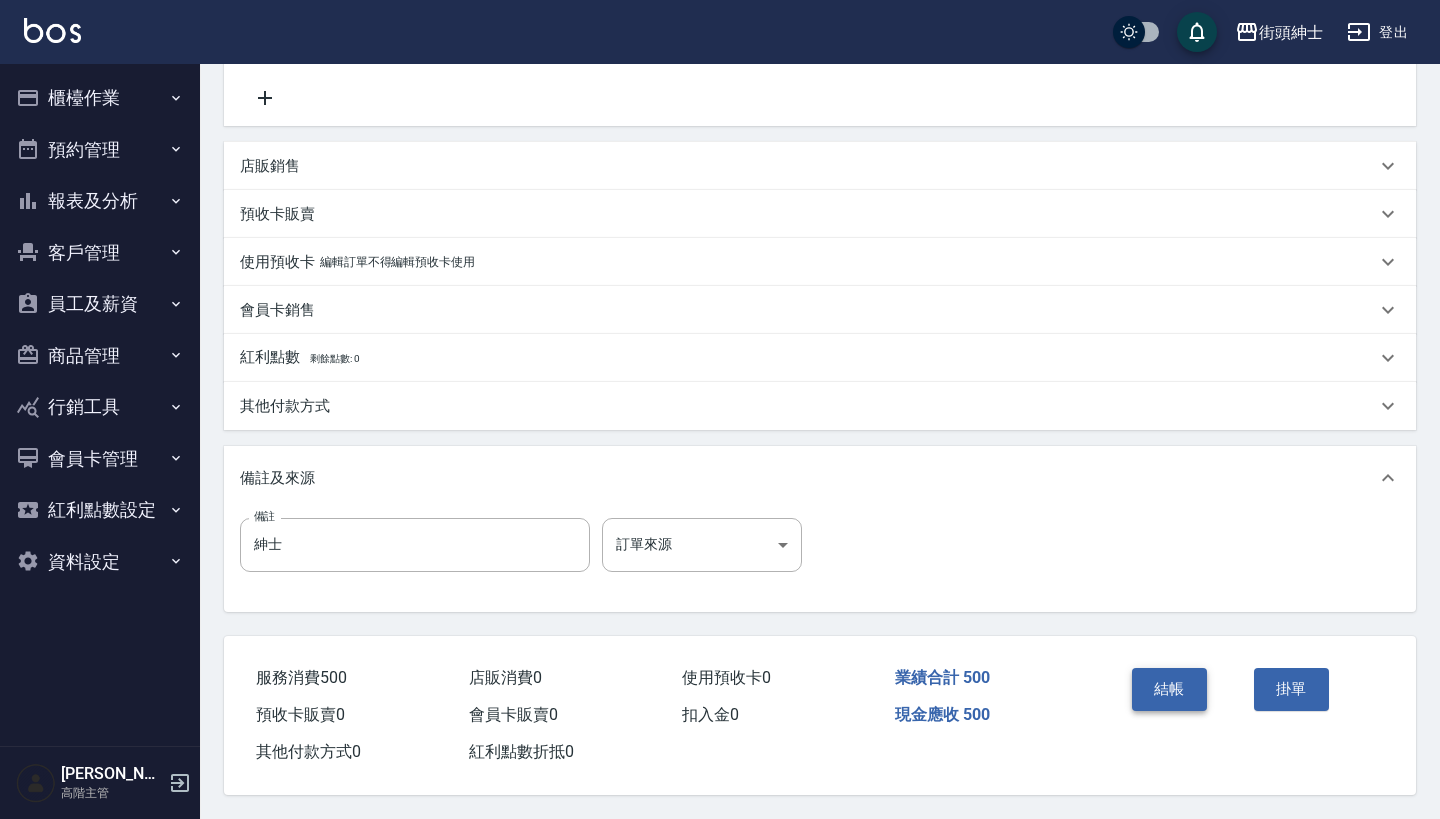click on "結帳" at bounding box center (1169, 689) 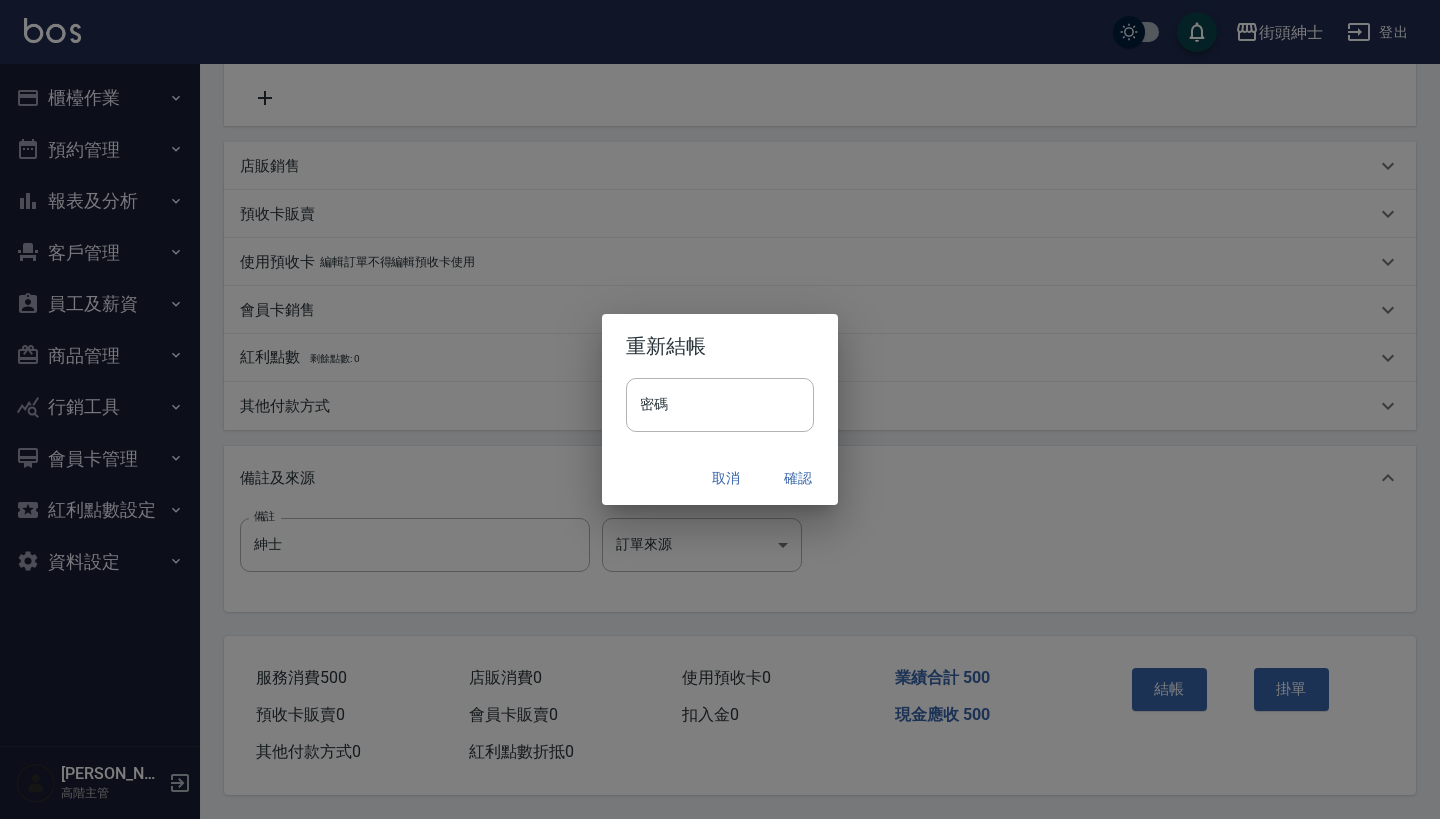 click on "確認" at bounding box center [798, 478] 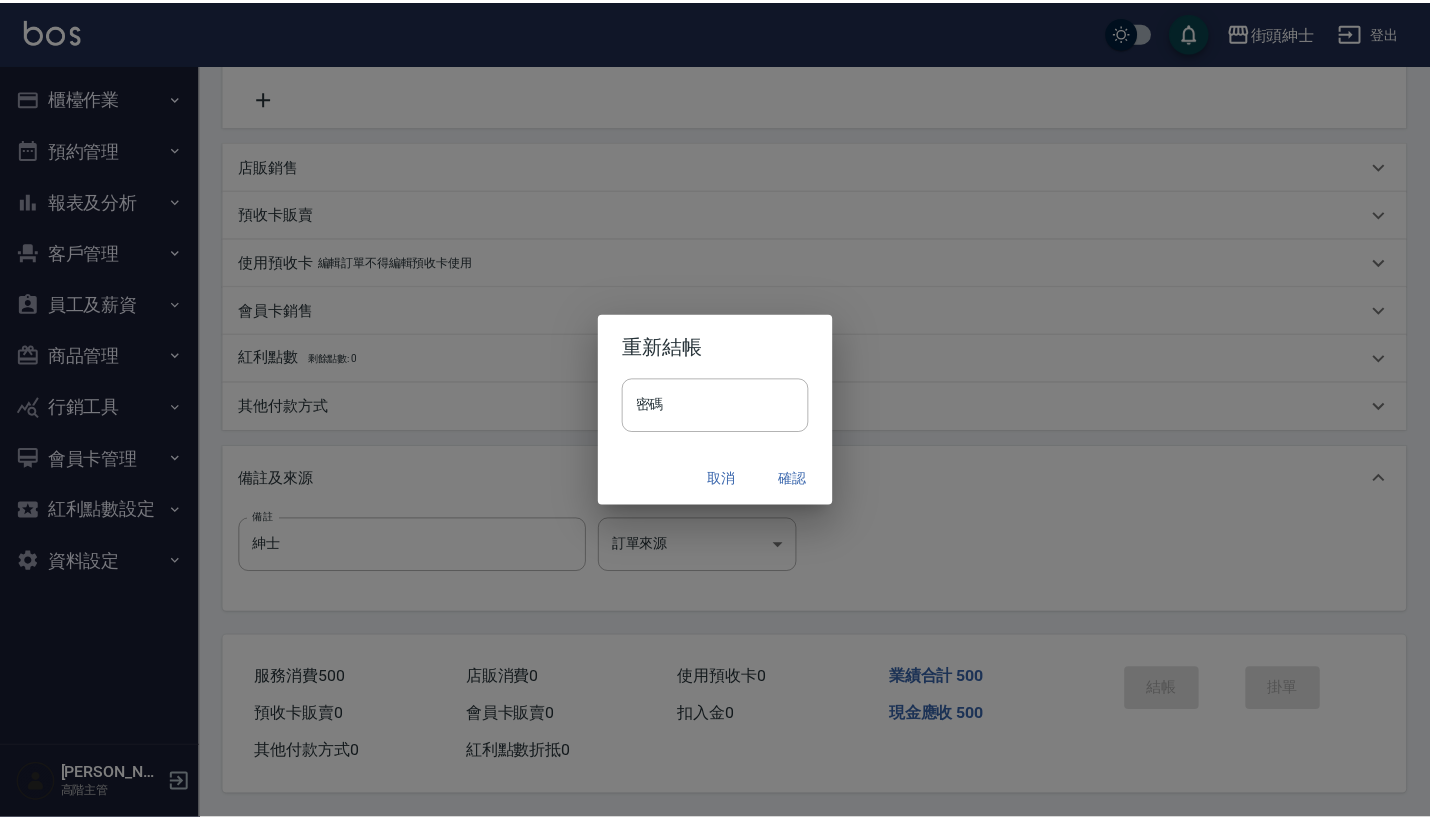 scroll, scrollTop: 0, scrollLeft: 0, axis: both 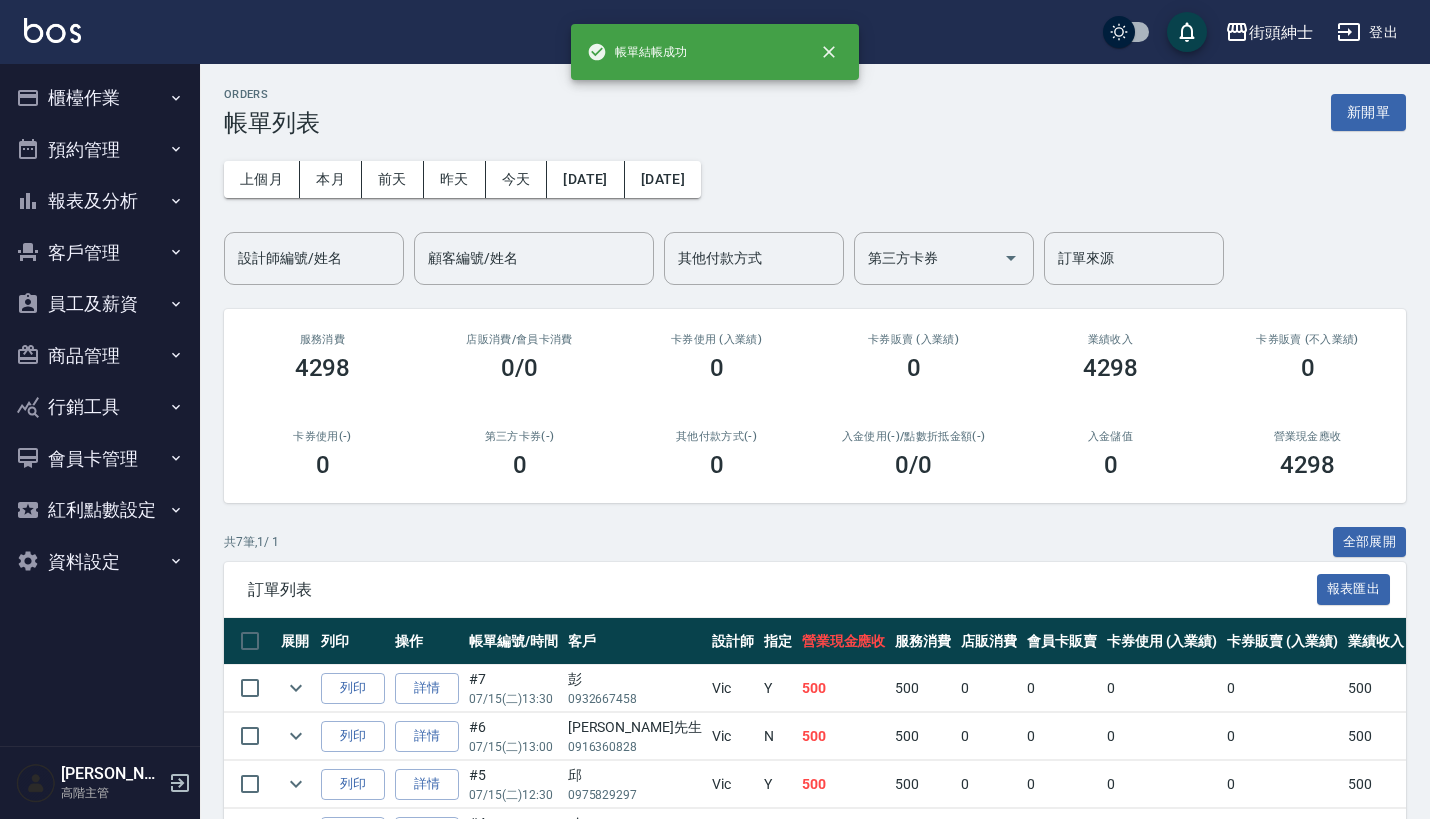 click on "預約管理" at bounding box center [100, 150] 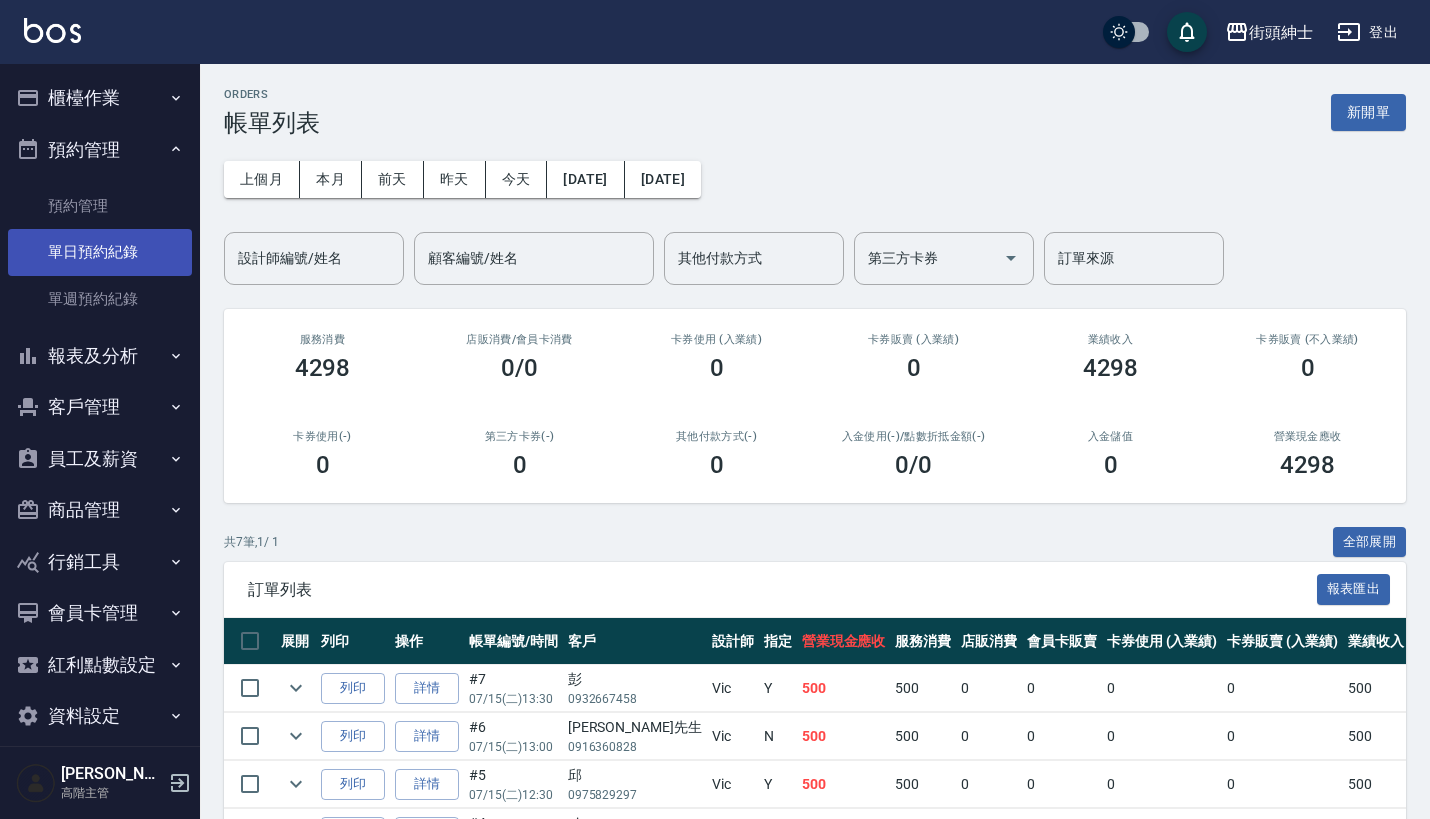 click on "單日預約紀錄" at bounding box center (100, 252) 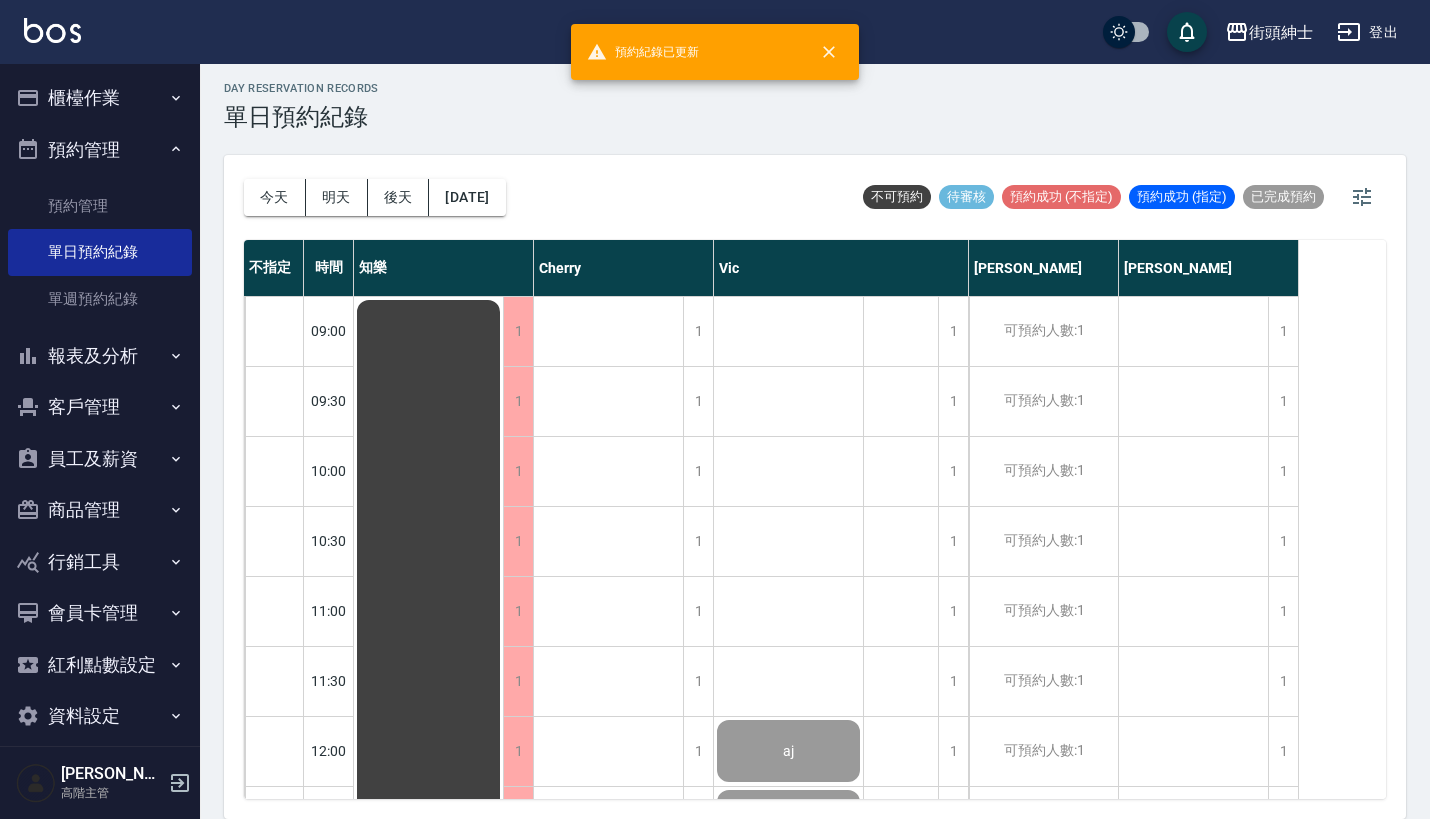 scroll, scrollTop: 14, scrollLeft: 0, axis: vertical 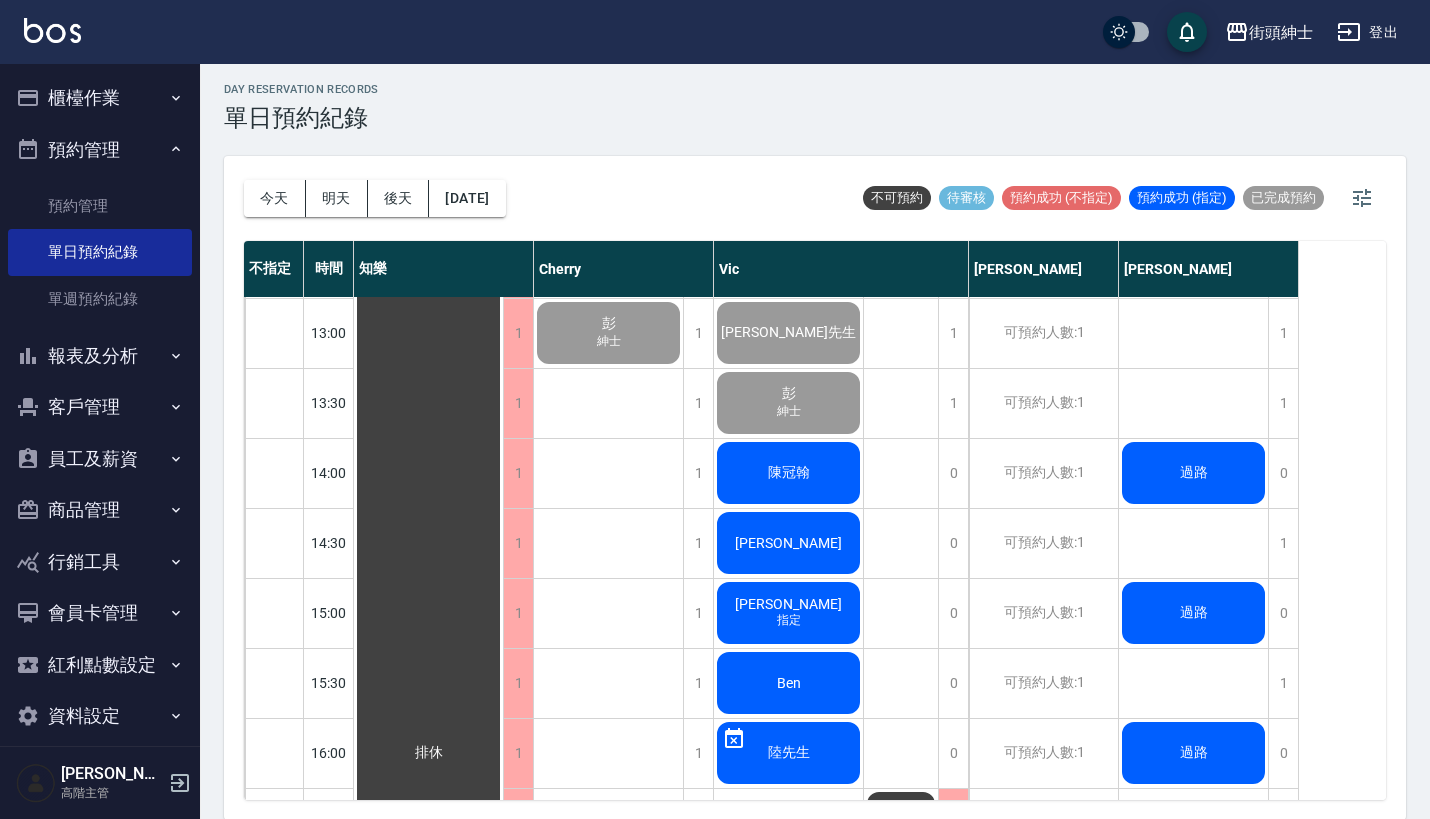 click on "陳冠翰" at bounding box center (428, 753) 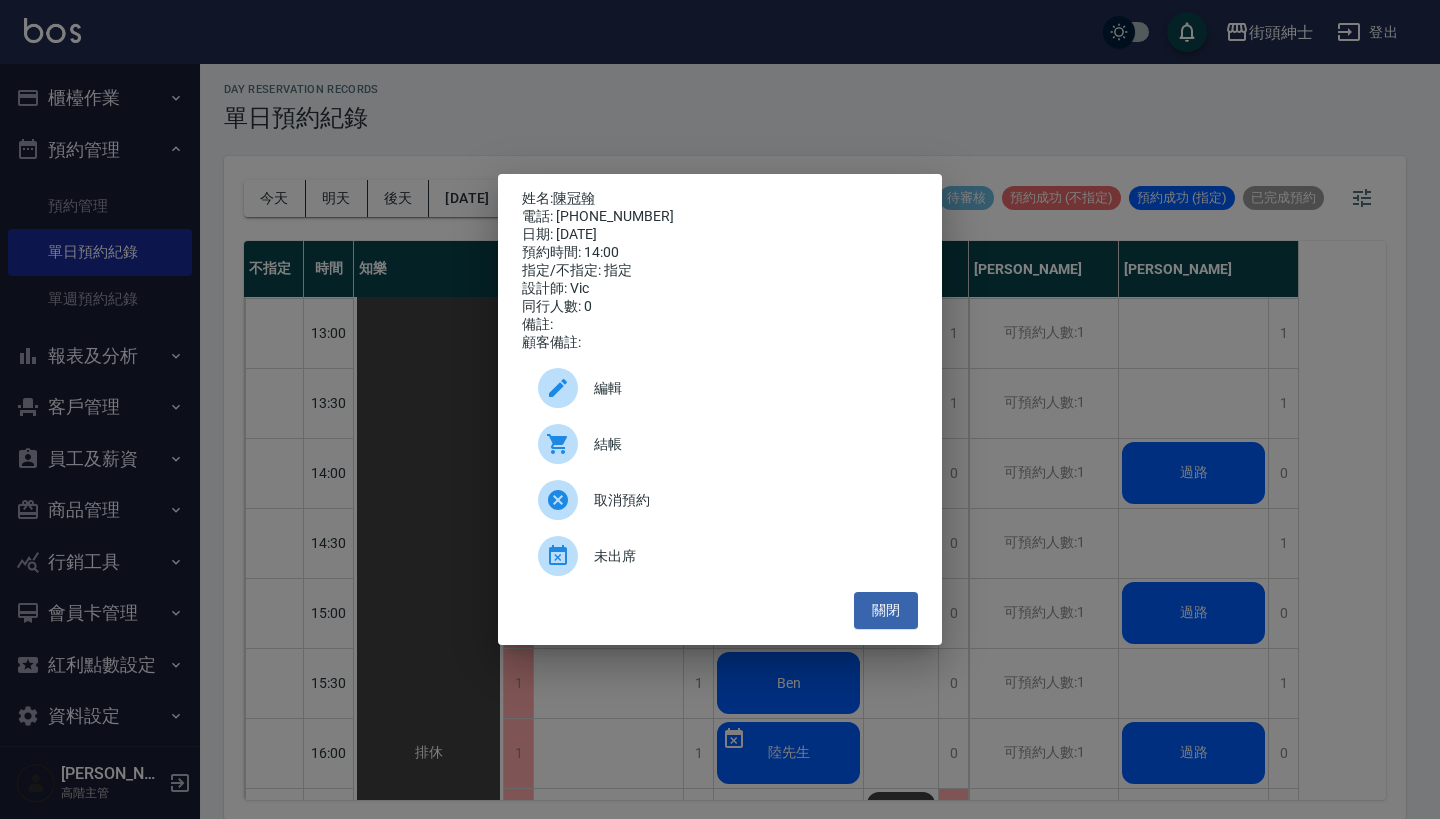 click on "結帳" at bounding box center [720, 444] 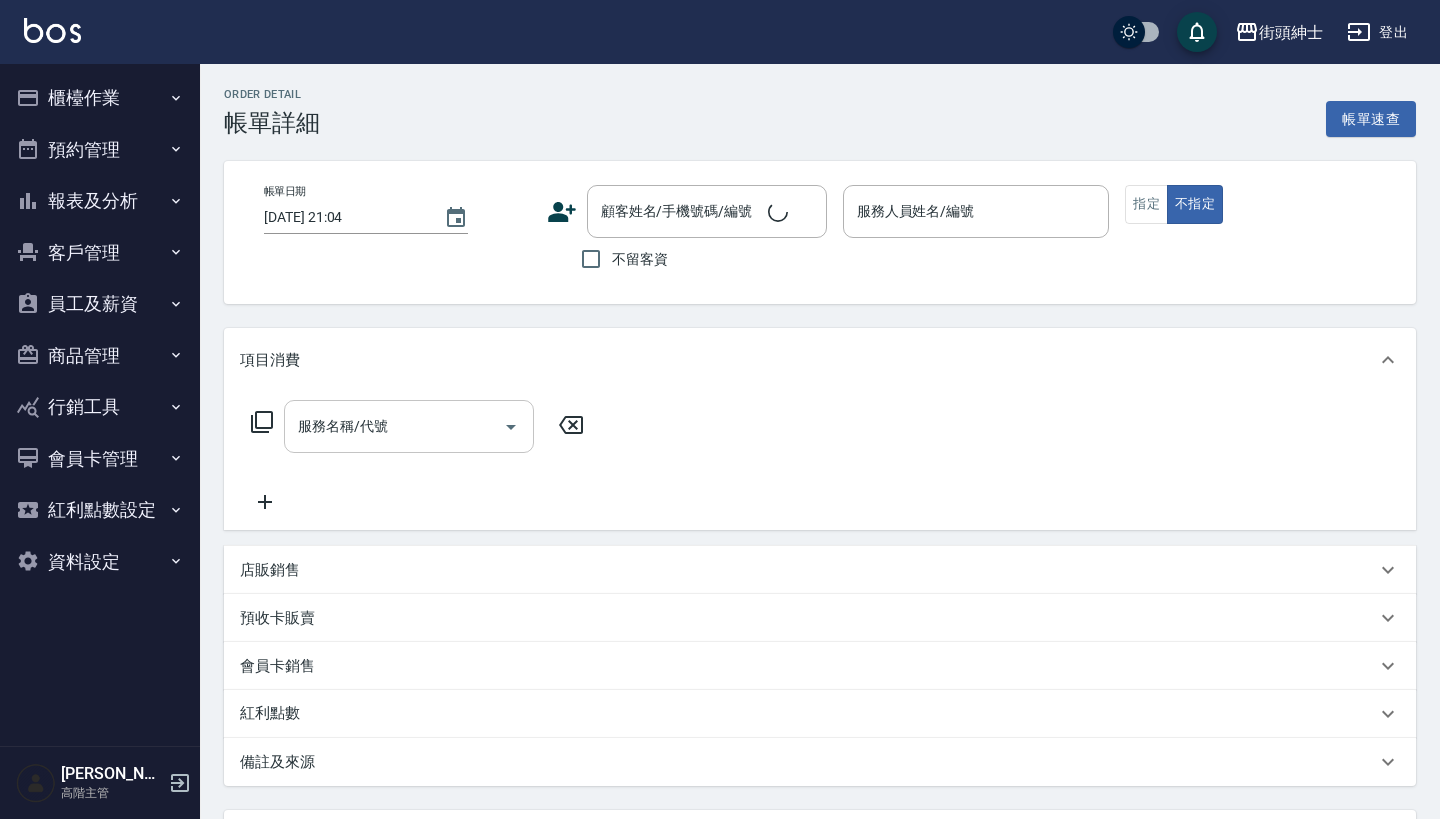 type on "[DATE] 14:30" 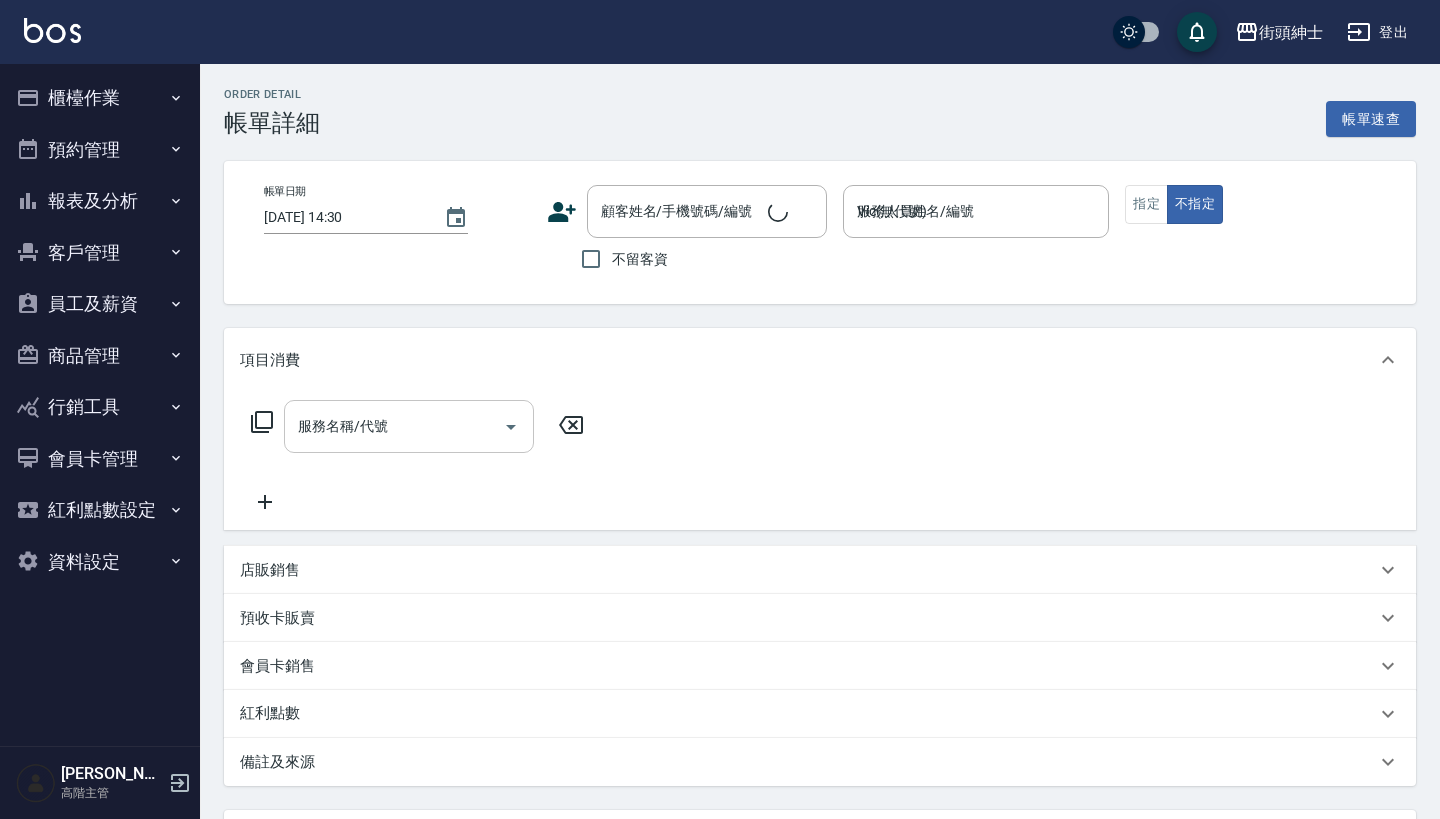 click on "服務名稱/代號" at bounding box center [394, 426] 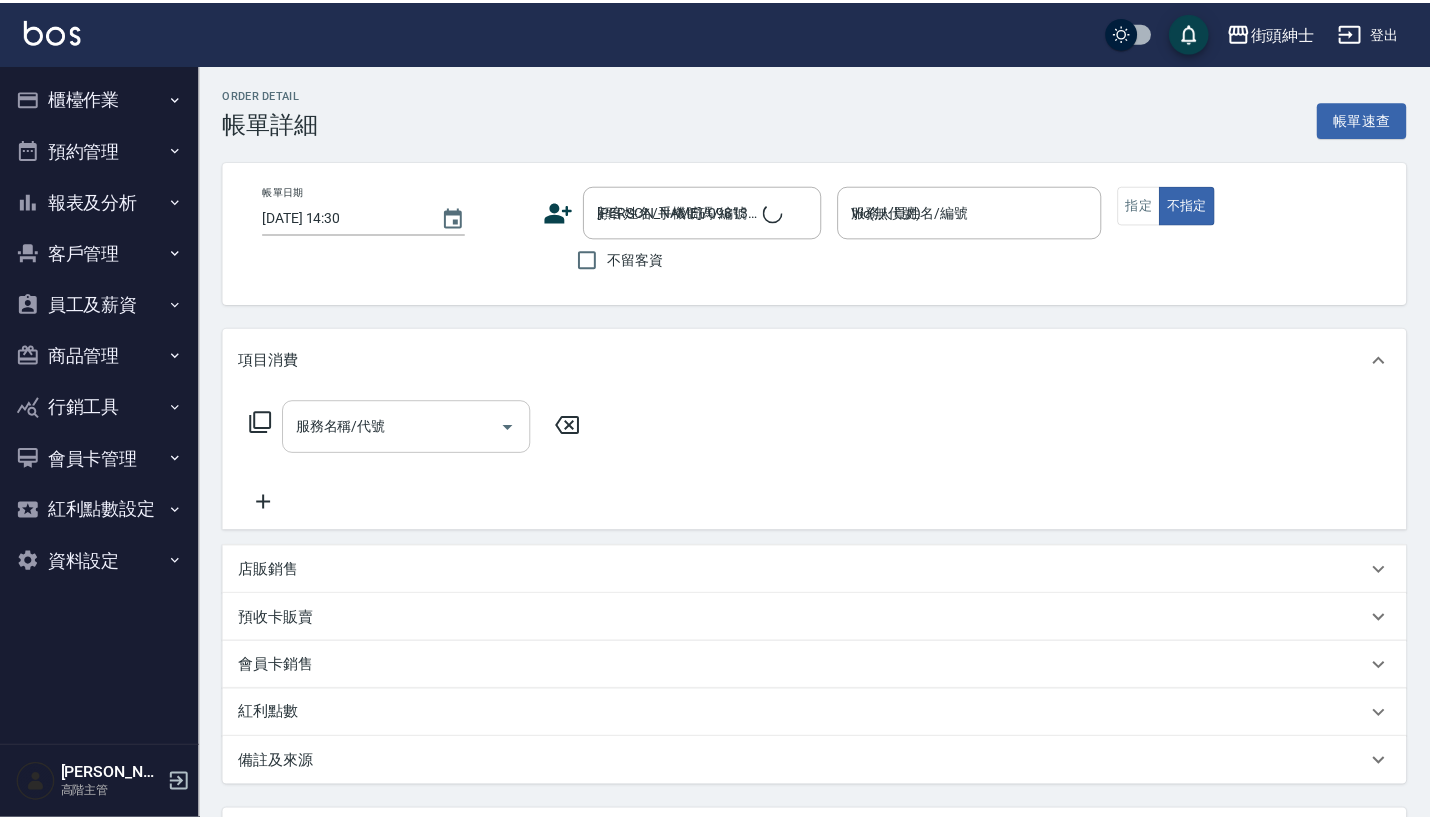 scroll, scrollTop: 0, scrollLeft: 0, axis: both 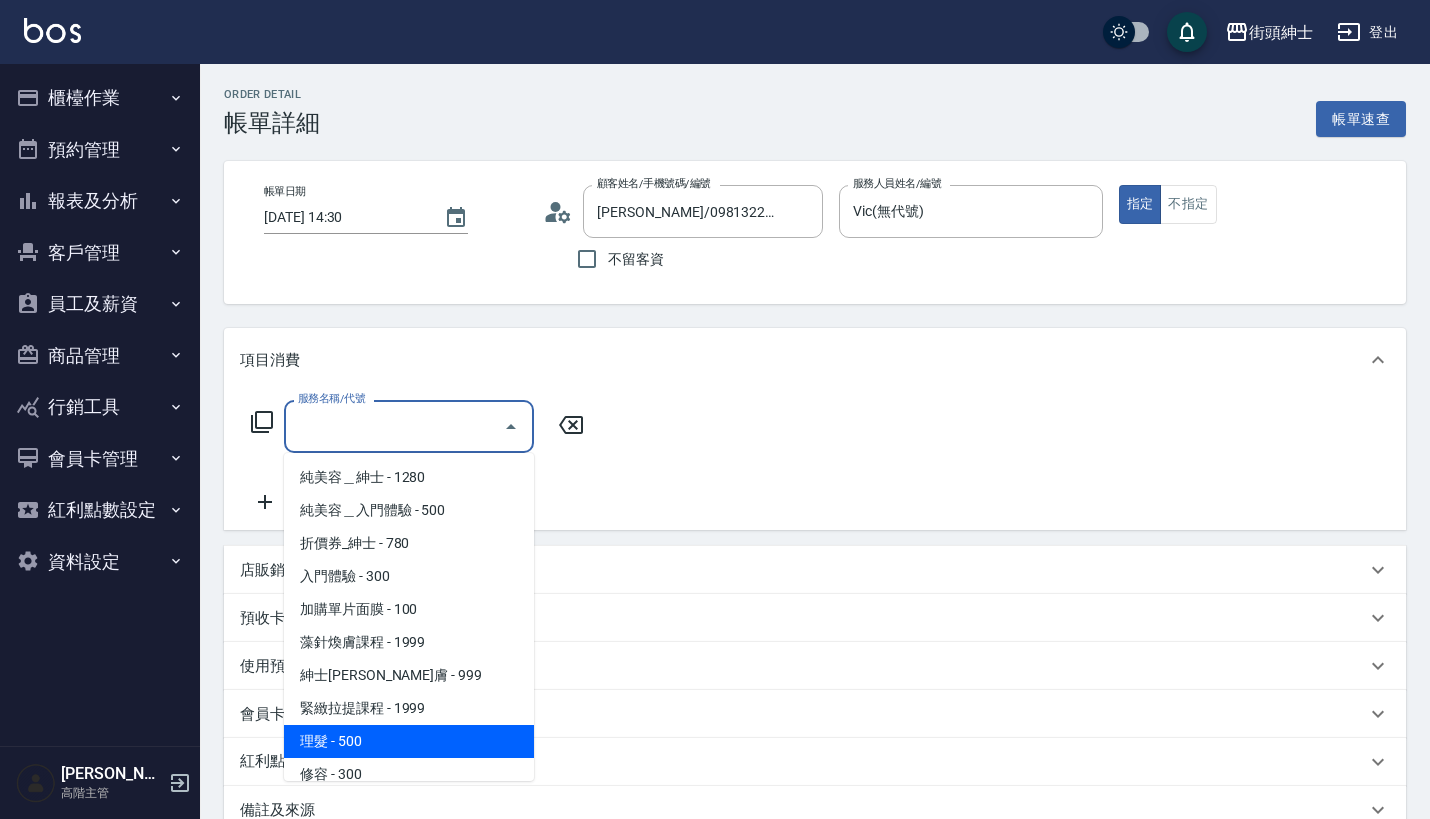 click on "理髮 - 500" at bounding box center (409, 741) 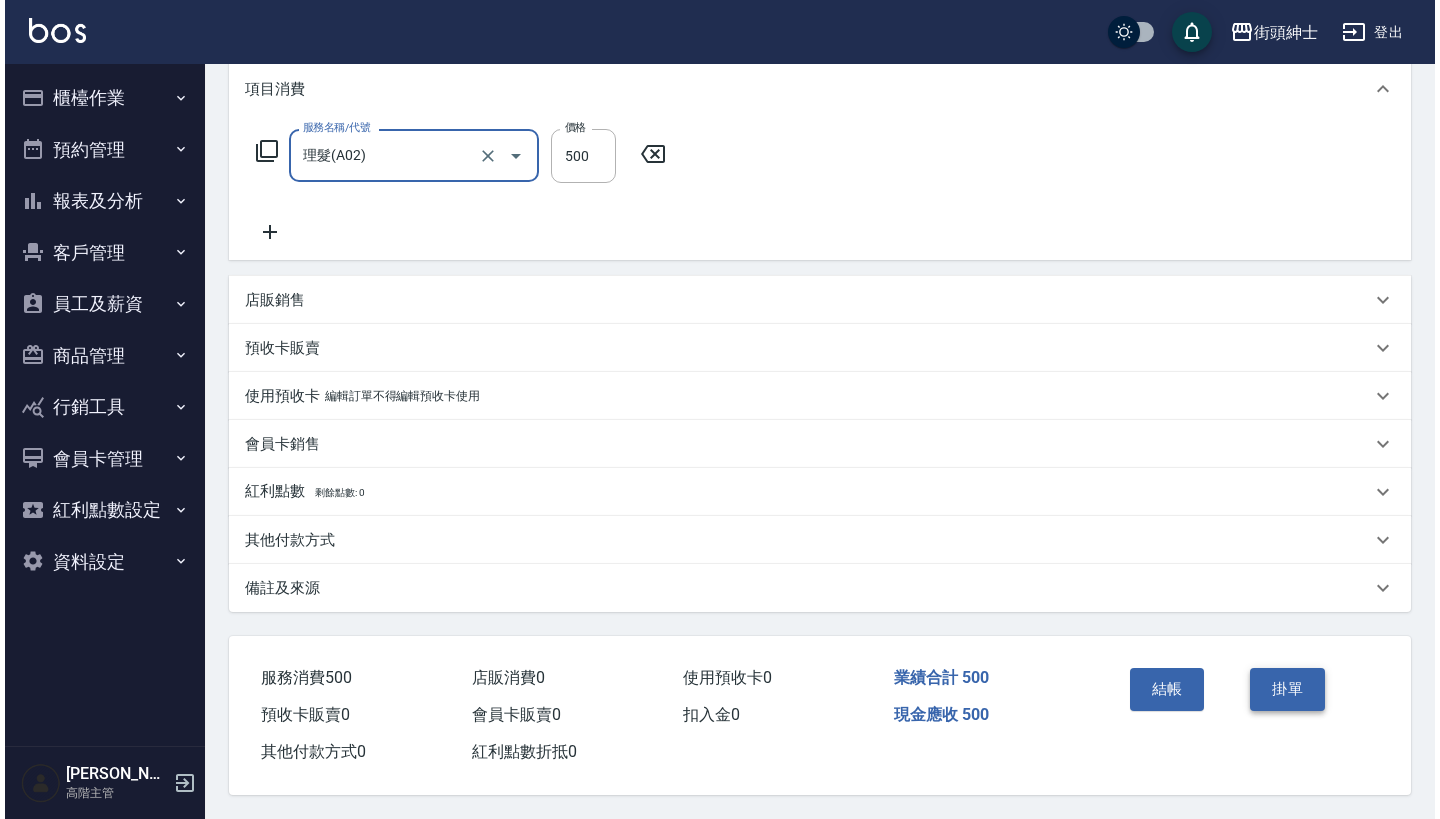 scroll, scrollTop: 280, scrollLeft: 0, axis: vertical 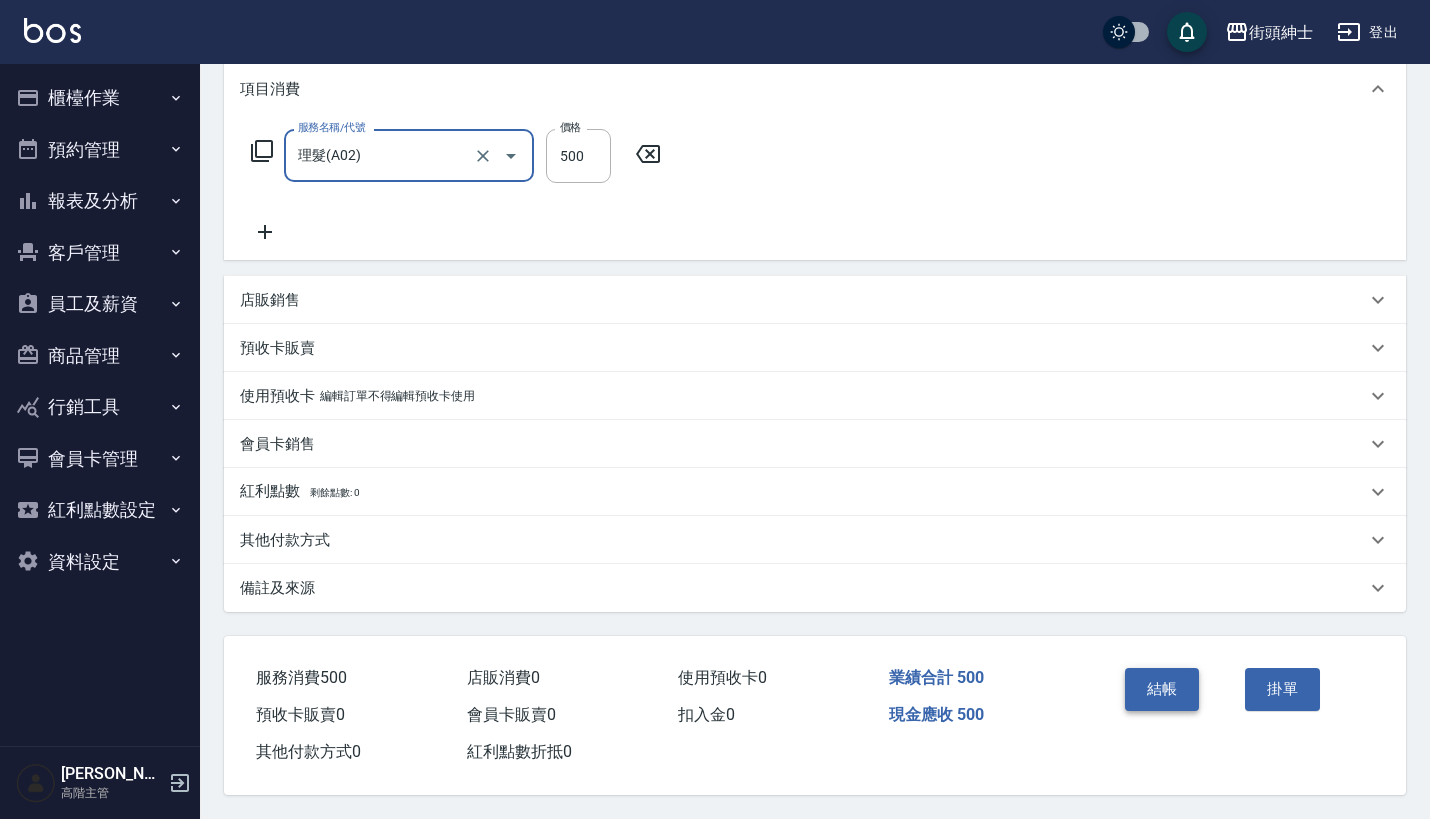 click on "結帳" at bounding box center (1162, 689) 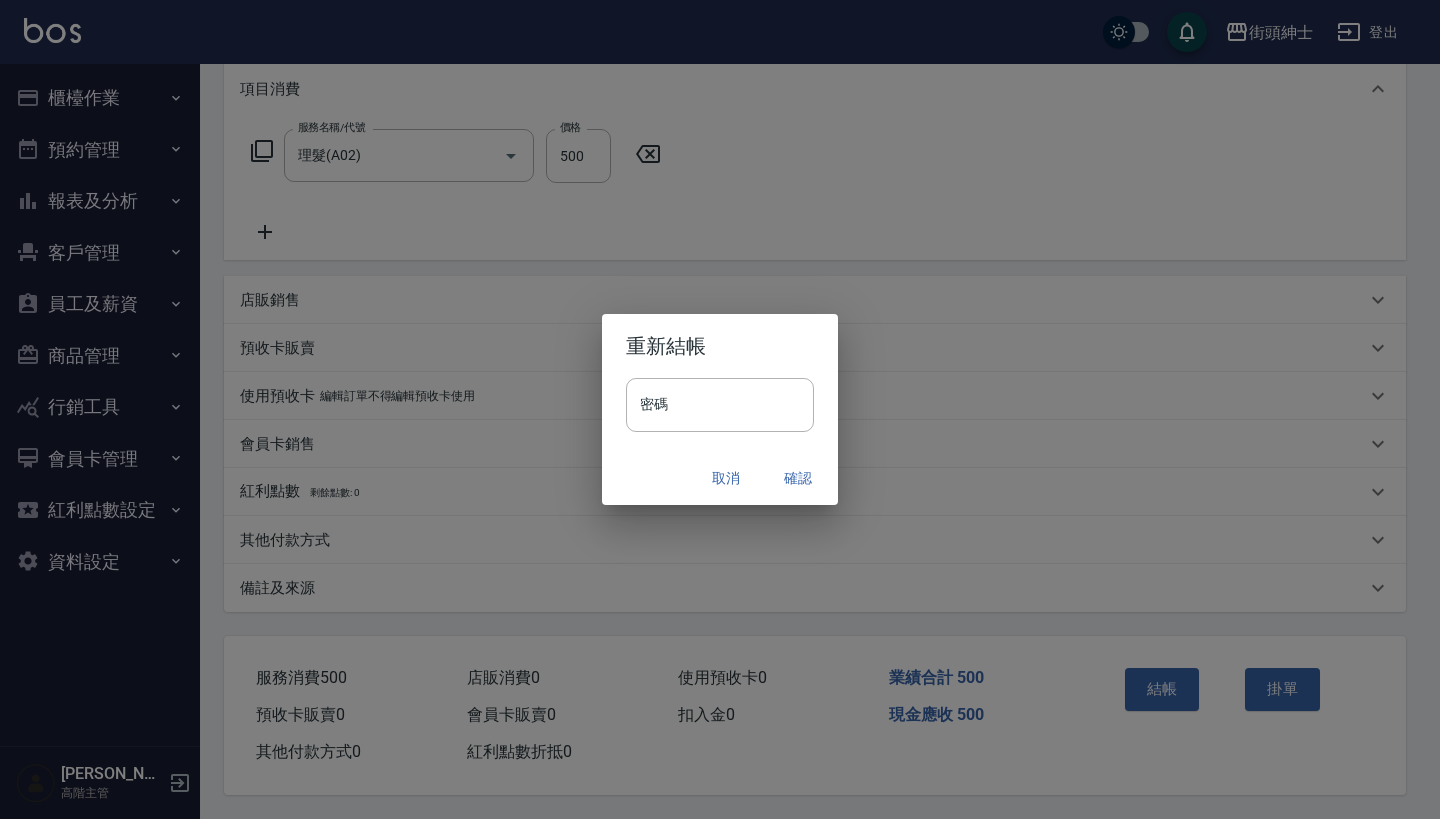 click on "確認" at bounding box center [798, 478] 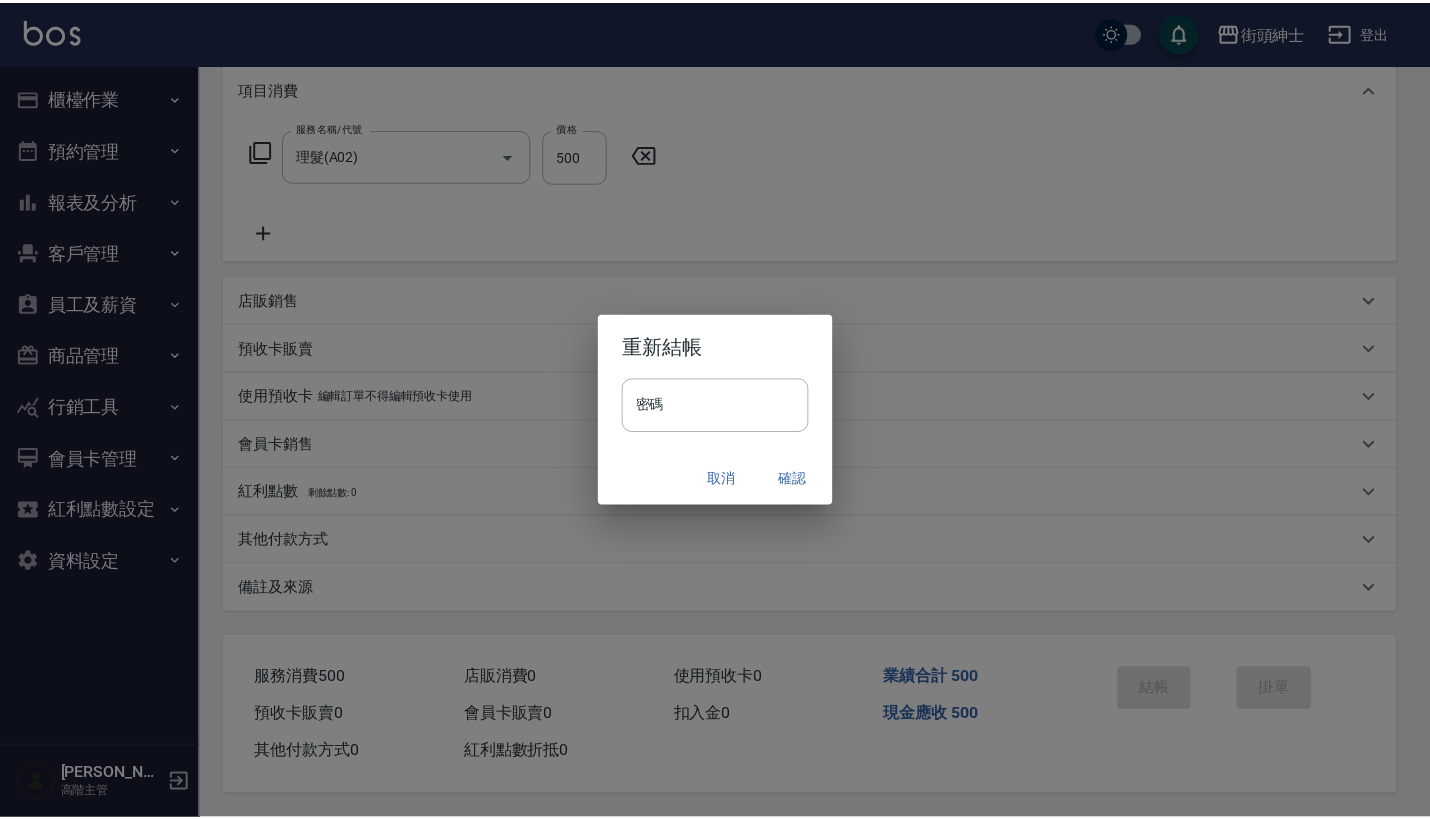 scroll, scrollTop: 0, scrollLeft: 0, axis: both 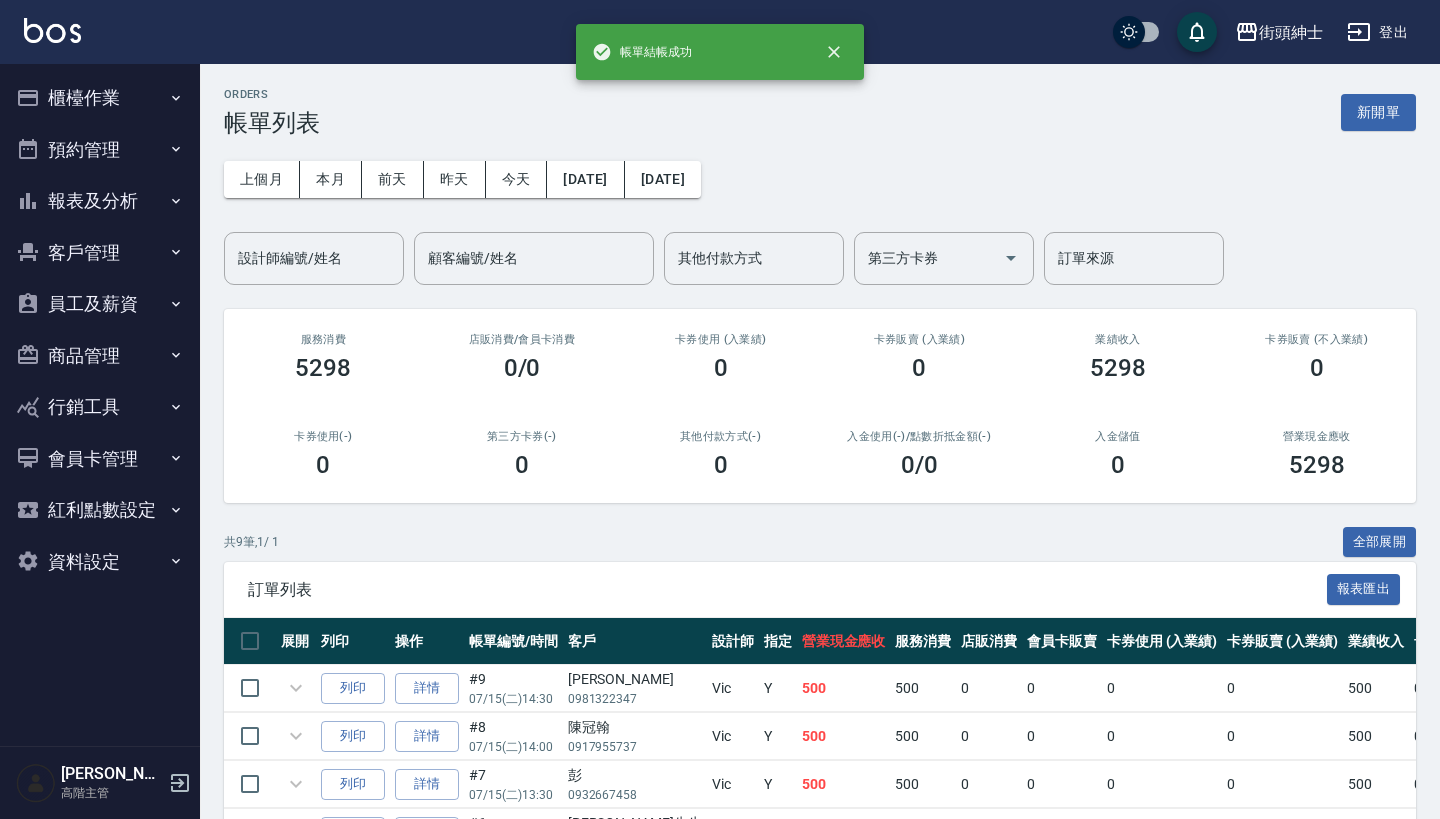 click on "預約管理" at bounding box center [100, 150] 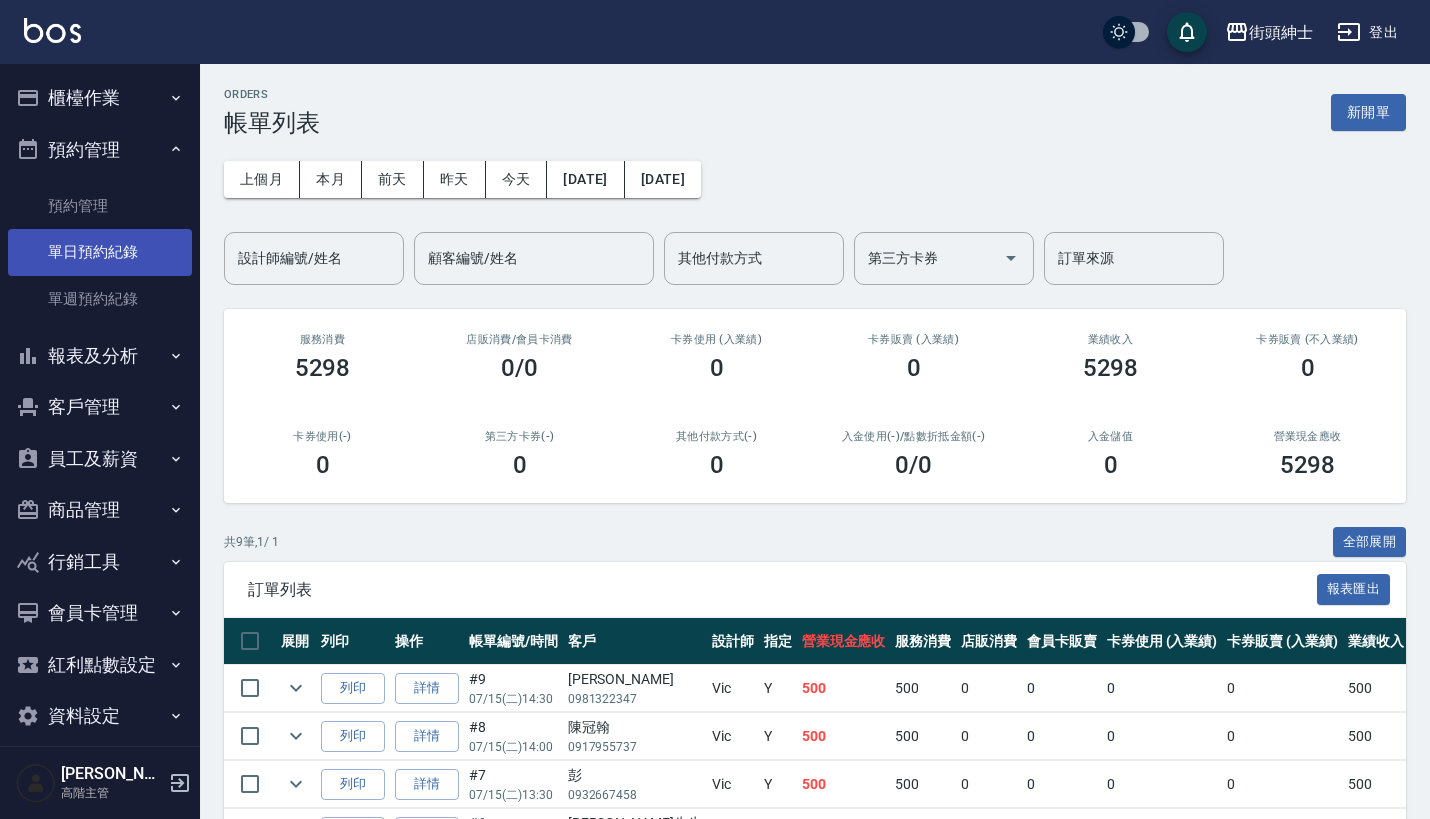click on "單日預約紀錄" at bounding box center (100, 252) 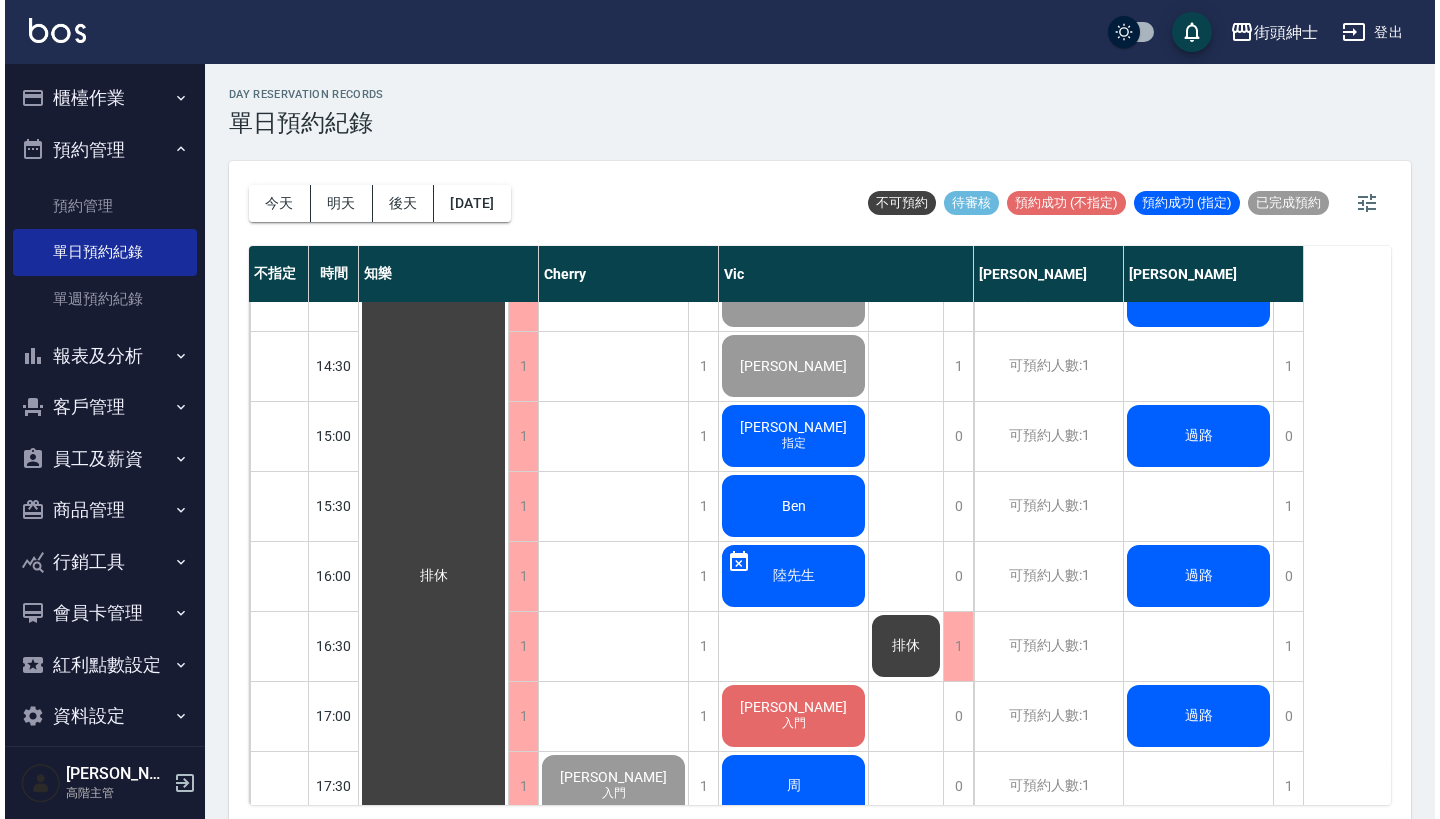 scroll, scrollTop: 731, scrollLeft: 0, axis: vertical 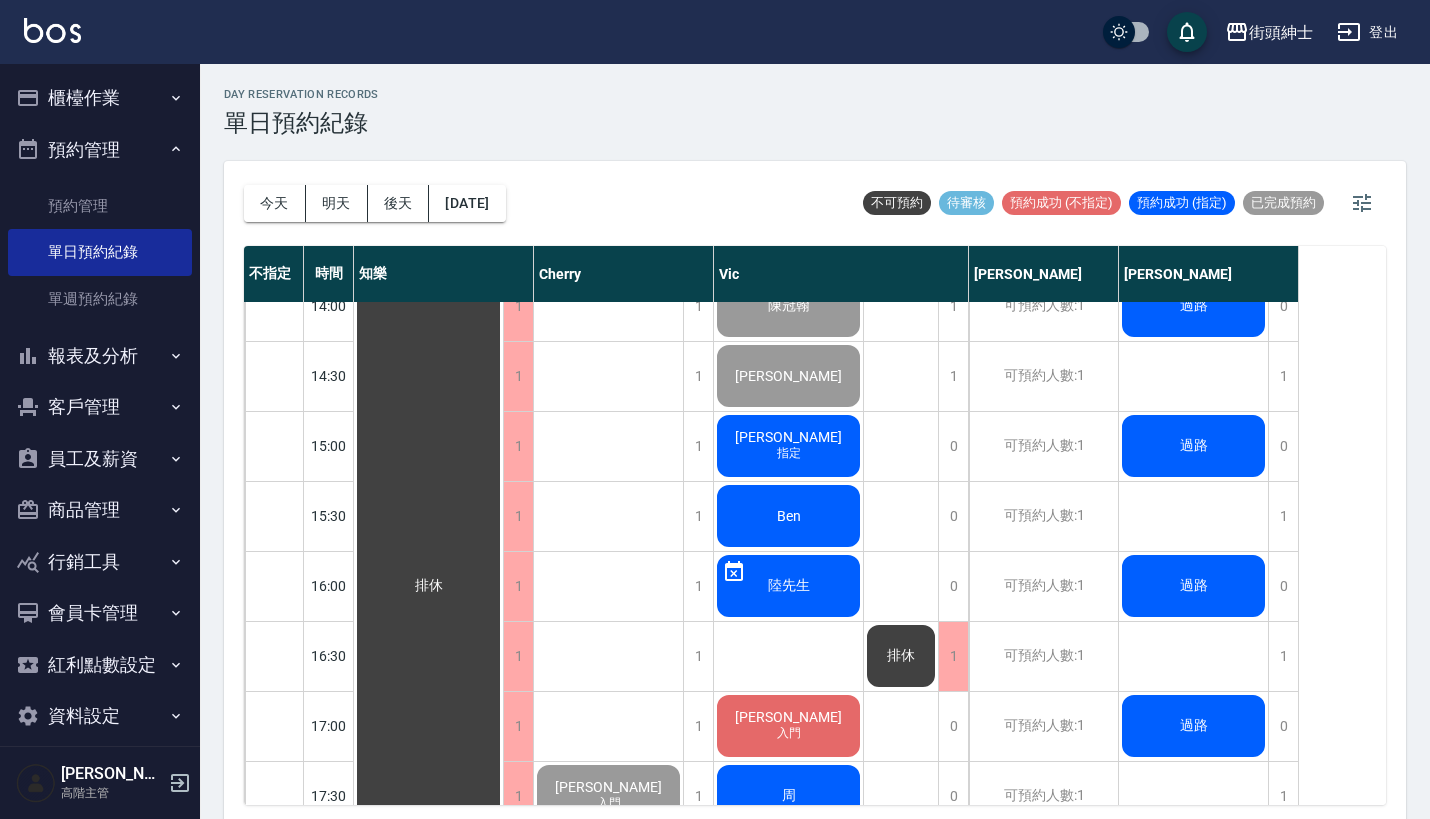 click on "指定" at bounding box center (609, 174) 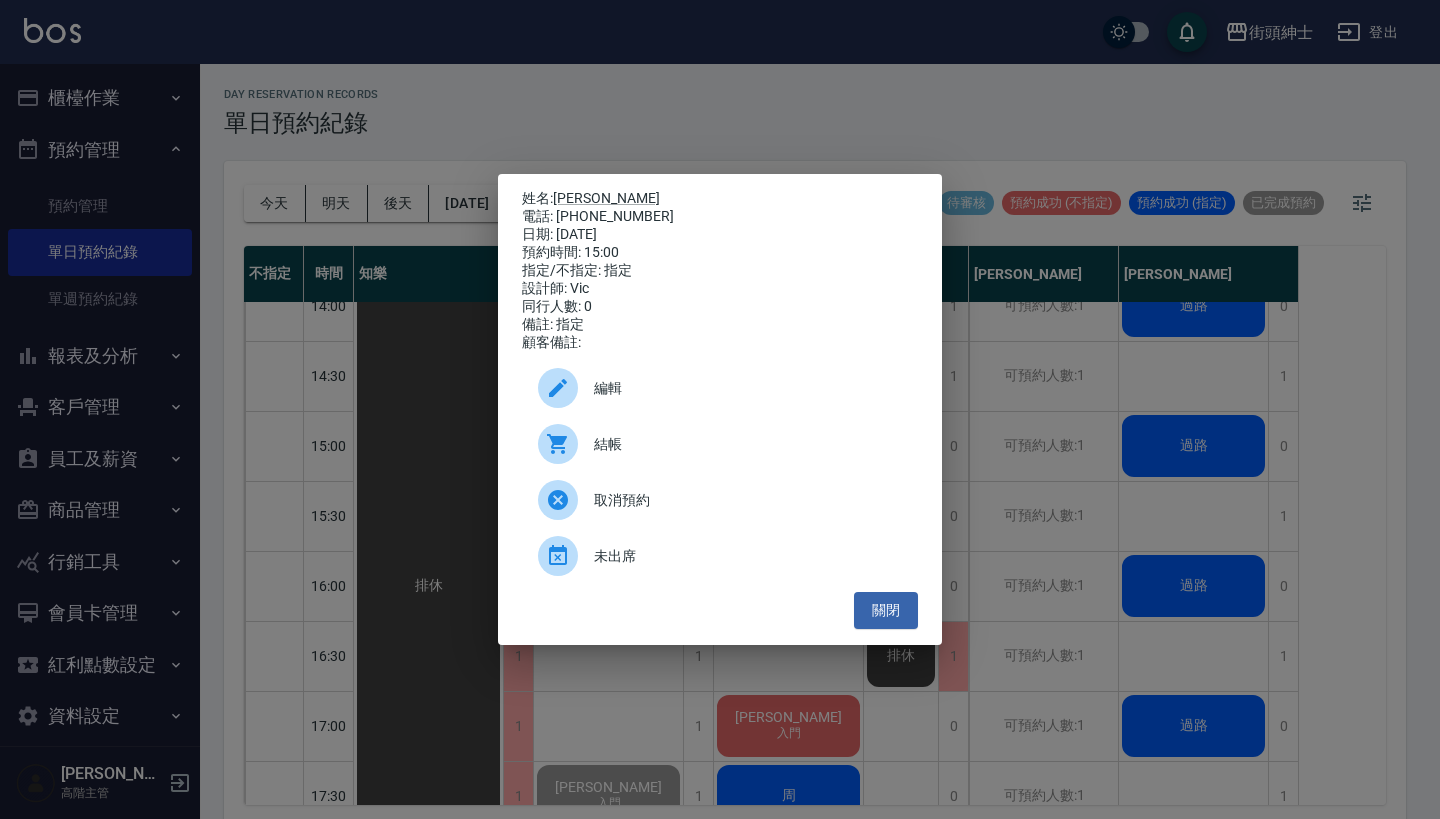 click on "結帳" at bounding box center (720, 444) 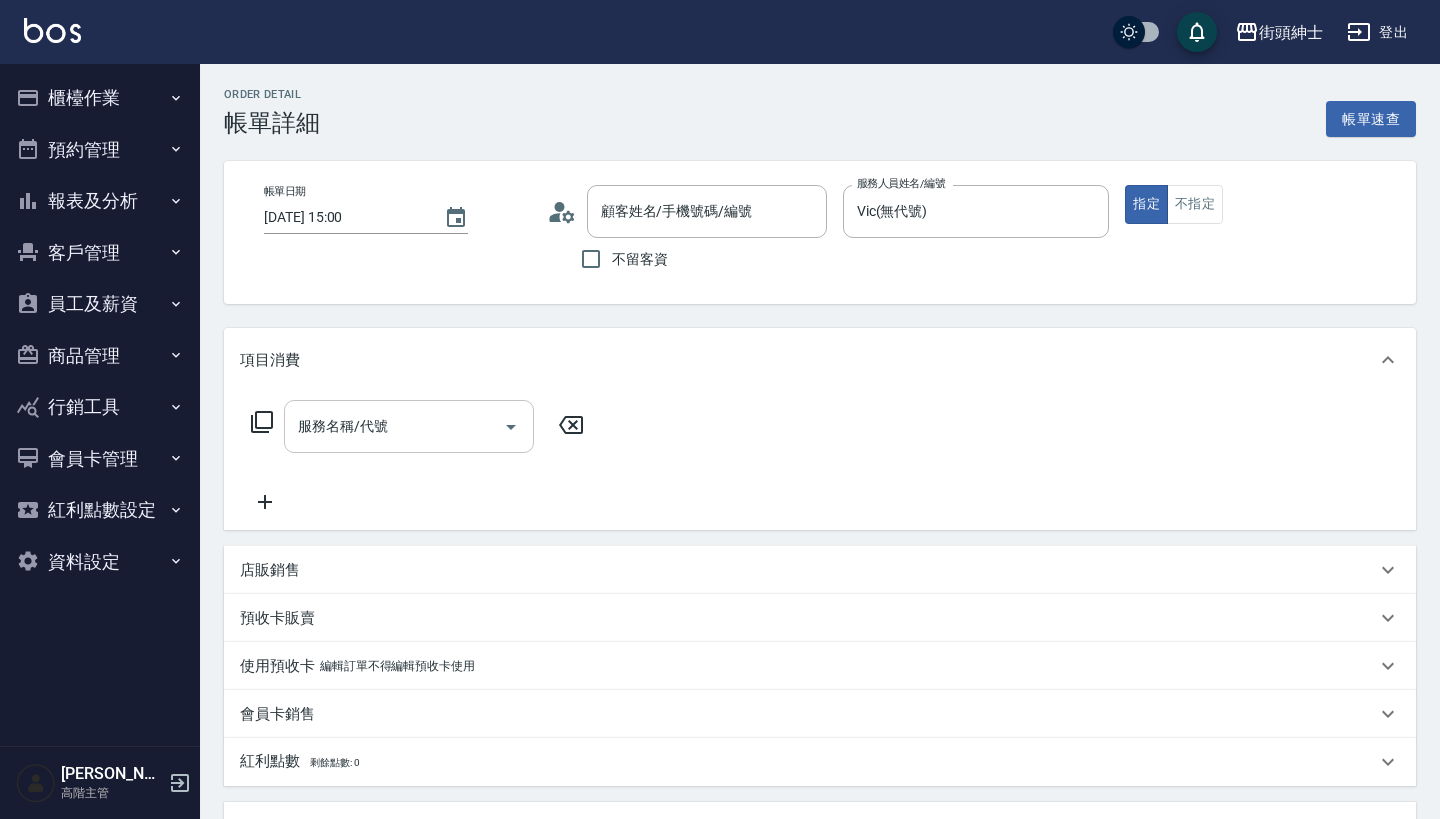 type on "[PERSON_NAME]/0929299953/null" 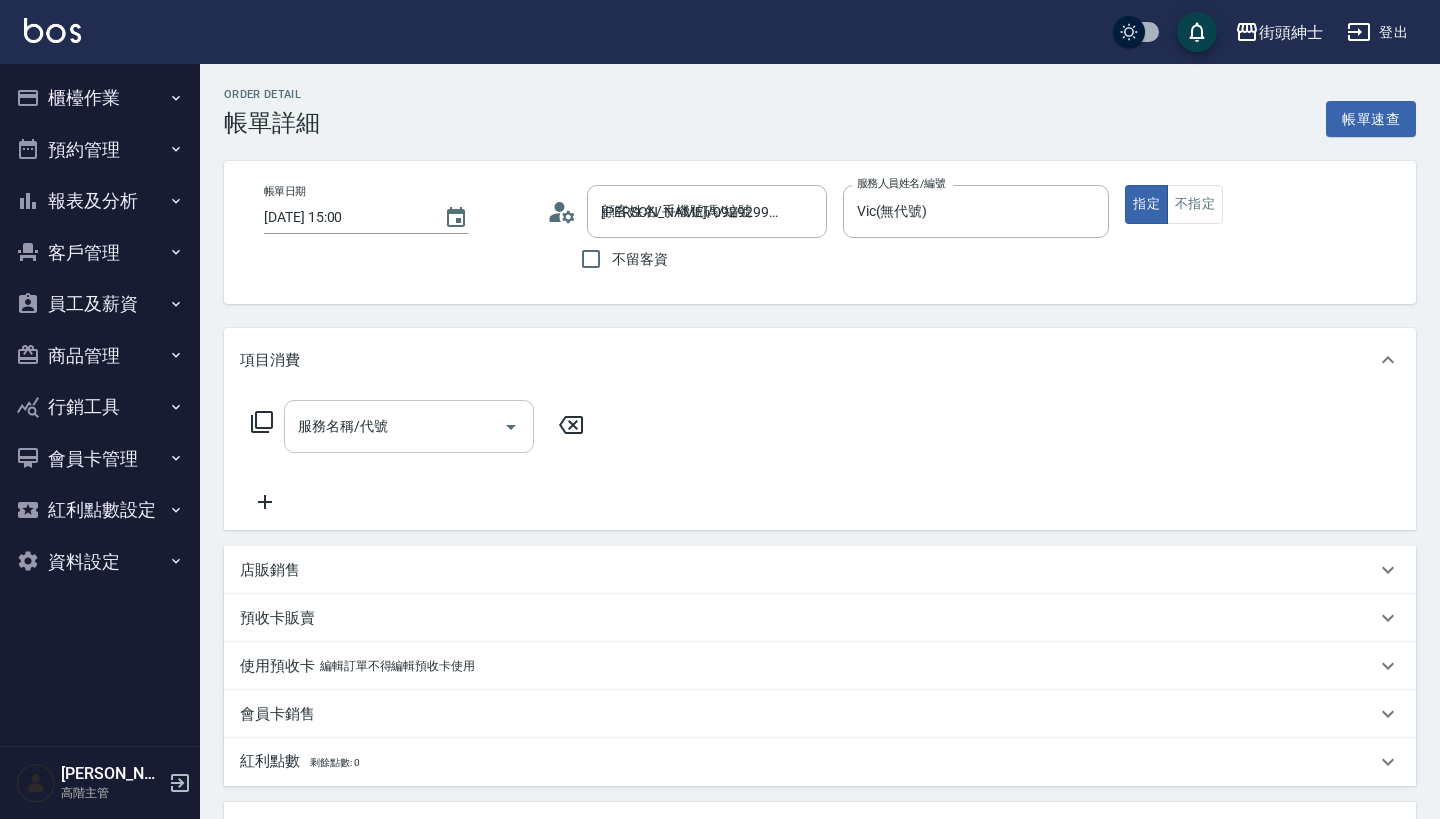 scroll, scrollTop: 0, scrollLeft: 0, axis: both 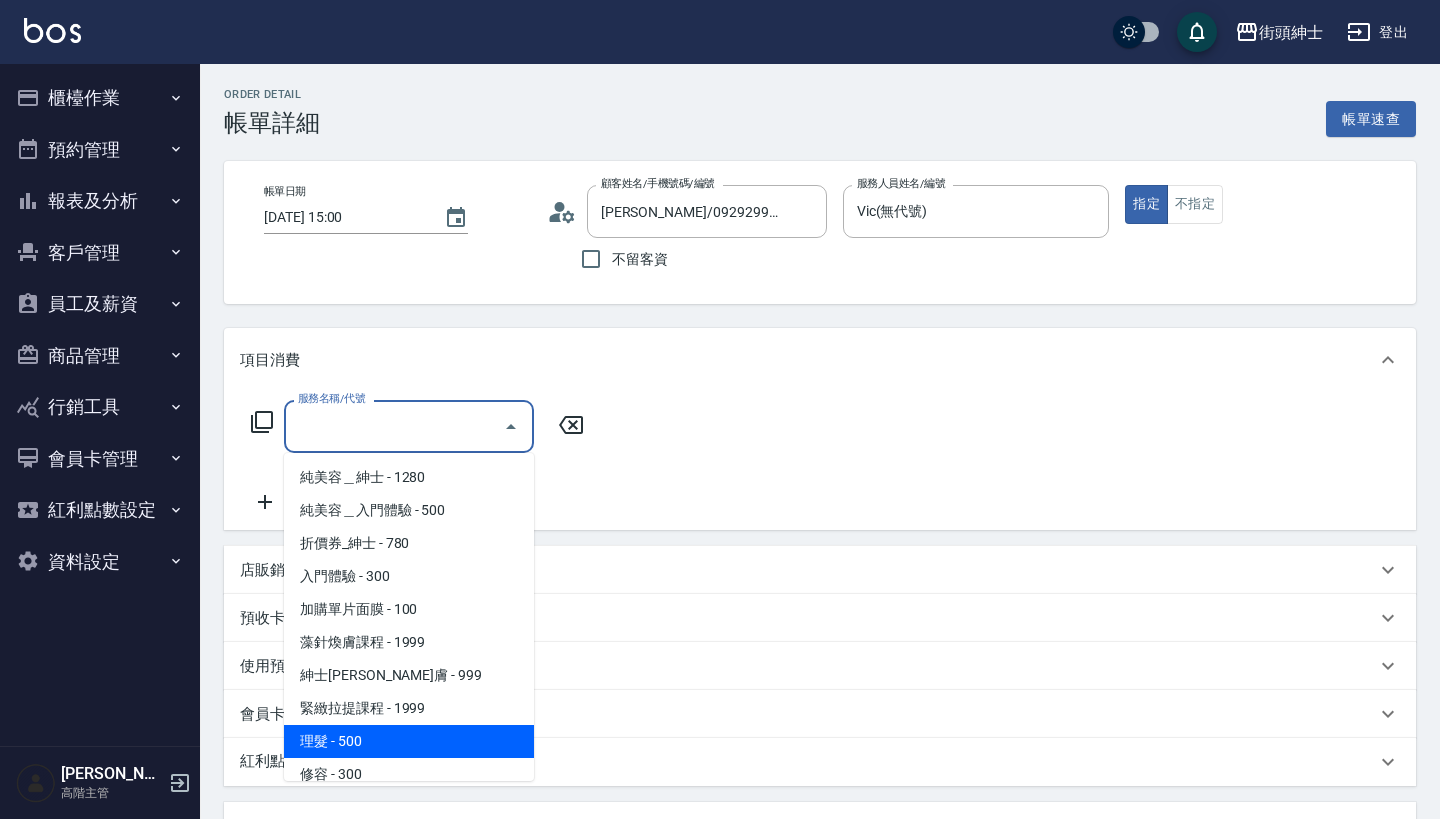 click on "理髮 - 500" at bounding box center [409, 741] 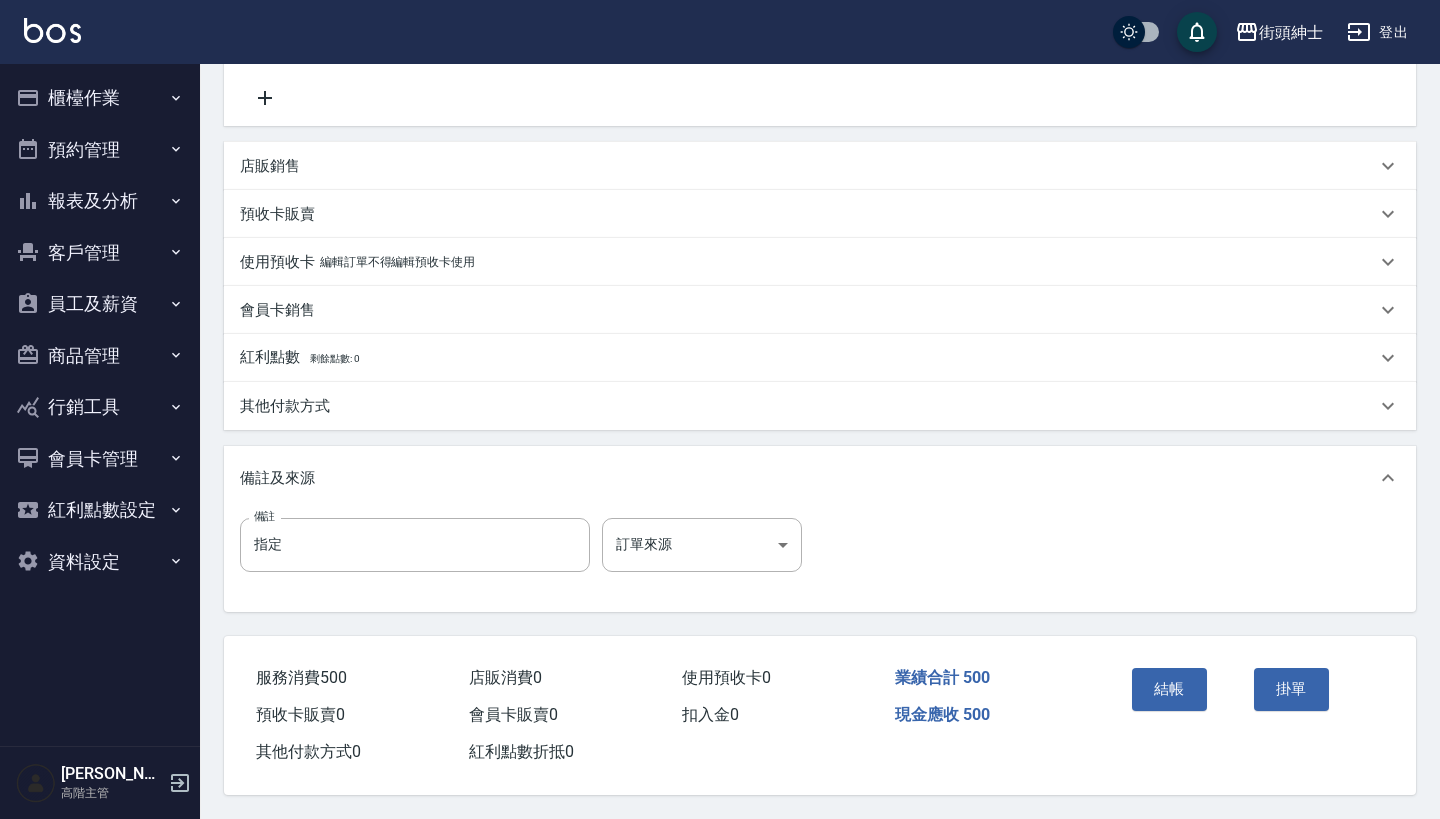 scroll, scrollTop: 414, scrollLeft: 0, axis: vertical 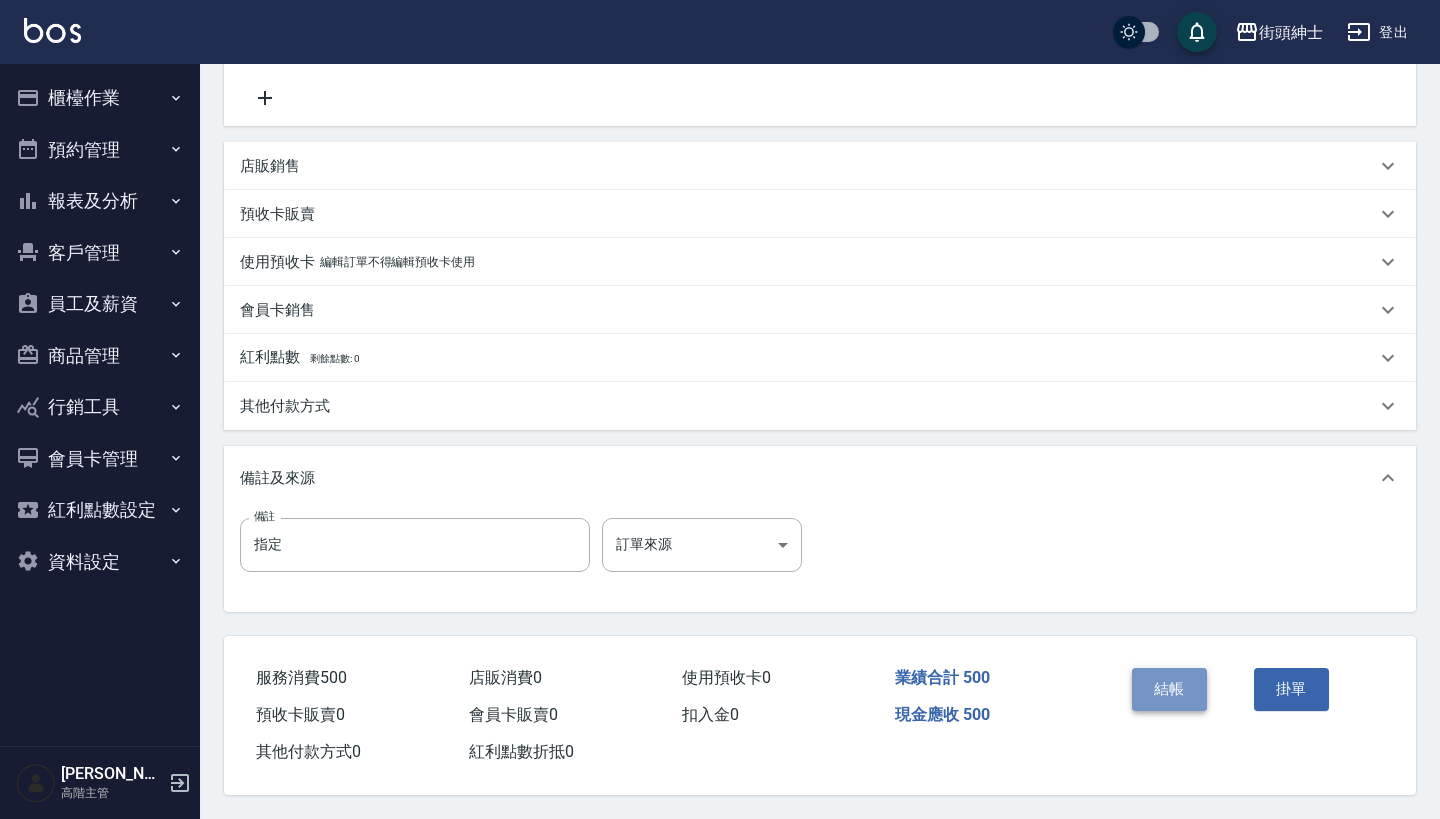 click on "結帳" at bounding box center [1169, 689] 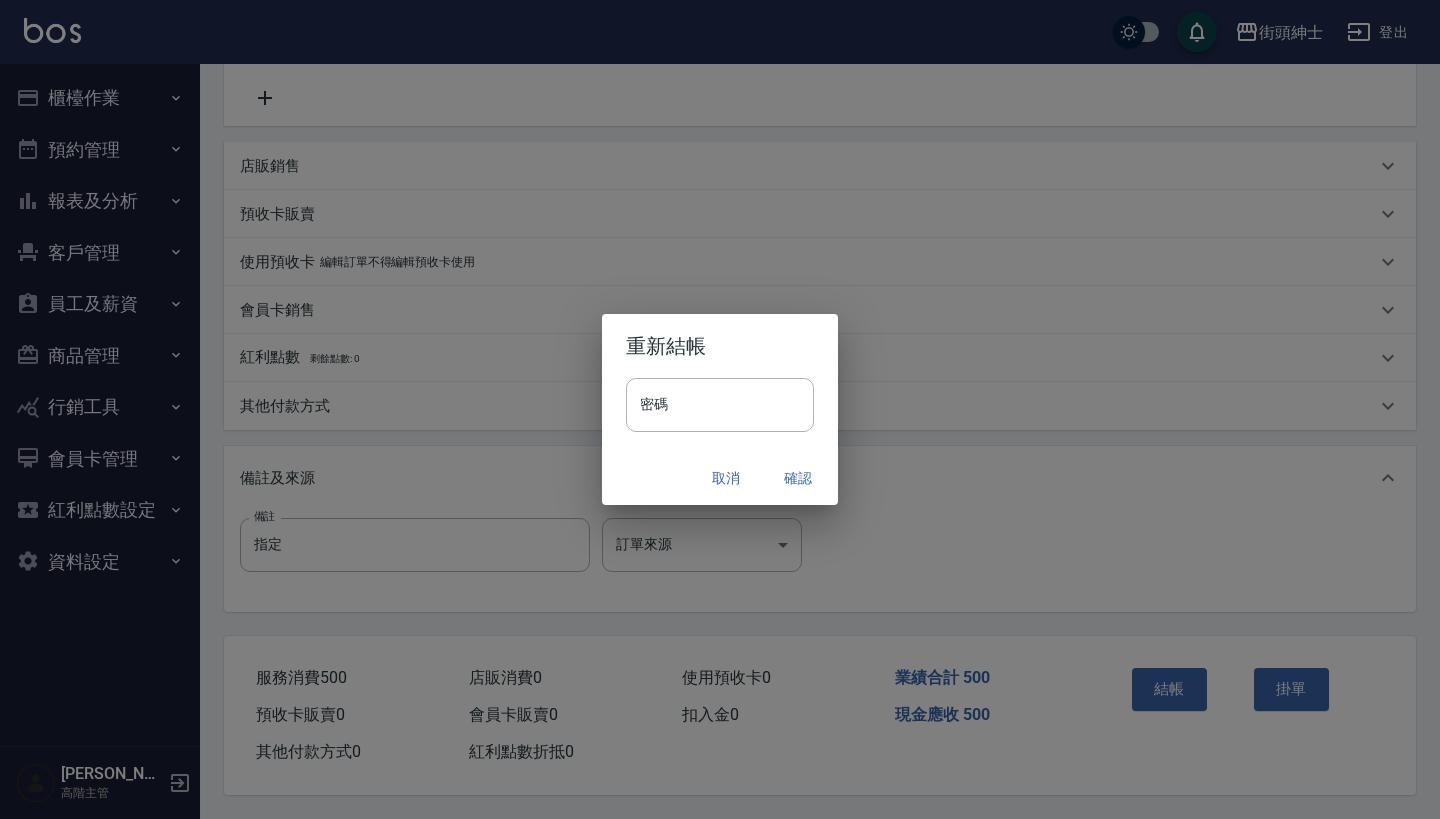 click on "確認" at bounding box center (798, 478) 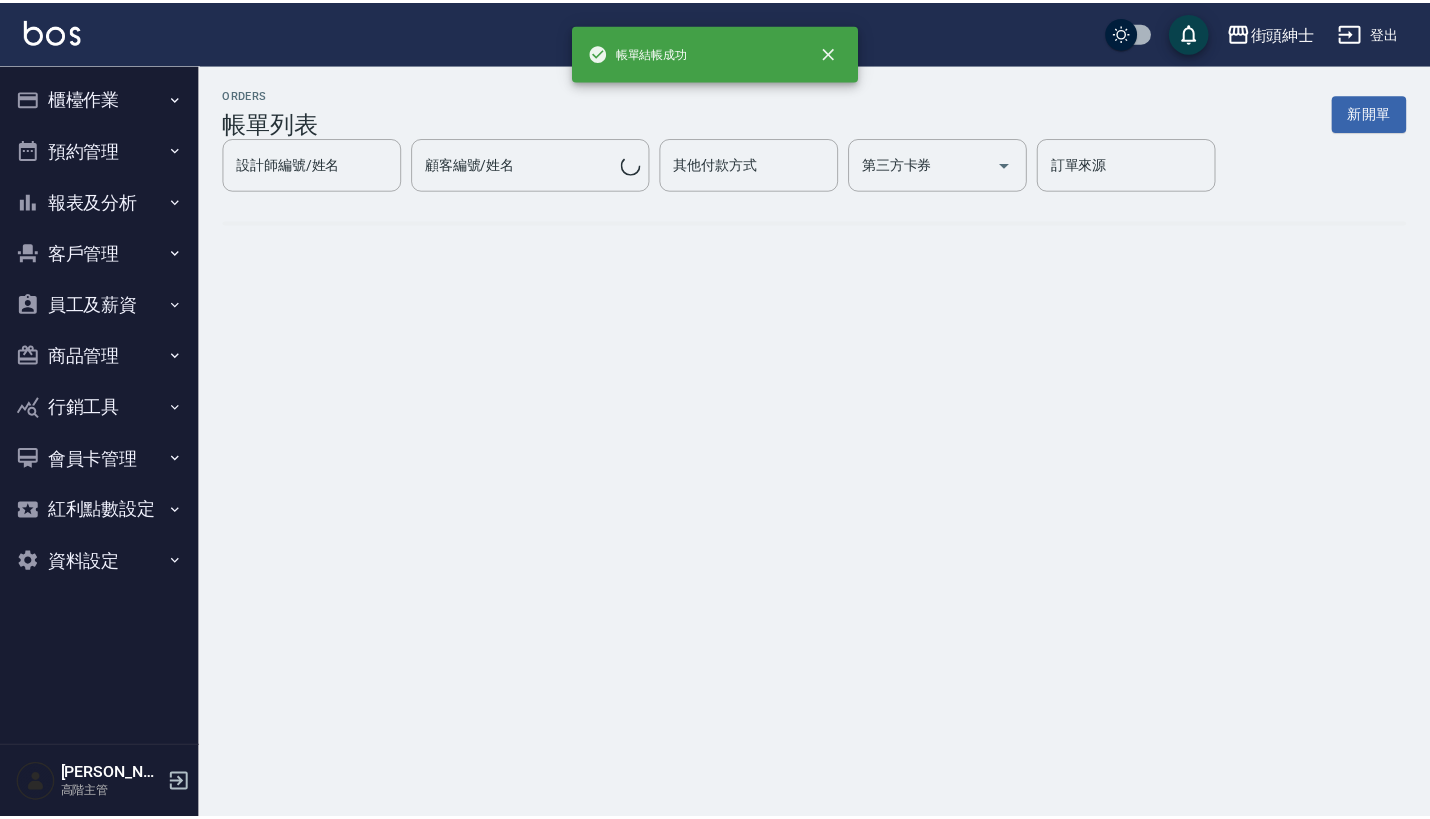 scroll, scrollTop: 0, scrollLeft: 0, axis: both 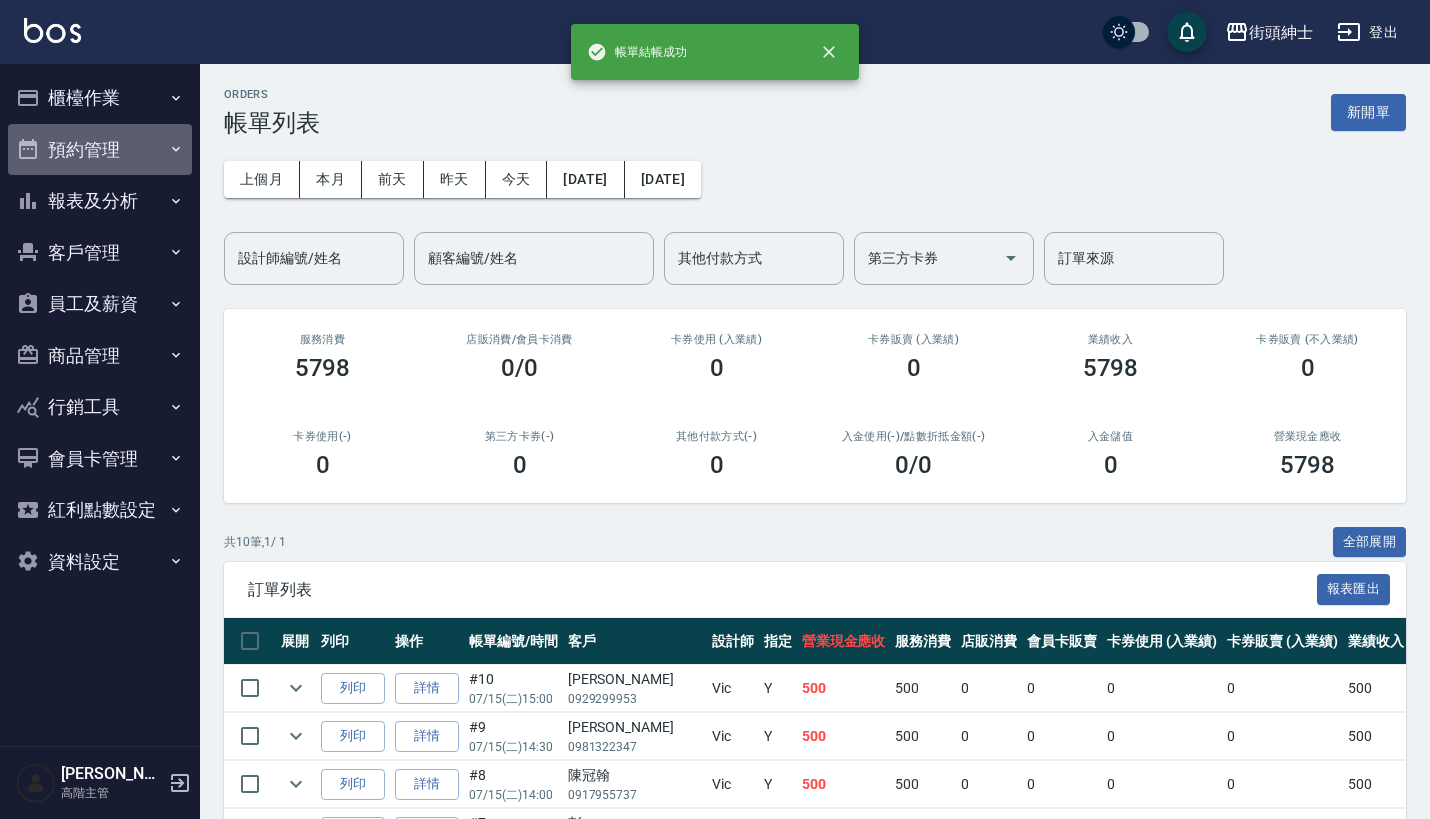 click on "預約管理" at bounding box center [100, 150] 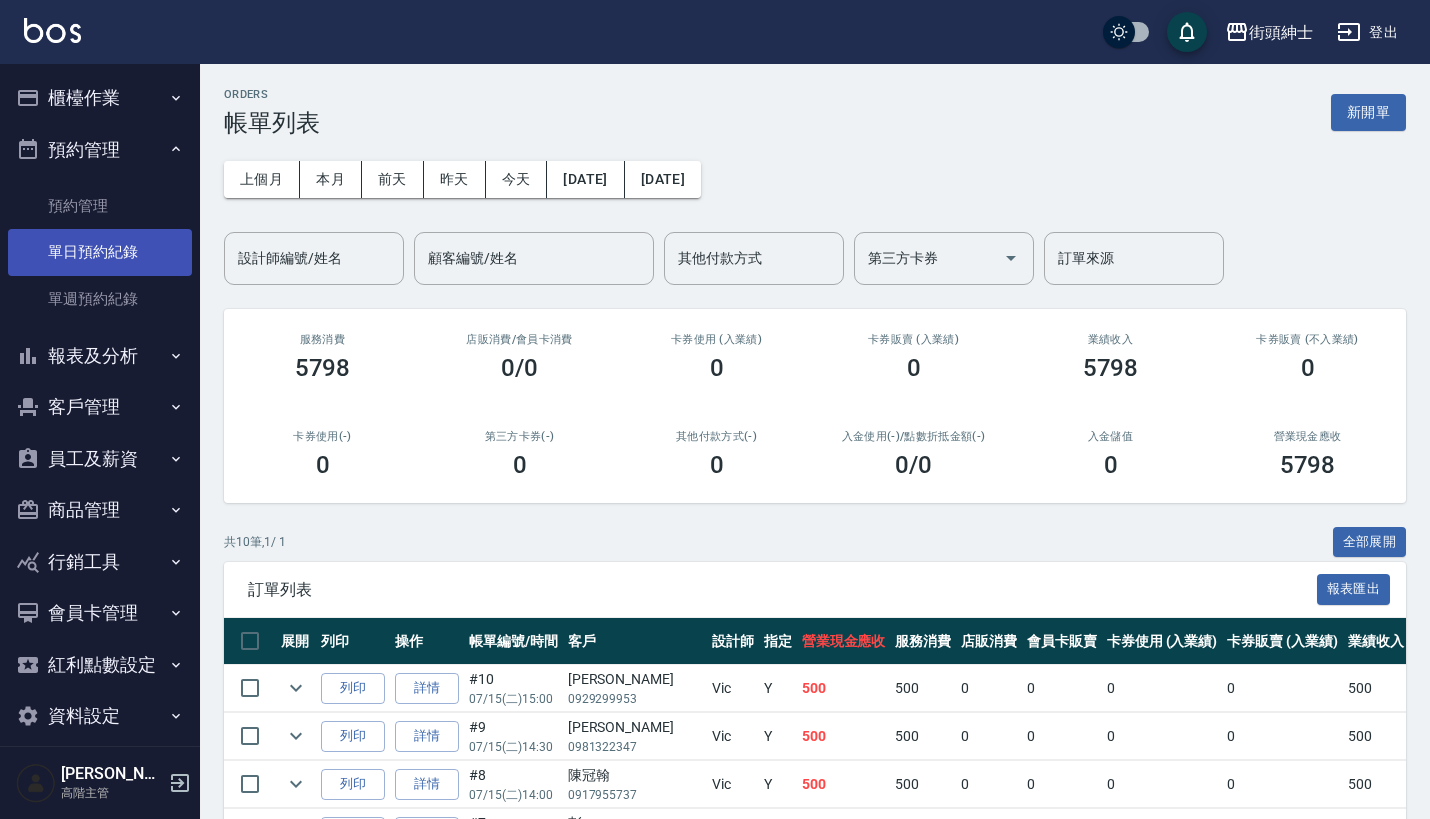 click on "單日預約紀錄" at bounding box center (100, 252) 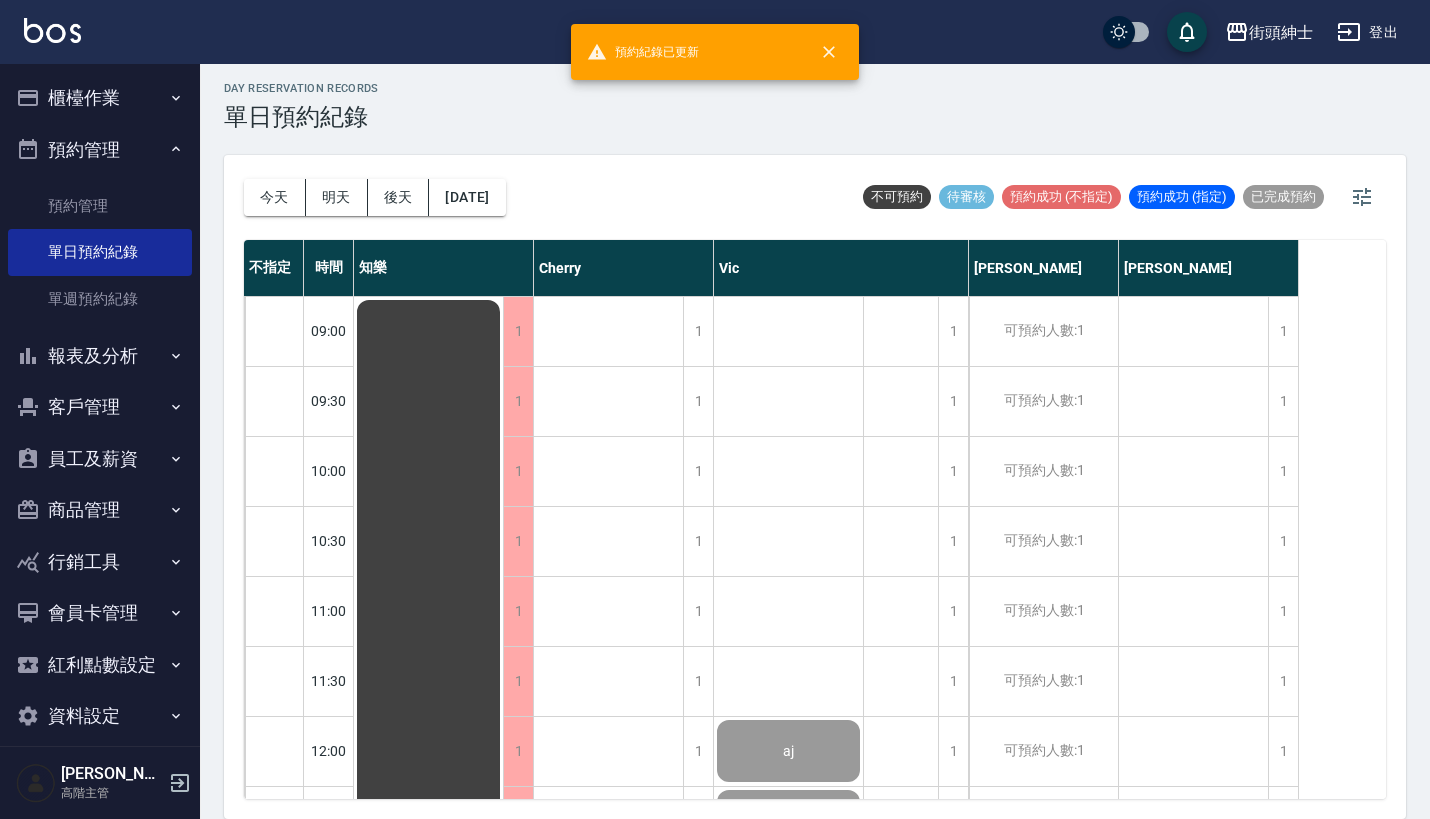 scroll, scrollTop: 9, scrollLeft: 0, axis: vertical 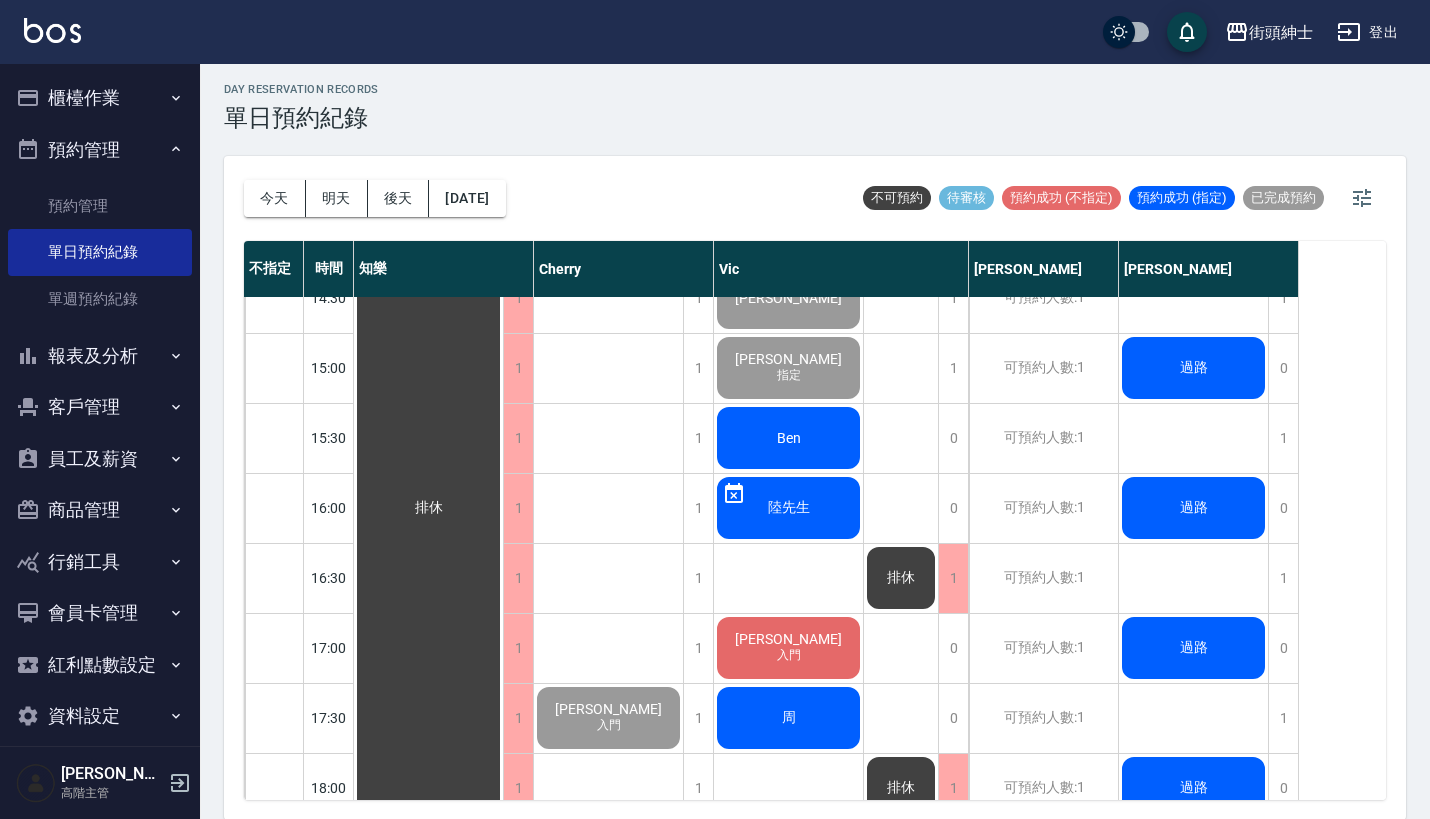 click on "Ben" at bounding box center (428, 508) 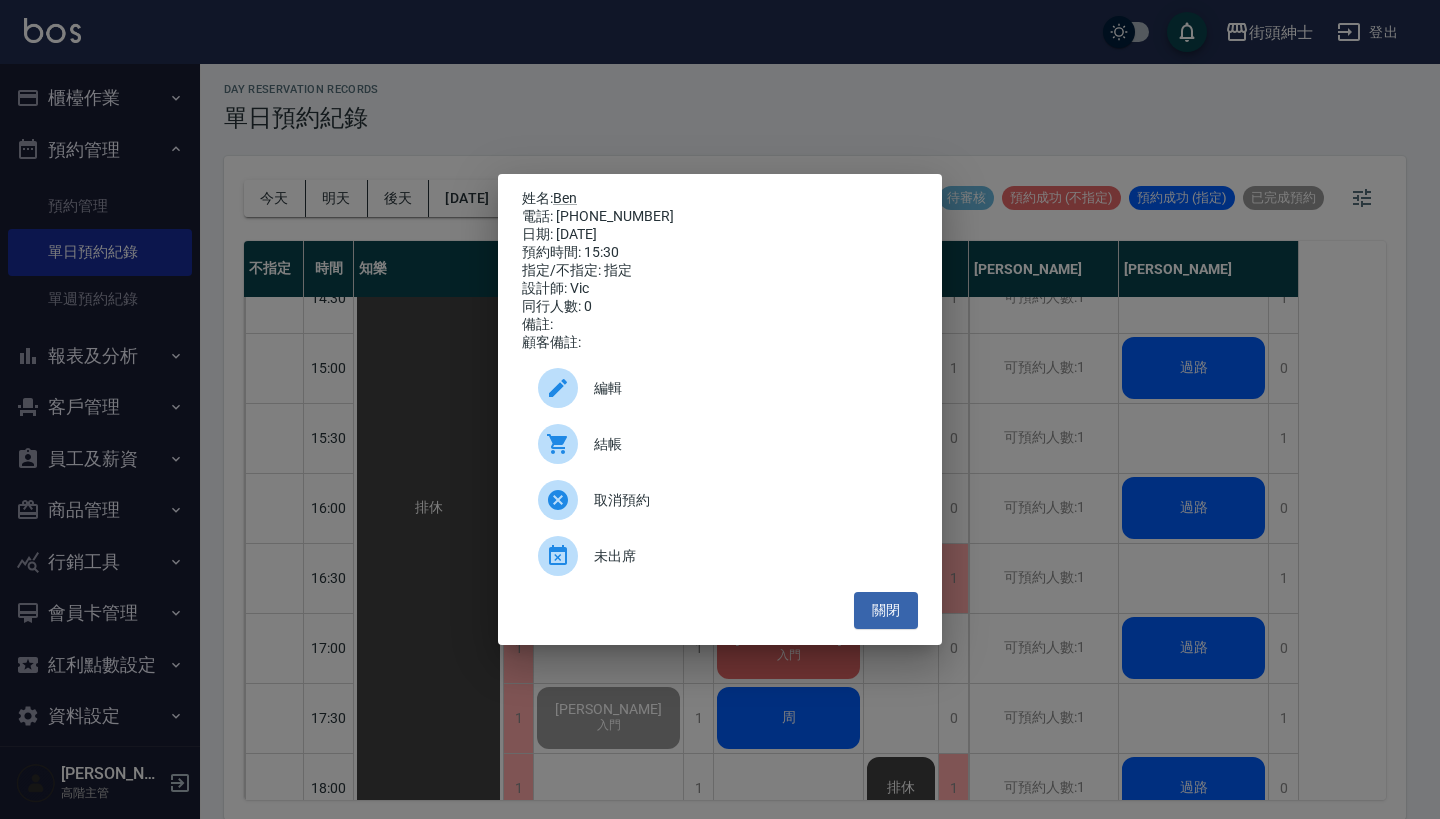 click on "結帳" at bounding box center (748, 444) 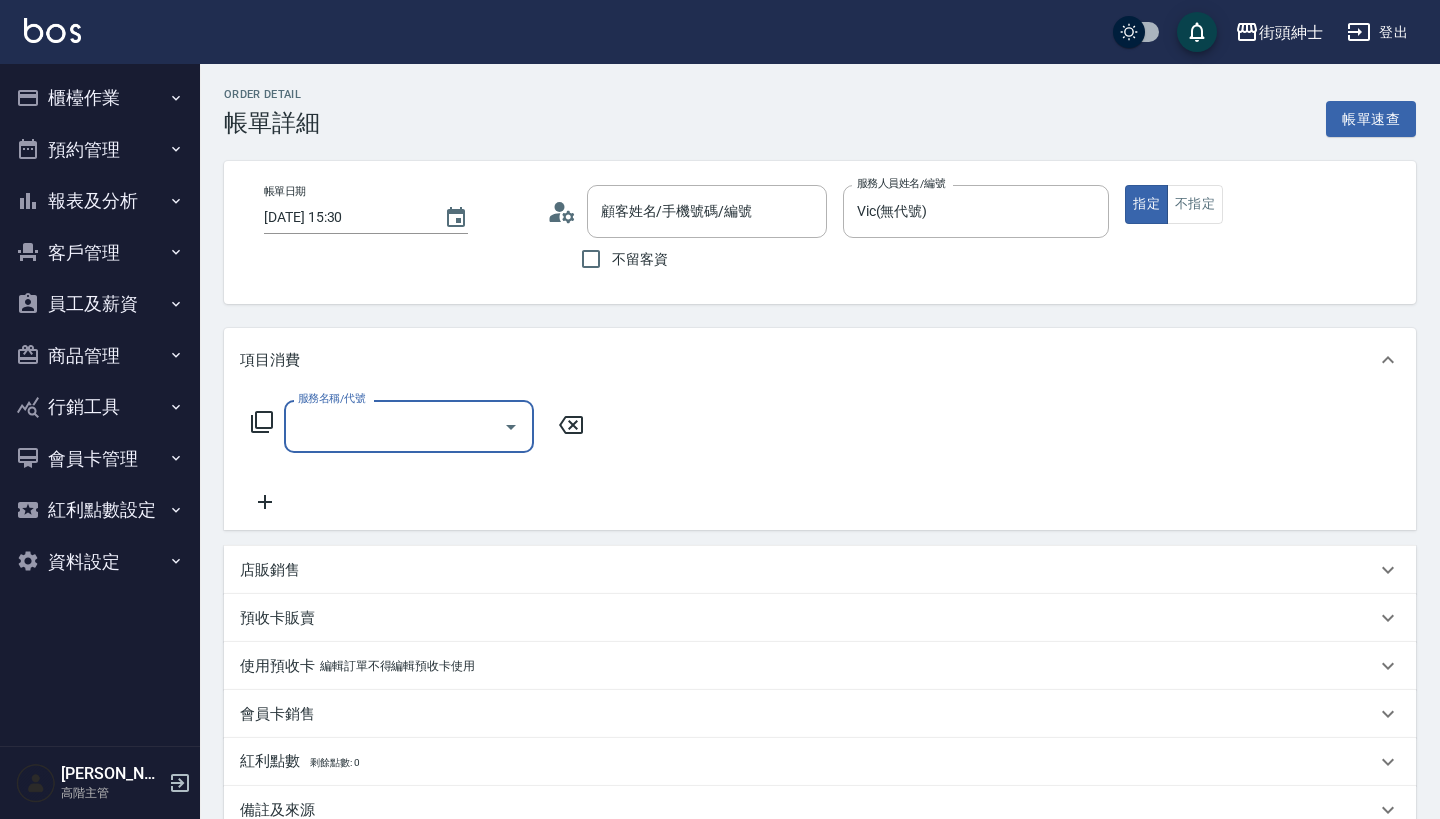scroll, scrollTop: 0, scrollLeft: 0, axis: both 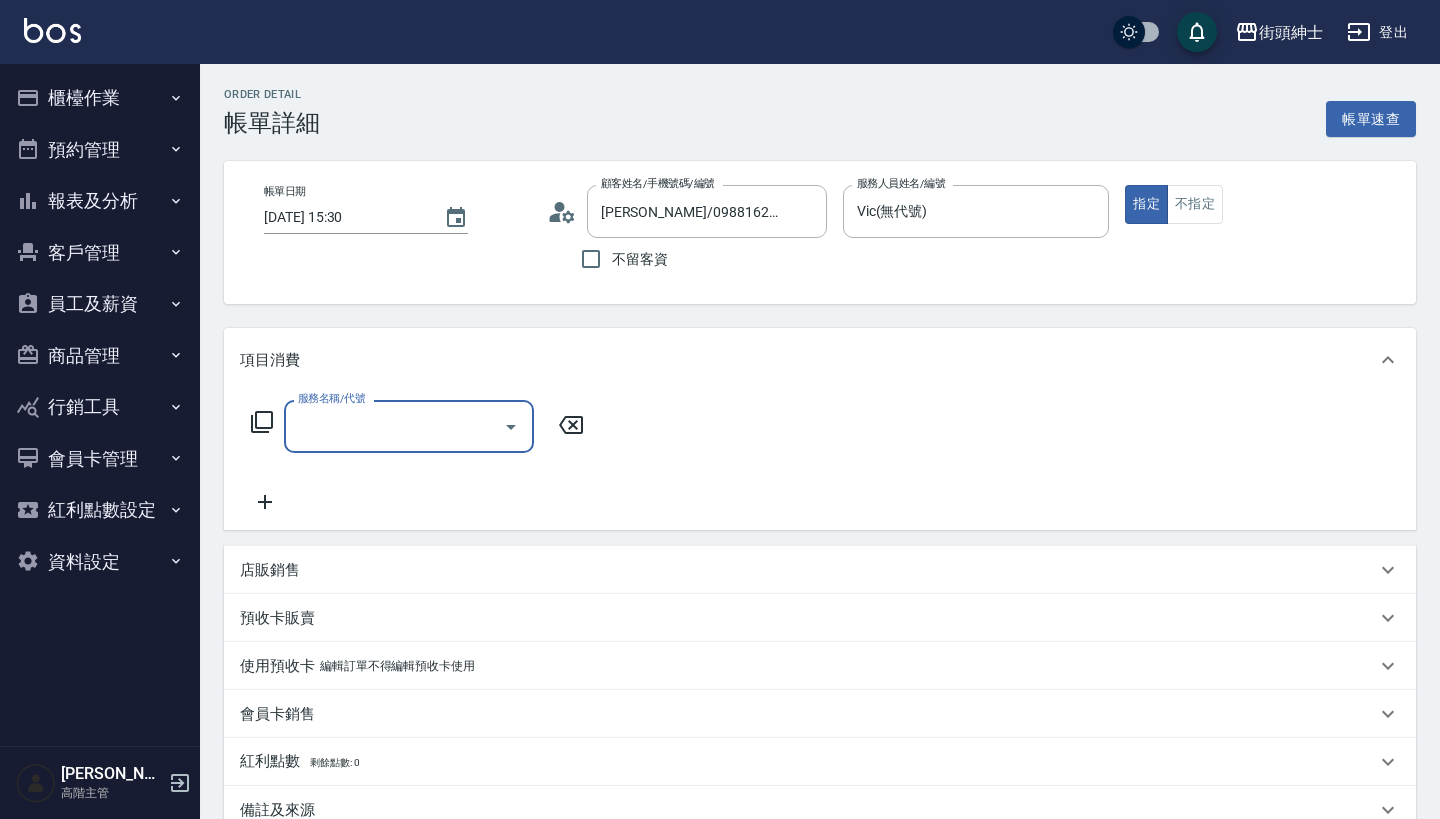 click on "服務名稱/代號" at bounding box center [409, 426] 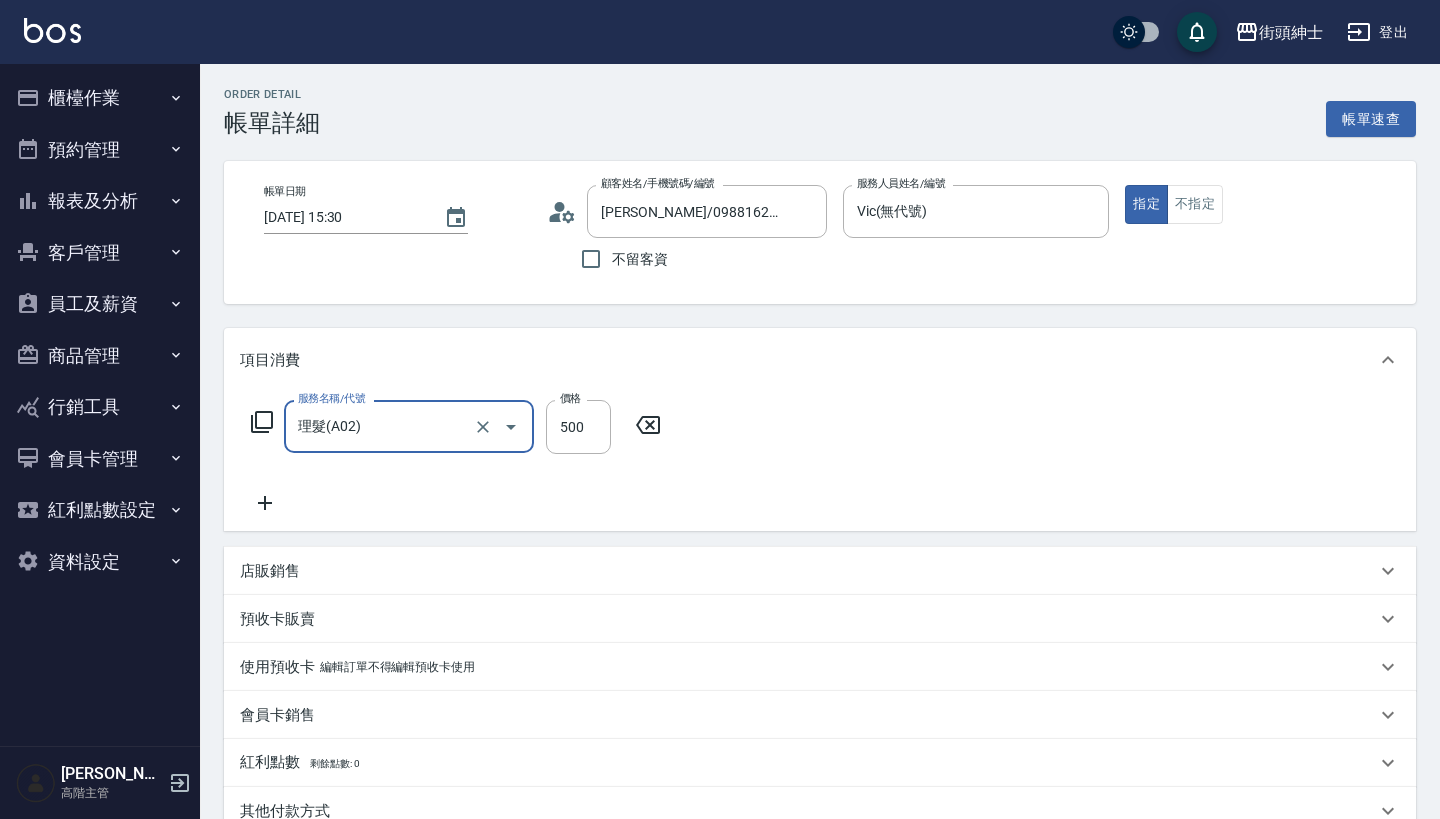 type on "理髮(A02)" 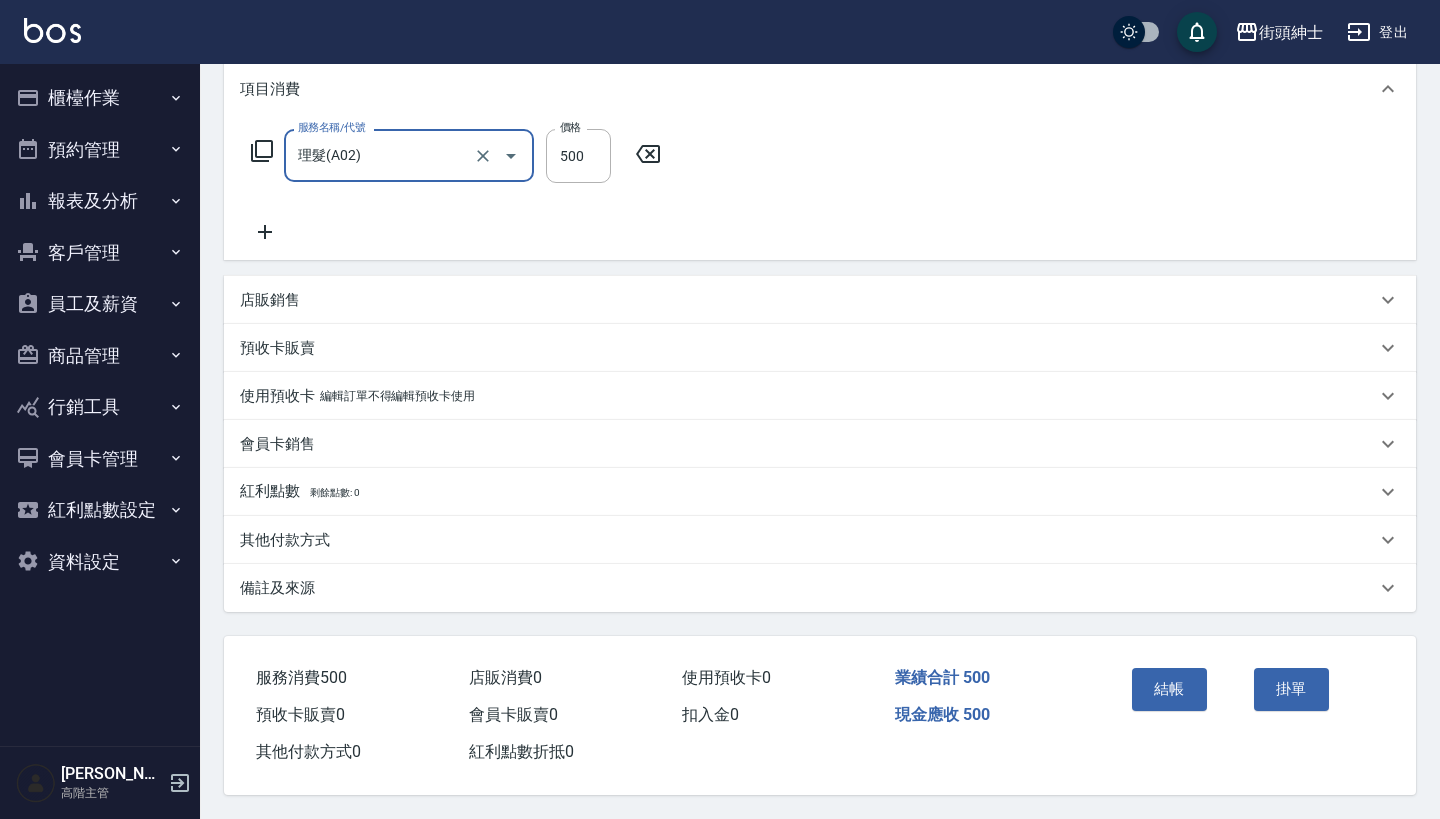 scroll, scrollTop: 280, scrollLeft: 0, axis: vertical 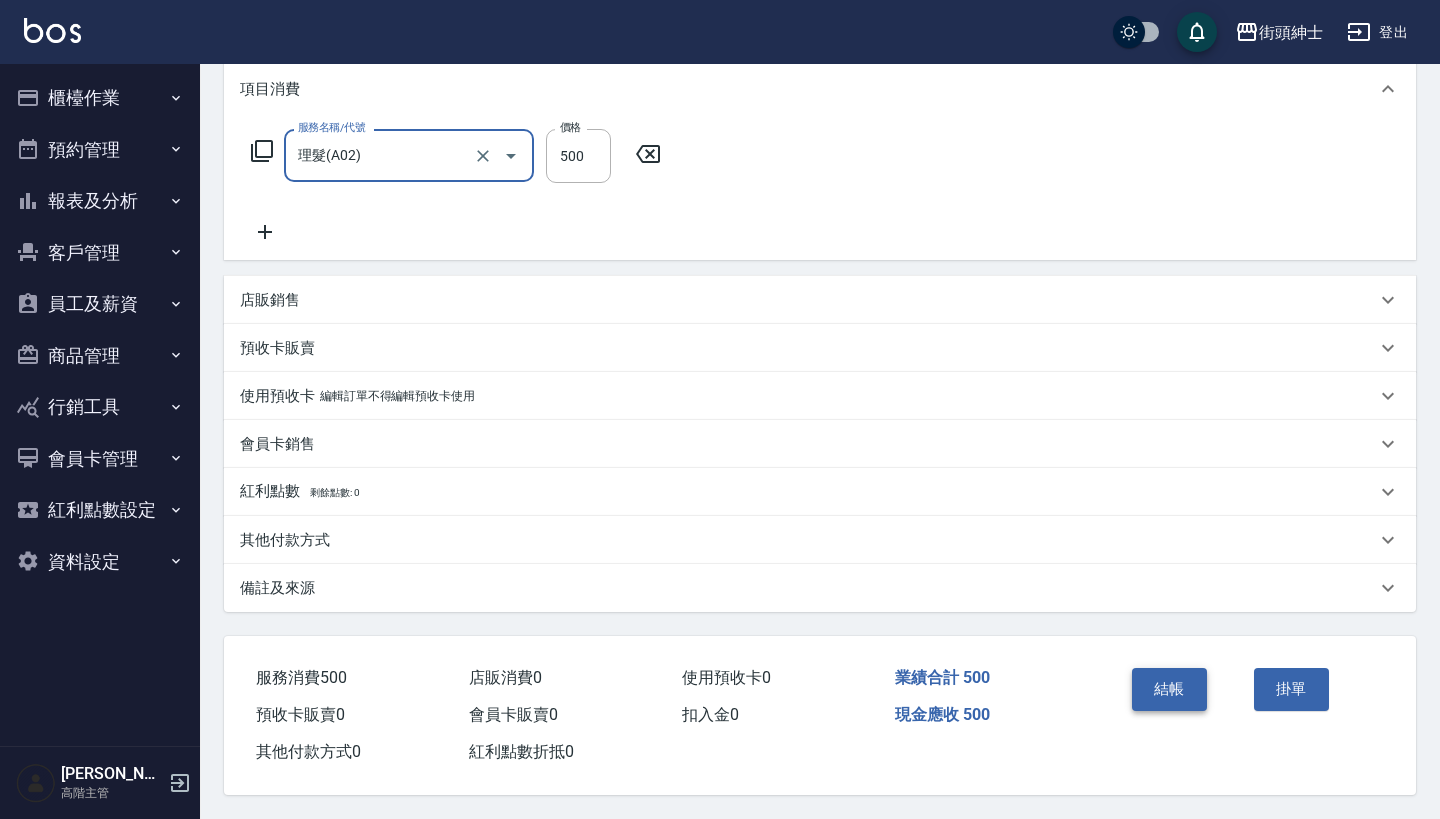 click on "結帳" at bounding box center (1169, 689) 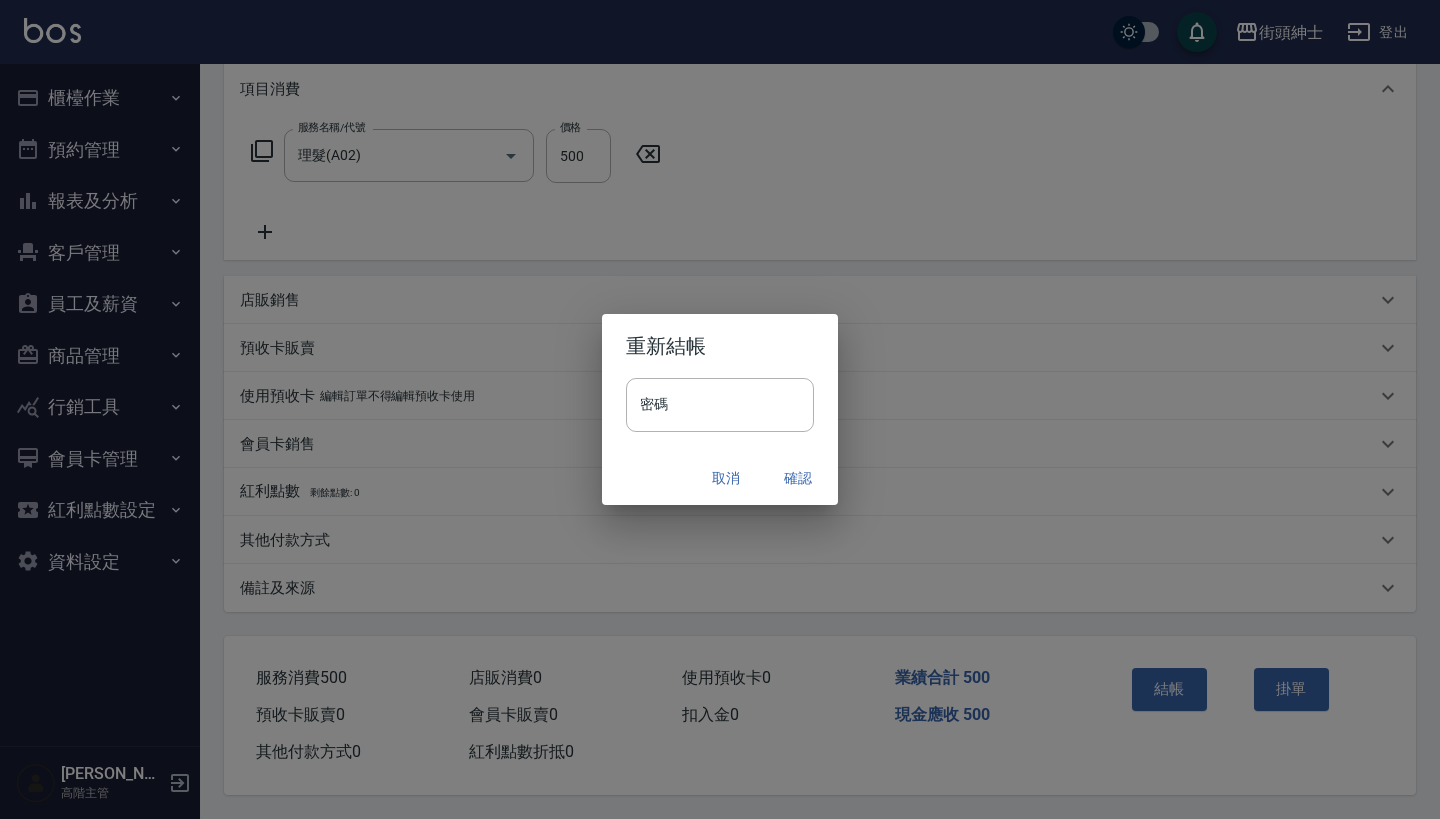 click on "確認" at bounding box center [798, 478] 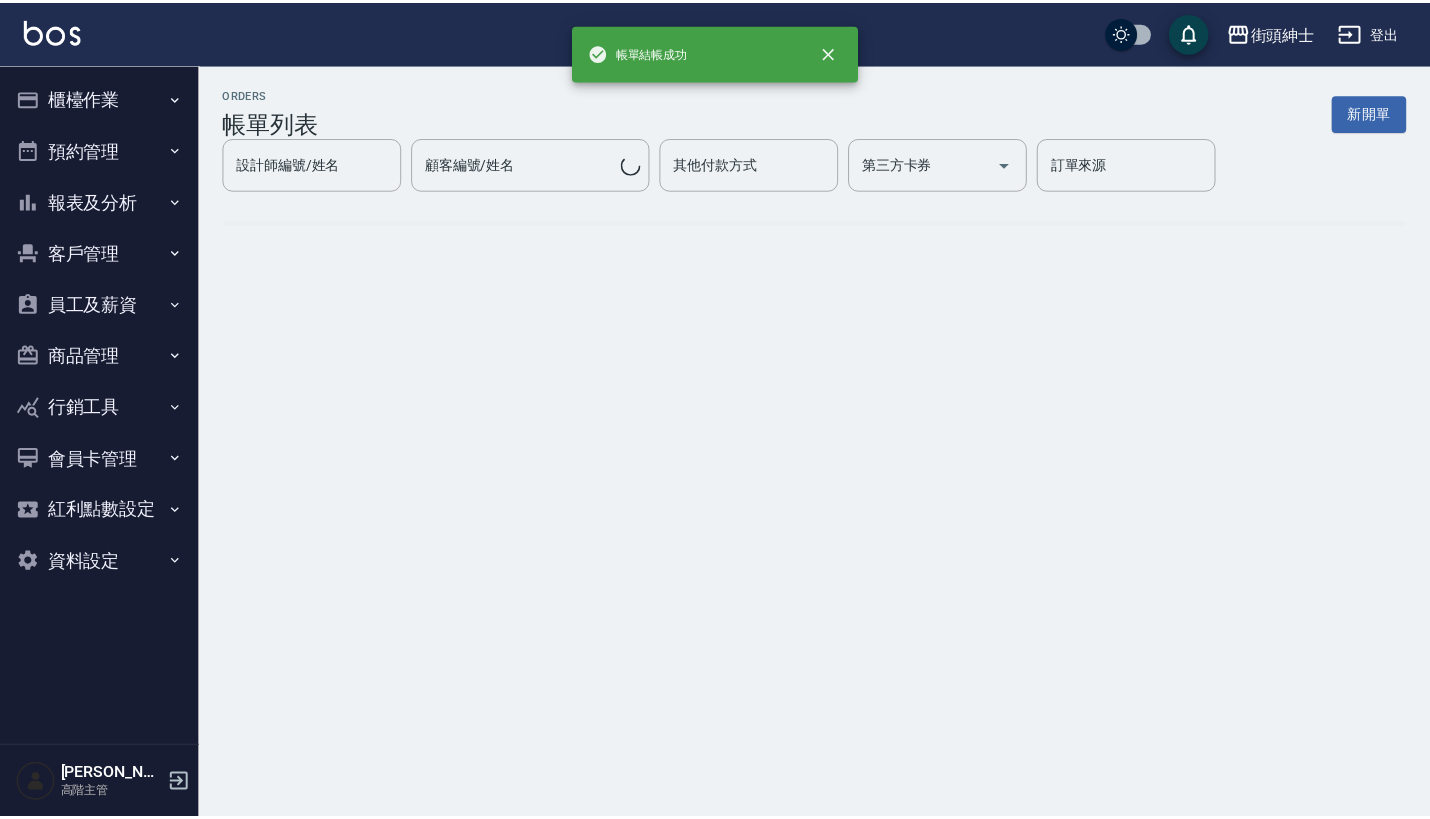 scroll, scrollTop: 0, scrollLeft: 0, axis: both 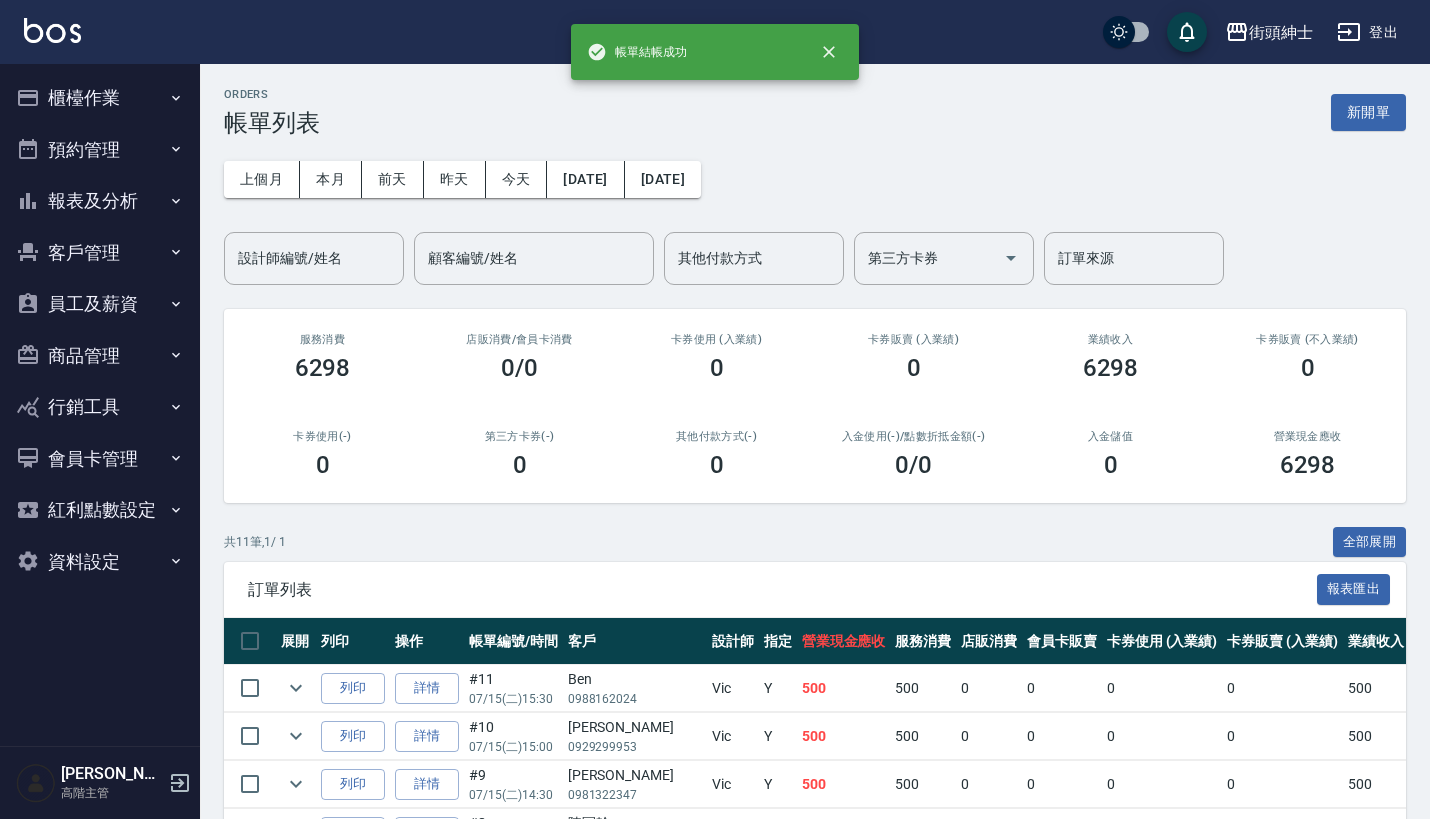 click on "預約管理" at bounding box center (100, 150) 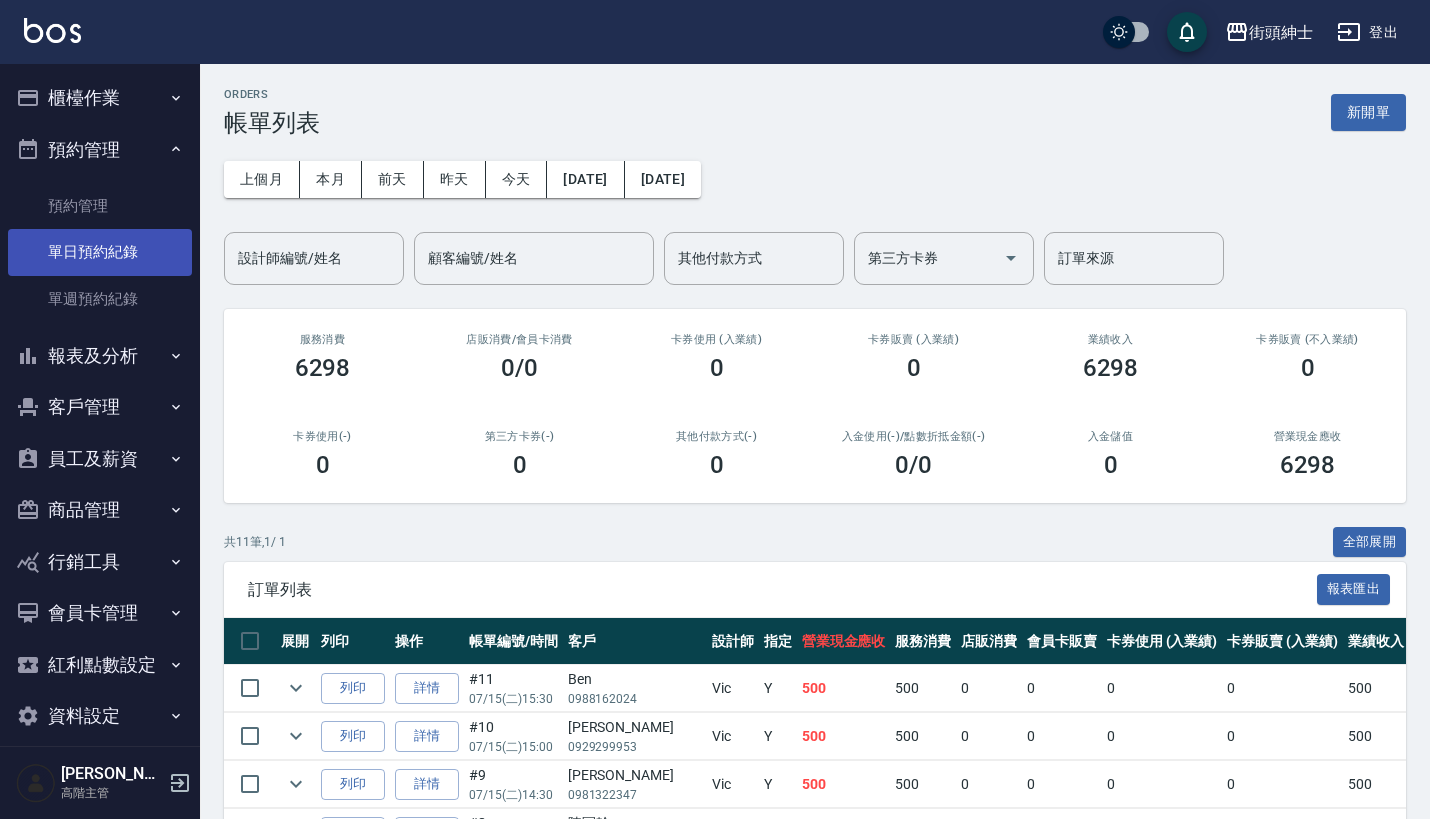 click on "單日預約紀錄" at bounding box center [100, 252] 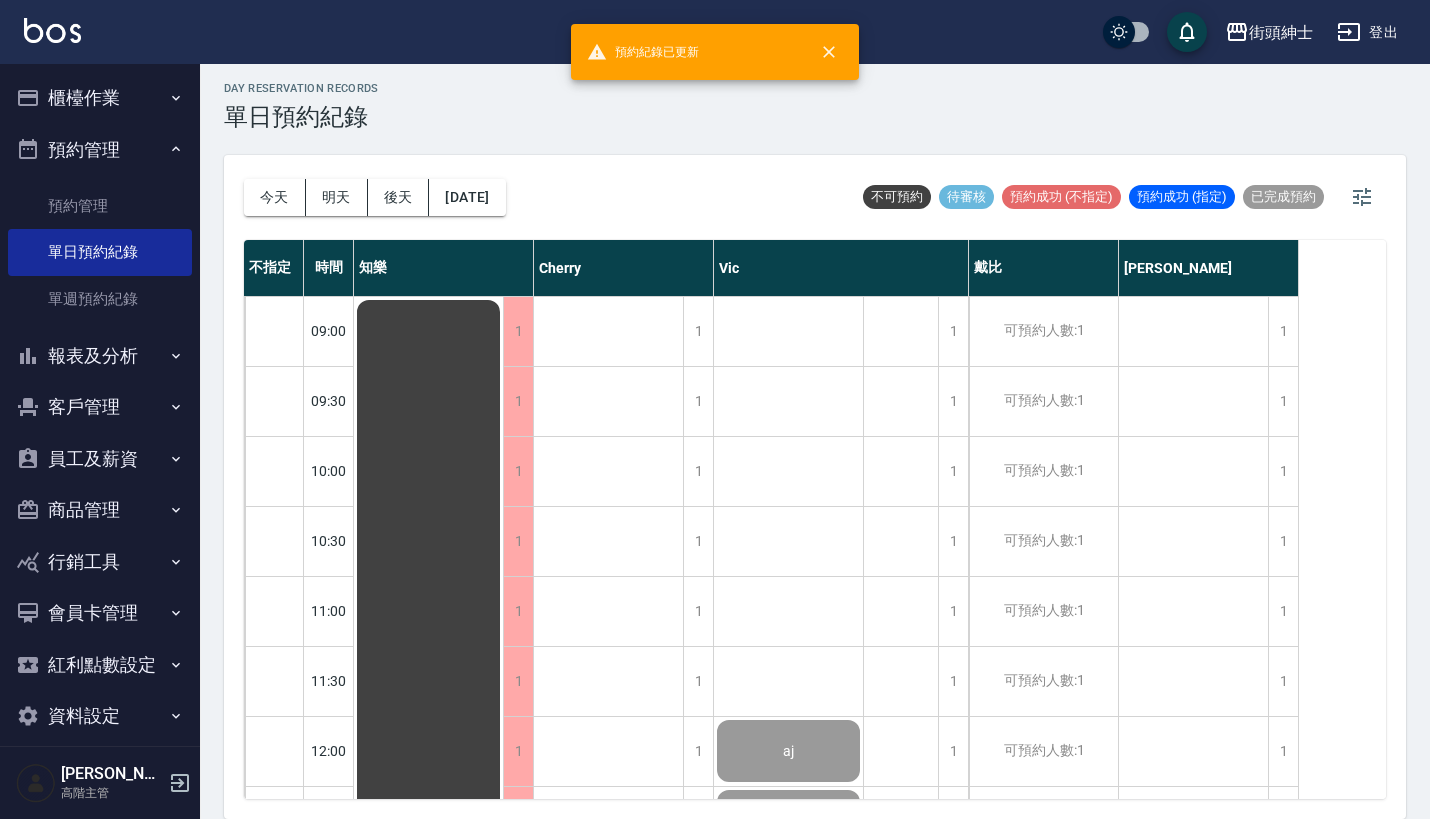 scroll, scrollTop: 6, scrollLeft: 0, axis: vertical 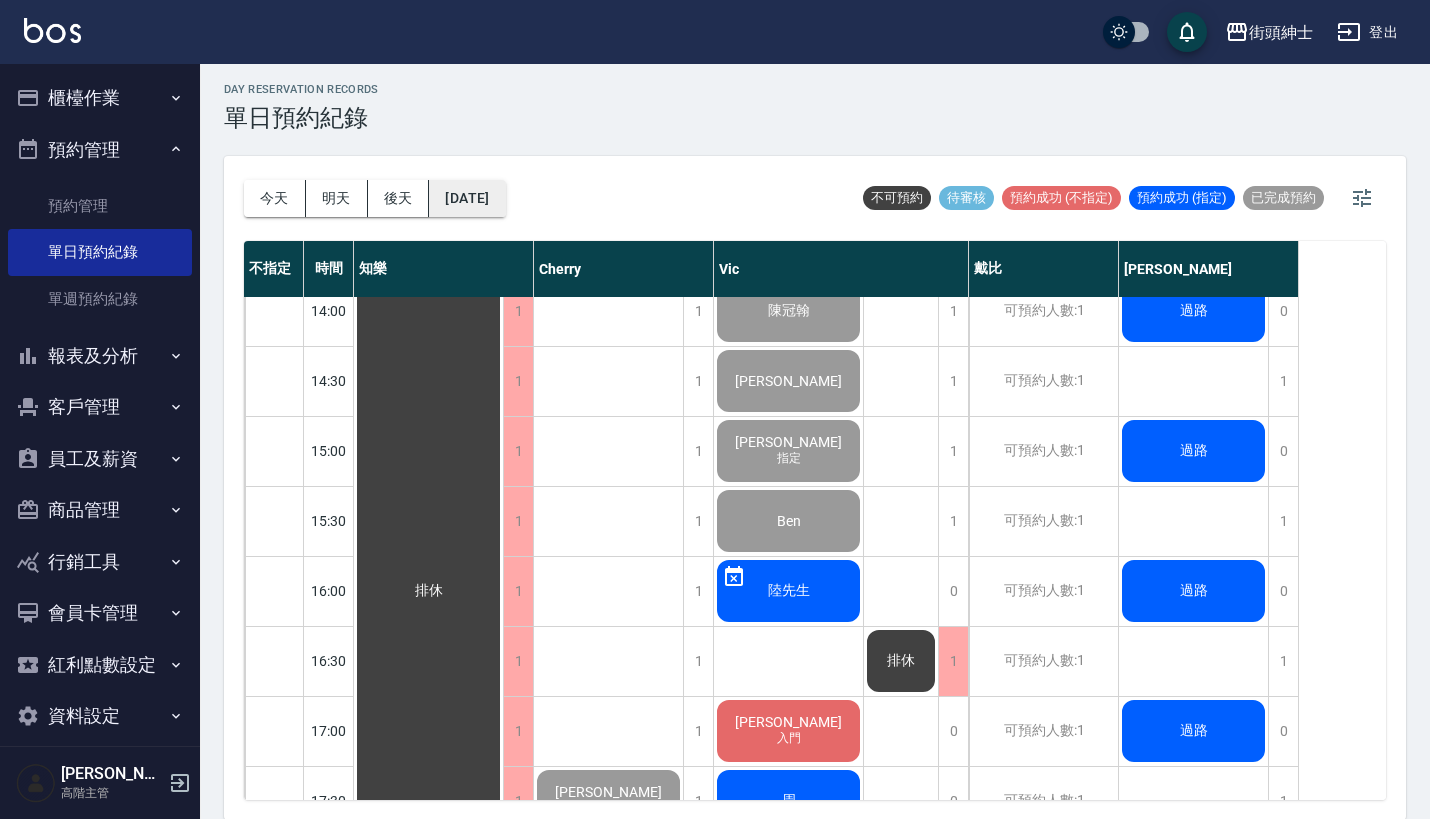 click on "[DATE]" at bounding box center (467, 198) 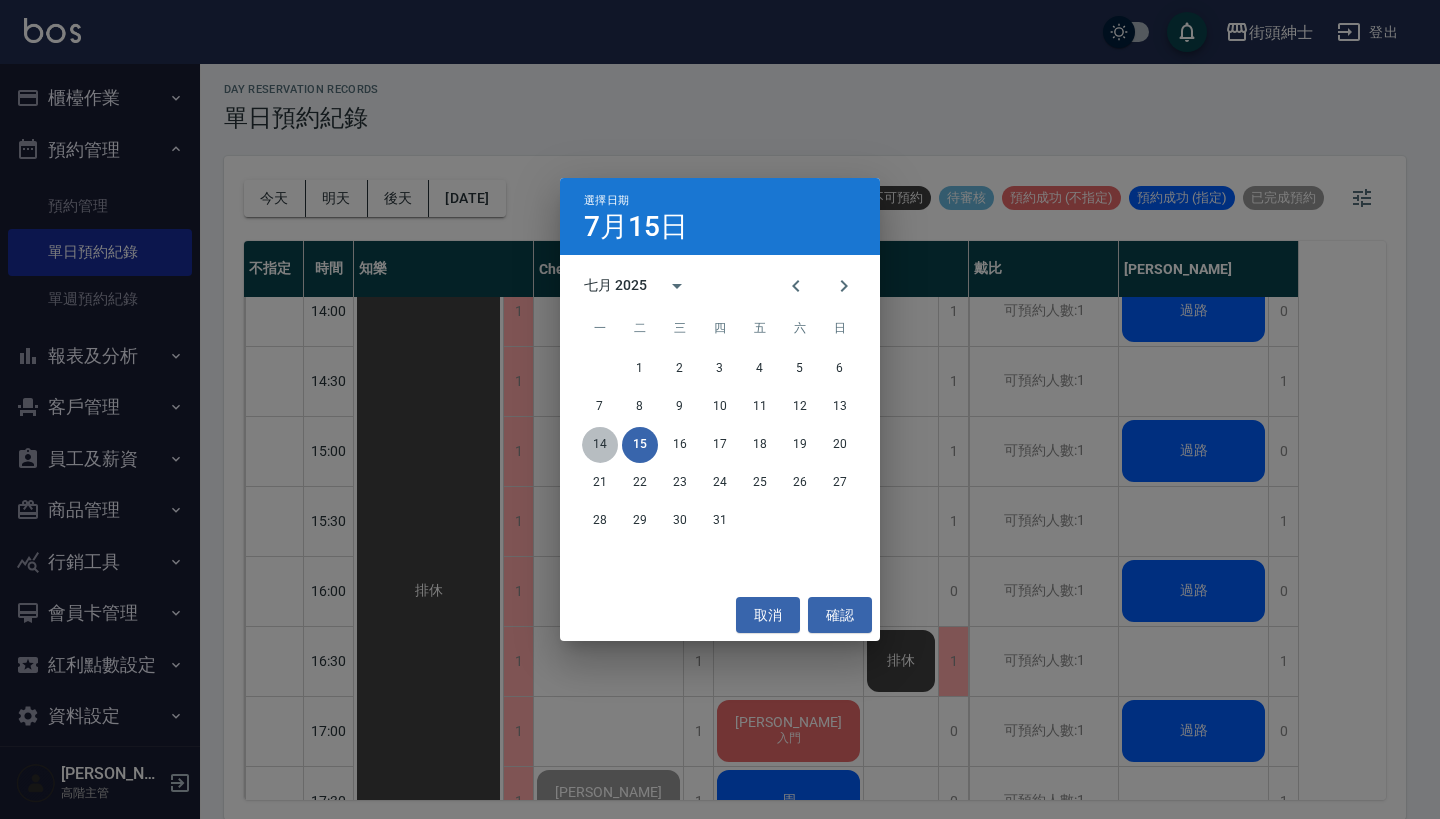 click on "14" at bounding box center (600, 445) 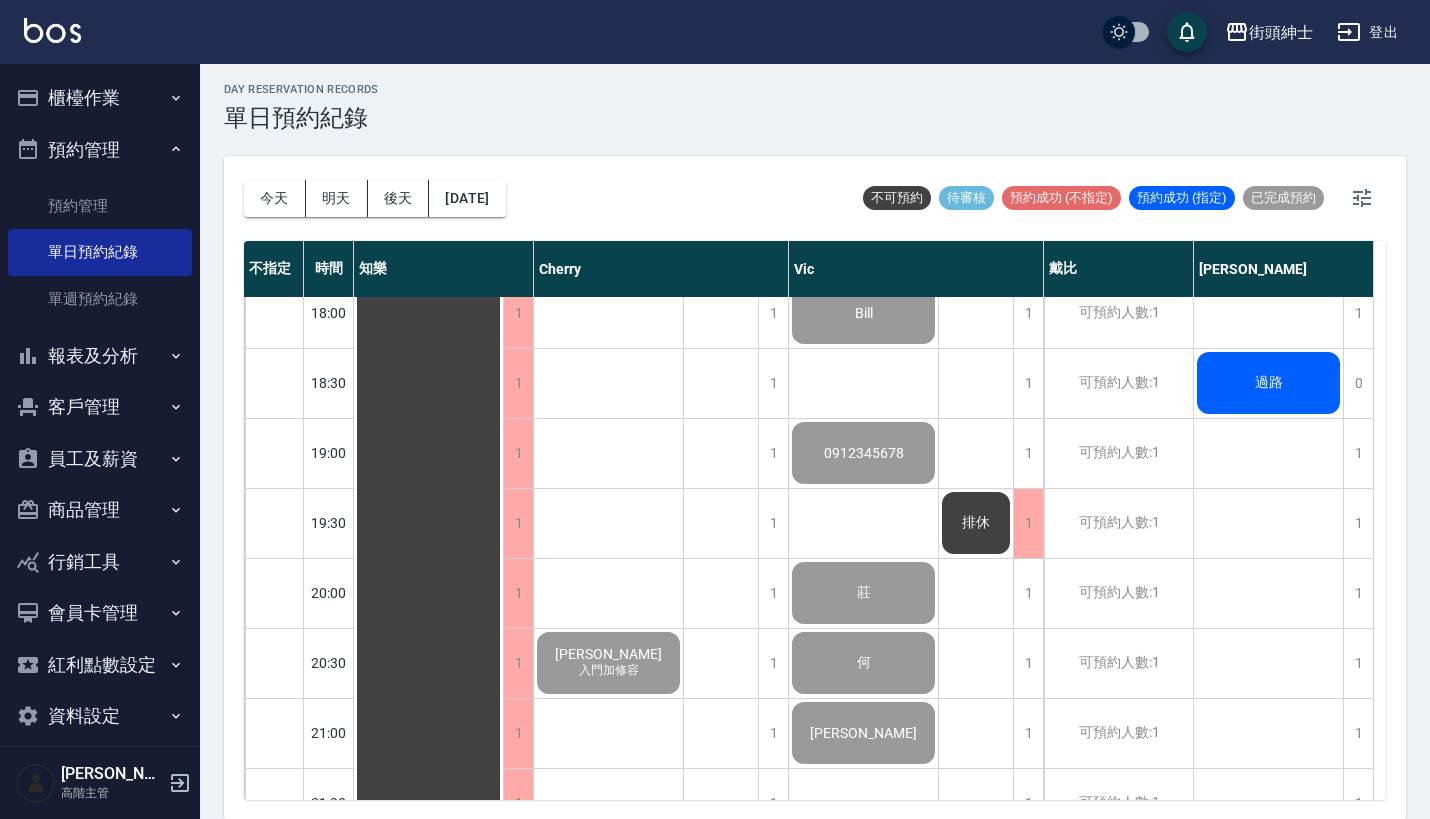 scroll, scrollTop: 1357, scrollLeft: 0, axis: vertical 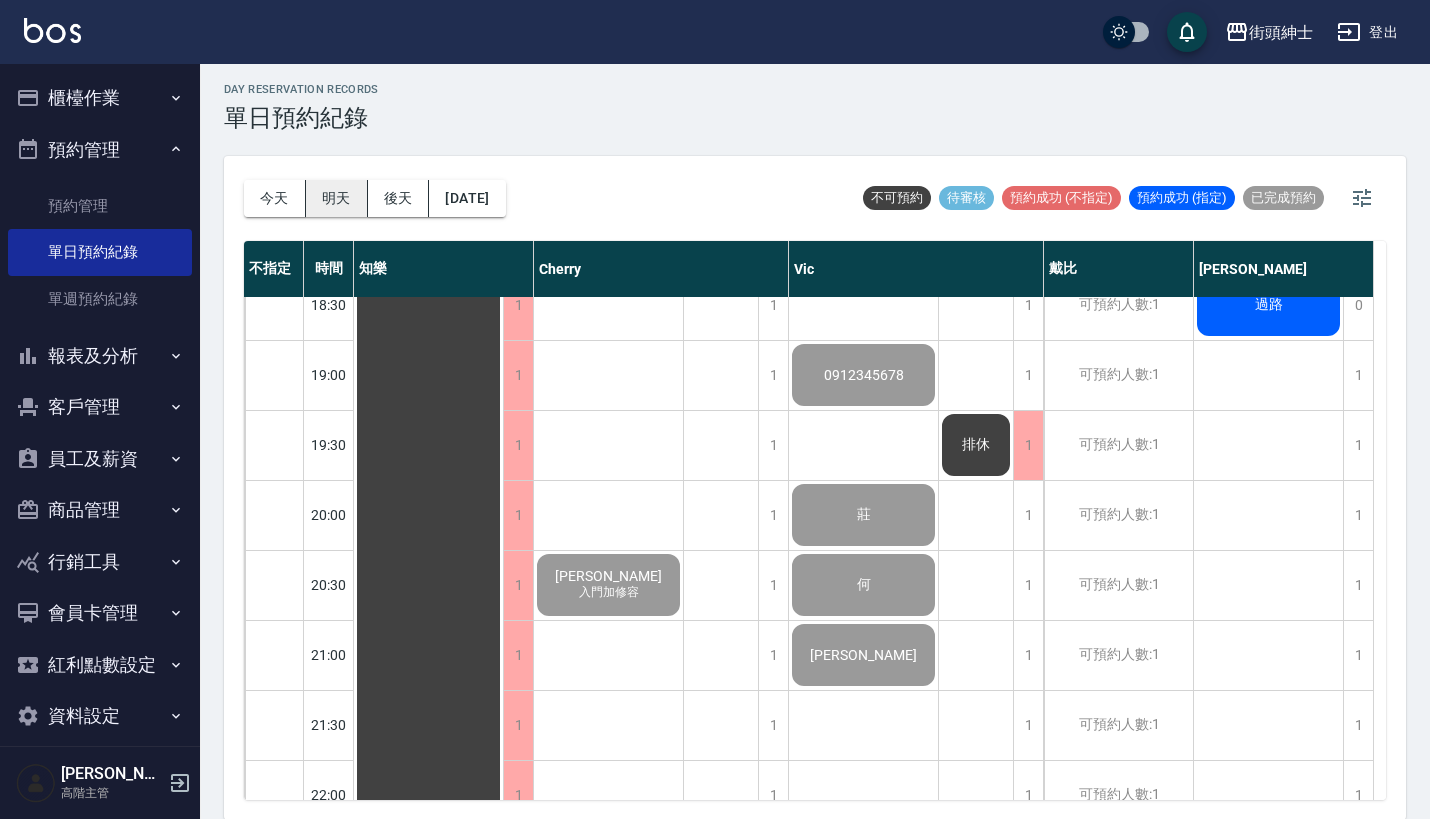 click on "明天" at bounding box center (337, 198) 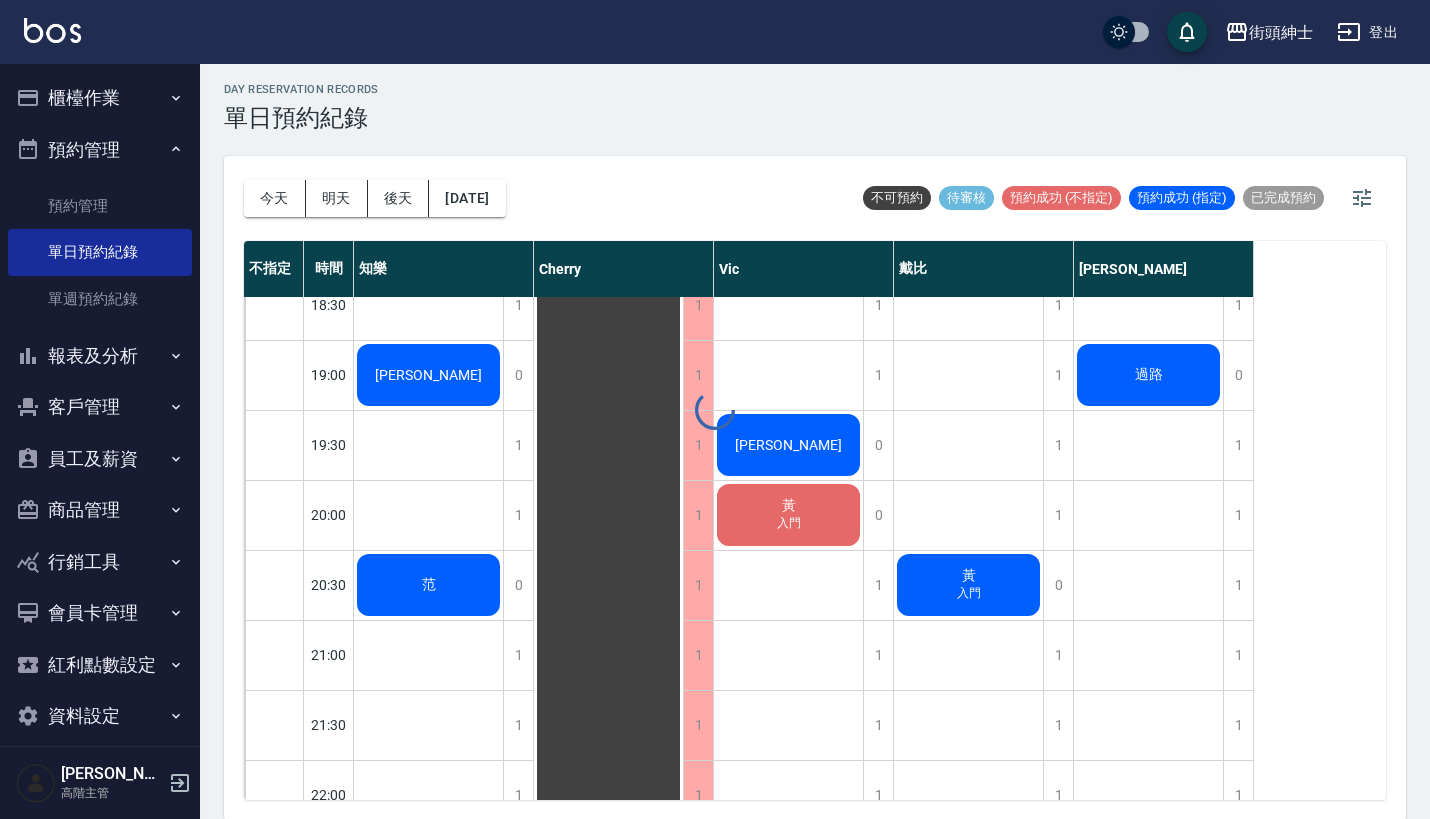 click on "今天" at bounding box center (275, 198) 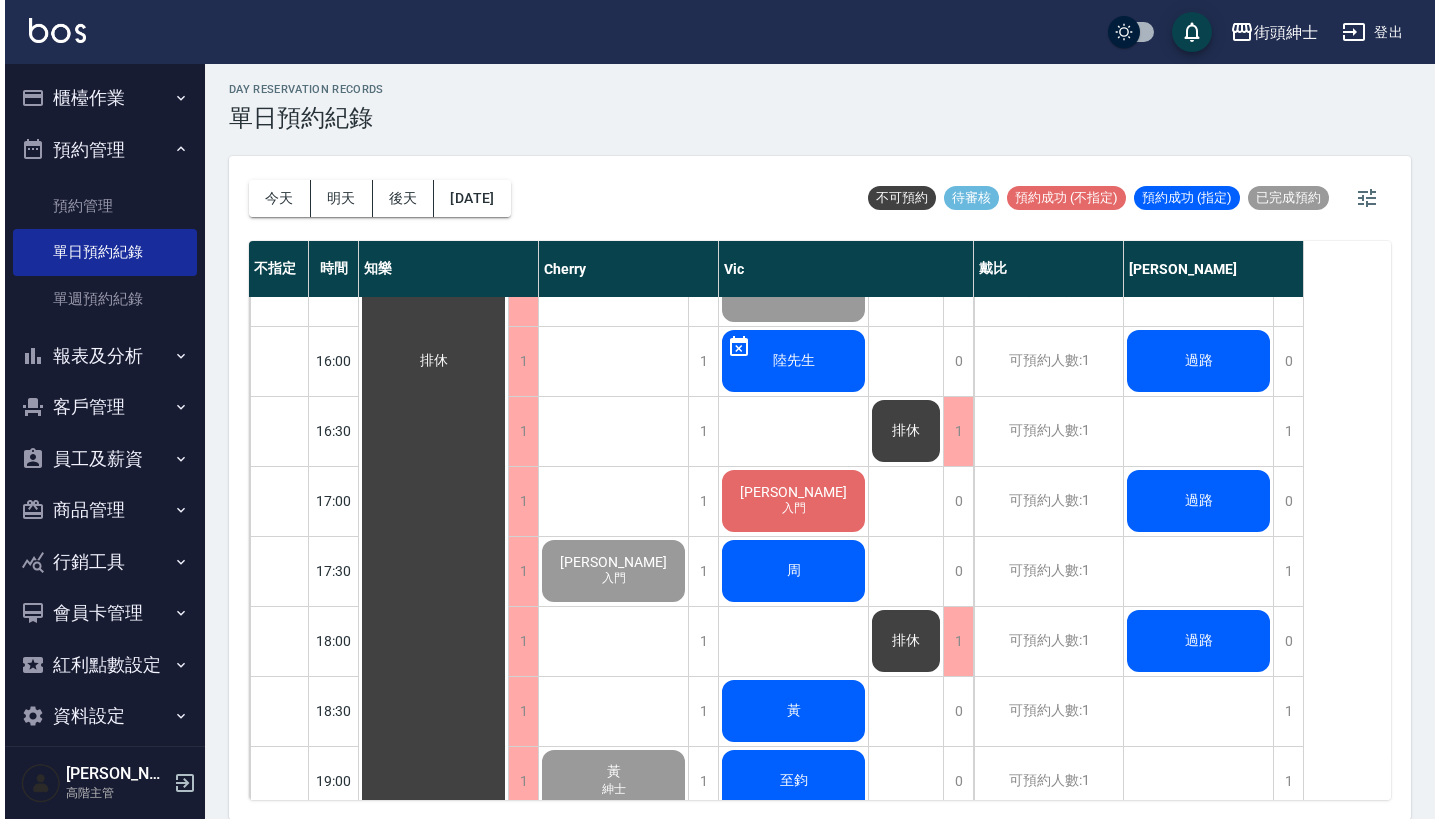 scroll, scrollTop: 954, scrollLeft: 0, axis: vertical 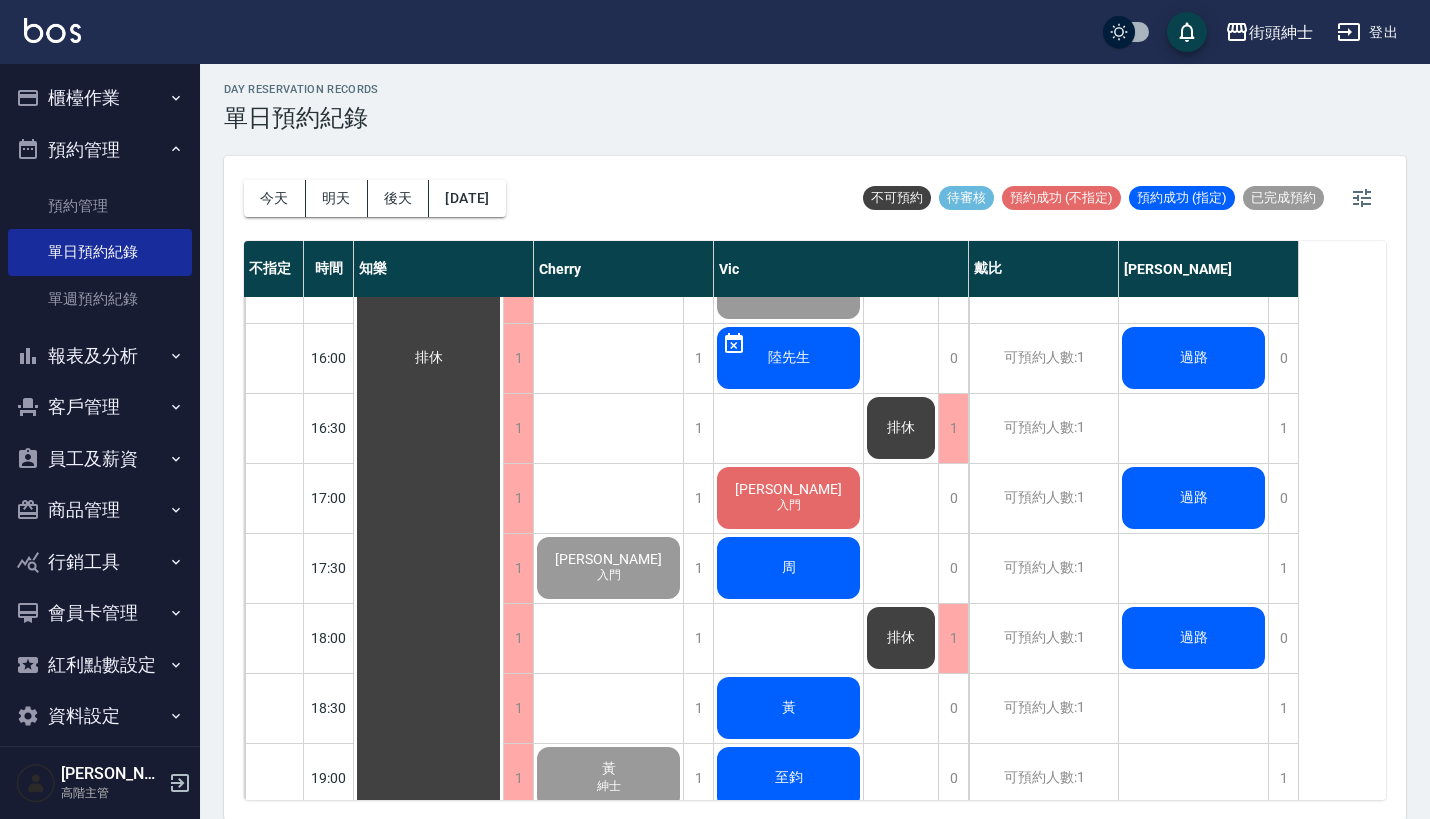 click on "Hank 入門" at bounding box center (428, 358) 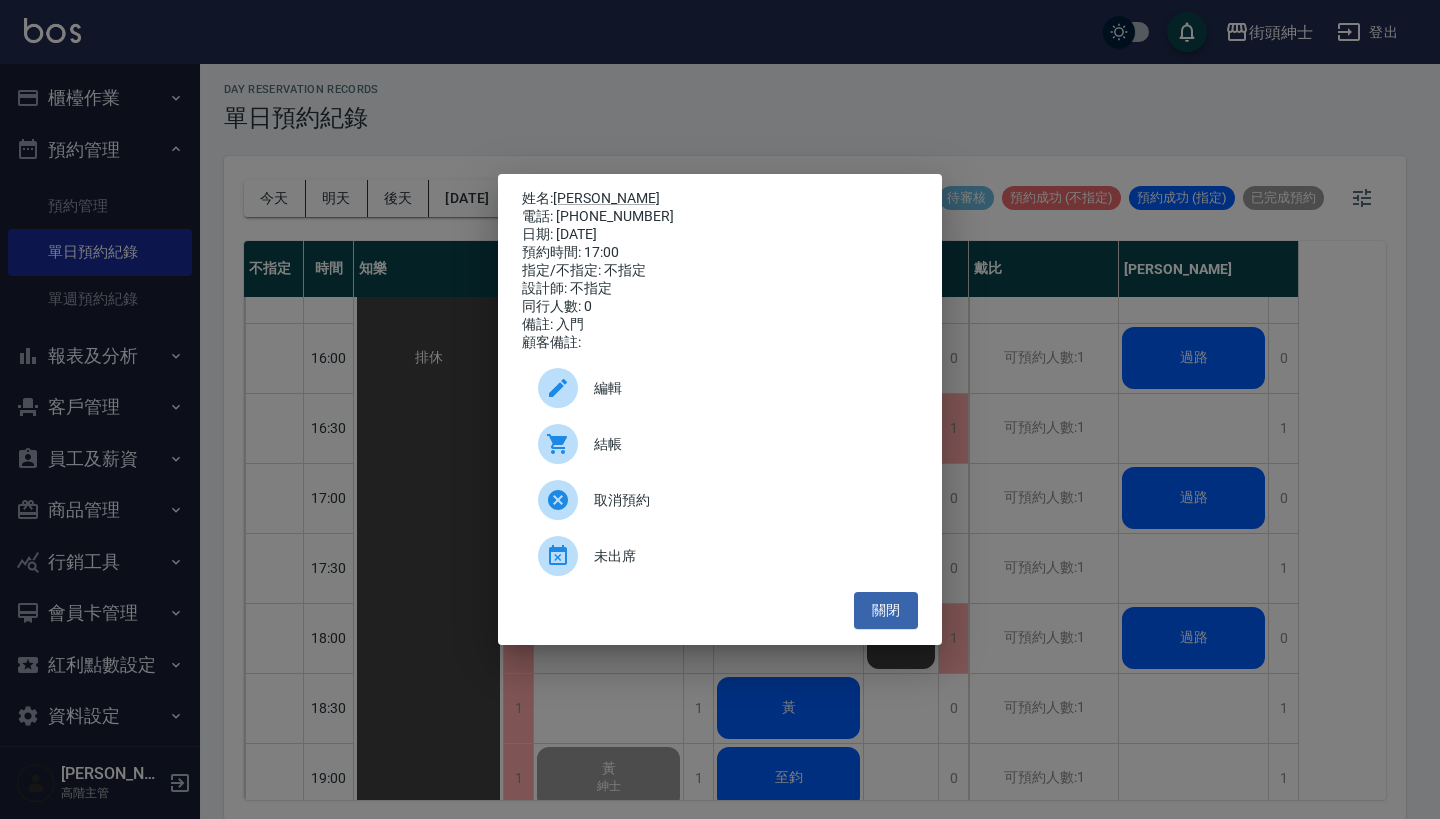 click on "結帳" at bounding box center (748, 444) 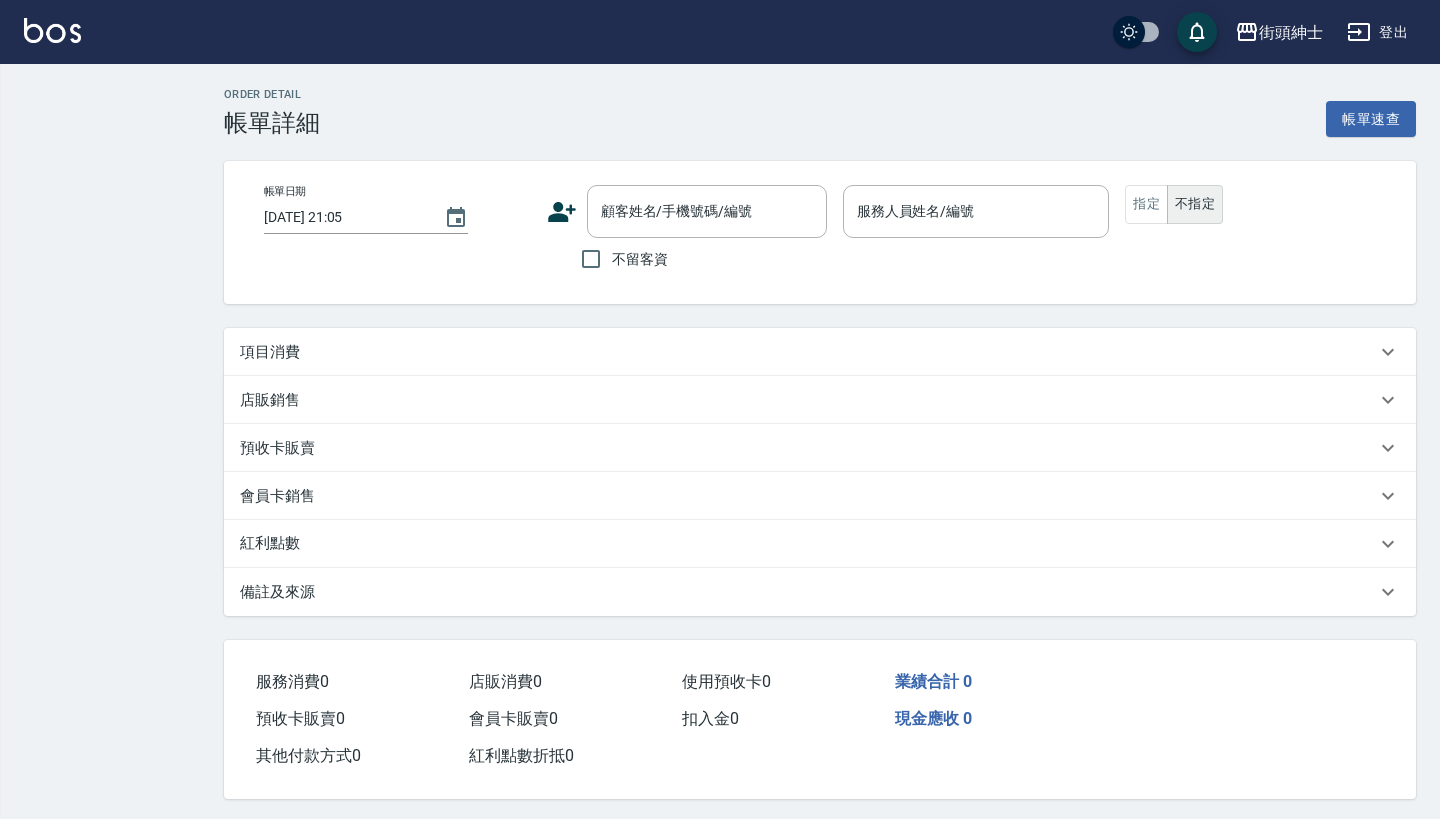 type on "[DATE] 17:00" 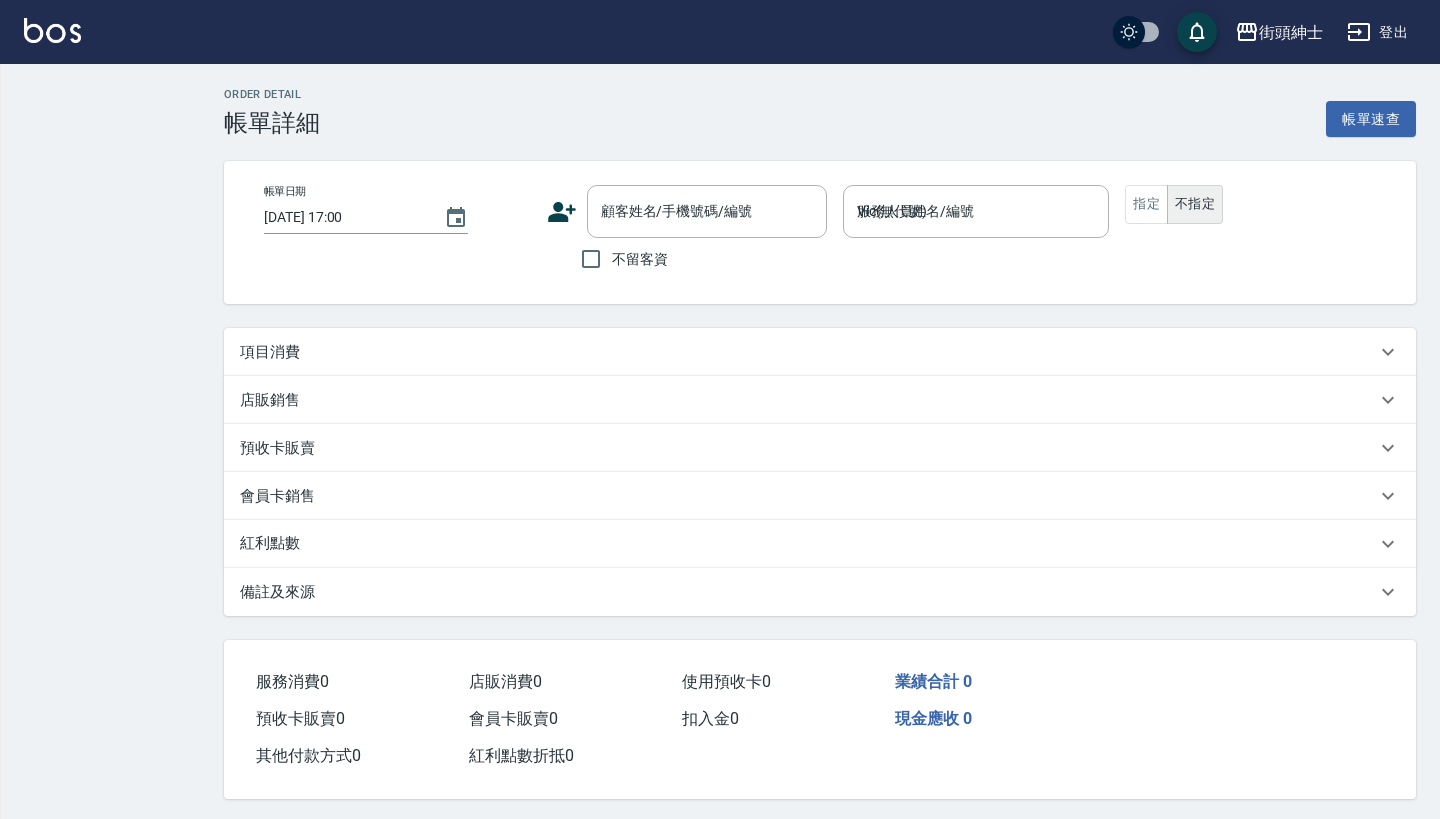 click on "項目消費" at bounding box center [808, 352] 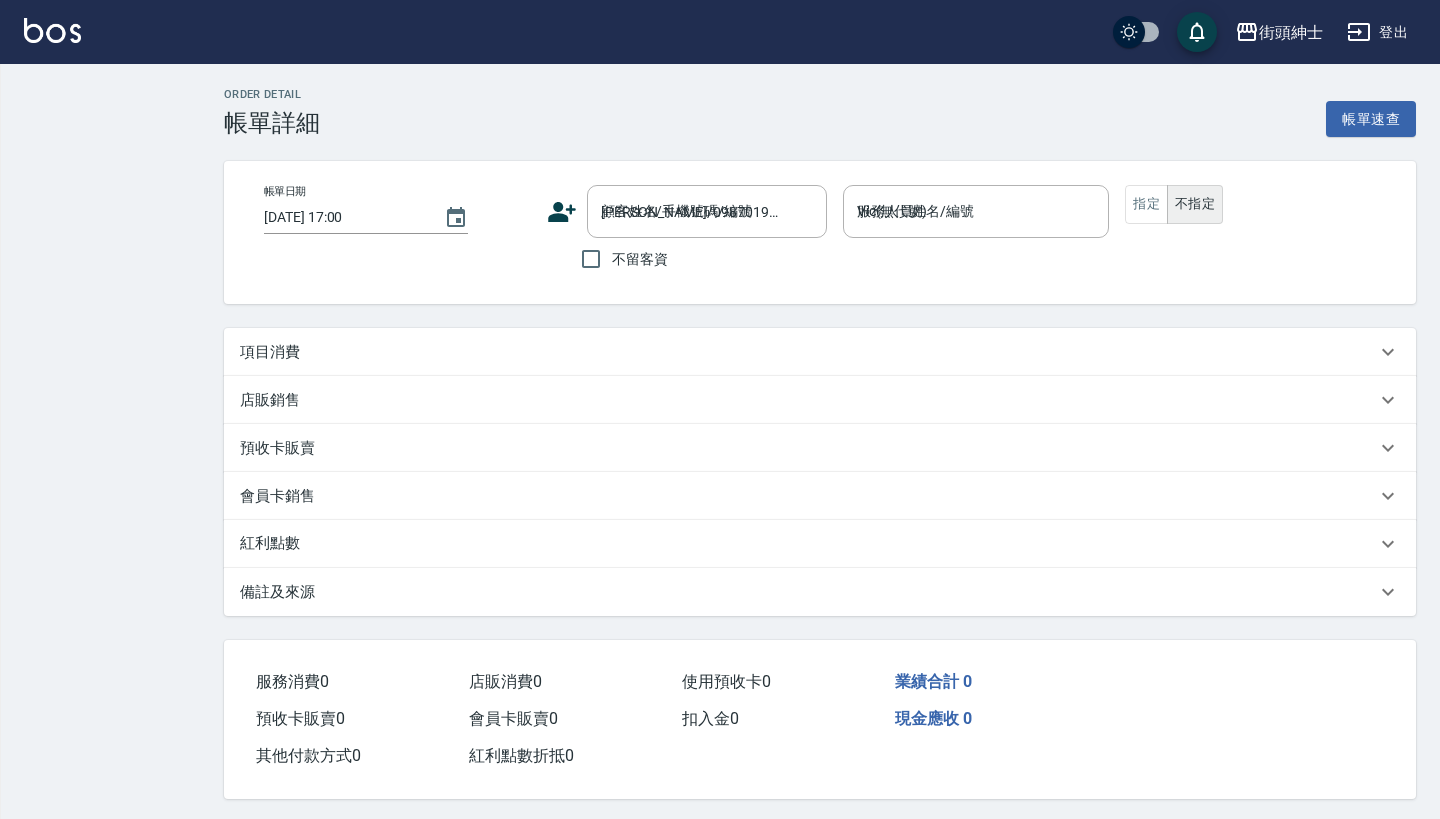 scroll, scrollTop: 0, scrollLeft: 0, axis: both 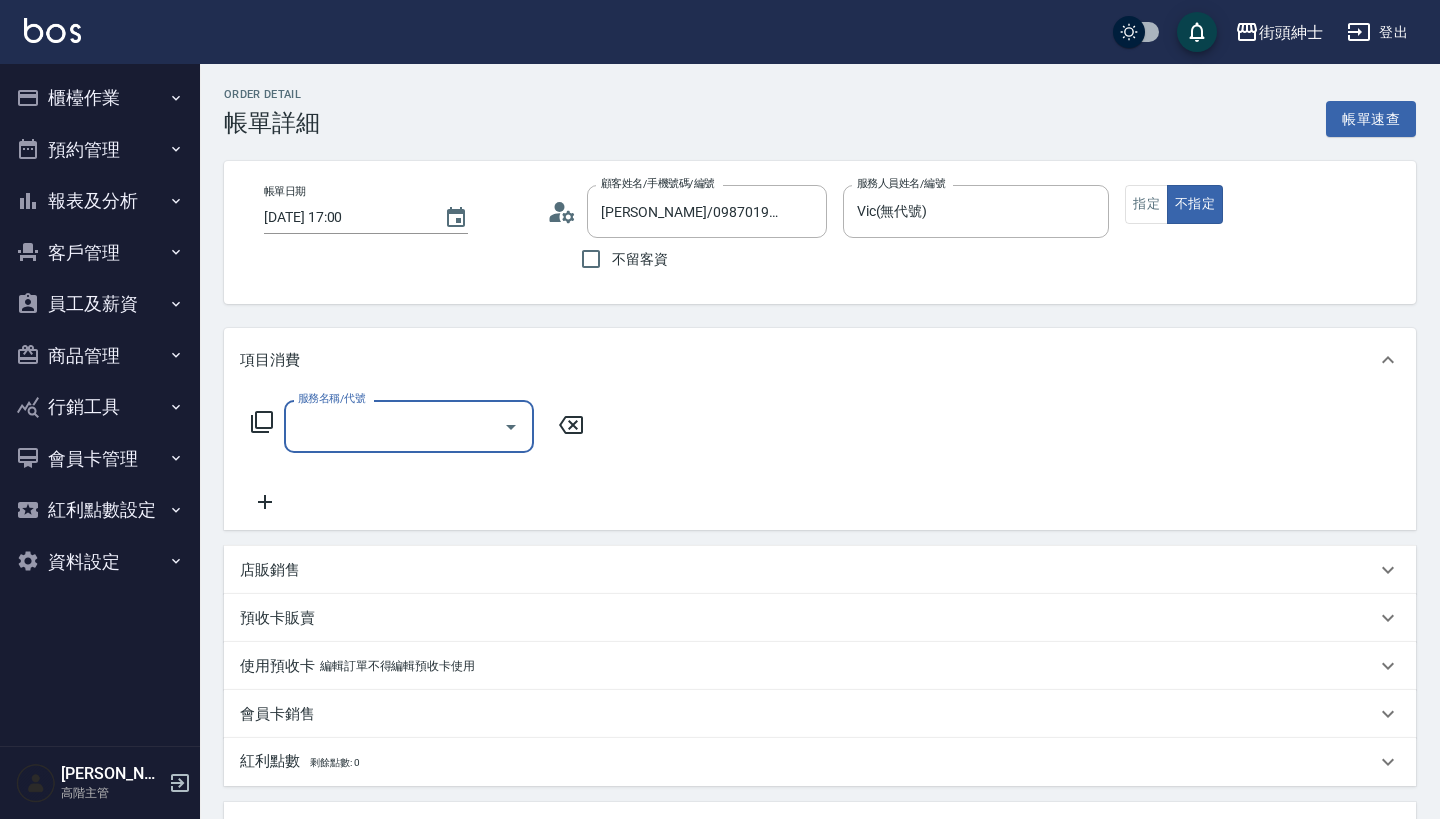 click on "服務名稱/代號" at bounding box center (394, 426) 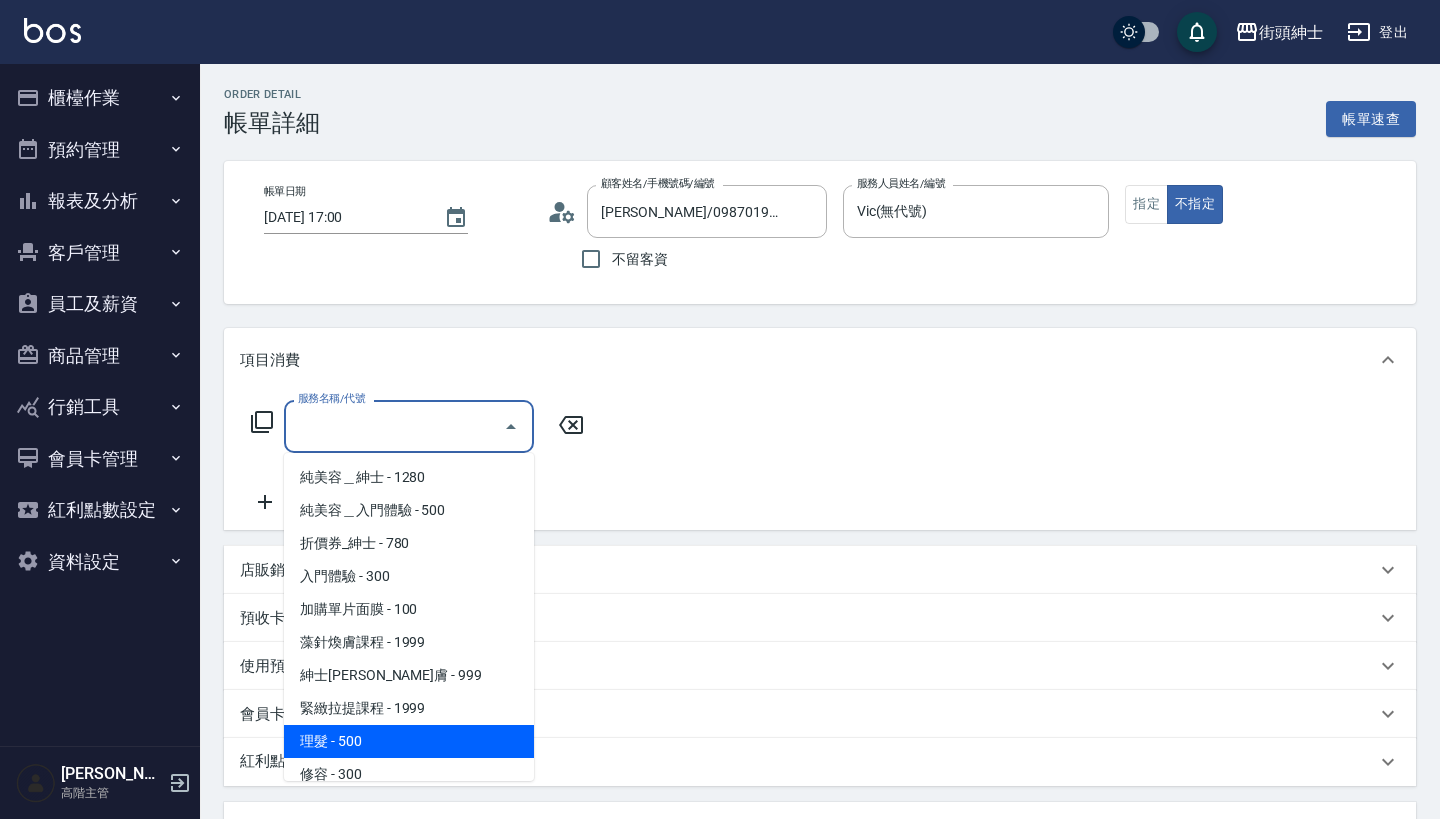 click on "理髮 - 500" at bounding box center [409, 741] 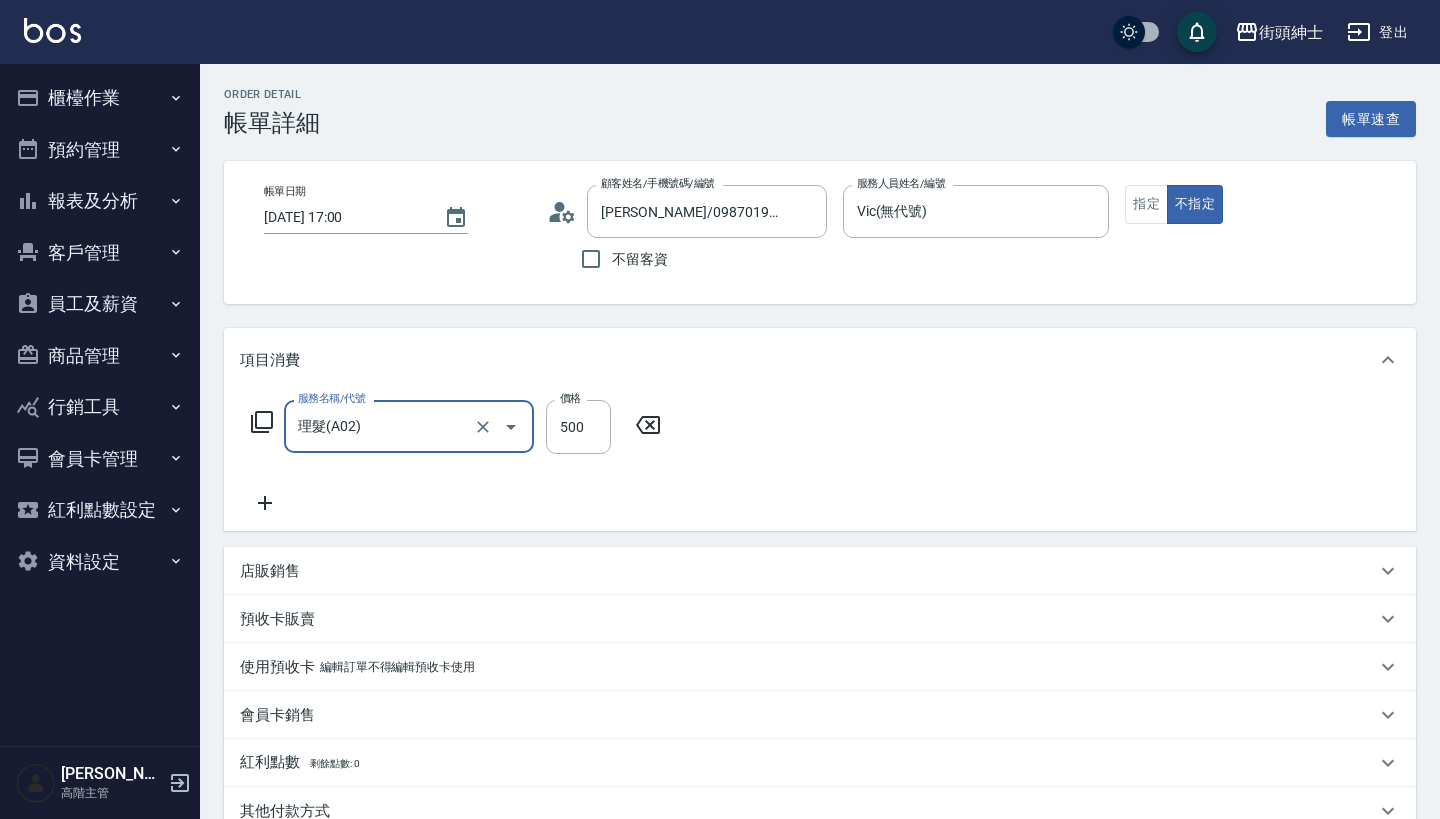 type on "理髮(A02)" 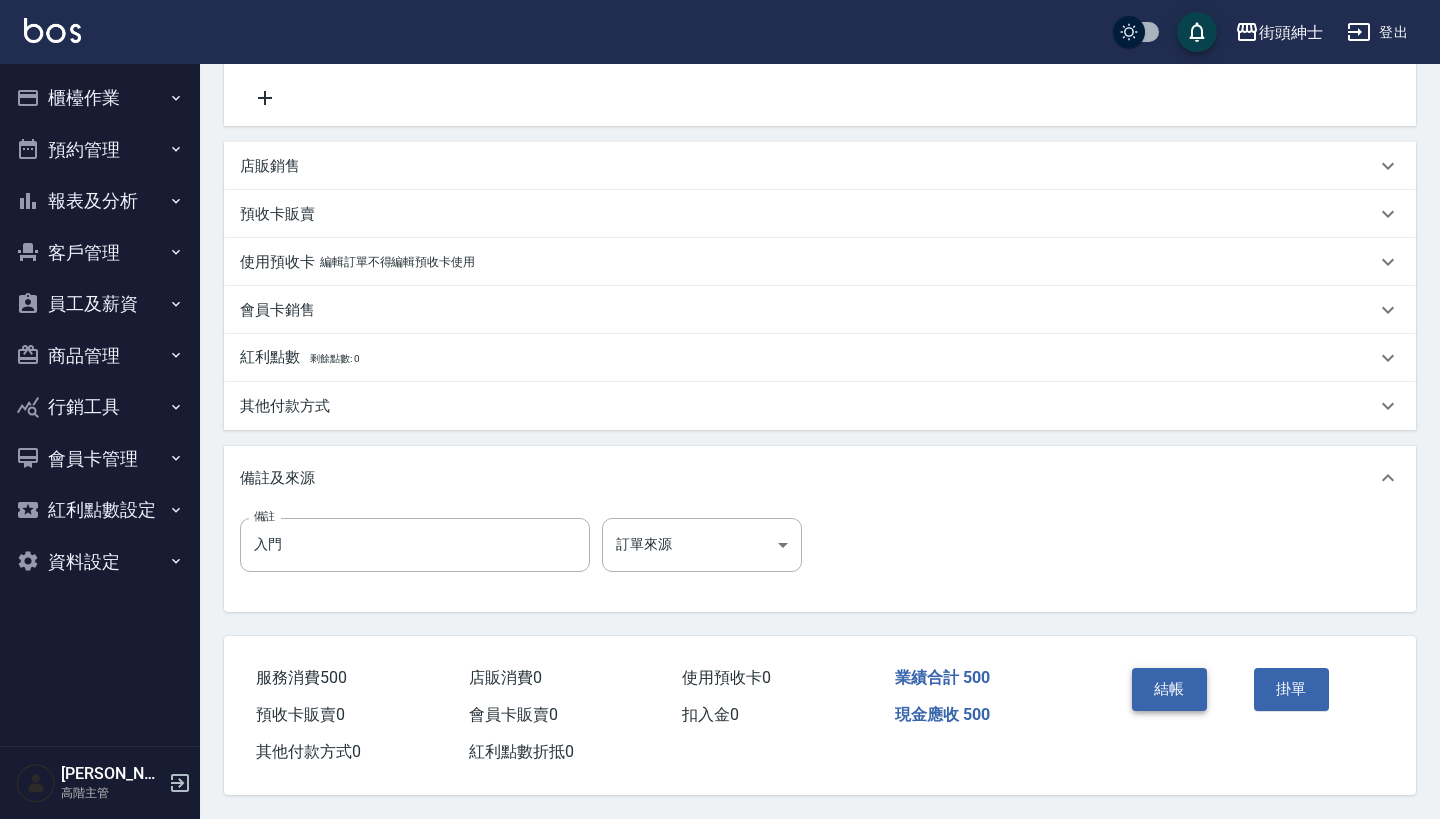 scroll, scrollTop: 414, scrollLeft: 0, axis: vertical 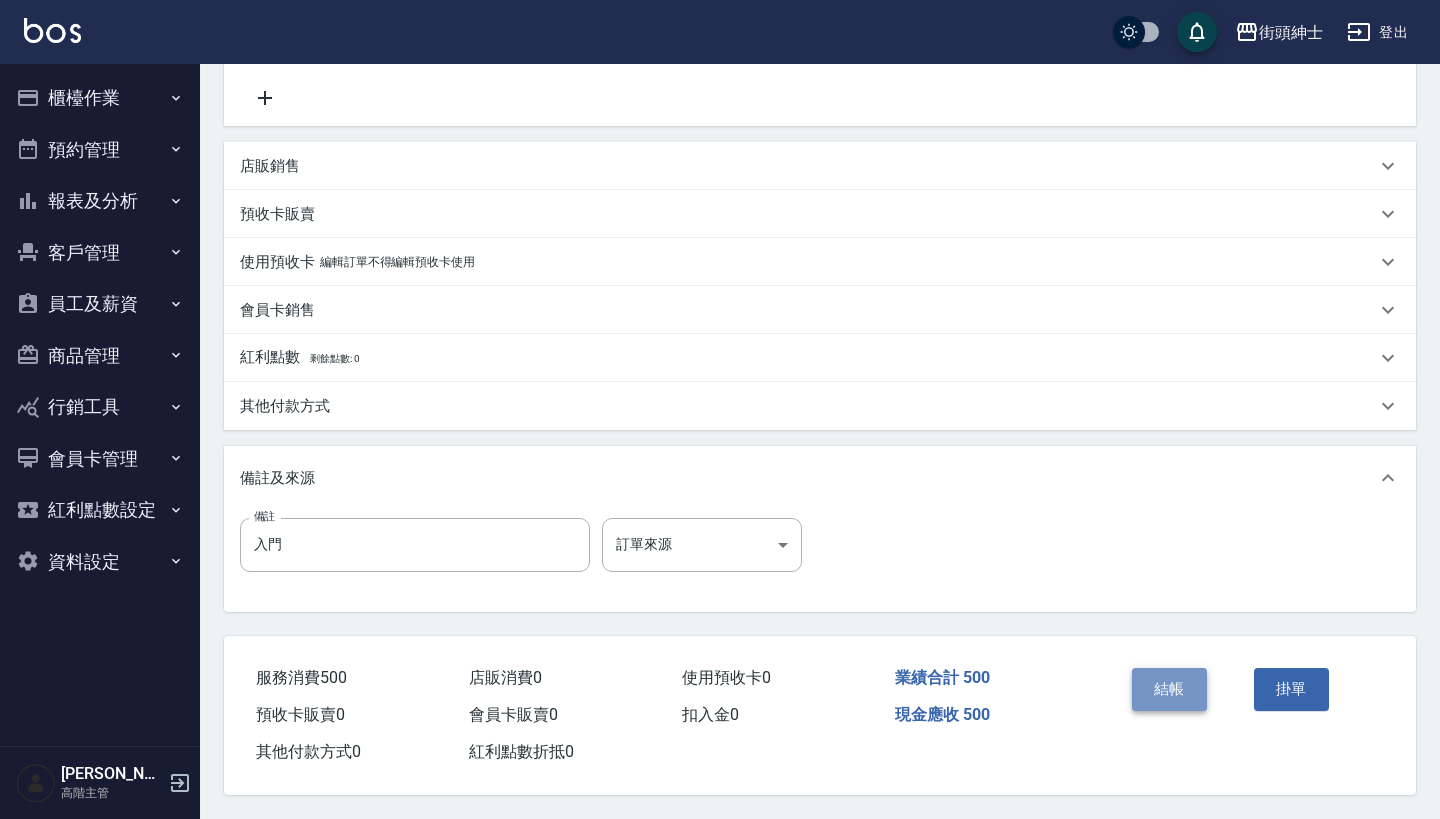 click on "結帳" at bounding box center [1169, 689] 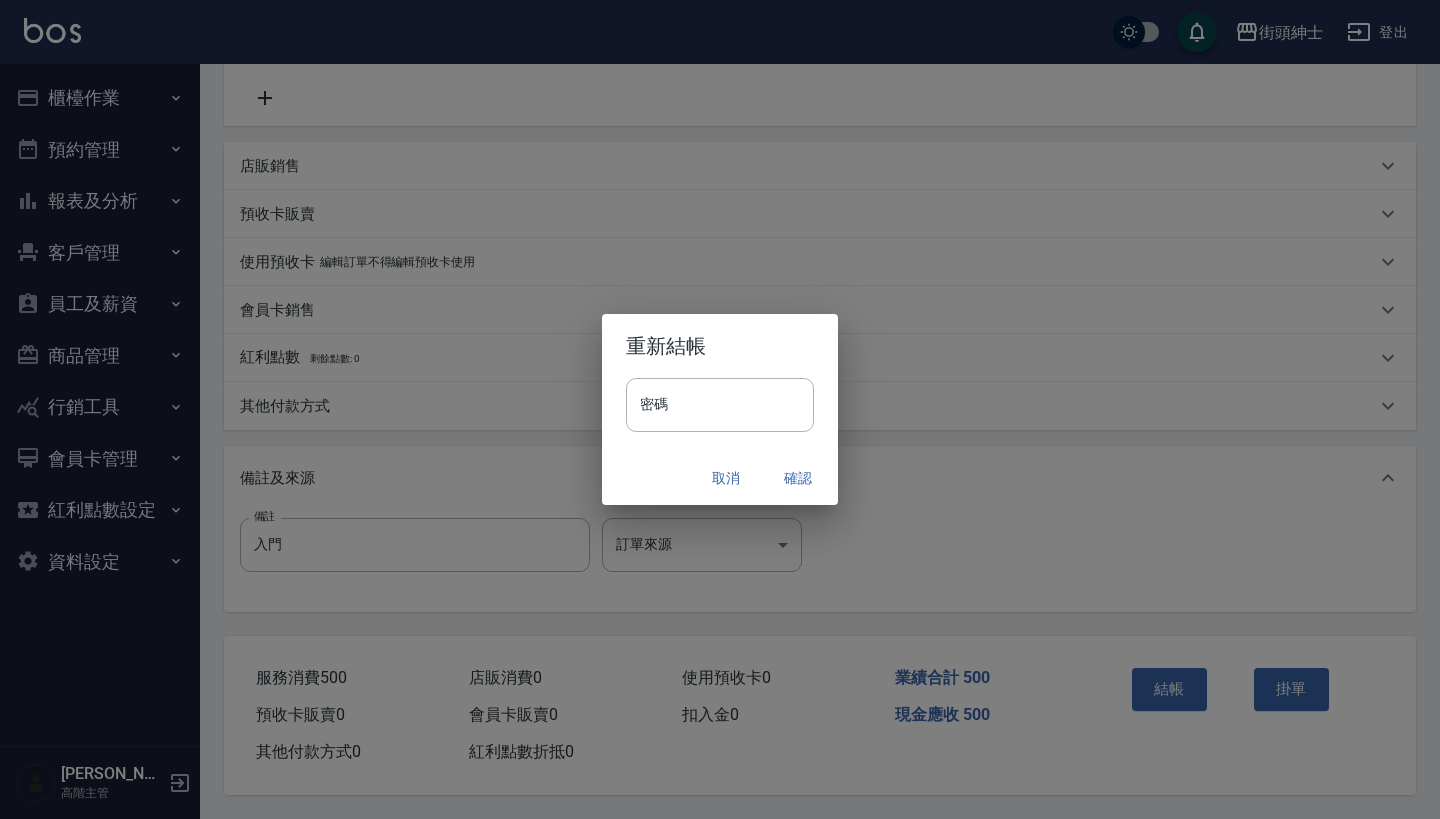click on "確認" at bounding box center [798, 478] 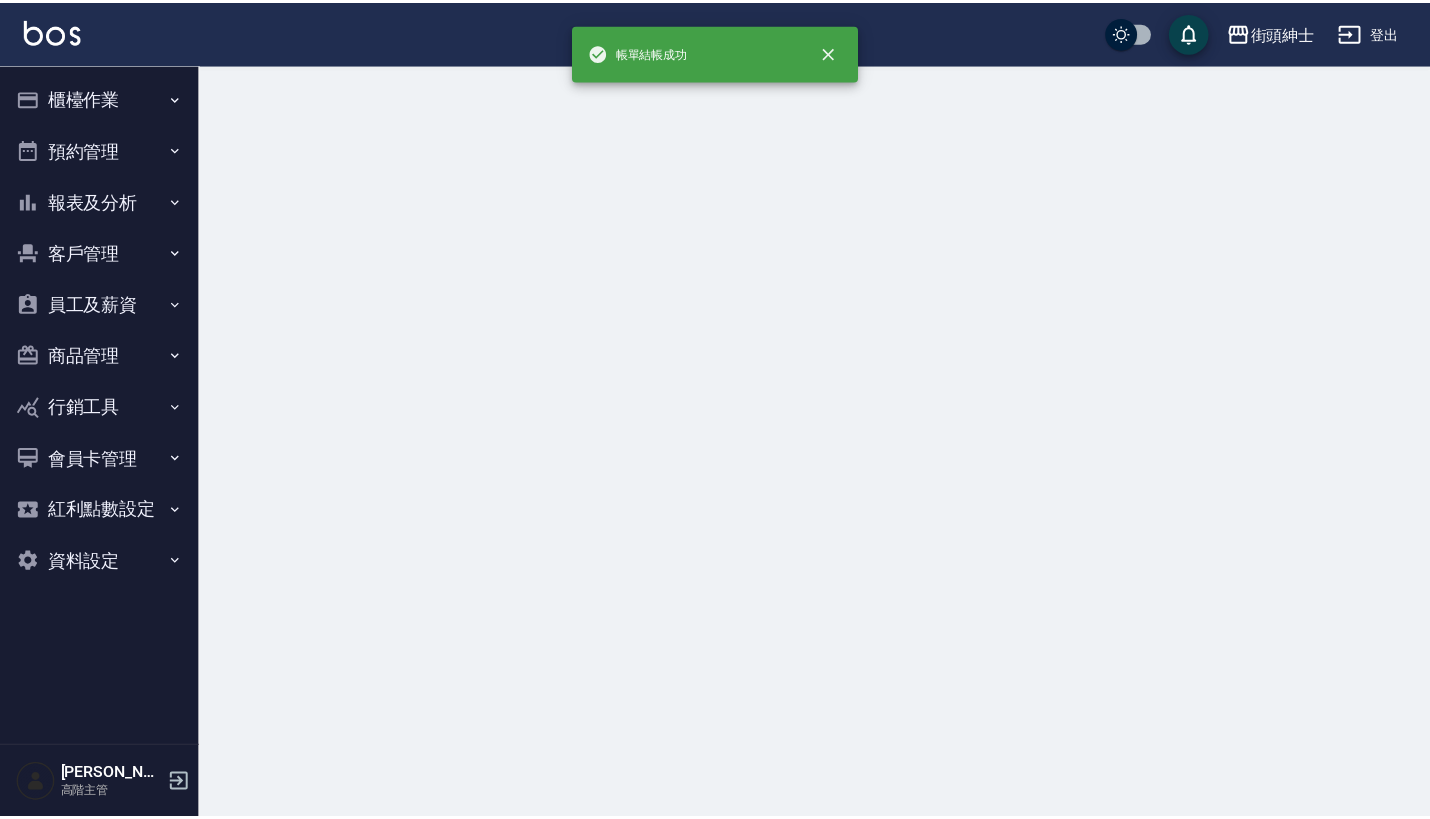 scroll, scrollTop: 0, scrollLeft: 0, axis: both 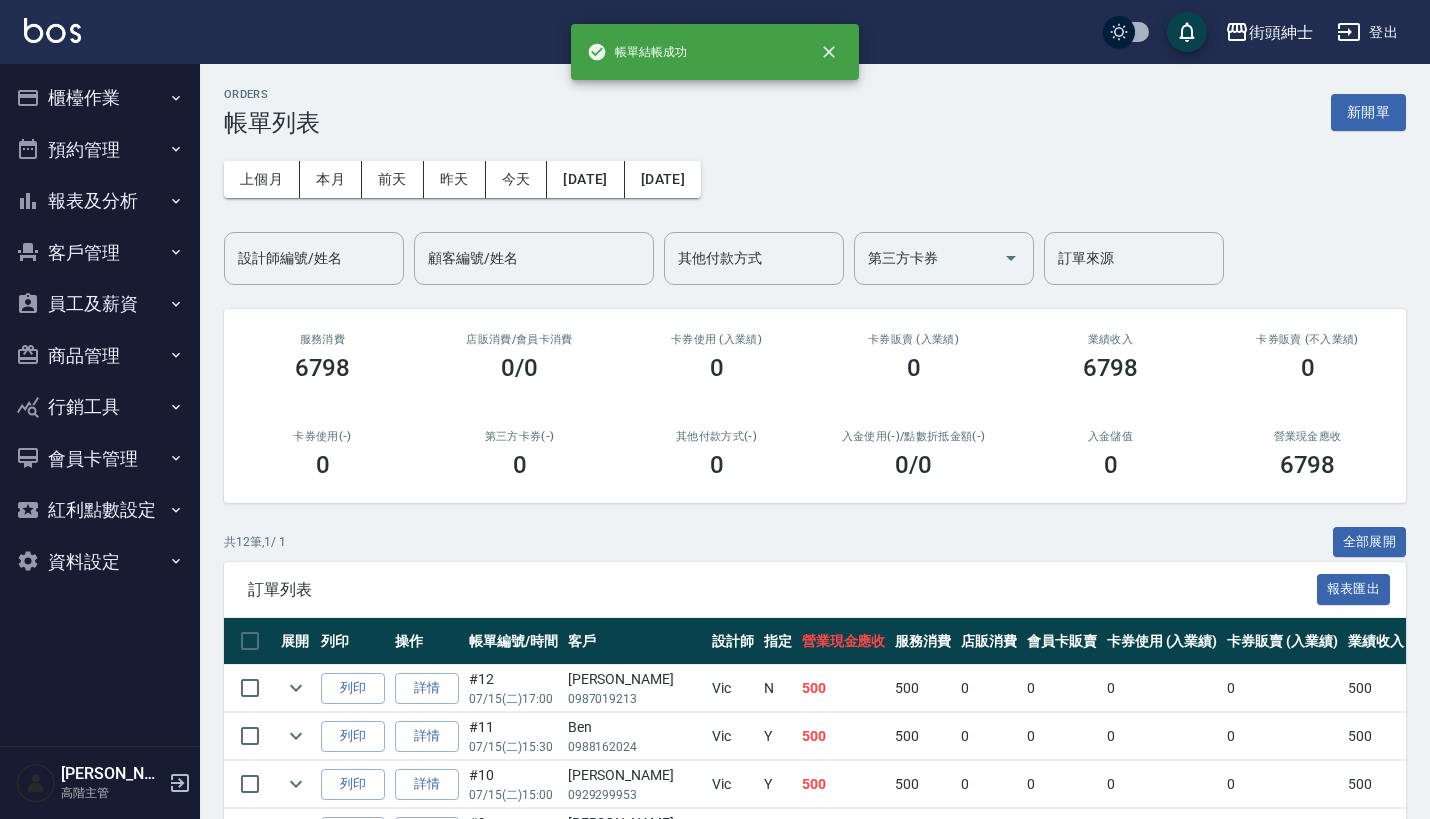 click on "預約管理" at bounding box center [100, 150] 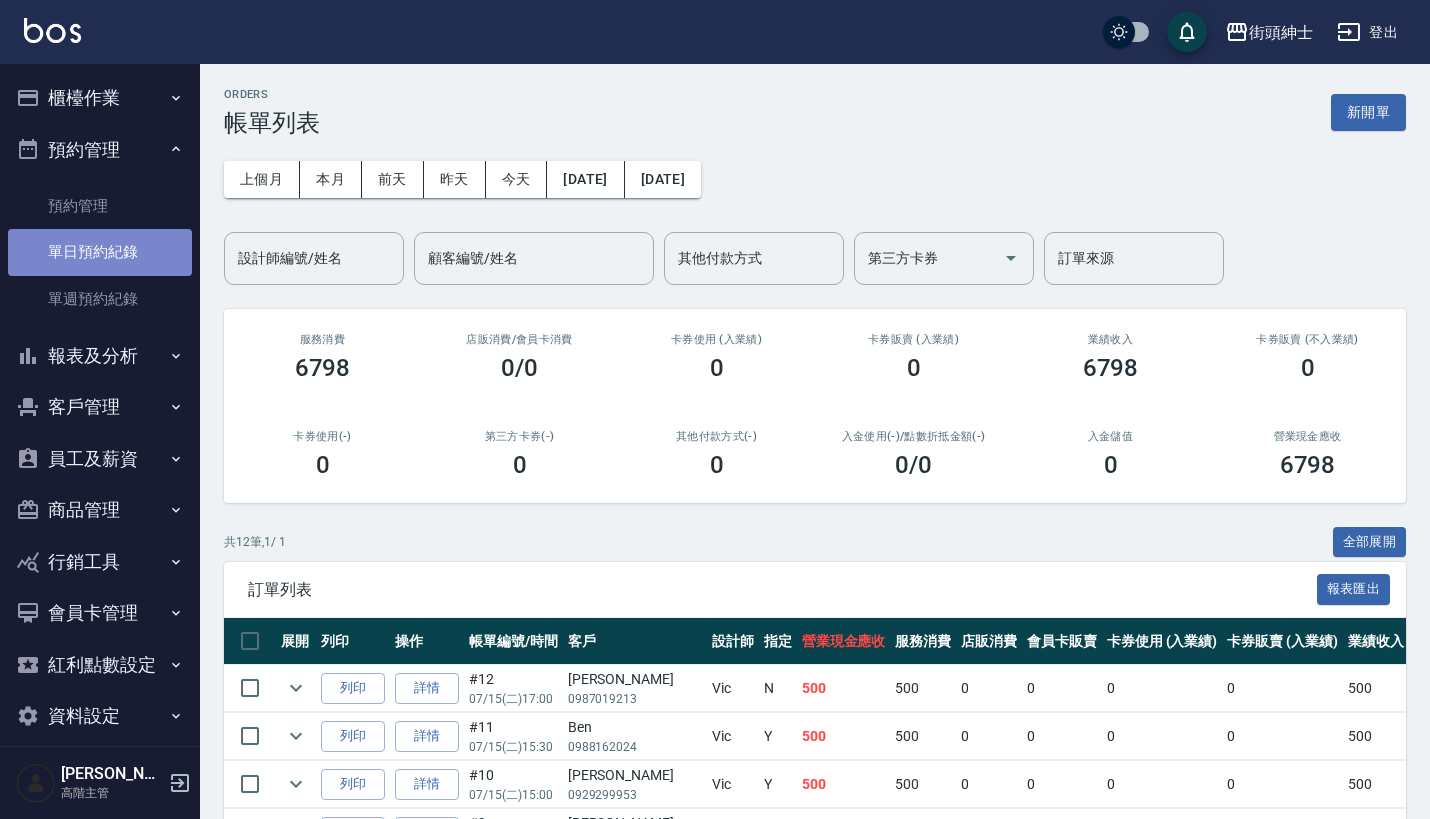 click on "單日預約紀錄" at bounding box center [100, 252] 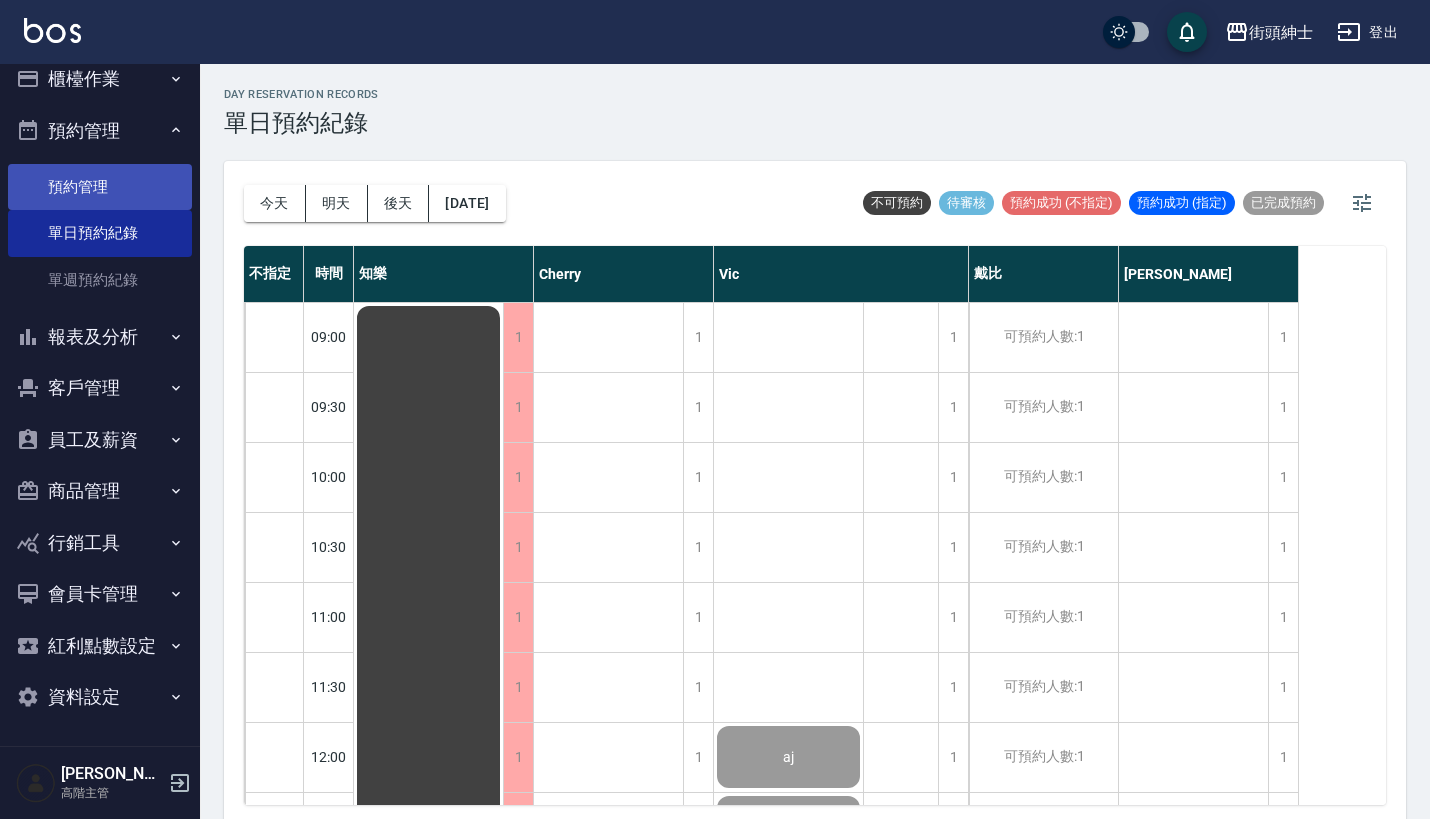 scroll, scrollTop: 14, scrollLeft: 0, axis: vertical 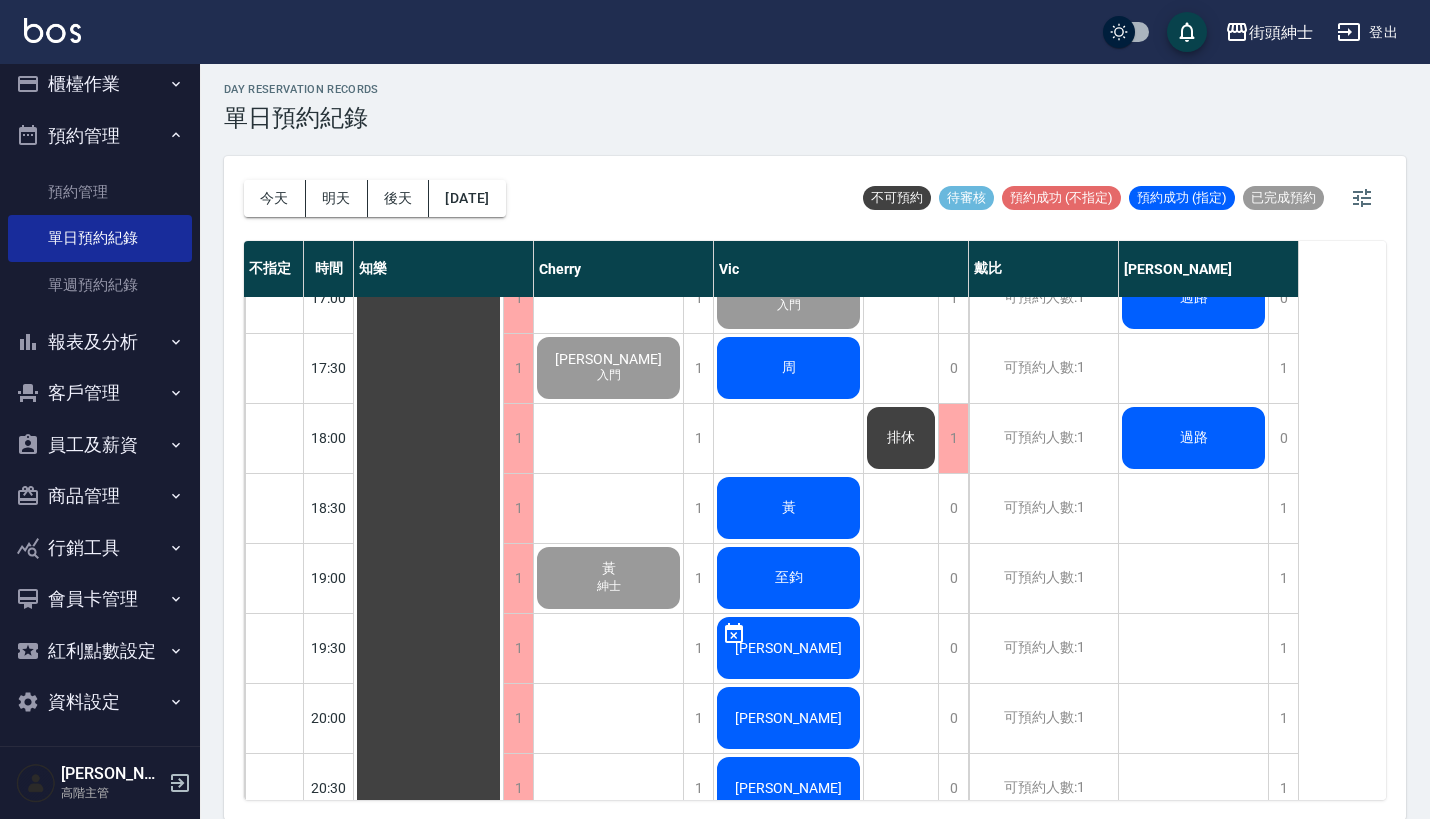 click on "周" at bounding box center [428, 158] 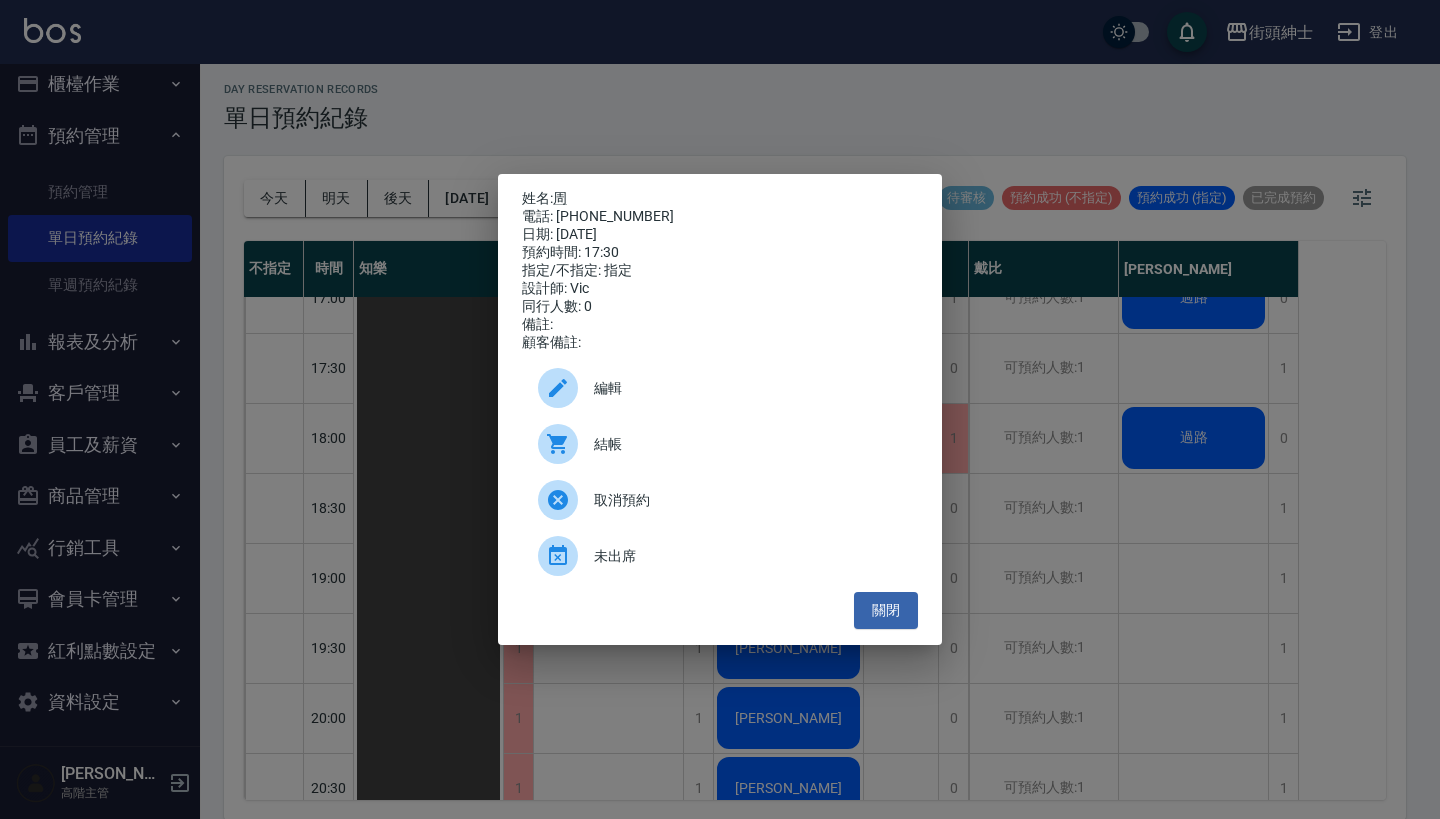 click on "結帳" at bounding box center (720, 444) 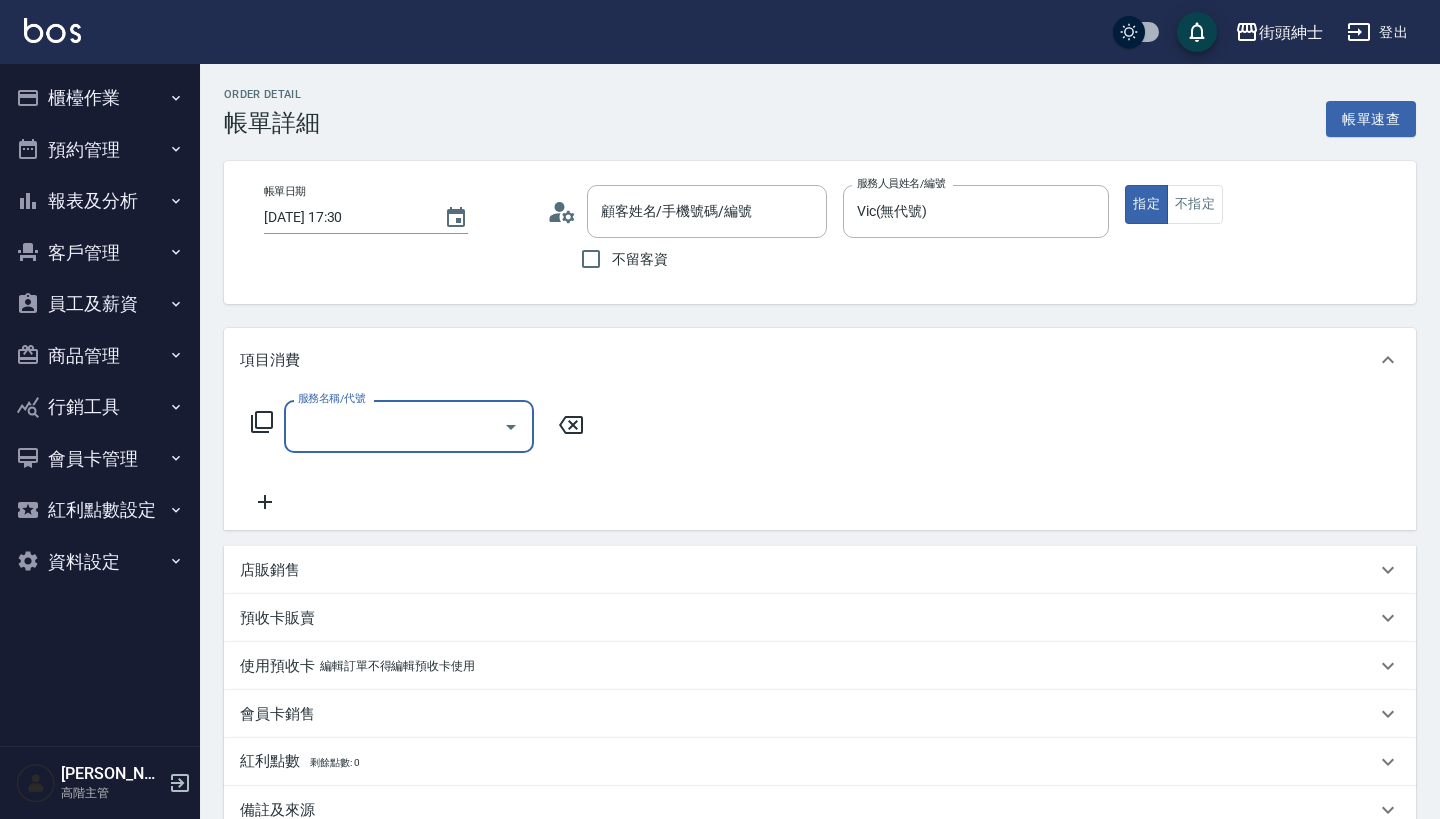 type on "周/0915109837/null" 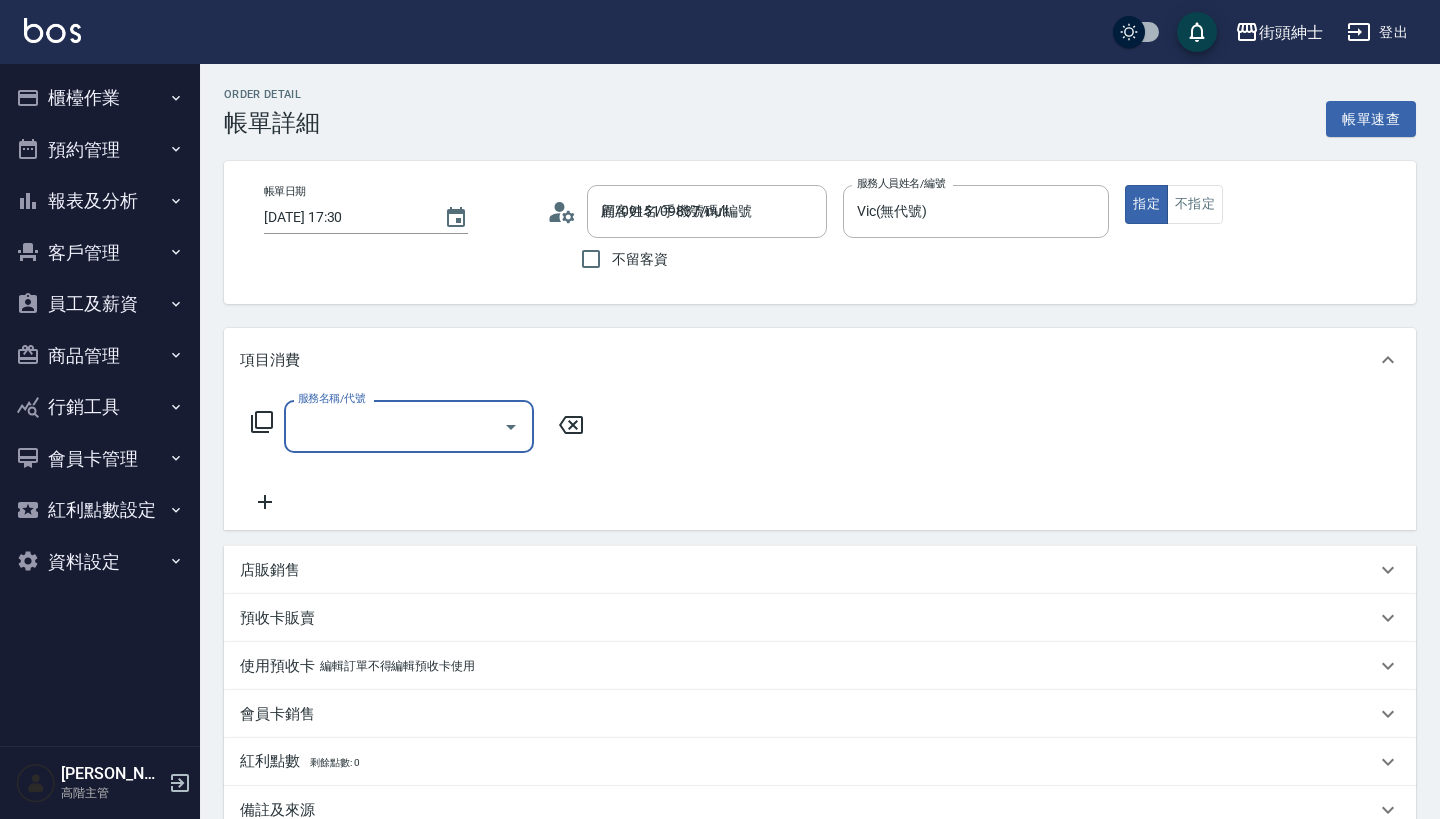 scroll, scrollTop: 0, scrollLeft: 0, axis: both 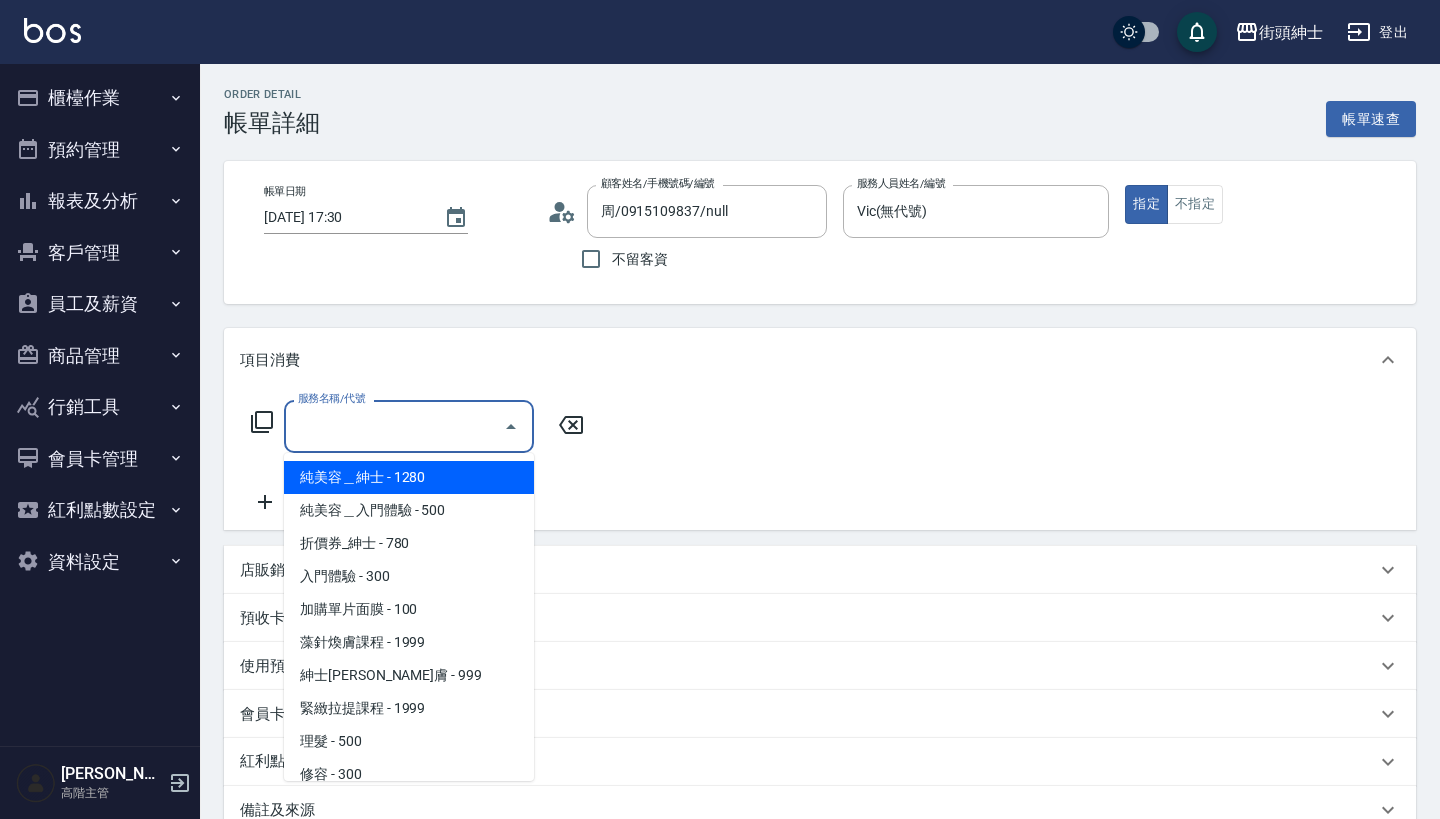 click on "服務名稱/代號" at bounding box center (394, 426) 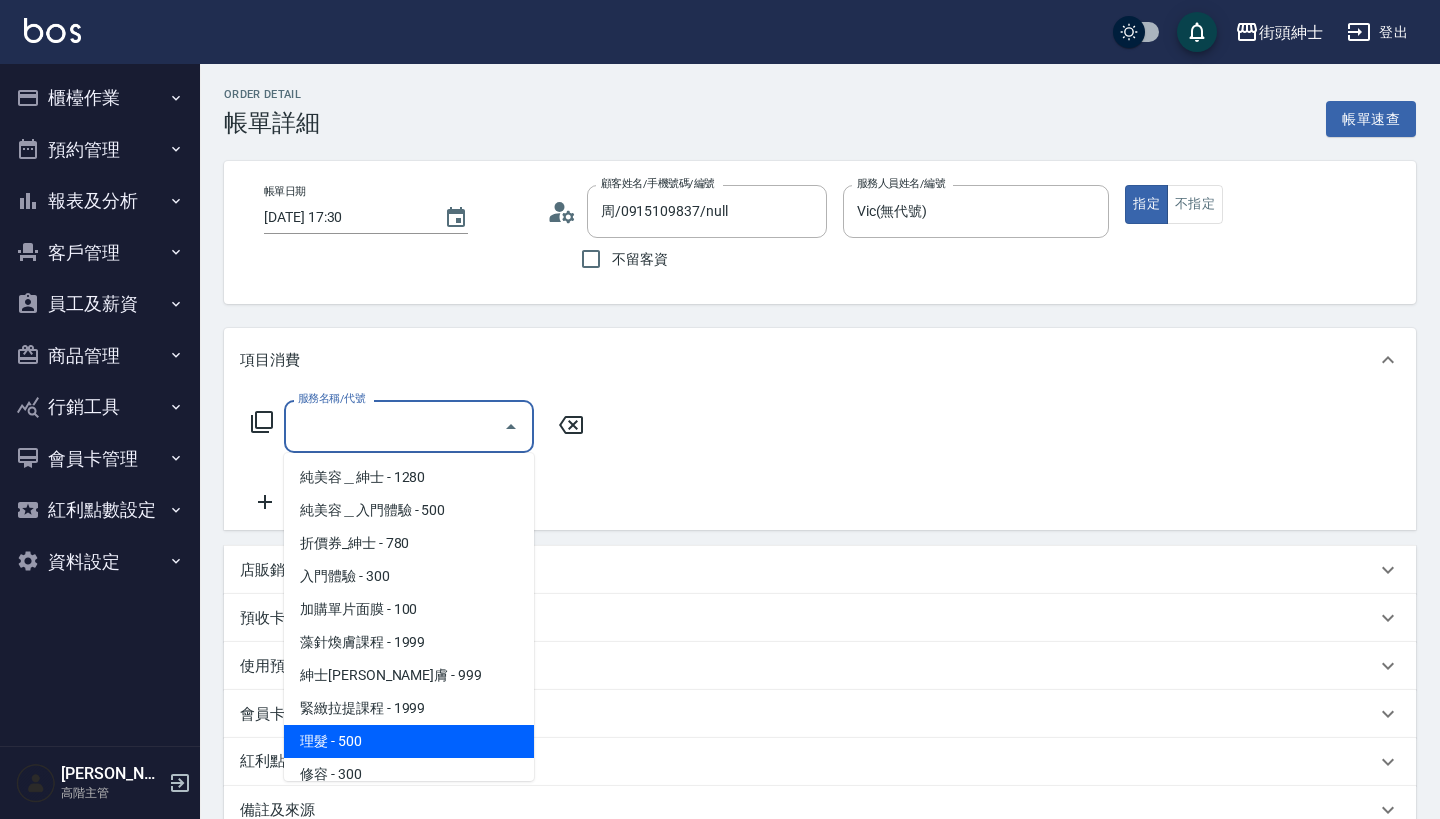 click on "理髮 - 500" at bounding box center (409, 741) 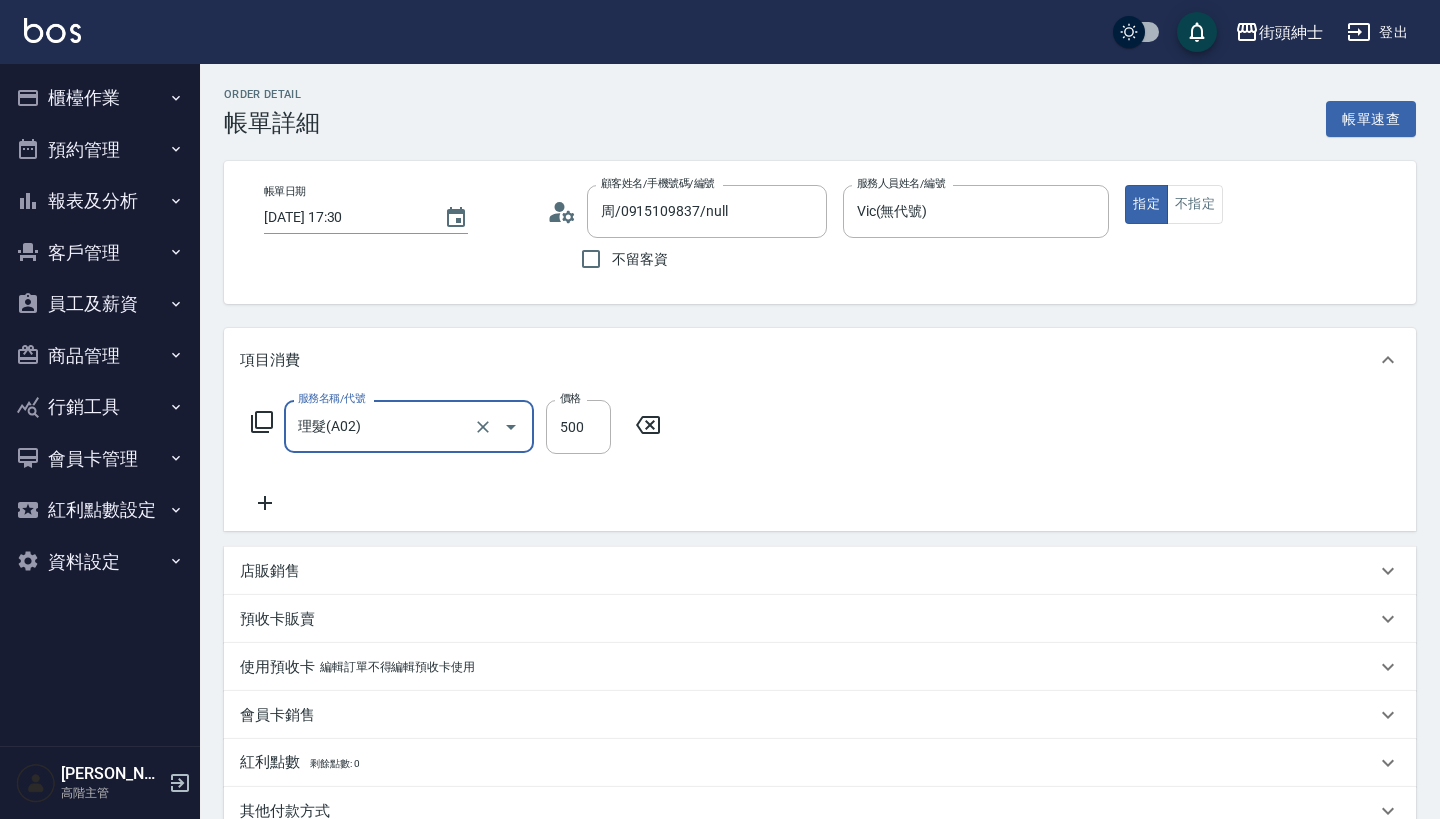 type on "理髮(A02)" 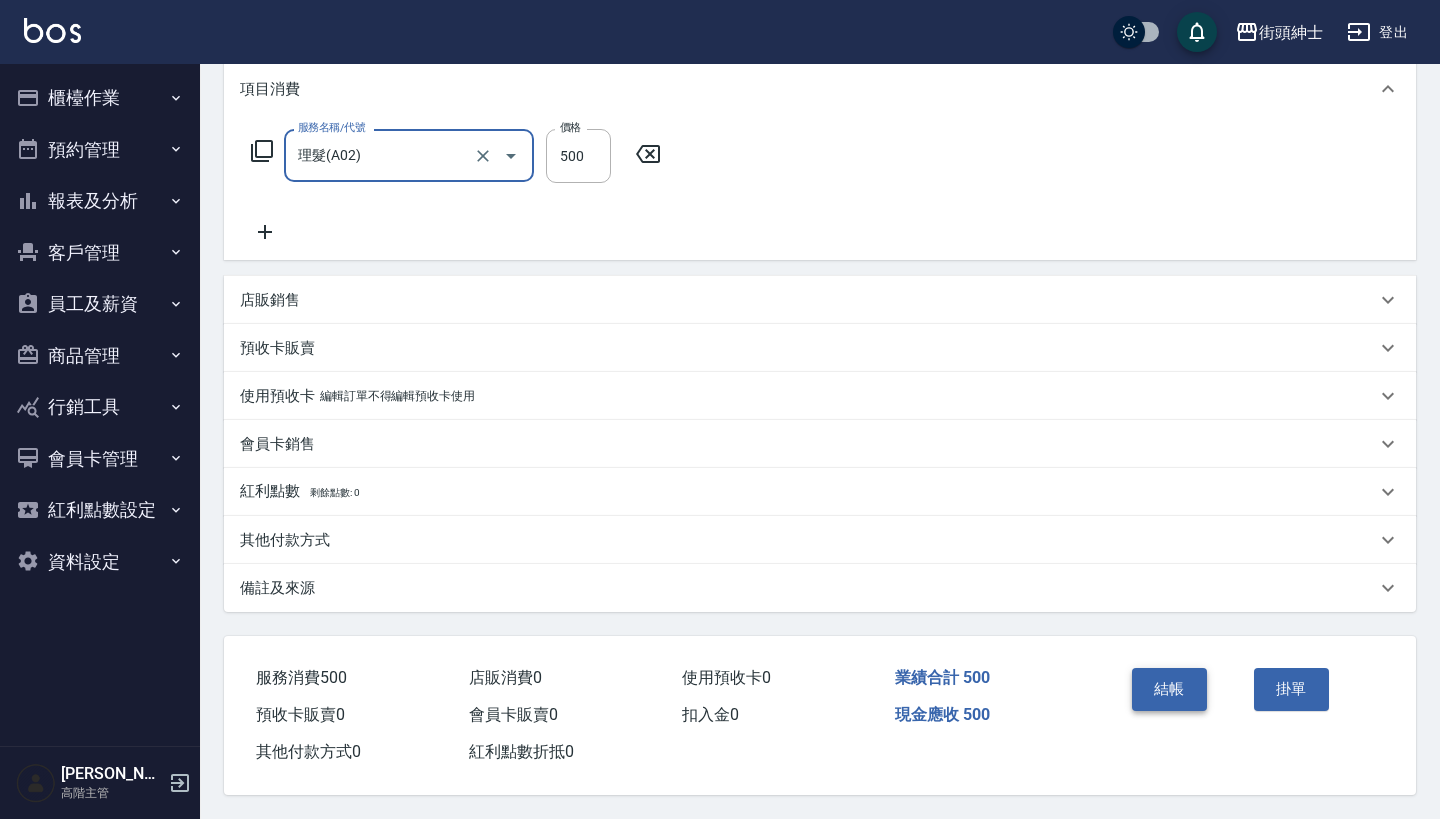 scroll, scrollTop: 280, scrollLeft: 0, axis: vertical 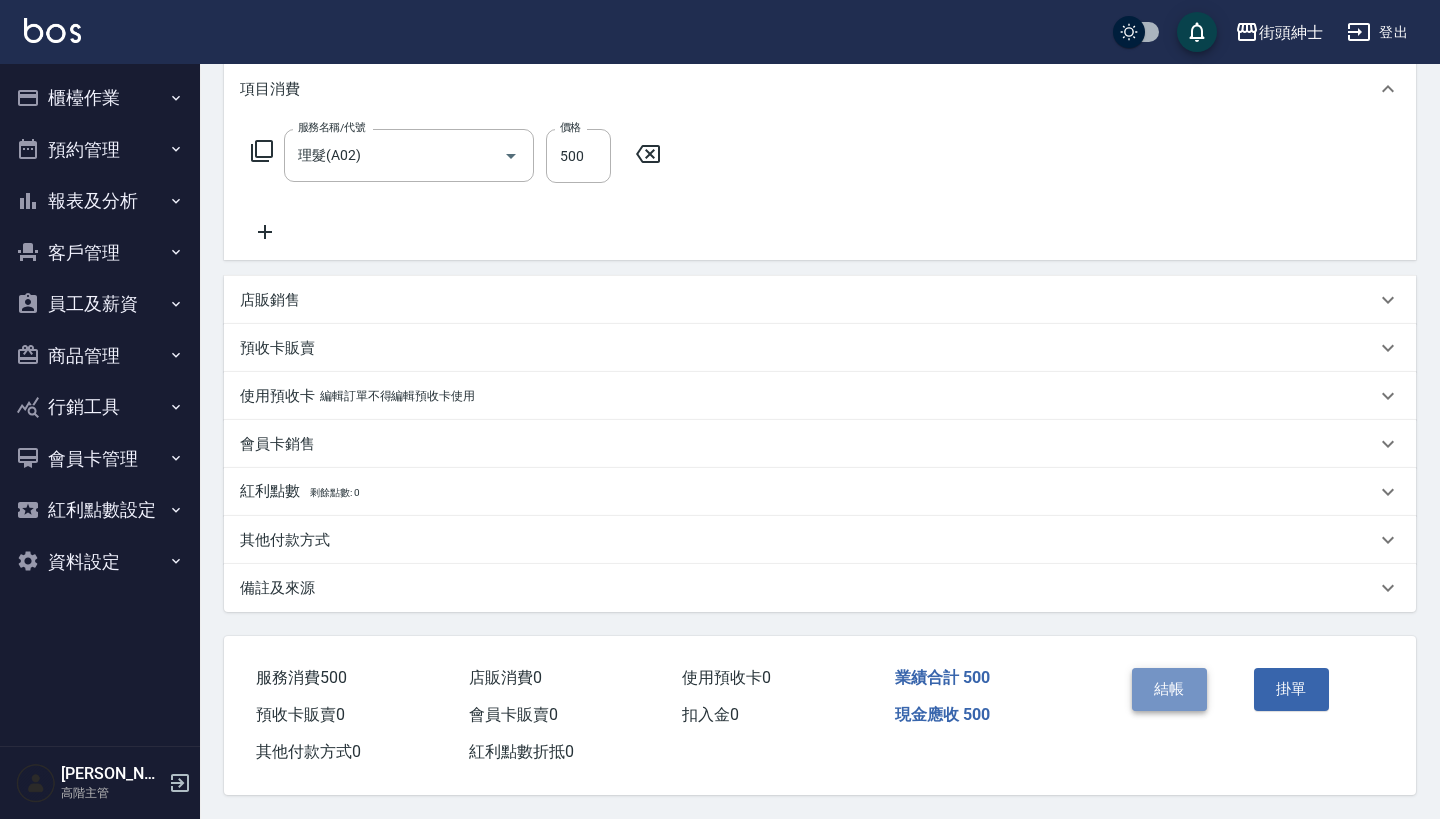 click on "結帳" at bounding box center (1169, 689) 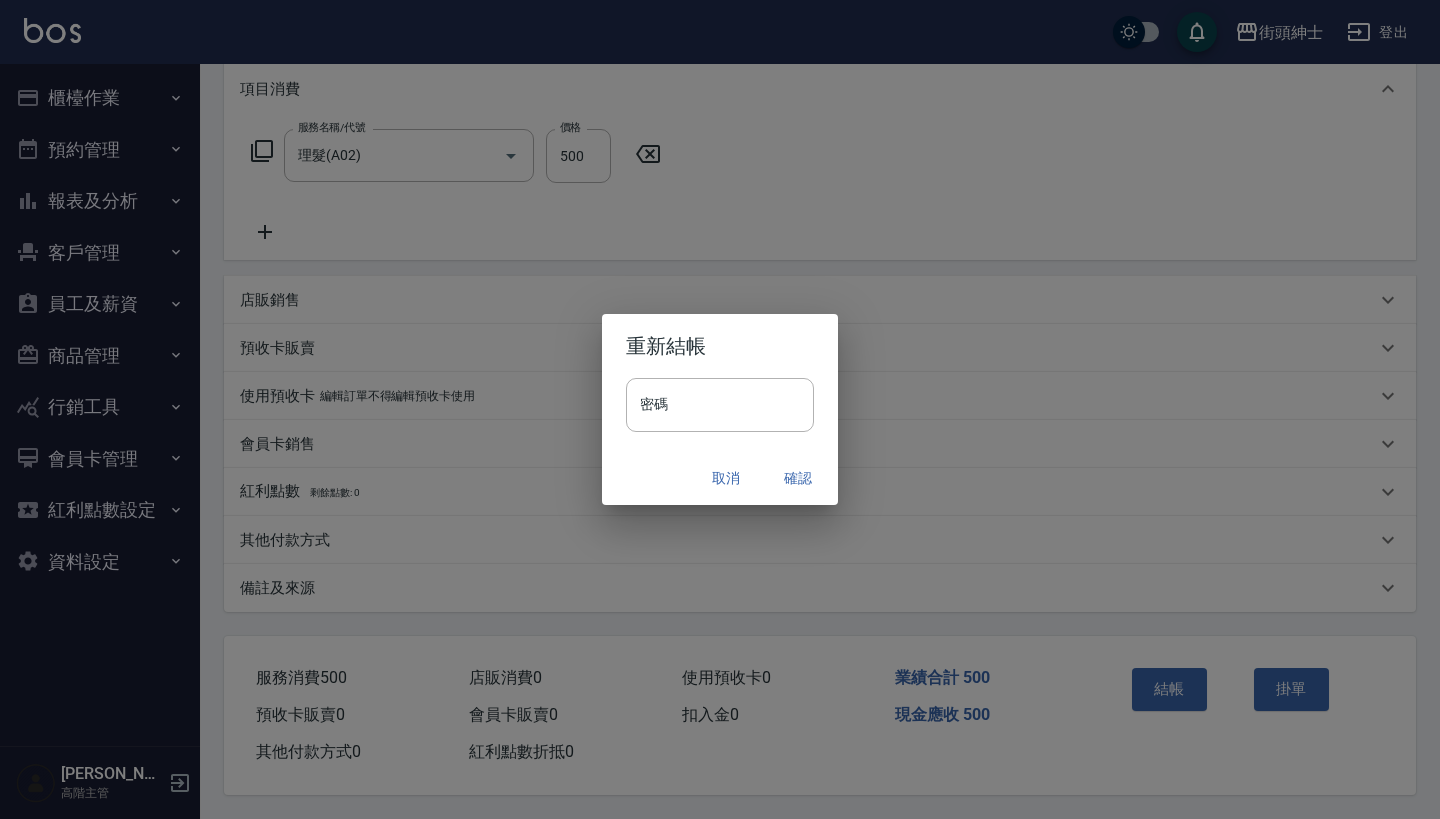 click on "取消 確認" at bounding box center (720, 478) 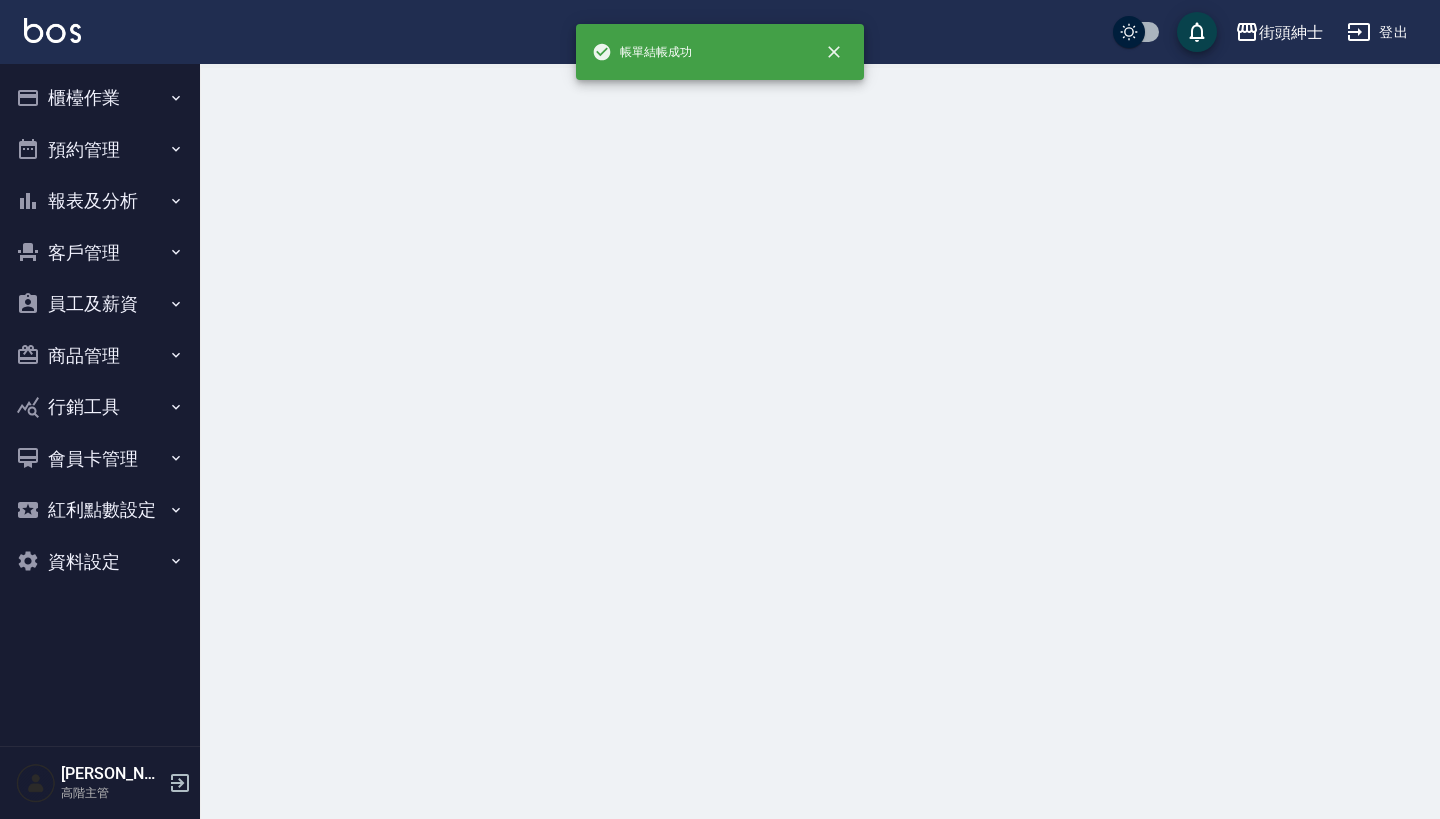 scroll, scrollTop: 0, scrollLeft: 0, axis: both 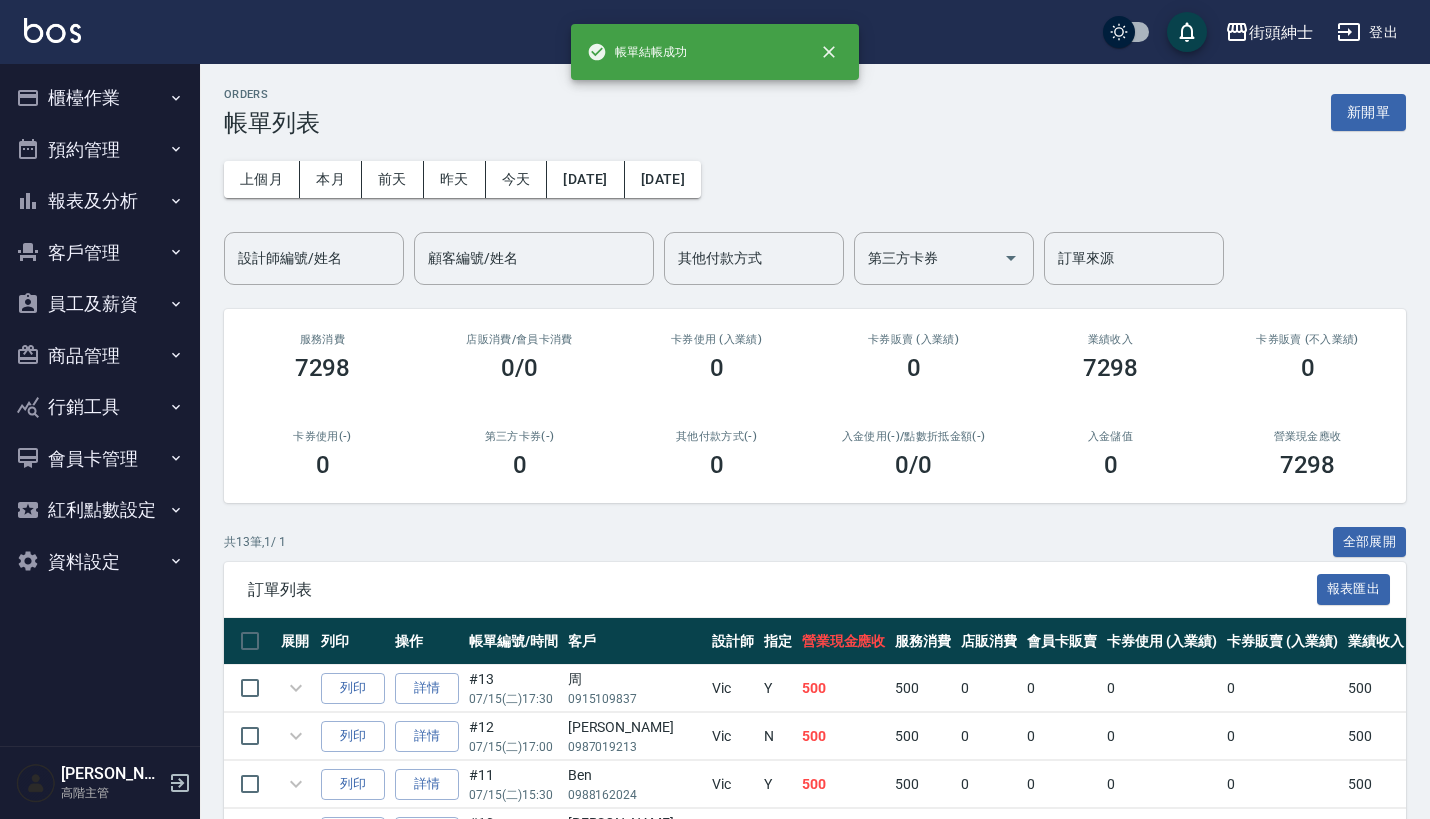 click on "預約管理" at bounding box center [100, 150] 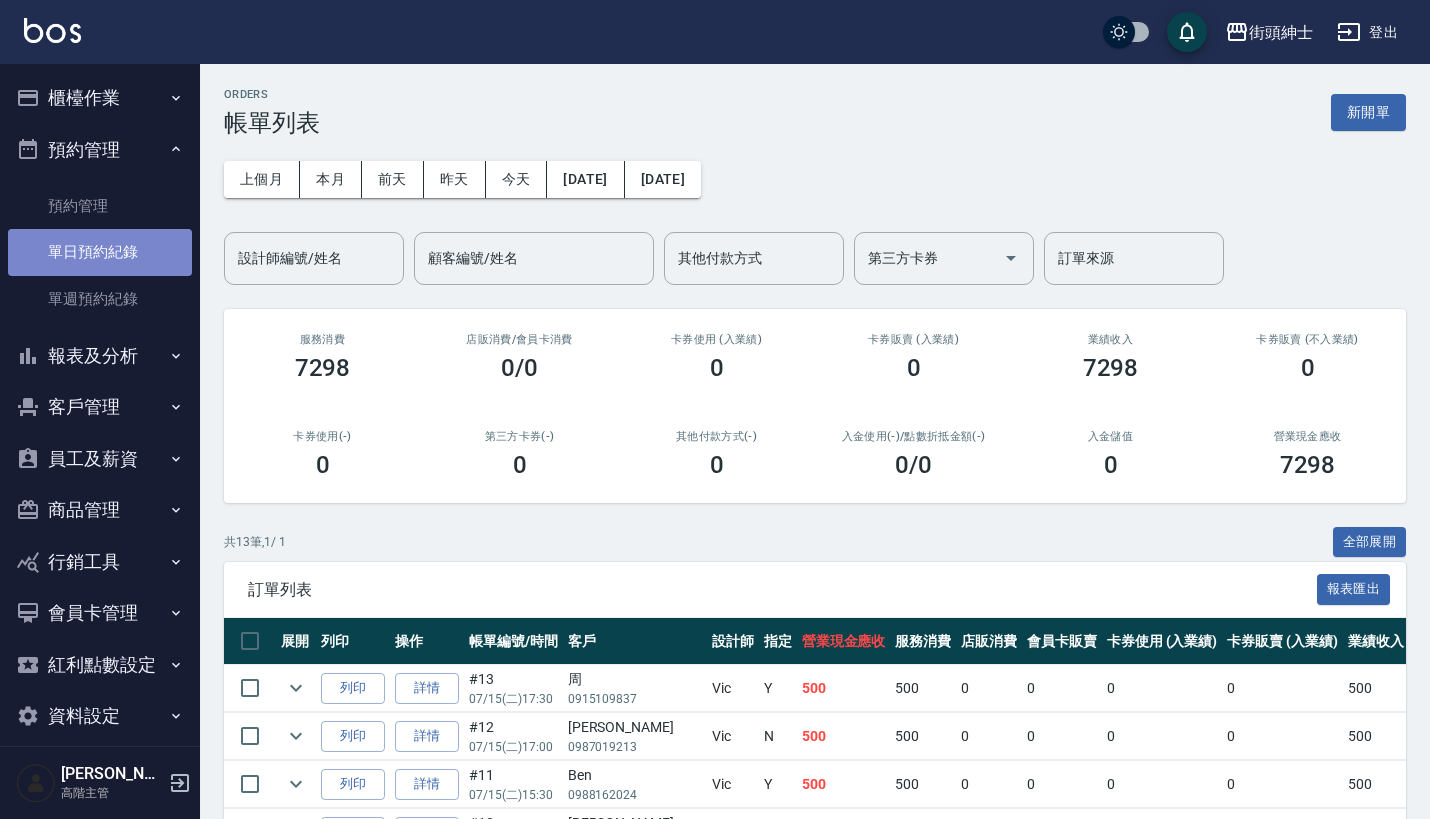 click on "單日預約紀錄" at bounding box center [100, 252] 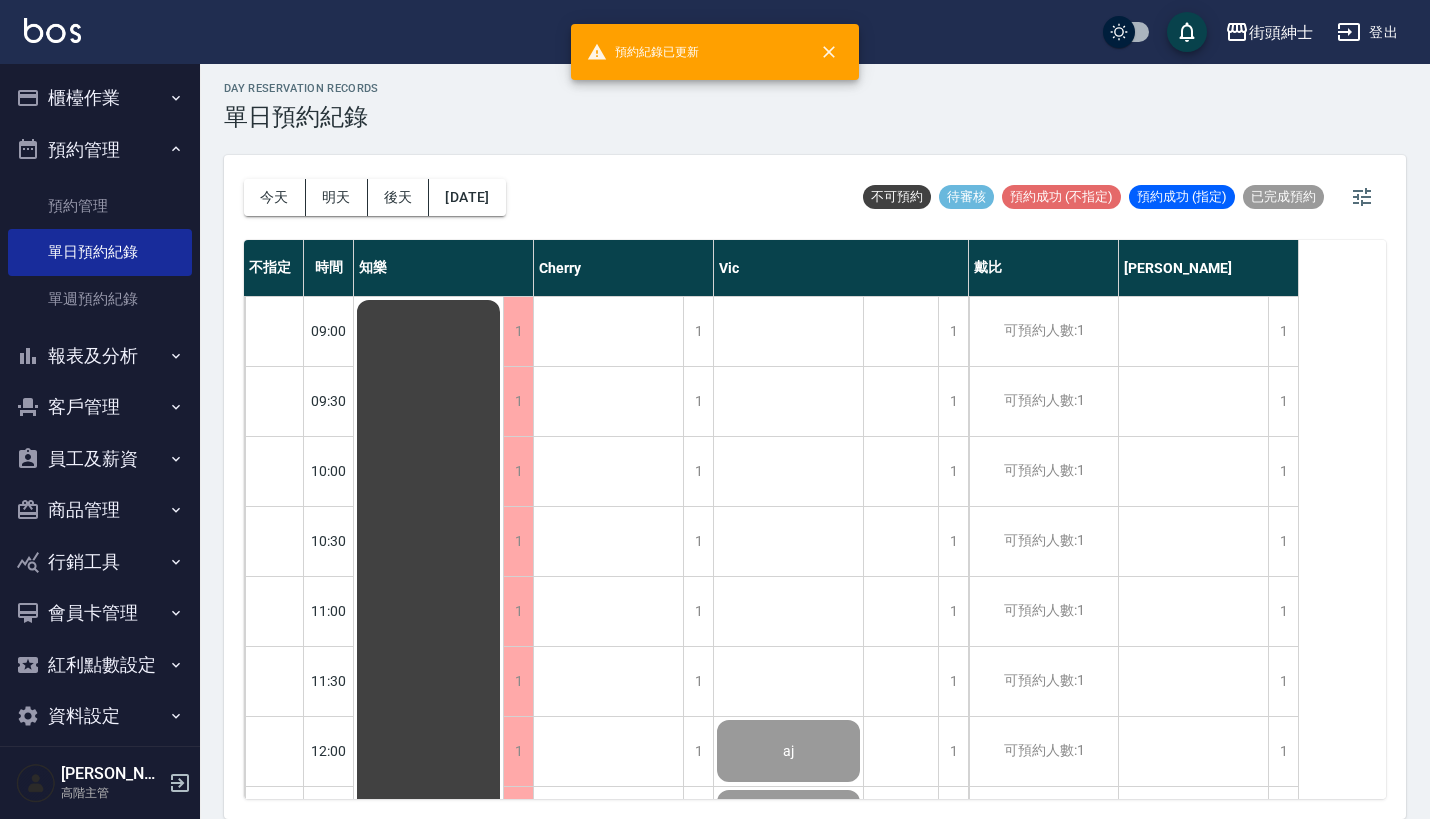 scroll, scrollTop: 10, scrollLeft: 0, axis: vertical 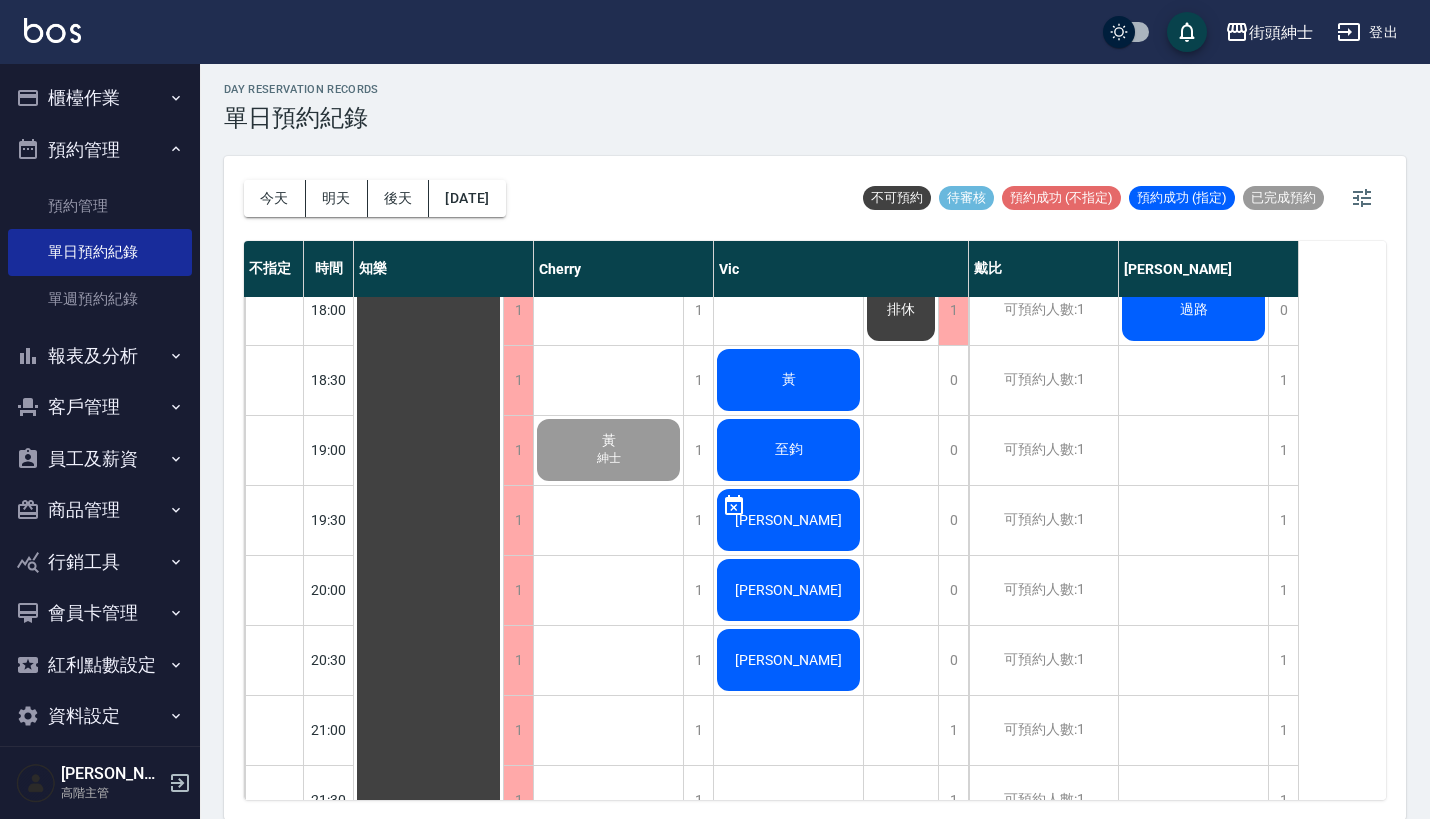 click on "黃" at bounding box center (428, 30) 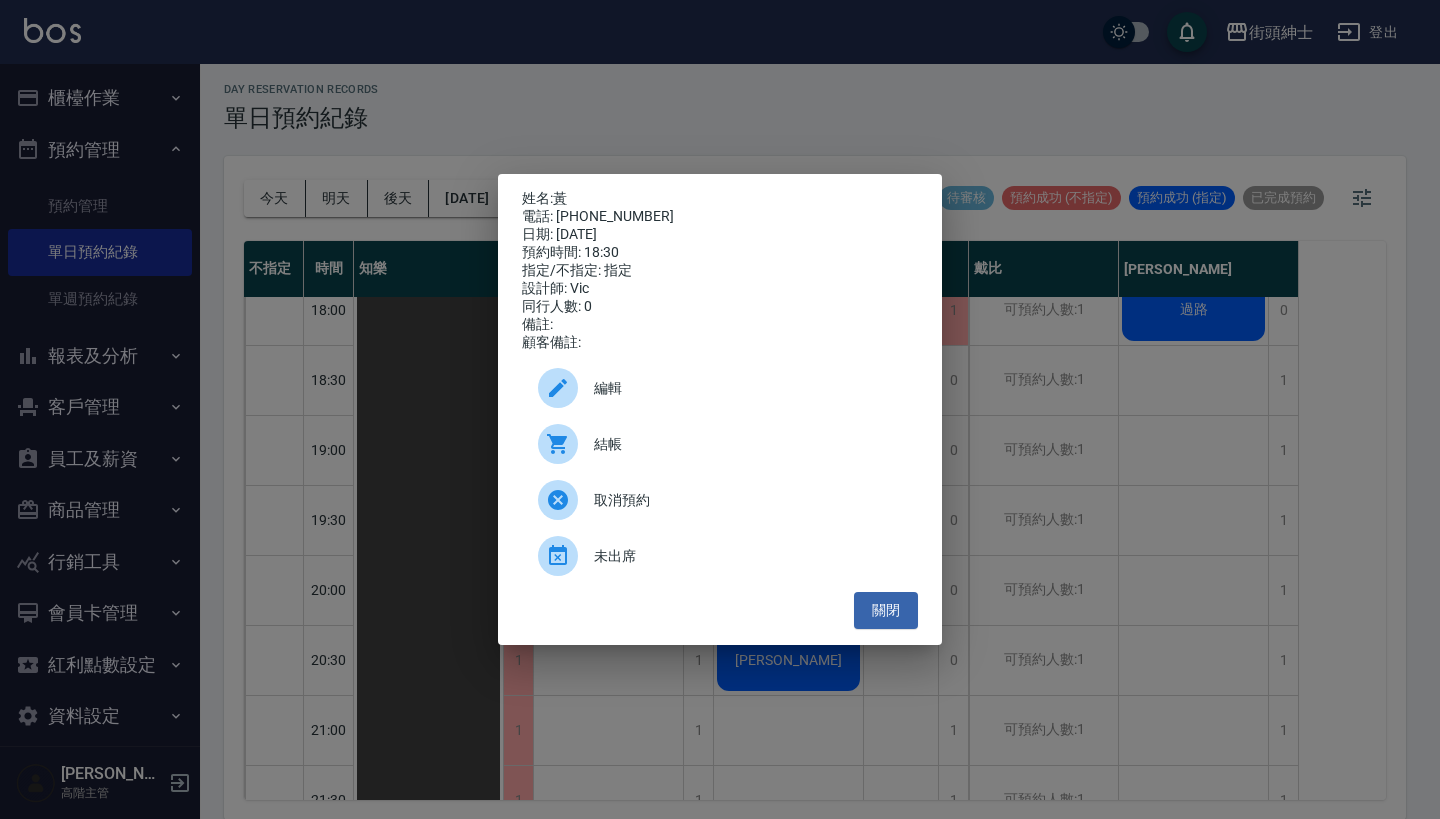 click on "結帳" at bounding box center [748, 444] 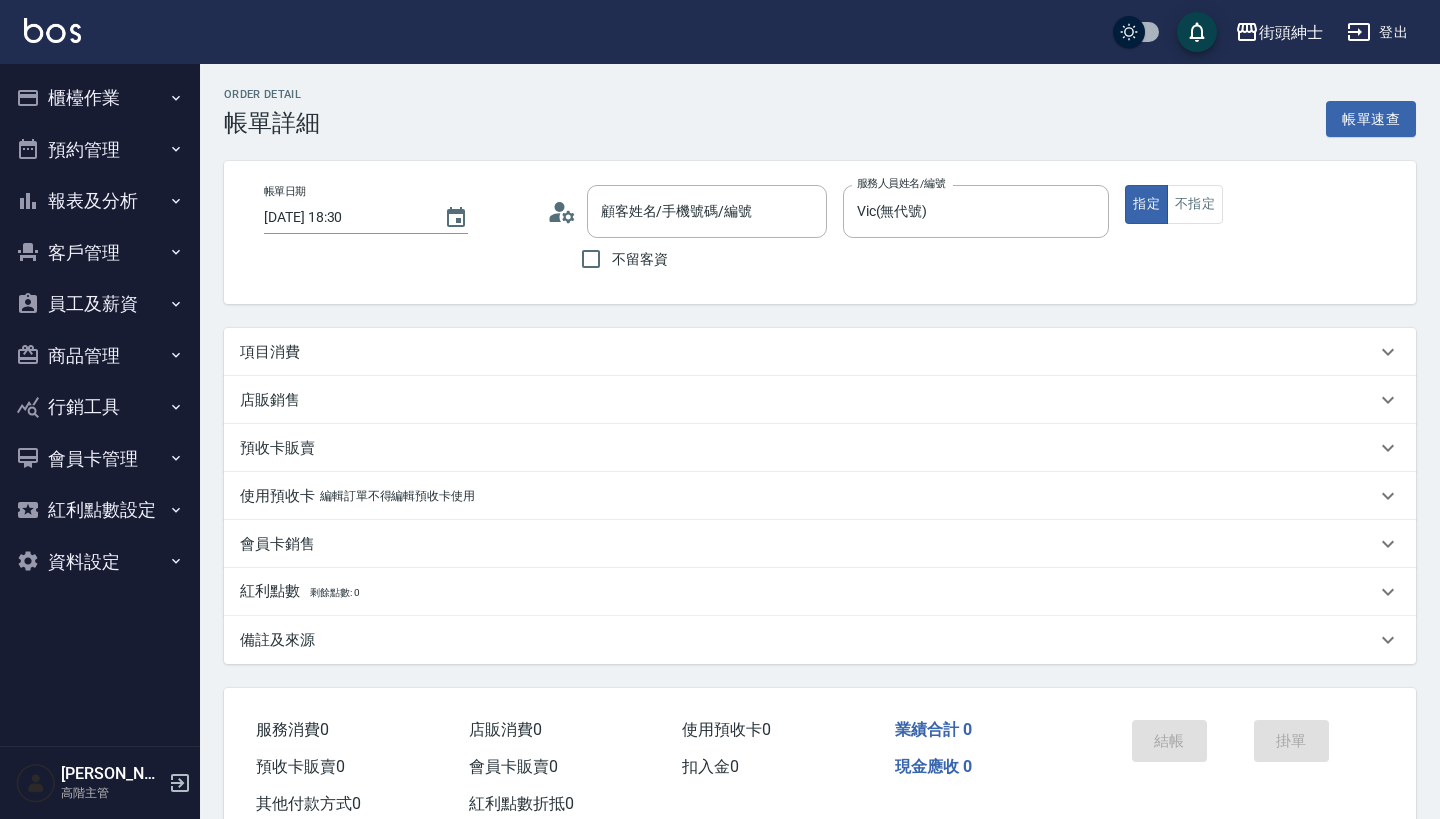 click on "店販銷售" at bounding box center (820, 400) 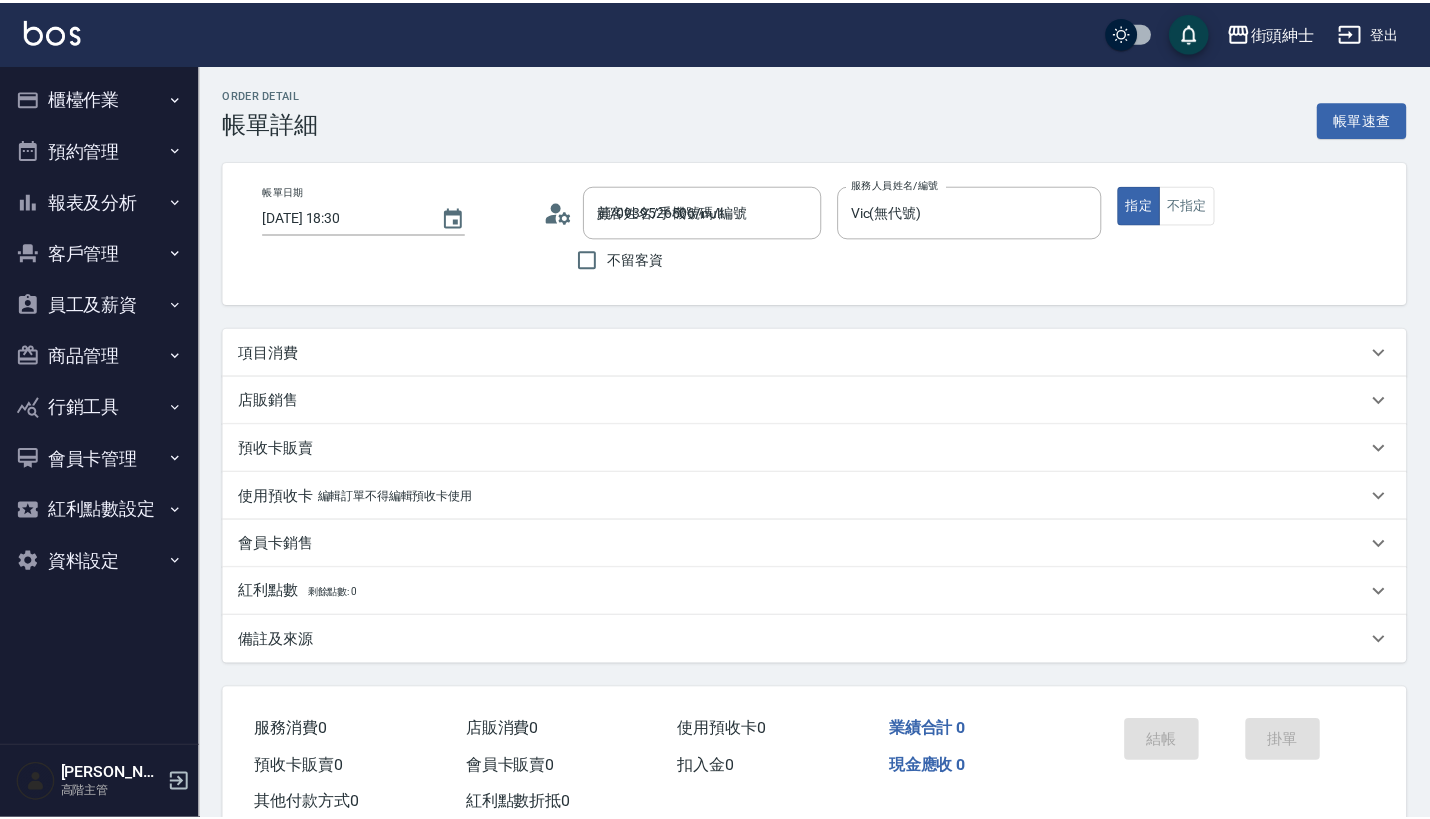 scroll, scrollTop: 0, scrollLeft: 0, axis: both 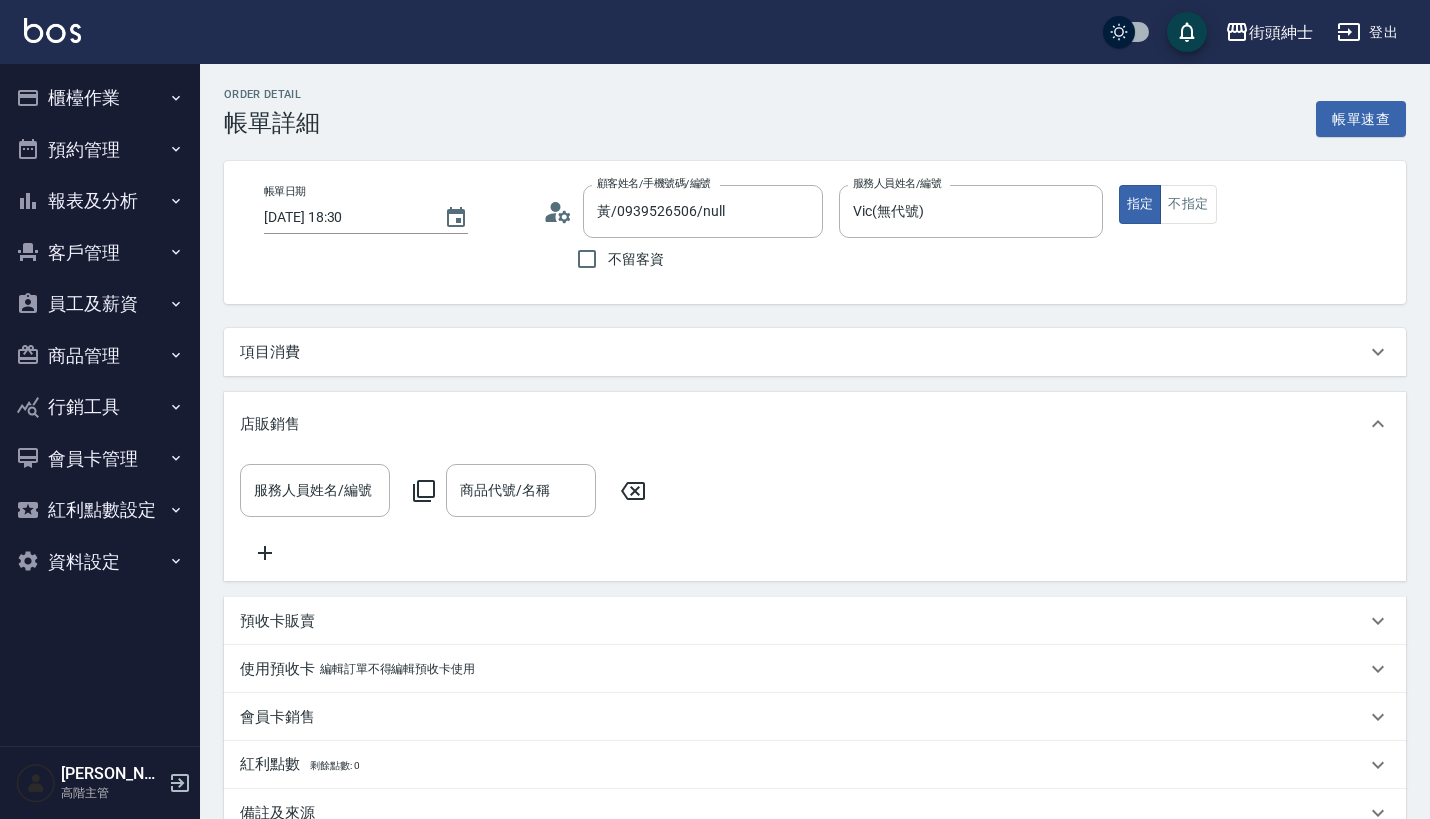 click on "項目消費" at bounding box center [815, 352] 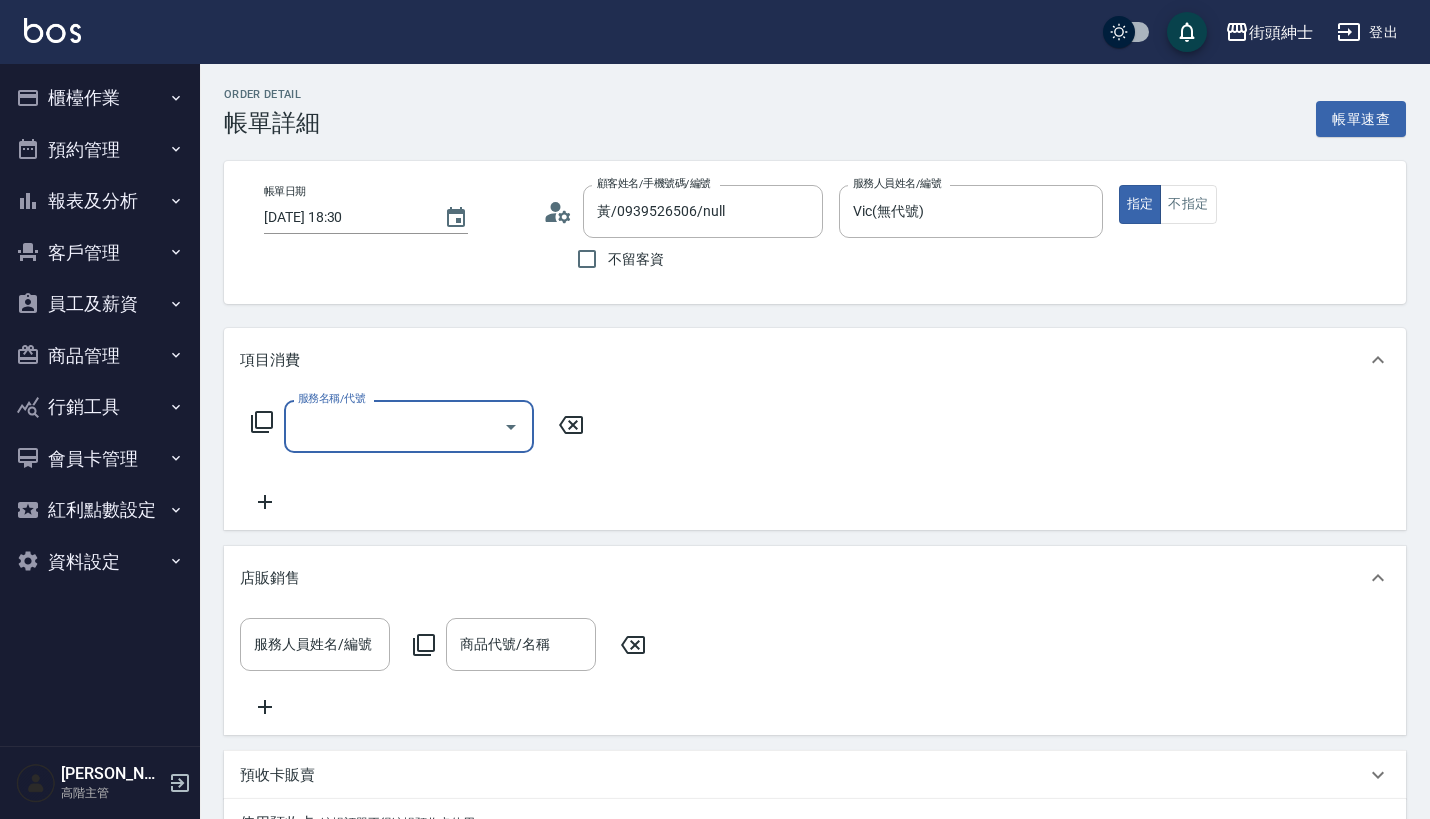 scroll, scrollTop: 0, scrollLeft: 0, axis: both 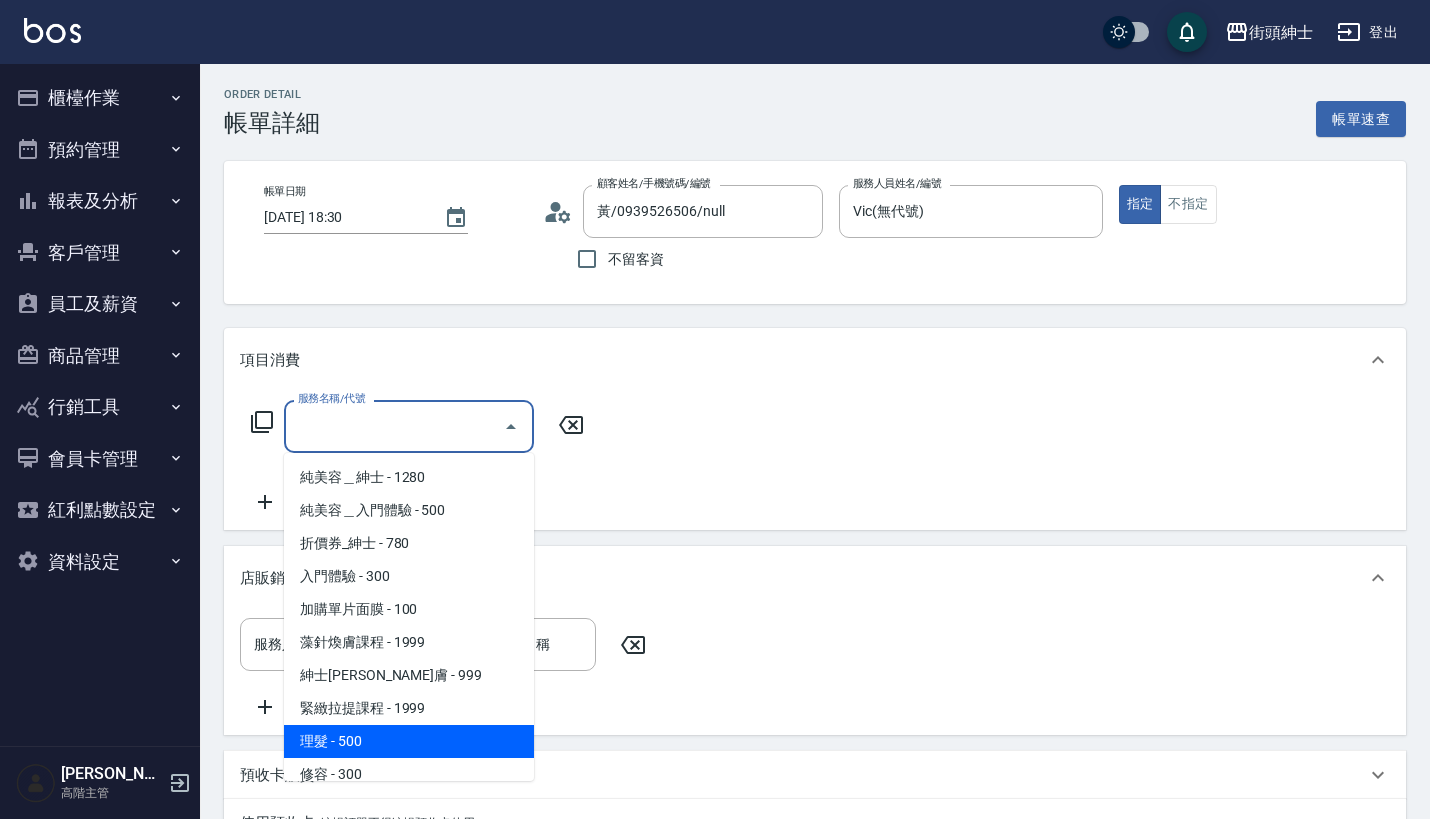 click on "理髮 - 500" at bounding box center (409, 741) 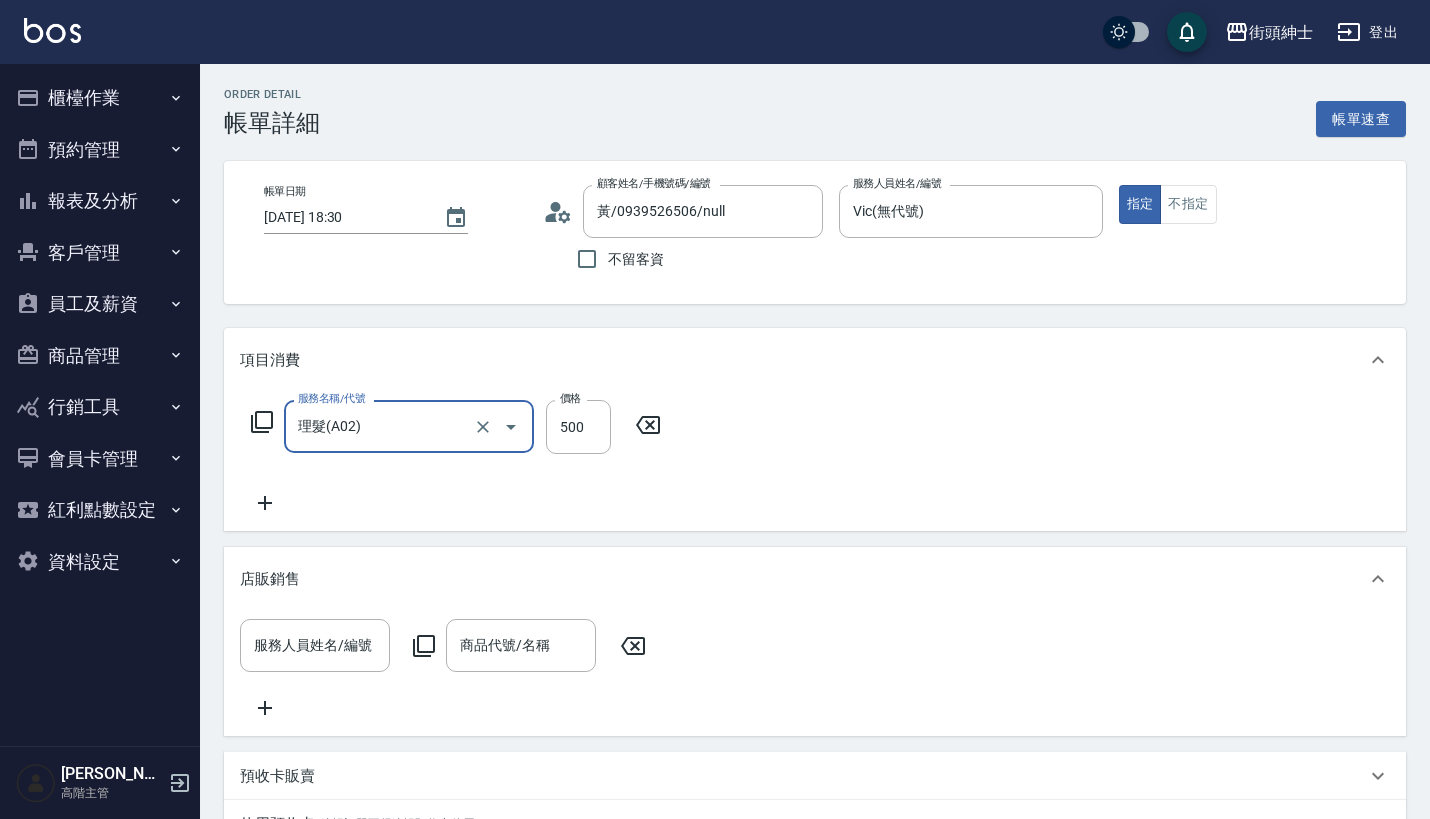 type on "理髮(A02)" 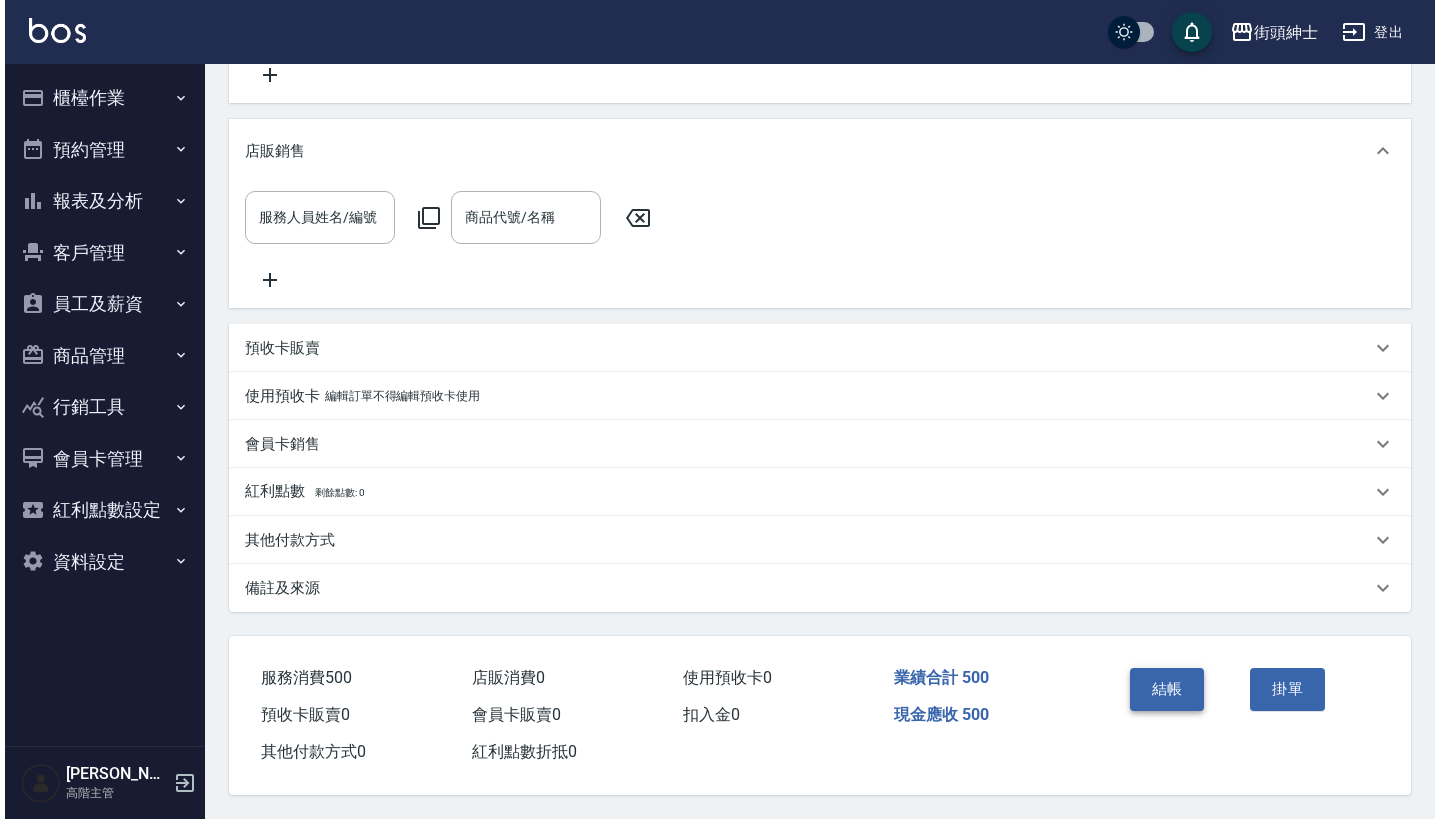 scroll, scrollTop: 453, scrollLeft: 0, axis: vertical 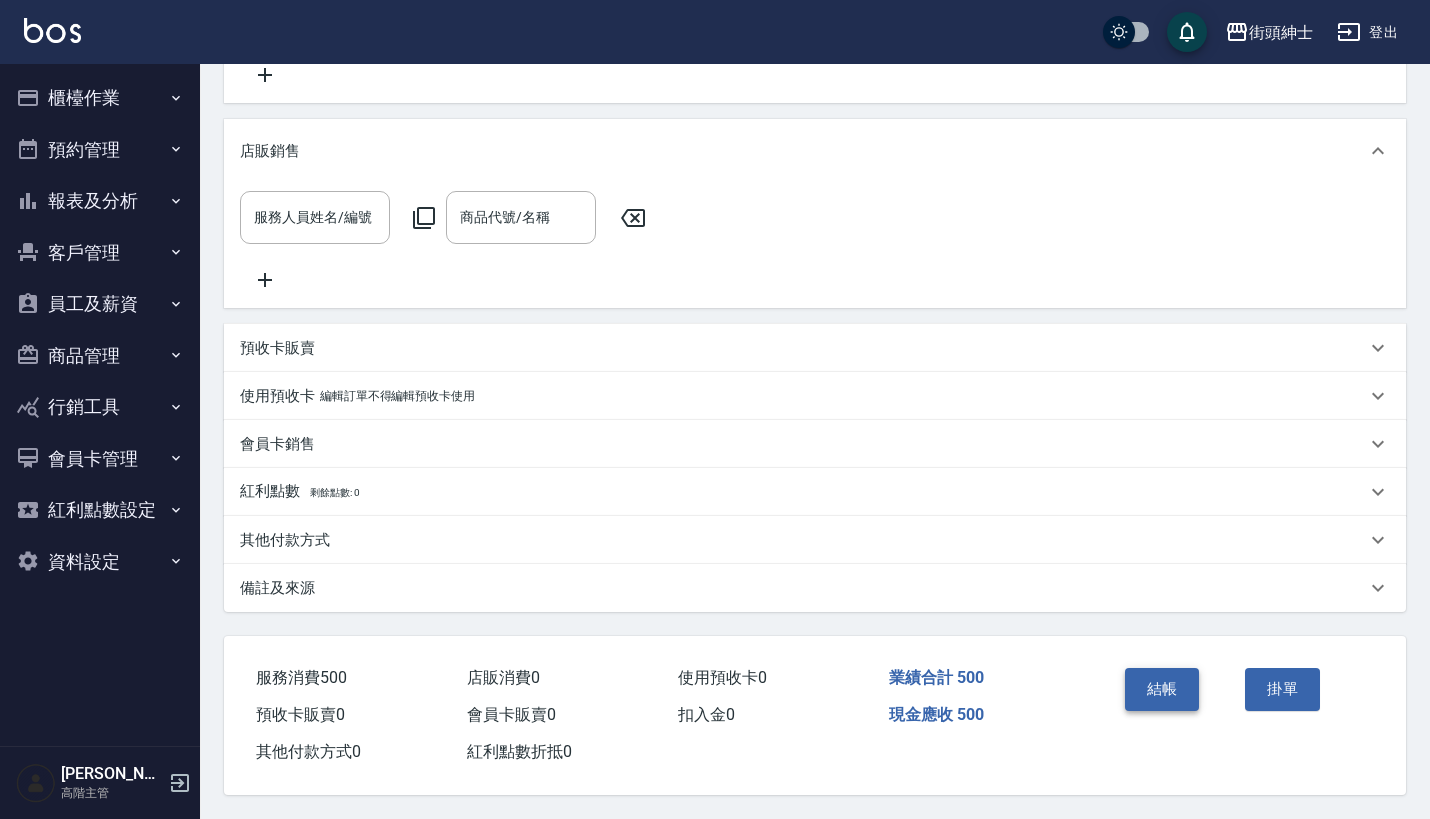click on "結帳" at bounding box center [1162, 689] 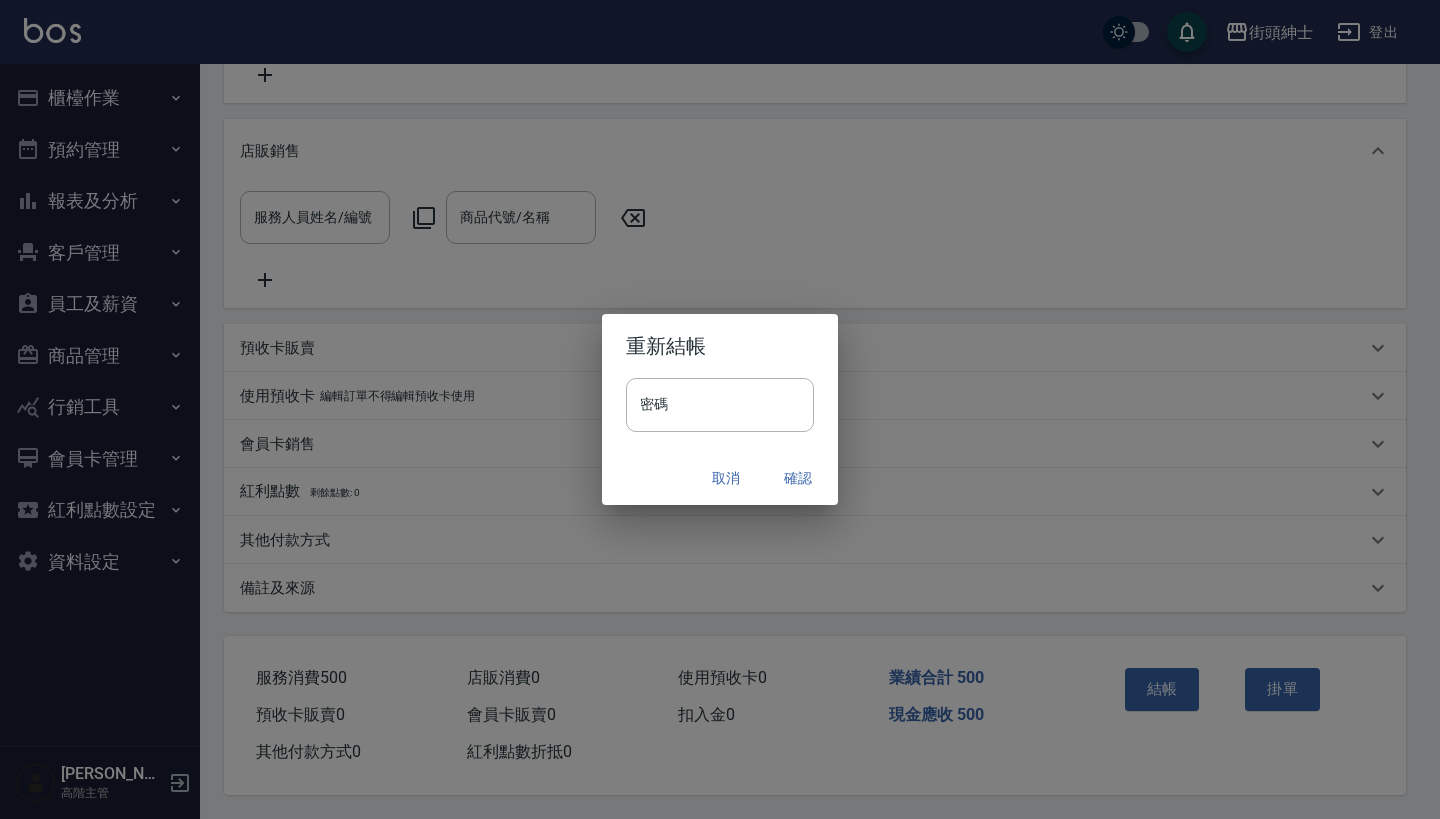 click on "確認" at bounding box center [798, 478] 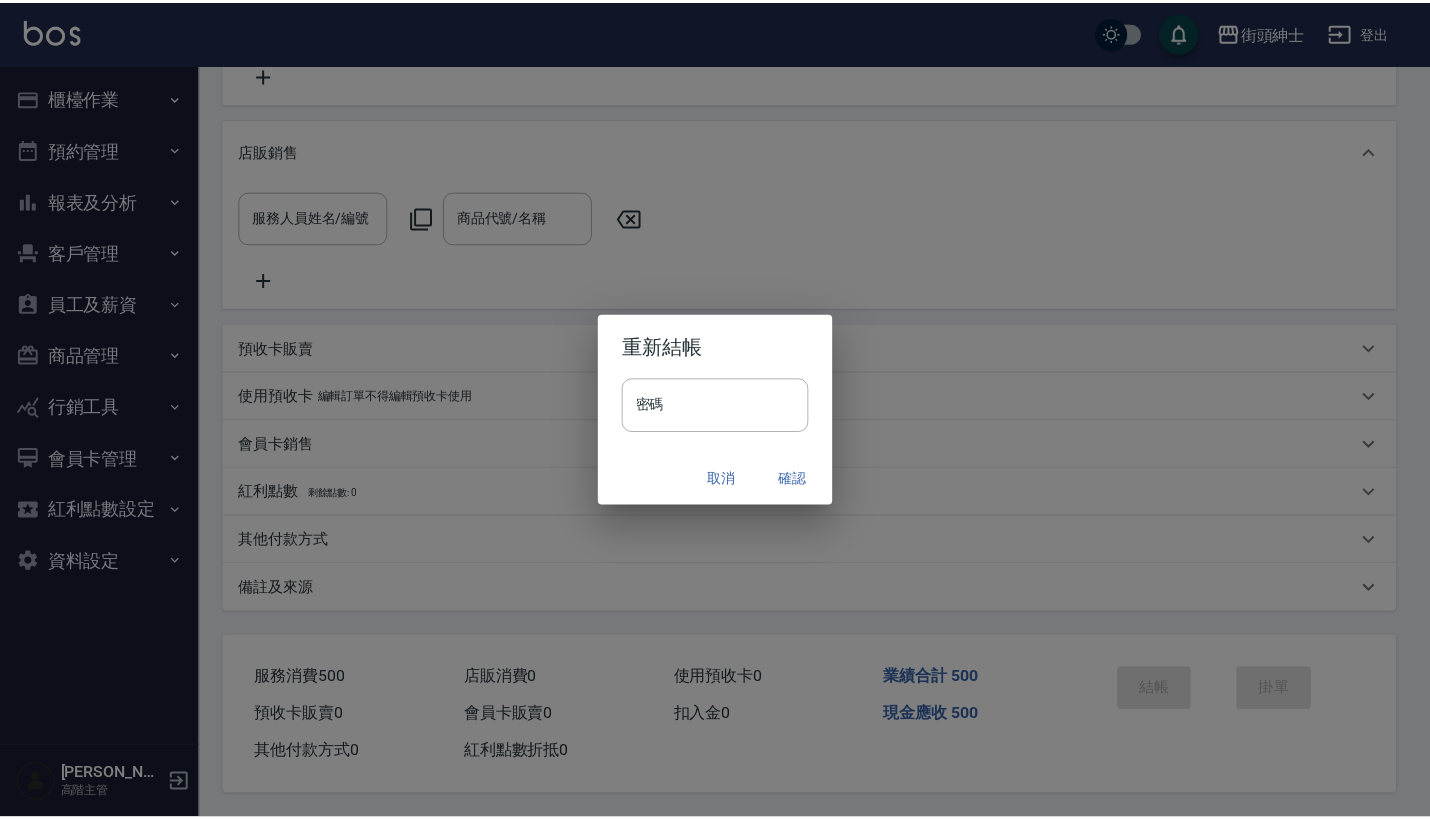 scroll, scrollTop: 0, scrollLeft: 0, axis: both 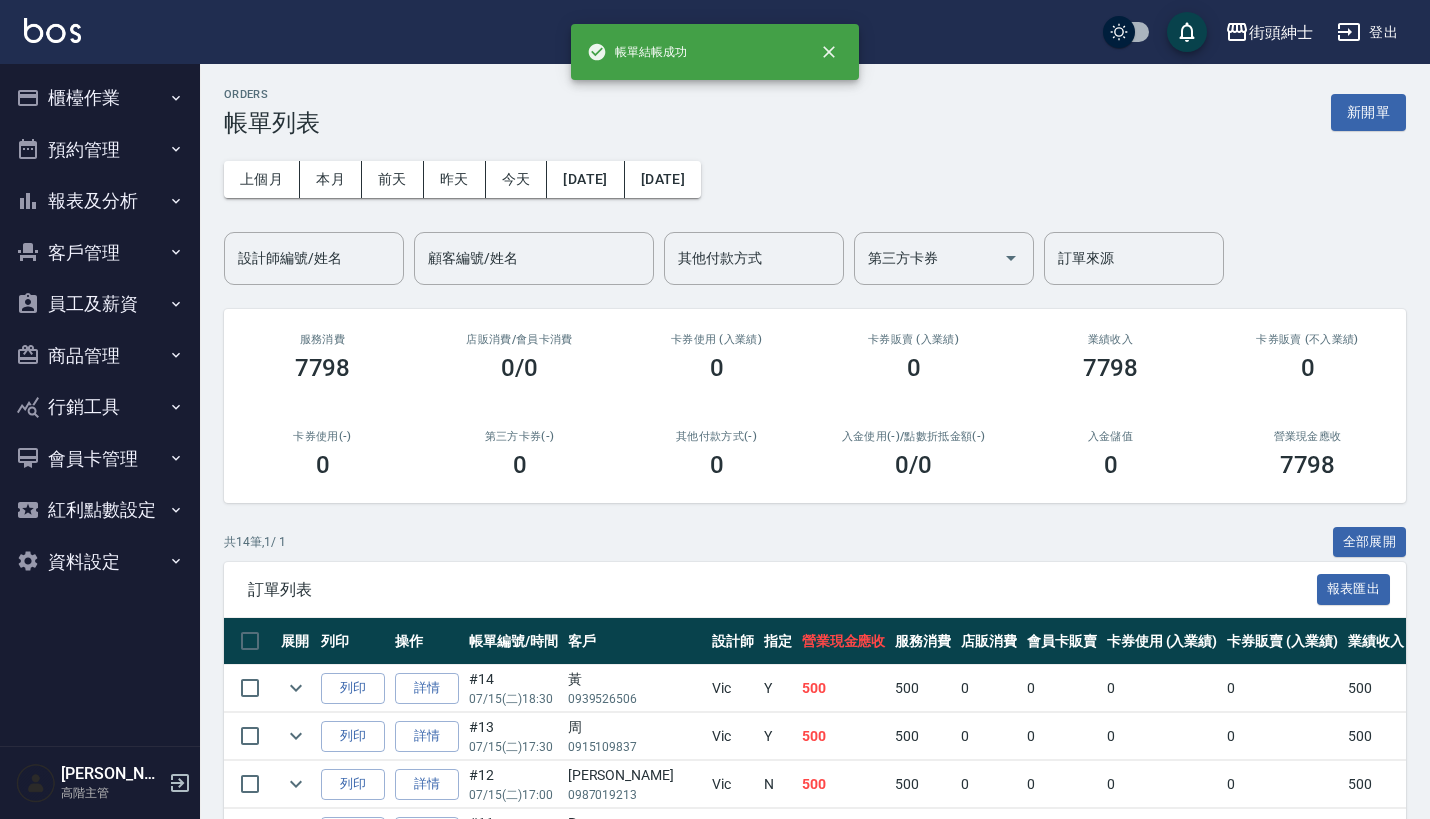 click on "預約管理" at bounding box center (100, 150) 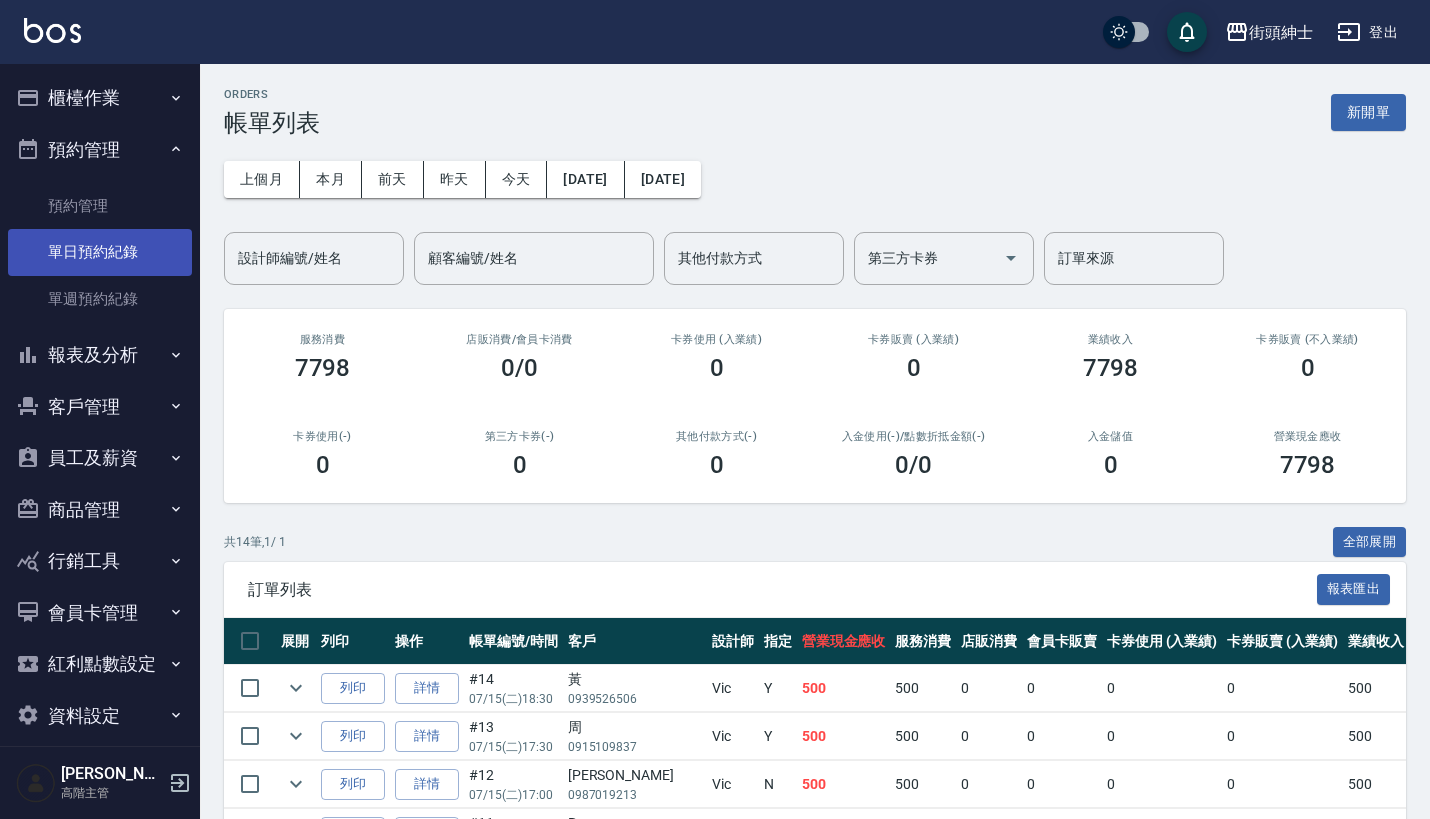 click on "單日預約紀錄" at bounding box center [100, 252] 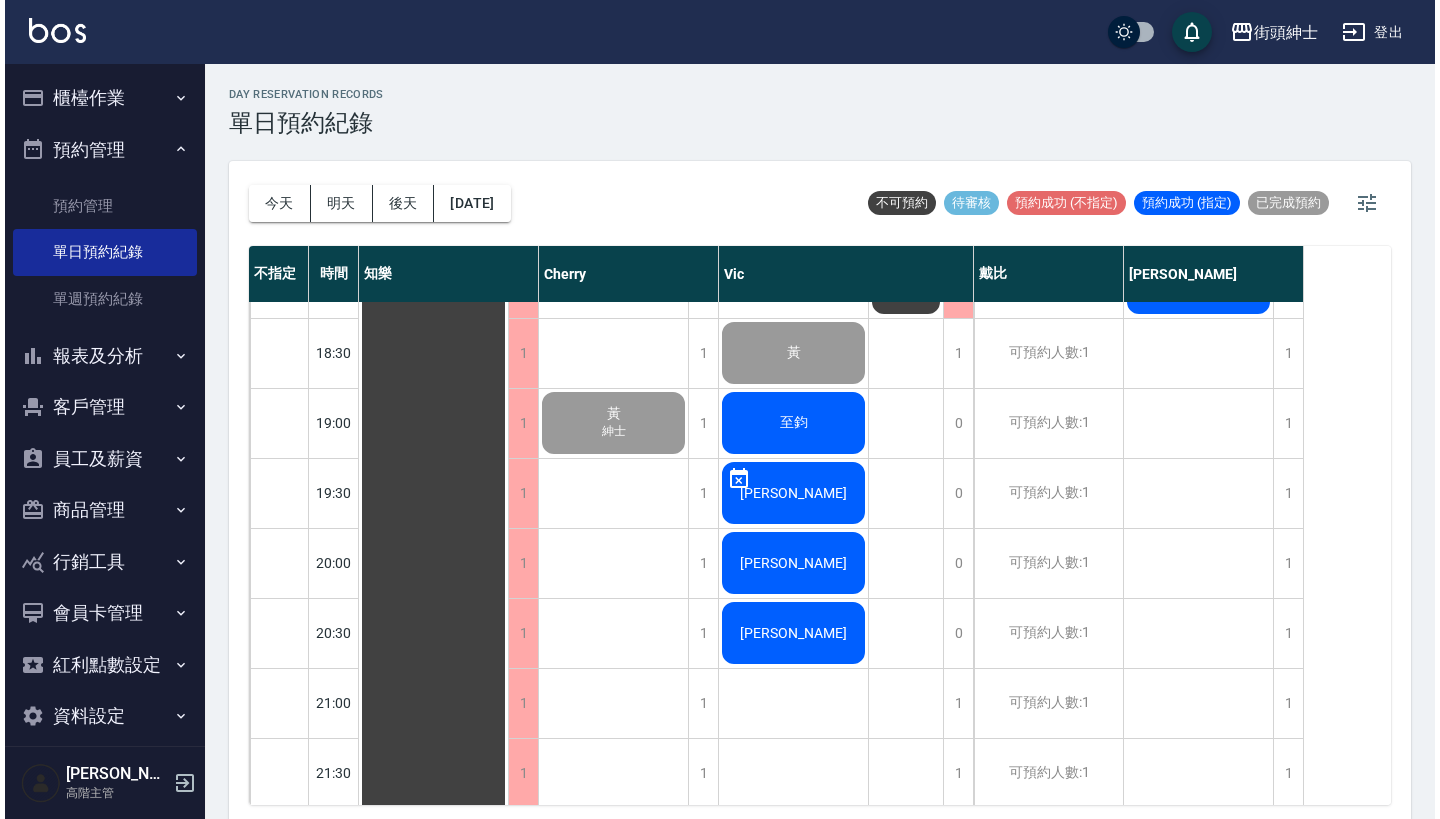 scroll, scrollTop: 1333, scrollLeft: 0, axis: vertical 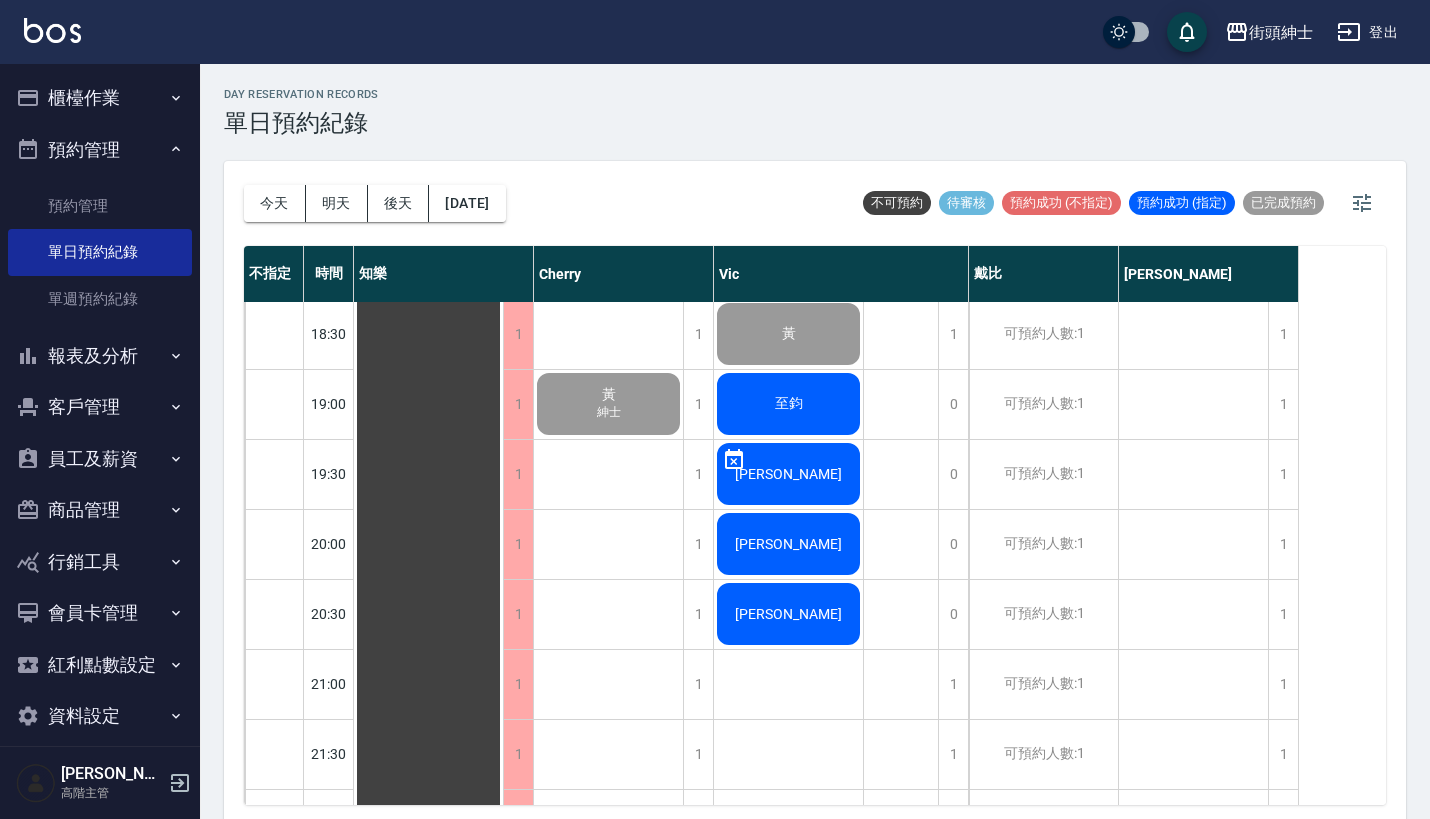 click on "至鈞" at bounding box center [429, -16] 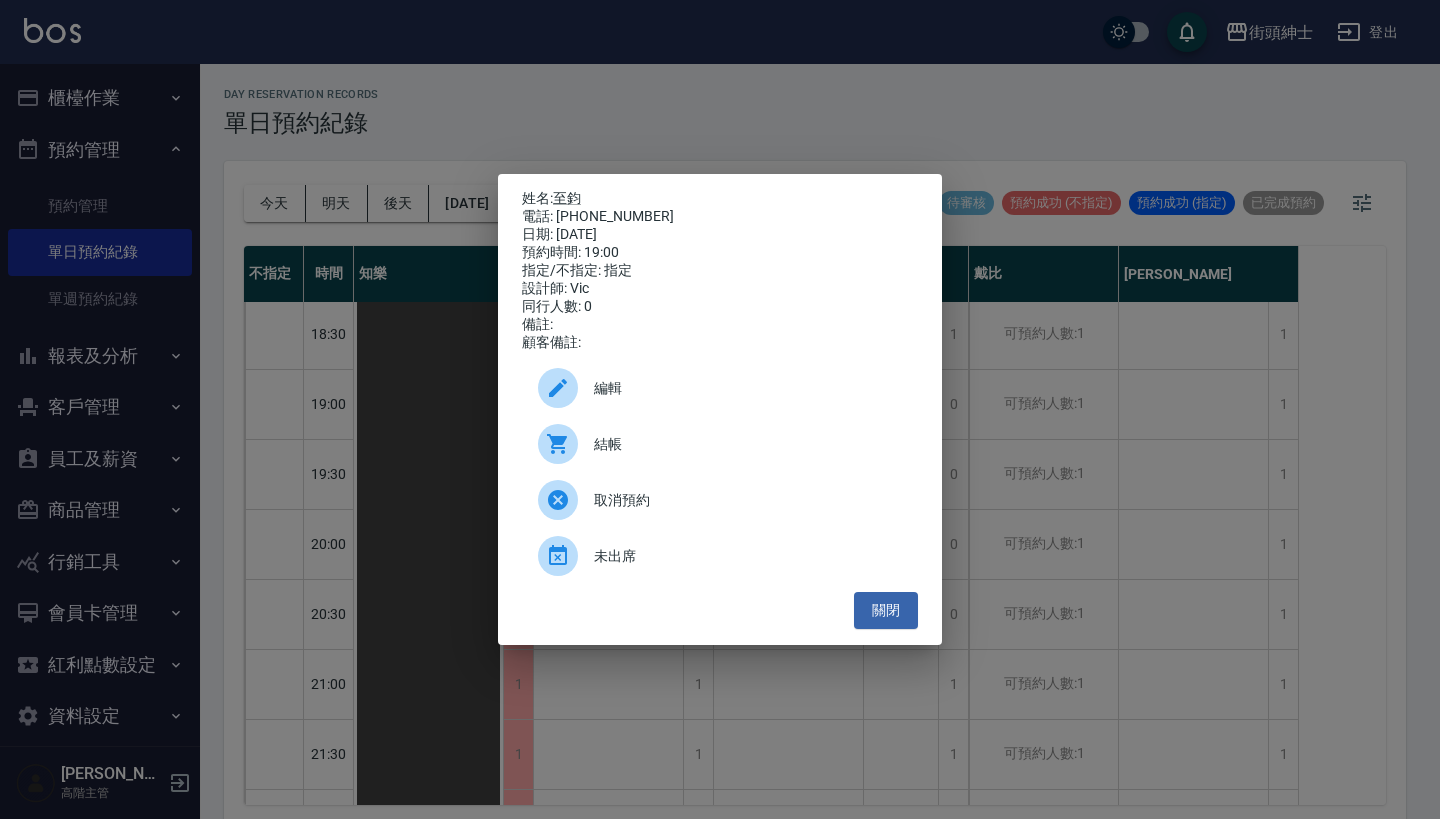 click on "結帳" at bounding box center (748, 444) 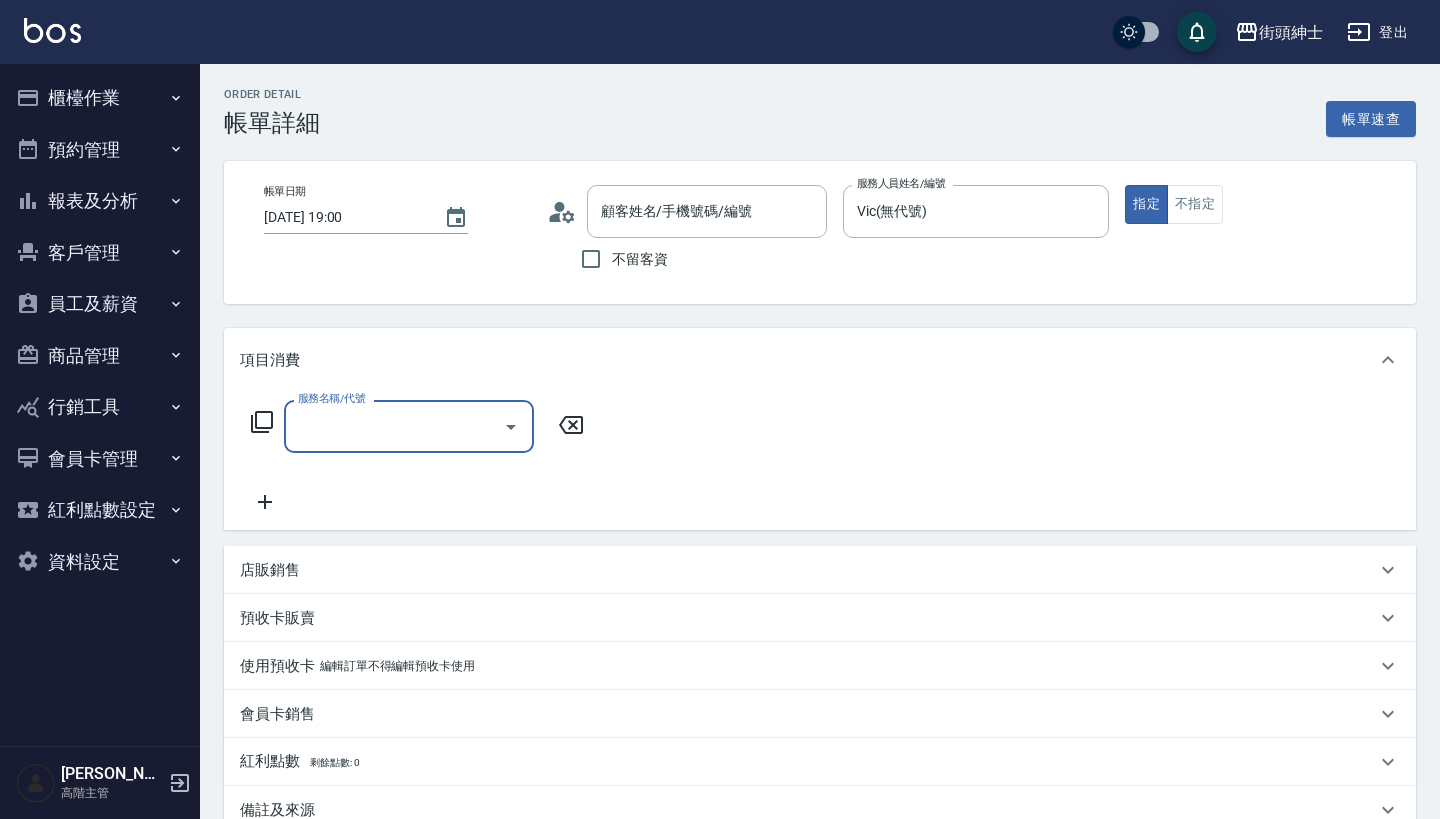 type on "至鈞/0911562315/null" 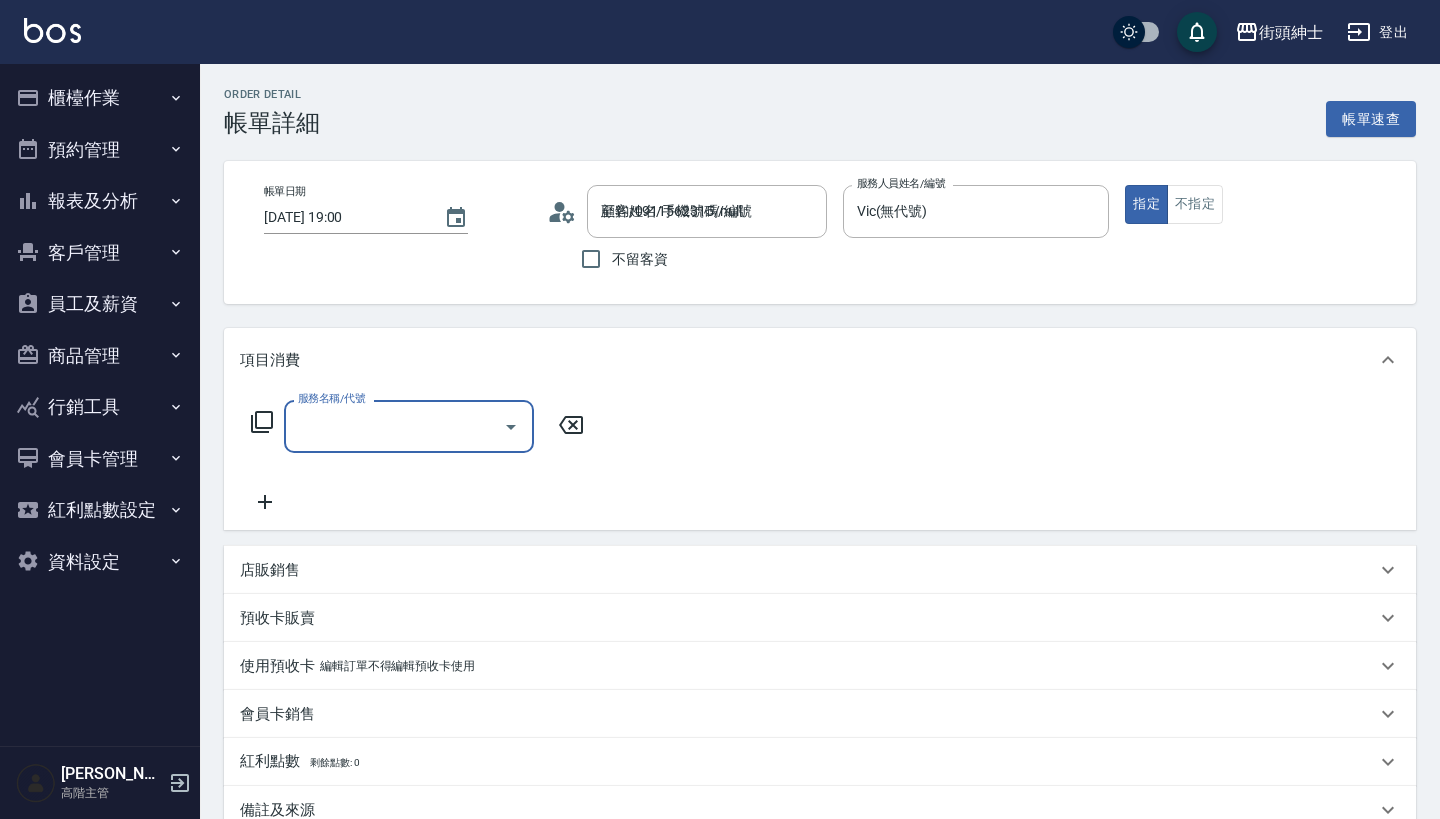 scroll, scrollTop: 0, scrollLeft: 0, axis: both 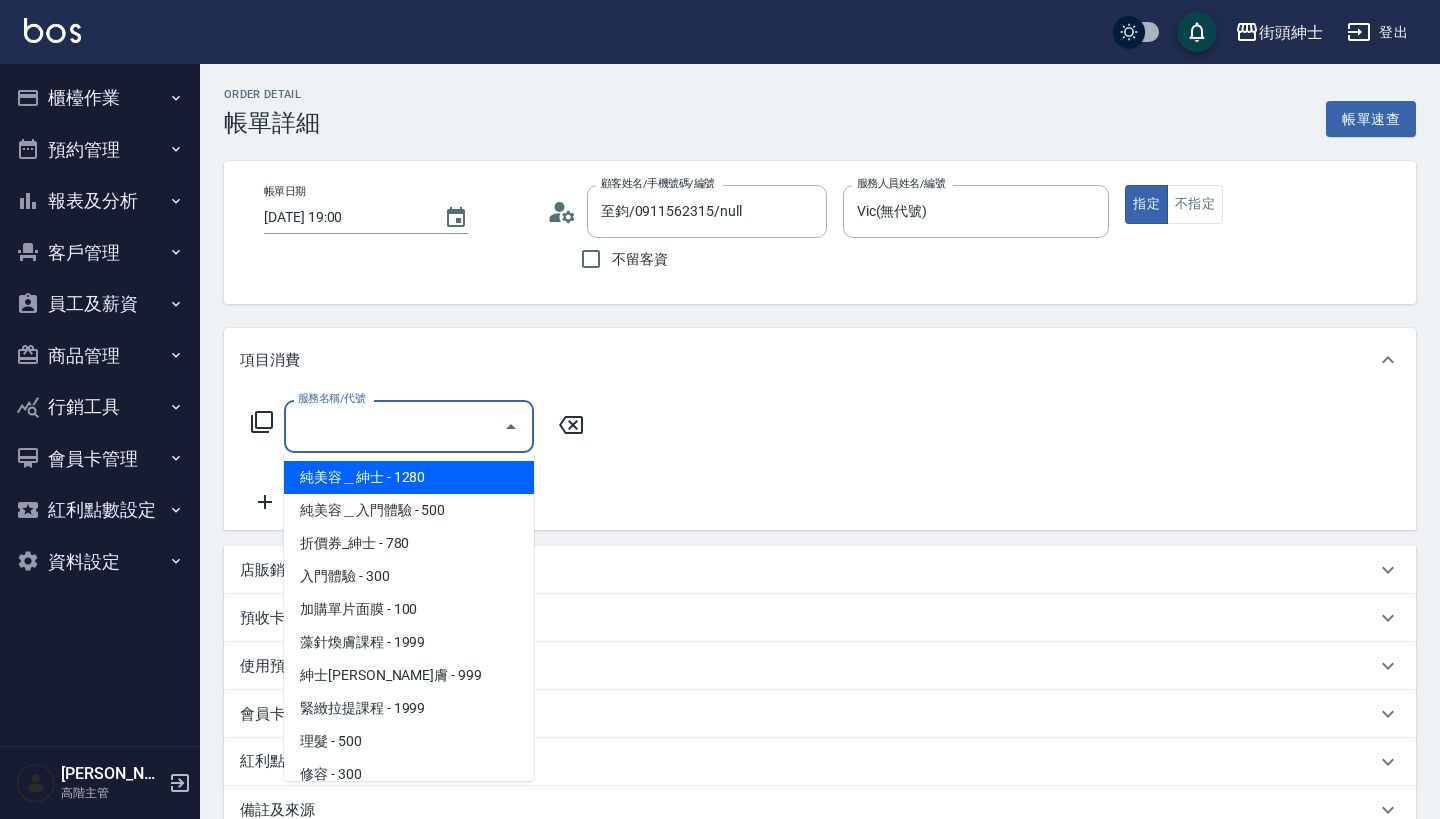 click on "服務名稱/代號" at bounding box center [394, 426] 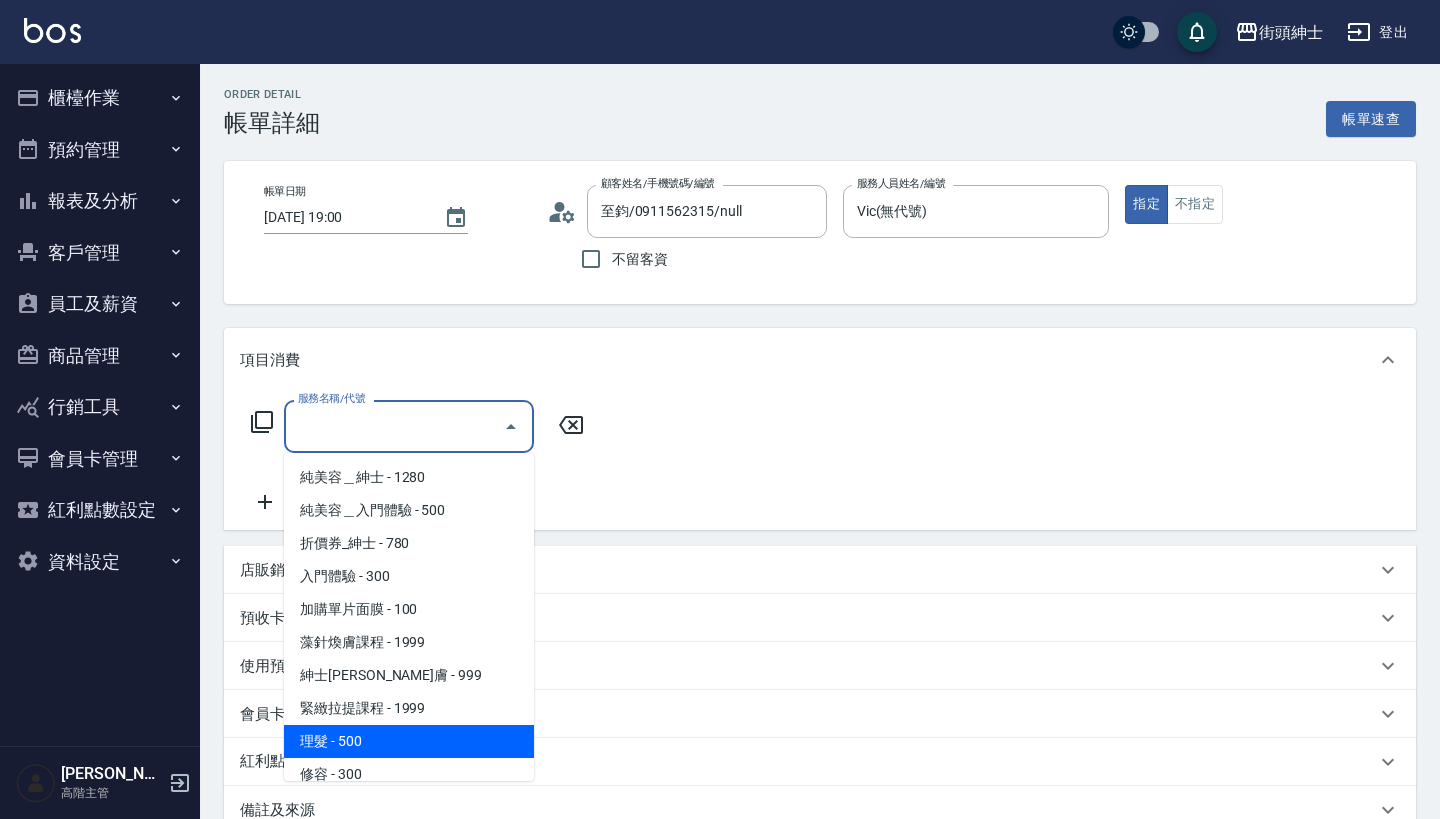 click on "理髮 - 500" at bounding box center [409, 741] 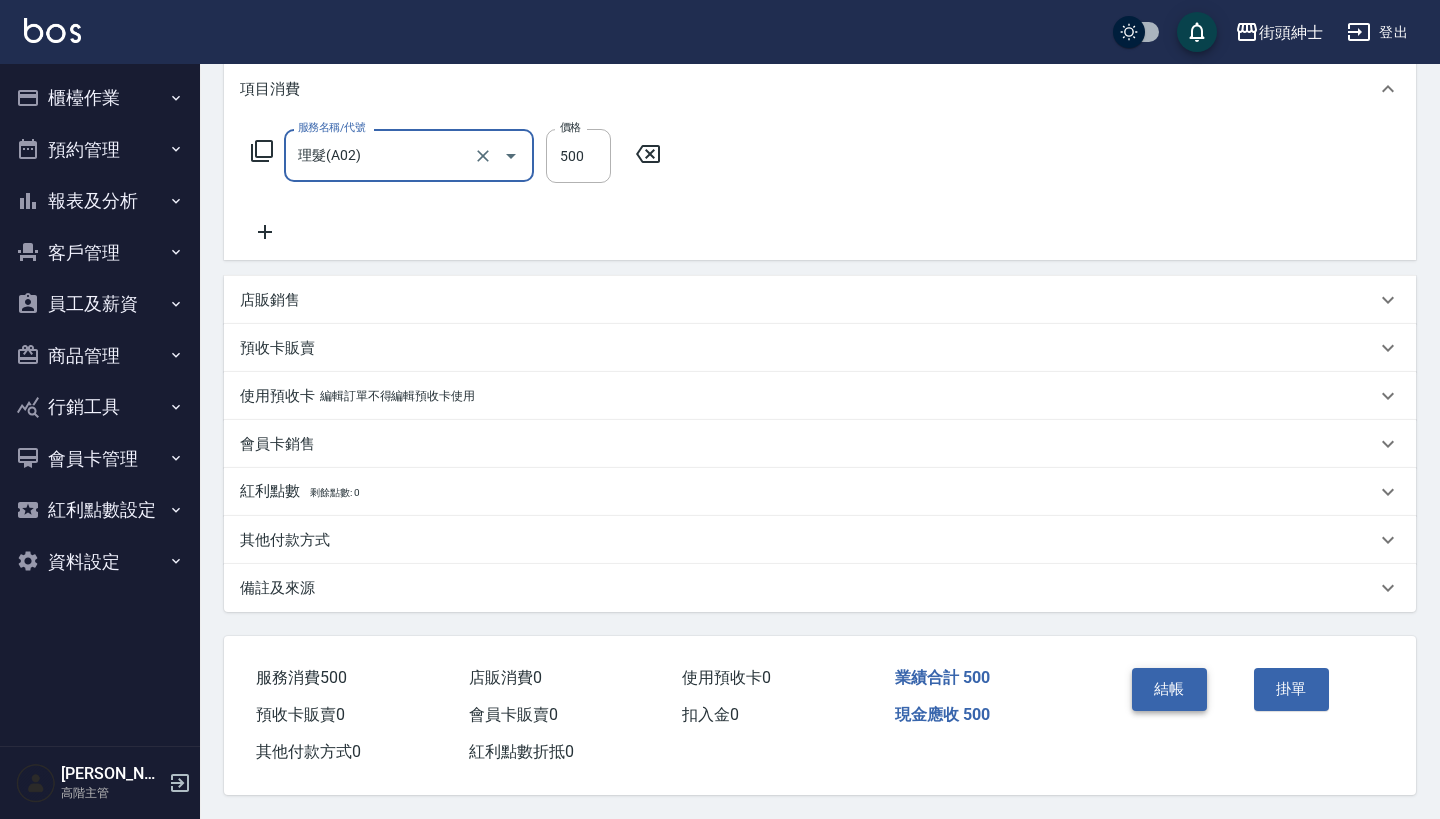 scroll, scrollTop: 280, scrollLeft: 0, axis: vertical 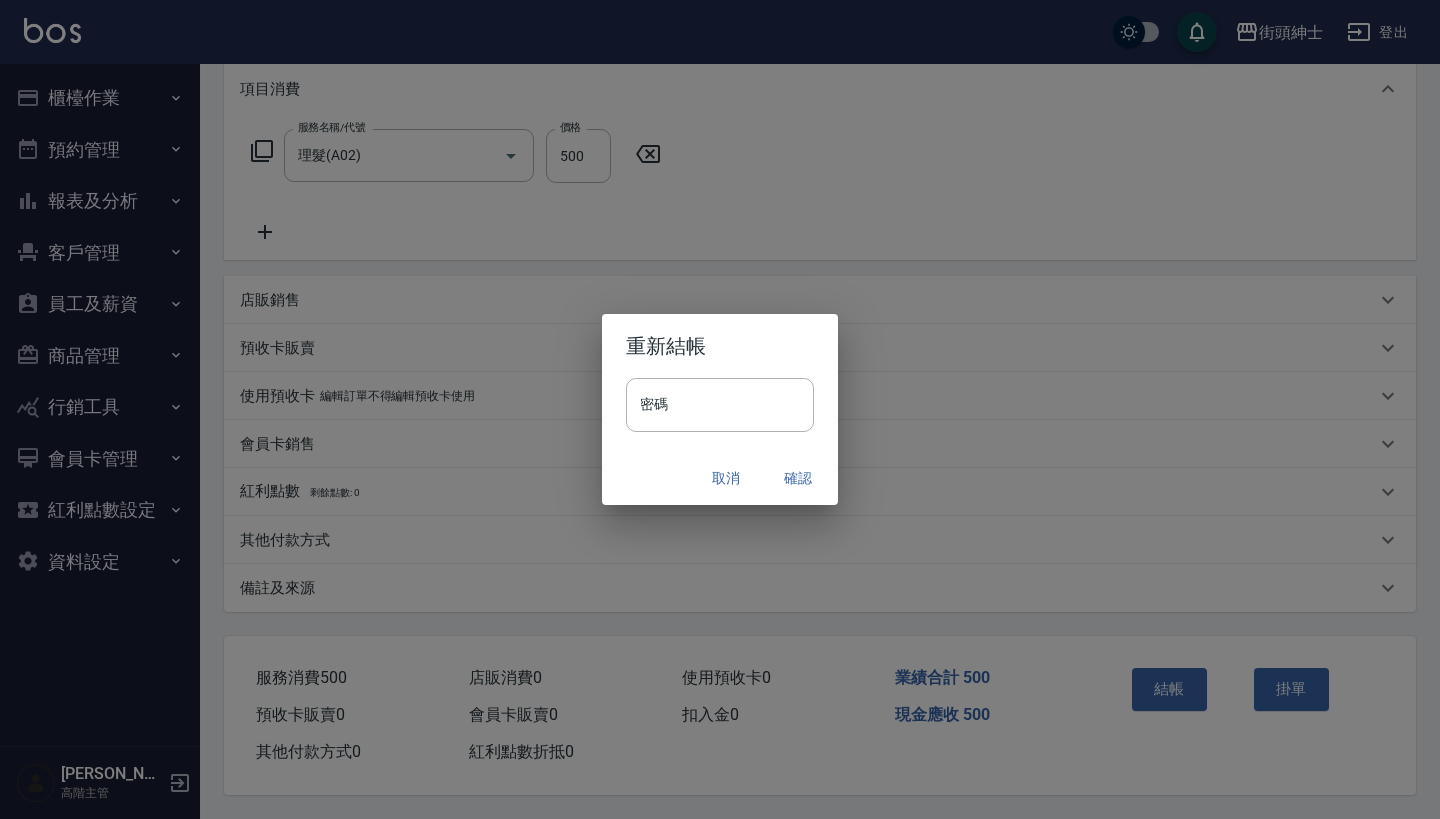 click on "確認" at bounding box center (798, 478) 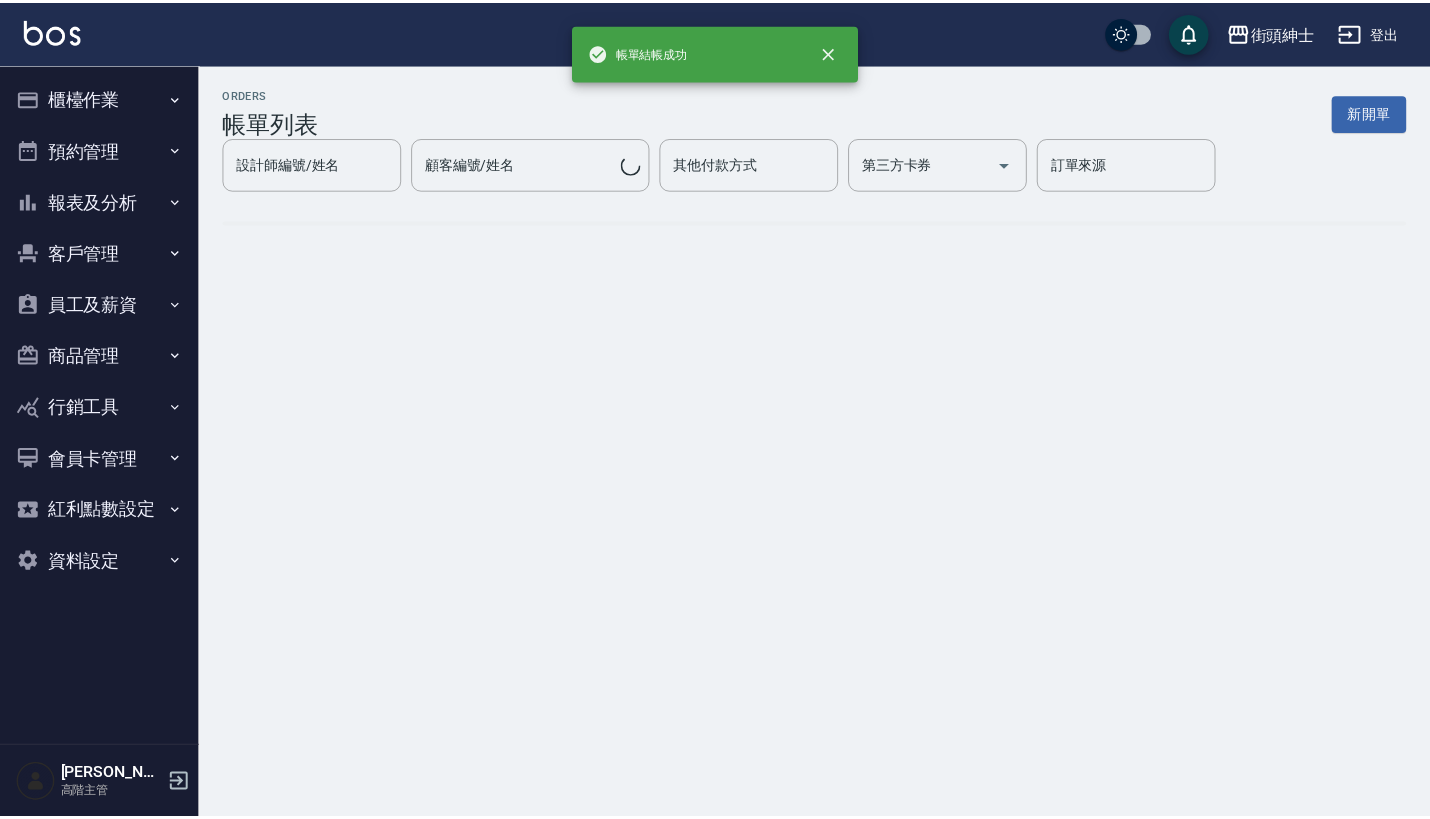 scroll, scrollTop: 0, scrollLeft: 0, axis: both 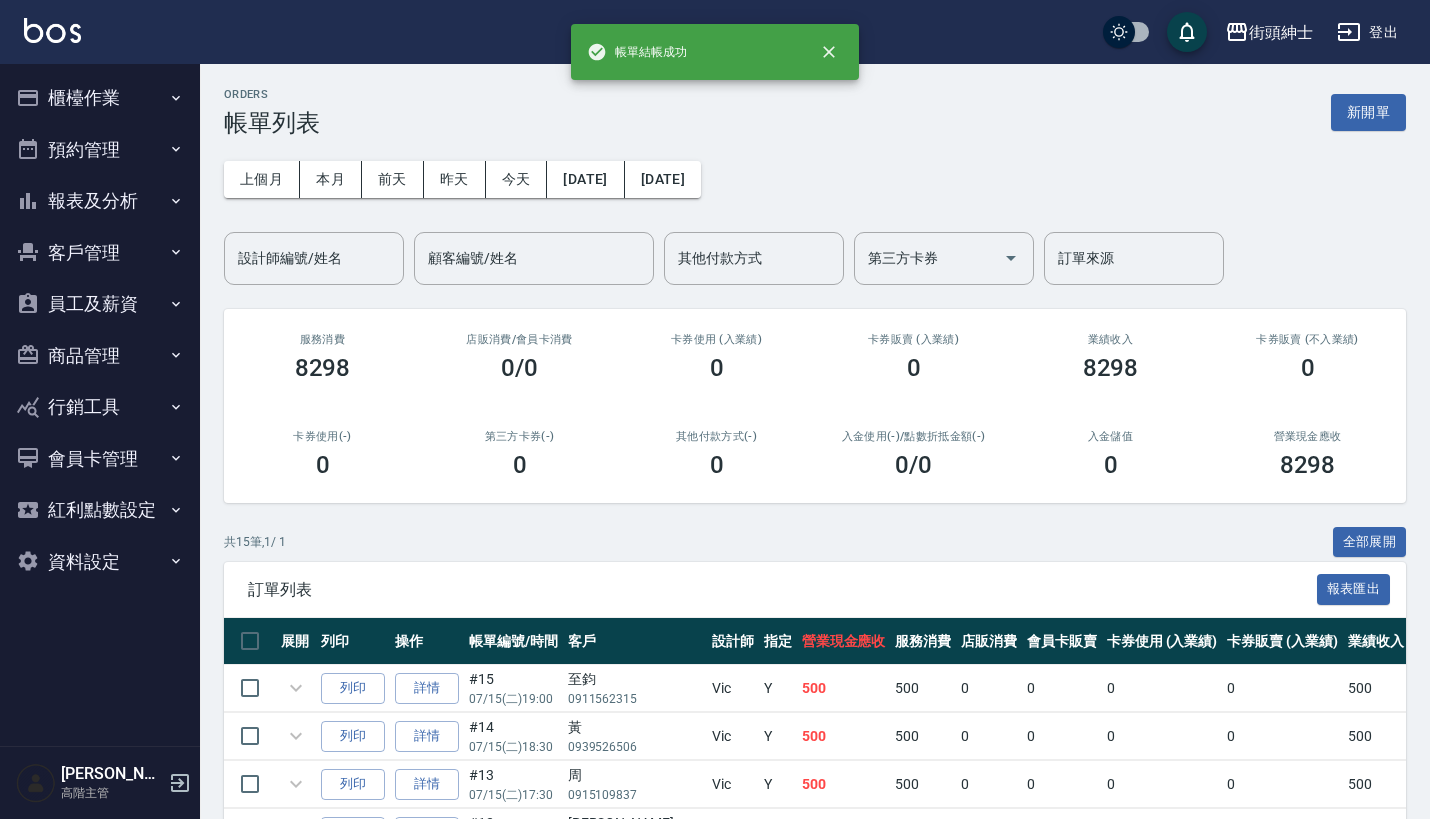 click on "預約管理" at bounding box center [100, 150] 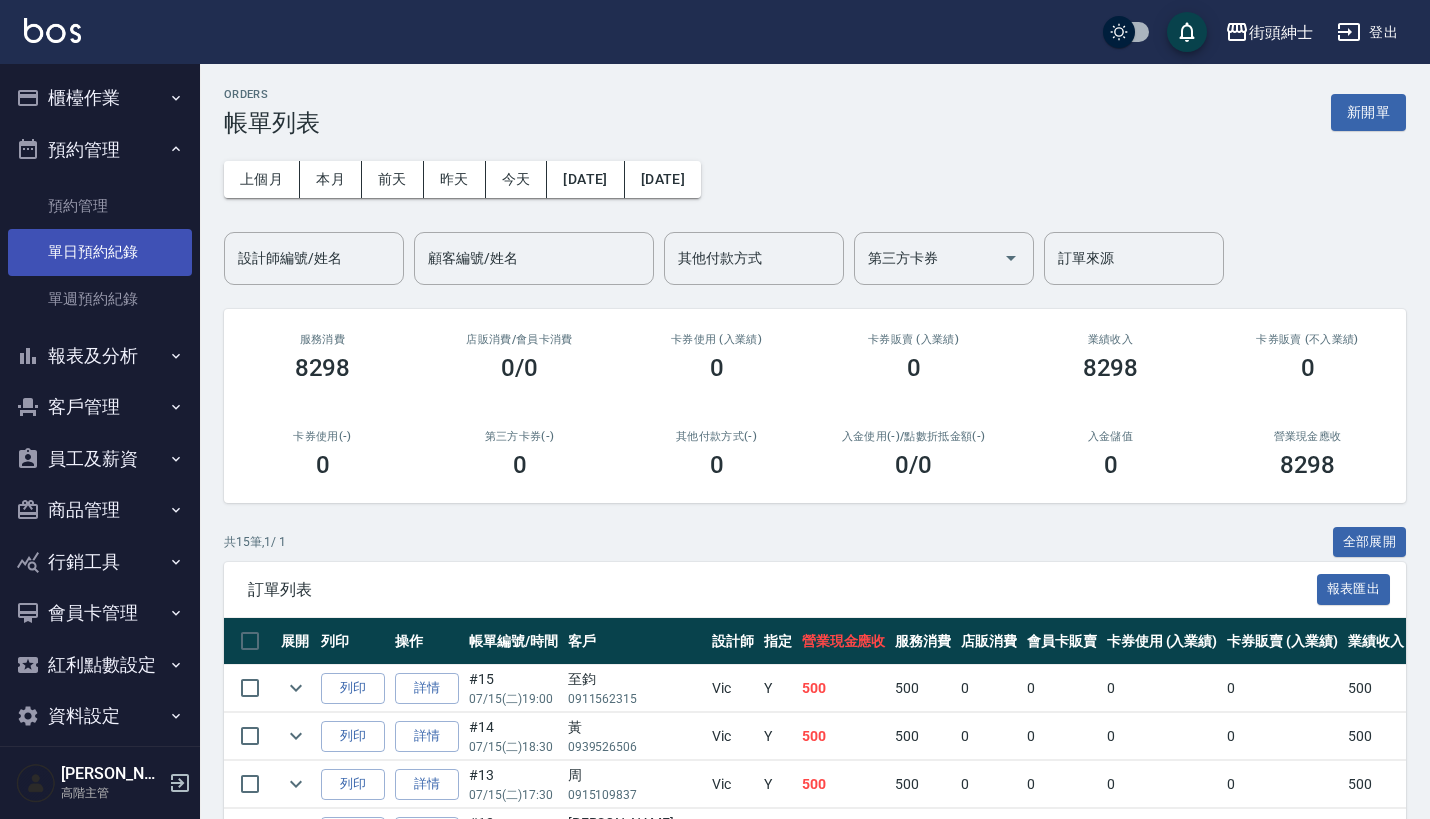 click on "單日預約紀錄" at bounding box center (100, 252) 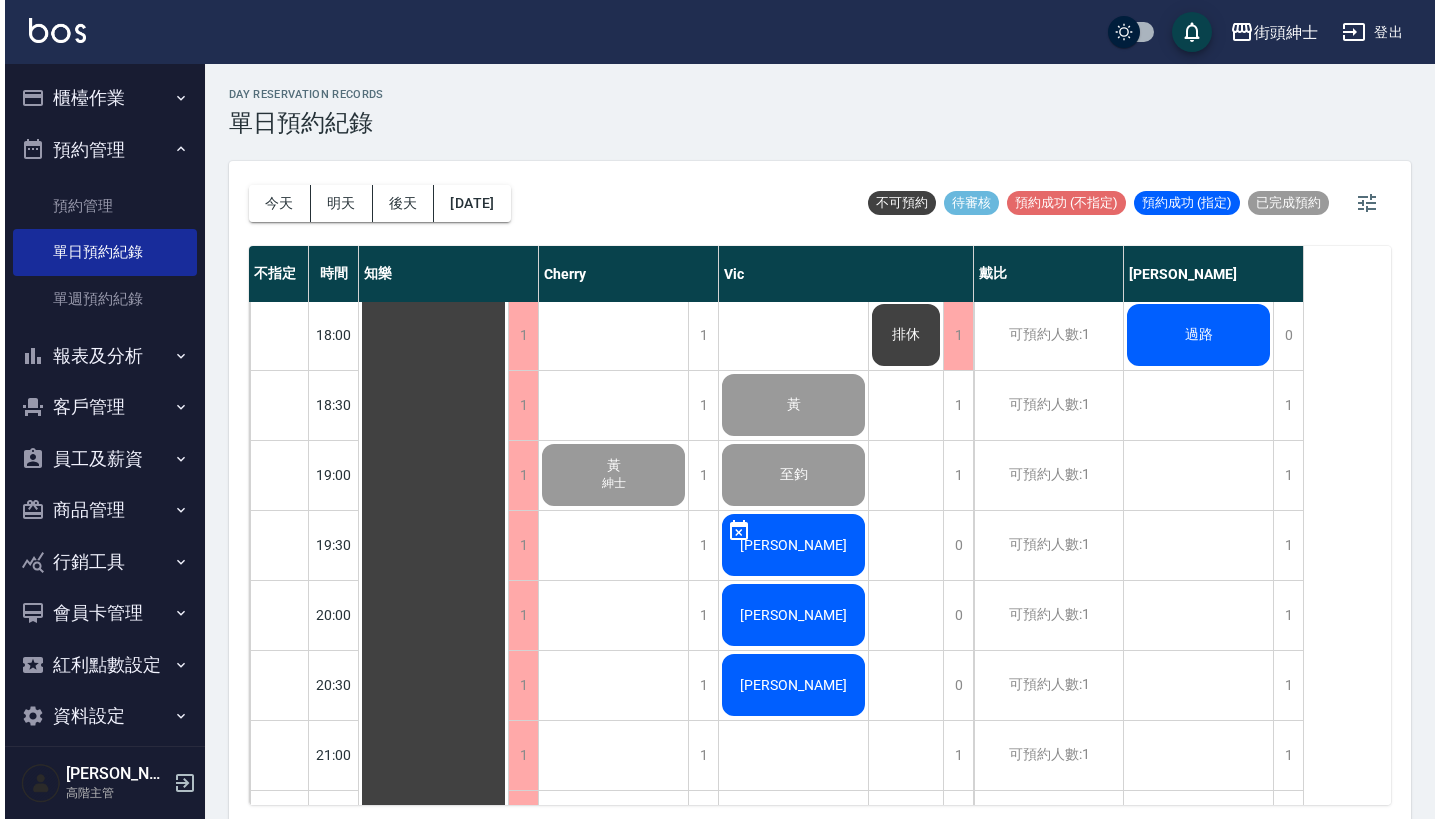 scroll, scrollTop: 1387, scrollLeft: 0, axis: vertical 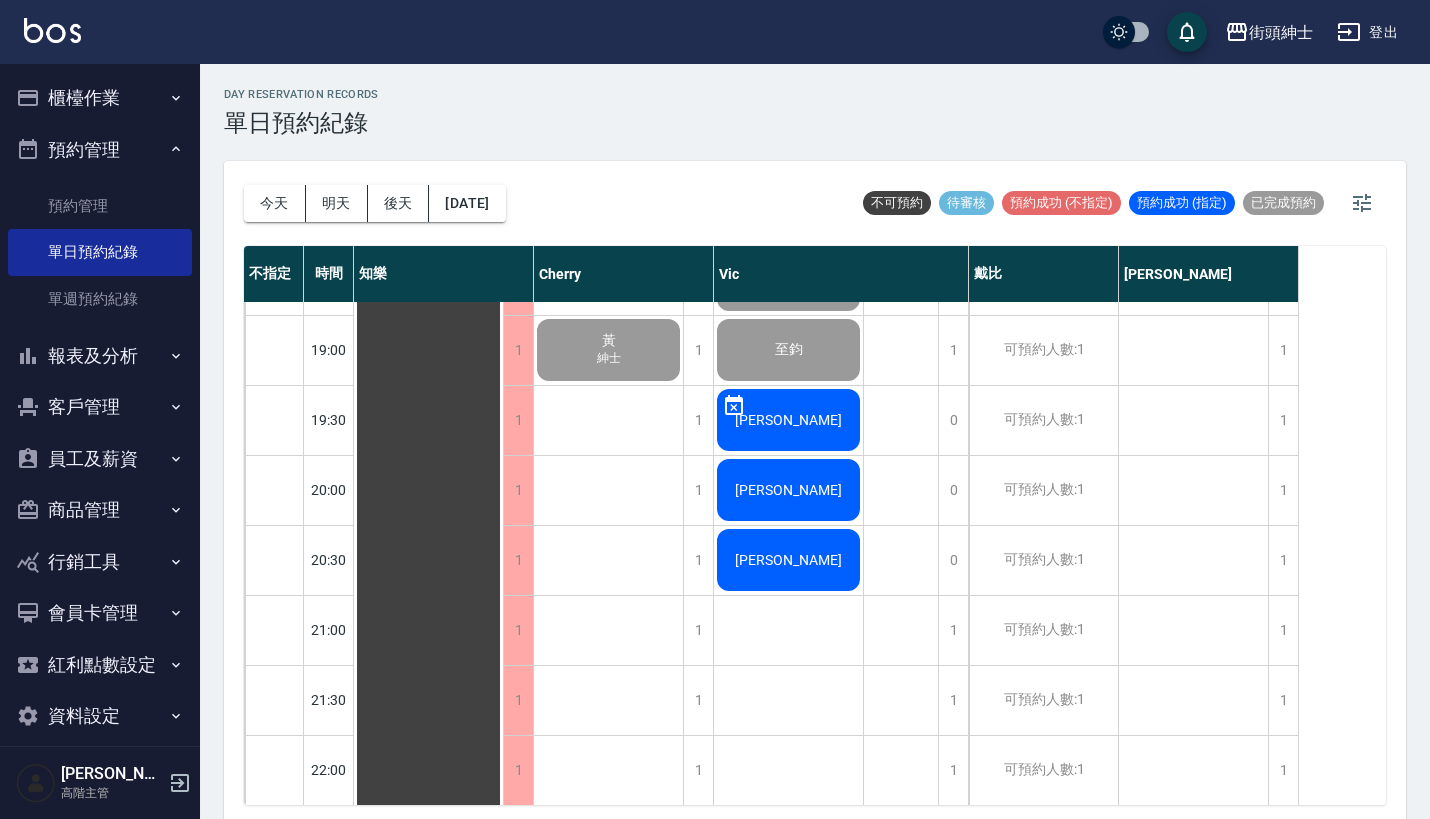 click on "[PERSON_NAME]" at bounding box center (429, -70) 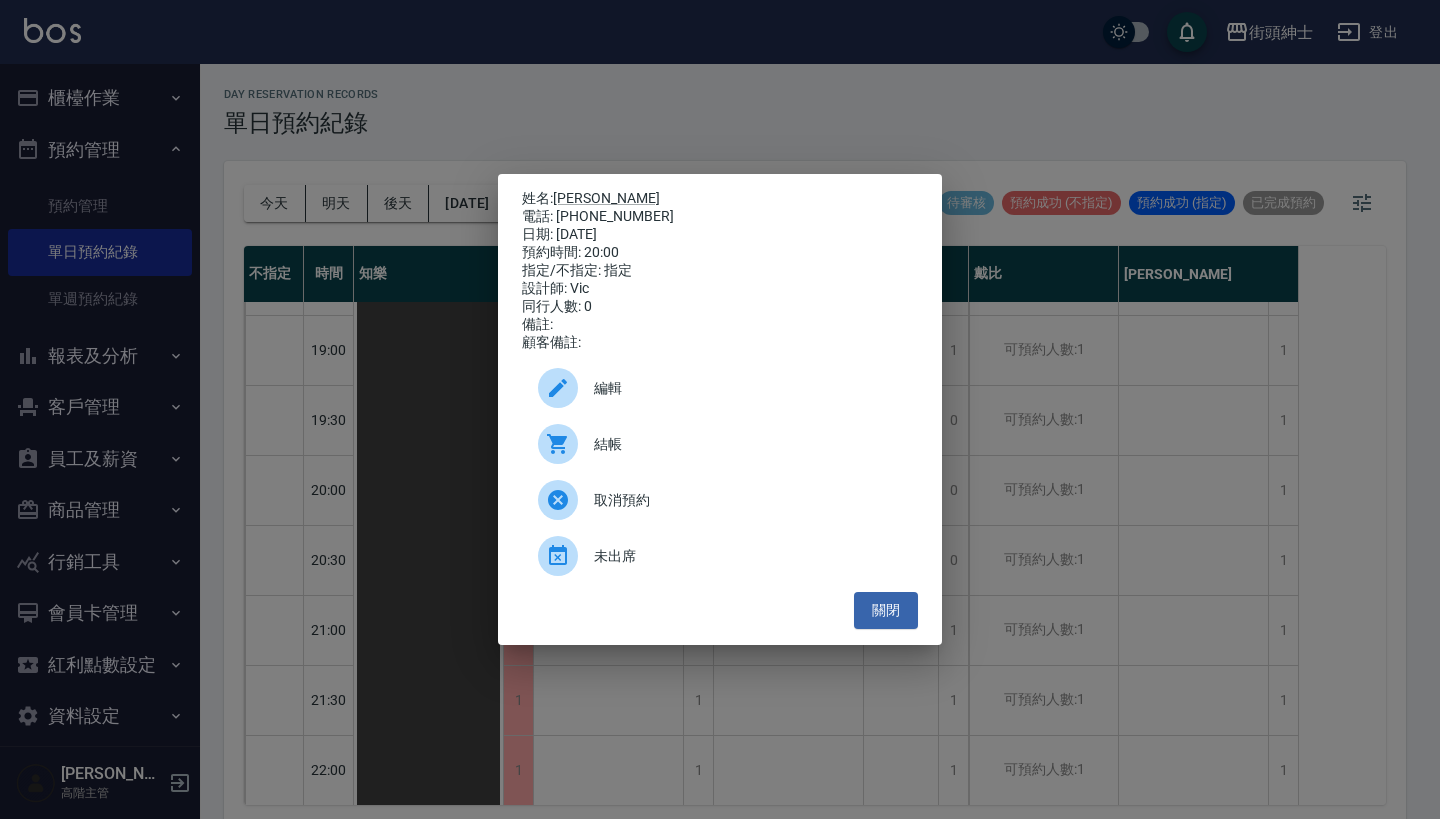 click on "結帳" at bounding box center (748, 444) 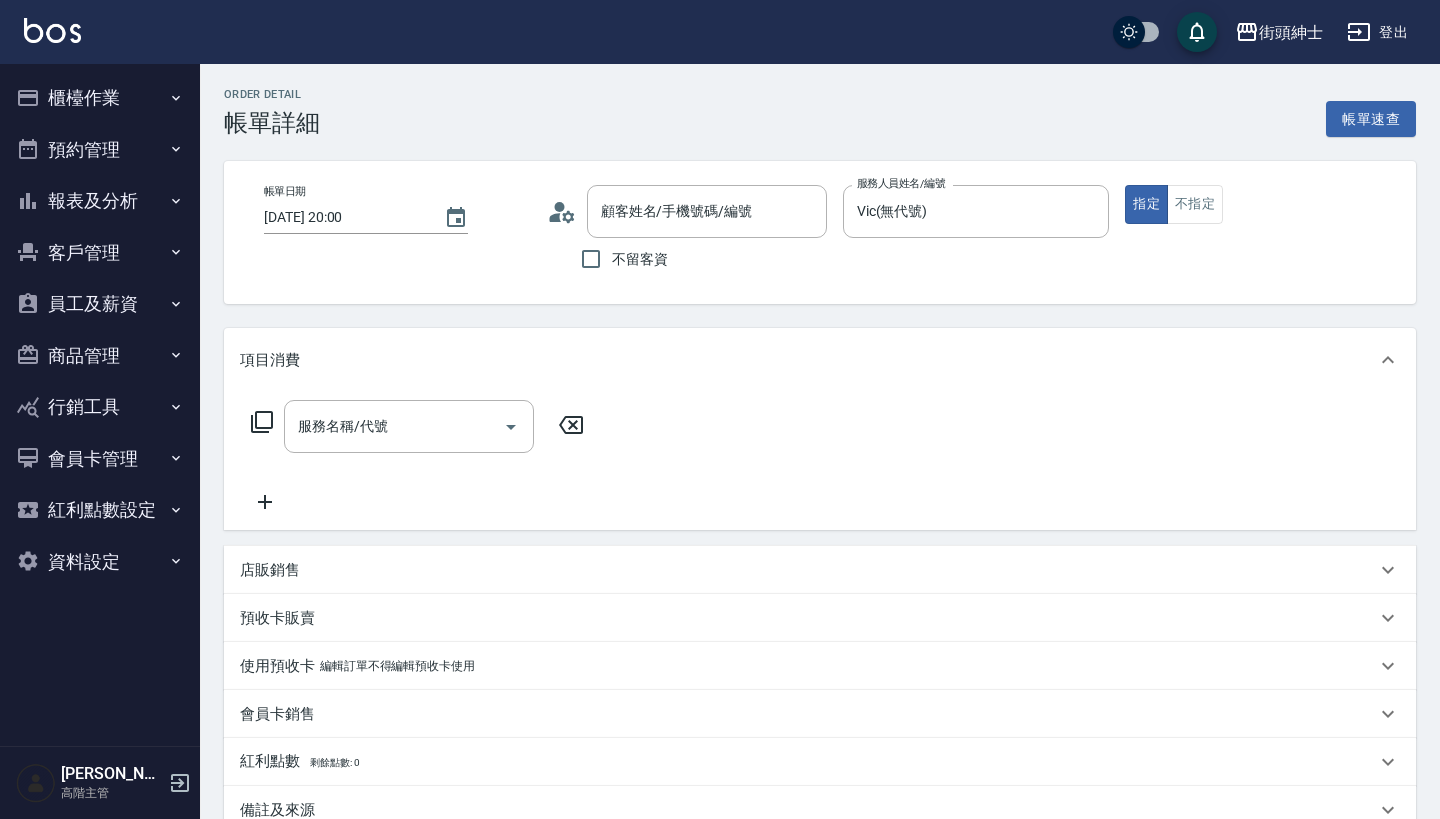 scroll, scrollTop: 0, scrollLeft: 0, axis: both 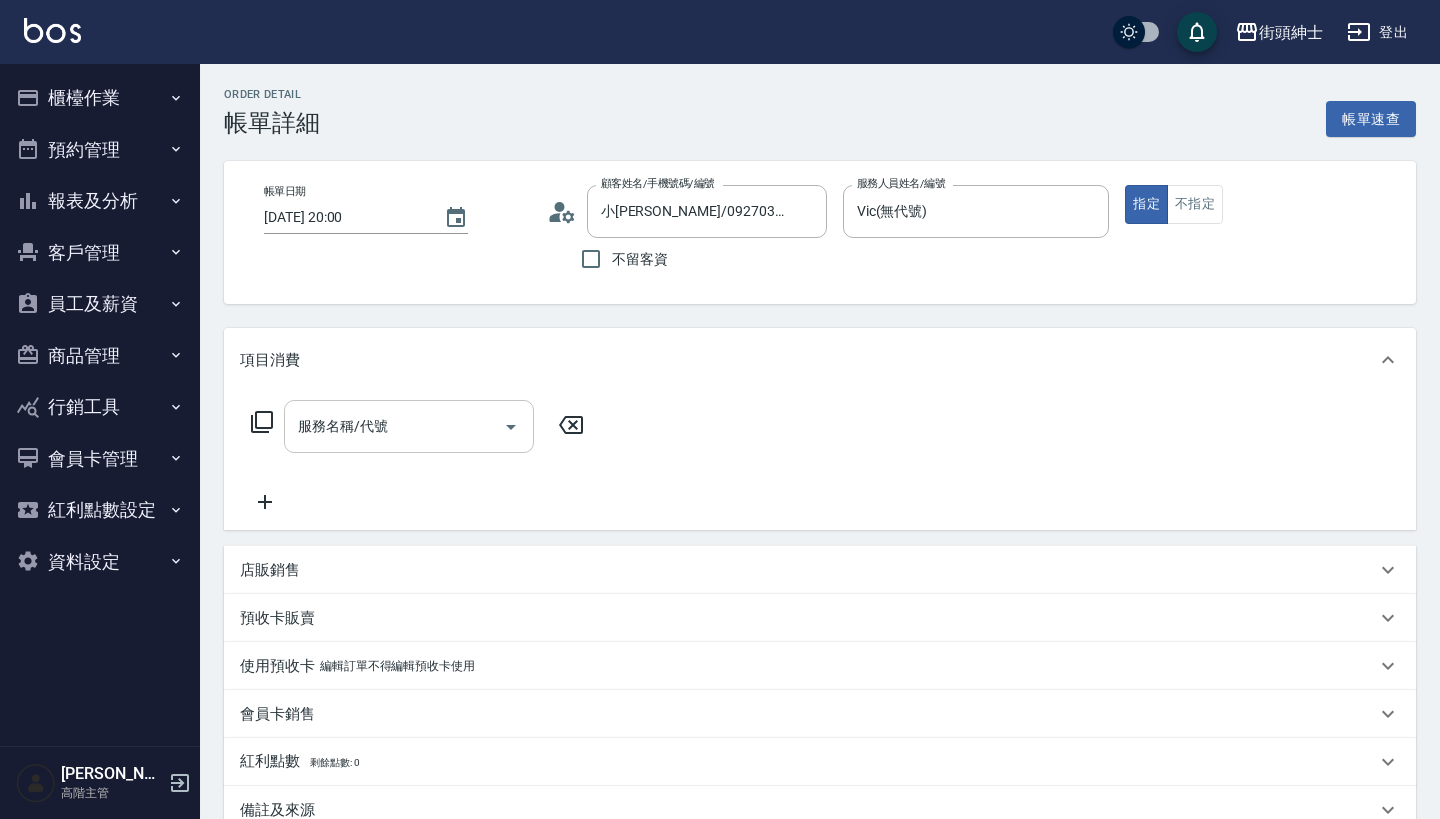 click on "服務名稱/代號" at bounding box center (409, 426) 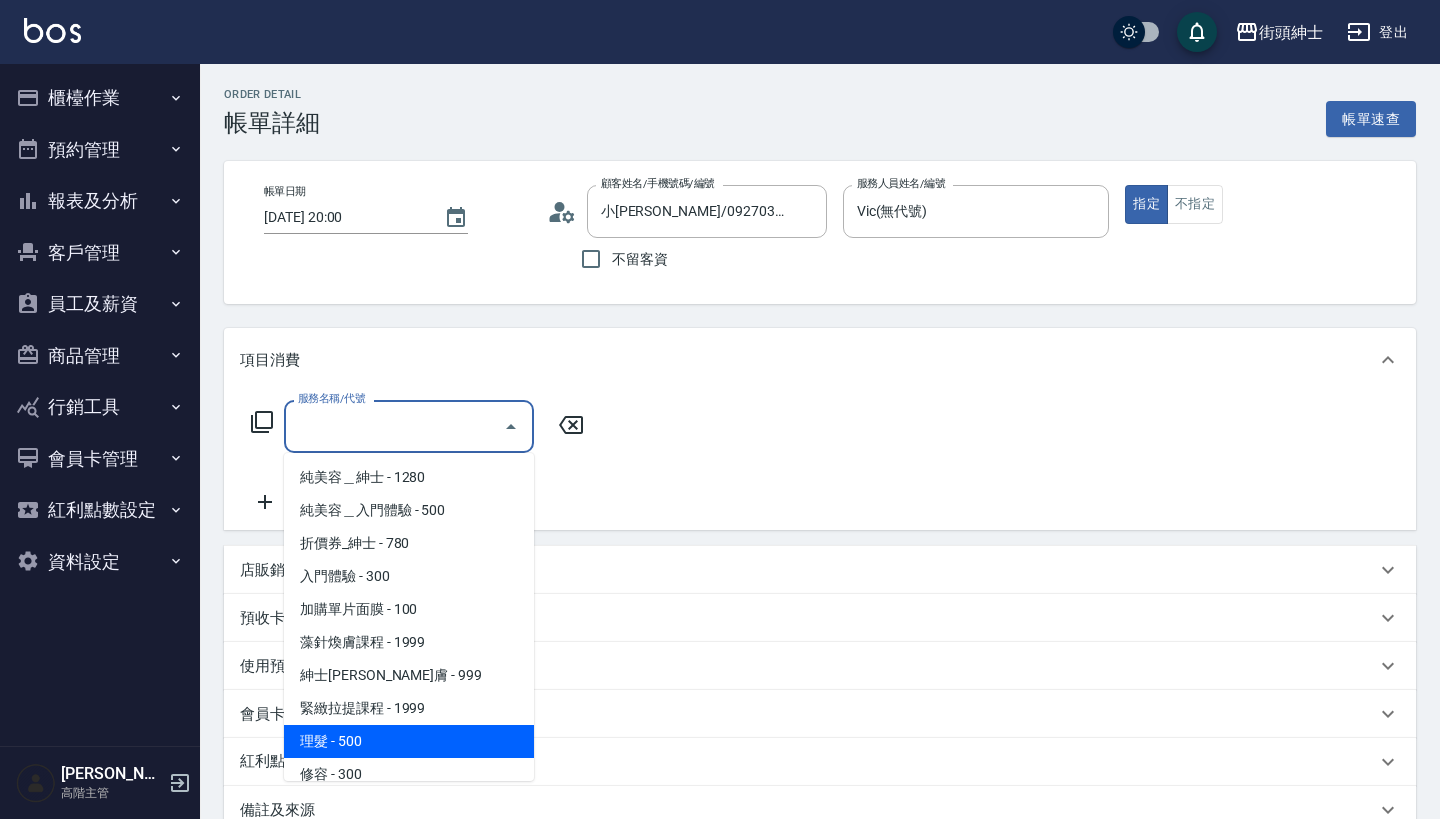click on "理髮 - 500" at bounding box center (409, 741) 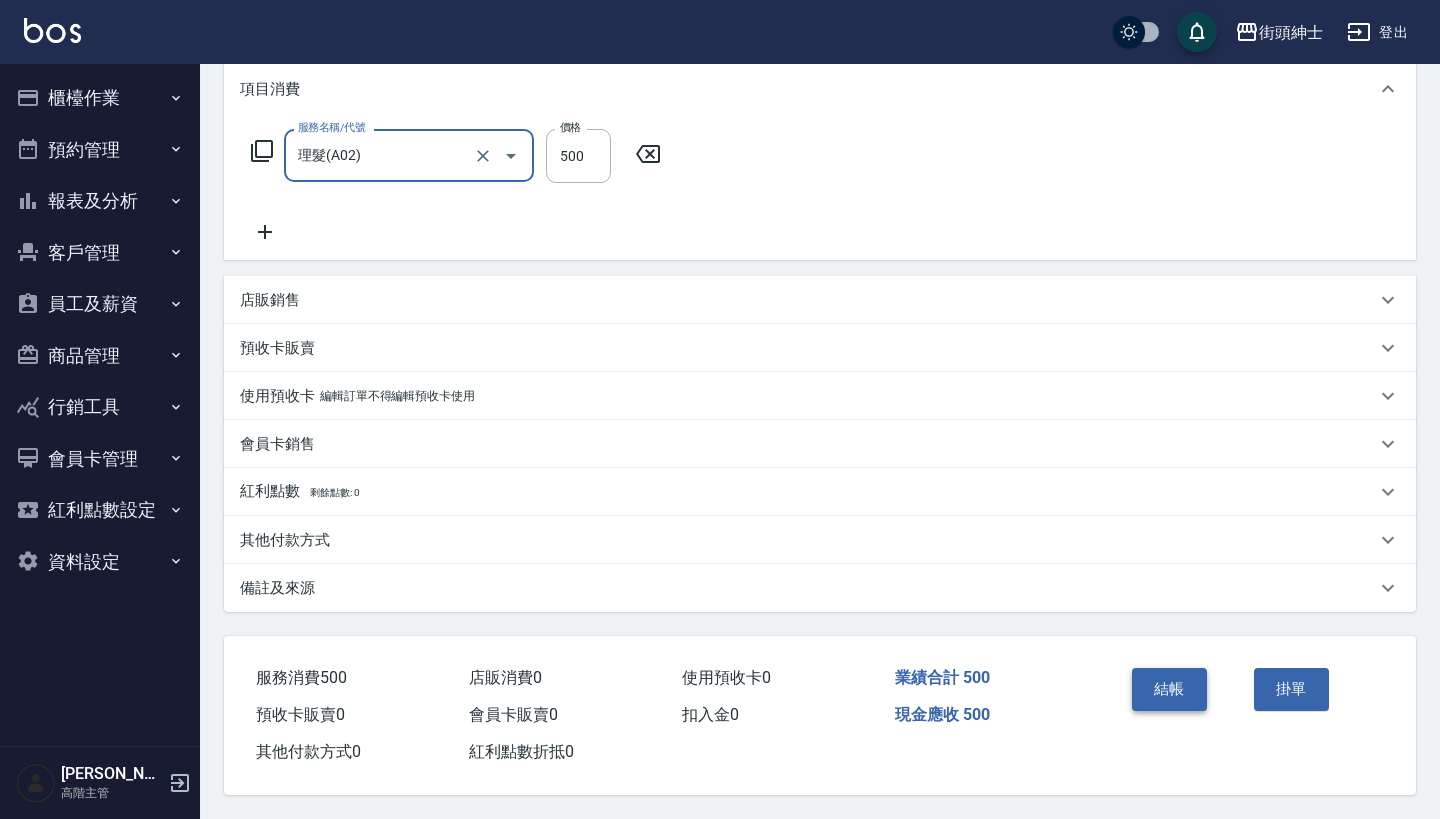 scroll, scrollTop: 280, scrollLeft: 0, axis: vertical 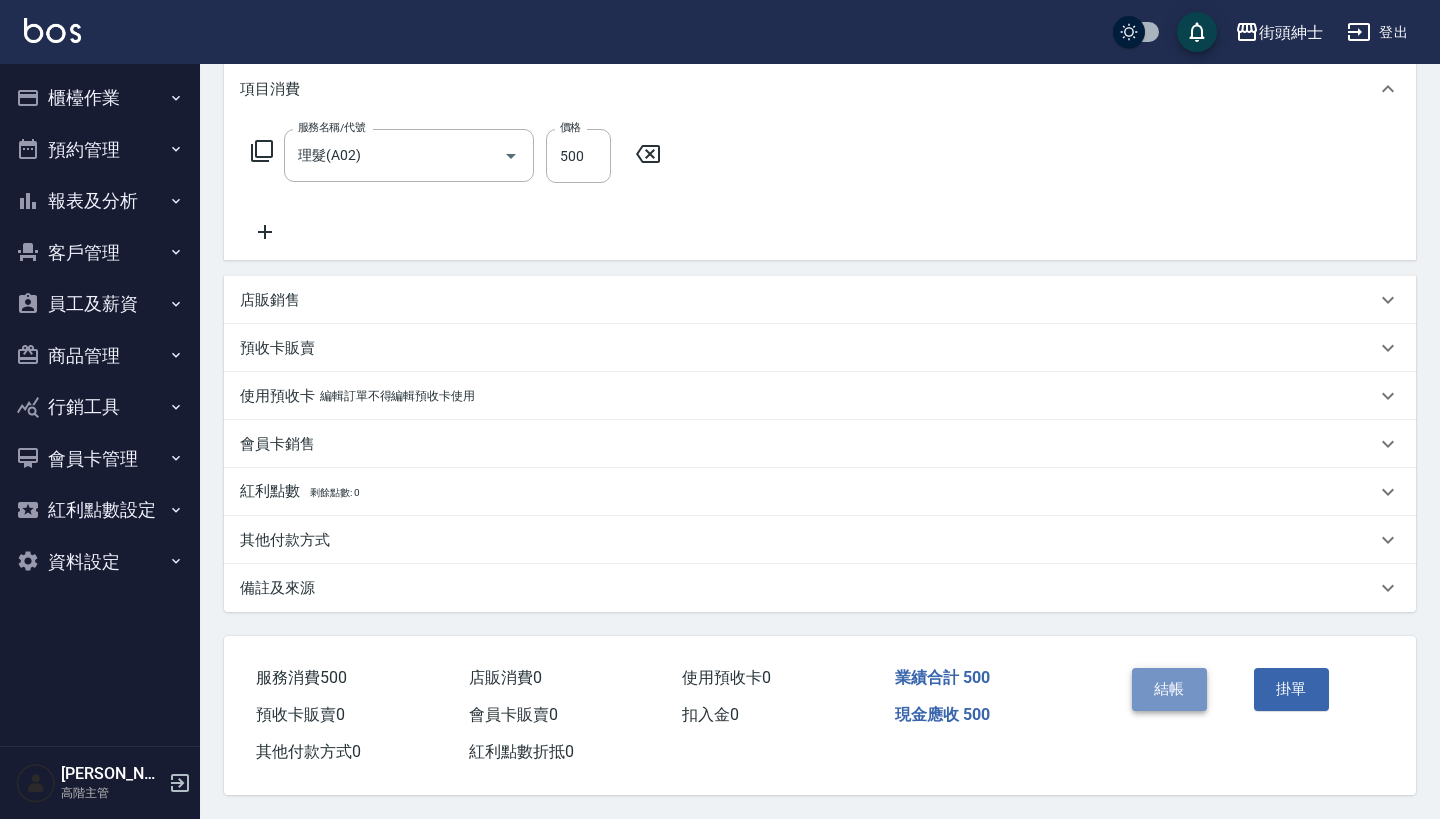 click on "結帳" at bounding box center [1169, 689] 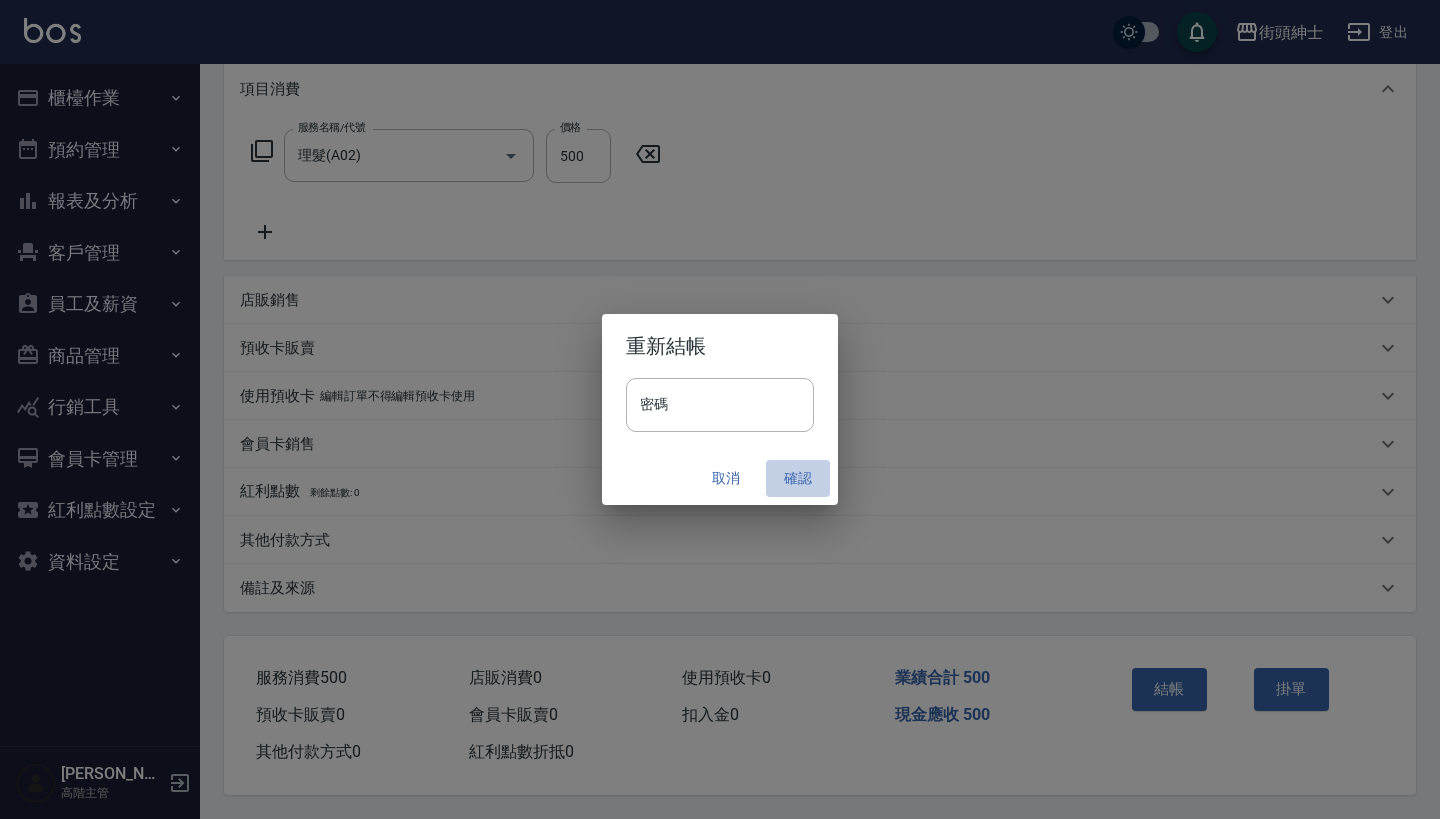 click on "確認" at bounding box center [798, 478] 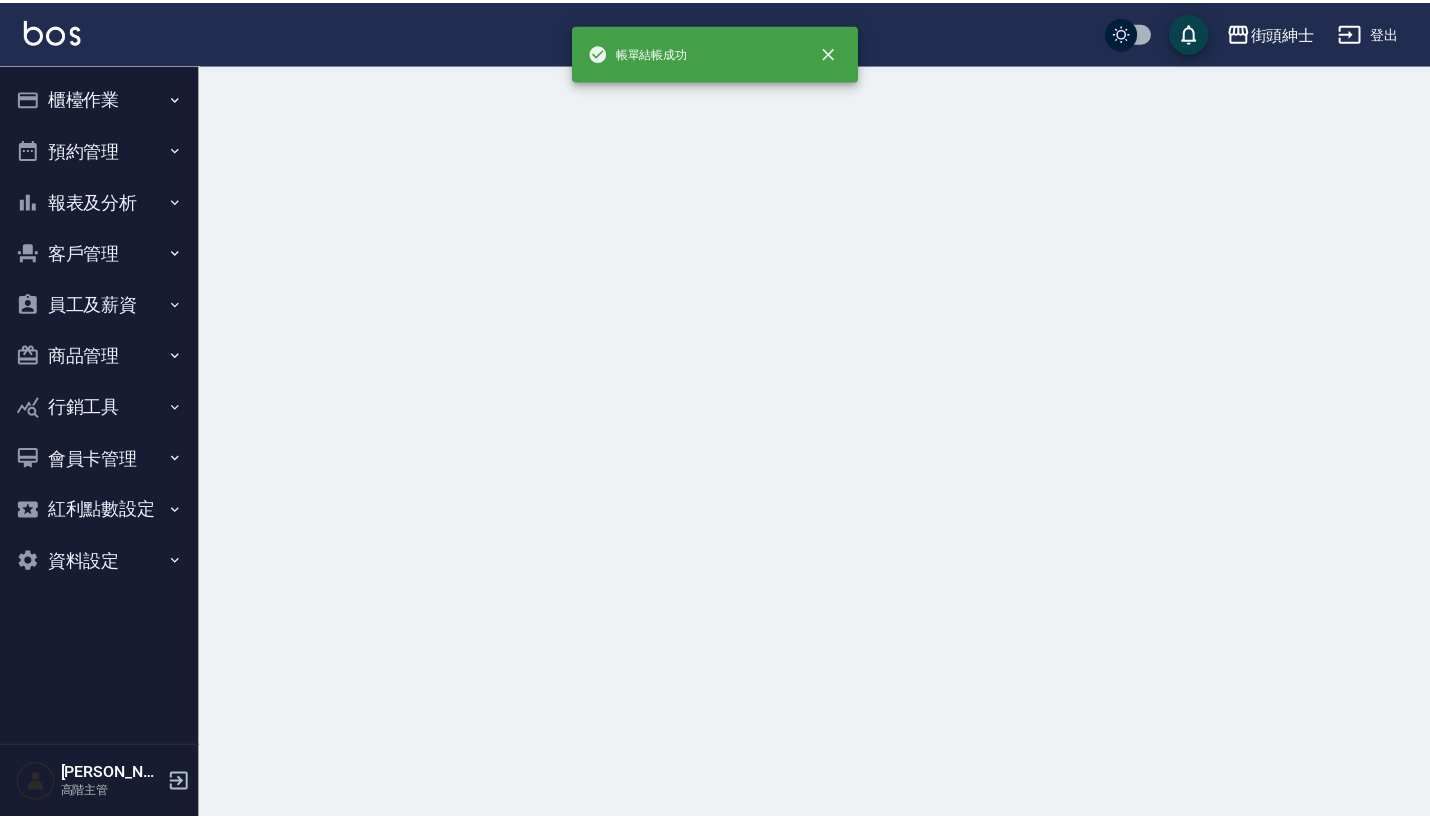 scroll, scrollTop: 0, scrollLeft: 0, axis: both 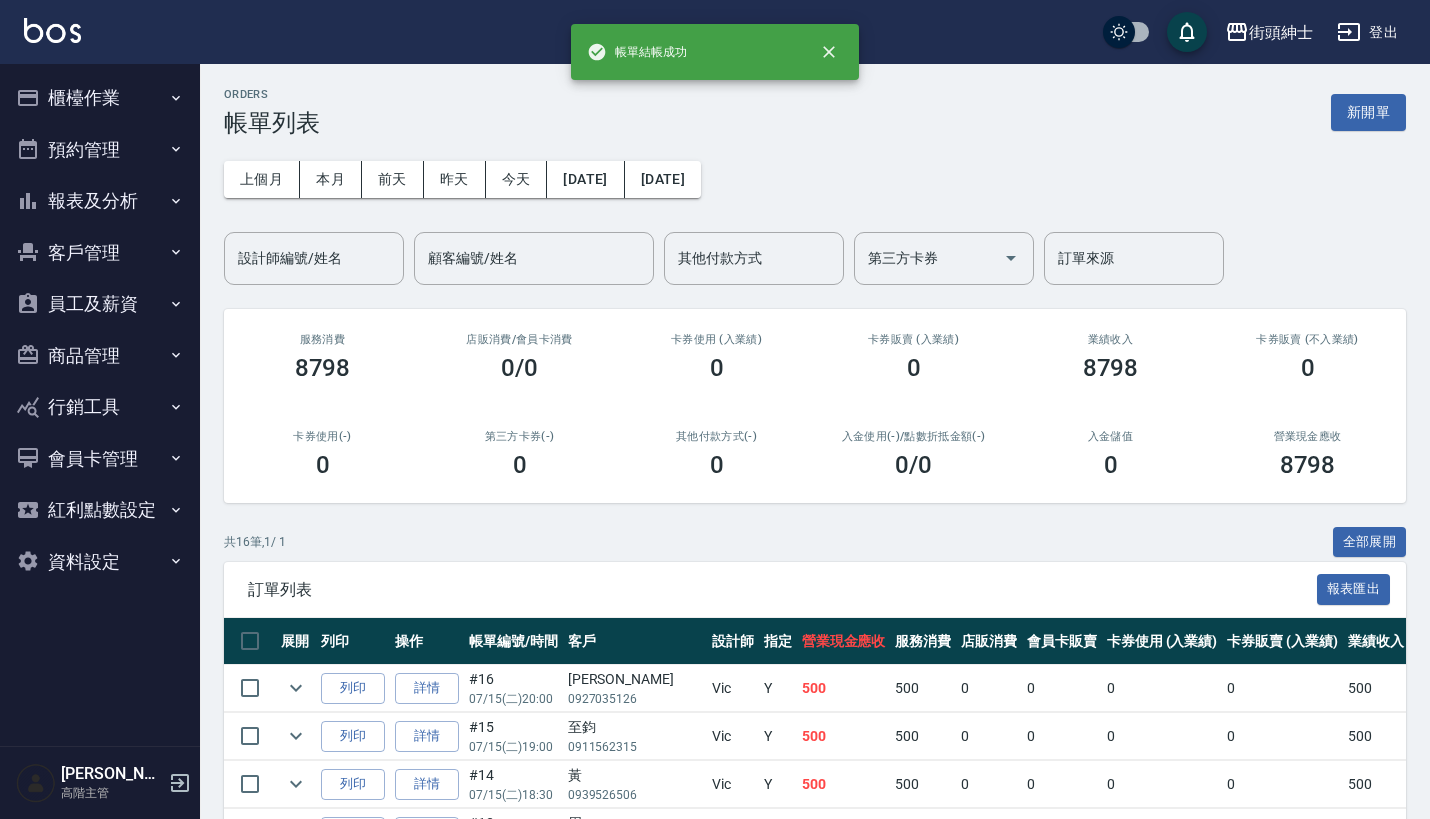 click on "預約管理" at bounding box center [100, 150] 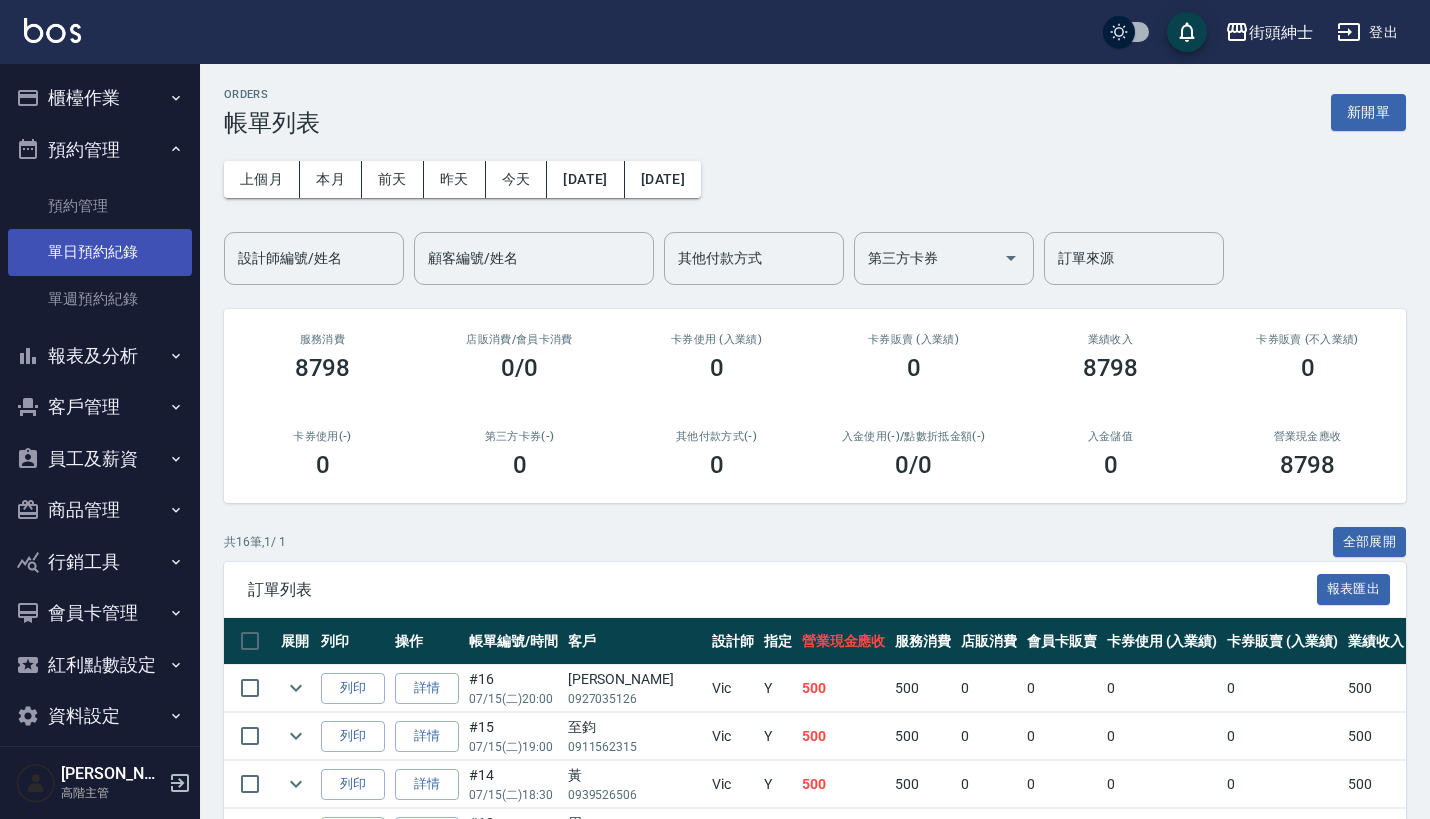 click on "單日預約紀錄" at bounding box center (100, 252) 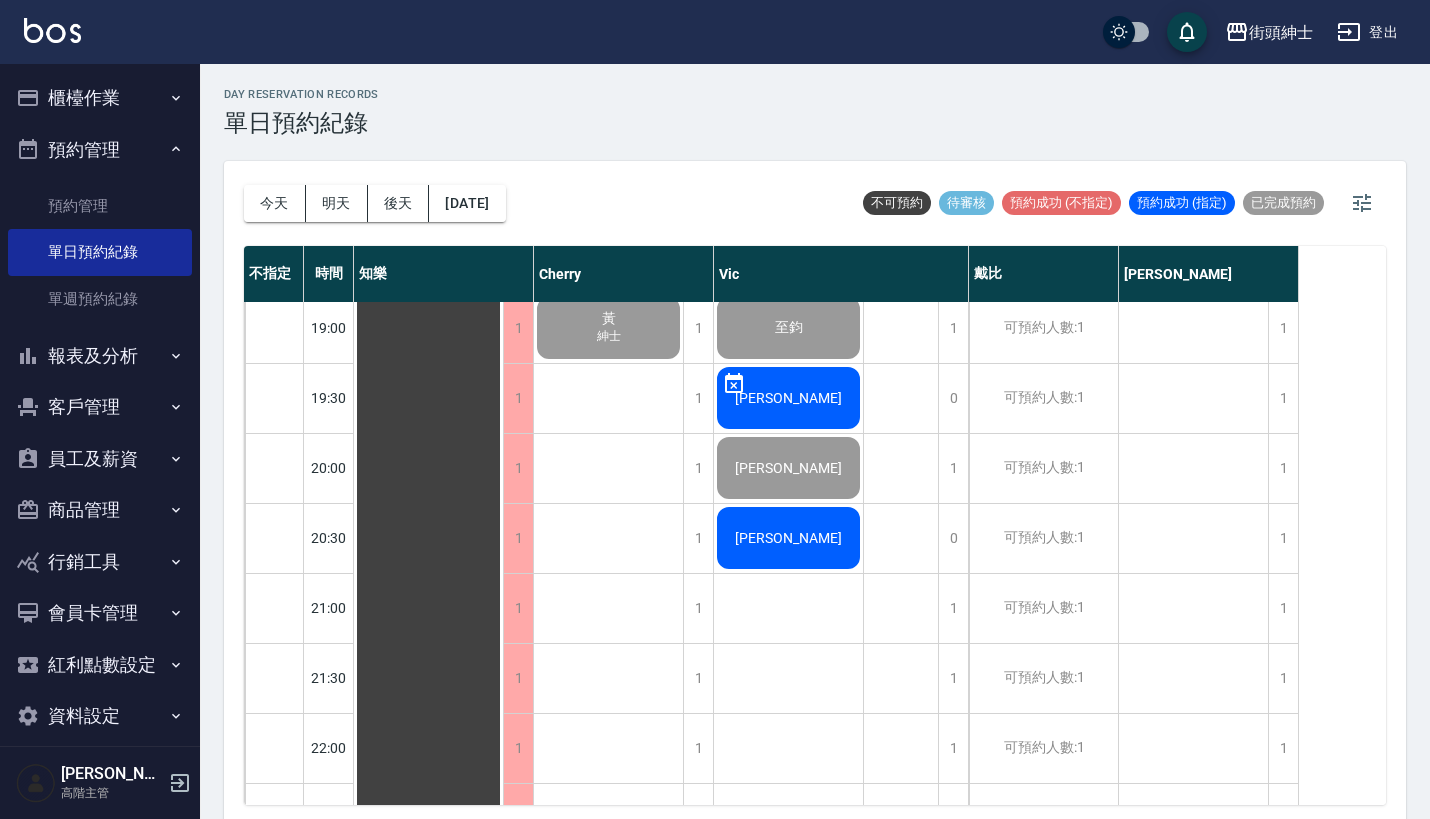 scroll, scrollTop: 1544, scrollLeft: 0, axis: vertical 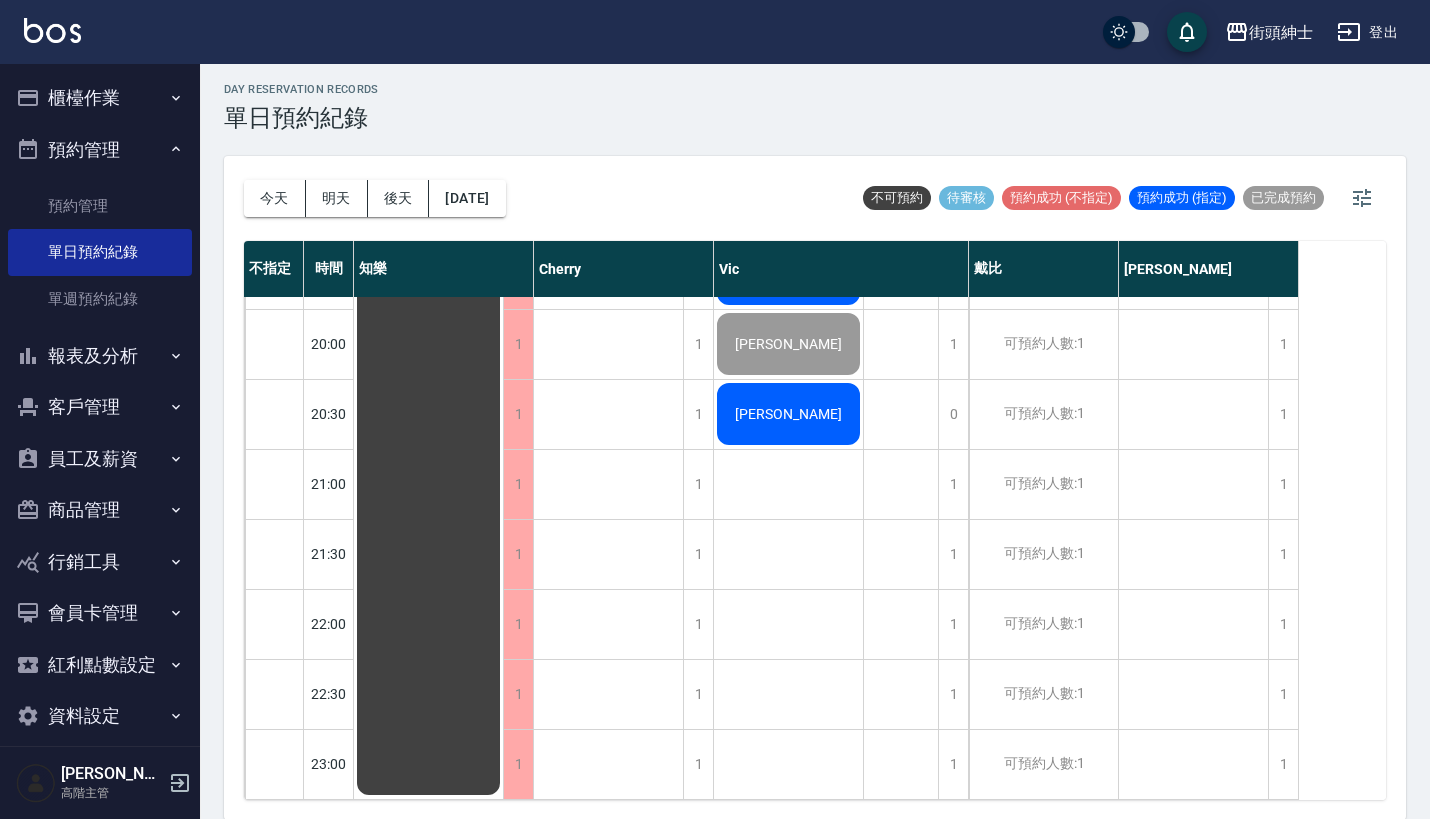 click on "Darren小巫" at bounding box center [428, -216] 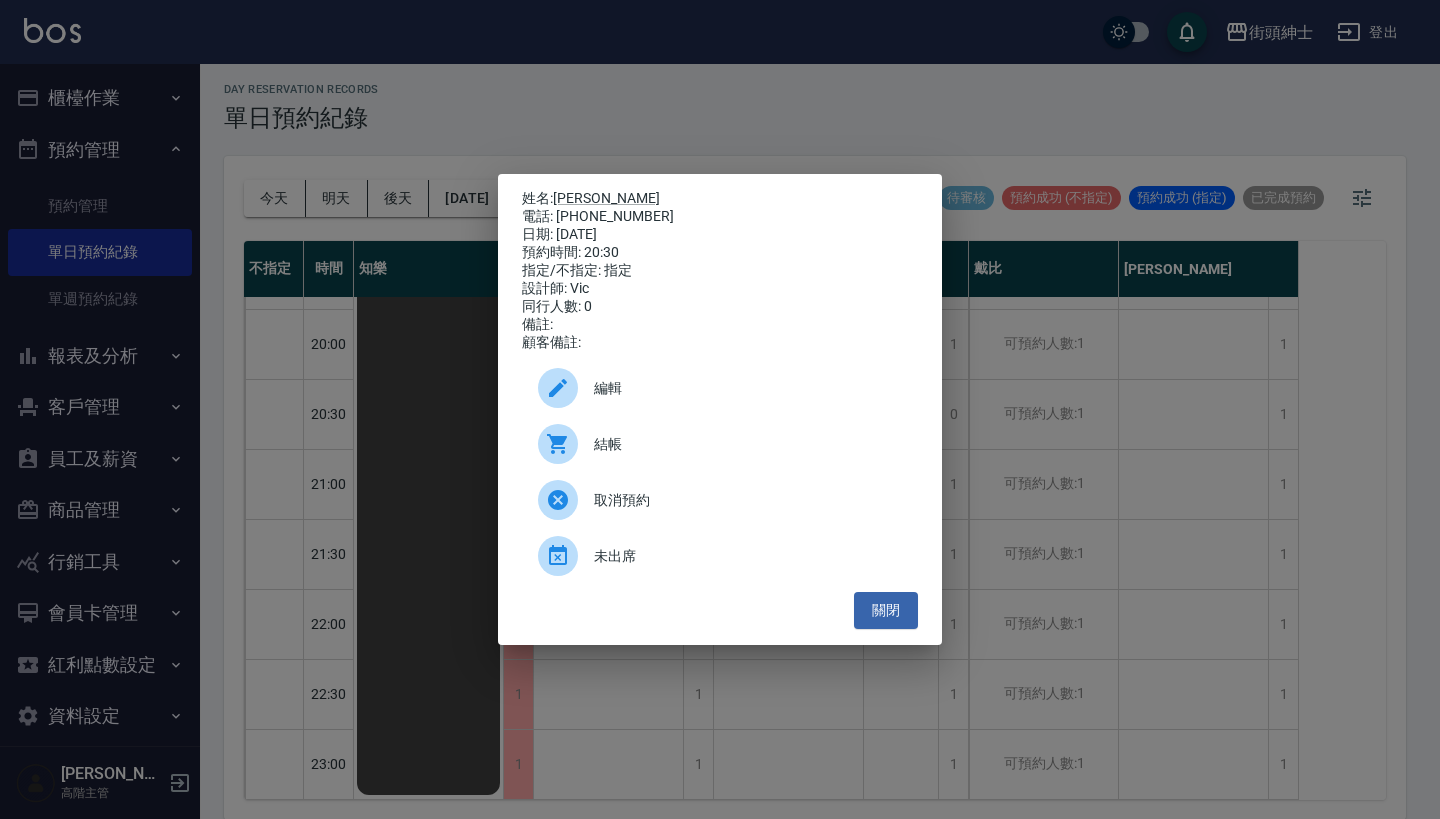 click on "姓名:  Darren小巫 電話: 0931914509 日期: 2025/07/15 預約時間: 20:30 指定/不指定: 指定 設計師: Vic 同行人數: 0 備註:  顧客備註:  編輯 結帳 取消預約 未出席 關閉" at bounding box center [720, 409] 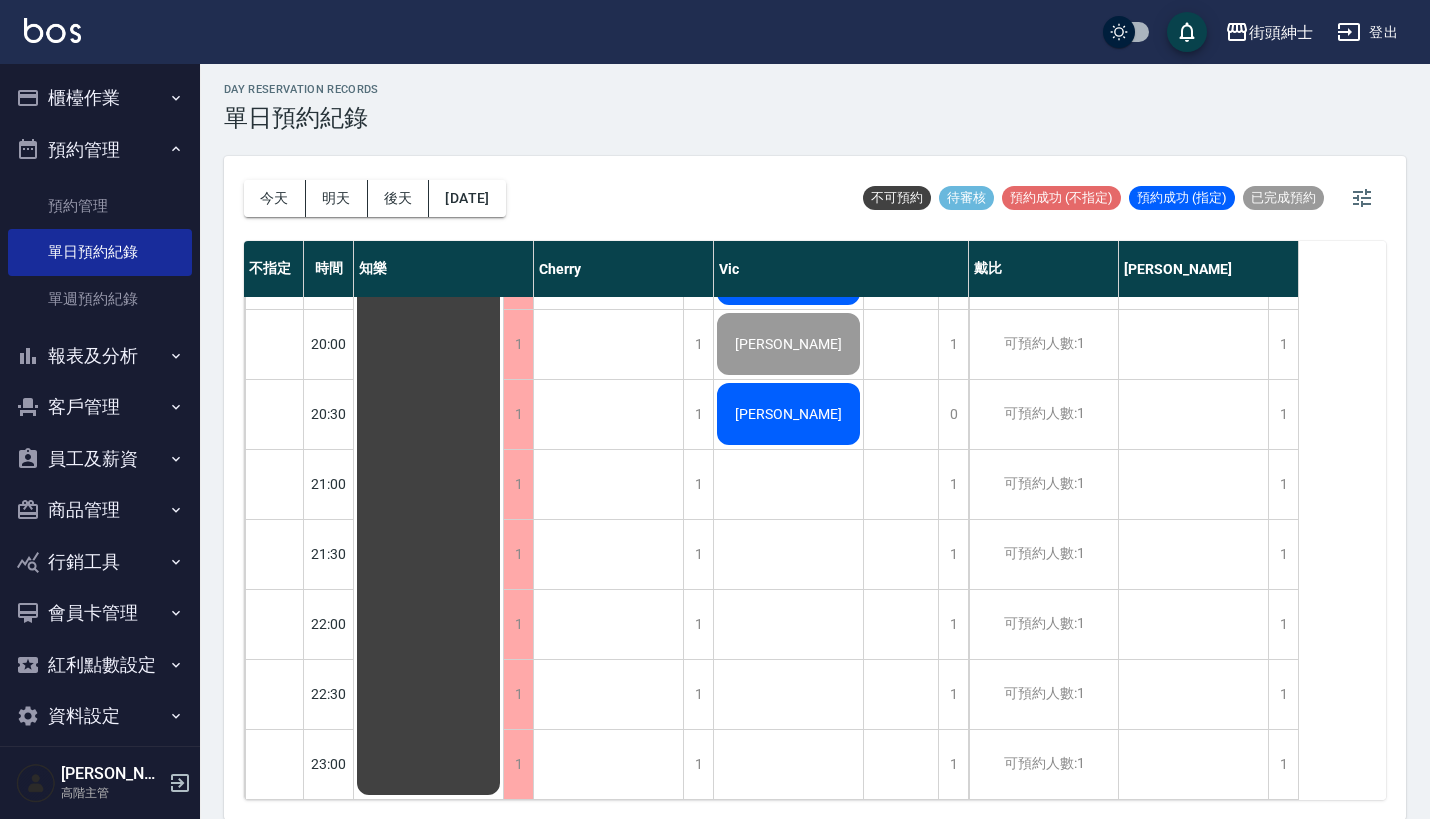 click on "櫃檯作業" at bounding box center [100, 98] 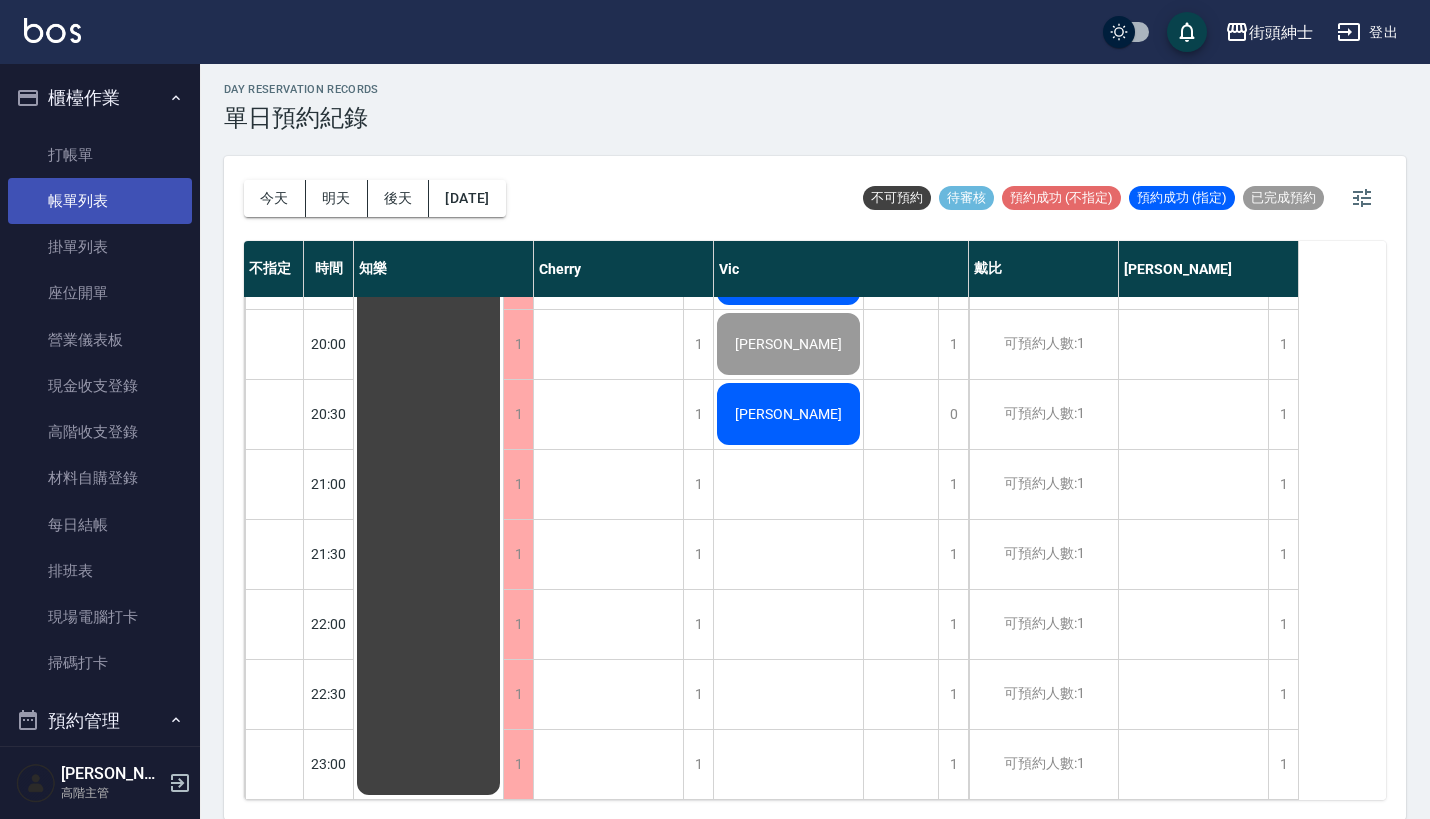 click on "帳單列表" at bounding box center (100, 201) 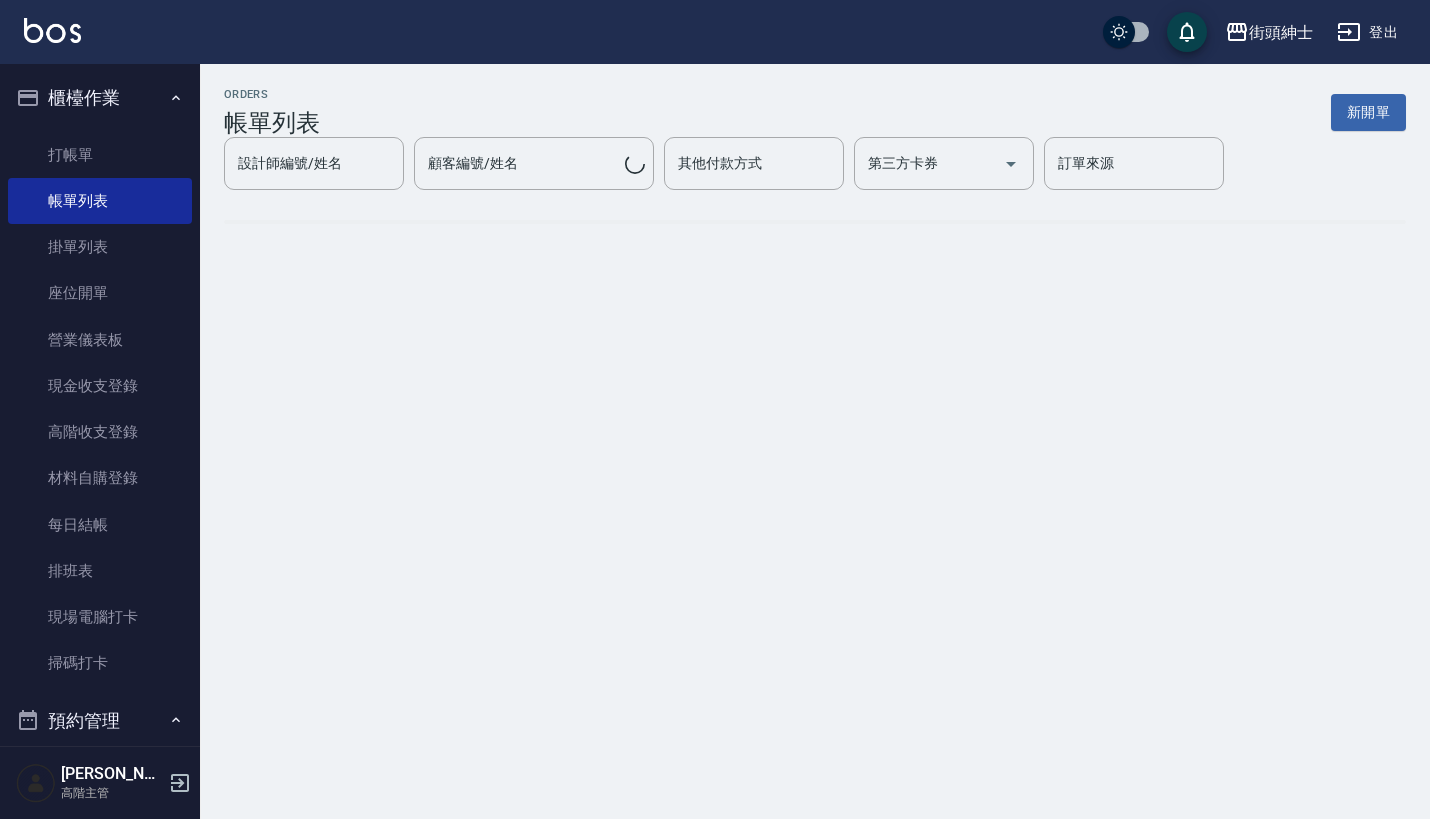 scroll, scrollTop: 0, scrollLeft: 0, axis: both 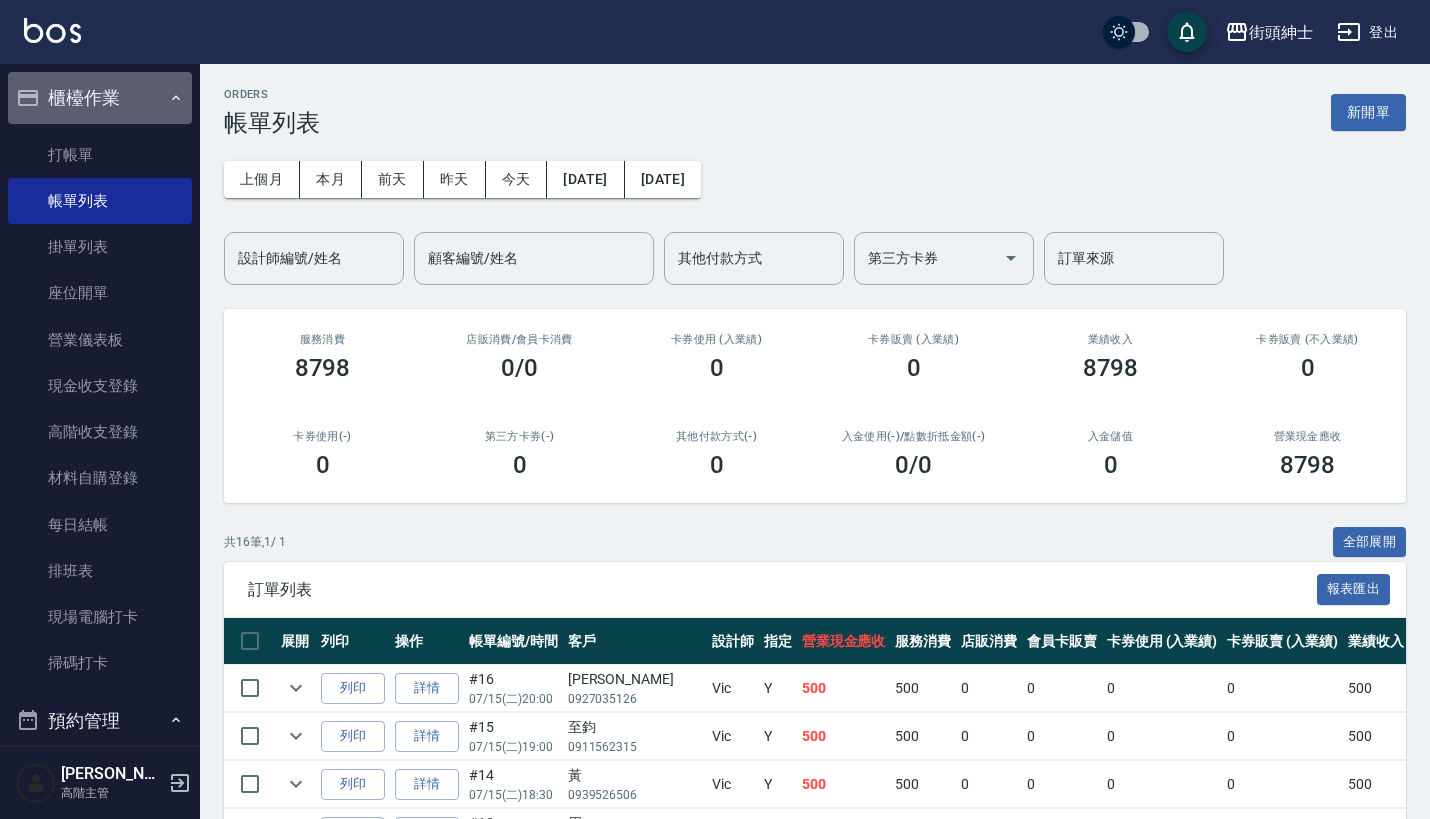 click on "櫃檯作業" at bounding box center [100, 98] 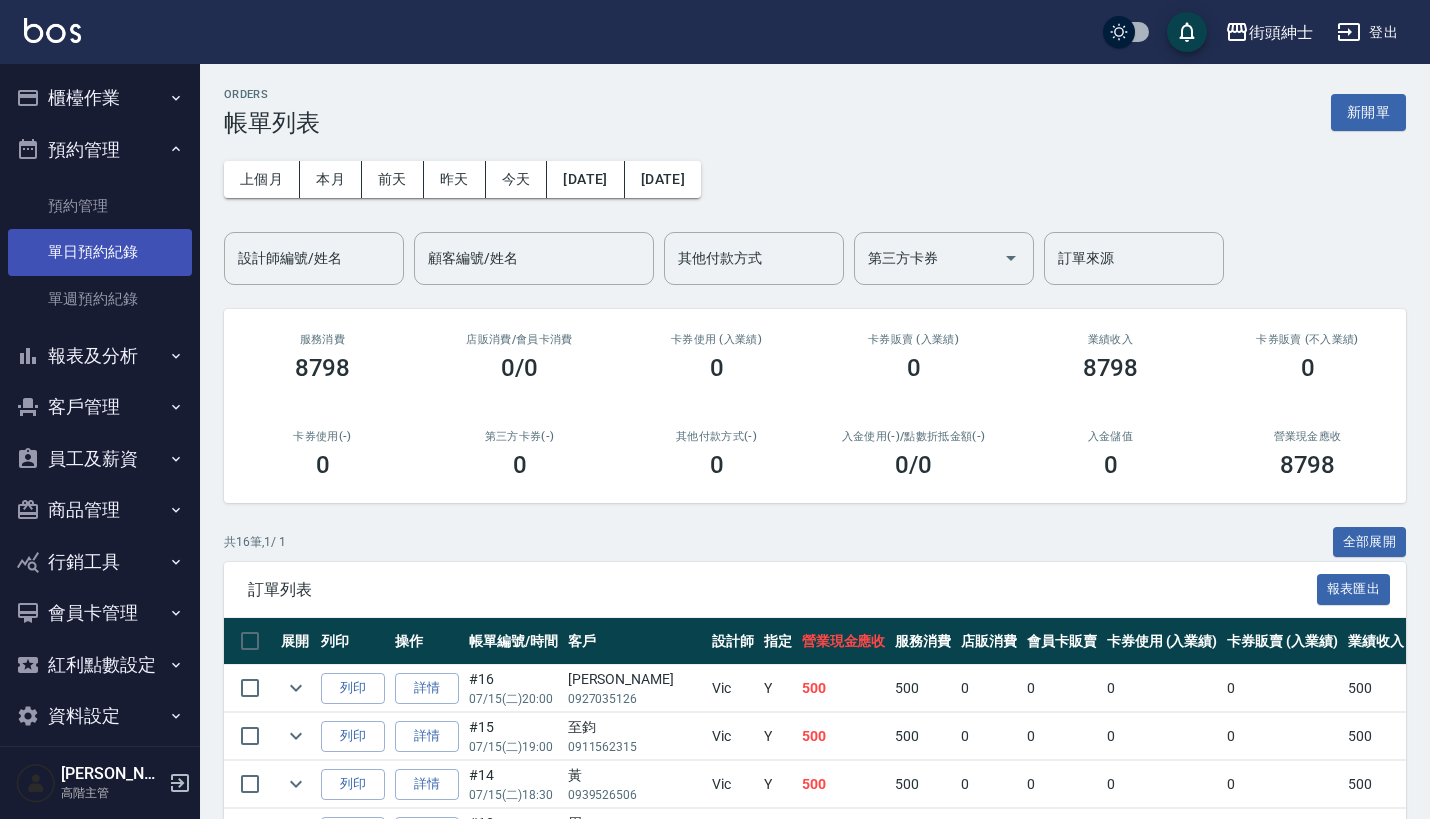 click on "單日預約紀錄" at bounding box center [100, 252] 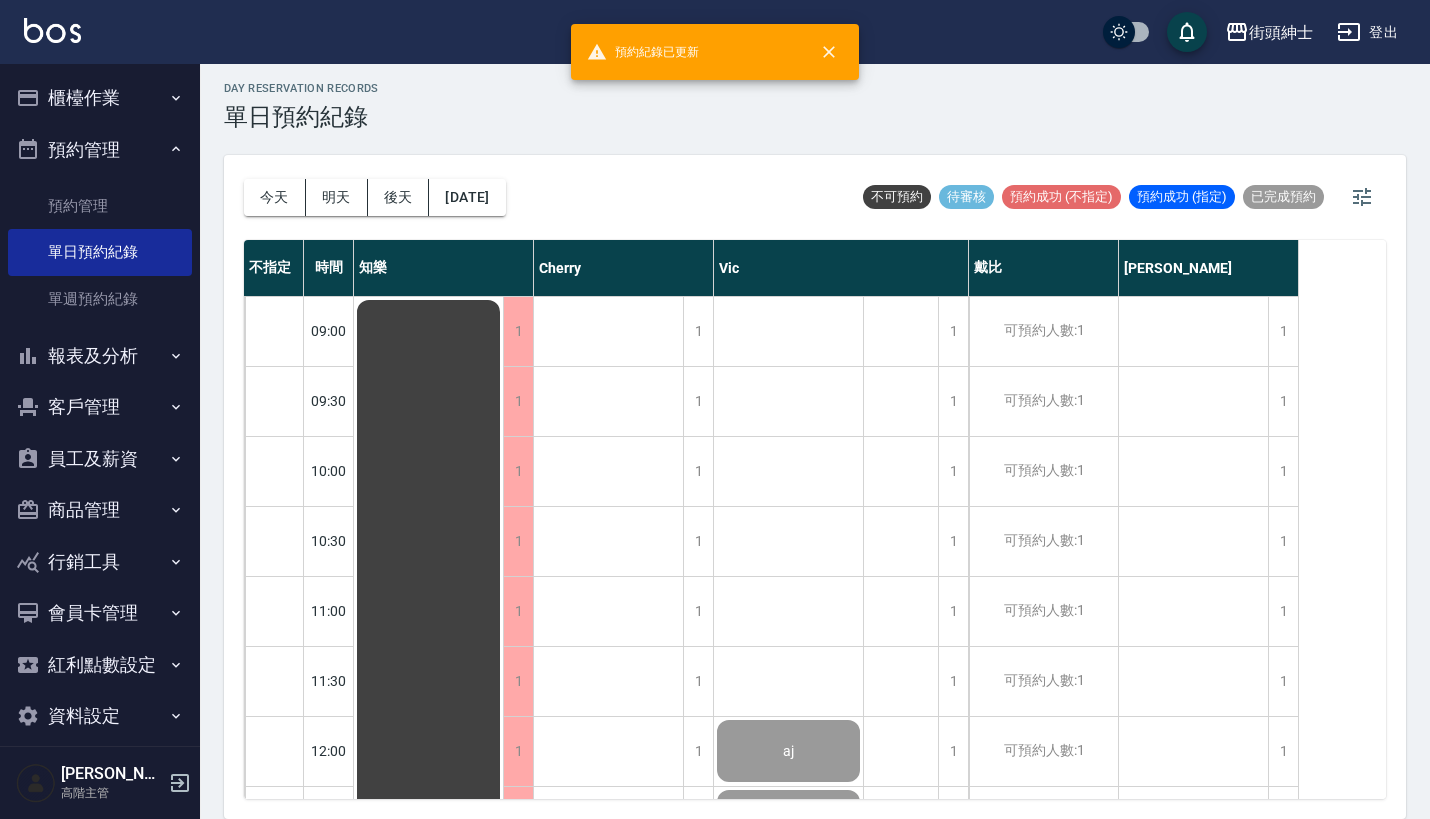 scroll, scrollTop: 10, scrollLeft: 0, axis: vertical 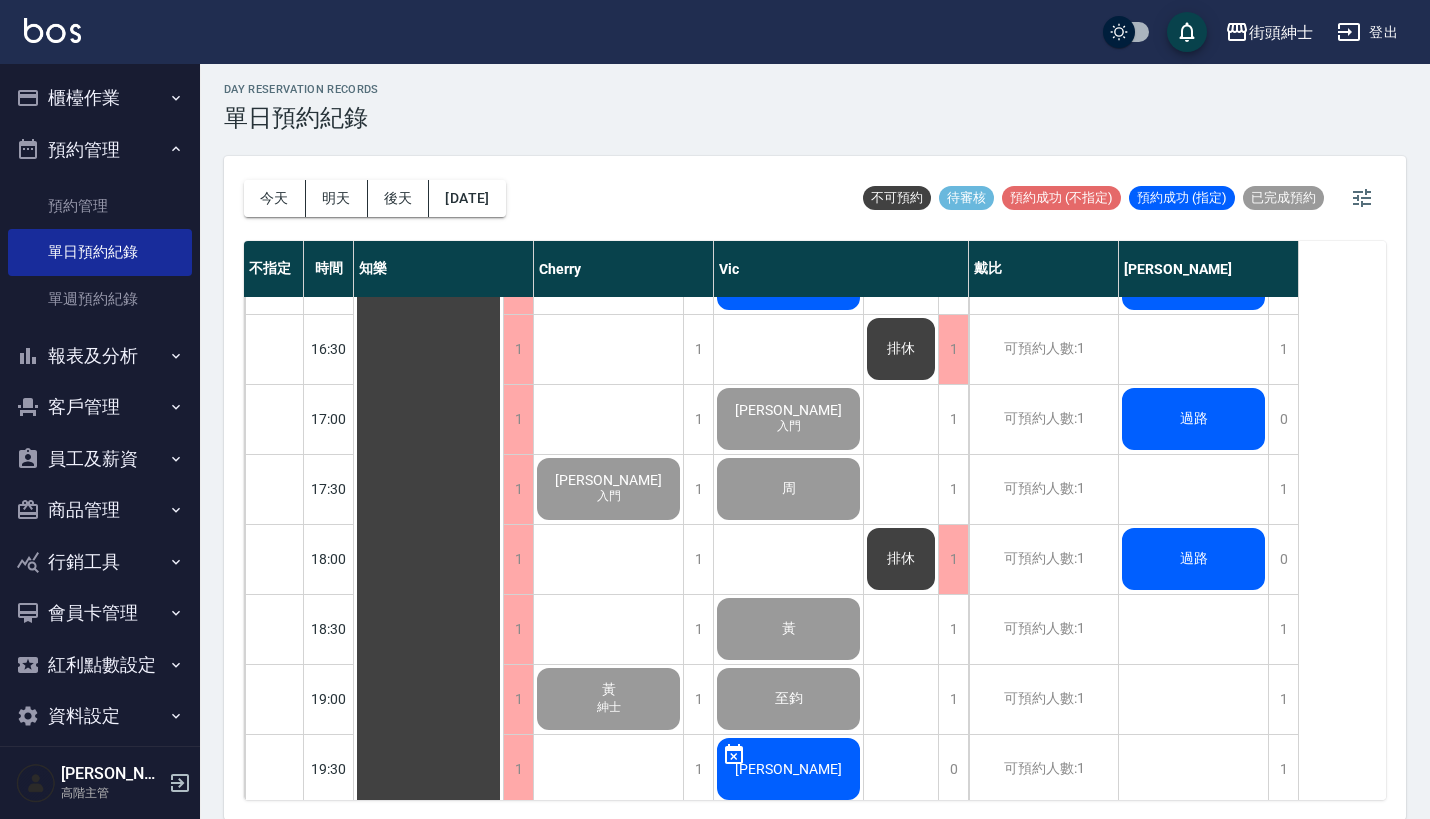 click on "Hank 入門" at bounding box center [428, 279] 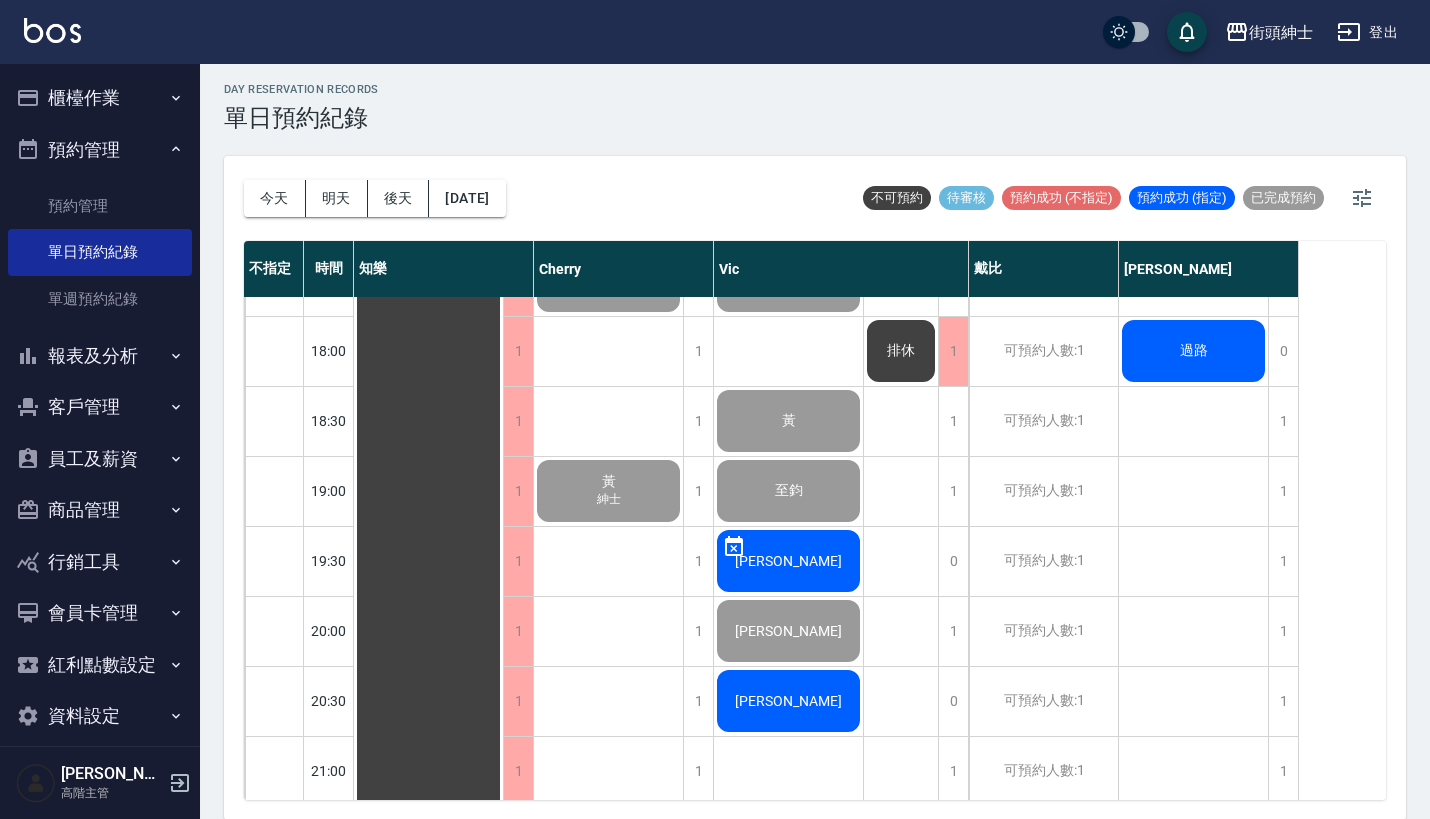 scroll, scrollTop: 1242, scrollLeft: 0, axis: vertical 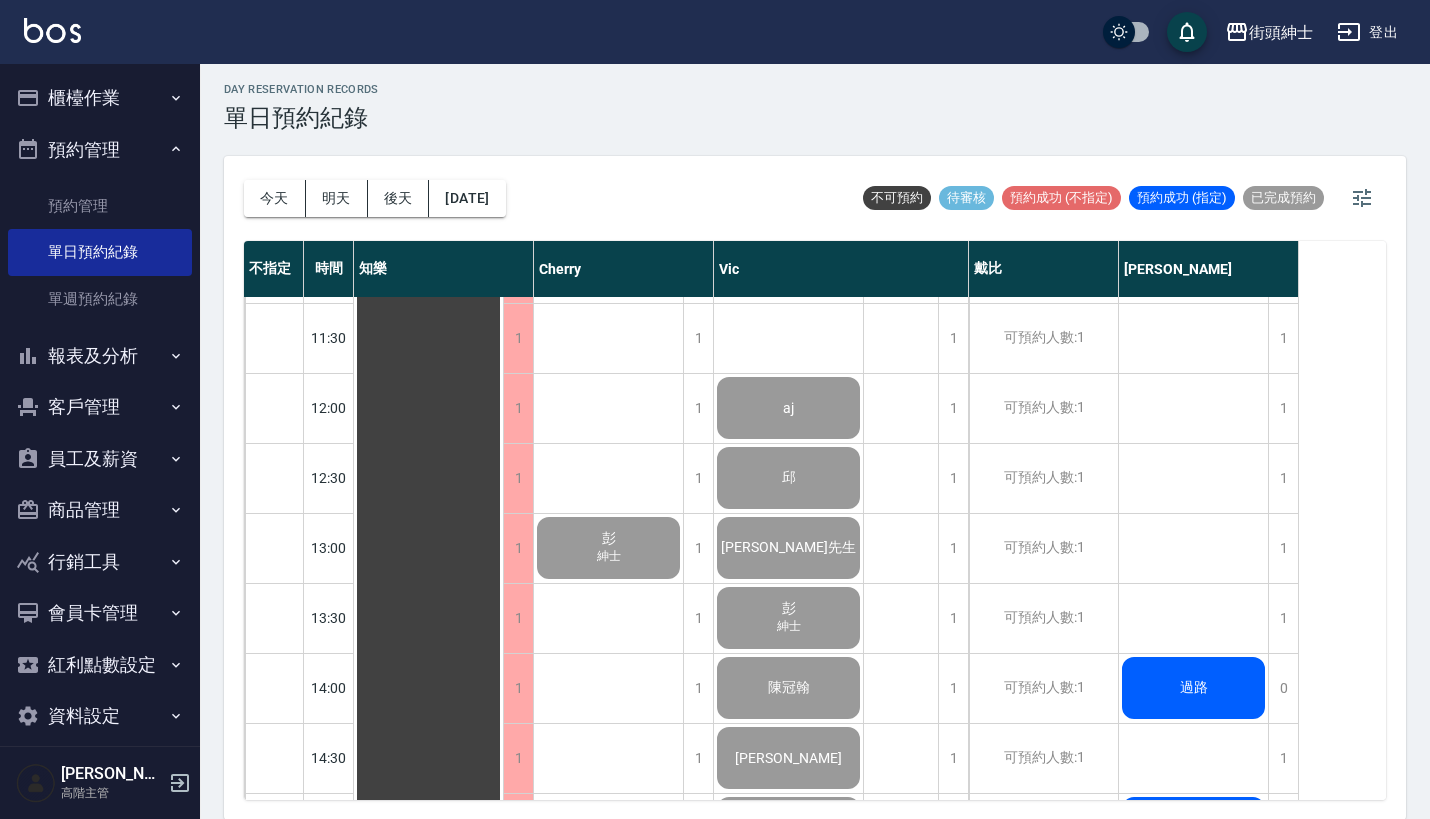 click on "彭 紳士" at bounding box center [428, 968] 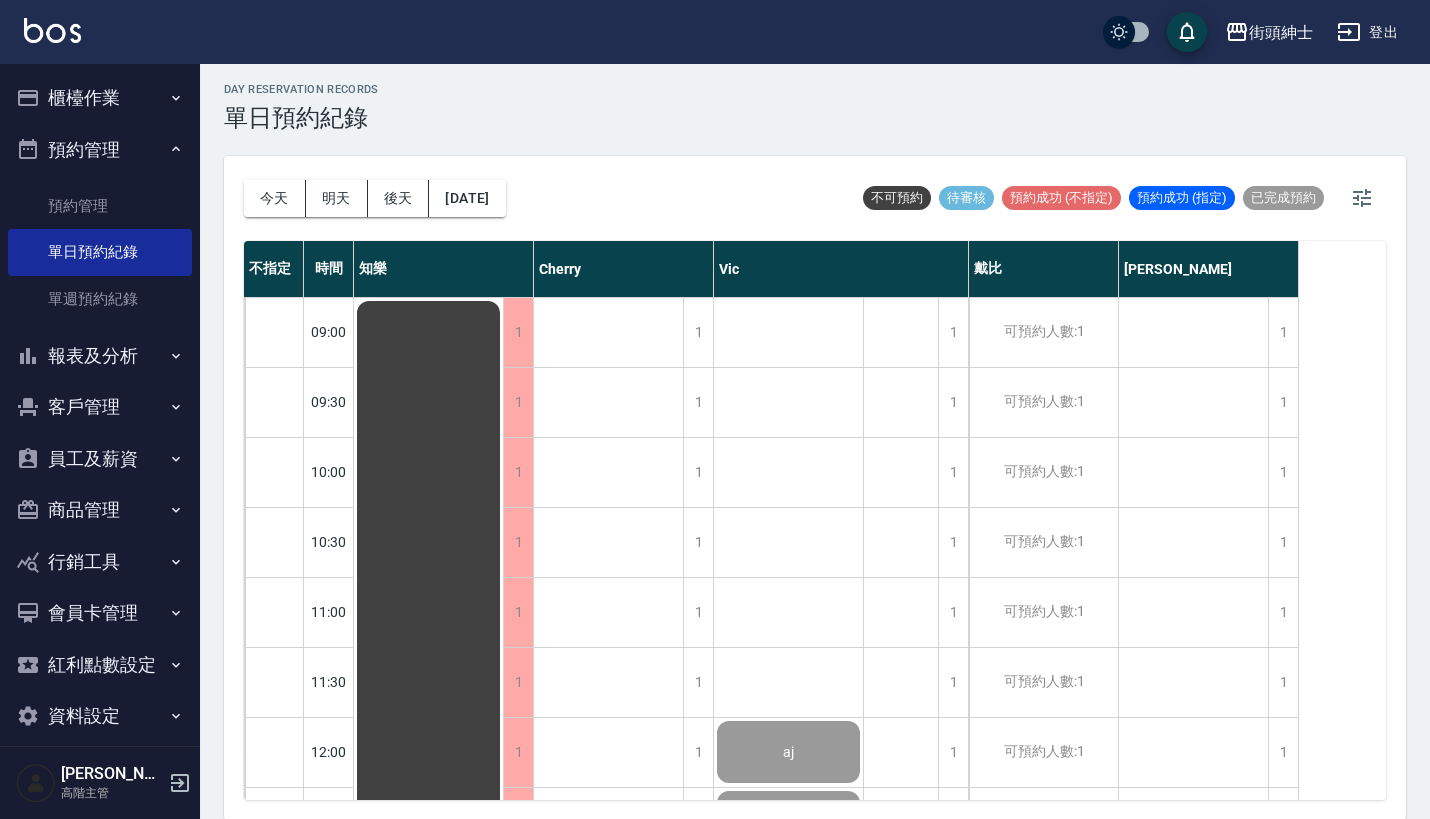 scroll, scrollTop: 0, scrollLeft: 0, axis: both 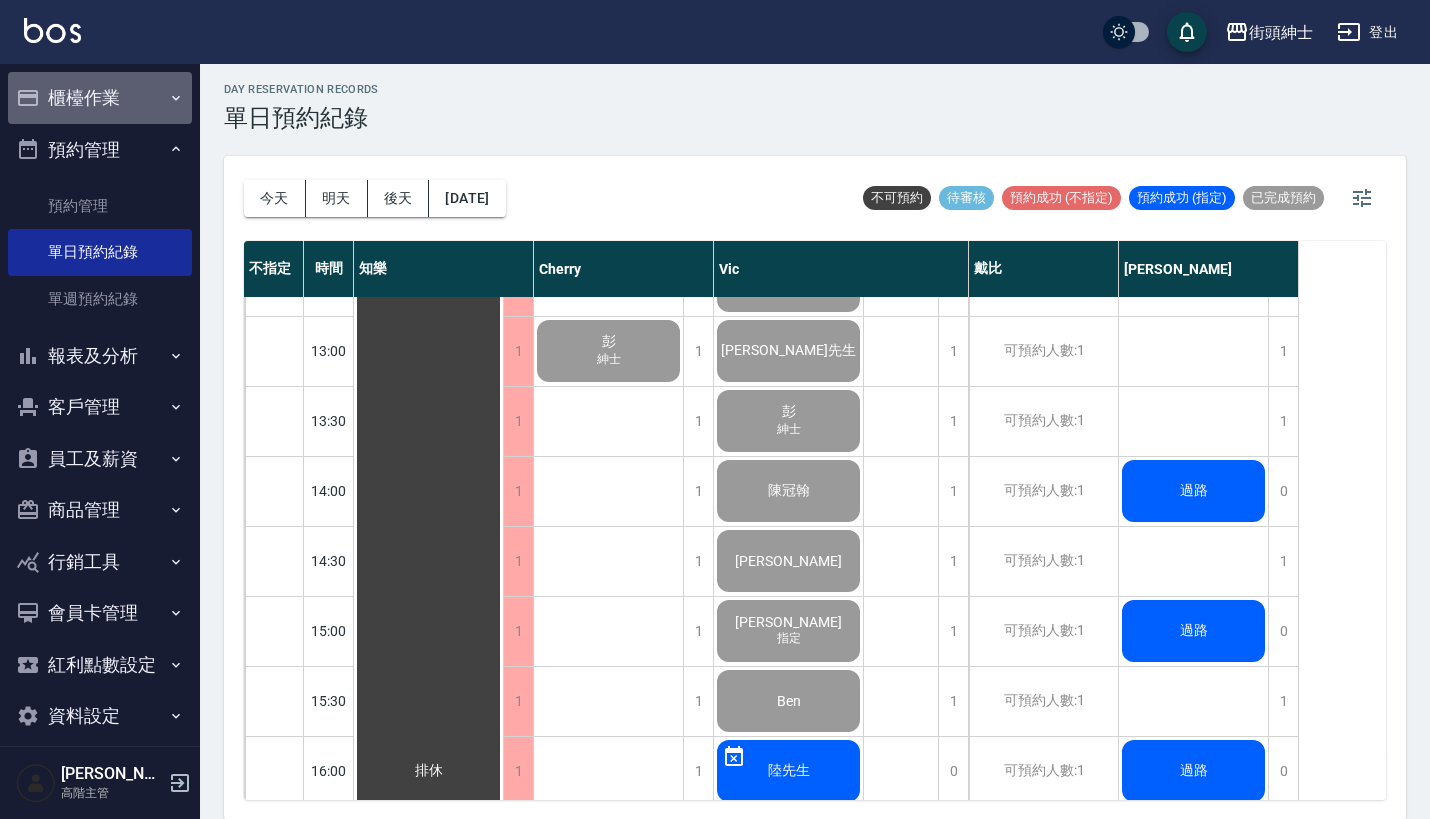 click on "櫃檯作業" at bounding box center [100, 98] 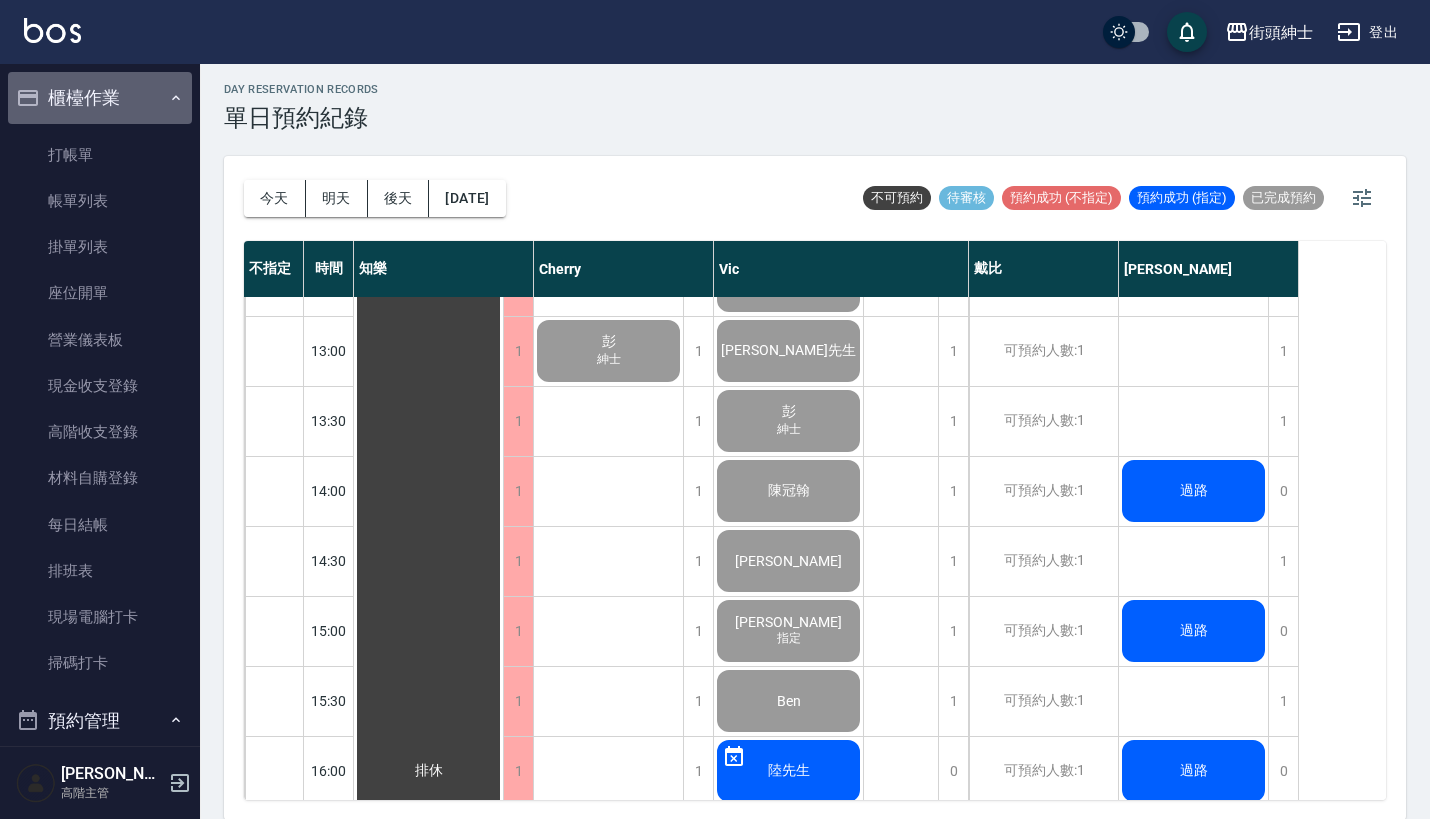 click on "櫃檯作業" at bounding box center [100, 98] 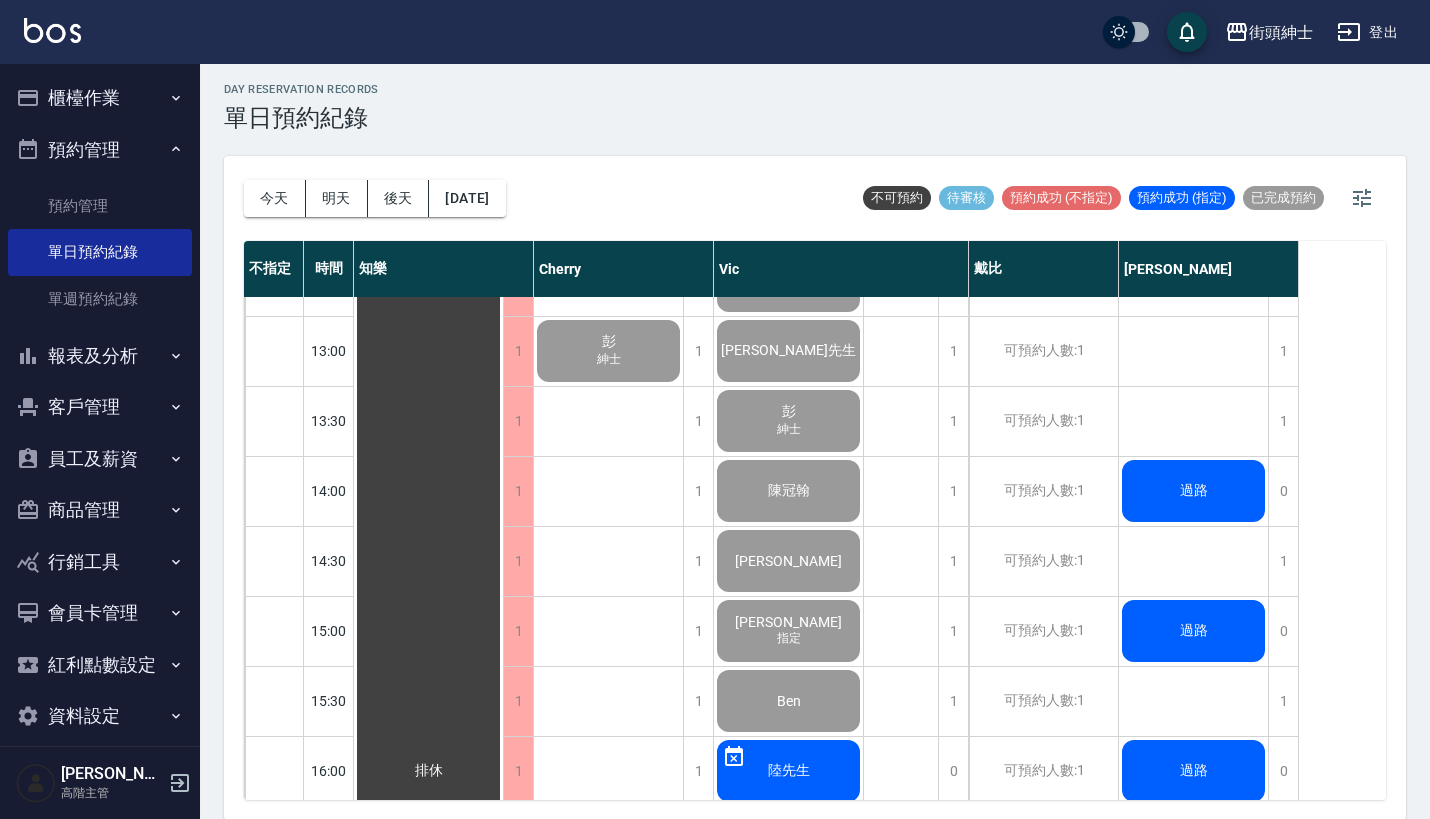 scroll, scrollTop: 0, scrollLeft: 0, axis: both 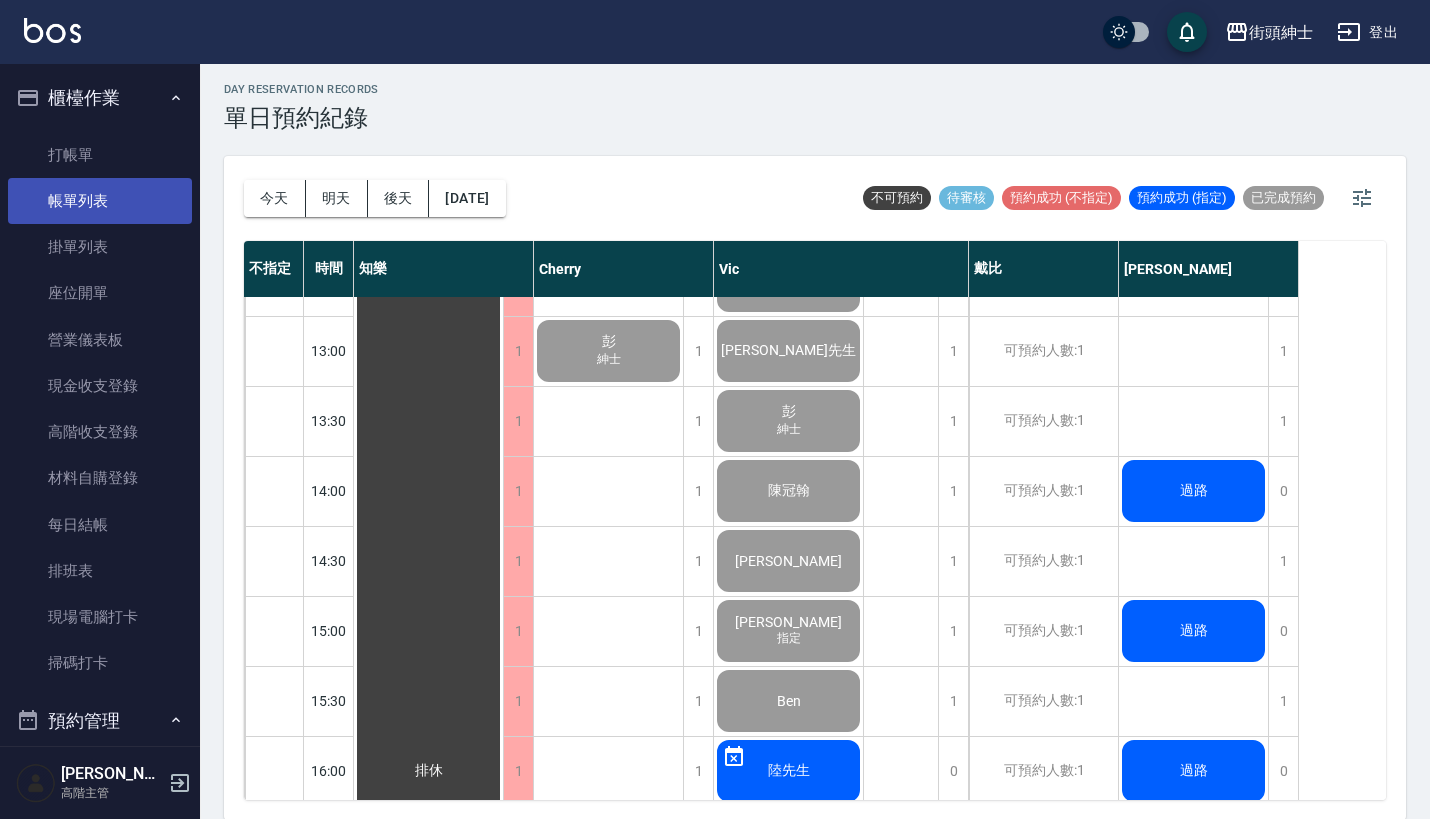click on "帳單列表" at bounding box center [100, 201] 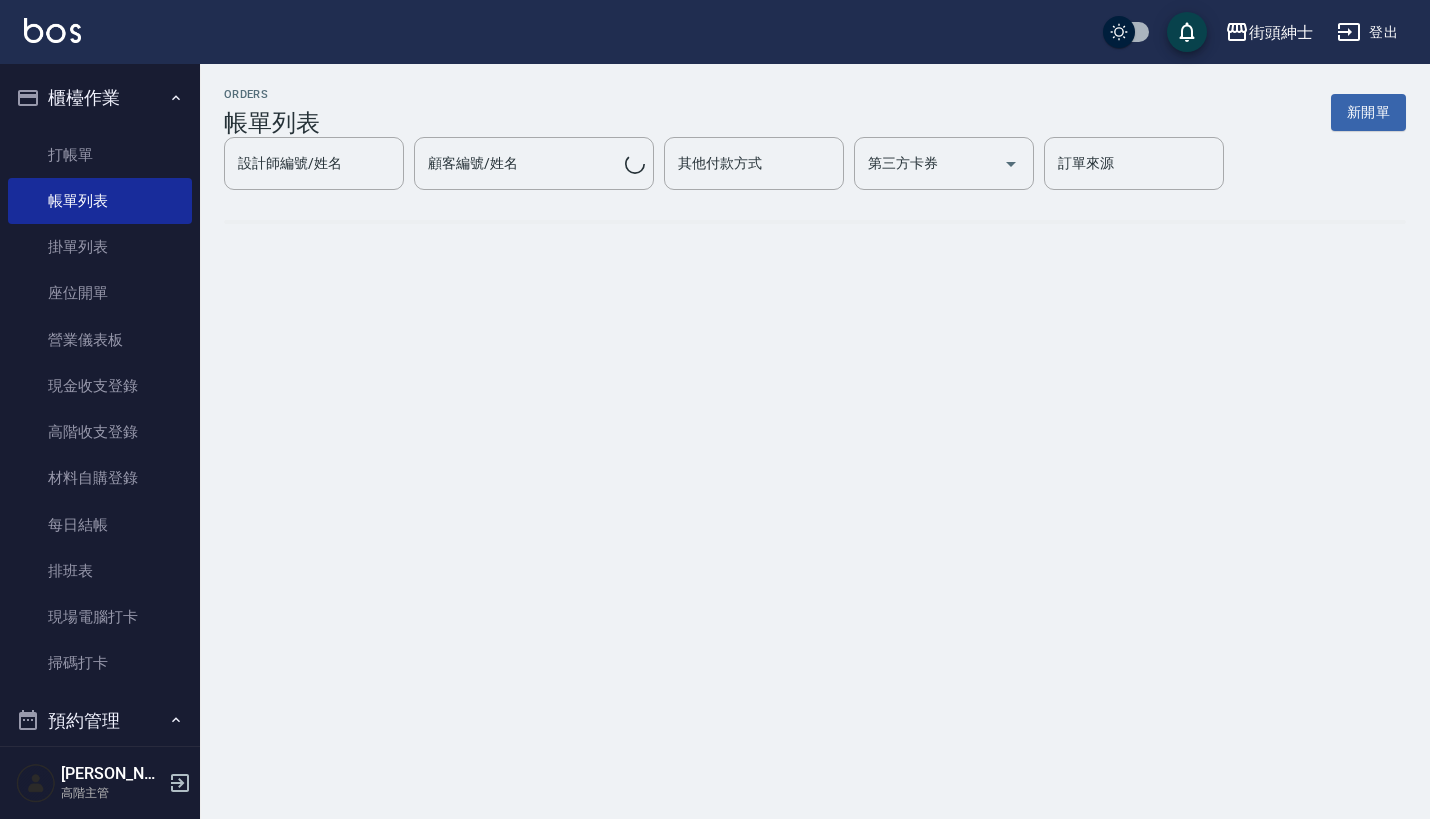 scroll, scrollTop: 0, scrollLeft: 0, axis: both 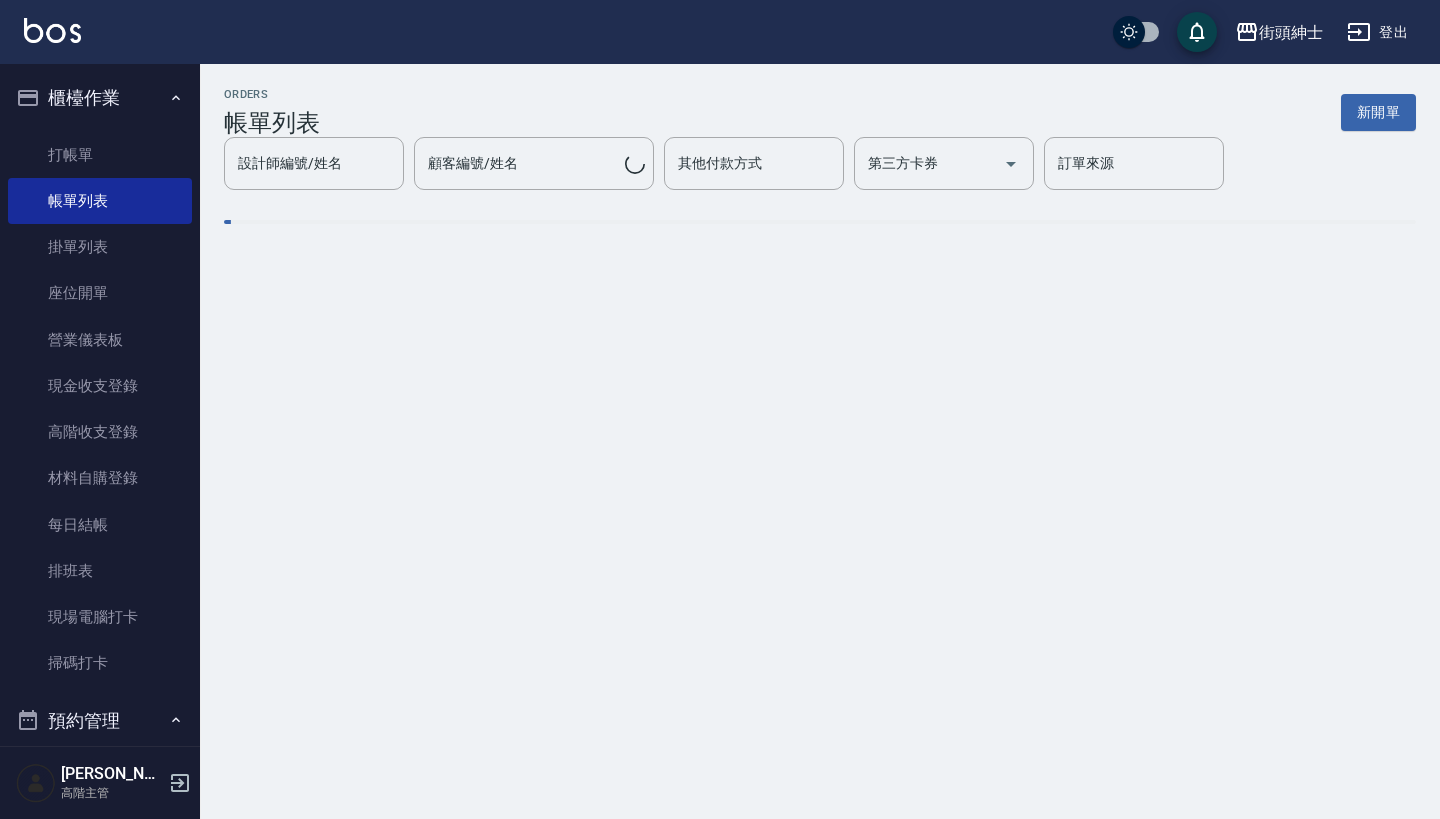 click on "櫃檯作業" at bounding box center [100, 98] 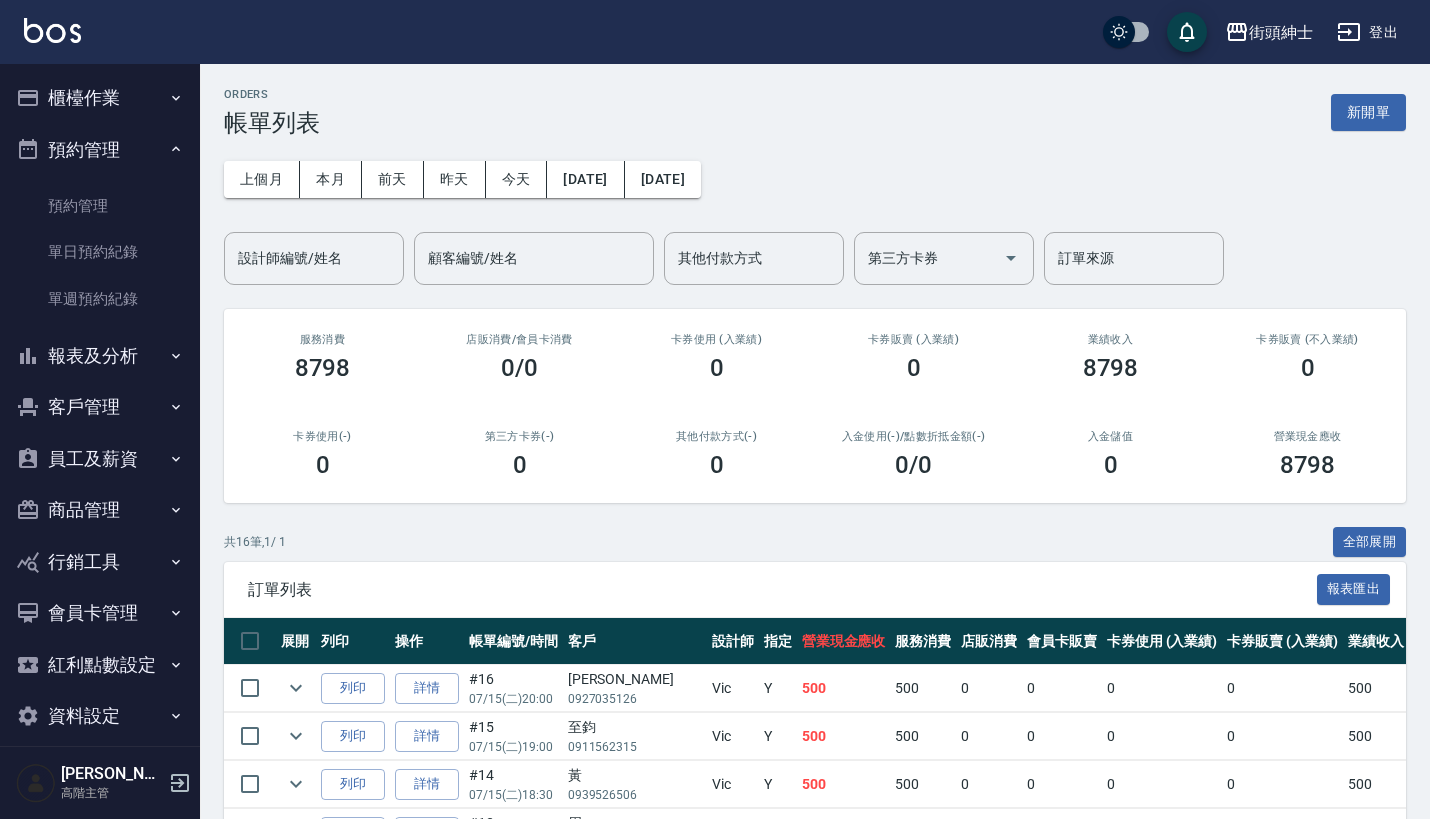 click on "櫃檯作業" at bounding box center [100, 98] 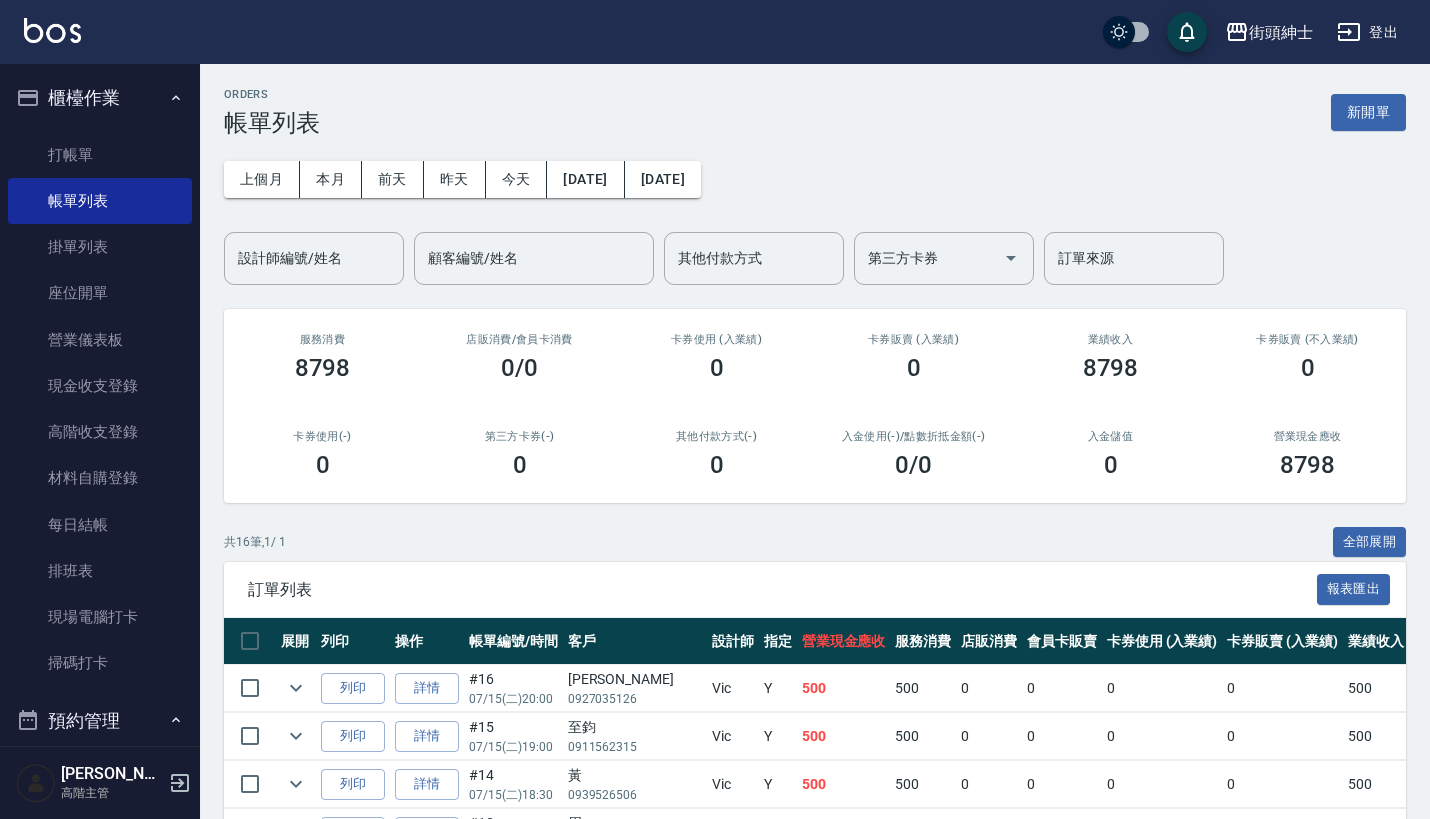 click on "櫃檯作業" at bounding box center (100, 98) 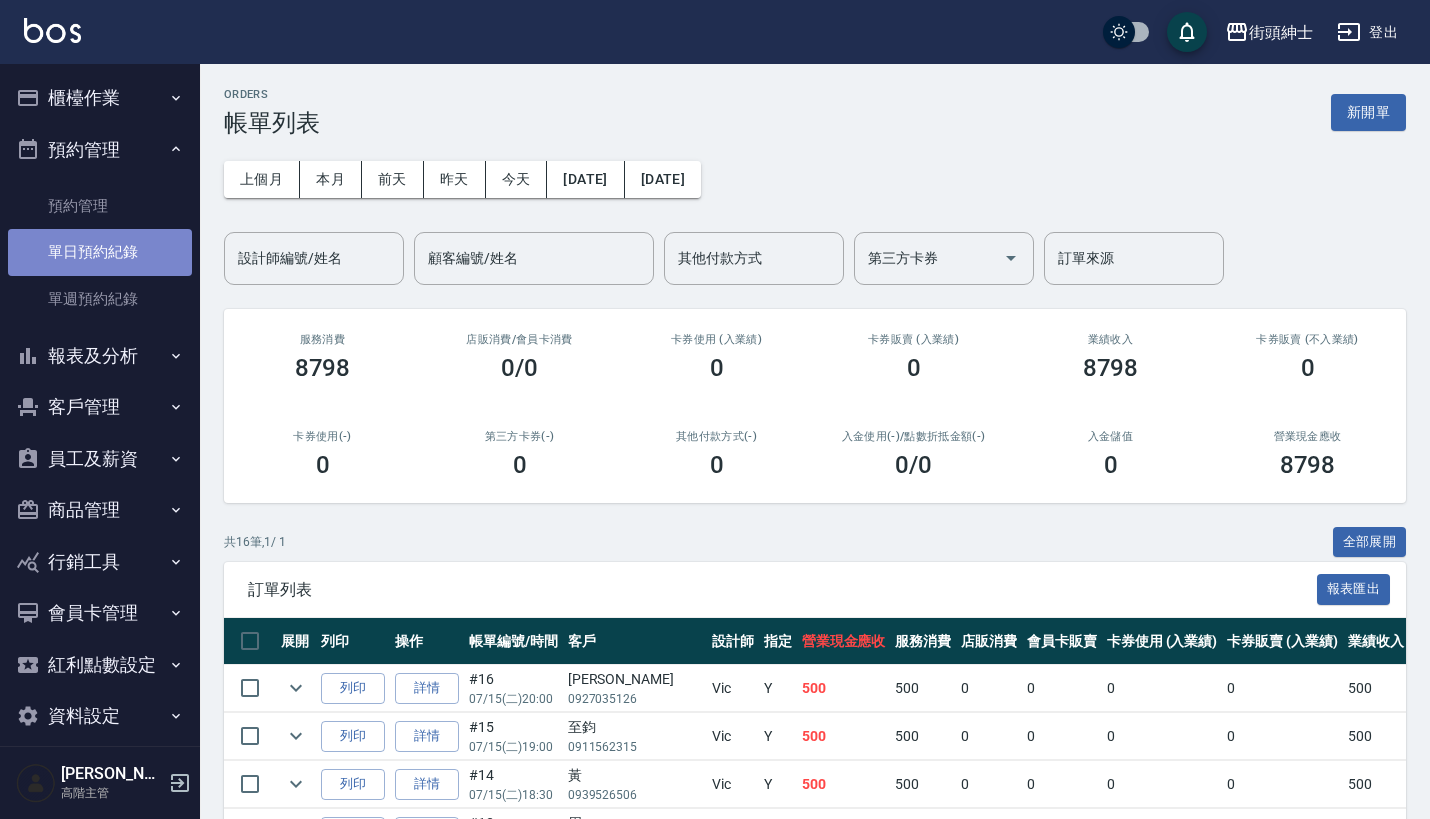 click on "單日預約紀錄" at bounding box center [100, 252] 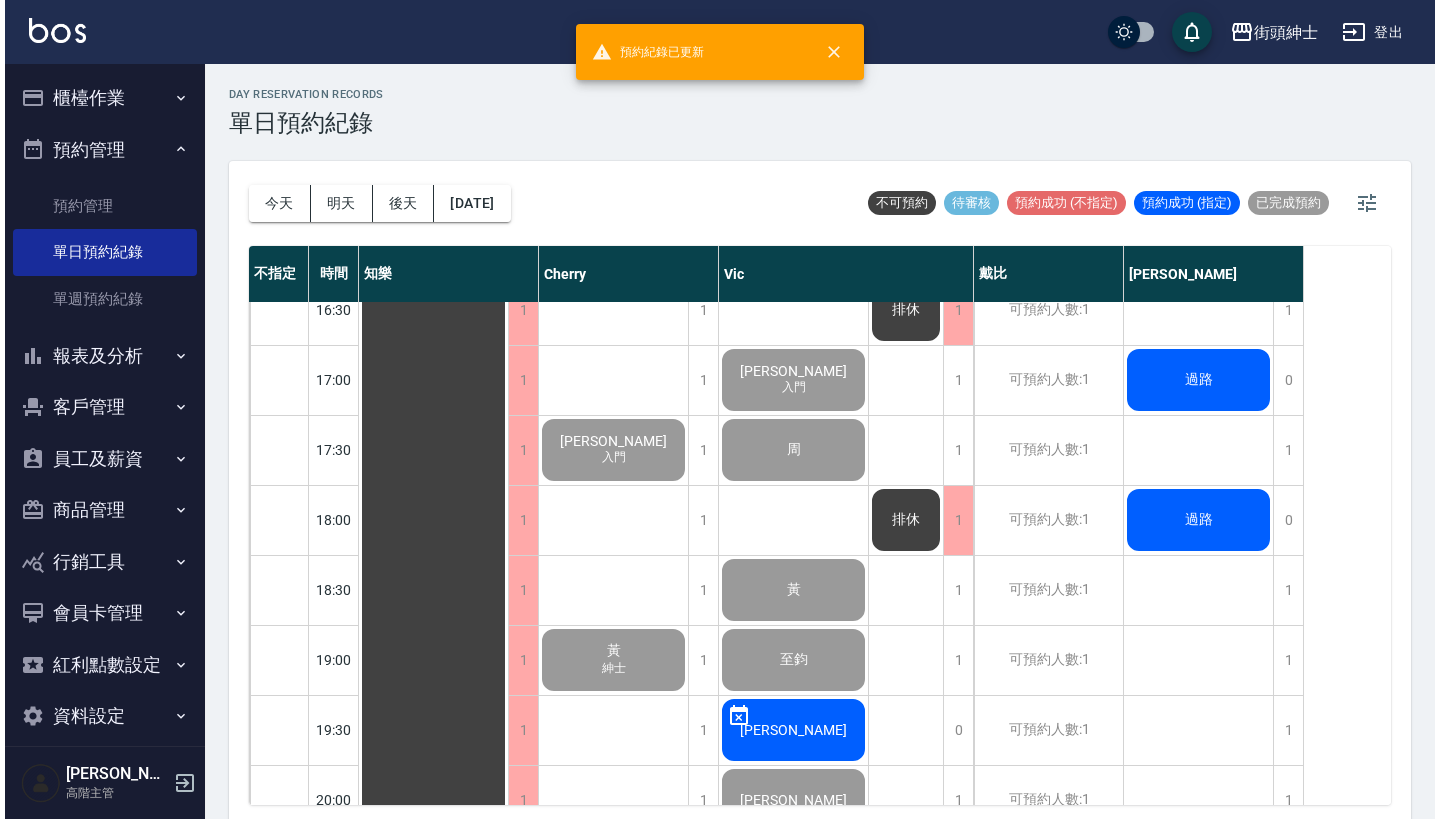 scroll, scrollTop: 1424, scrollLeft: 0, axis: vertical 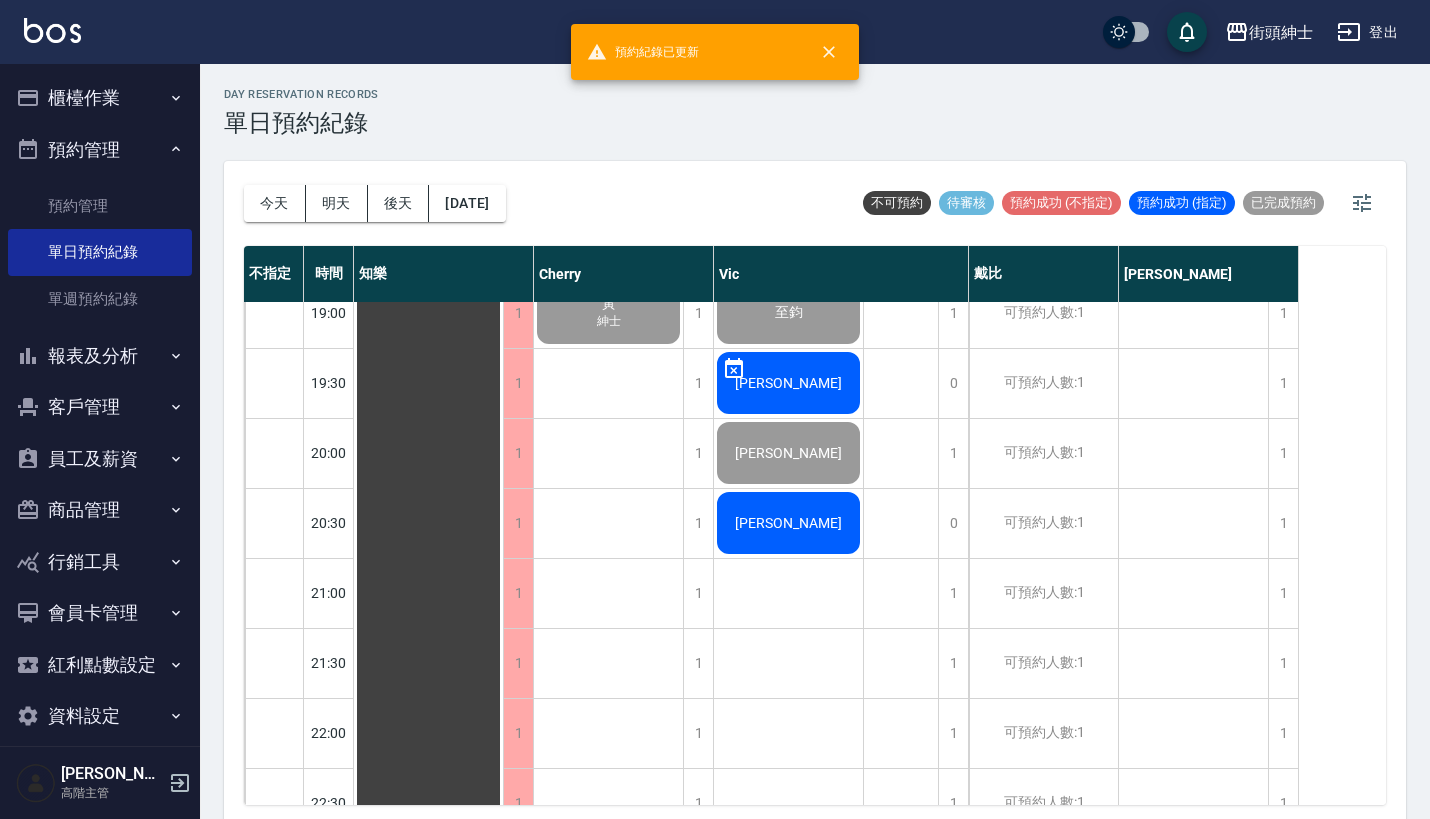 click on "[PERSON_NAME]小巫" at bounding box center (429, -107) 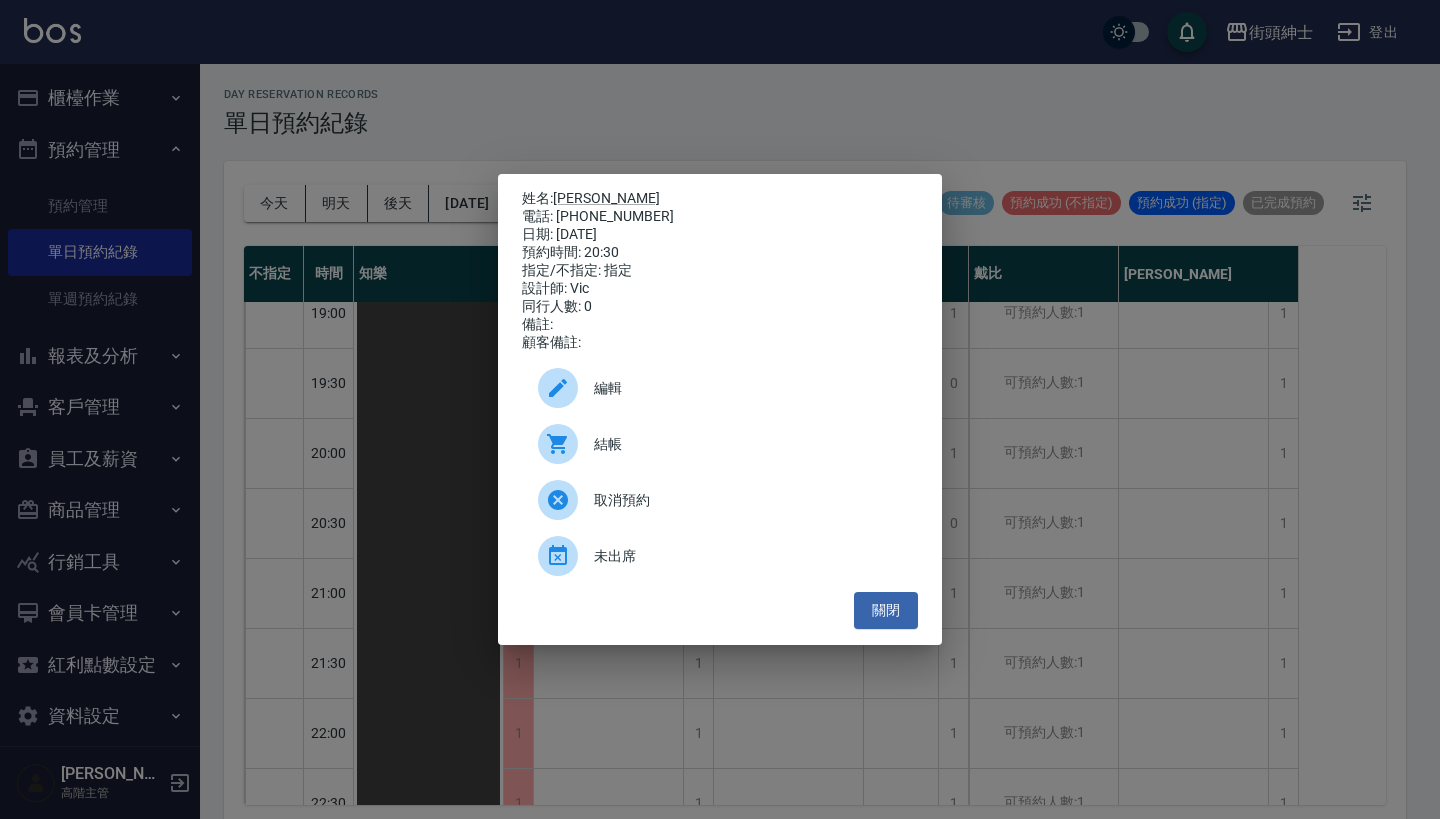 click on "結帳" at bounding box center (748, 444) 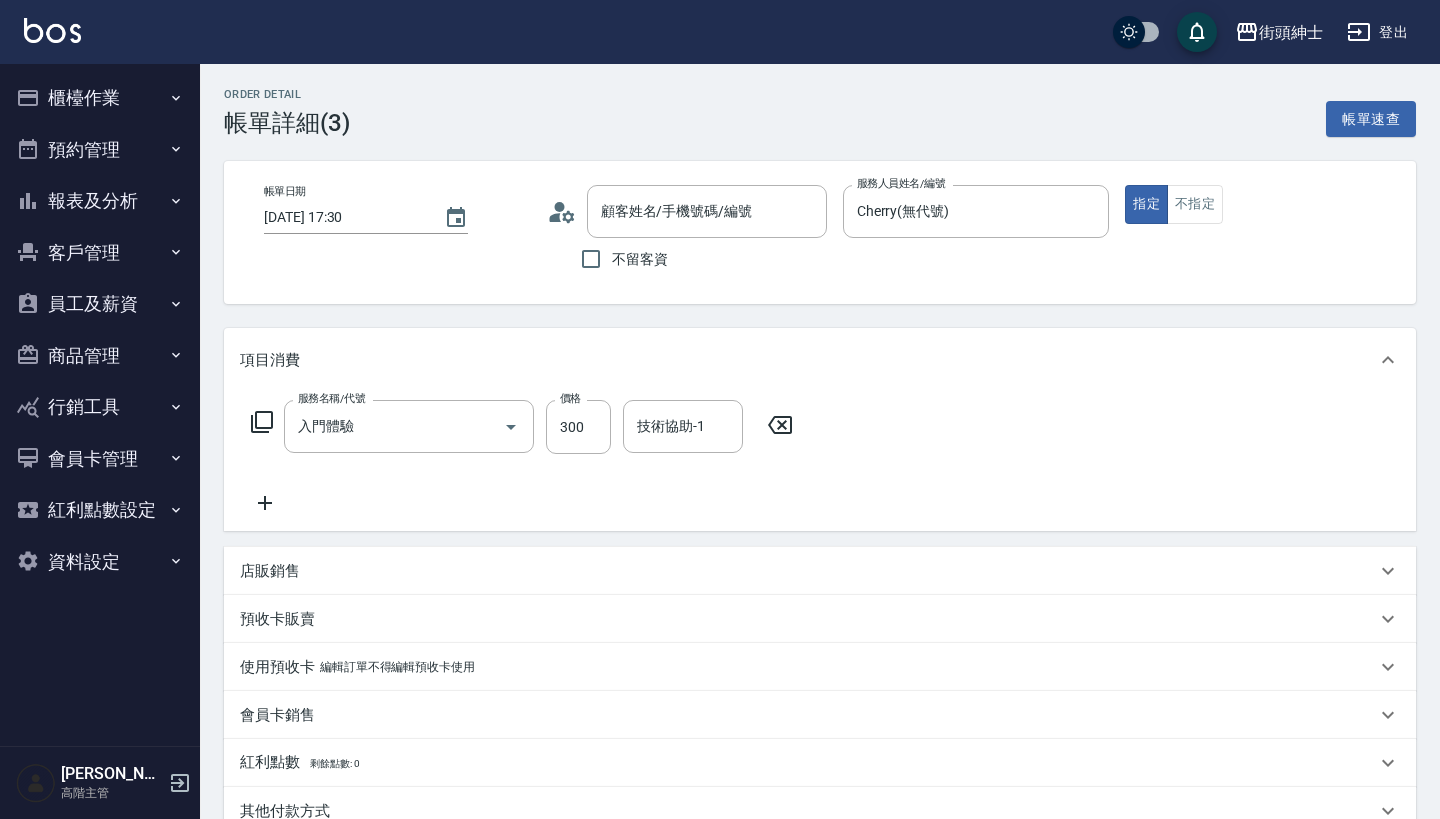 type on "[PERSON_NAME]/0987019213/null" 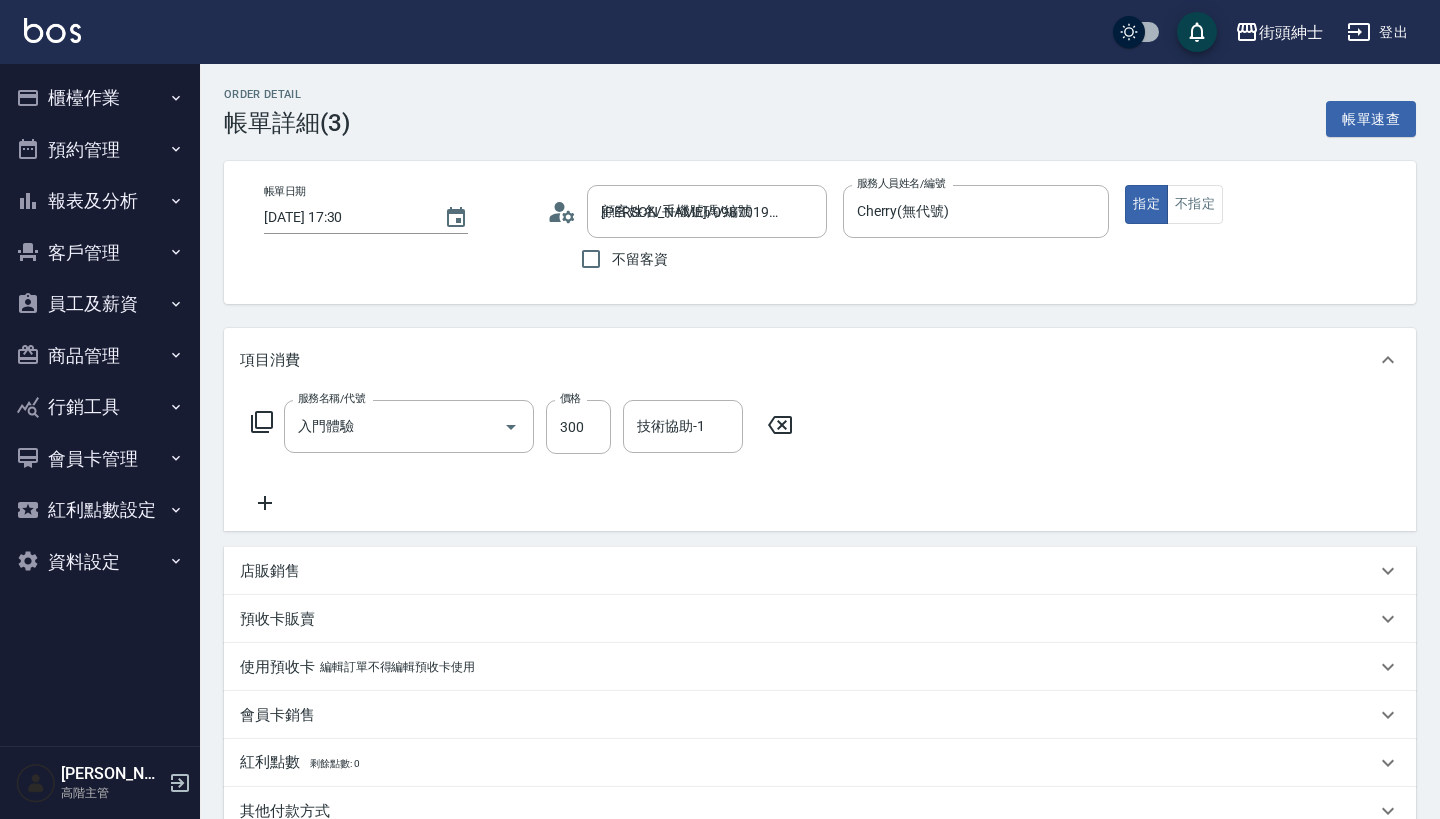 scroll, scrollTop: 0, scrollLeft: 0, axis: both 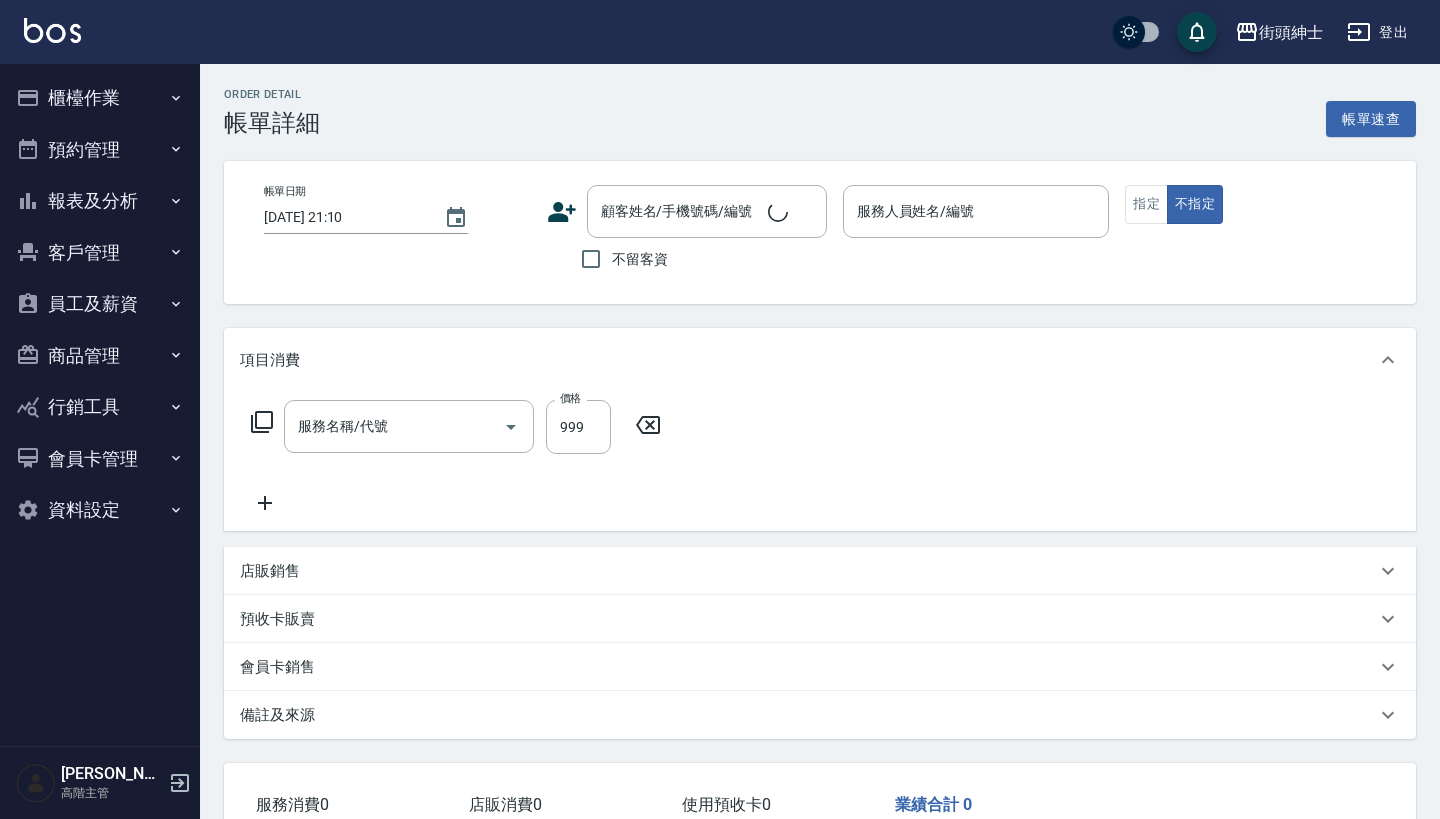 type on "[DATE] 19:00" 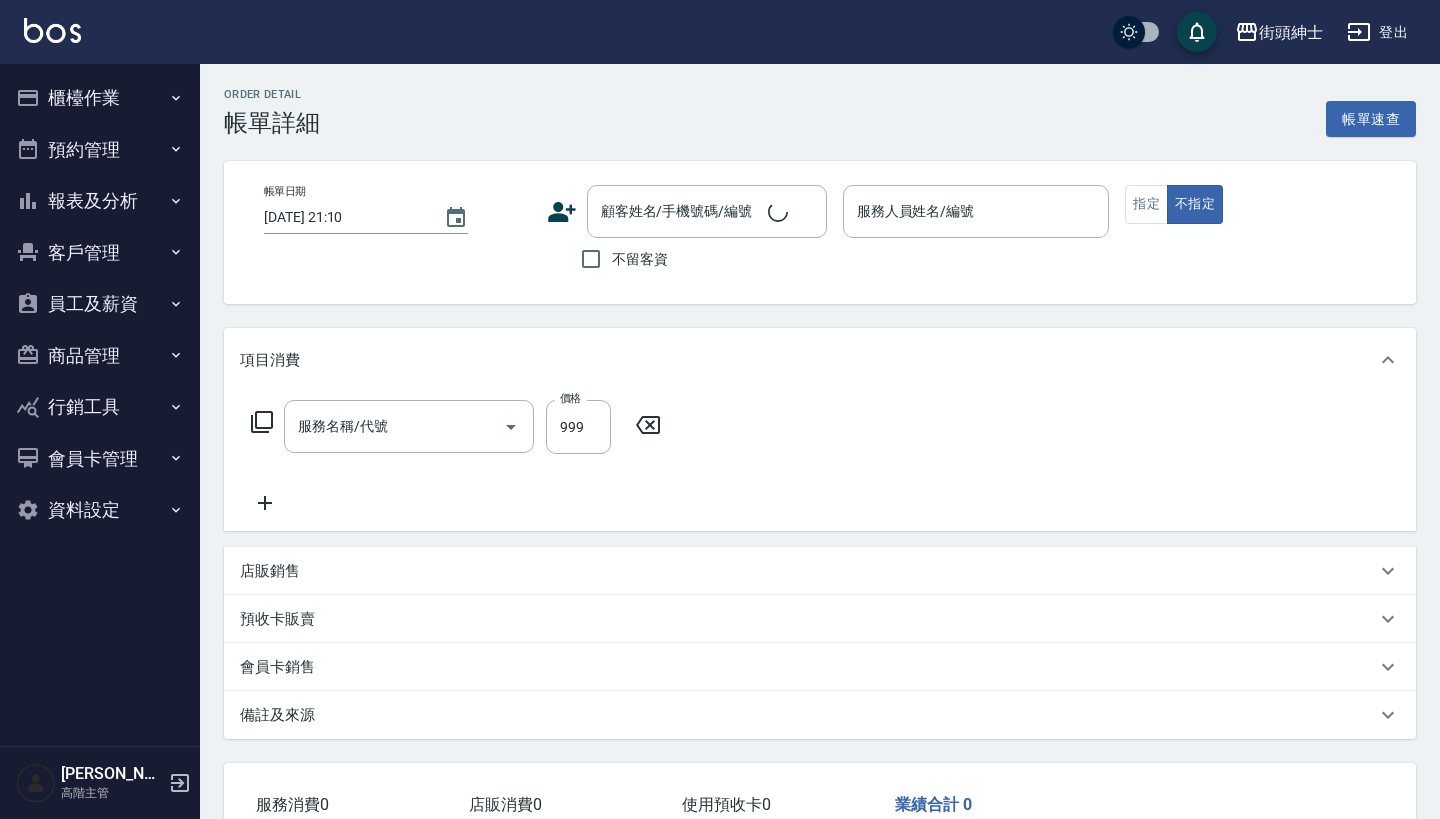 type on "Cherry(無代號)" 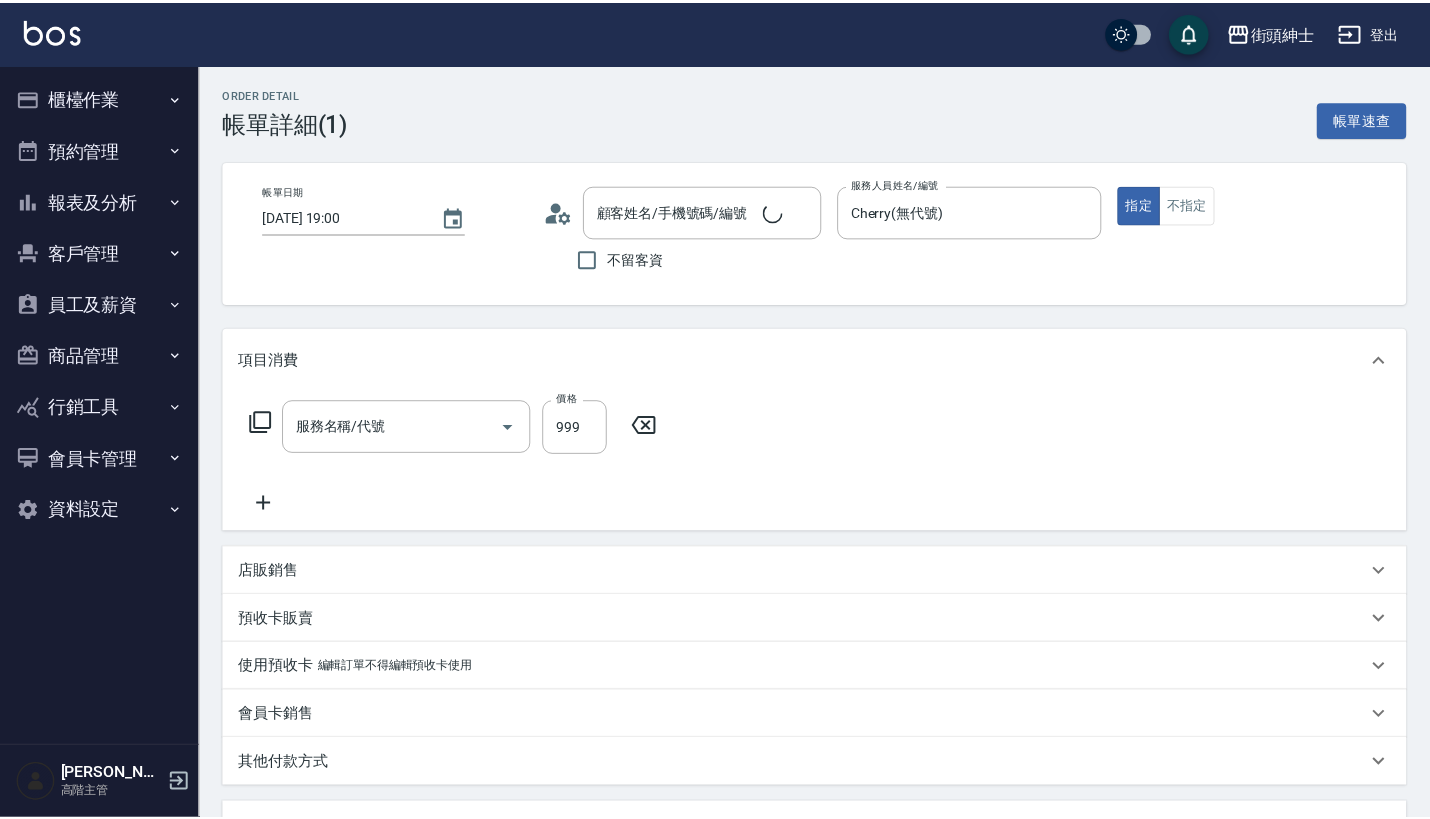 scroll, scrollTop: 0, scrollLeft: 0, axis: both 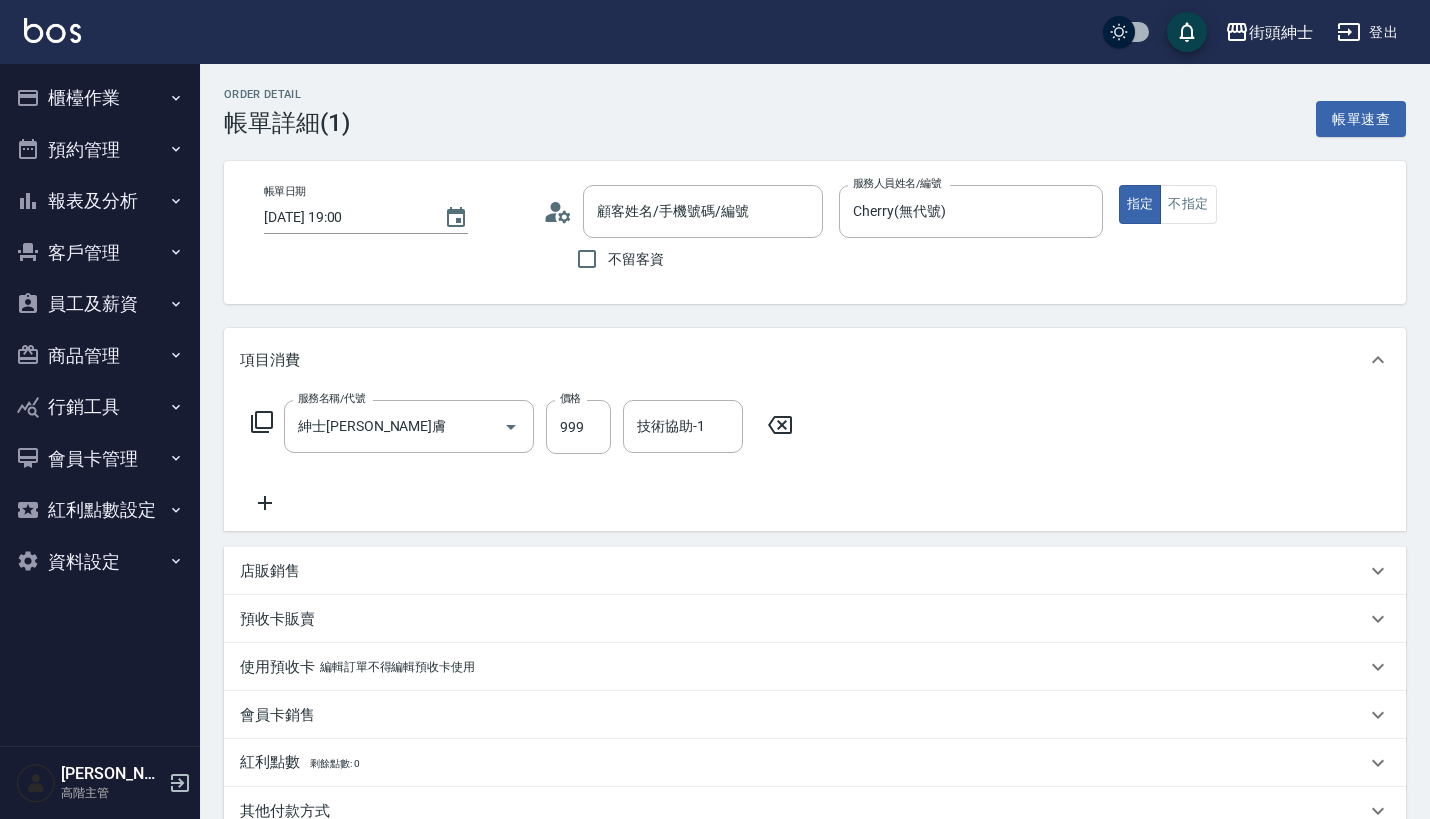 type on "黃/0939526506/null" 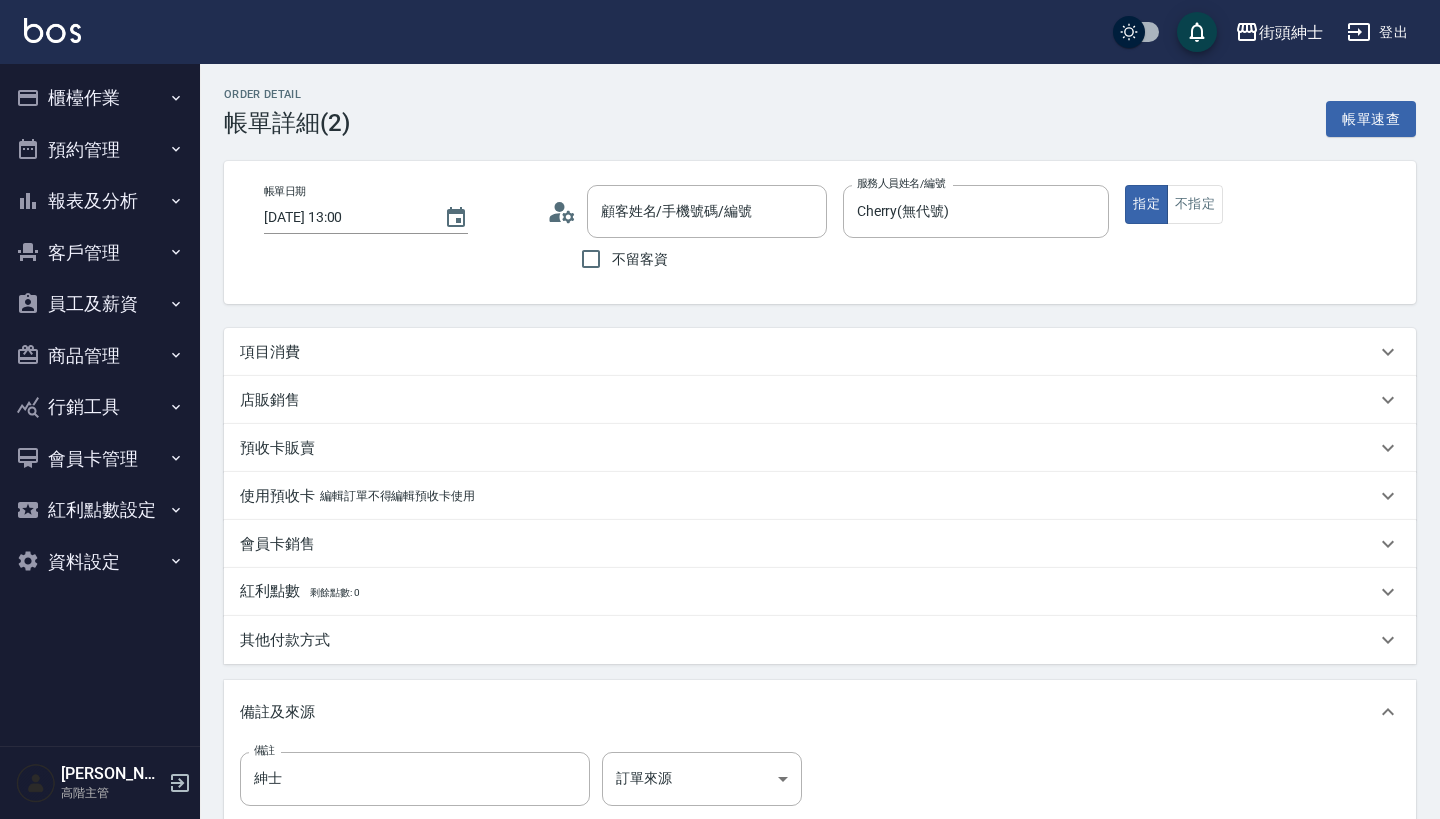type on "[DATE] 13:00" 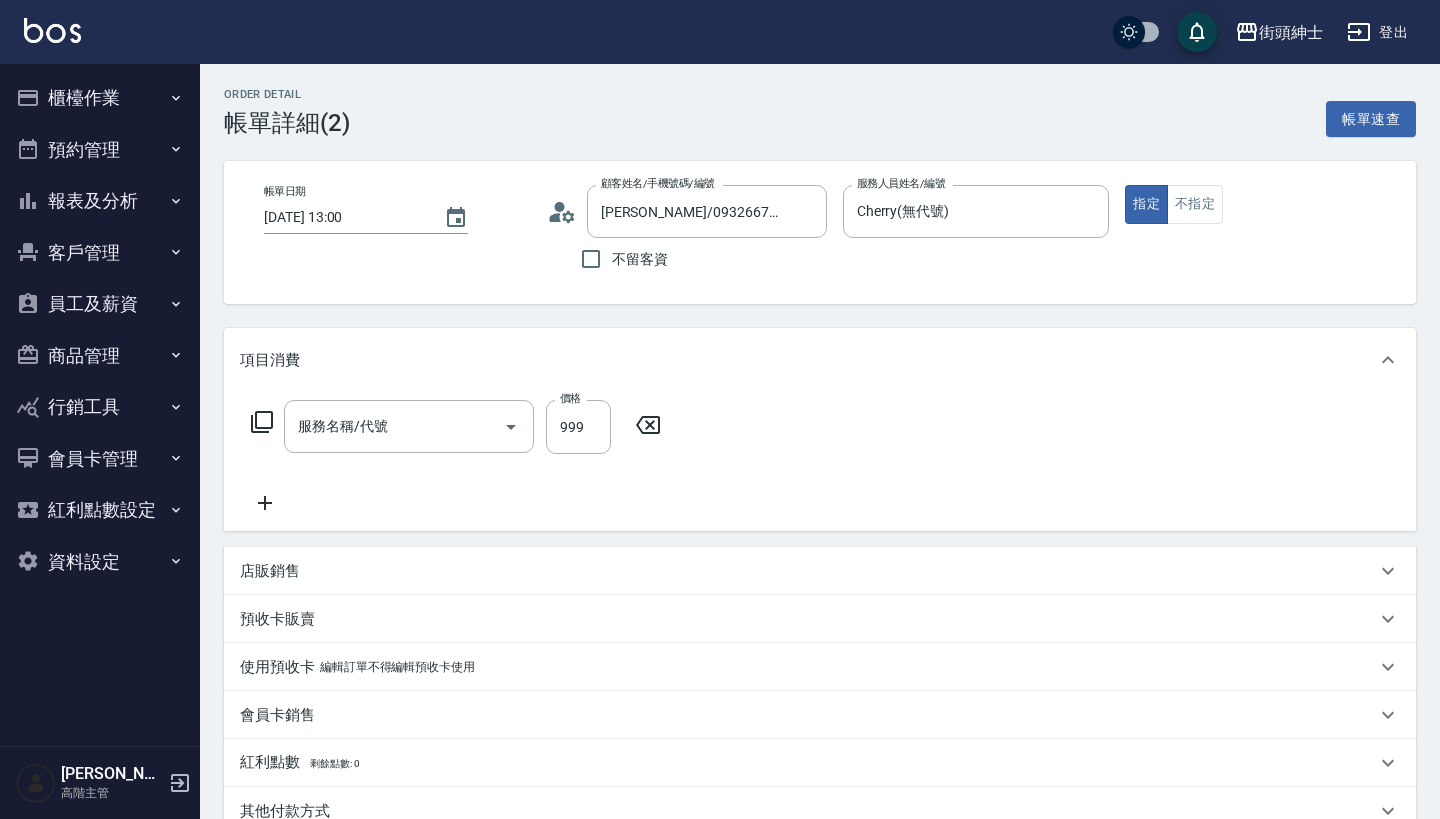 type on "紳士[PERSON_NAME]膚" 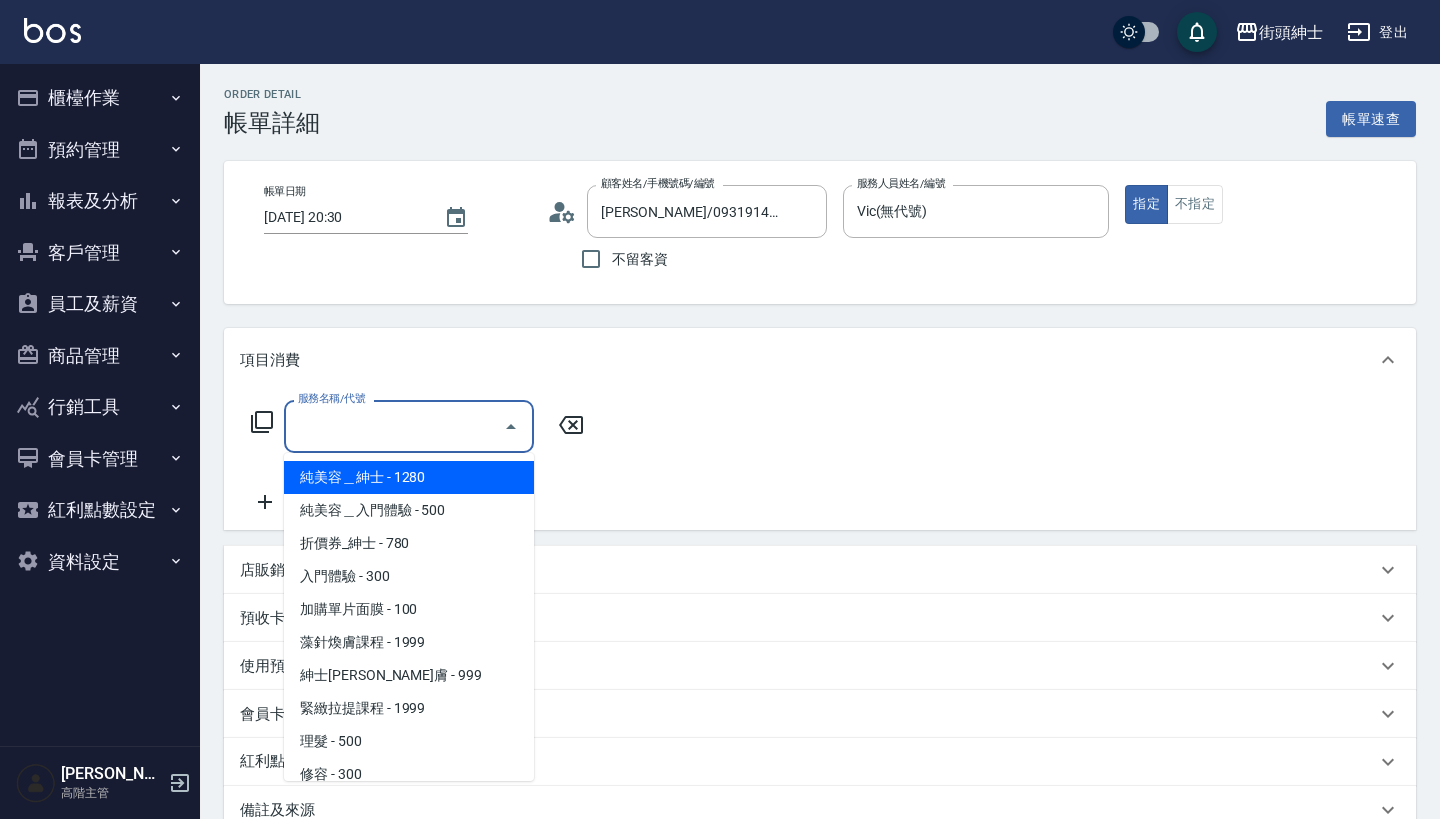 scroll, scrollTop: 0, scrollLeft: 0, axis: both 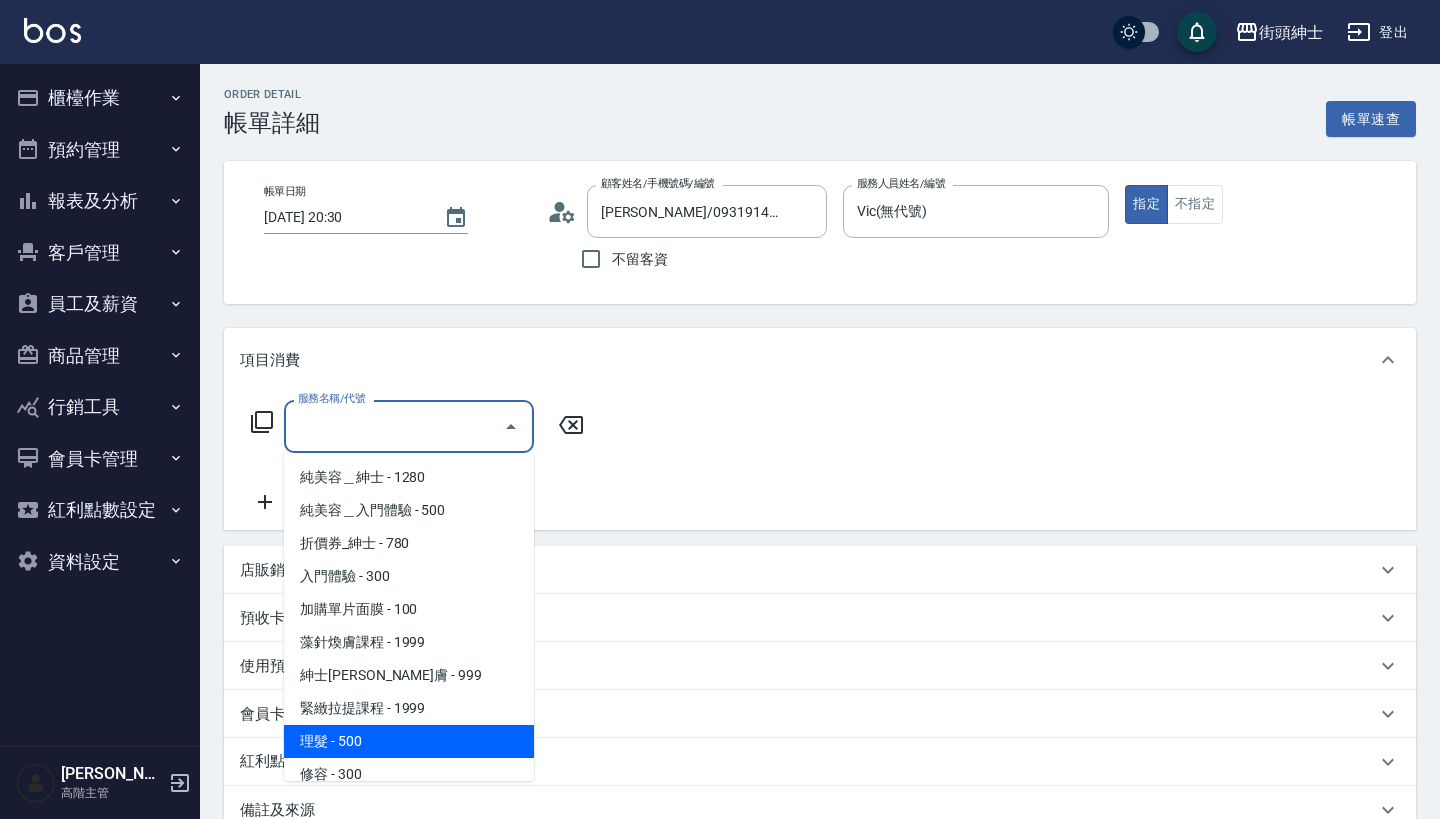 click on "理髮 - 500" at bounding box center [409, 741] 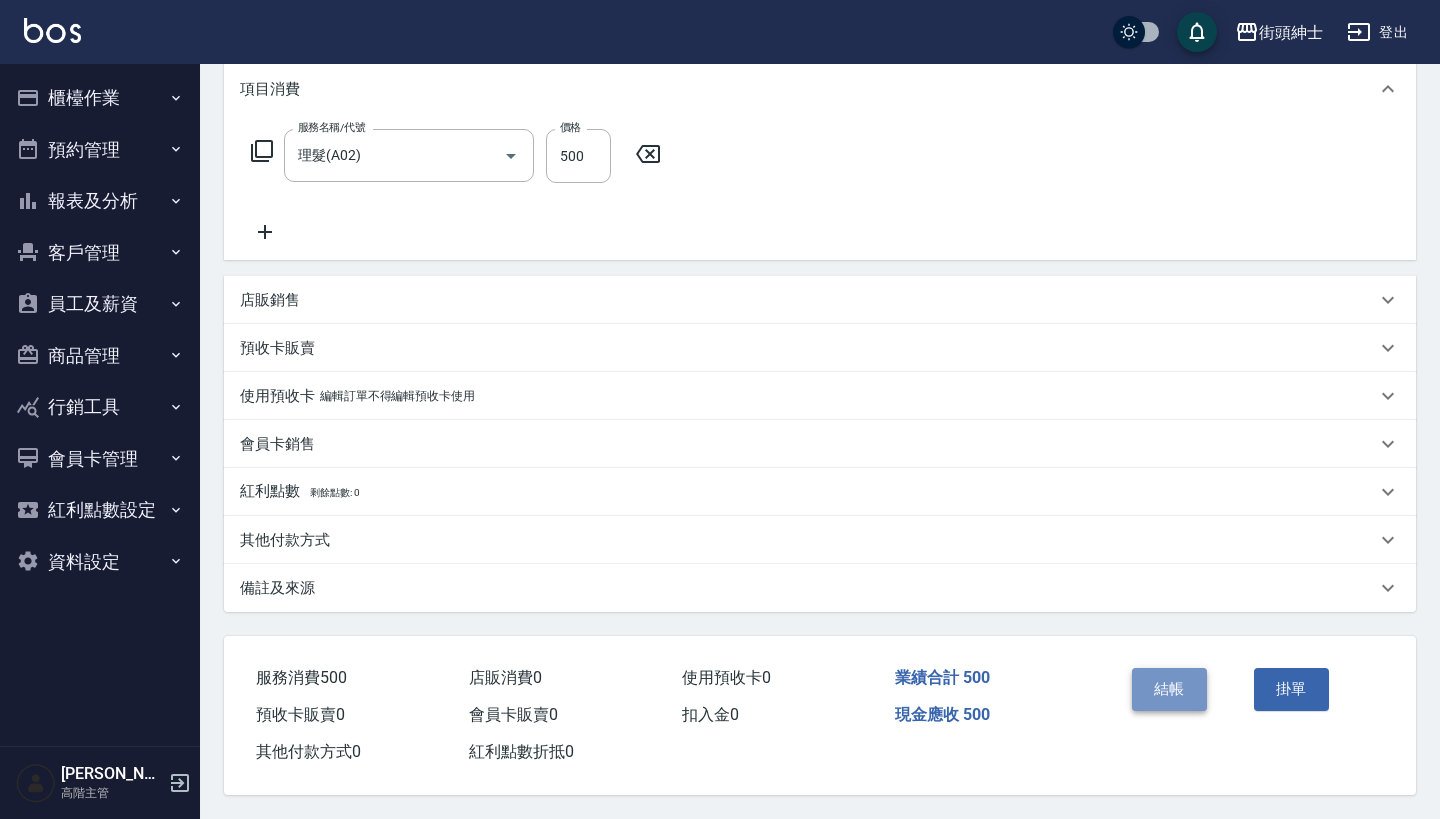 click on "結帳" at bounding box center [1169, 689] 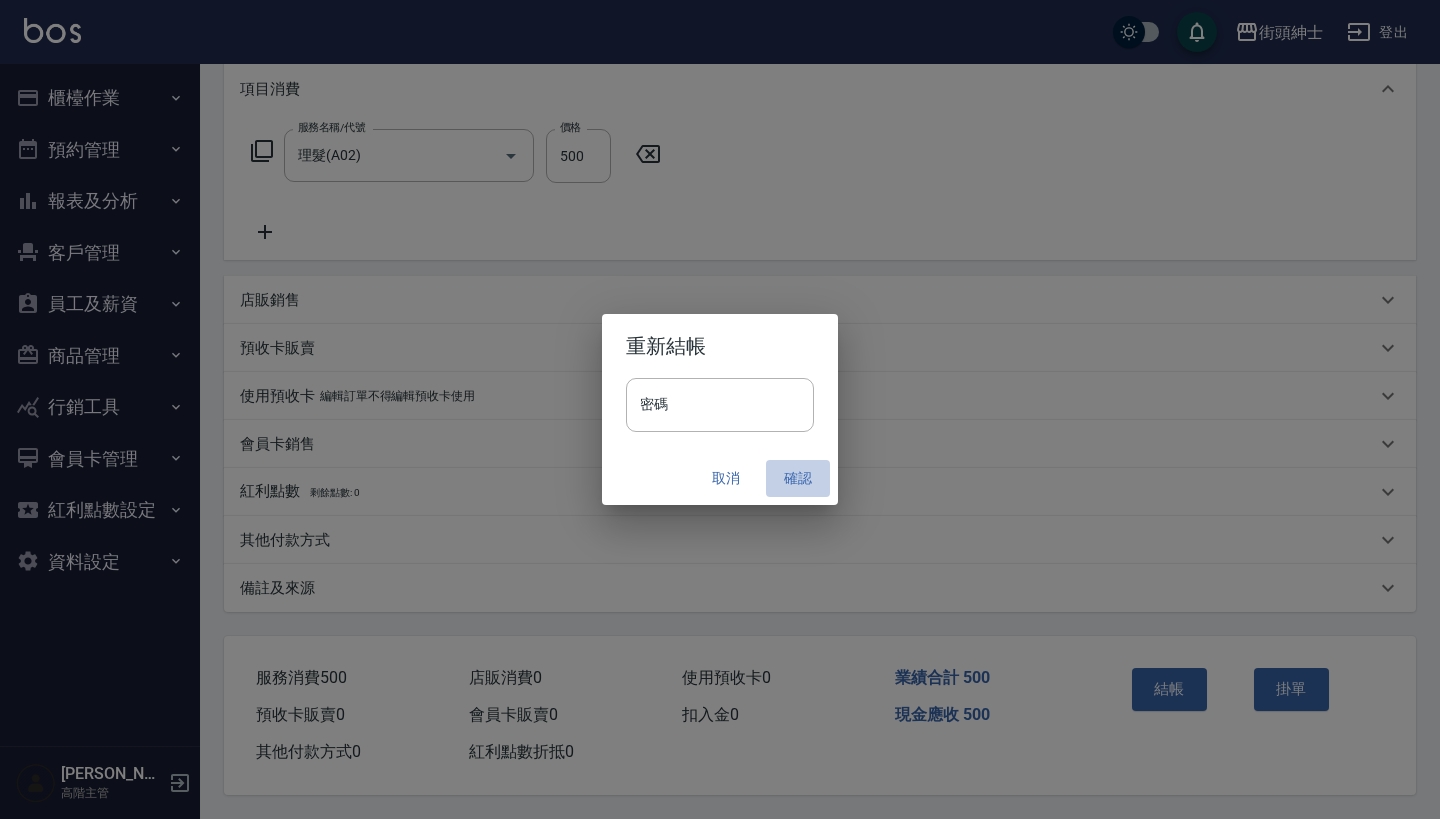 click on "確認" at bounding box center (798, 478) 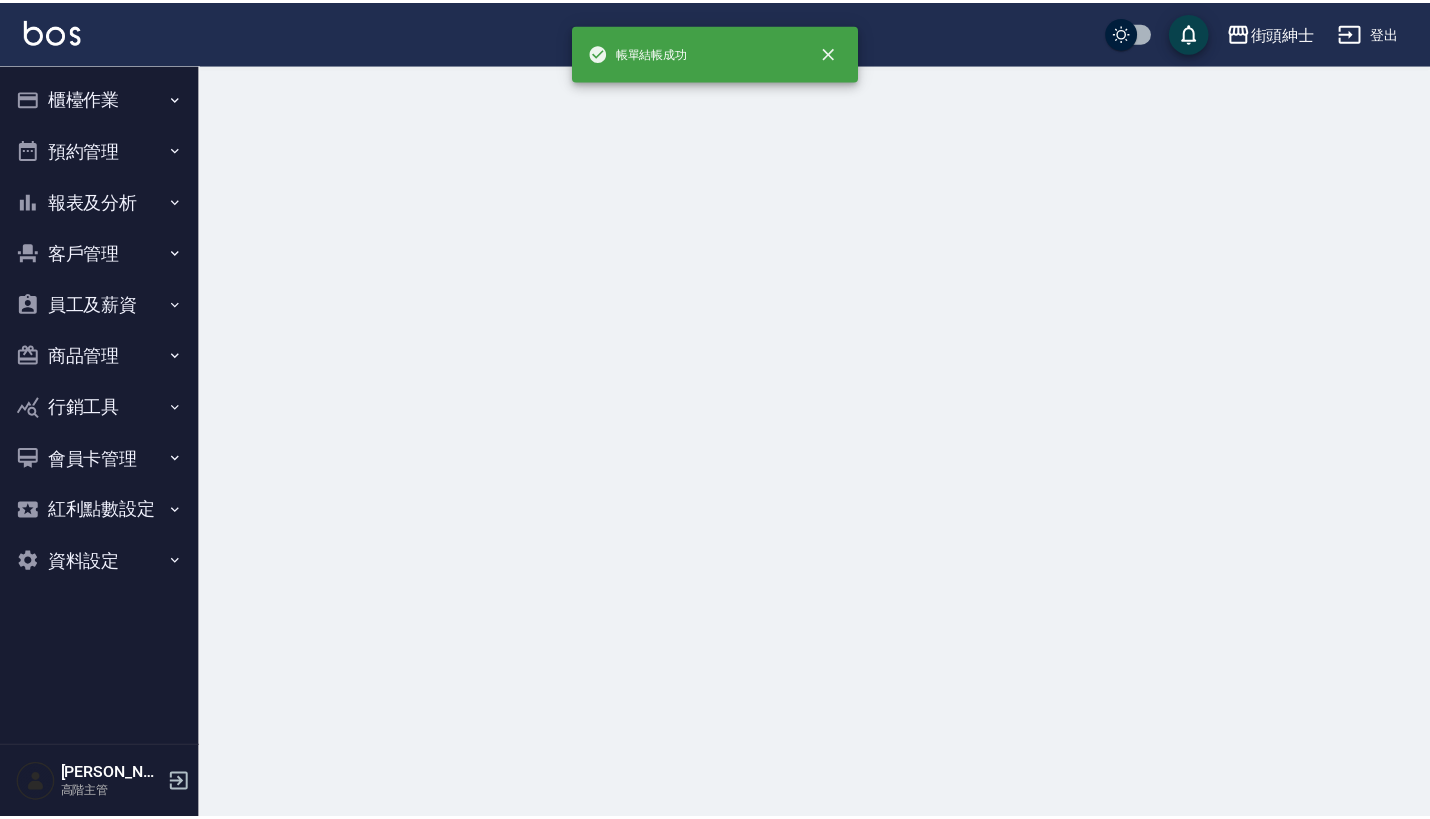 scroll, scrollTop: 0, scrollLeft: 0, axis: both 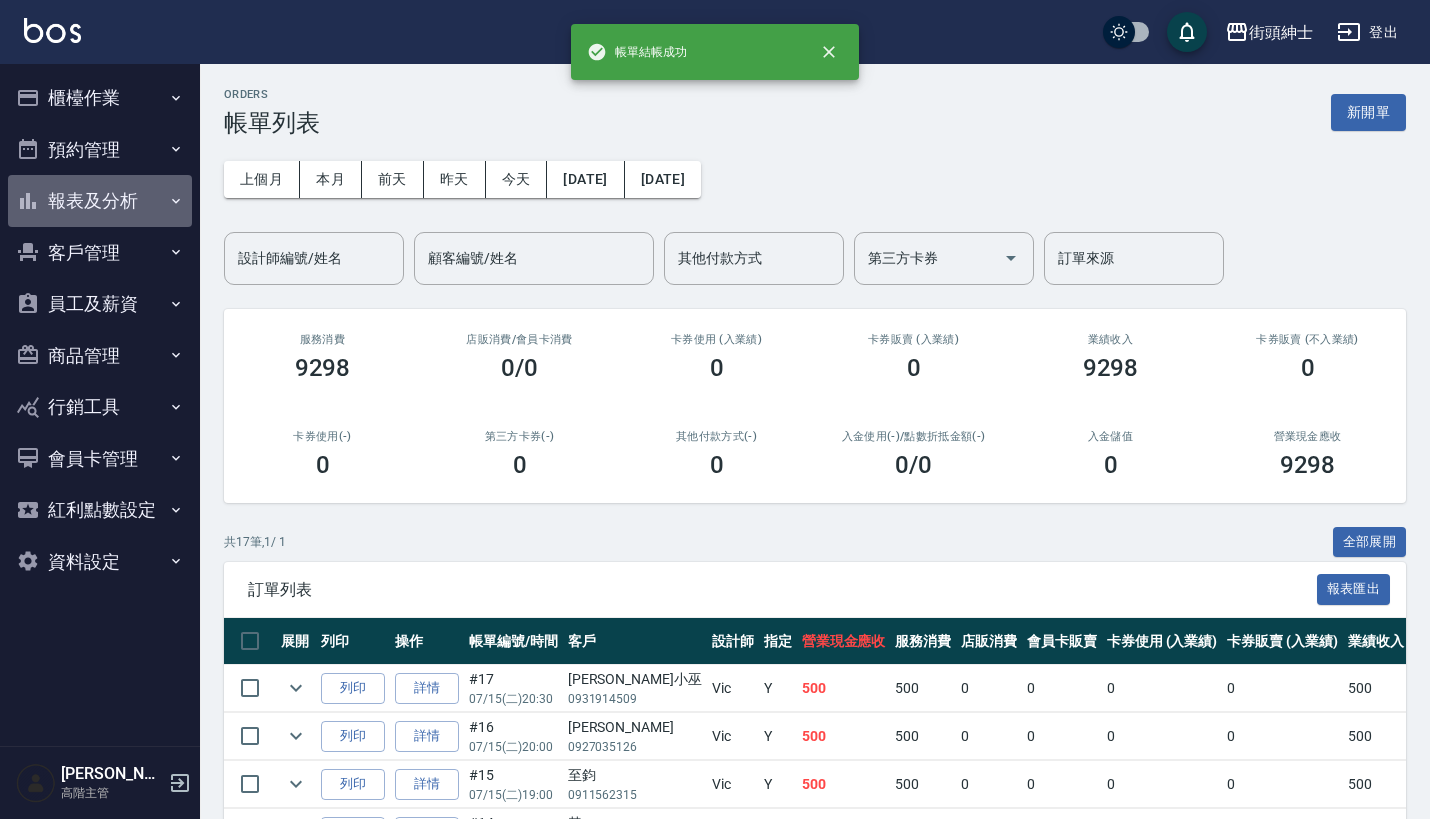 click on "報表及分析" at bounding box center [100, 201] 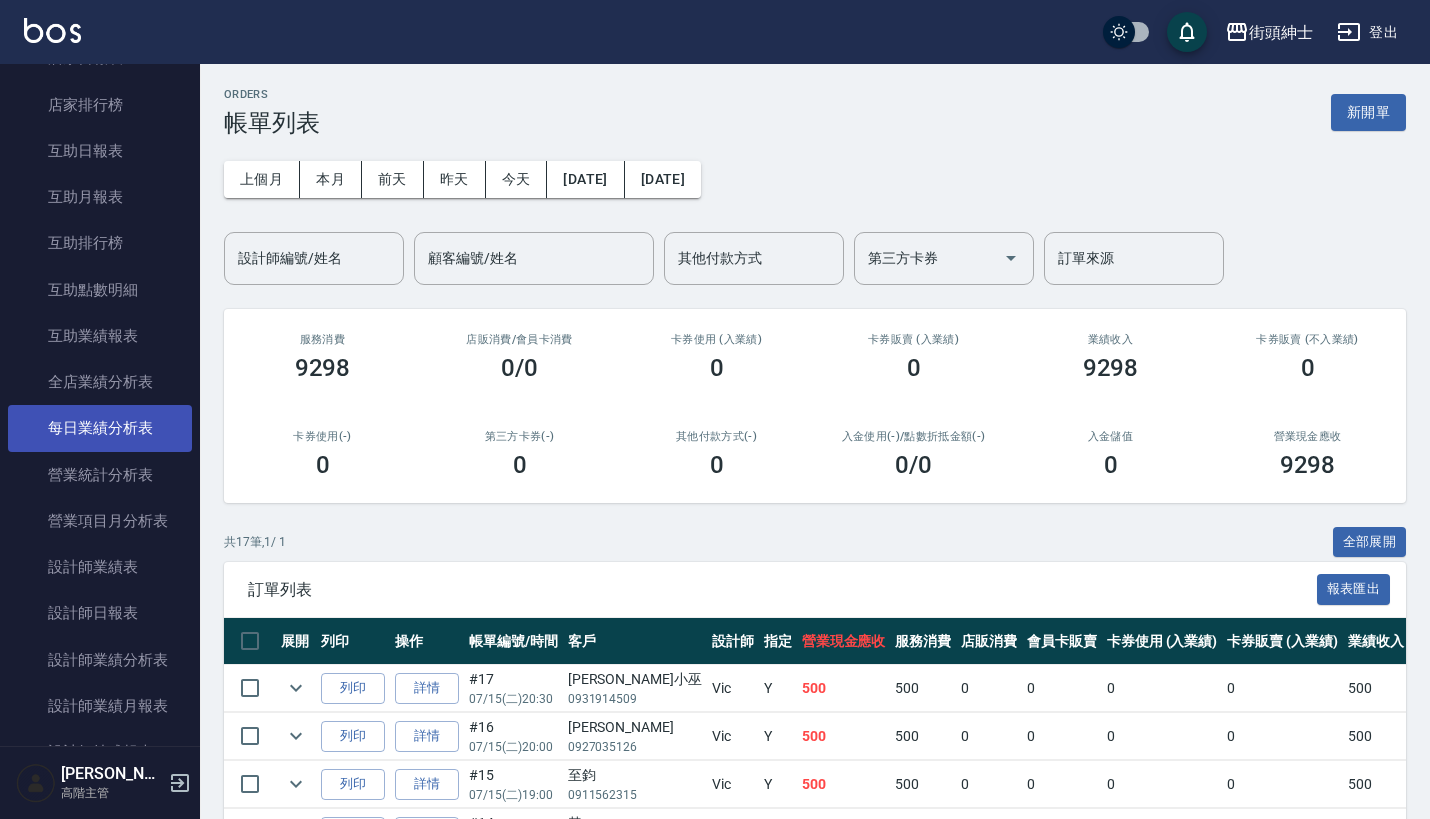 scroll, scrollTop: 342, scrollLeft: 0, axis: vertical 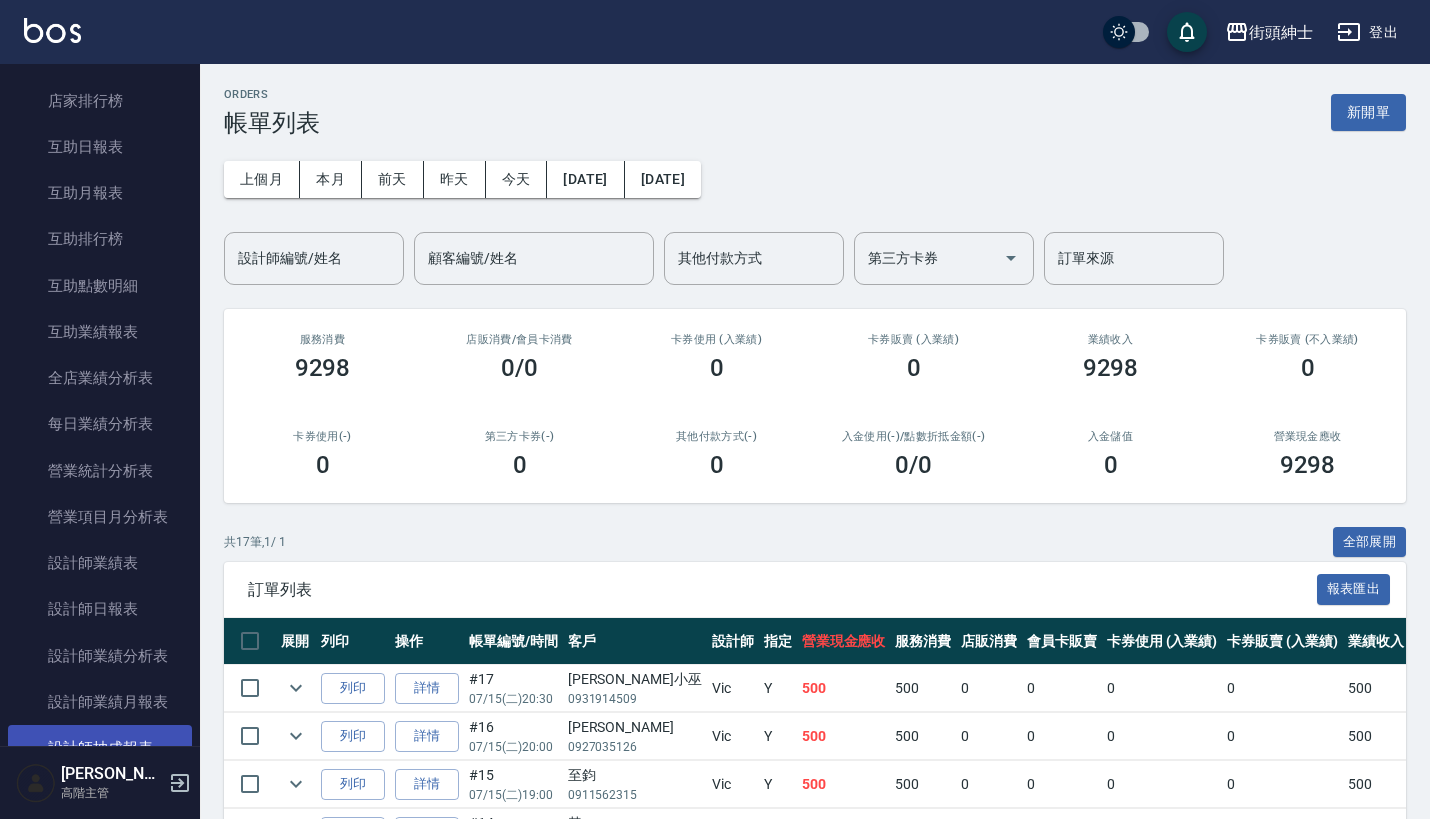 click on "設計師抽成報表" at bounding box center (100, 748) 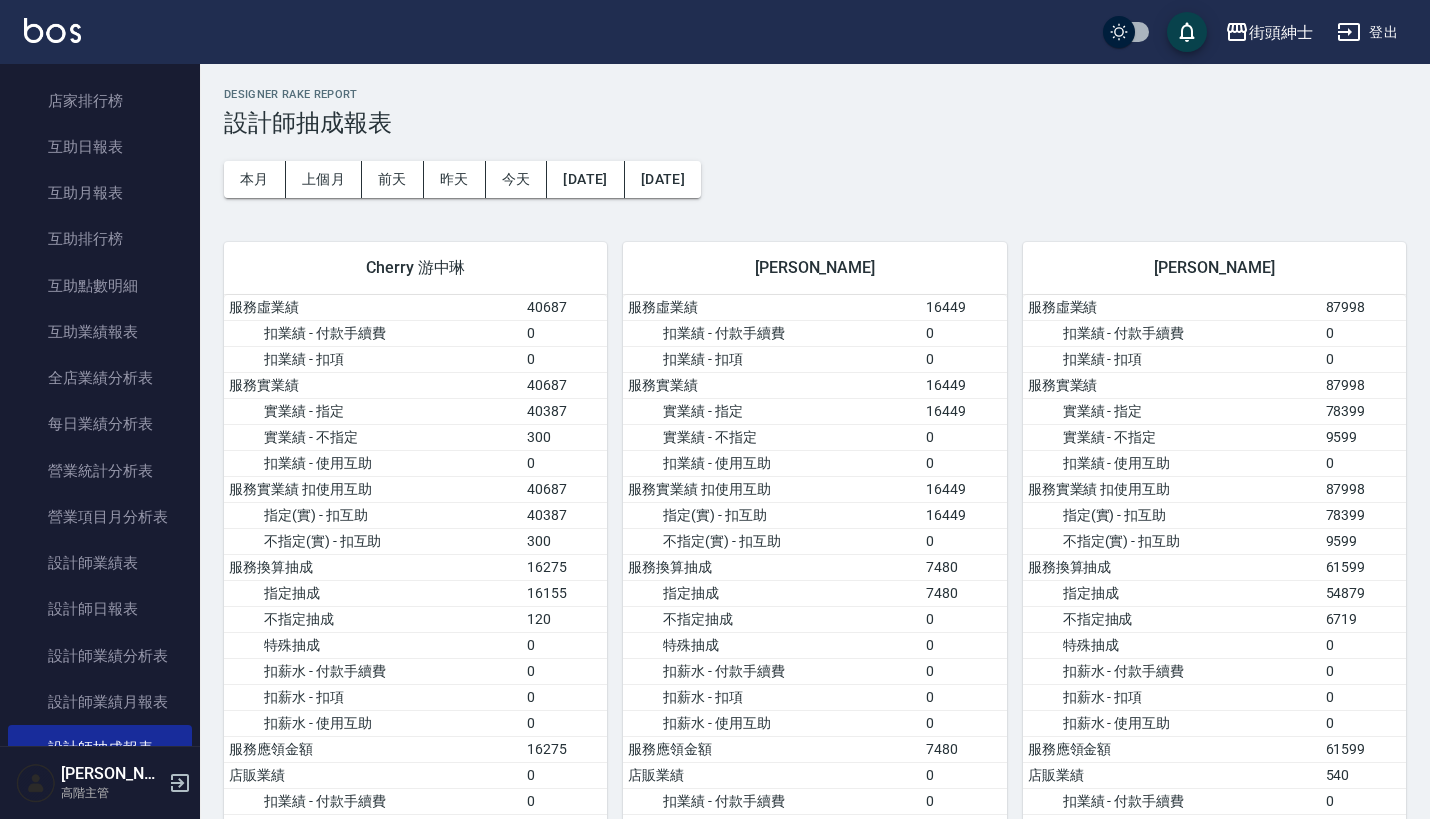 scroll, scrollTop: 0, scrollLeft: 0, axis: both 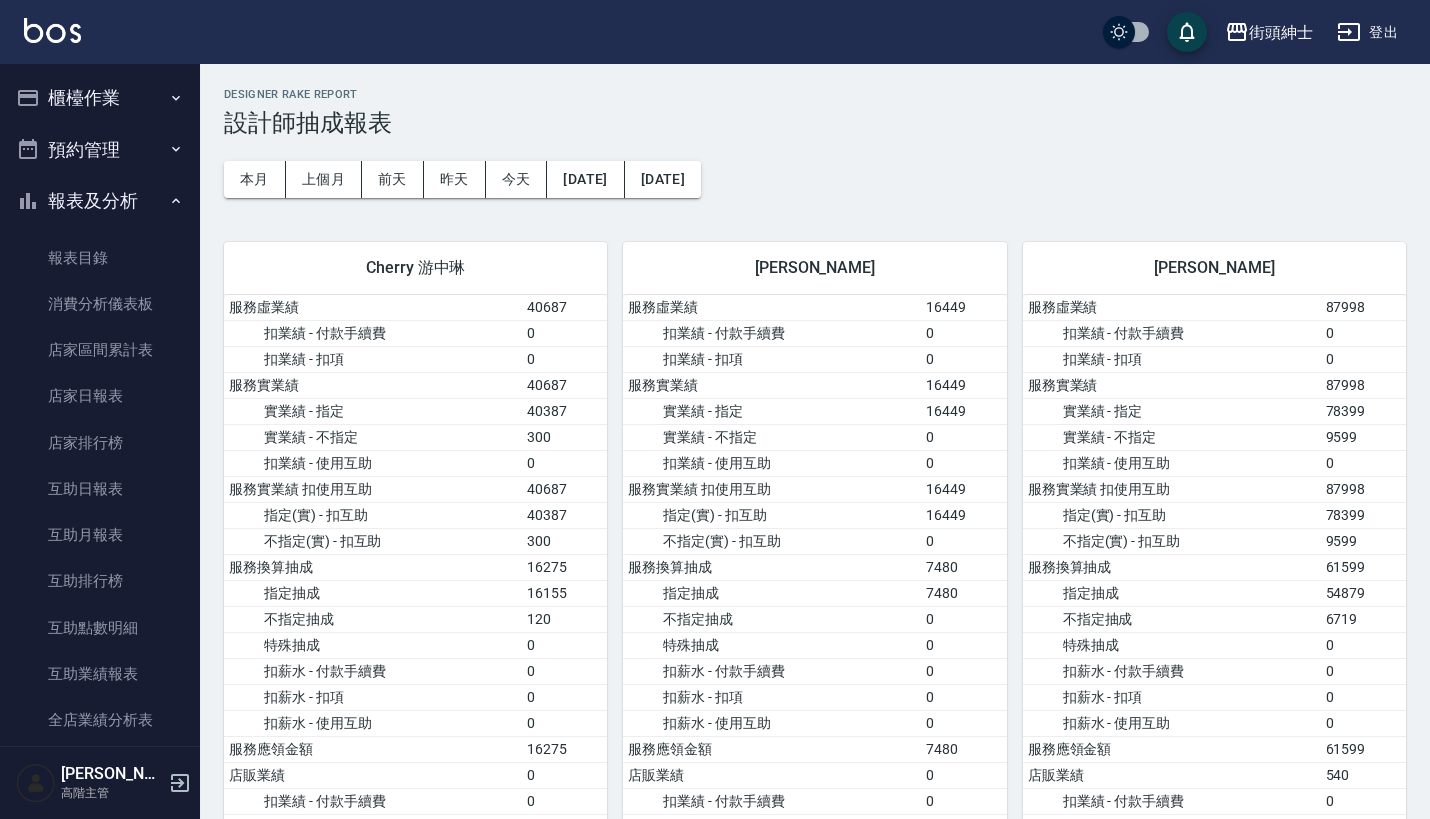 click on "預約管理" at bounding box center [100, 150] 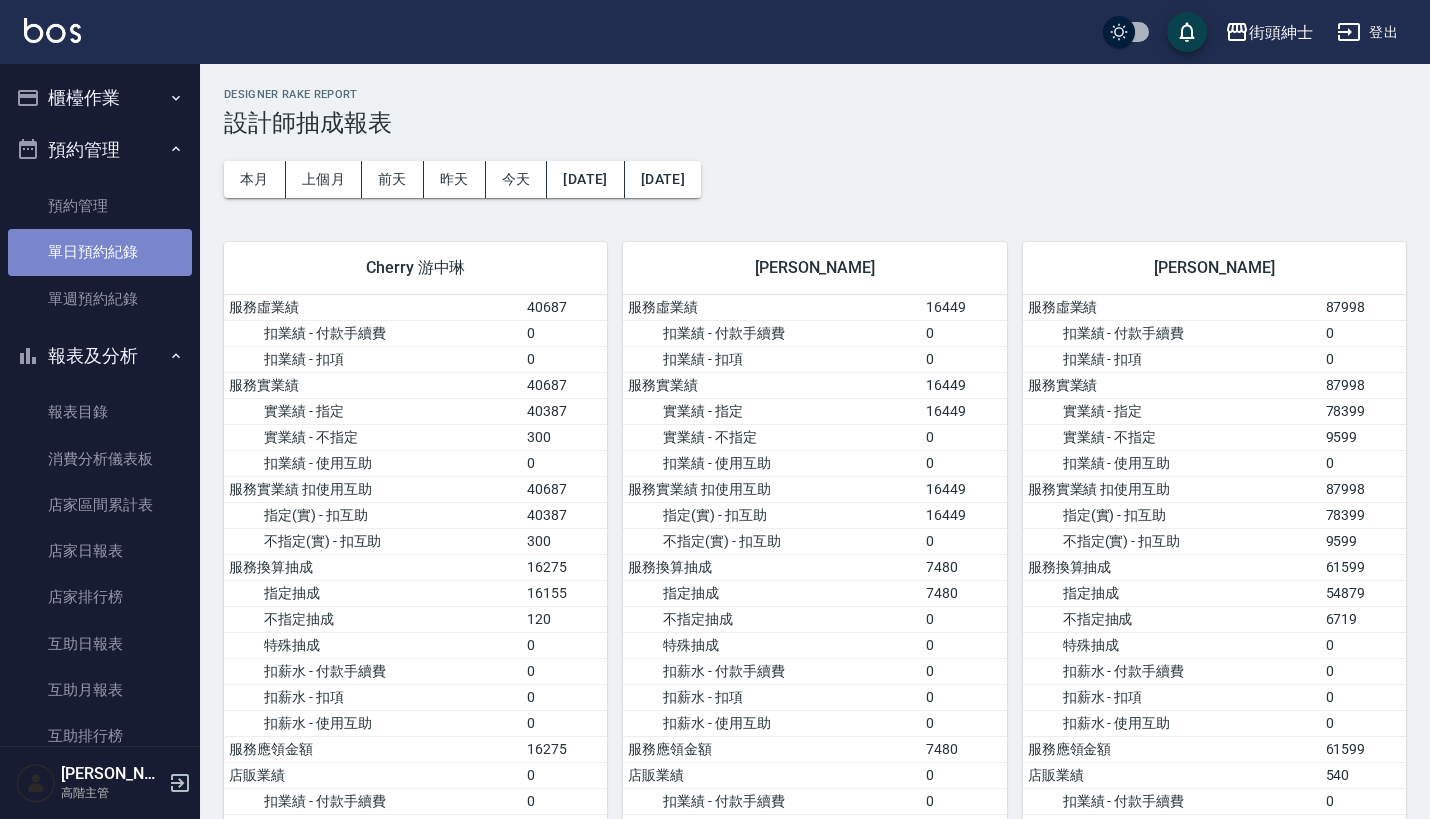 click on "單日預約紀錄" at bounding box center [100, 252] 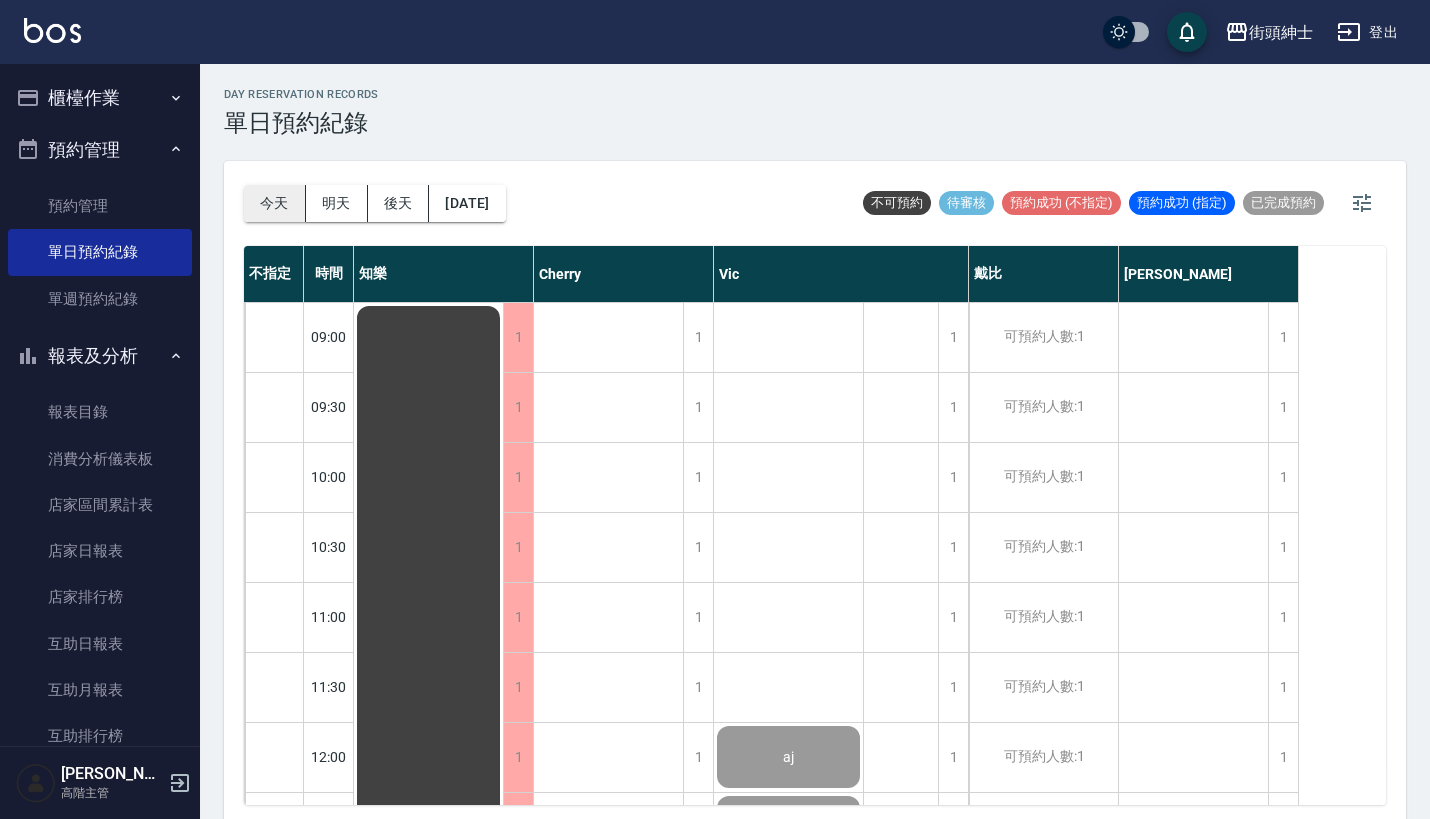 click on "今天" at bounding box center (275, 203) 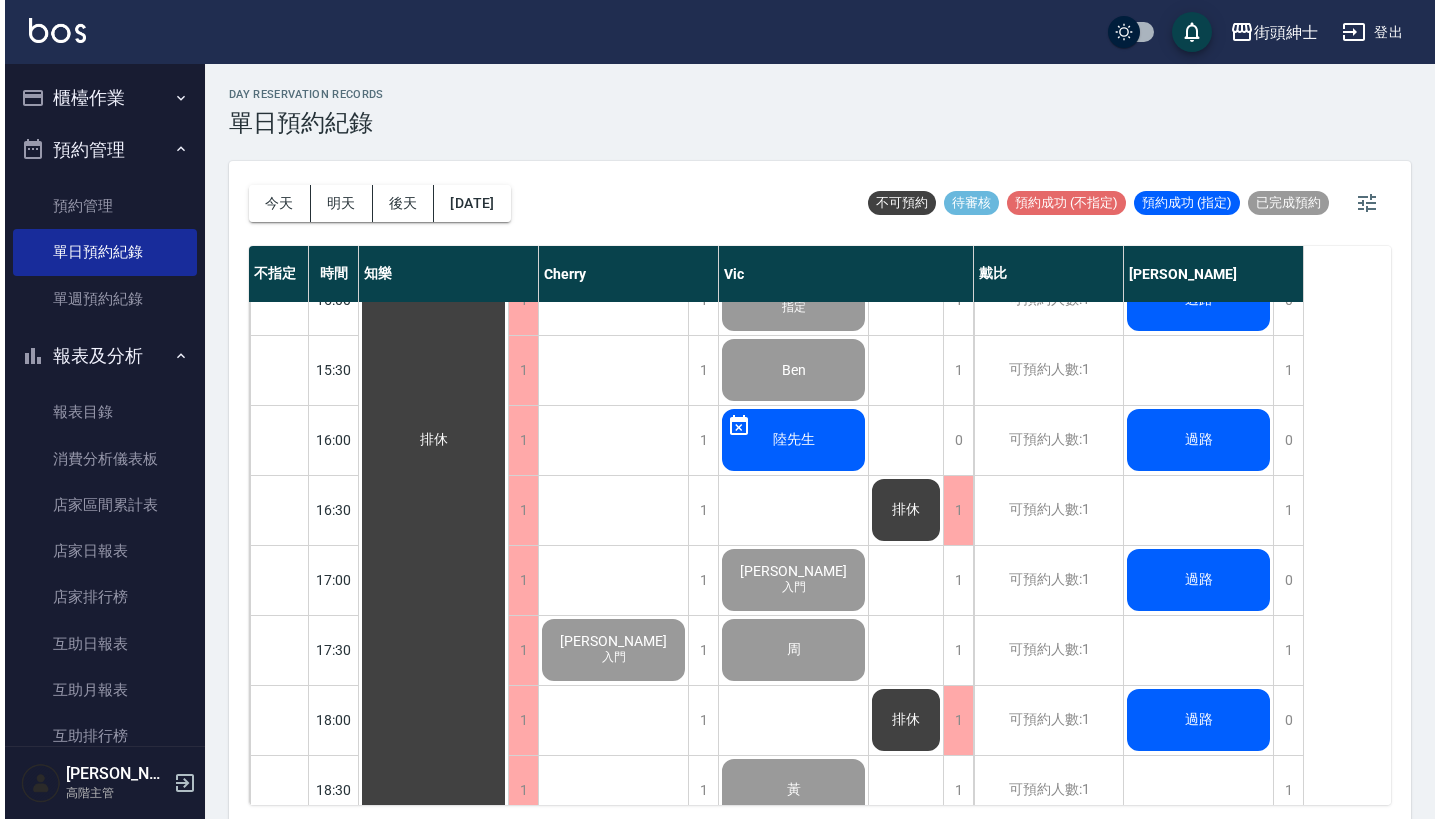 scroll, scrollTop: 986, scrollLeft: 0, axis: vertical 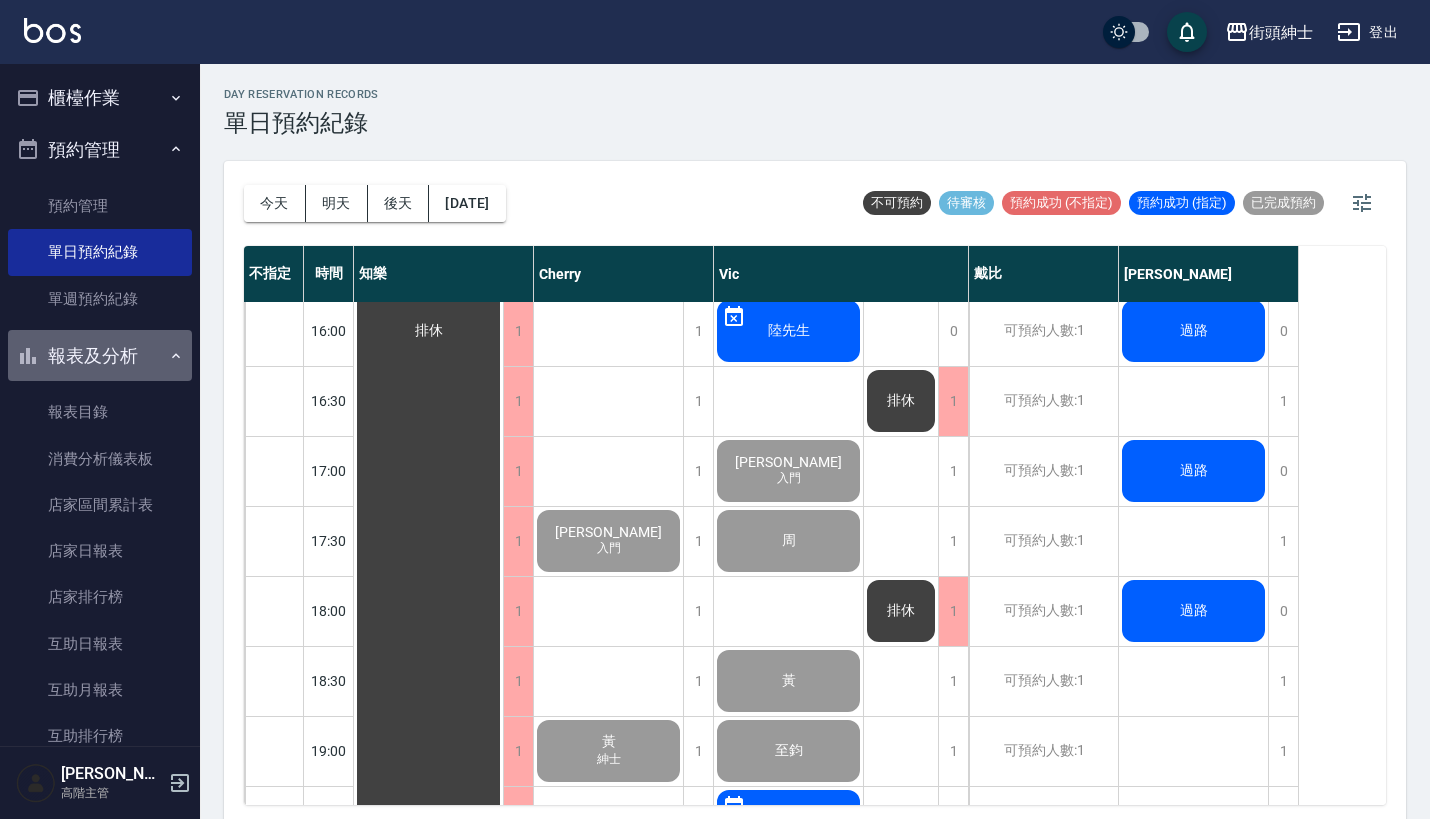 click on "報表及分析" at bounding box center (100, 356) 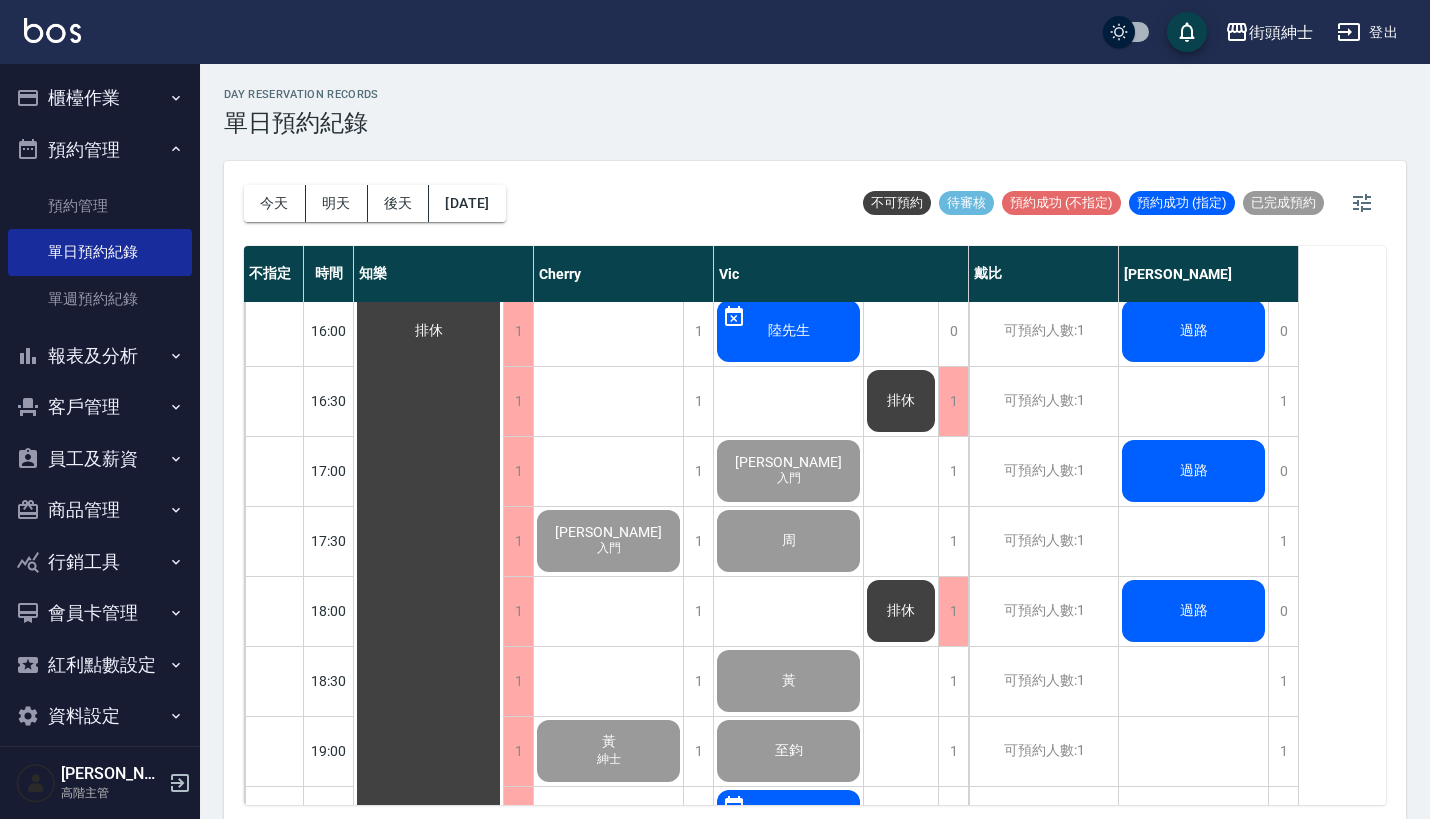 click on "預約管理" at bounding box center [100, 150] 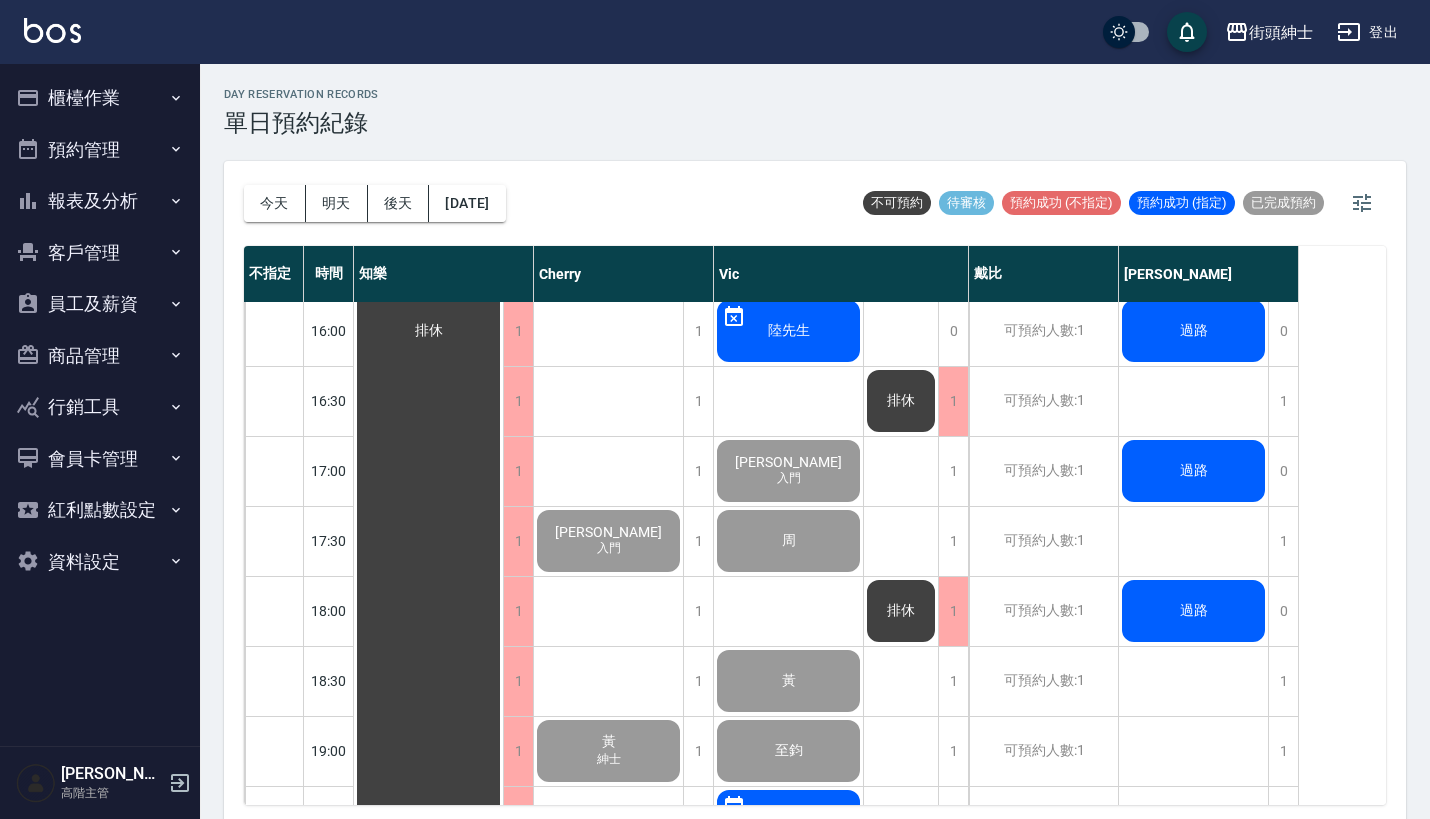 click on "櫃檯作業" at bounding box center (100, 98) 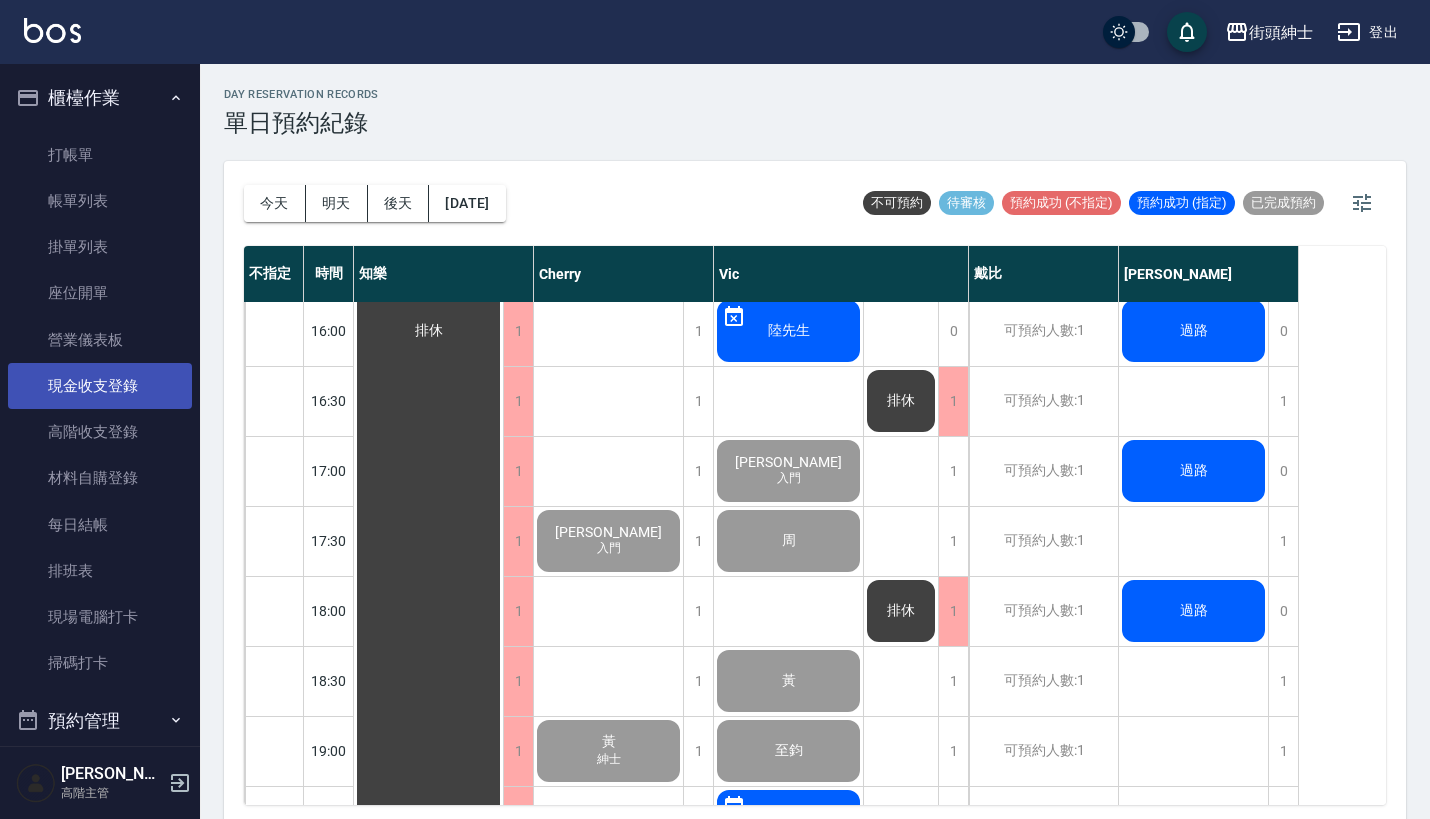 click on "現金收支登錄" at bounding box center (100, 386) 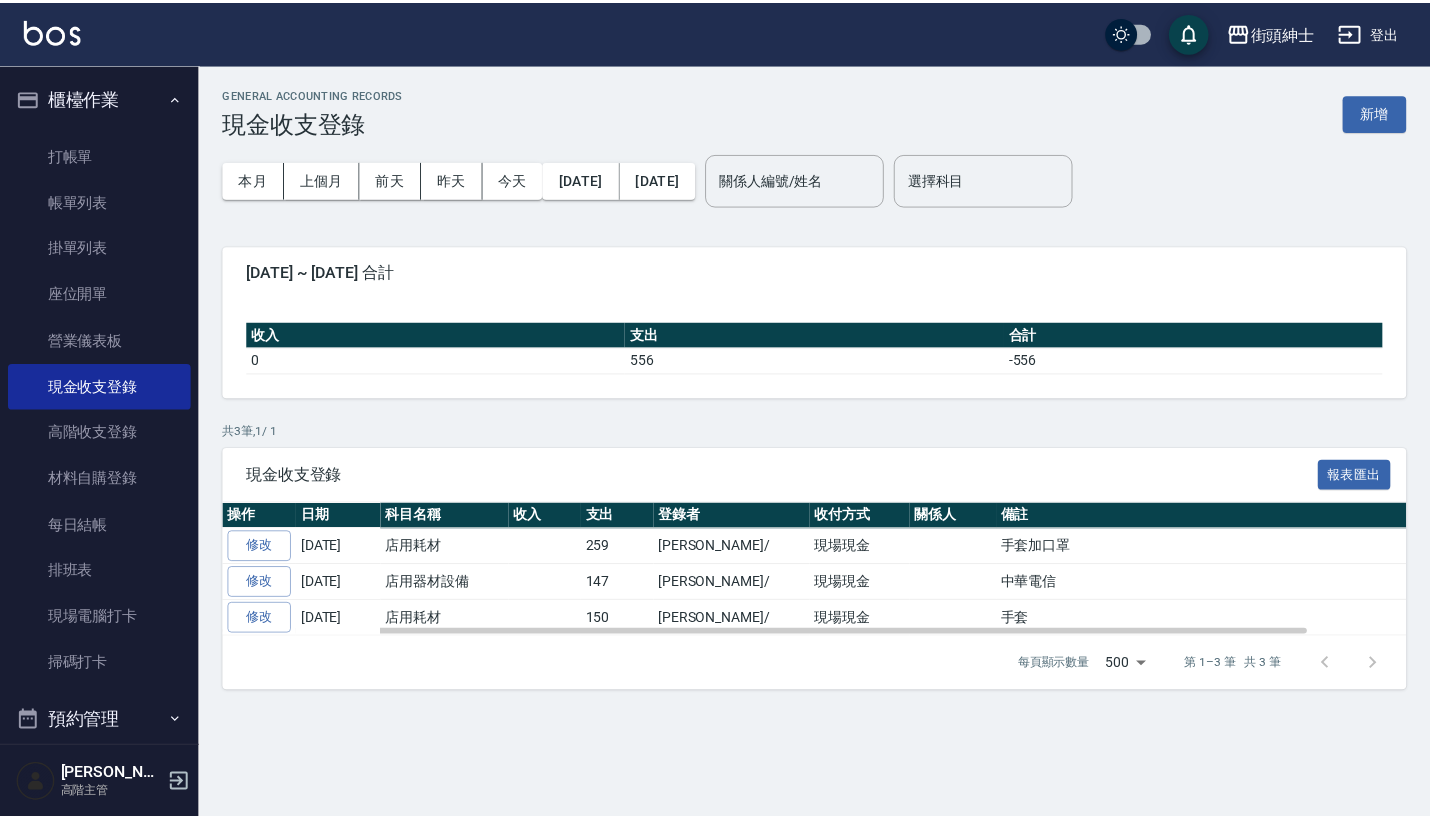 scroll, scrollTop: 0, scrollLeft: 108, axis: horizontal 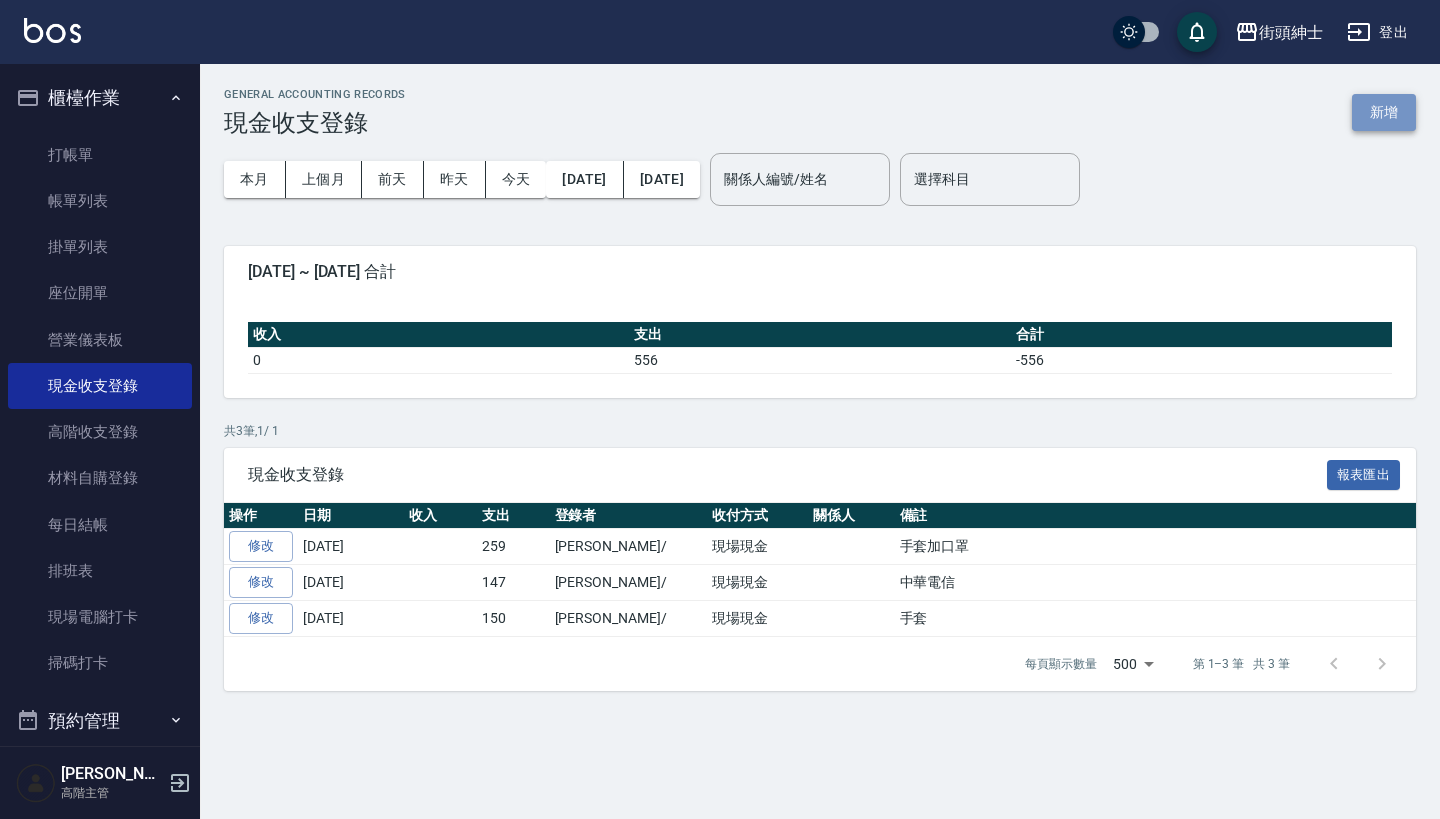 click on "新增" at bounding box center (1384, 112) 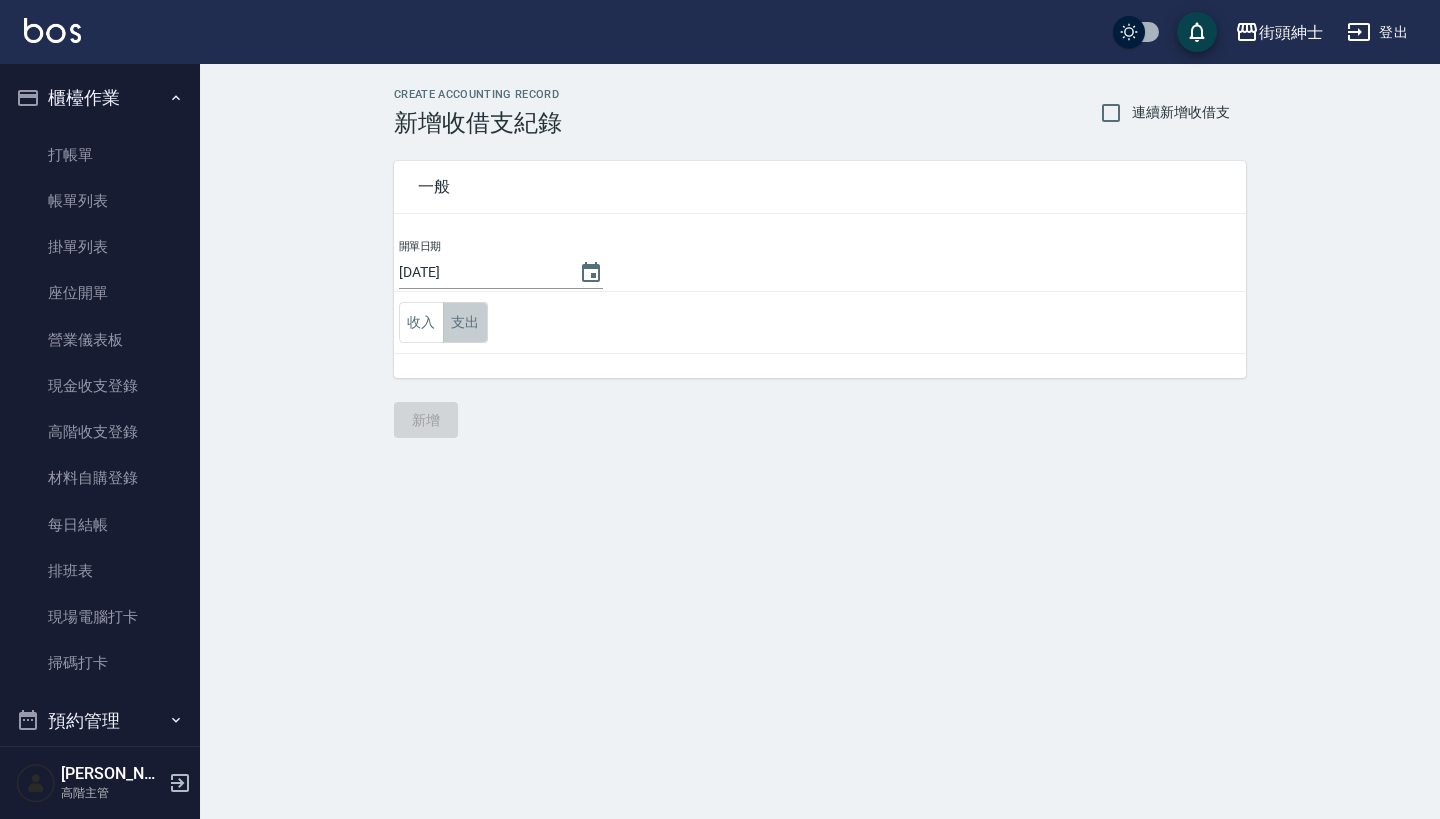 click on "支出" at bounding box center [465, 322] 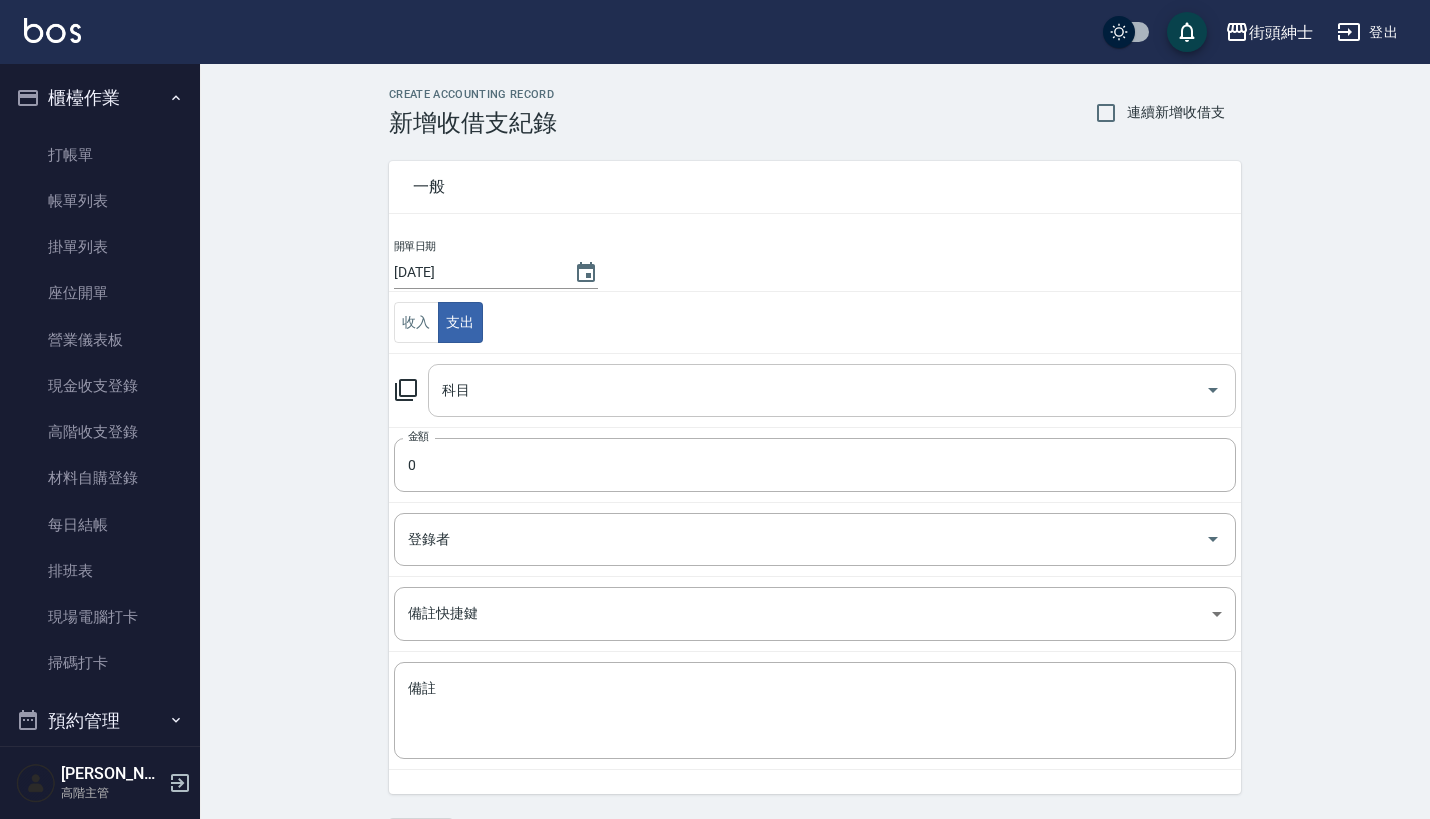 click on "科目" at bounding box center [817, 390] 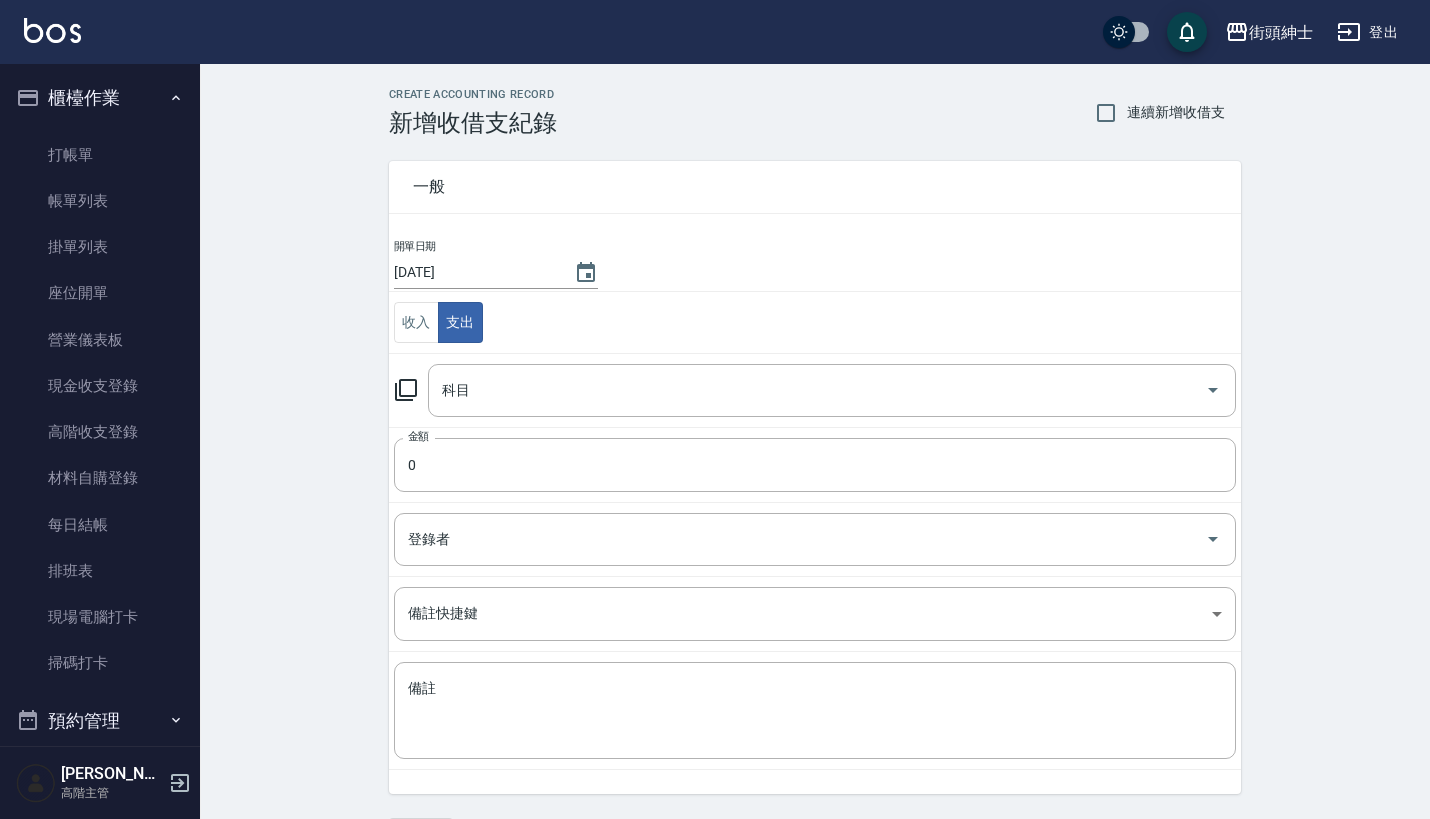 click on "CREATE ACCOUNTING RECORD 新增收借支紀錄 連續新增收借支 一般 開單日期 [DATE] 收入 支出 科目 科目 金額 0 金額 登錄者 登錄者 備註快捷鍵 ​ 備註快捷鍵 備註 x 備註 新增" at bounding box center (815, 471) 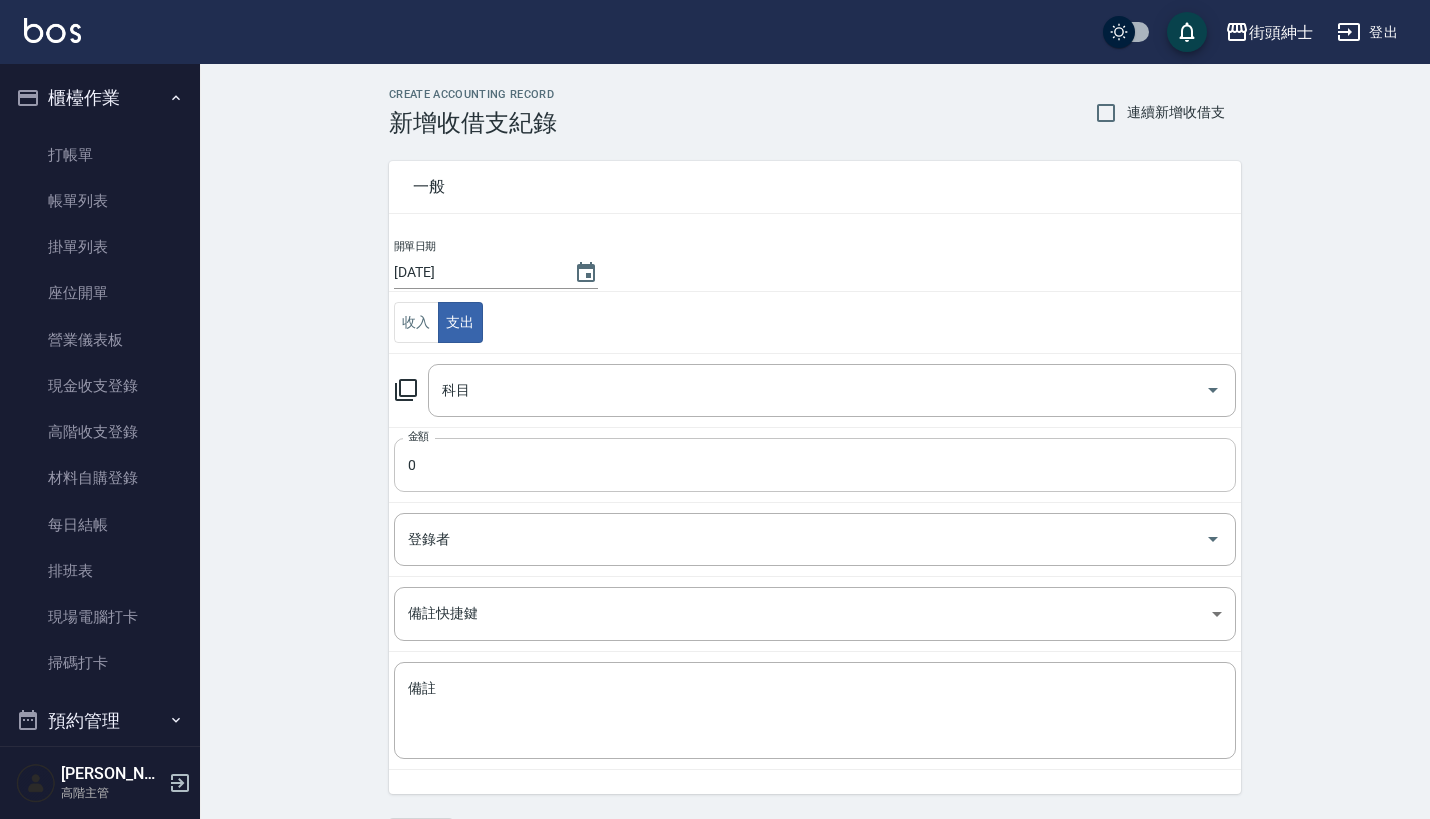 click on "0" at bounding box center (815, 465) 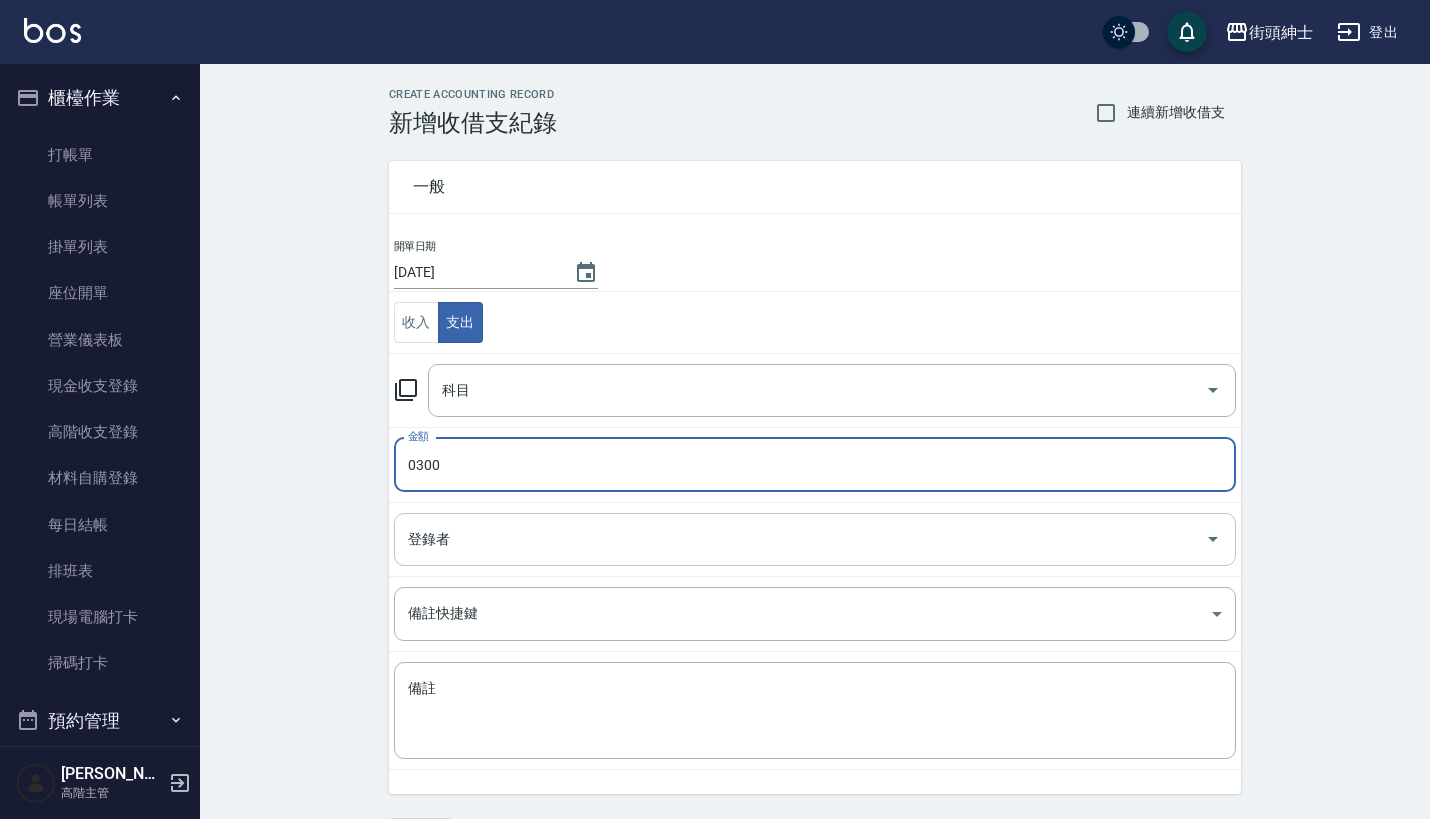 type on "0300" 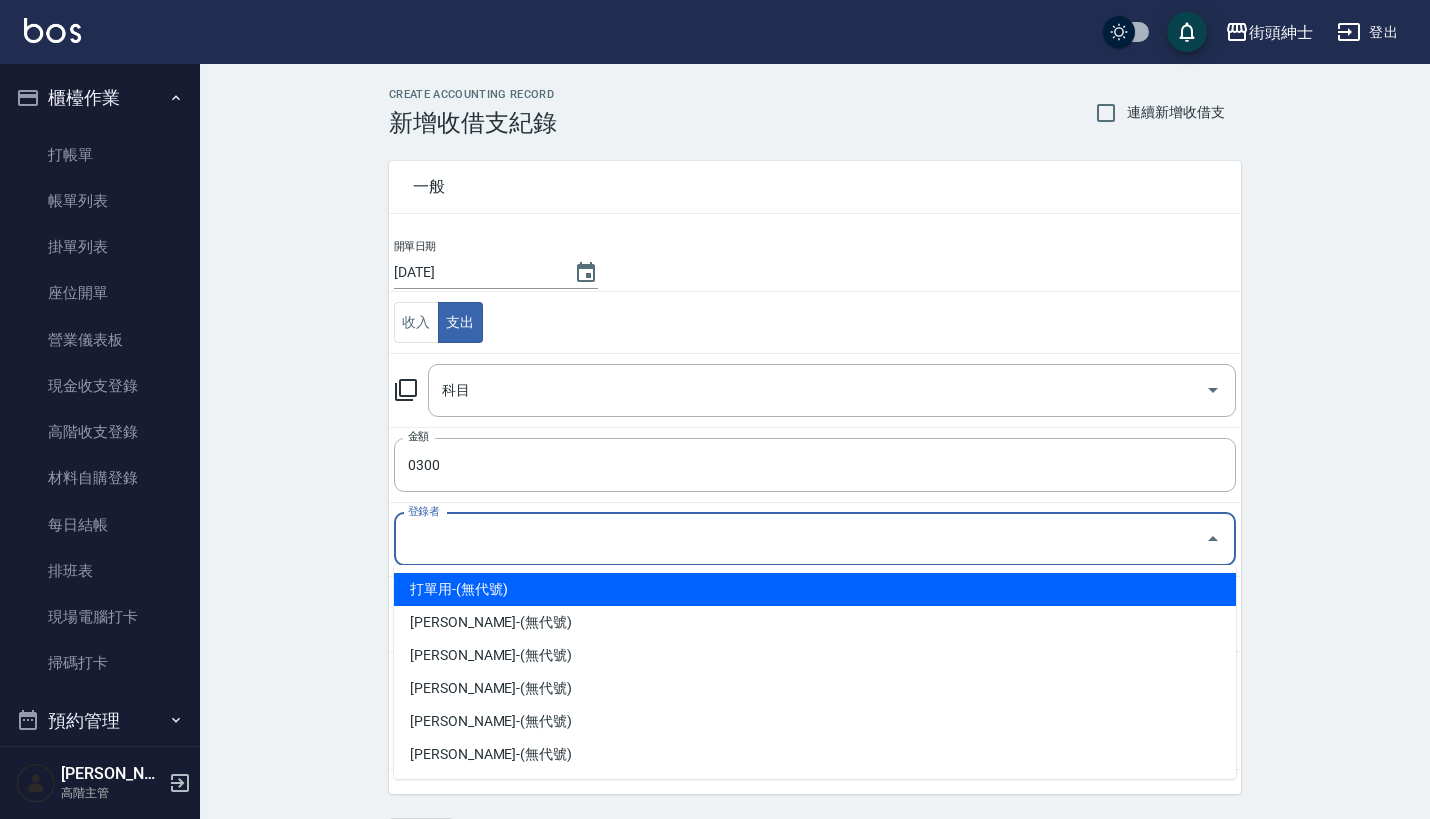 click on "登錄者" at bounding box center (800, 539) 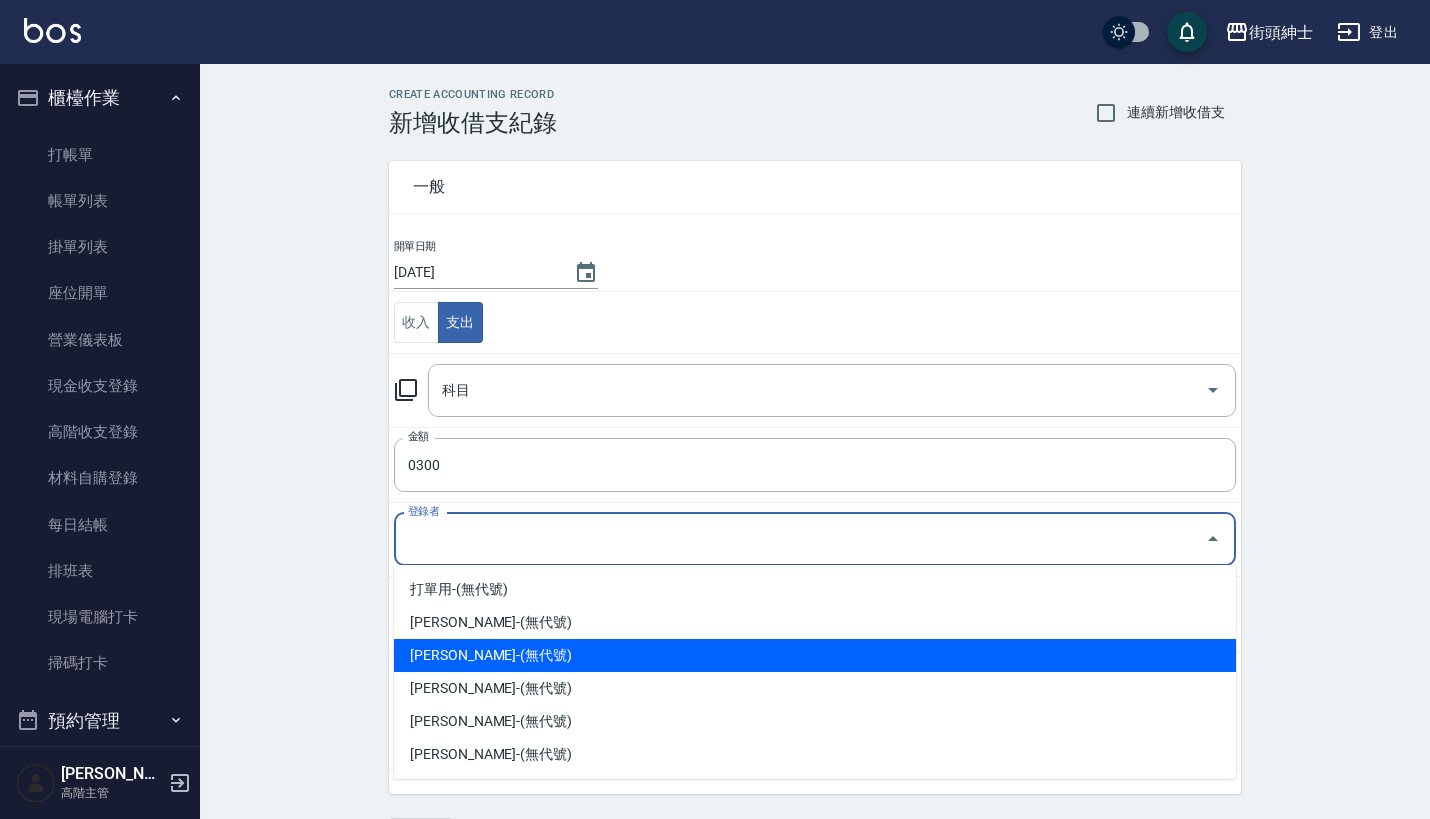 click on "[PERSON_NAME]-(無代號)" at bounding box center (815, 655) 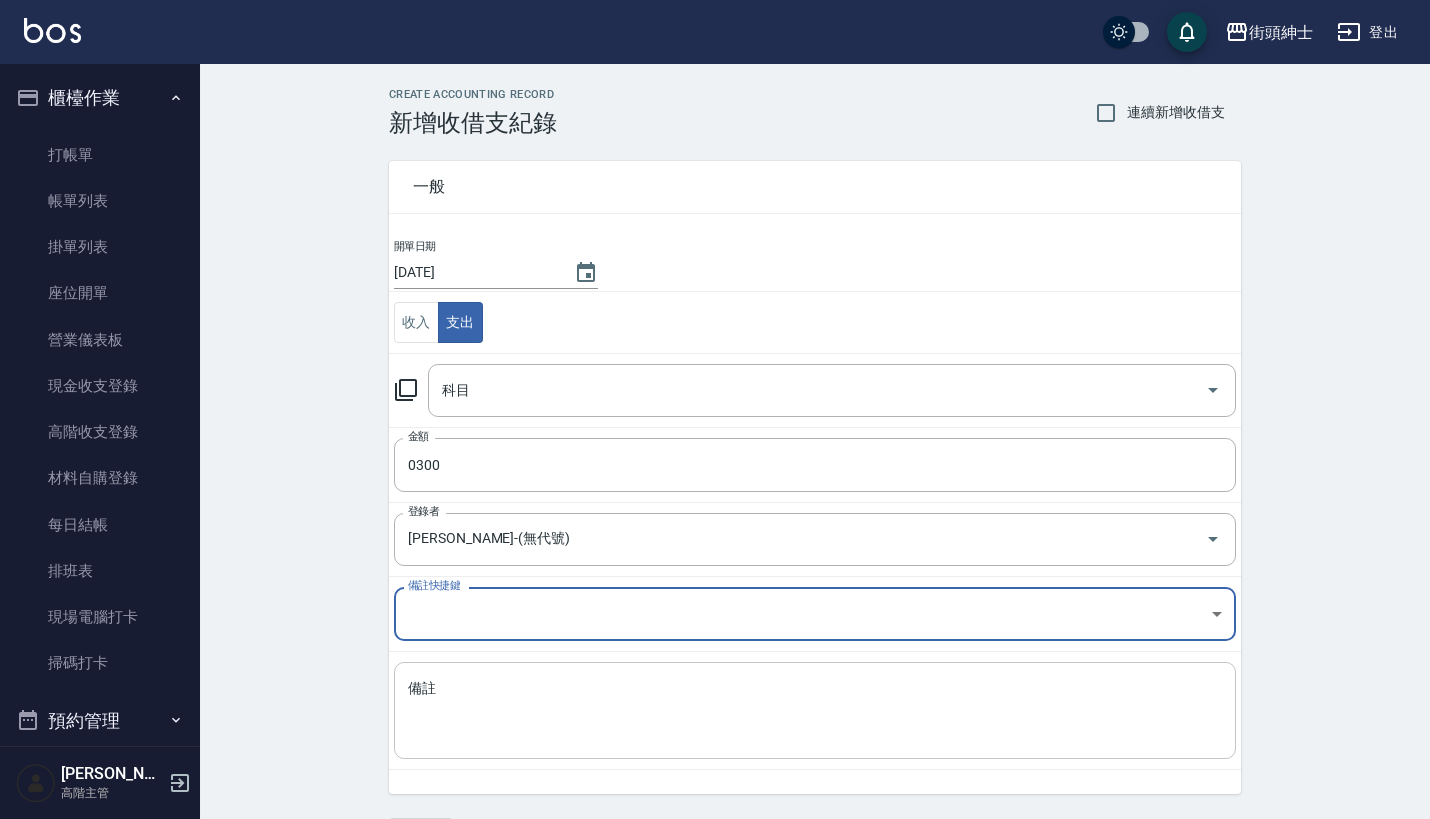 click on "備註" at bounding box center (815, 711) 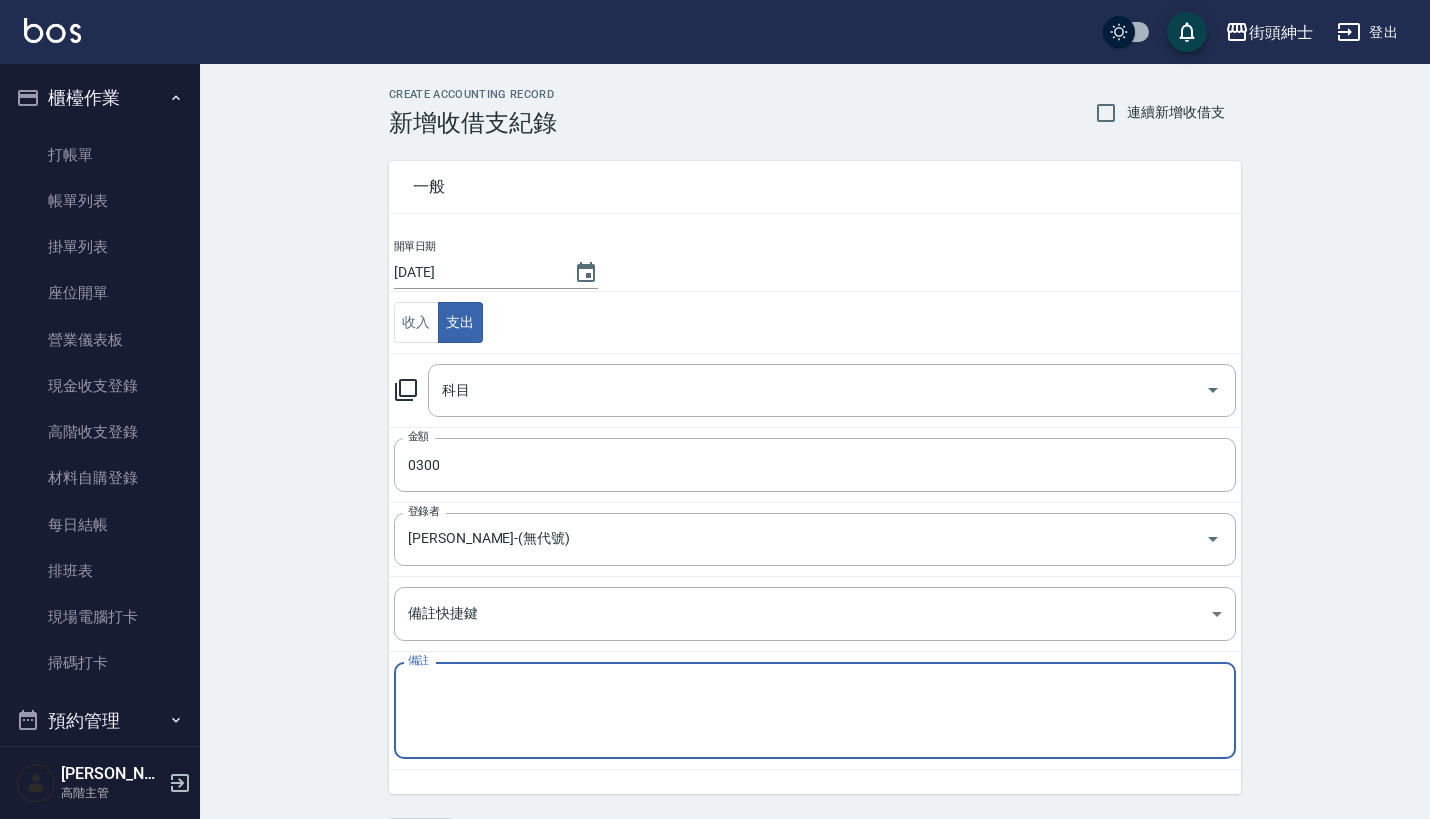 type on "a" 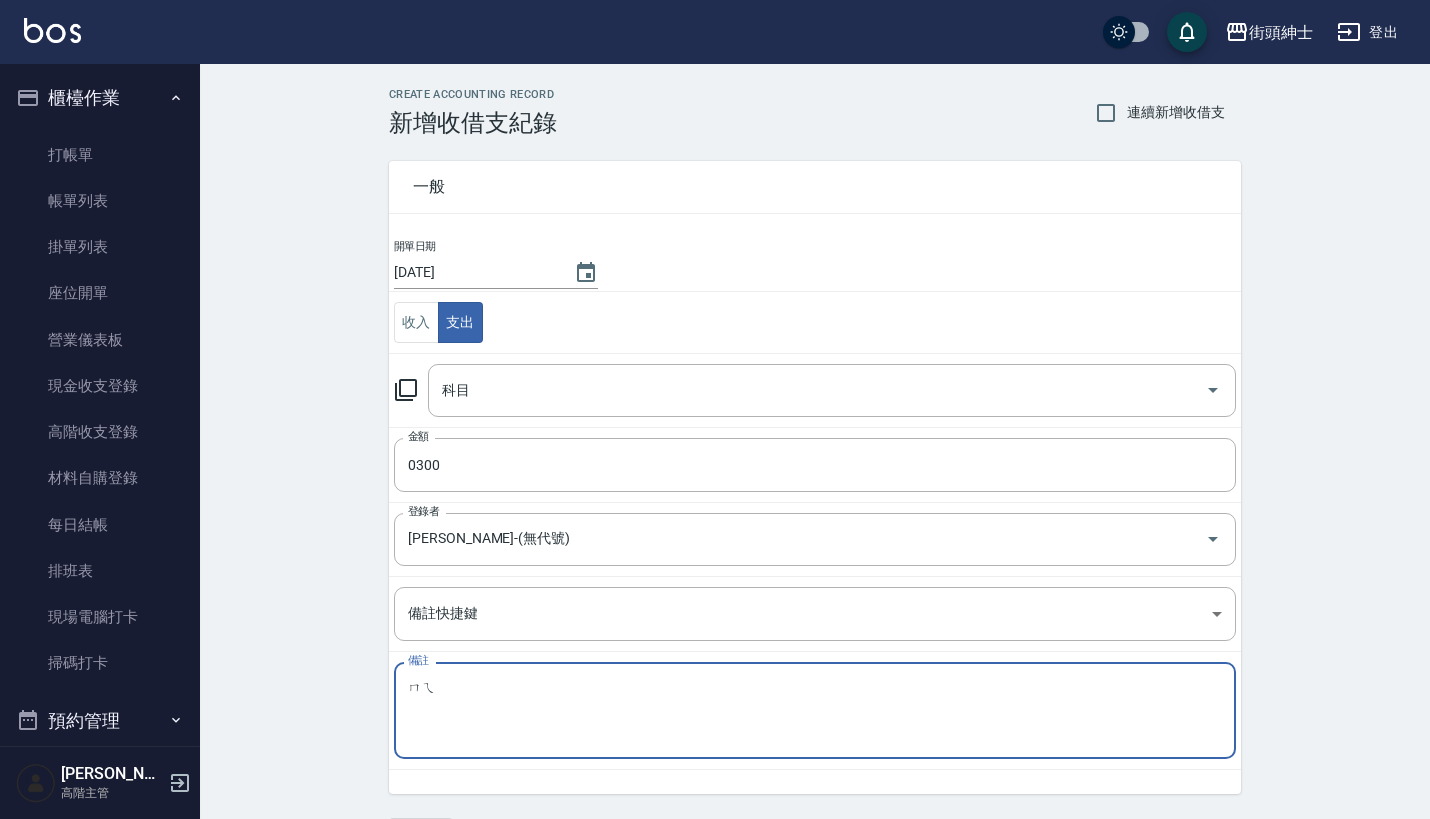 type on "美" 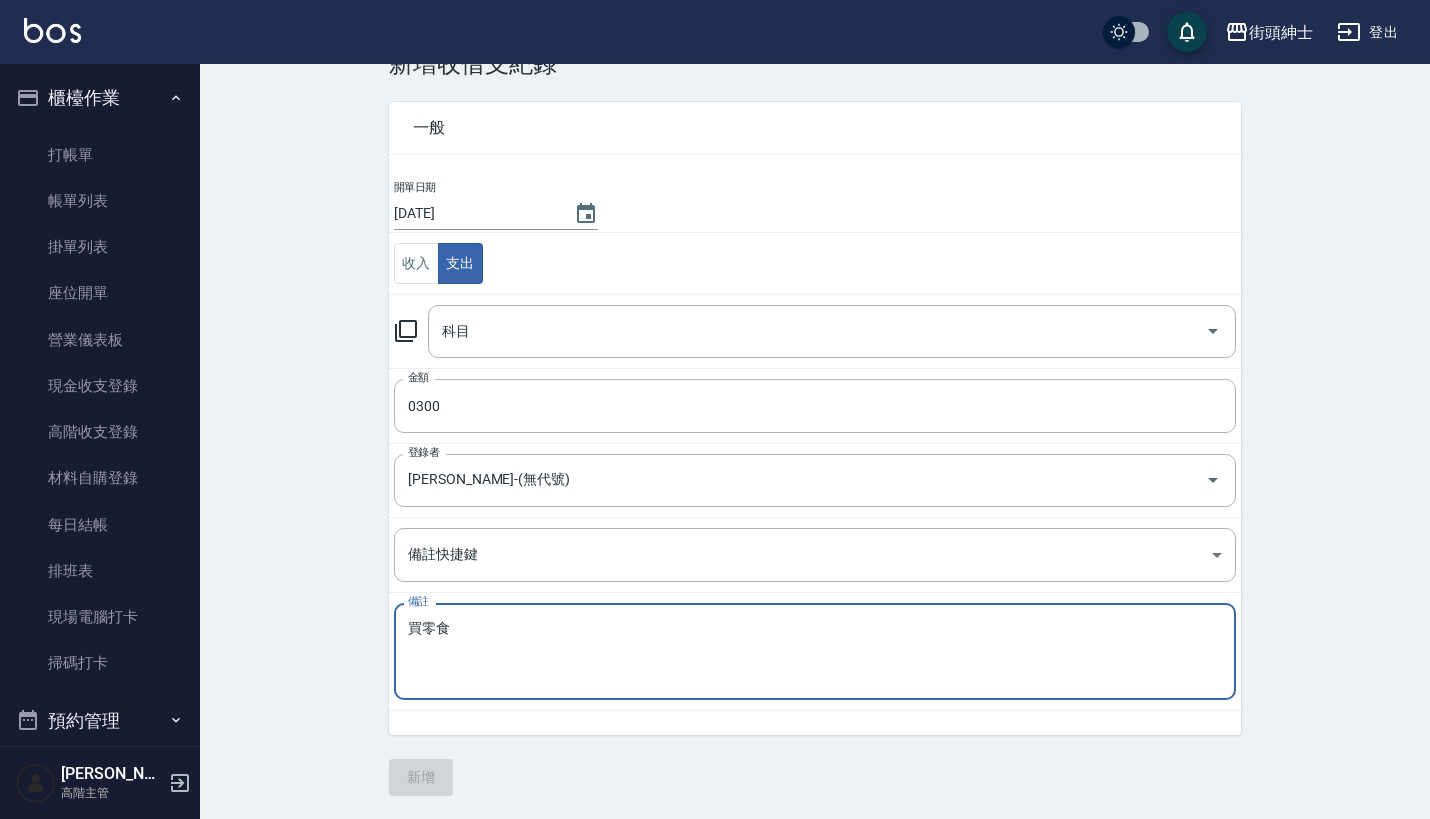 scroll, scrollTop: 58, scrollLeft: 0, axis: vertical 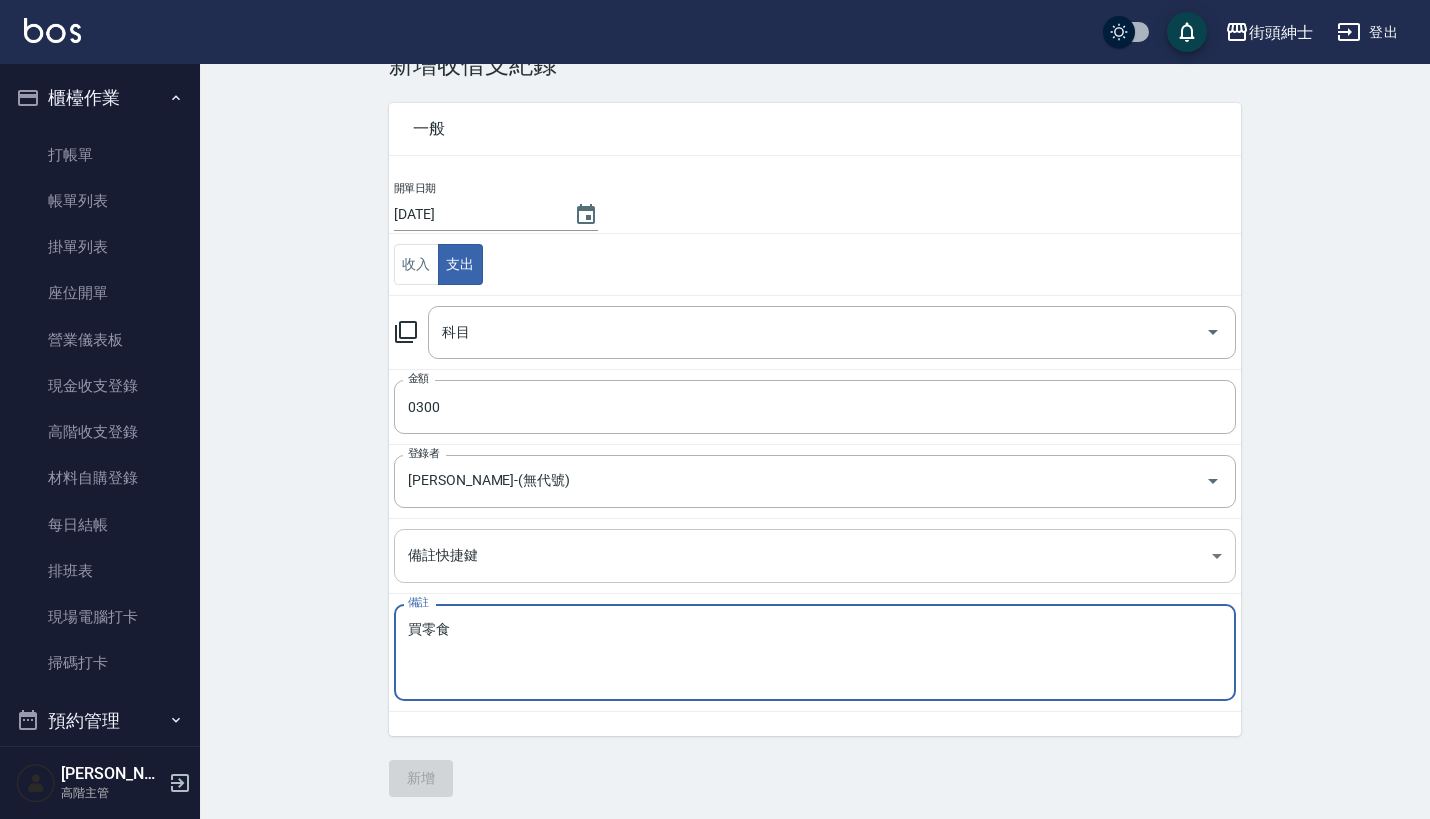 type on "買零食" 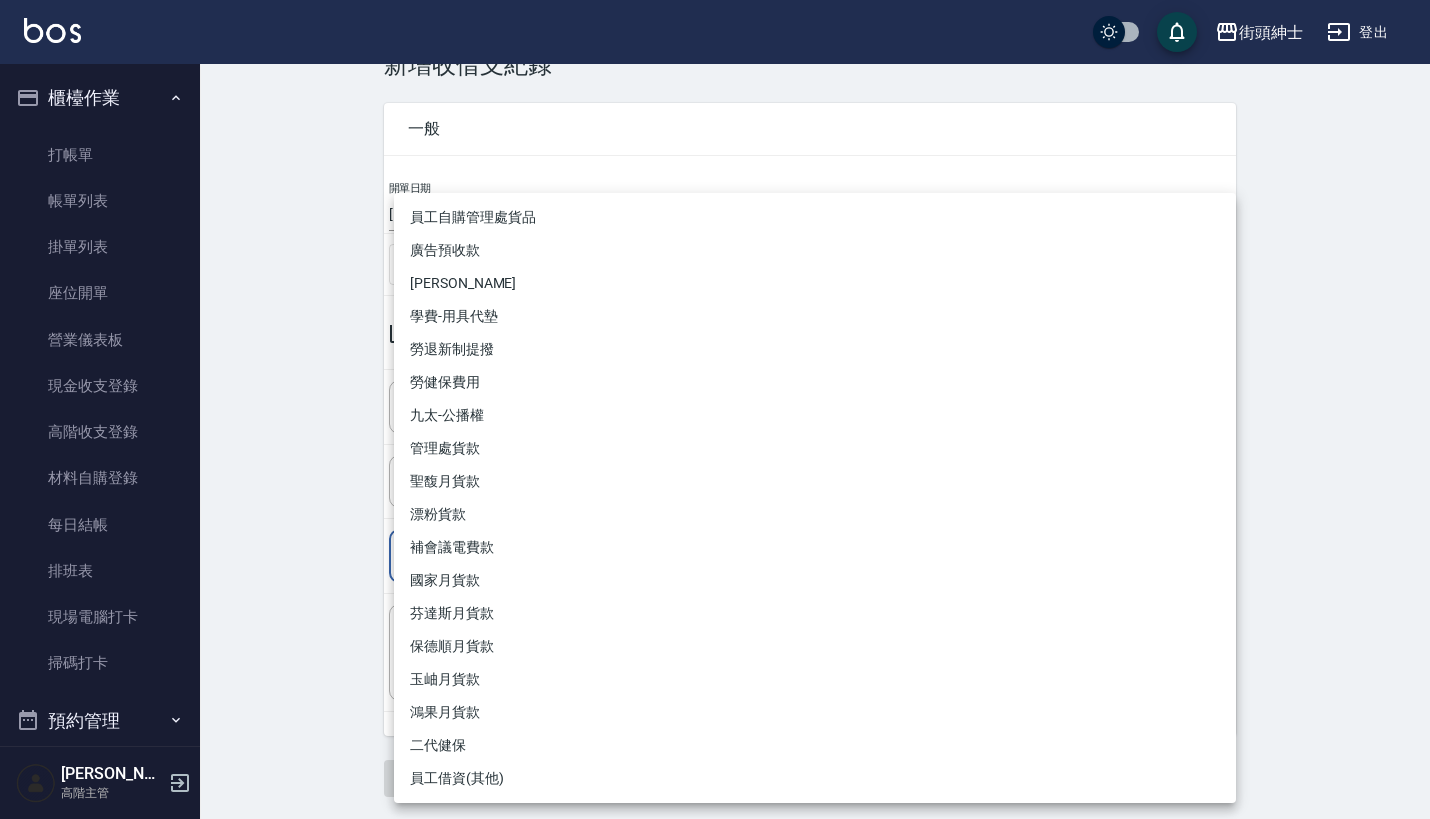 click on "街頭紳士 登出 櫃檯作業 打帳單 帳單列表 掛單列表 座位開單 營業儀表板 現金收支登錄 高階收支登錄 材料自購登錄 每日結帳 排班表 現場電腦打卡 掃碼打卡 預約管理 預約管理 單日預約紀錄 單週預約紀錄 報表及分析 報表目錄 消費分析儀表板 店家區間累計表 店家日報表 店家排行榜 互助日報表 互助月報表 互助排行榜 互助點數明細 互助業績報表 全店業績分析表 每日業績分析表 營業統計分析表 營業項目月分析表 設計師業績表 設計師日報表 設計師業績分析表 設計師業績月報表 設計師抽成報表 設計師排行榜 商品銷售排行榜 商品消耗明細 商品進銷貨報表 商品庫存表 商品庫存盤點表 會員卡銷售報表 服務扣項明細表 單一服務項目查詢 店販抽成明細 店販分類抽成明細 顧客入金餘額表 顧客卡券餘額表 每日非現金明細 每日收支明細 收支分類明細表 收支匯款表 x" at bounding box center [715, 381] 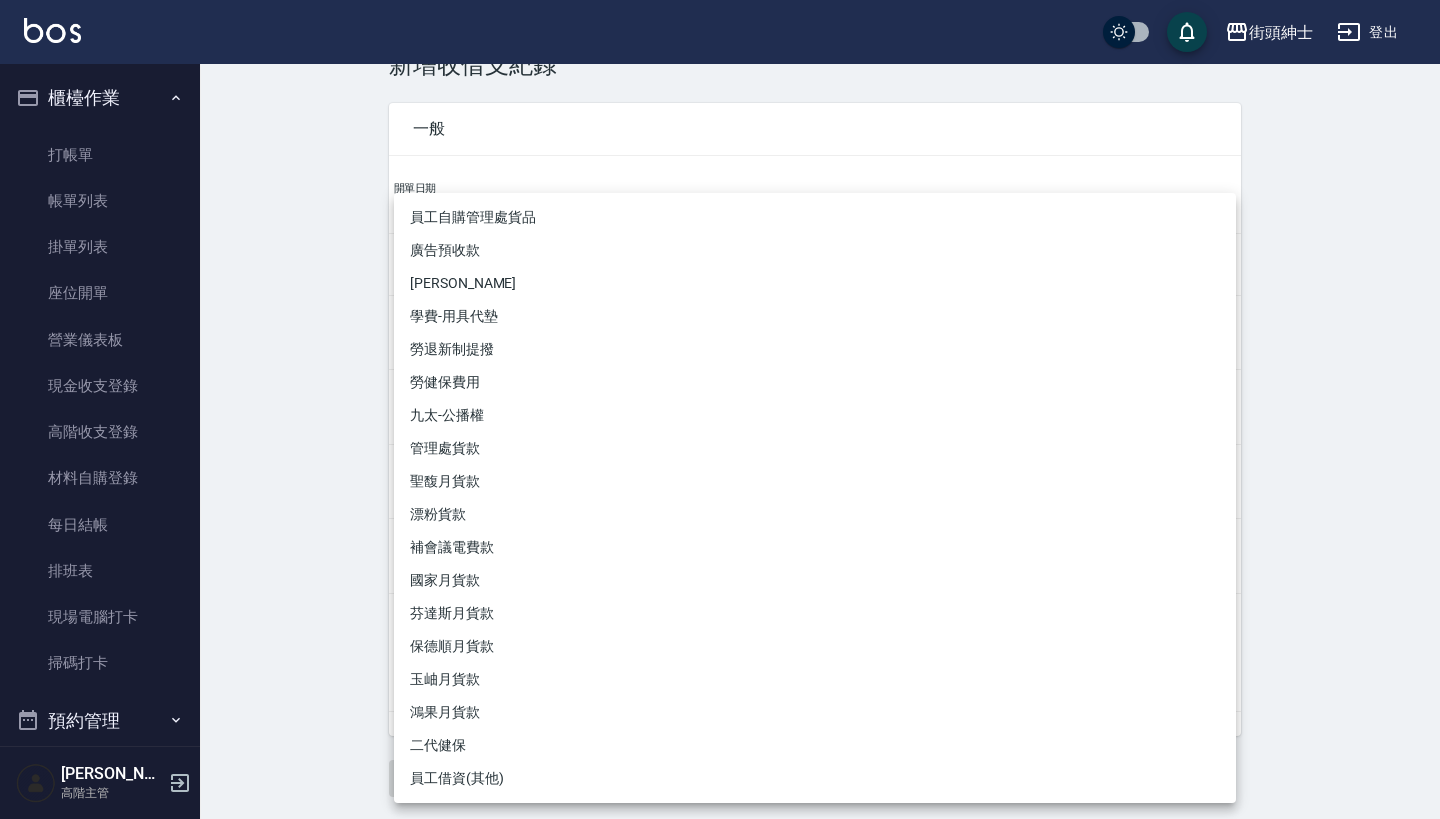 click at bounding box center [720, 409] 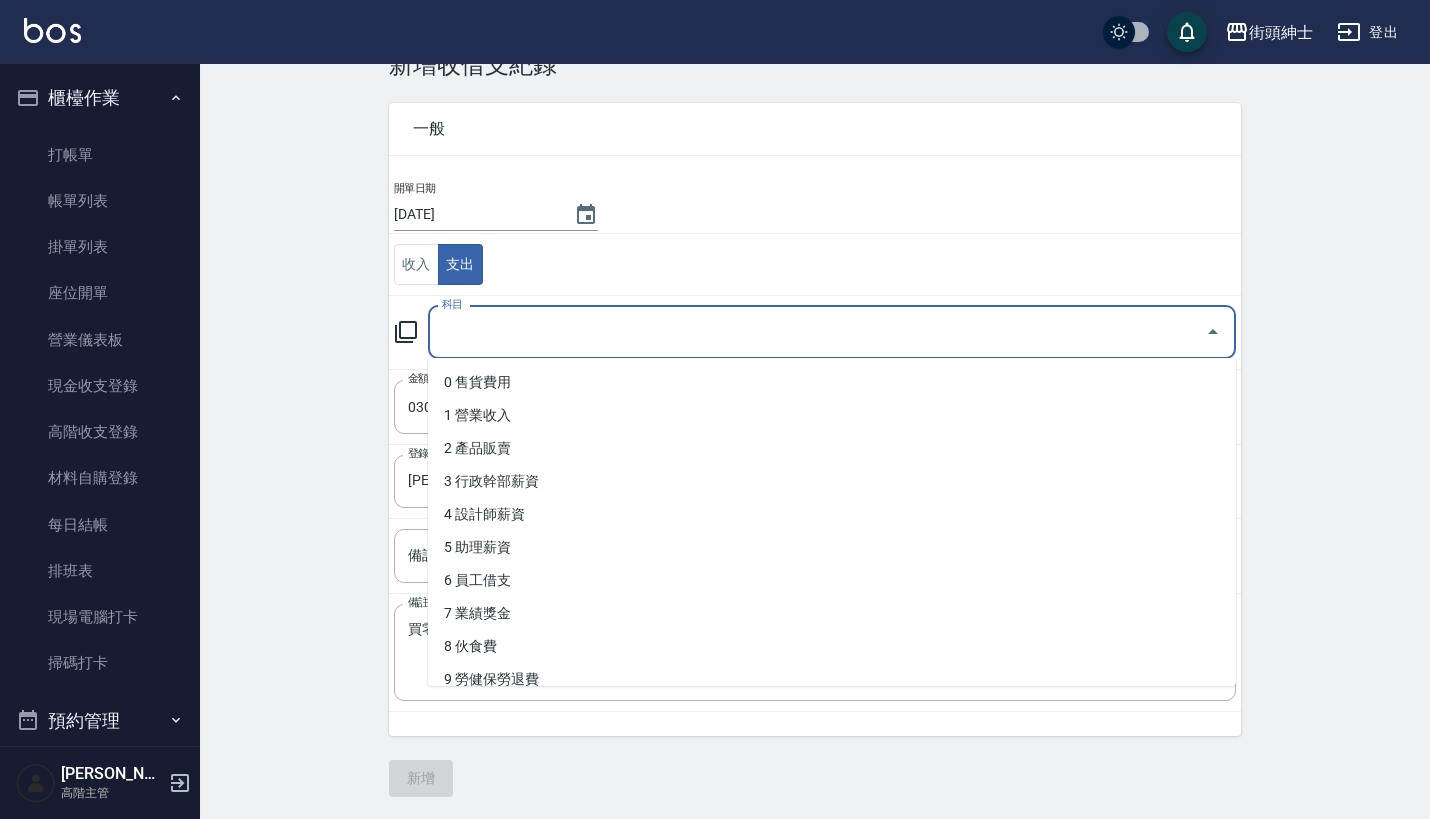 click on "科目" at bounding box center [817, 332] 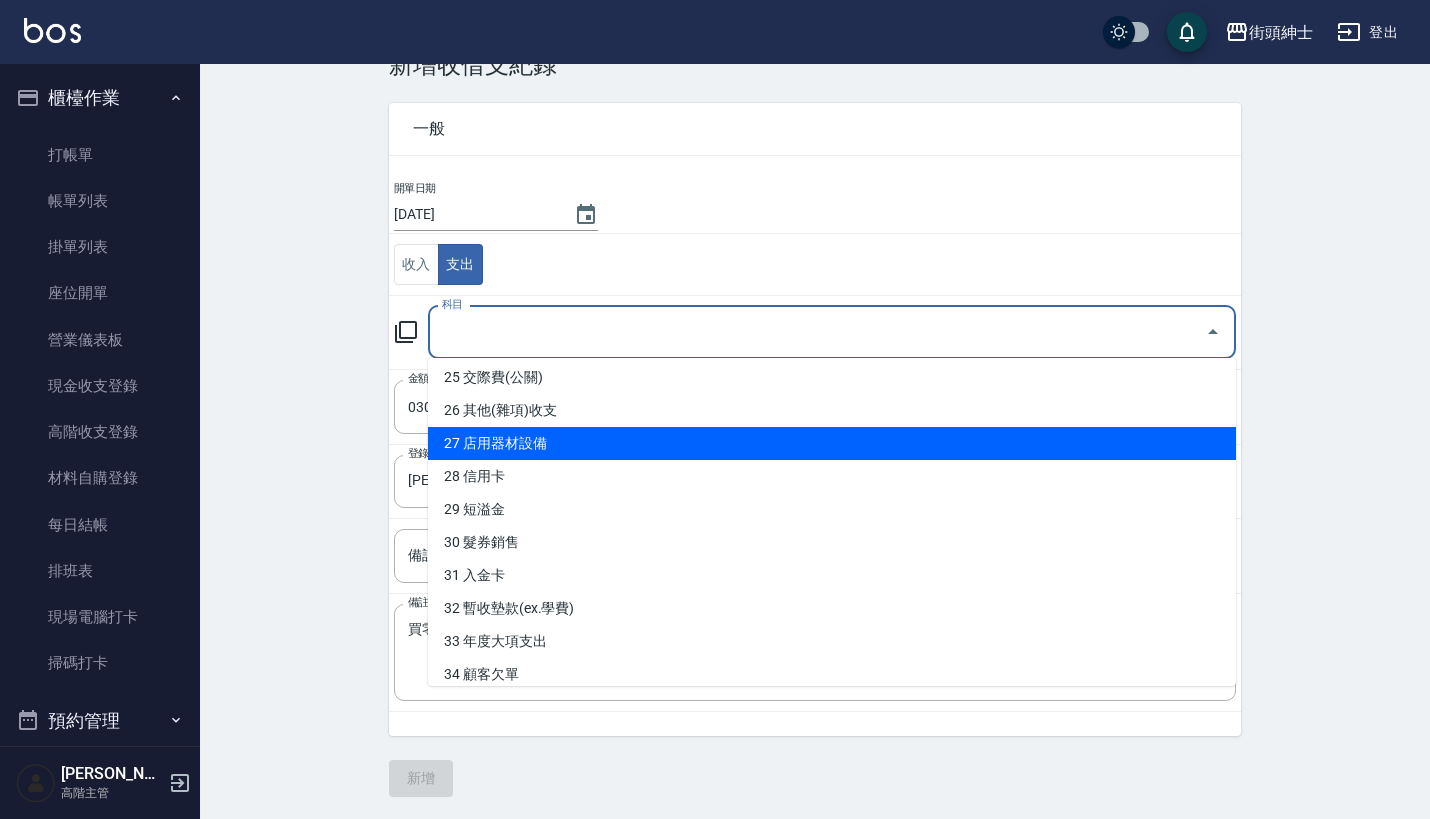 scroll, scrollTop: 828, scrollLeft: 0, axis: vertical 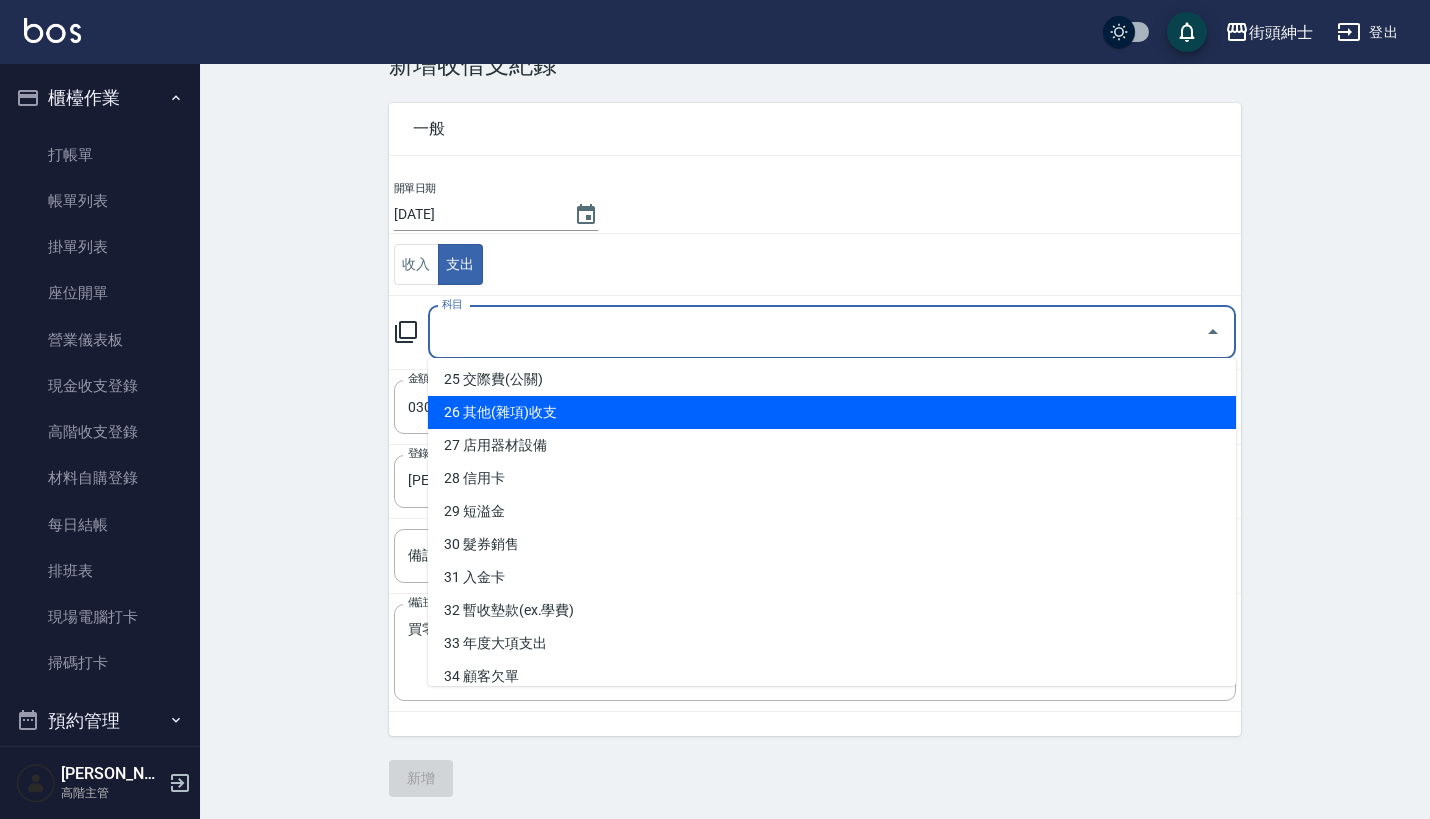click on "26 其他(雜項)收支" at bounding box center [832, 412] 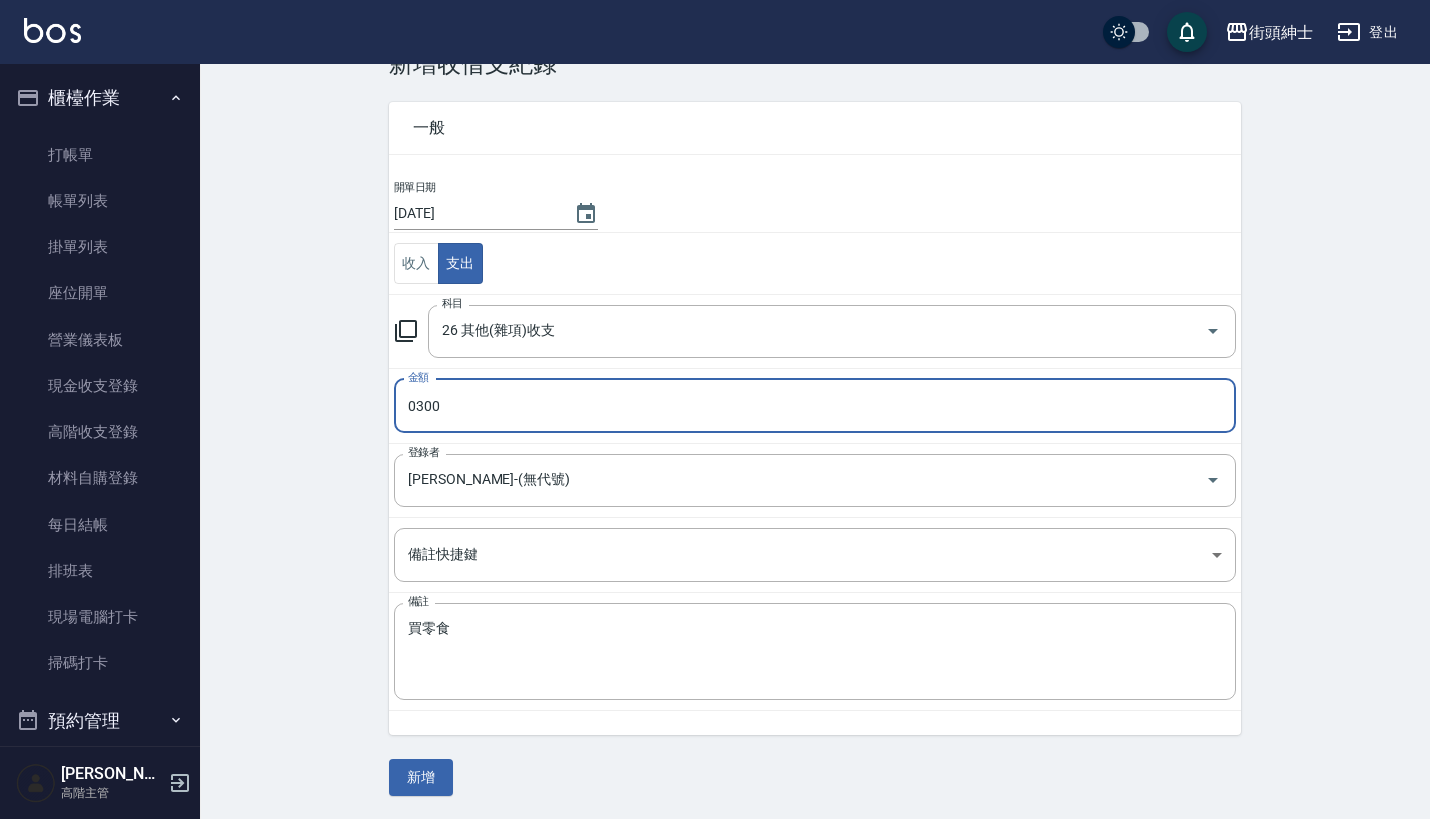 scroll, scrollTop: 58, scrollLeft: 0, axis: vertical 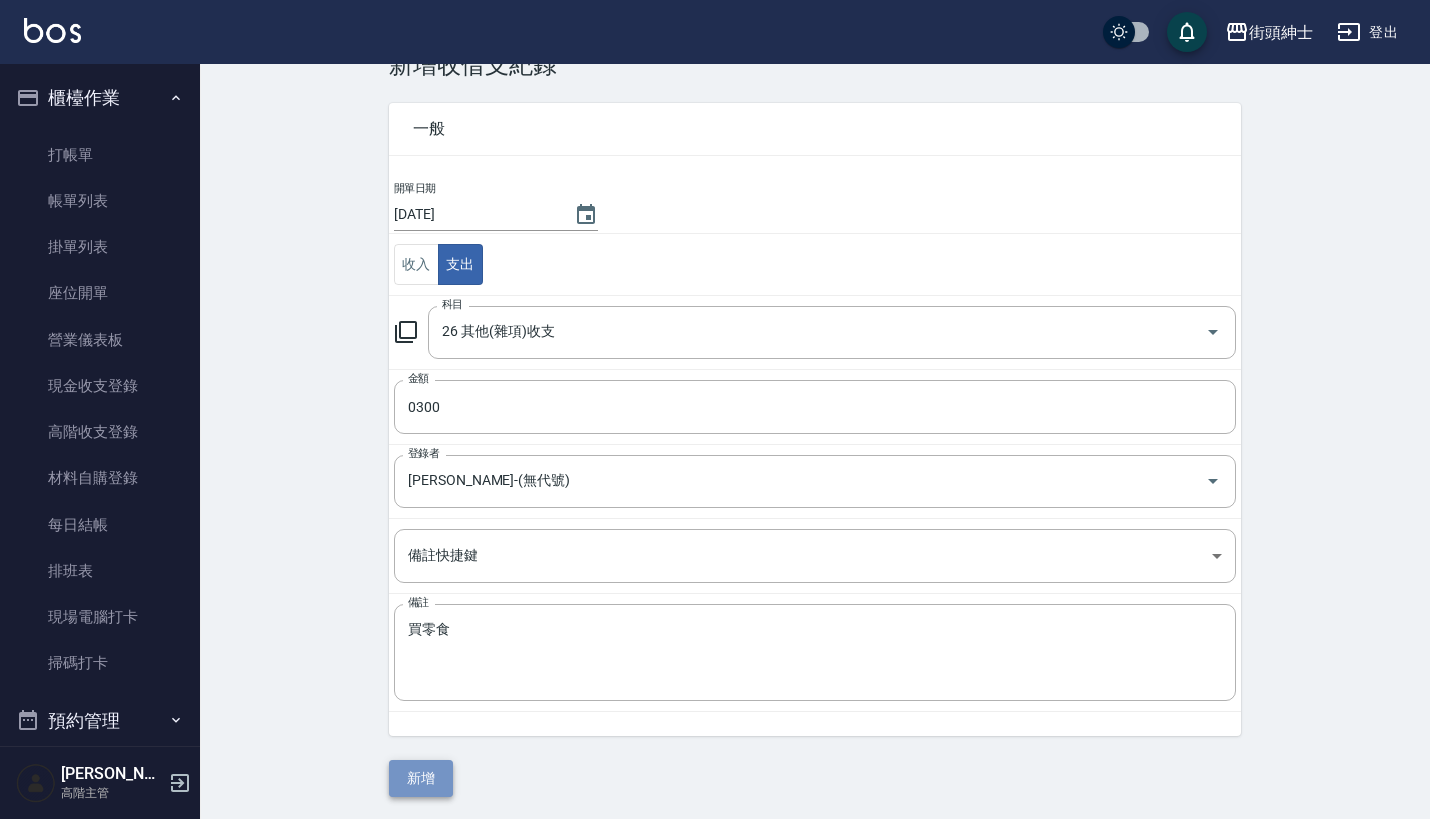 click on "新增" at bounding box center (421, 778) 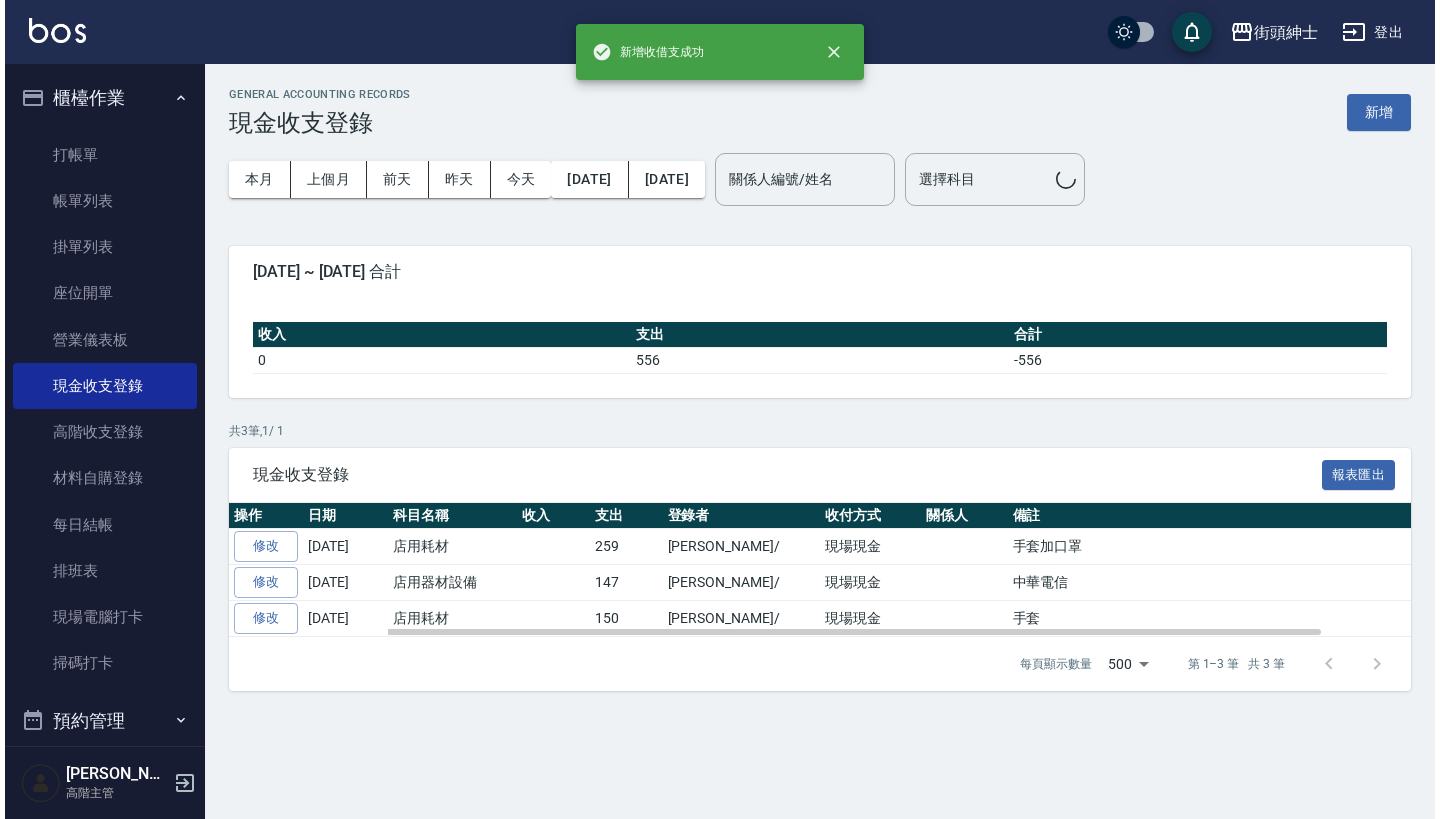 scroll, scrollTop: 0, scrollLeft: 0, axis: both 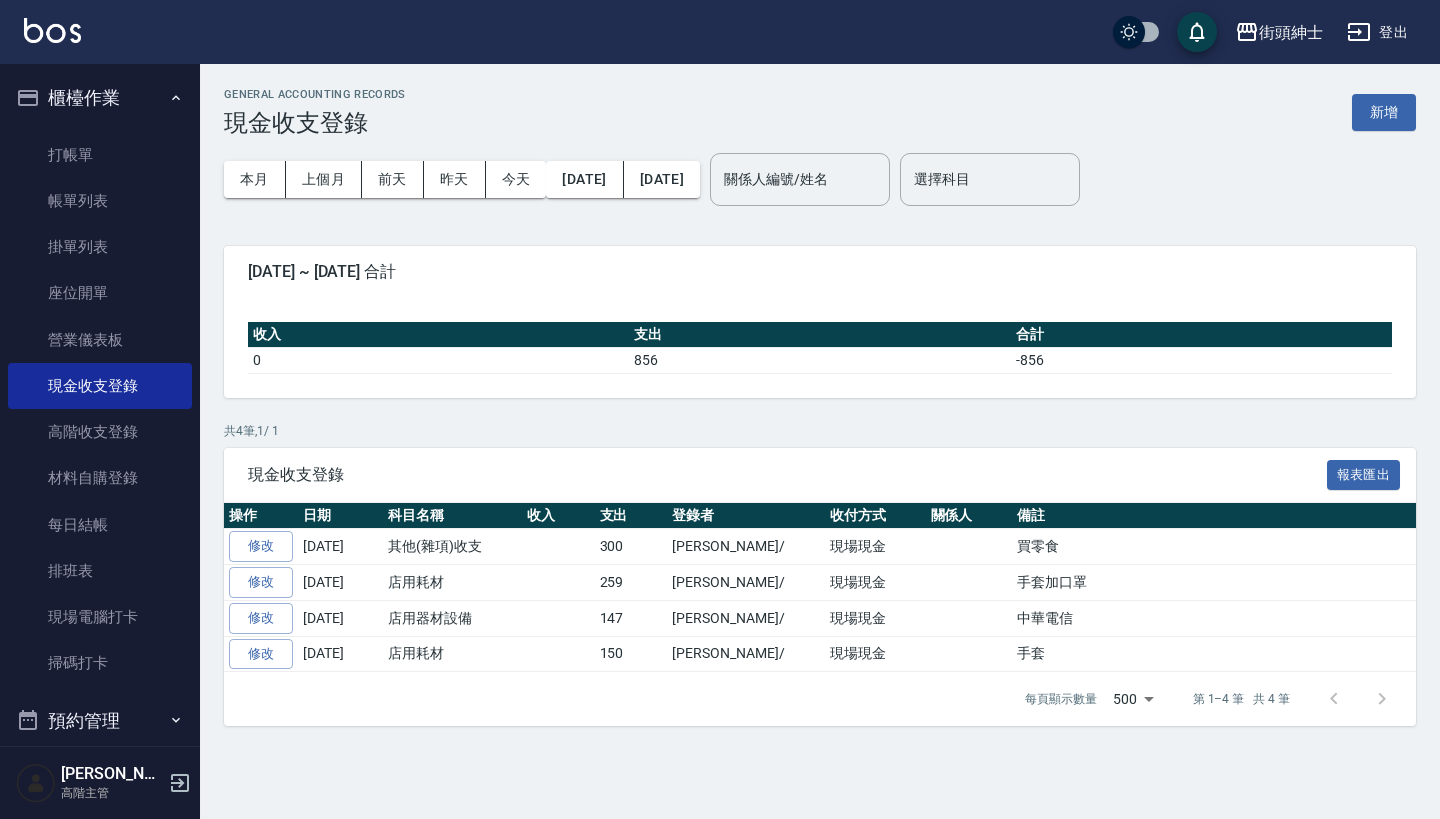 drag, startPoint x: 743, startPoint y: 561, endPoint x: 160, endPoint y: 87, distance: 751.3754 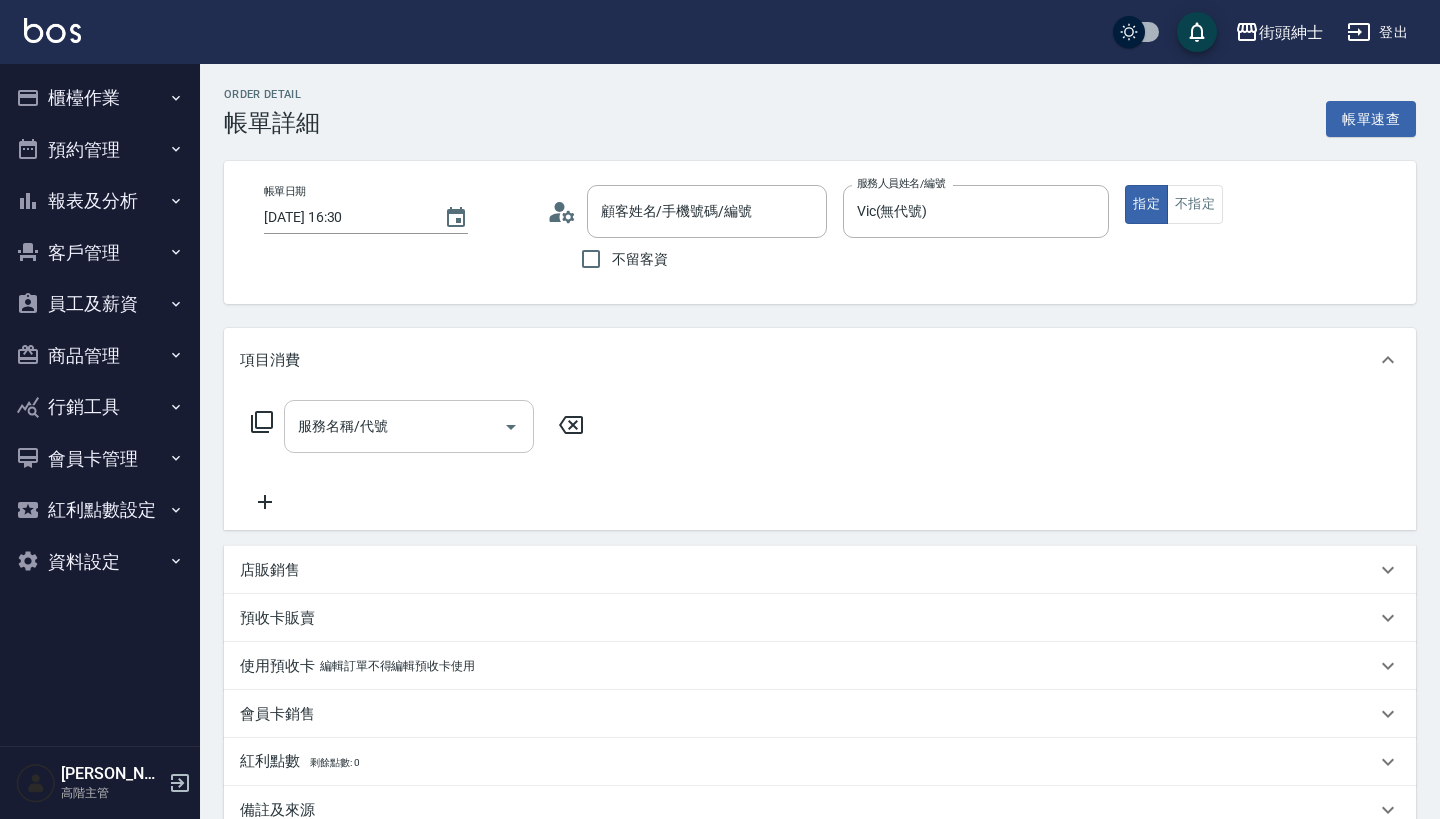 click on "服務名稱/代號" at bounding box center (409, 426) 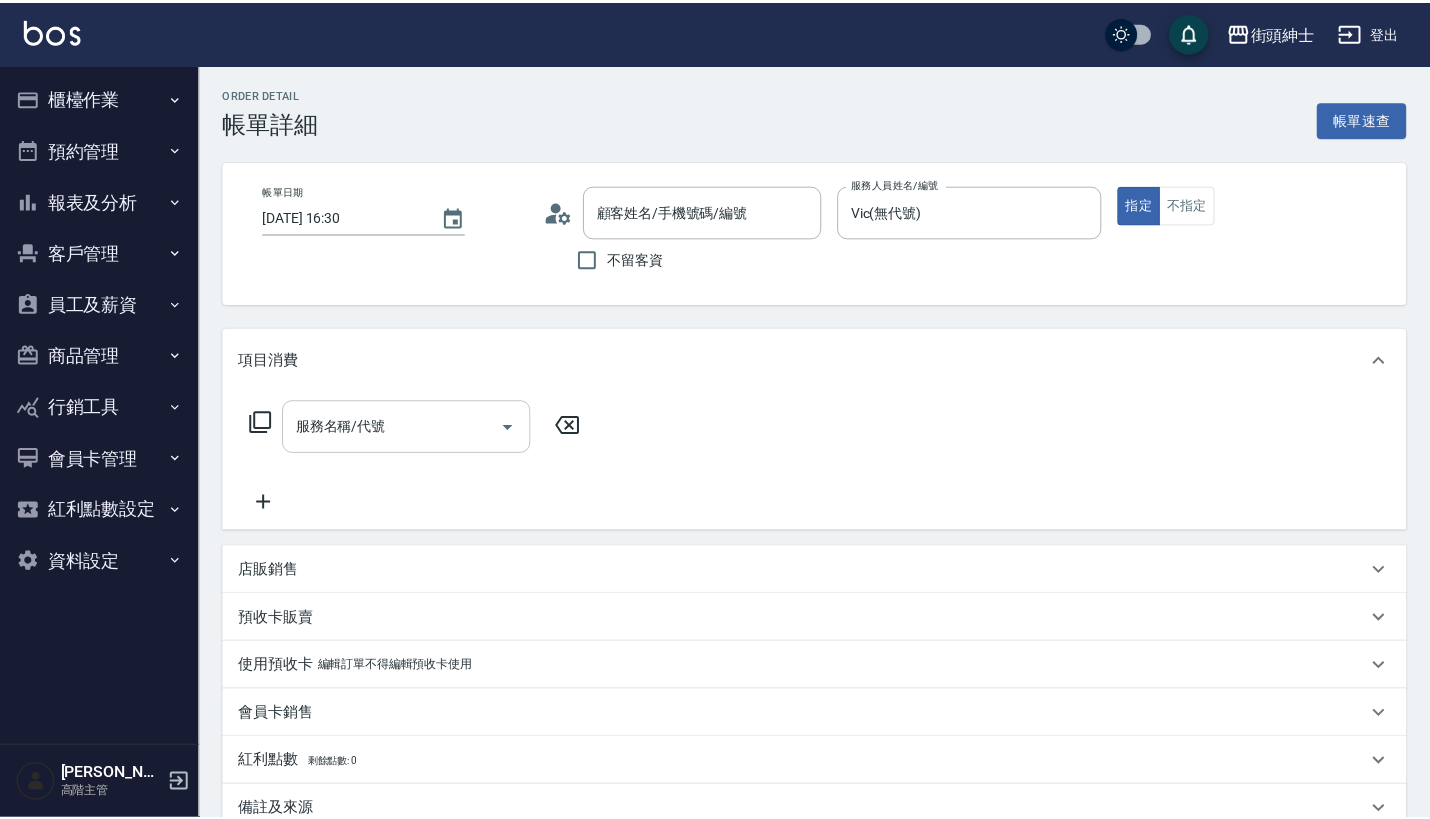 scroll, scrollTop: 0, scrollLeft: 0, axis: both 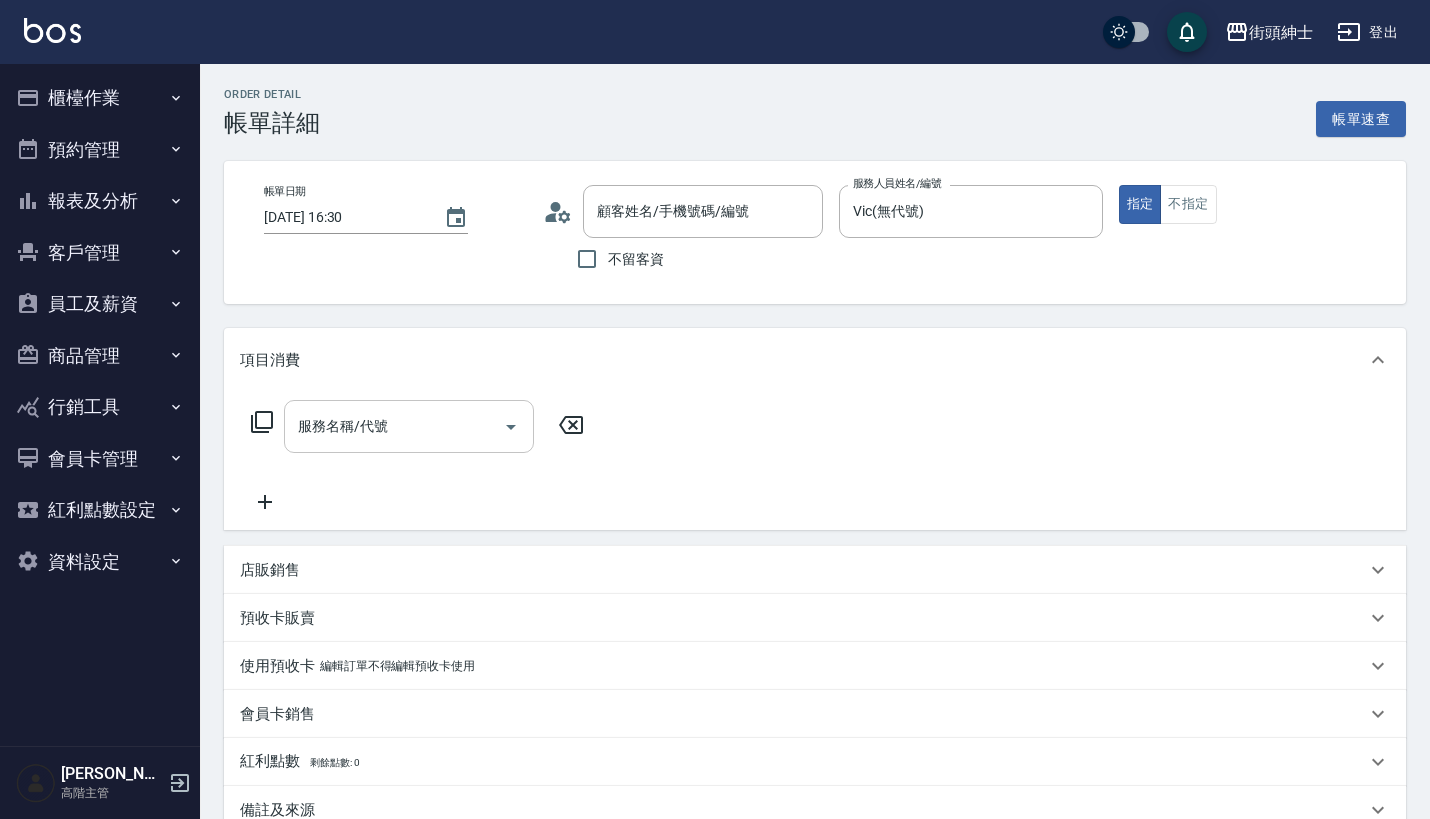 type on "過路/0912345678/null" 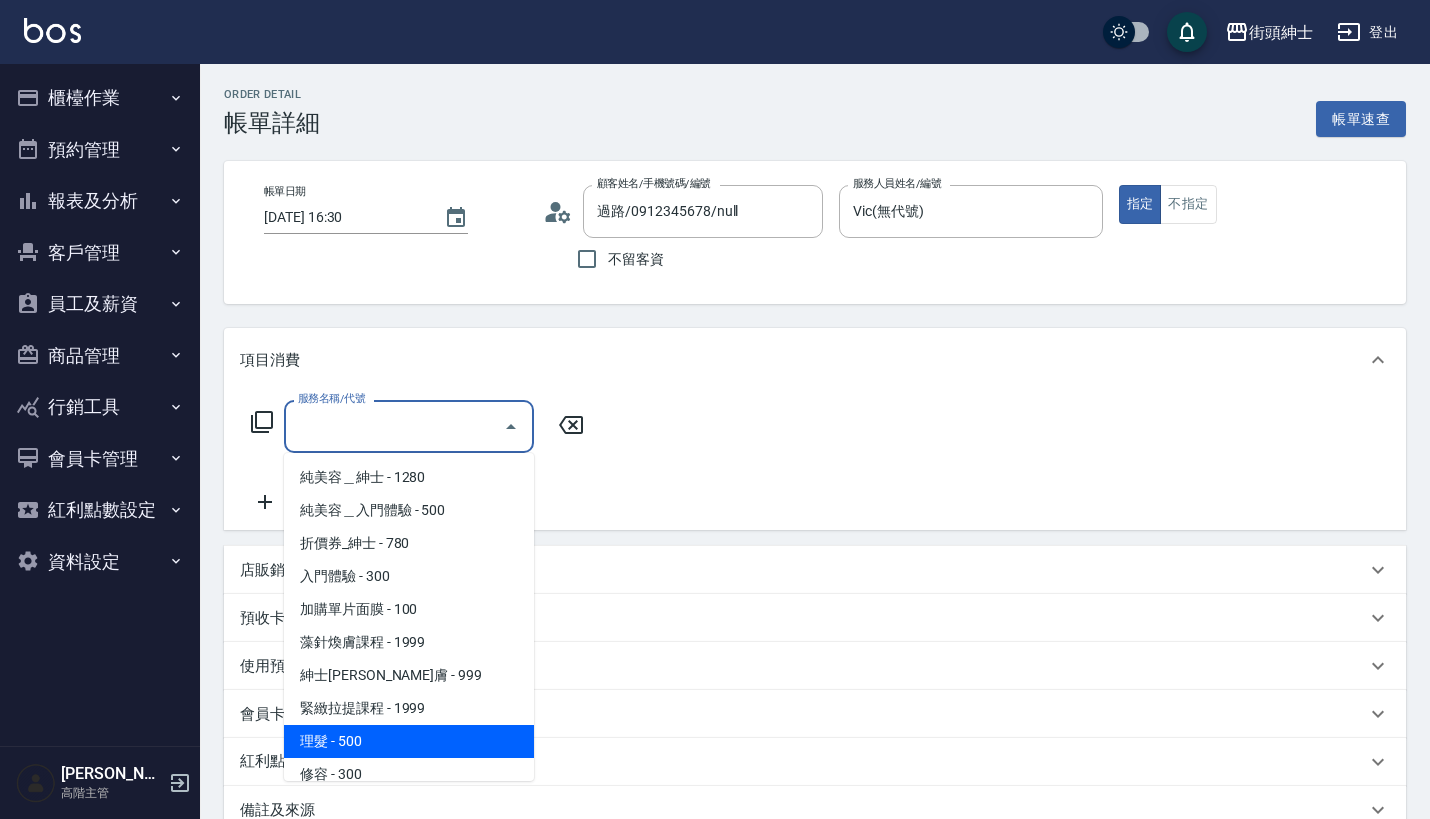 click on "理髮 - 500" at bounding box center (409, 741) 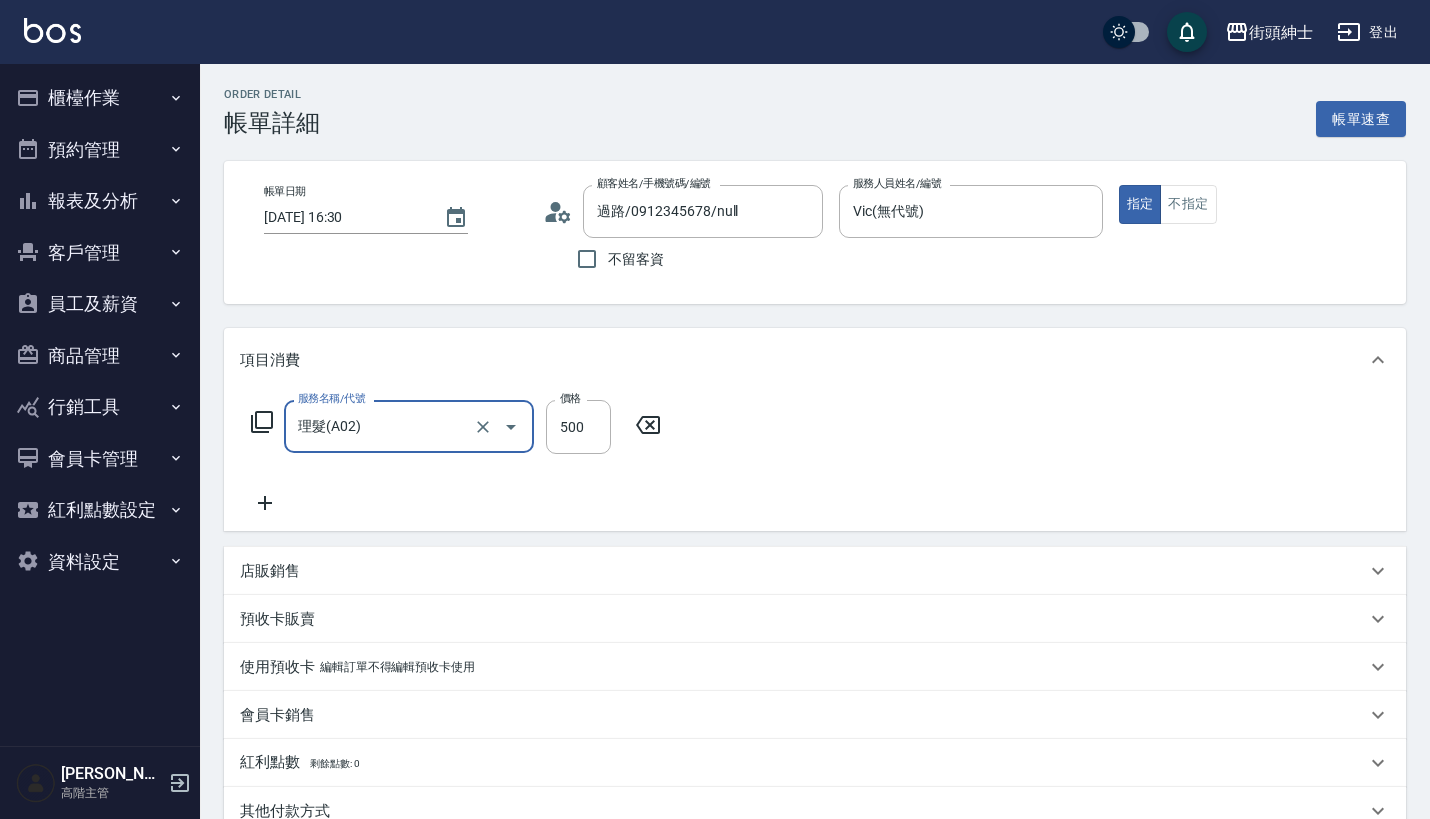 type on "理髮(A02)" 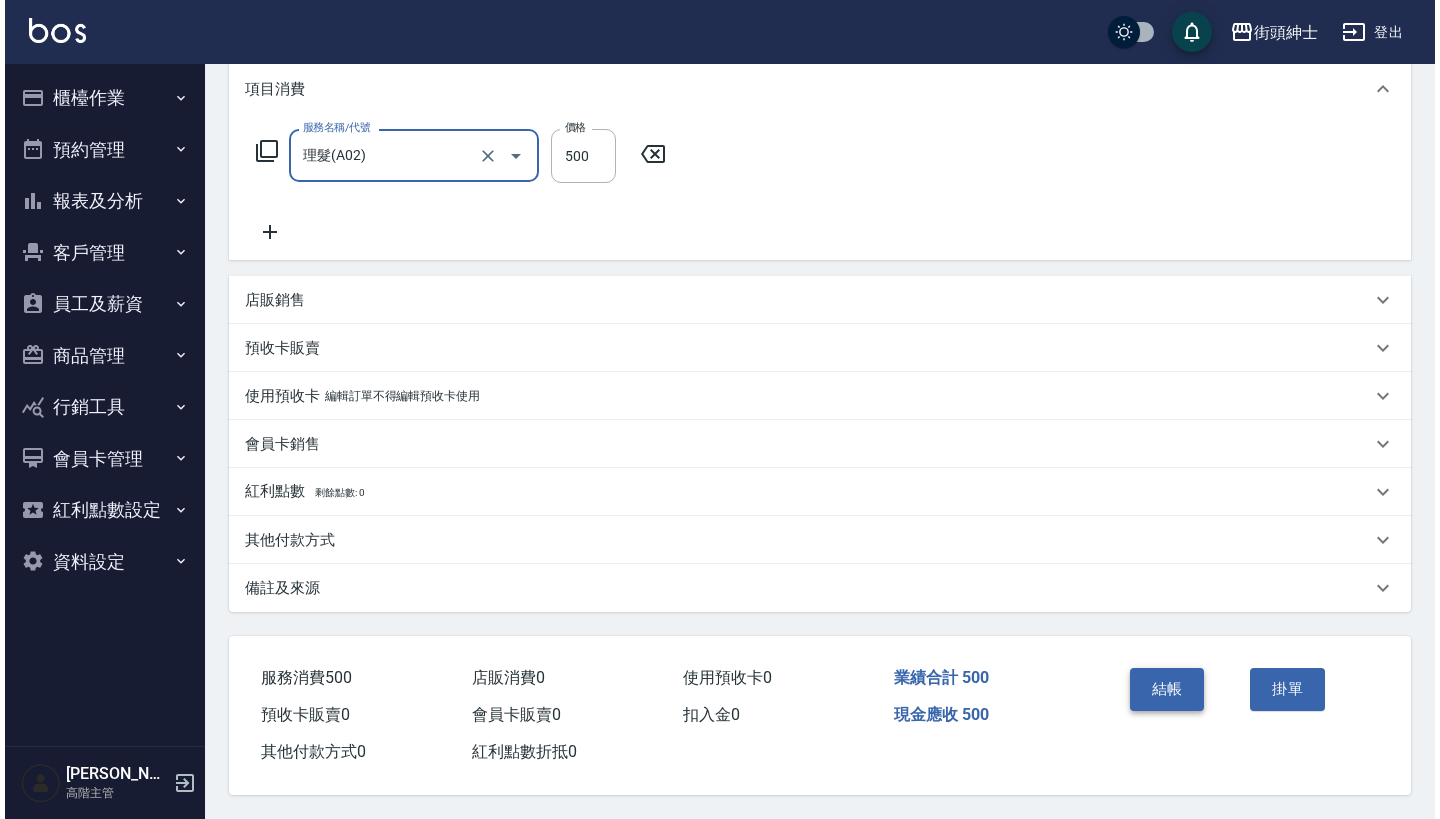 scroll, scrollTop: 280, scrollLeft: 0, axis: vertical 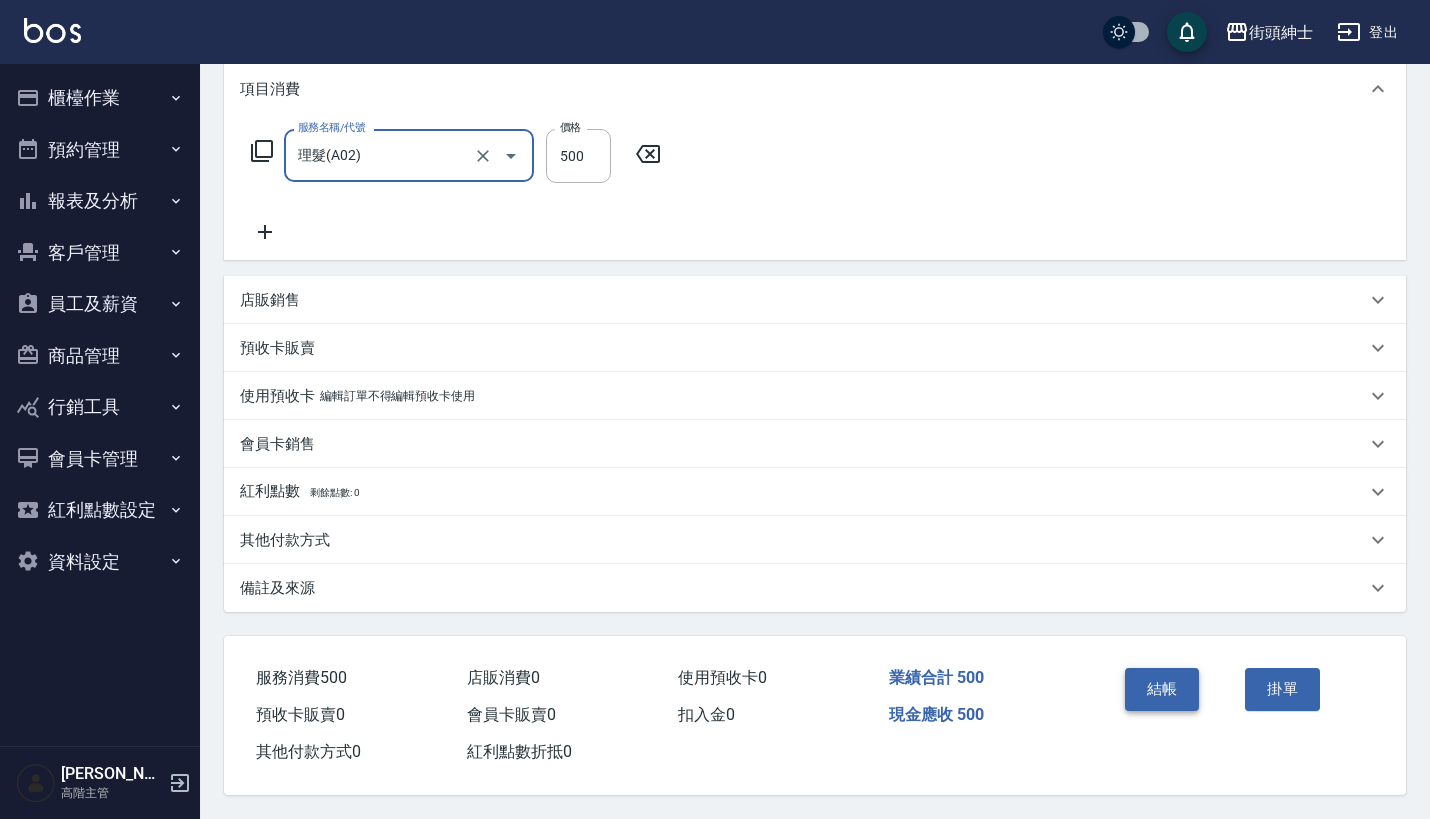 click on "結帳" at bounding box center (1162, 689) 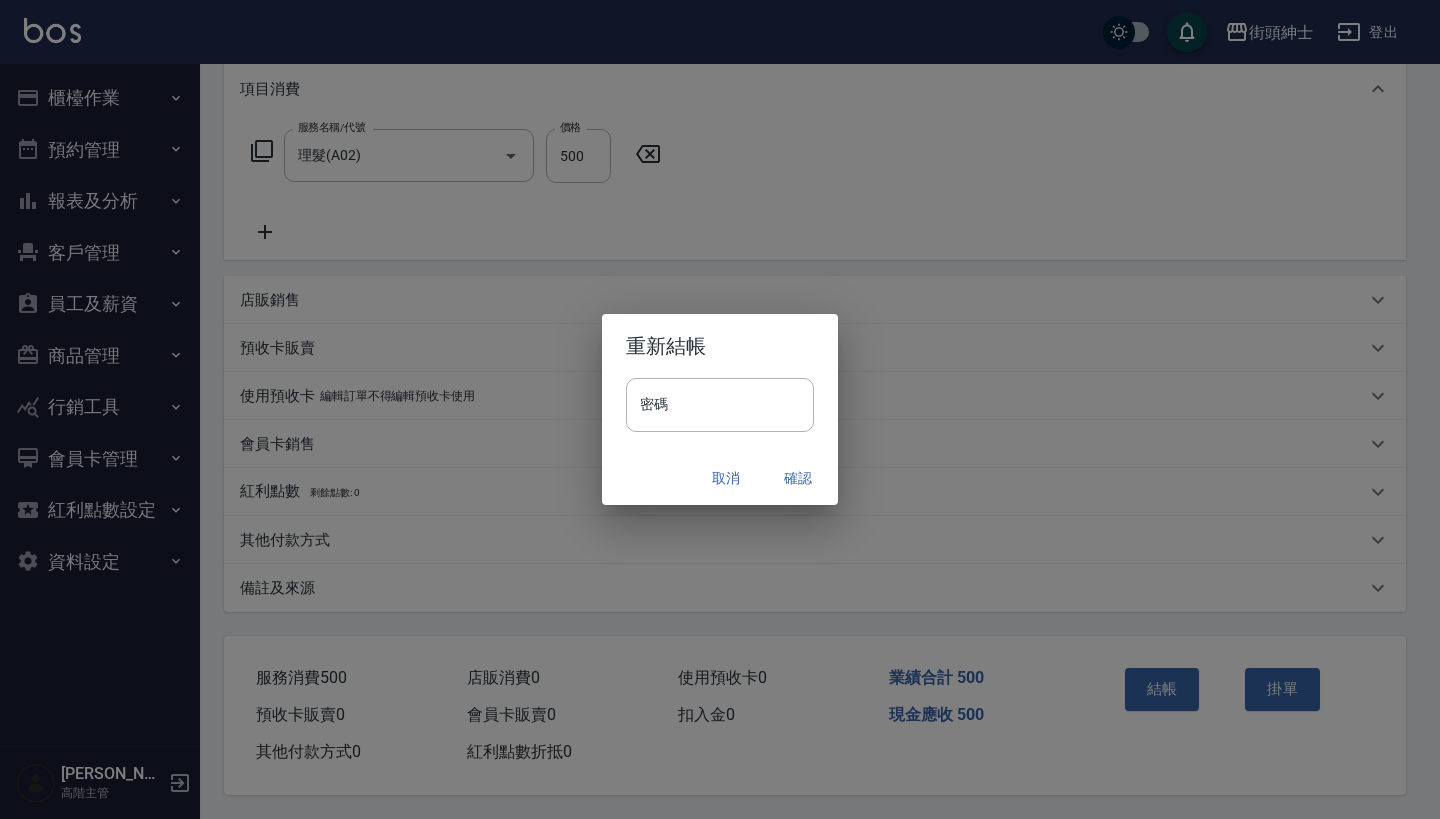 click on "確認" at bounding box center [798, 478] 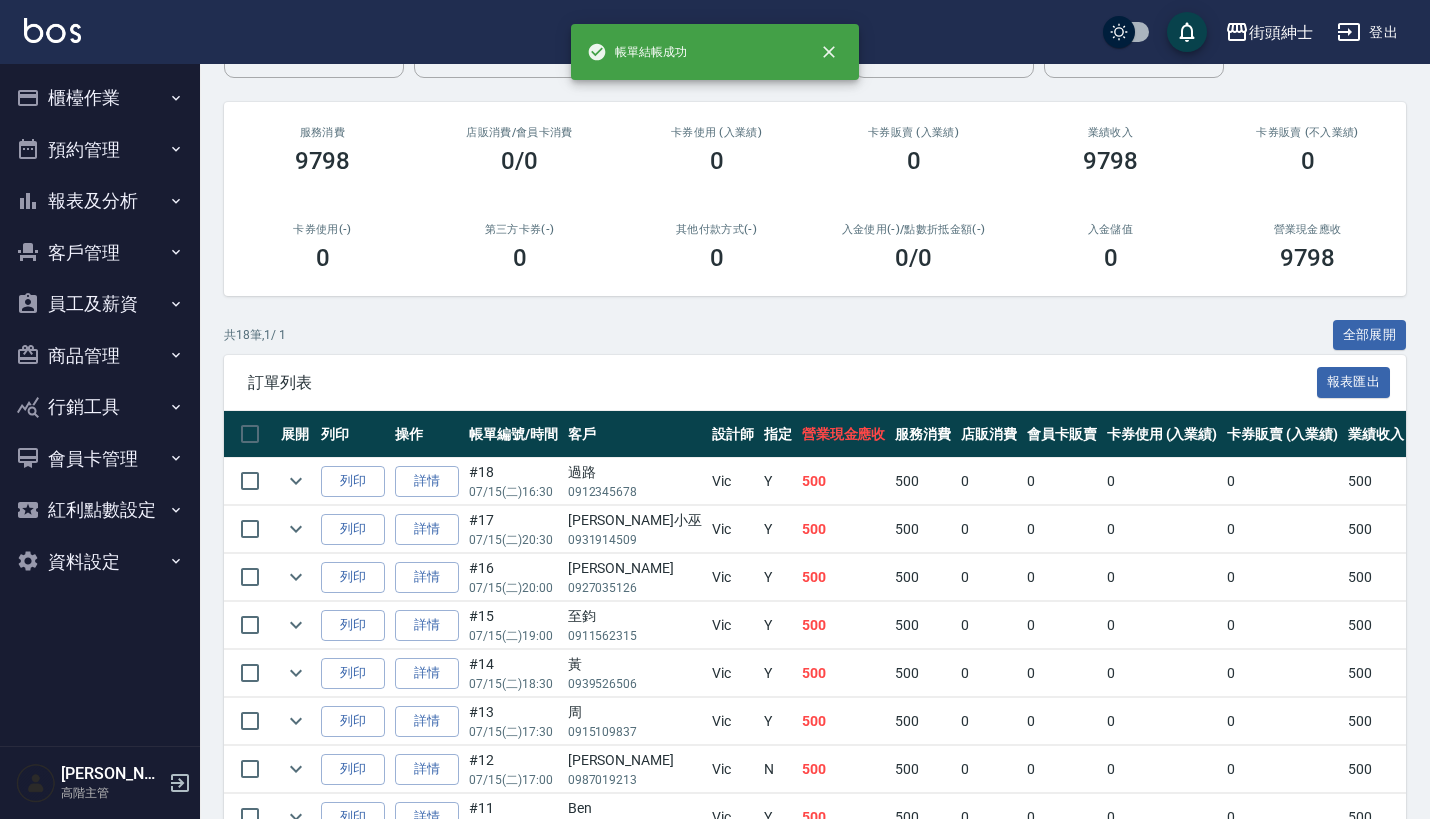 scroll, scrollTop: 208, scrollLeft: 0, axis: vertical 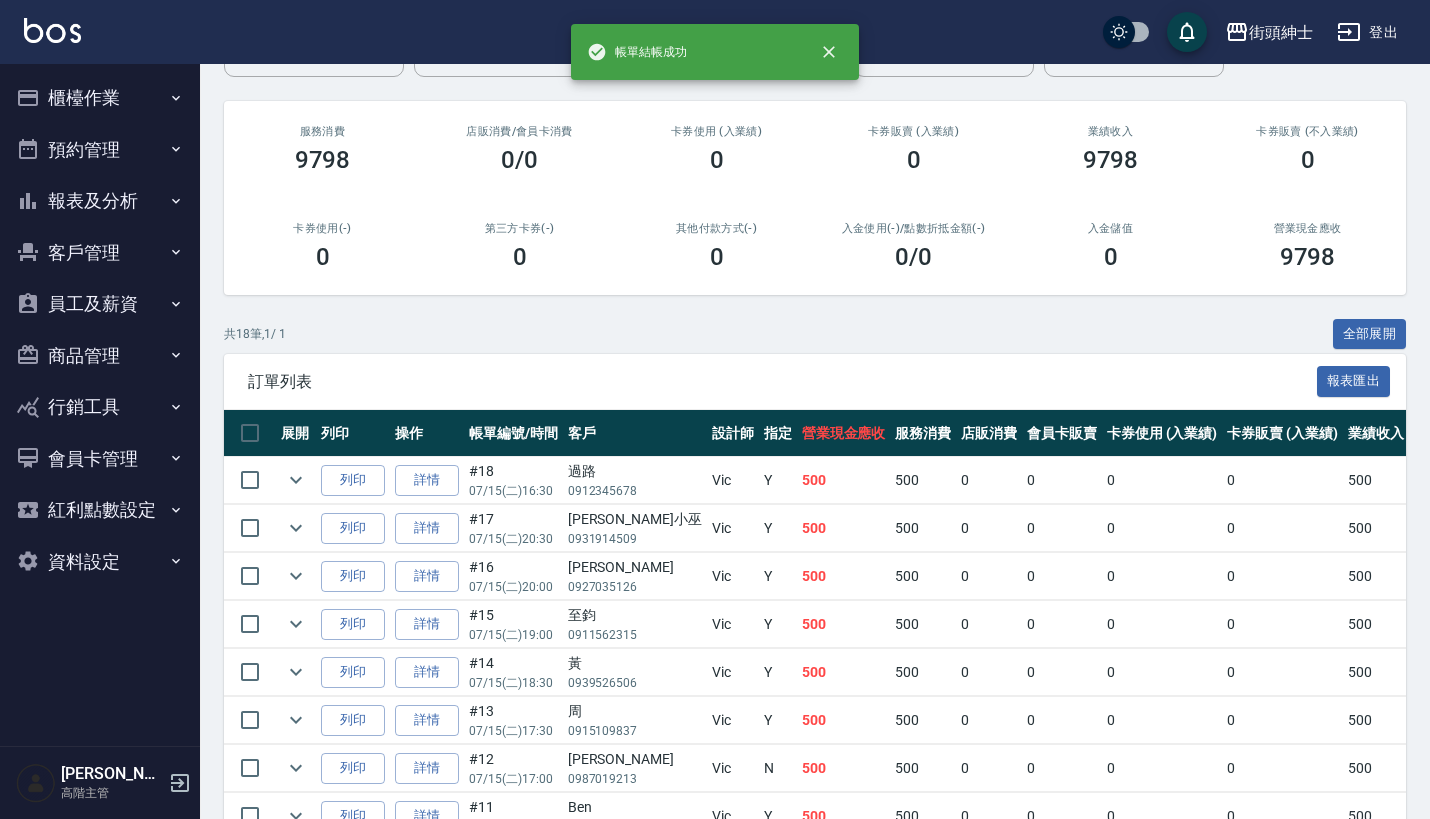 click on "預約管理" at bounding box center (100, 150) 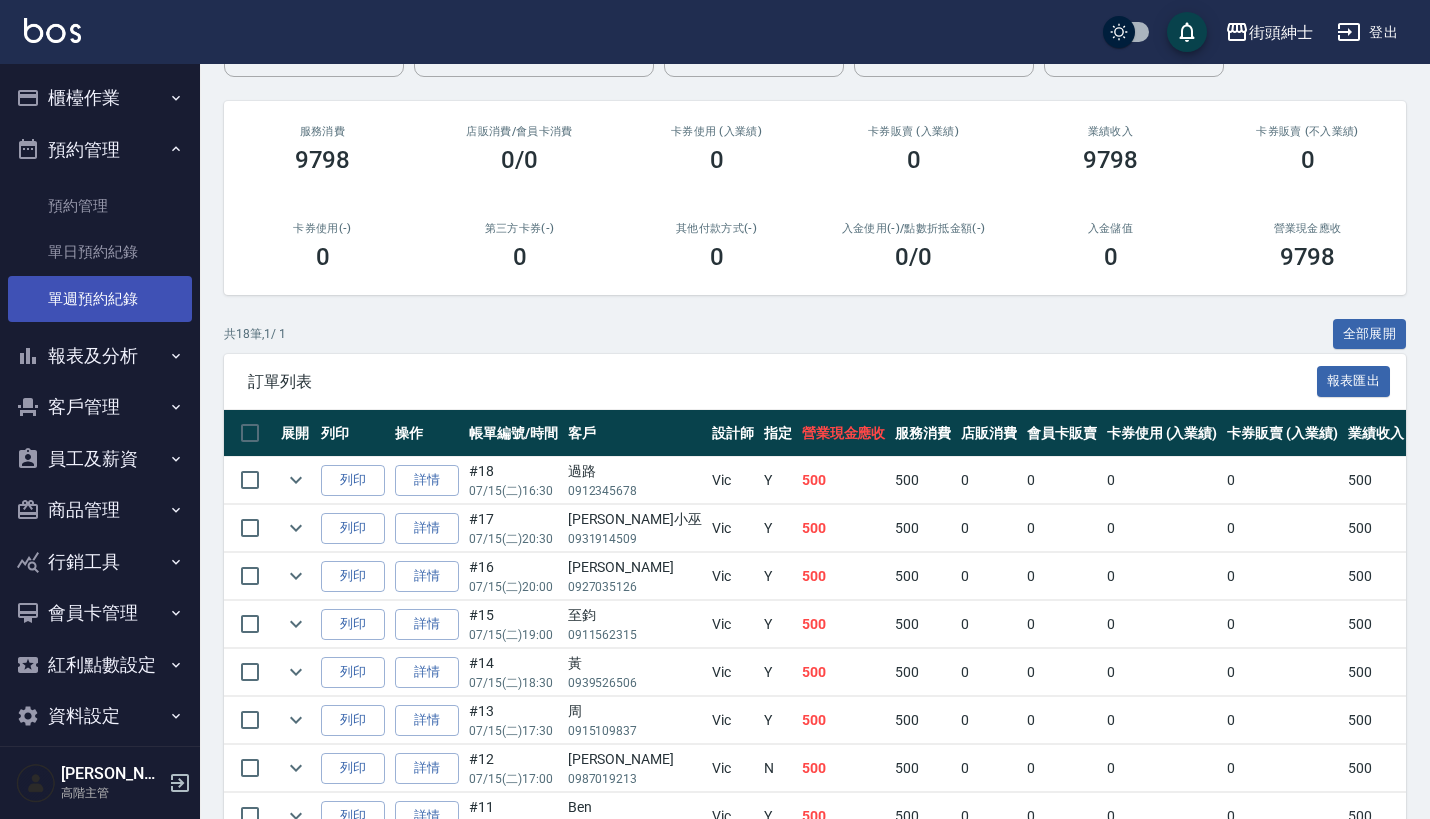 click on "單週預約紀錄" at bounding box center [100, 299] 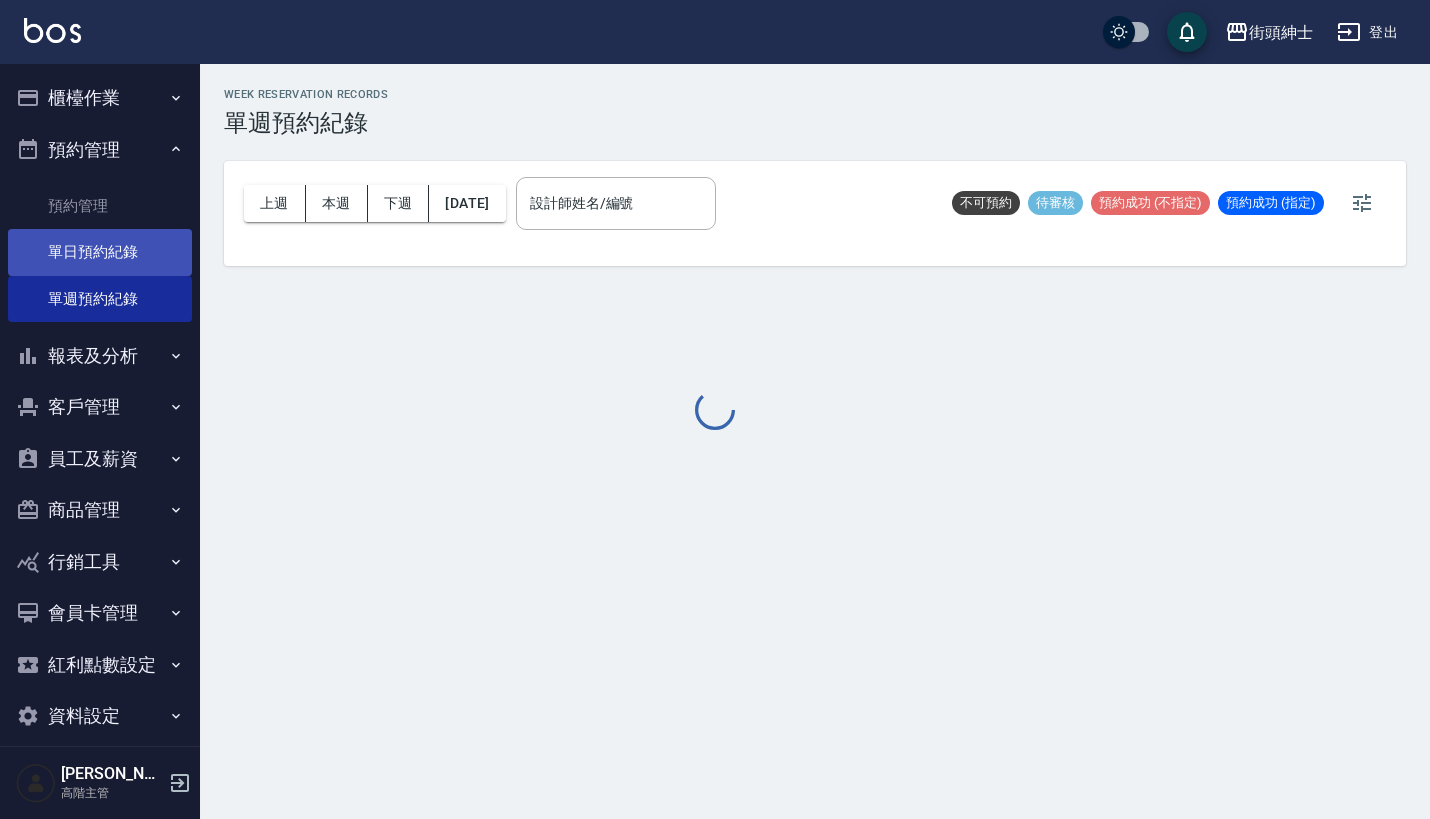 scroll, scrollTop: 0, scrollLeft: 0, axis: both 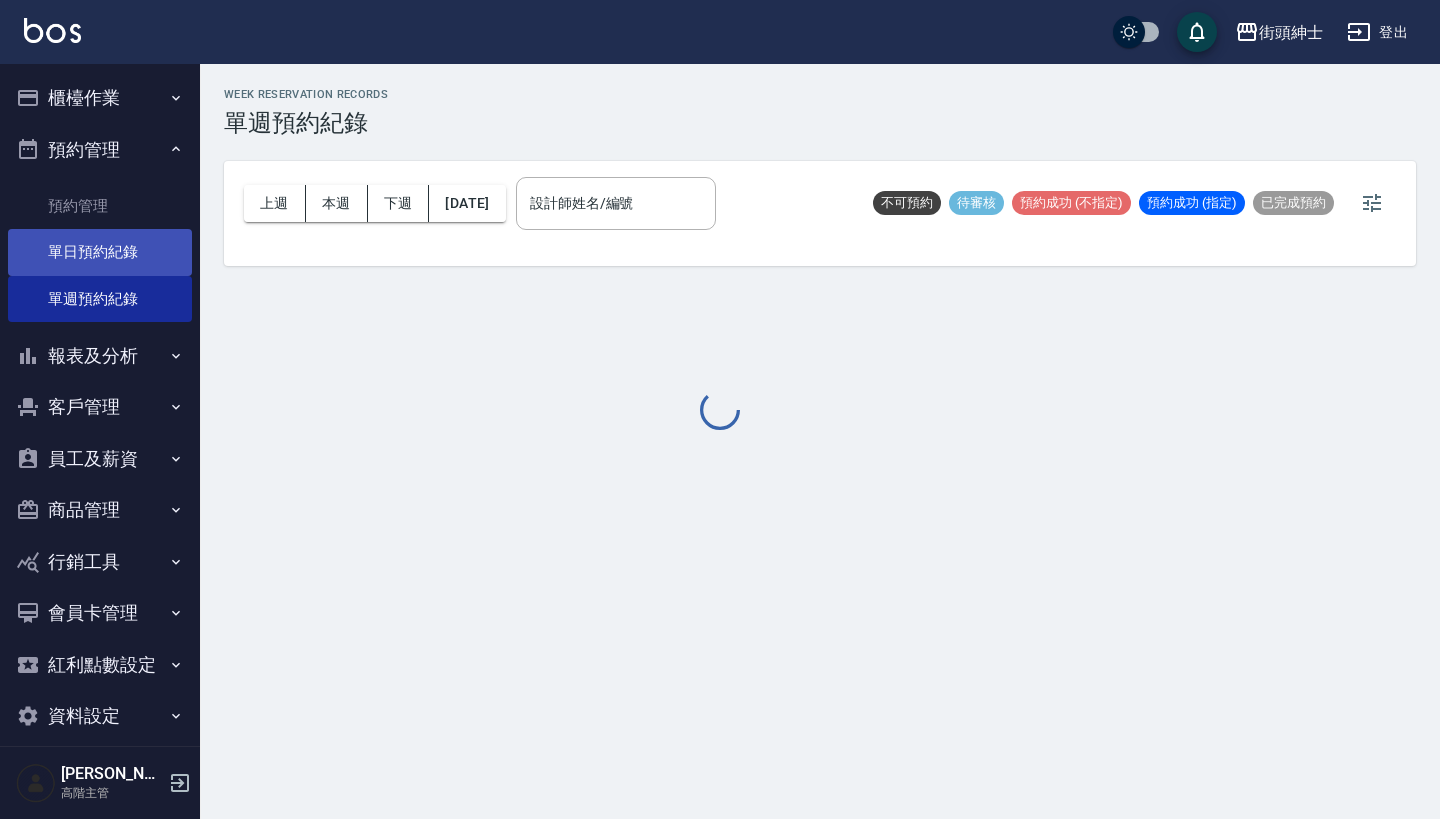 click on "單日預約紀錄" at bounding box center (100, 252) 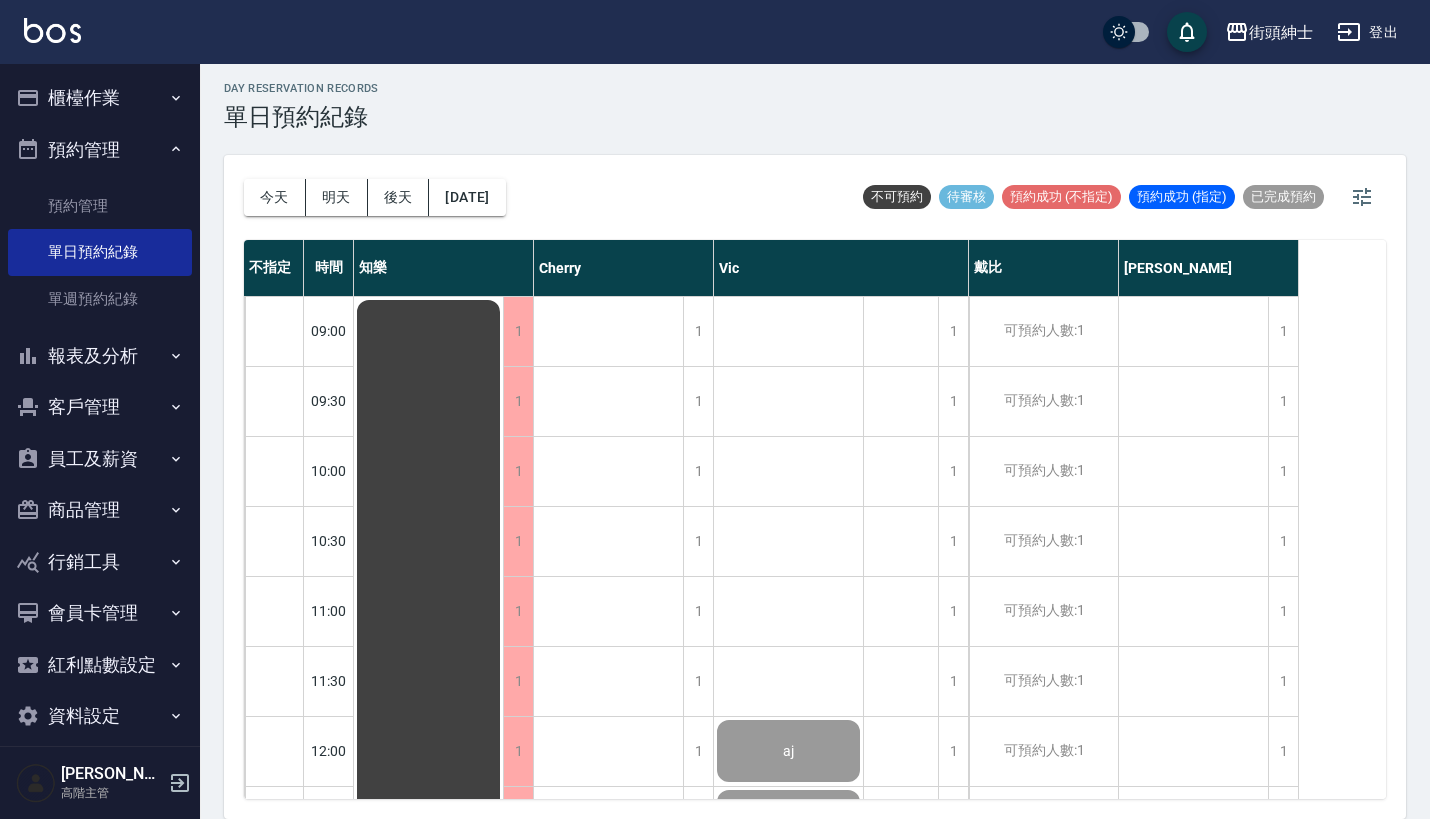 scroll, scrollTop: 13, scrollLeft: 0, axis: vertical 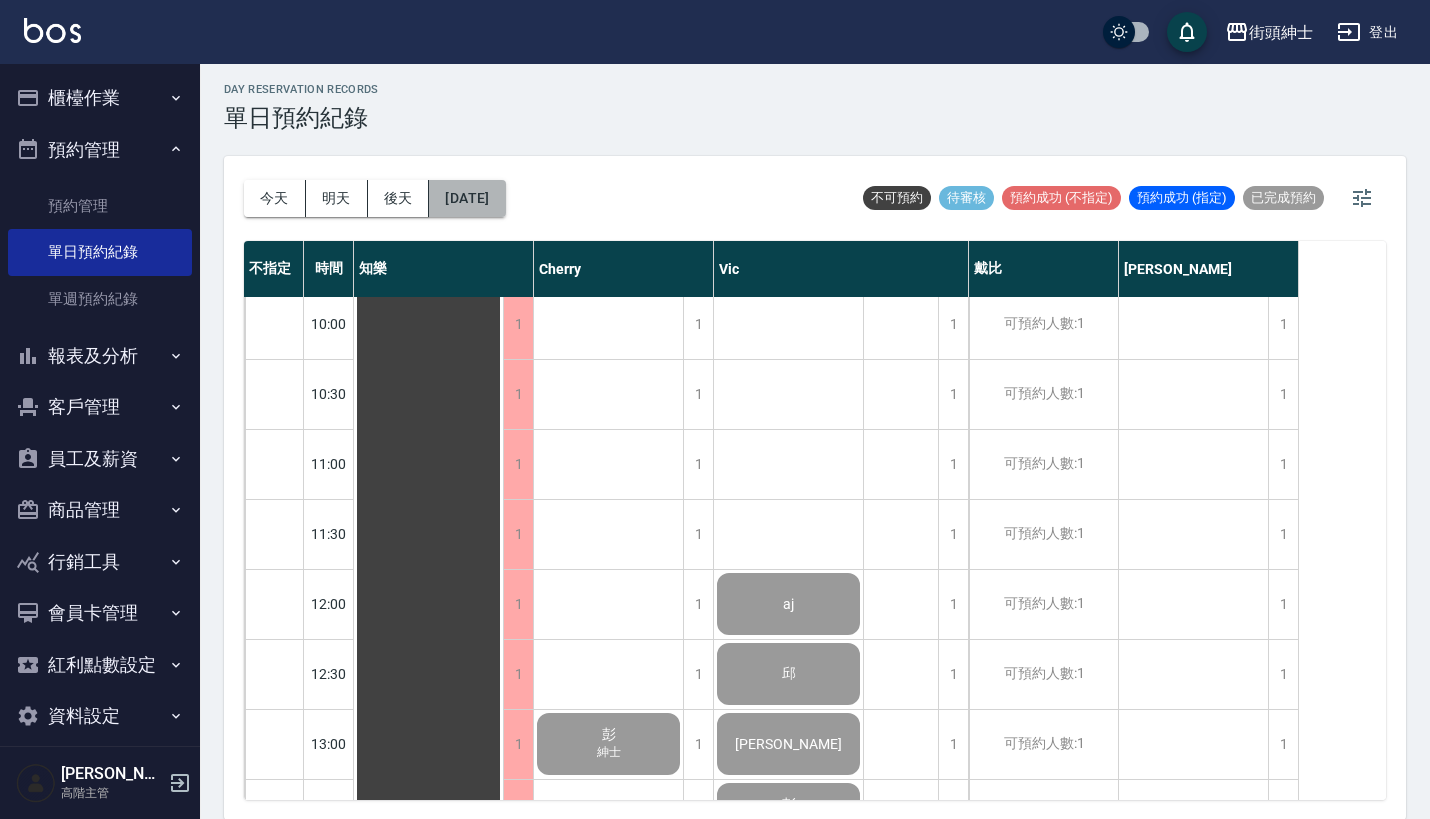 click on "[DATE]" at bounding box center [467, 198] 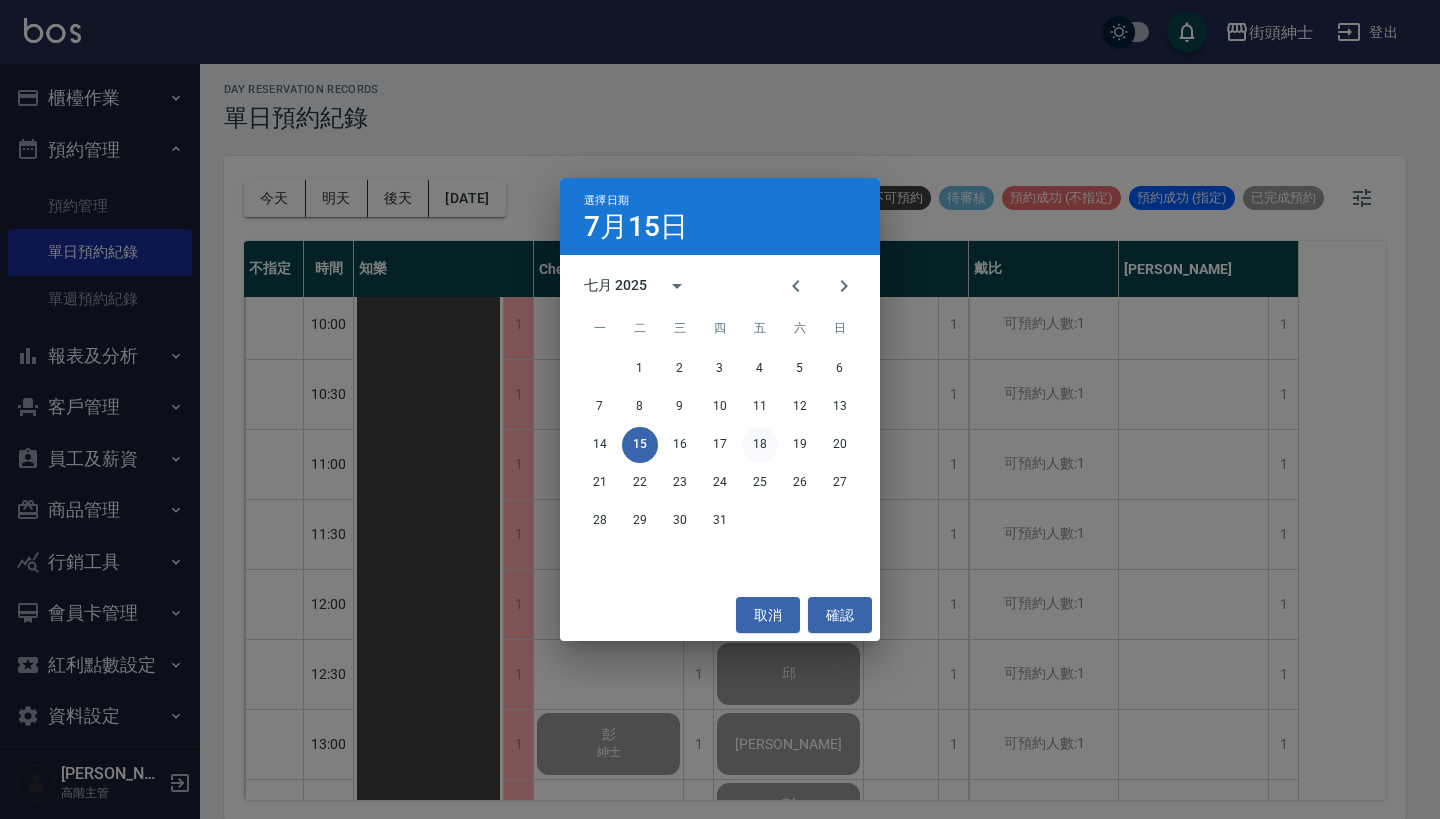 click on "18" at bounding box center (760, 445) 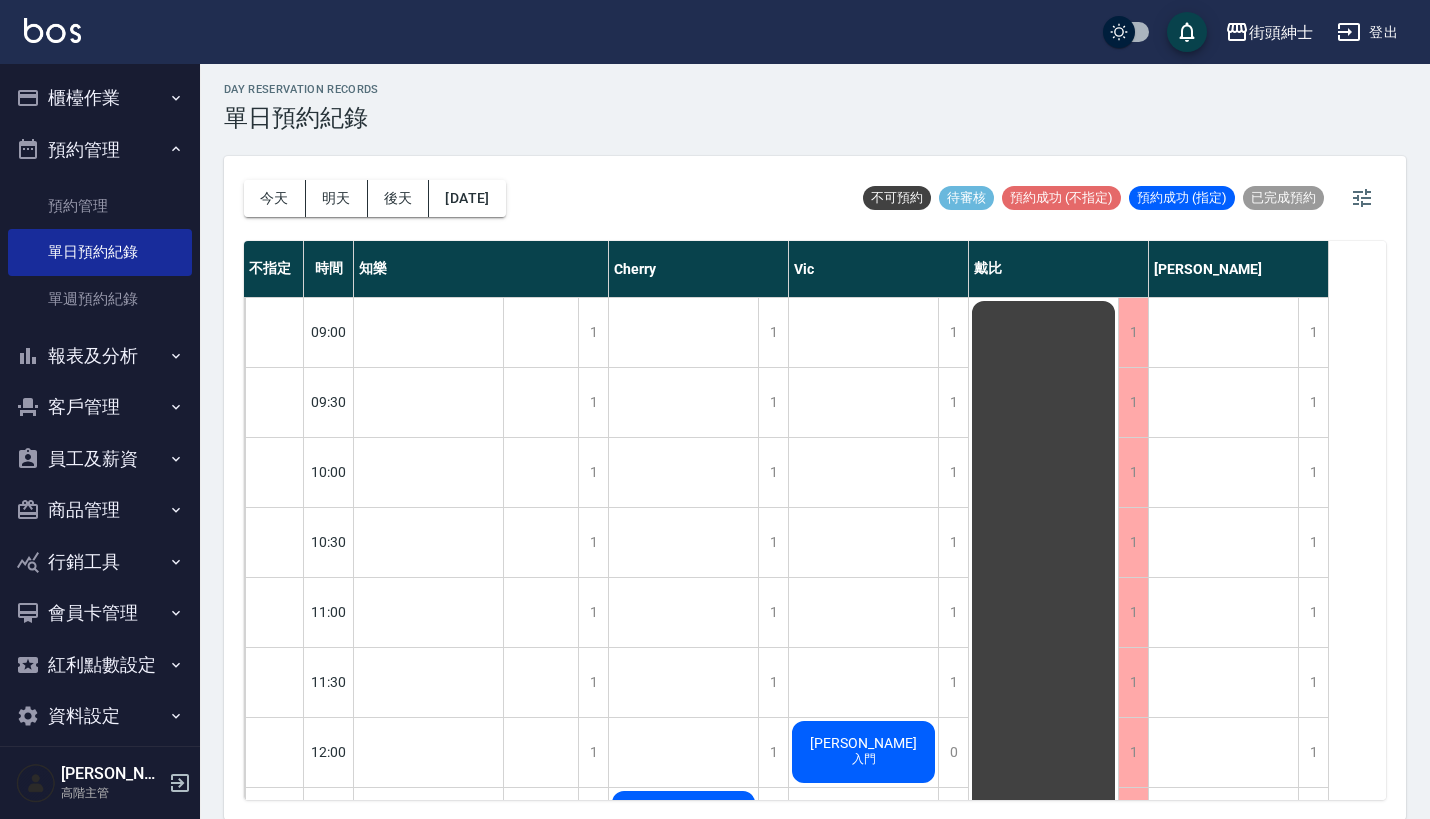 scroll, scrollTop: 0, scrollLeft: 0, axis: both 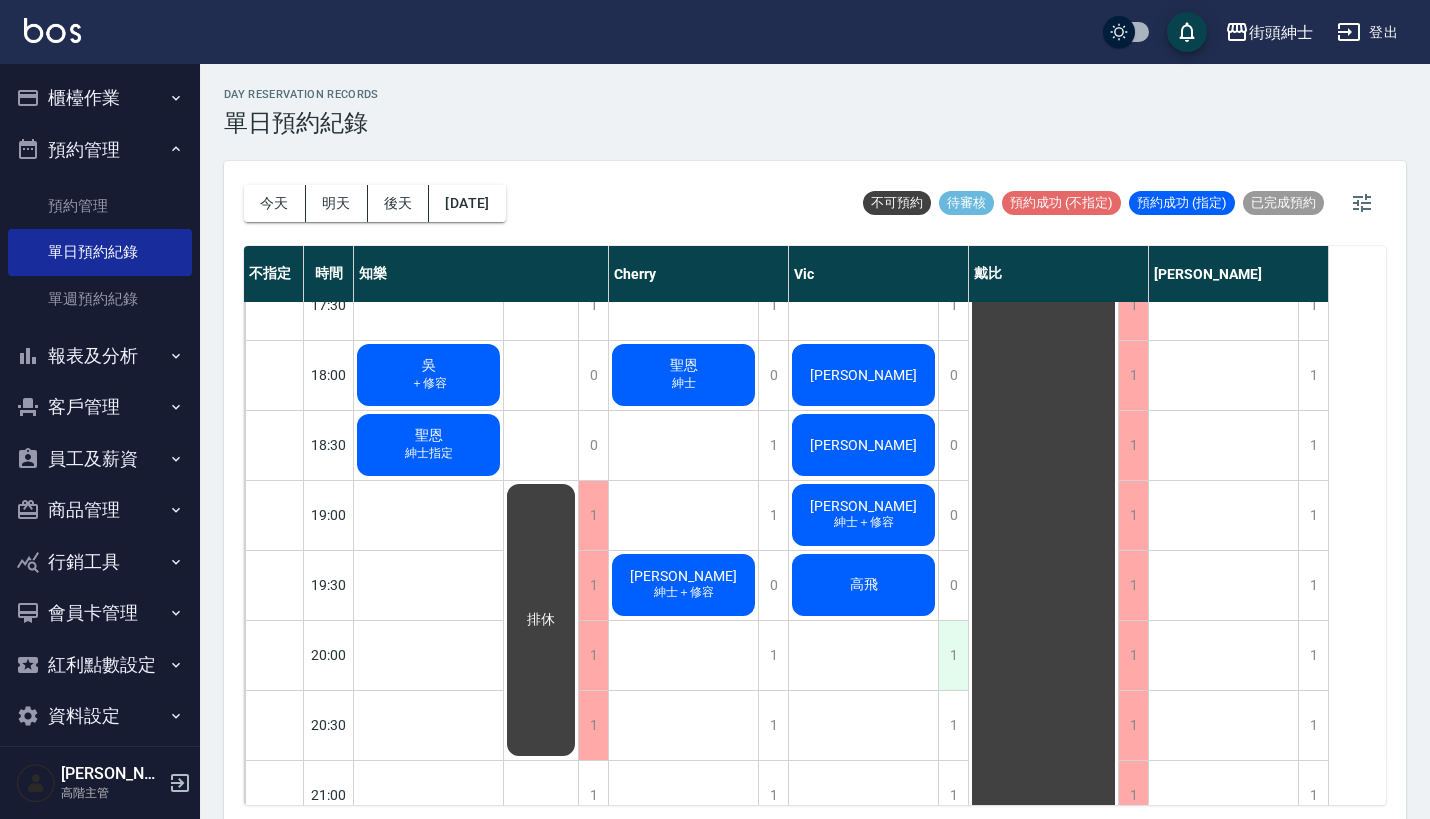 click on "1" at bounding box center (953, 655) 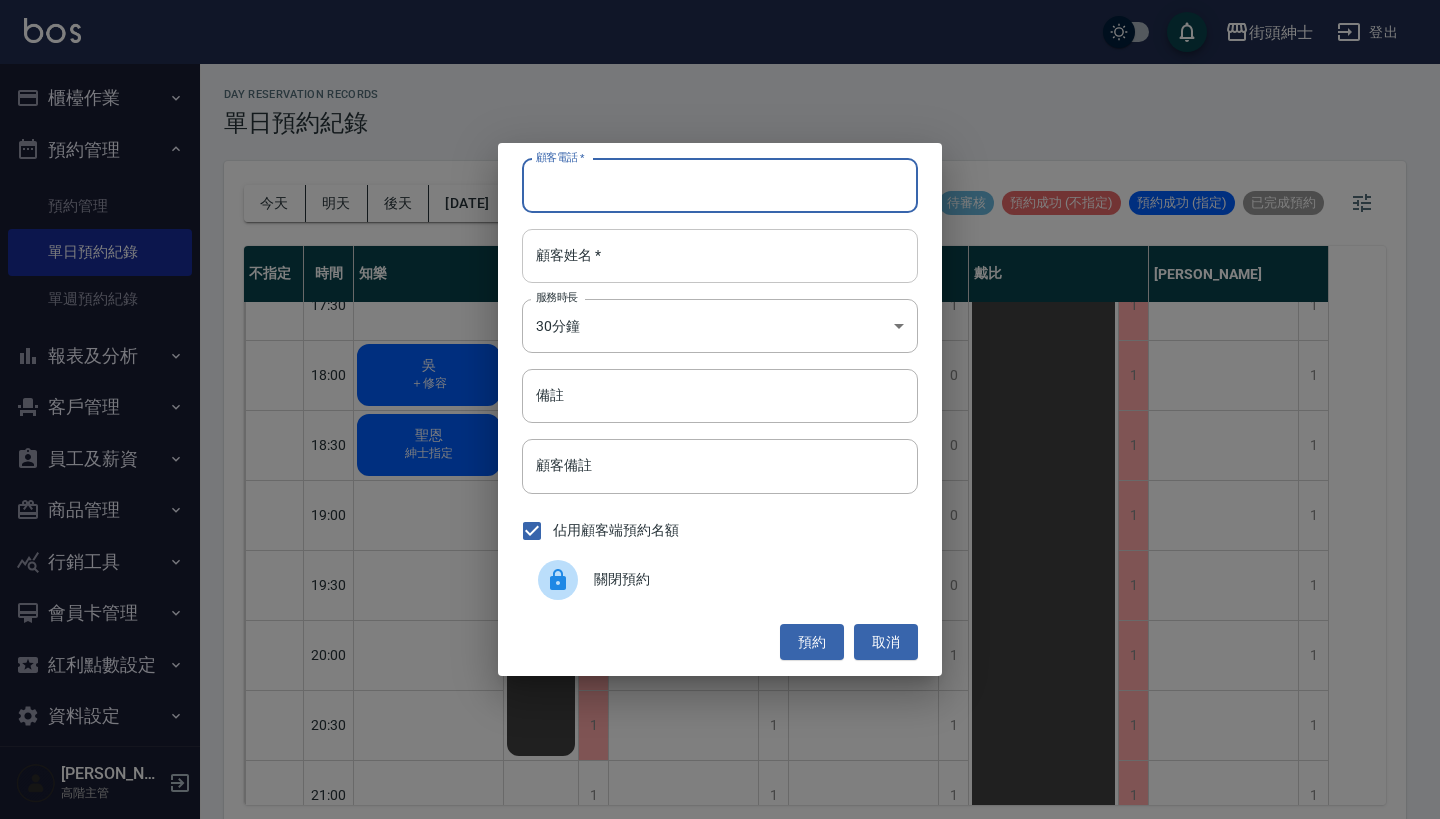 paste on "Johnny 電話：0912883876" 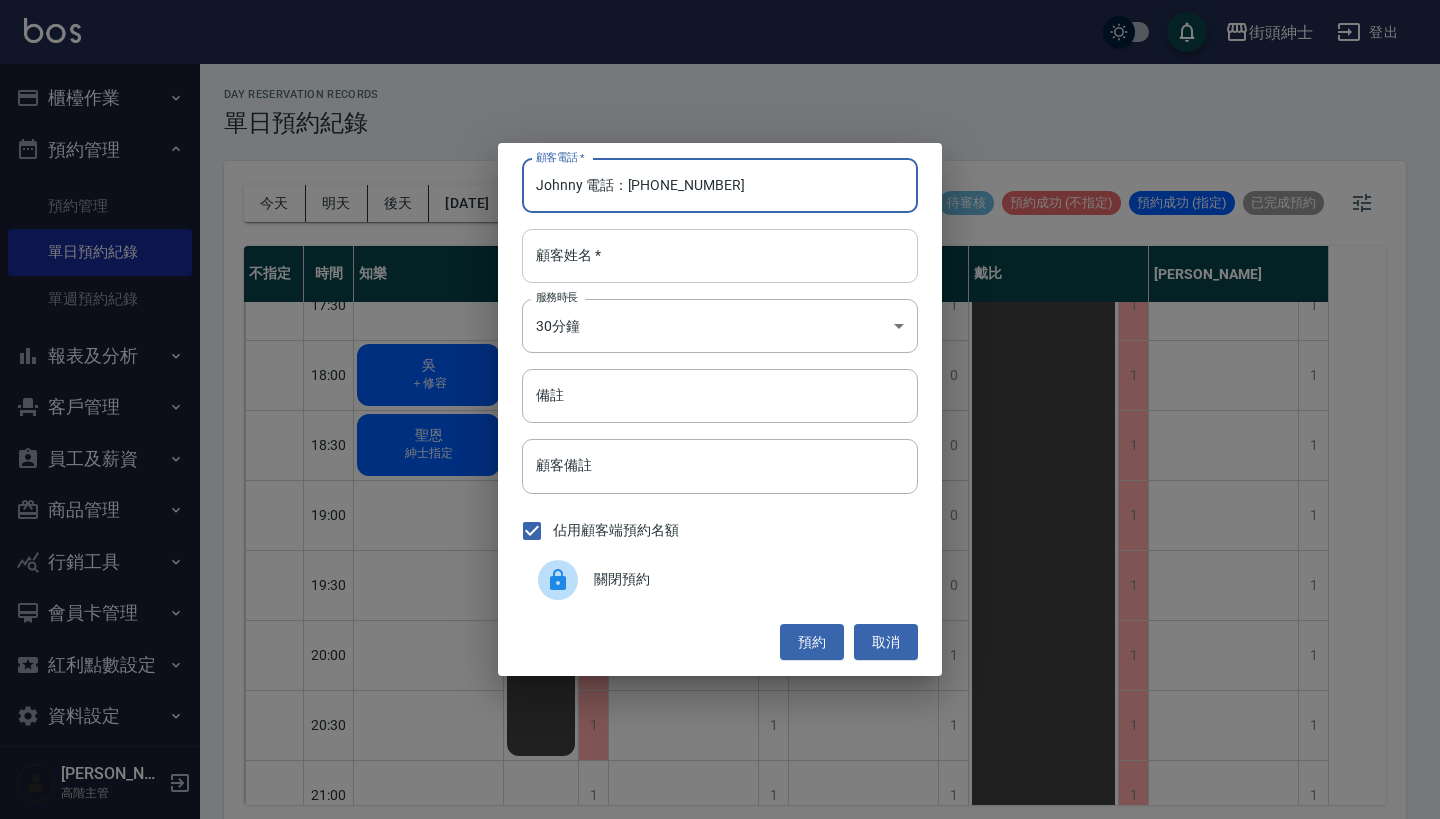 type on "Johnny 電話：0912883876" 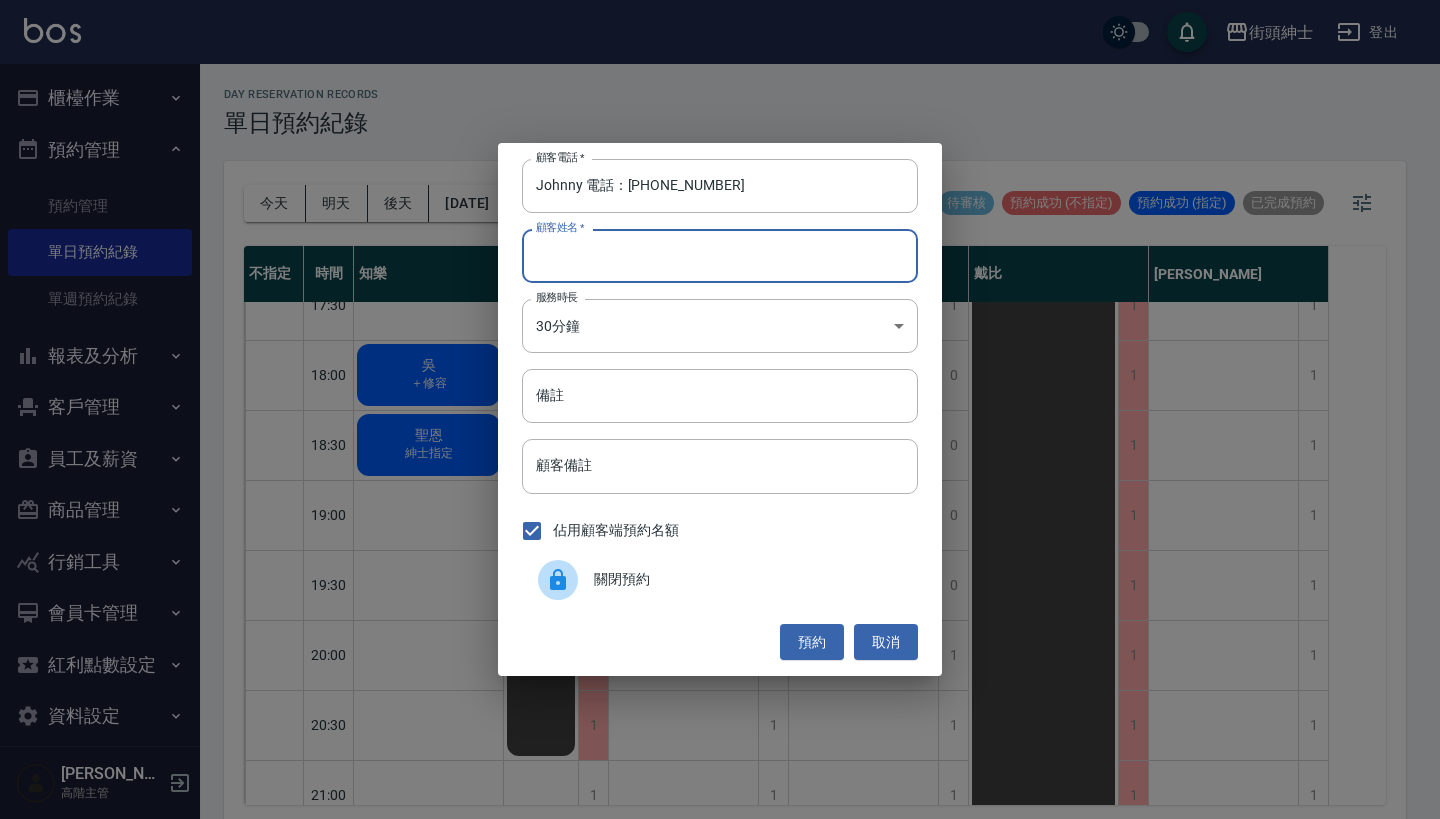 paste on "Johnny 電話：0912883876" 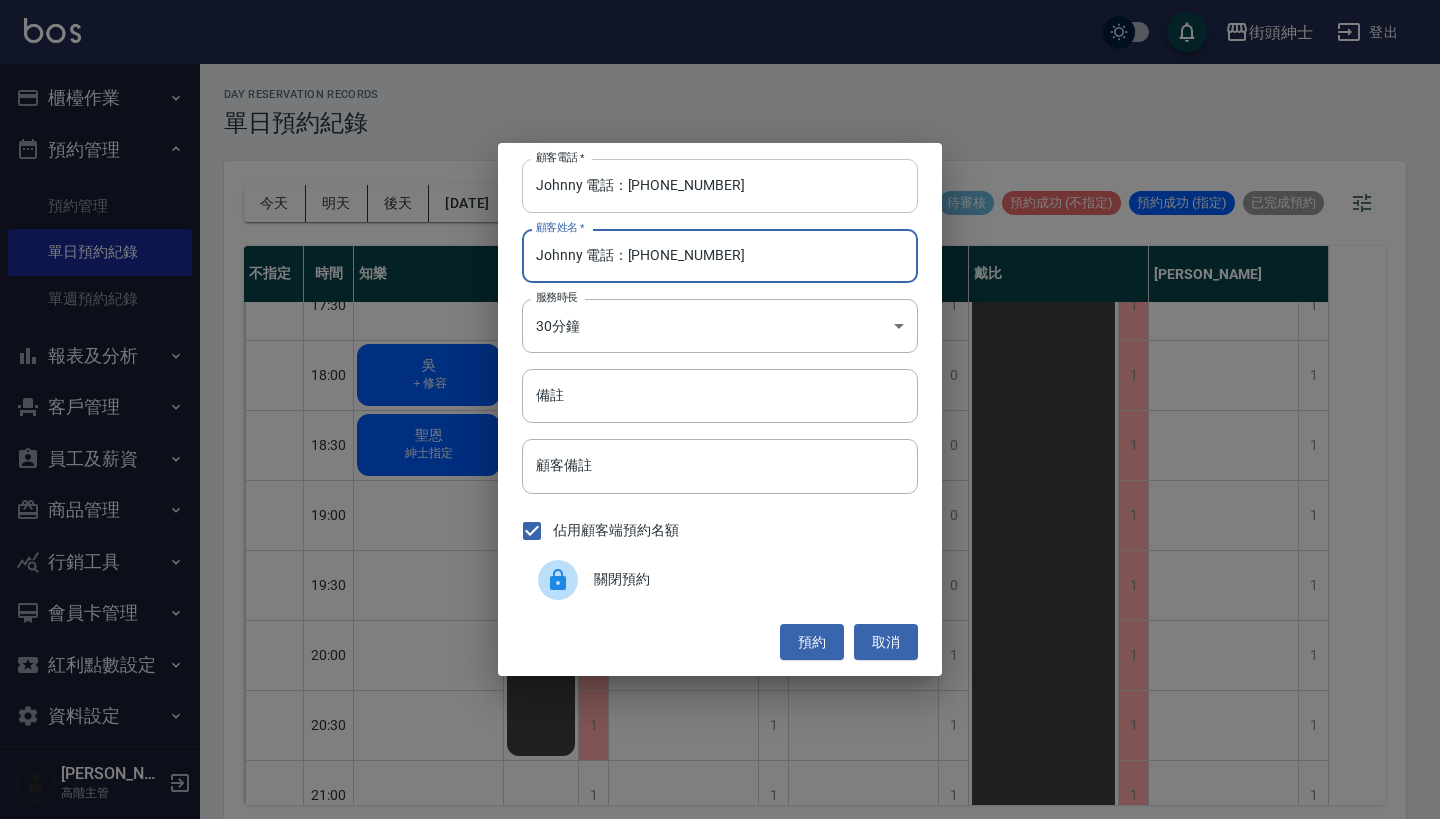 type on "Johnny 電話：0912883876" 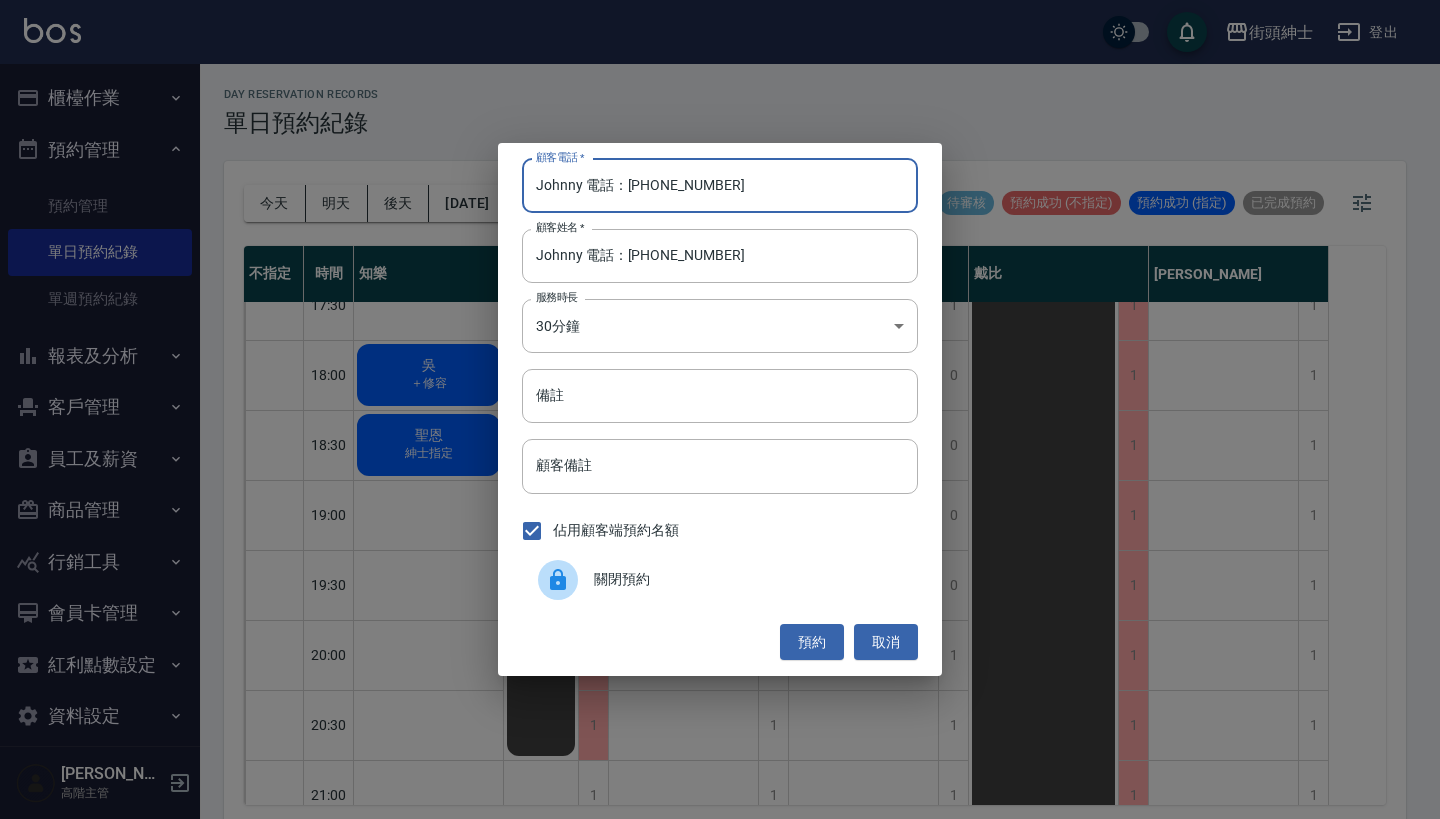 drag, startPoint x: 625, startPoint y: 189, endPoint x: 491, endPoint y: 192, distance: 134.03358 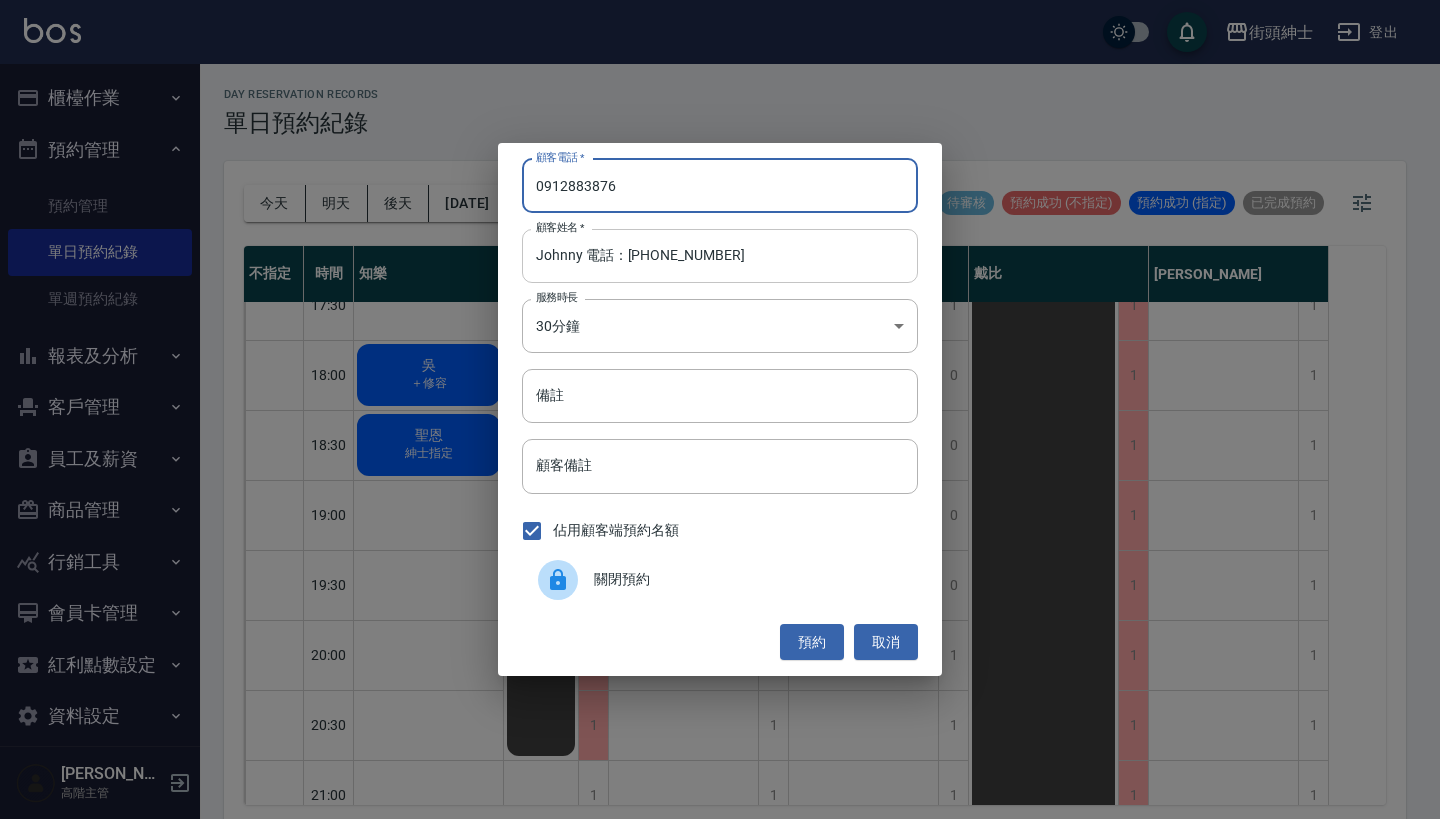 type on "0912883876" 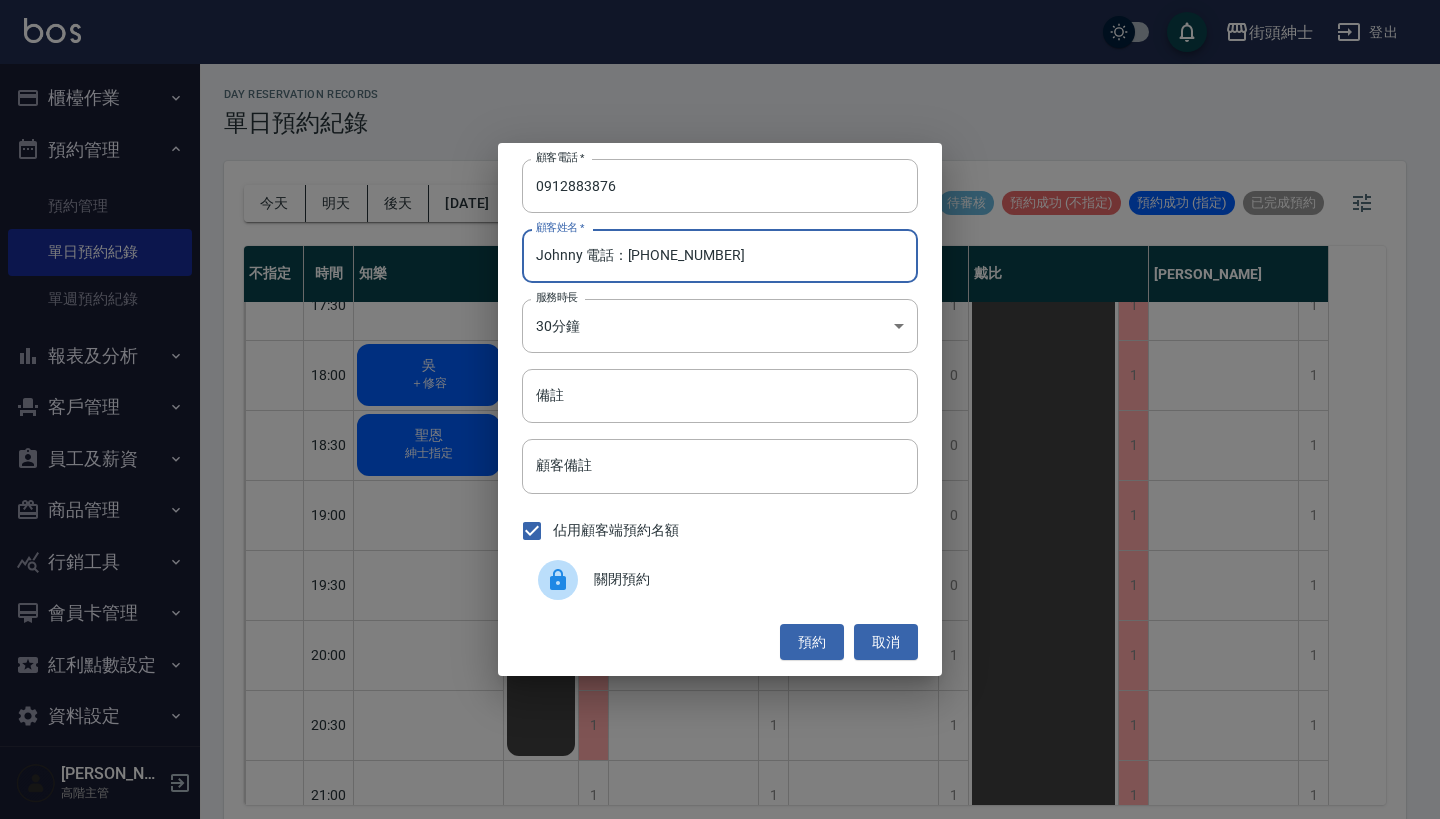 drag, startPoint x: 739, startPoint y: 256, endPoint x: 578, endPoint y: 256, distance: 161 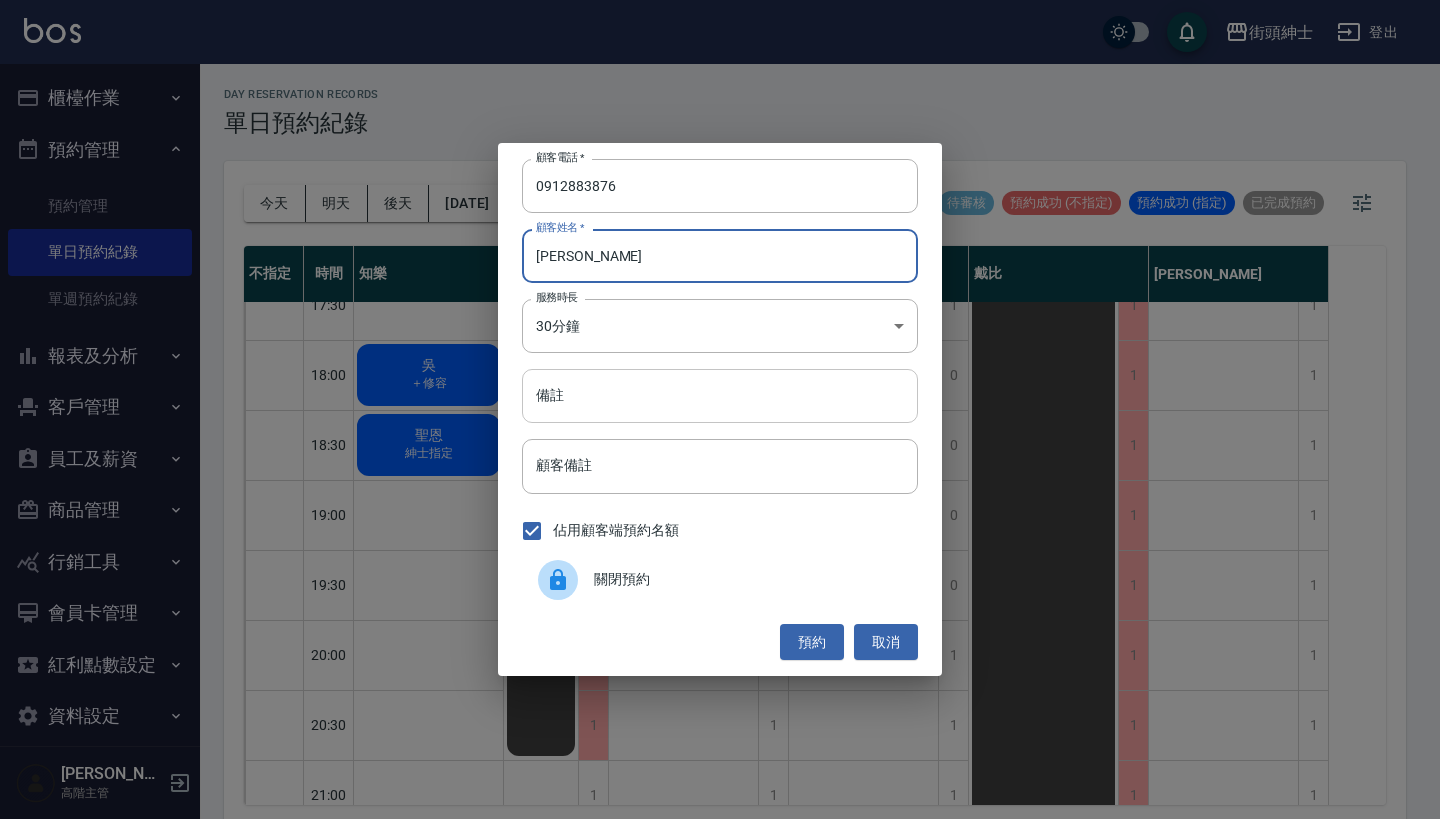 type on "Johnny" 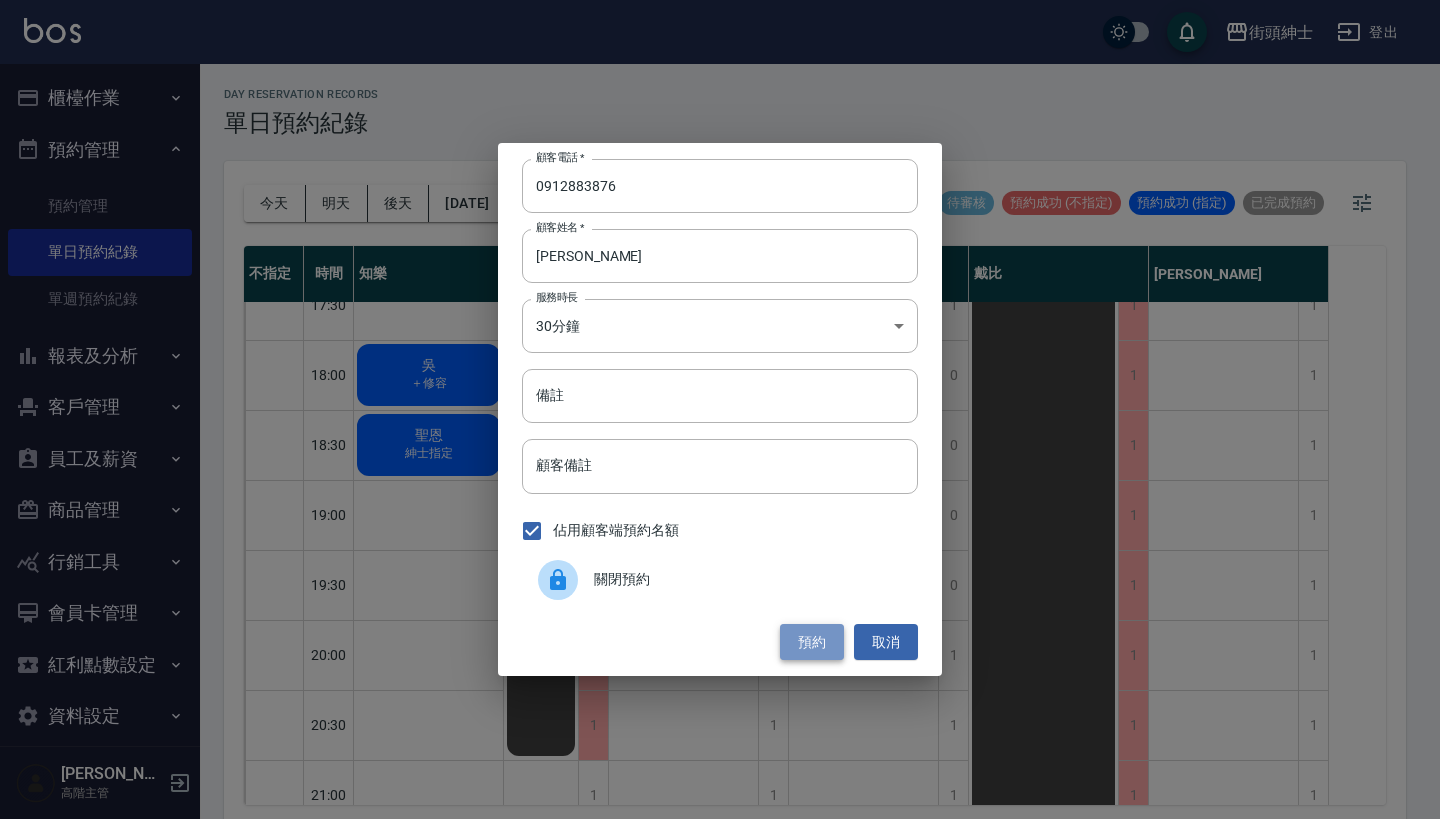 click on "預約" at bounding box center [812, 642] 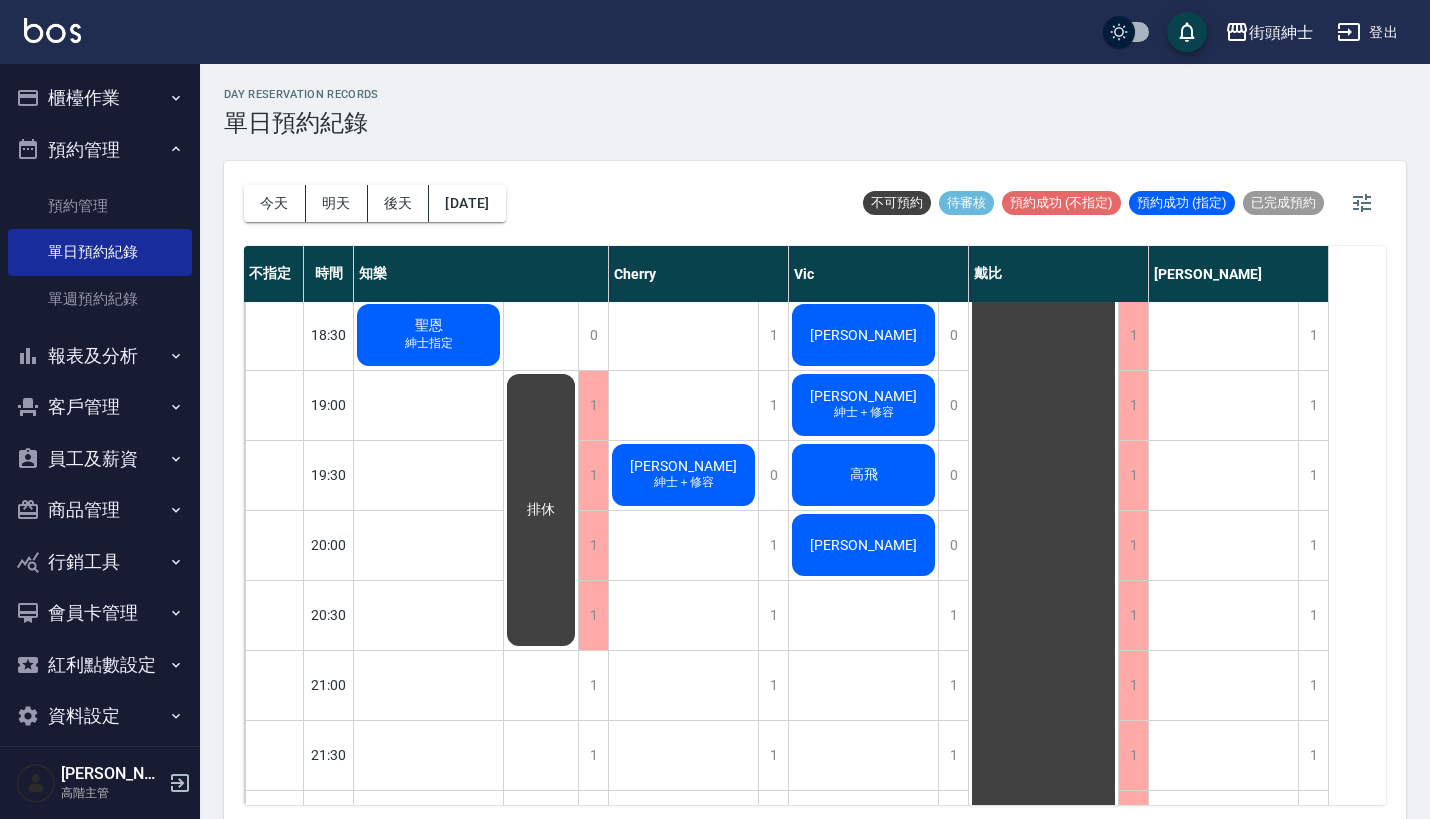 scroll, scrollTop: 1340, scrollLeft: 0, axis: vertical 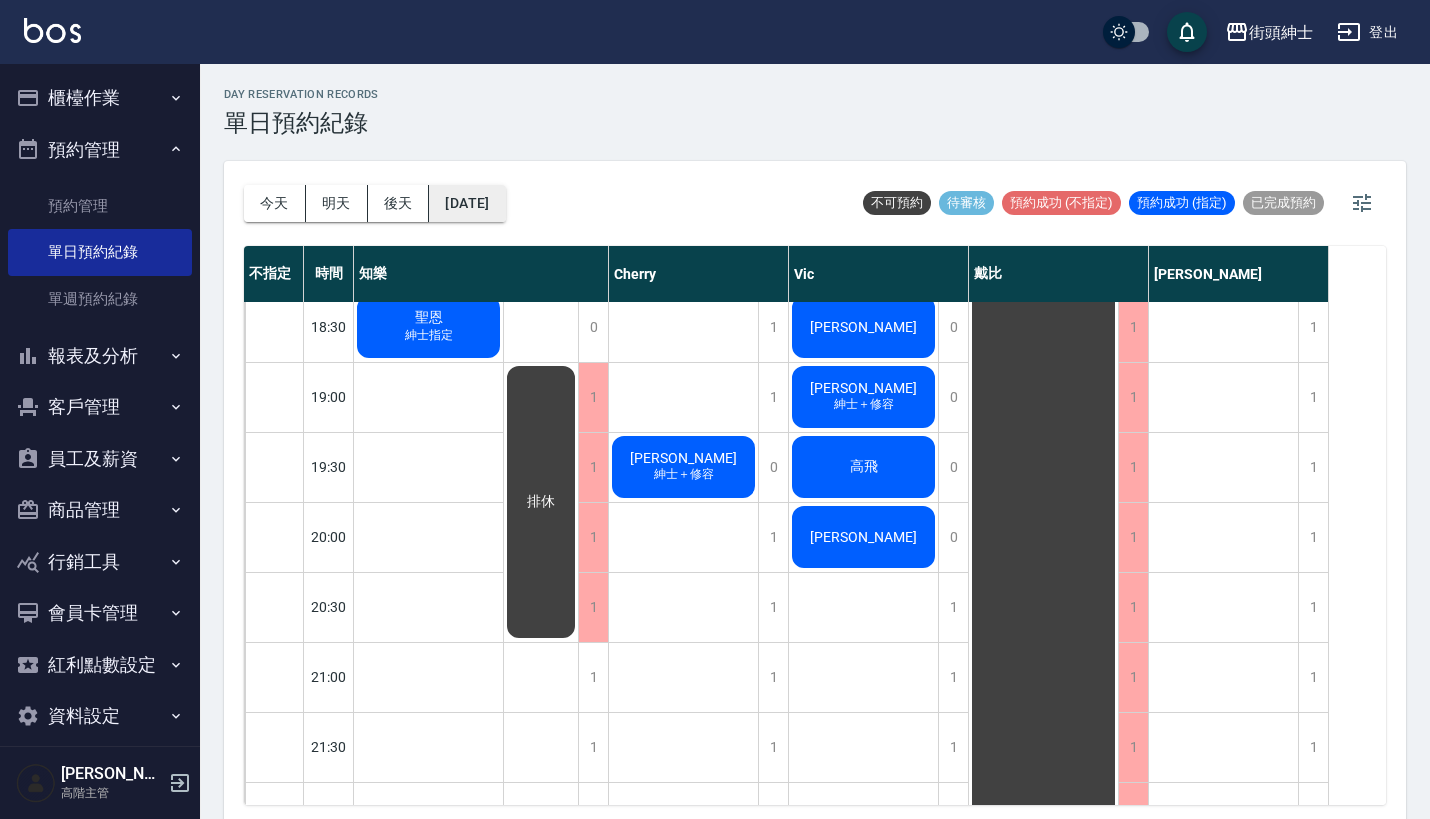 click on "2025/07/18" at bounding box center [467, 203] 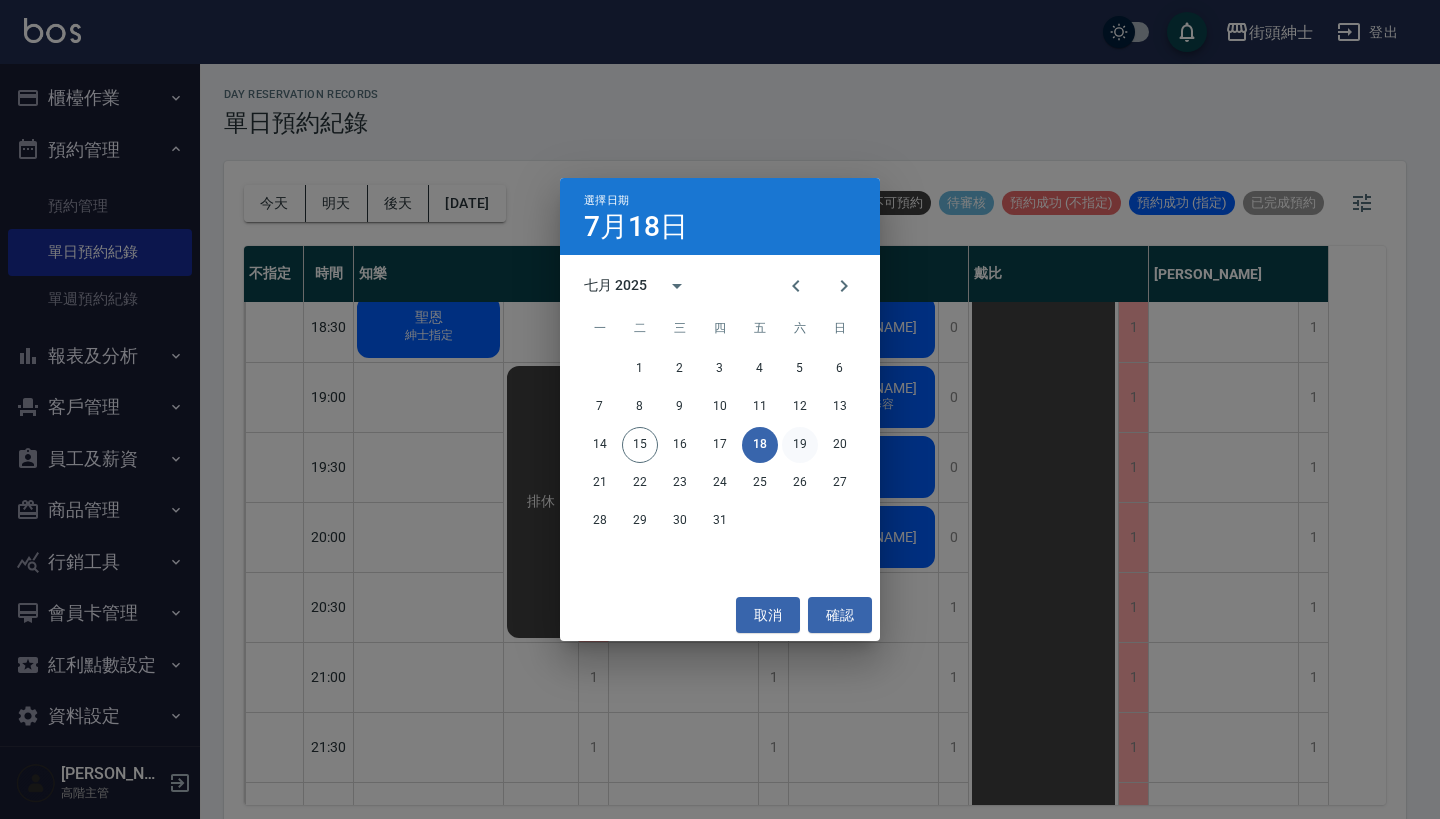 click on "19" at bounding box center (800, 445) 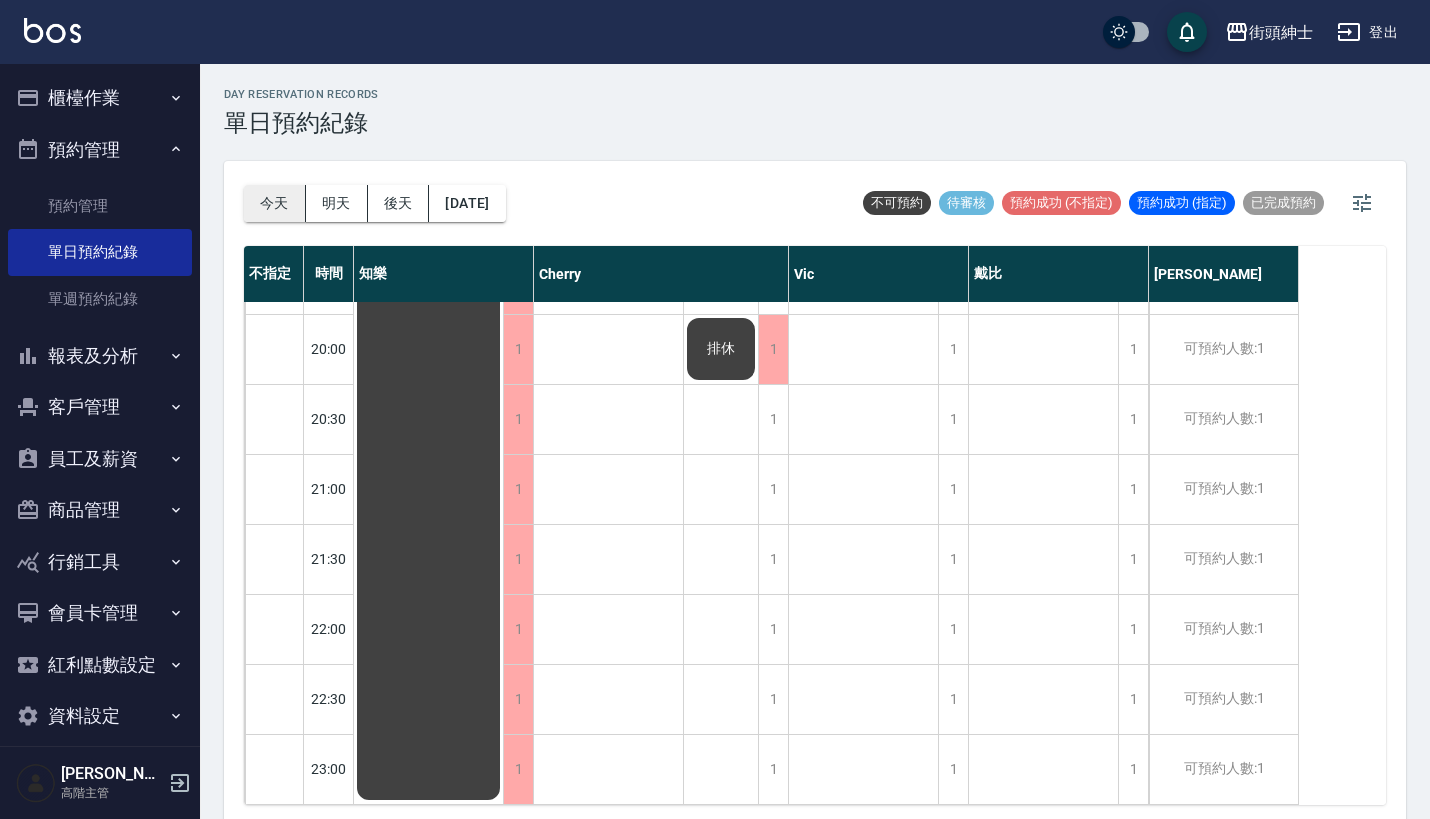 click on "今天" at bounding box center [275, 203] 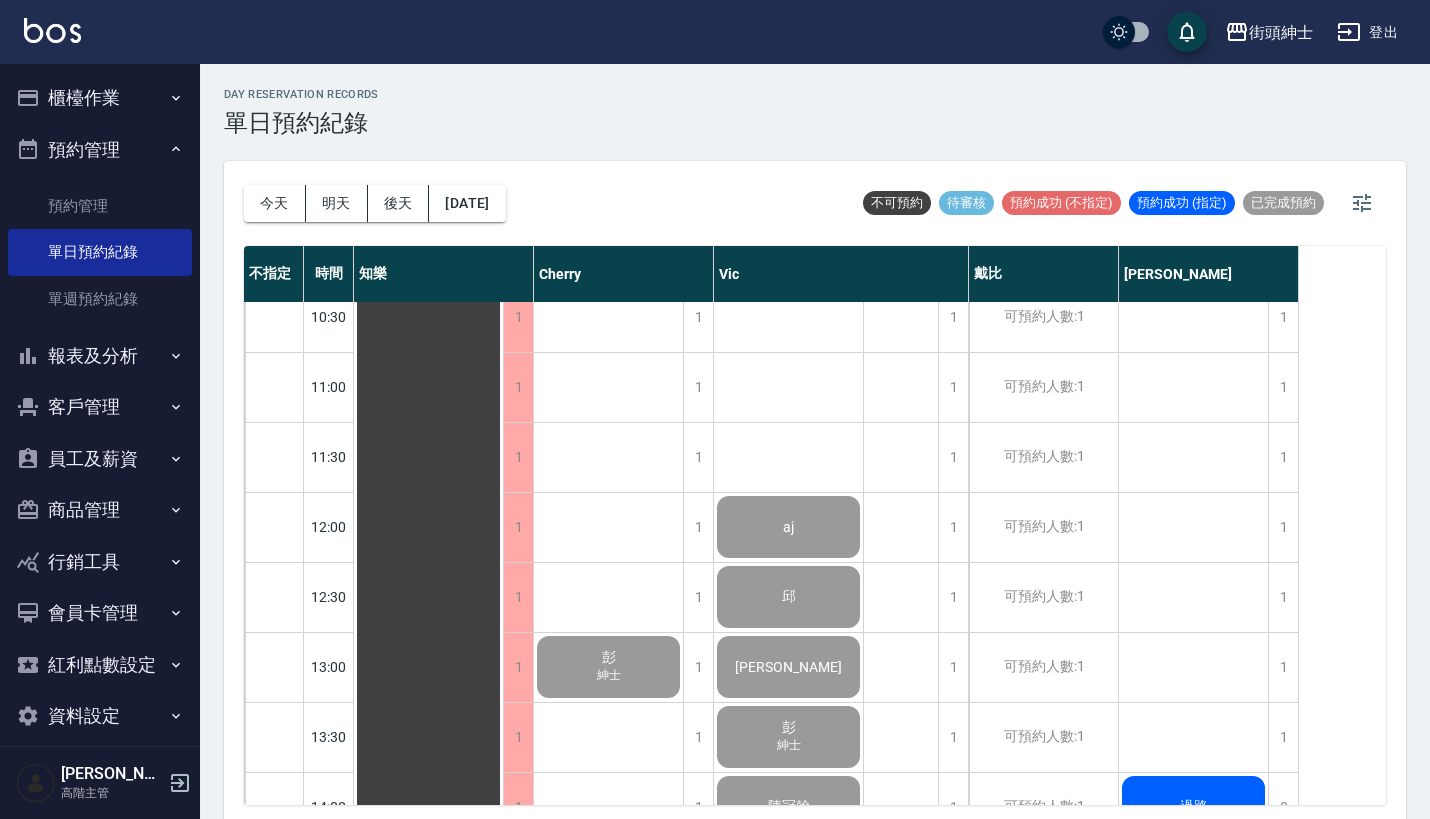 scroll, scrollTop: 12, scrollLeft: 0, axis: vertical 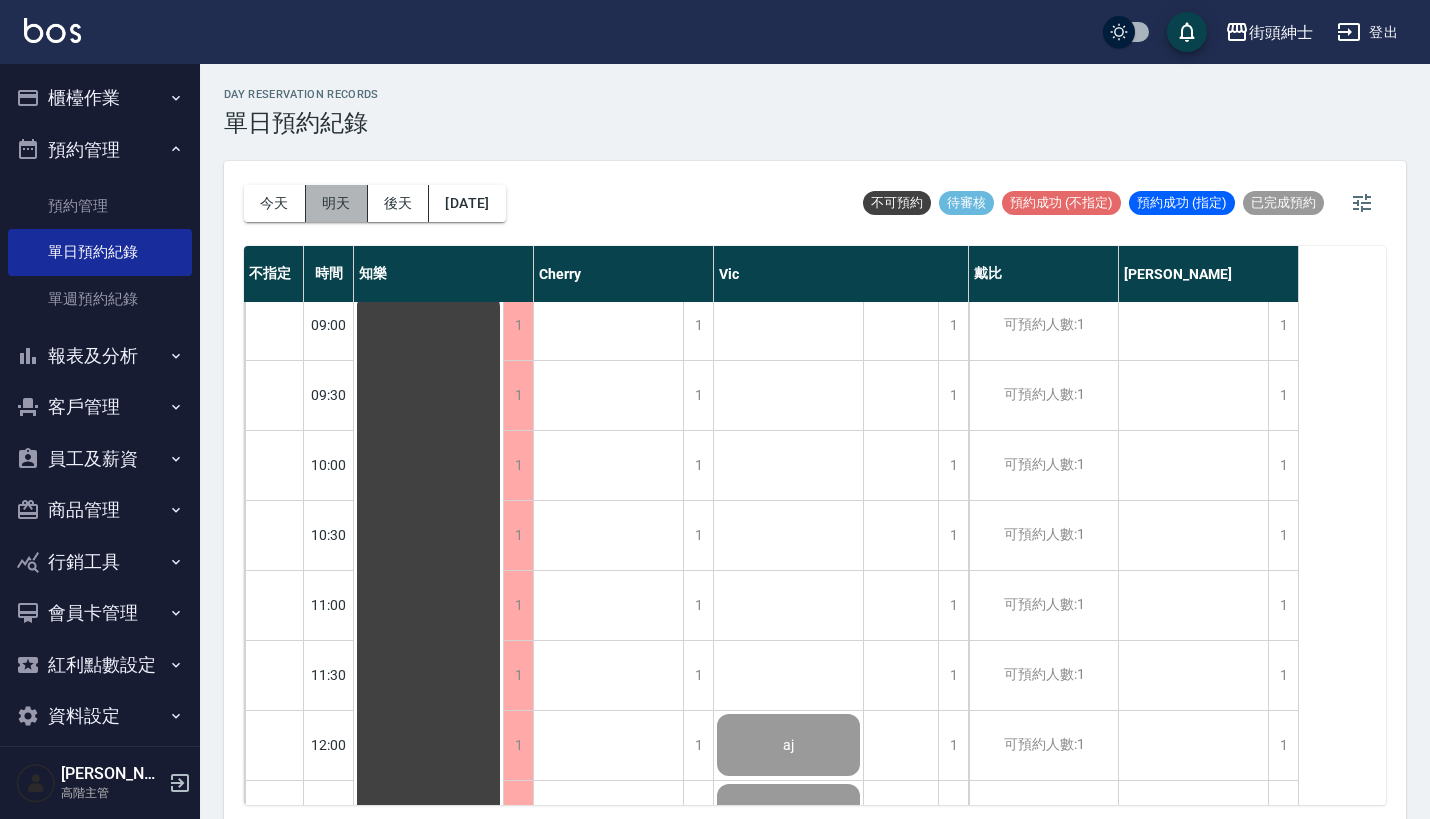 click on "明天" at bounding box center (337, 203) 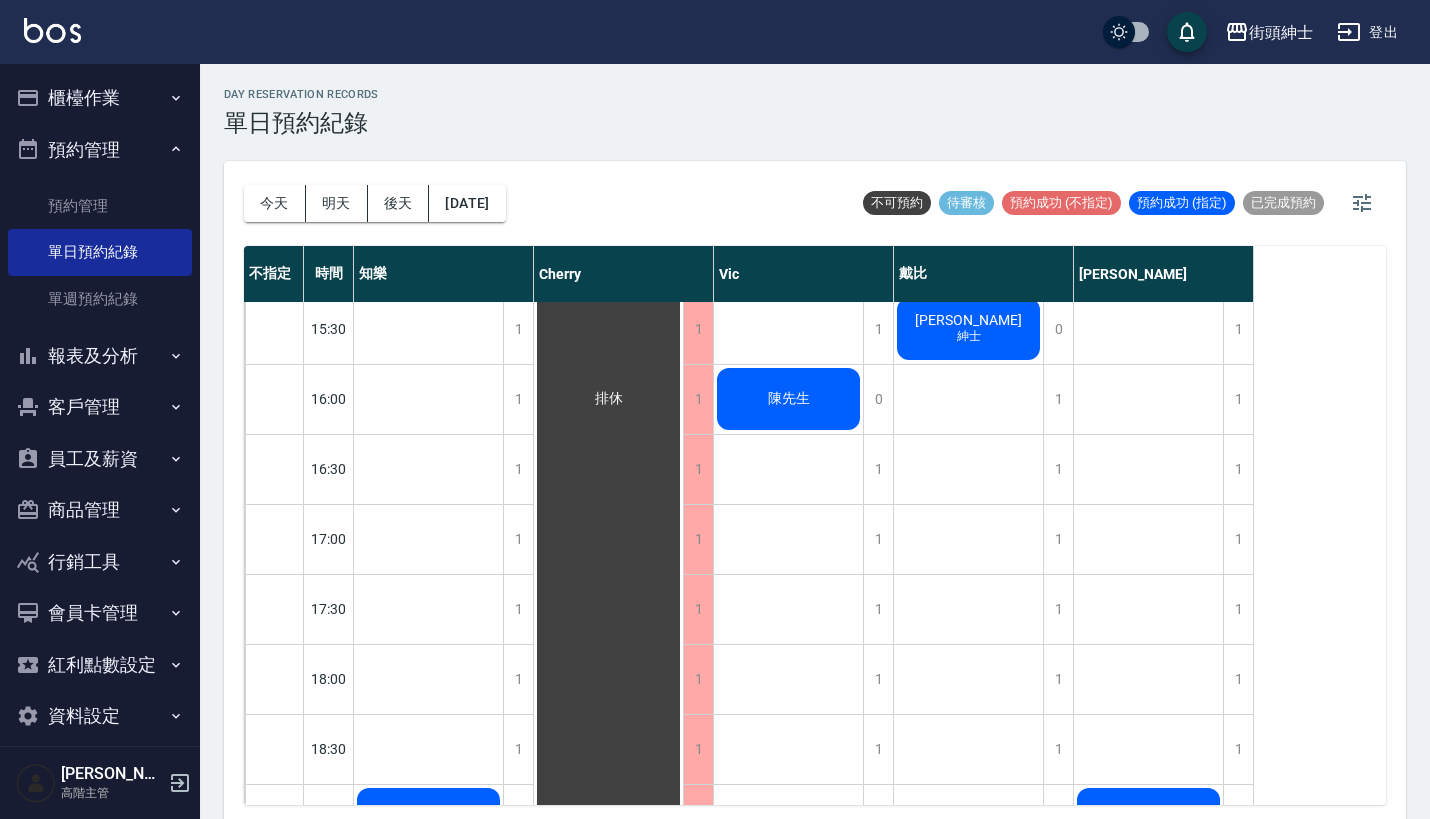 scroll, scrollTop: 926, scrollLeft: 0, axis: vertical 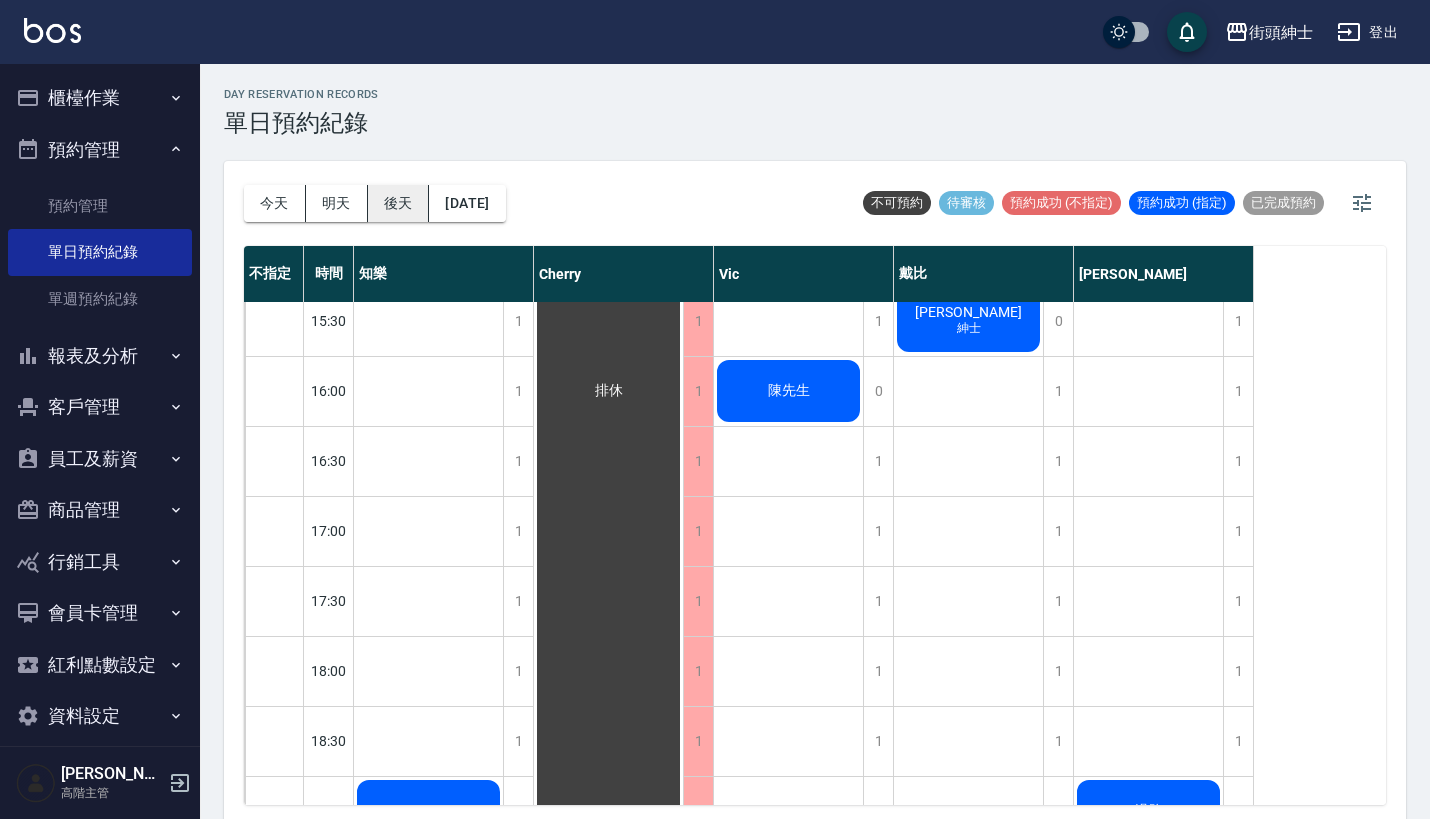 click on "後天" at bounding box center [399, 203] 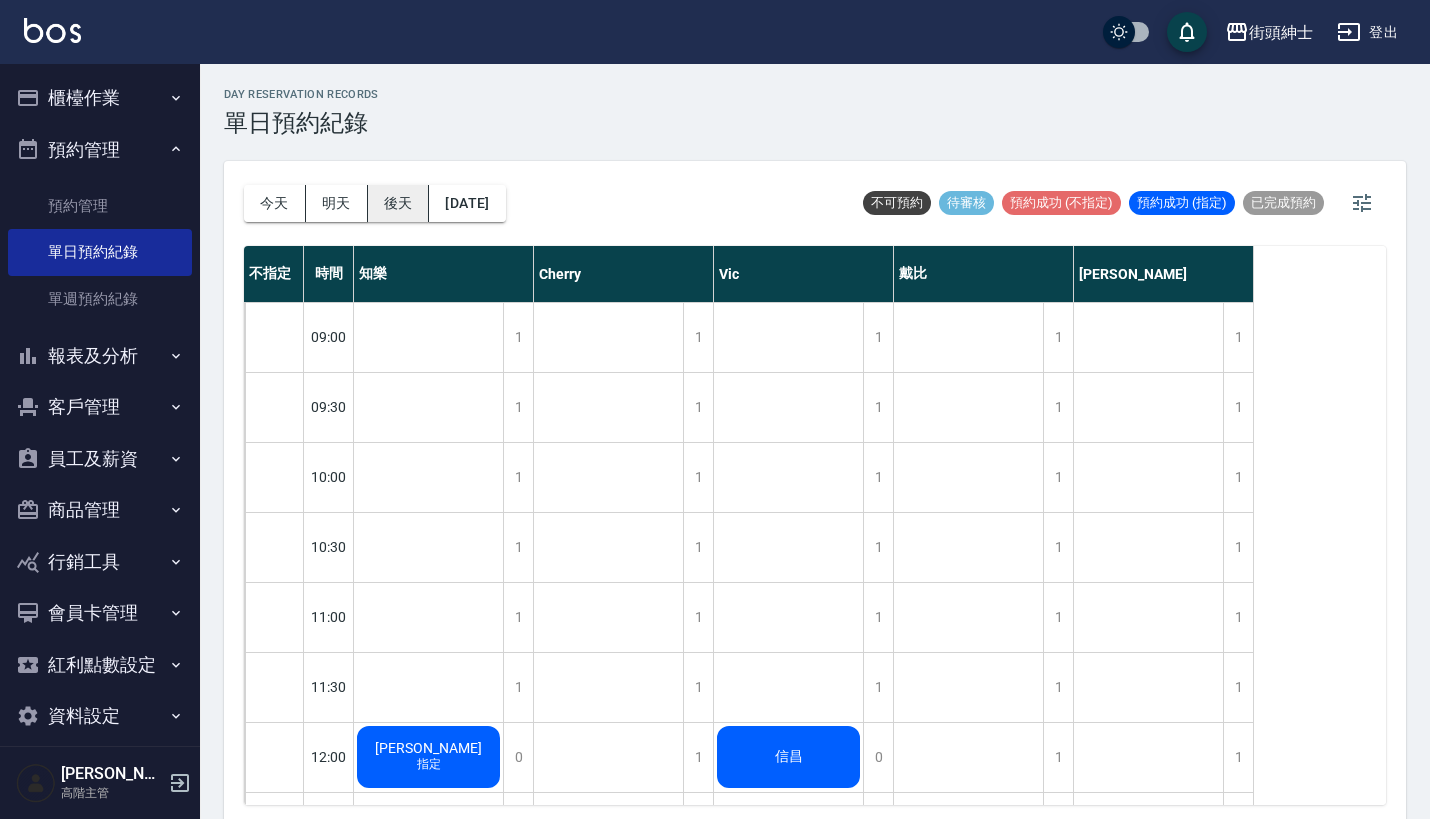 scroll, scrollTop: 0, scrollLeft: 0, axis: both 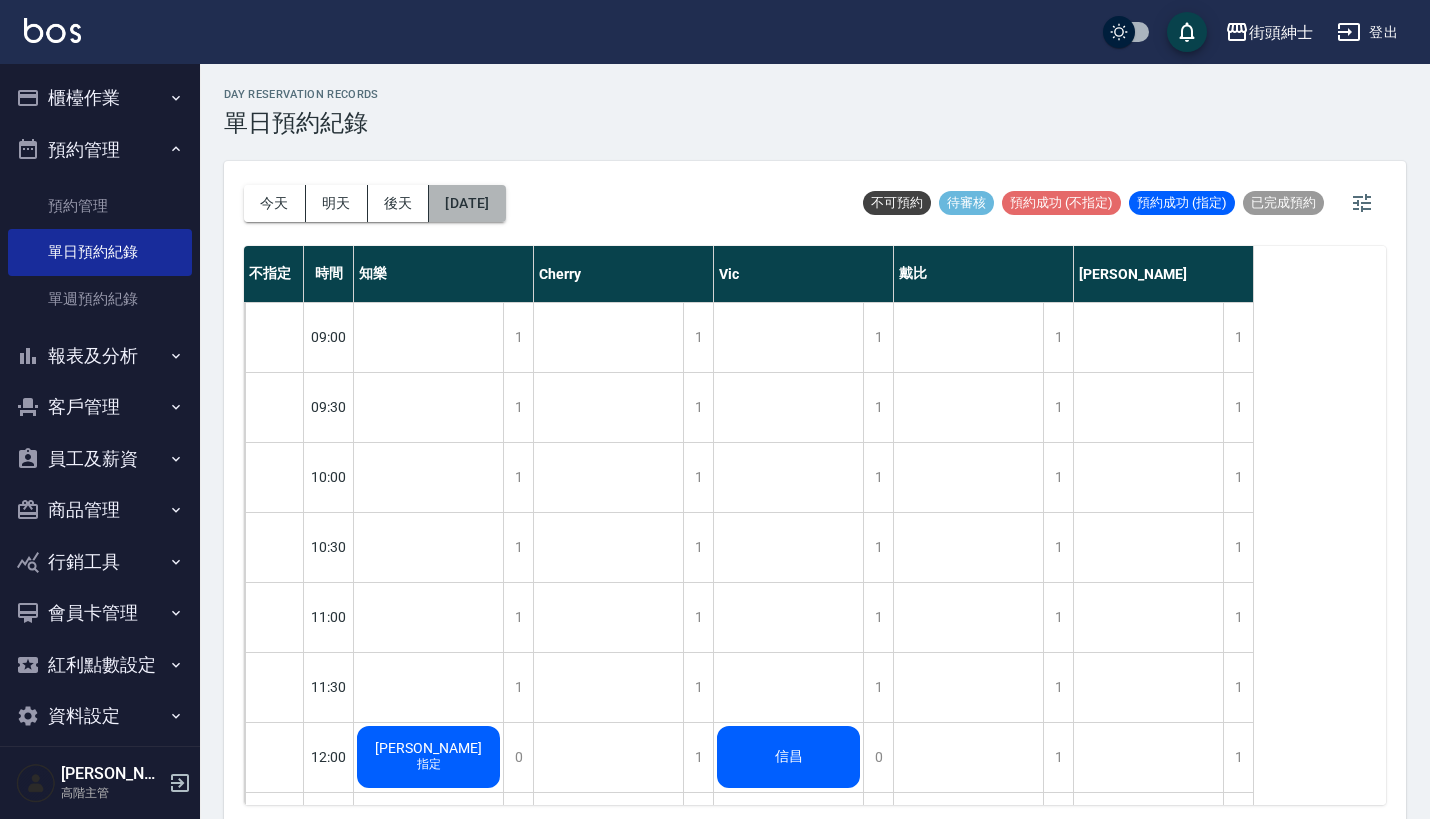 click on "2025/07/17" at bounding box center [467, 203] 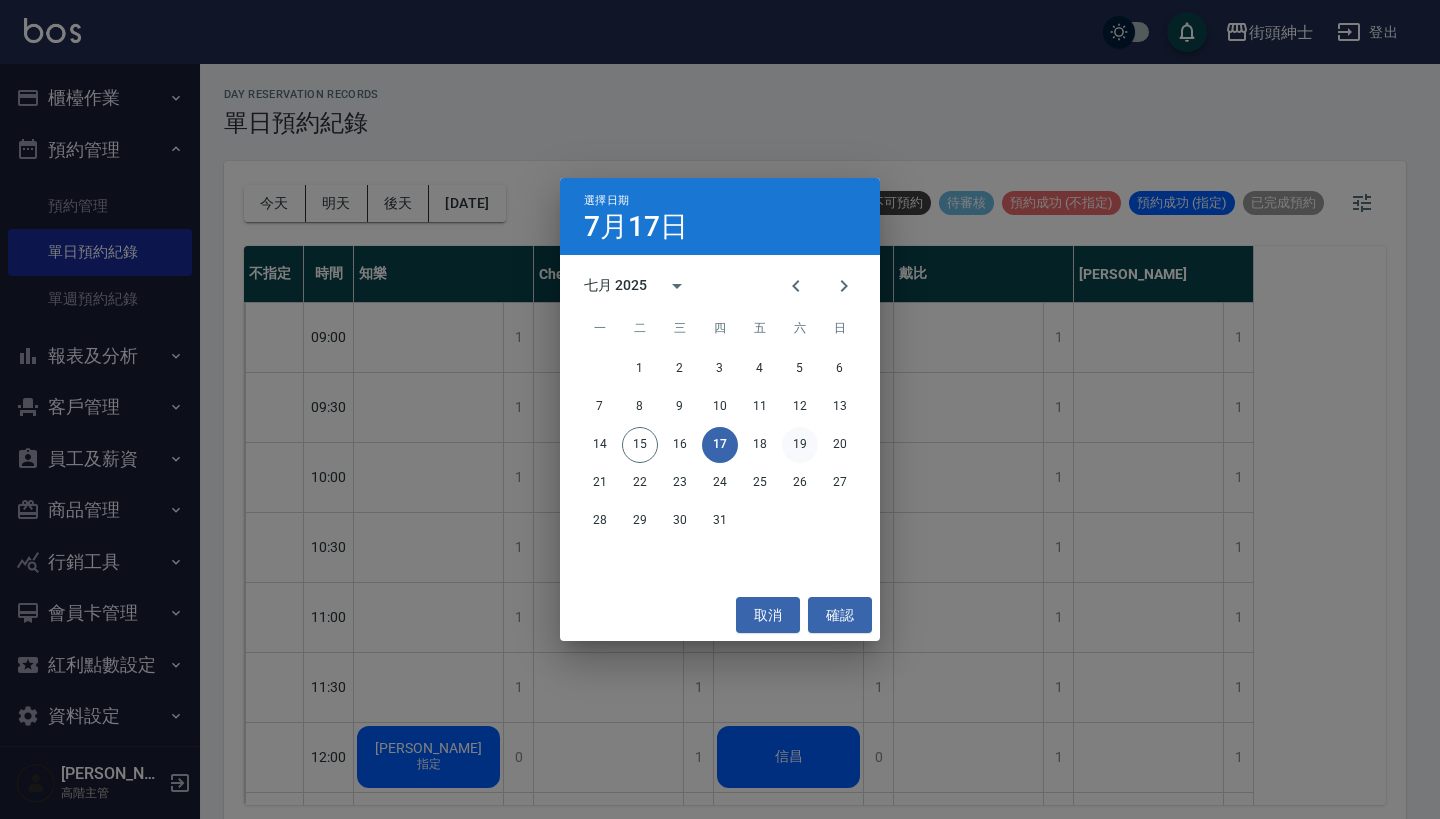 click on "19" at bounding box center (800, 445) 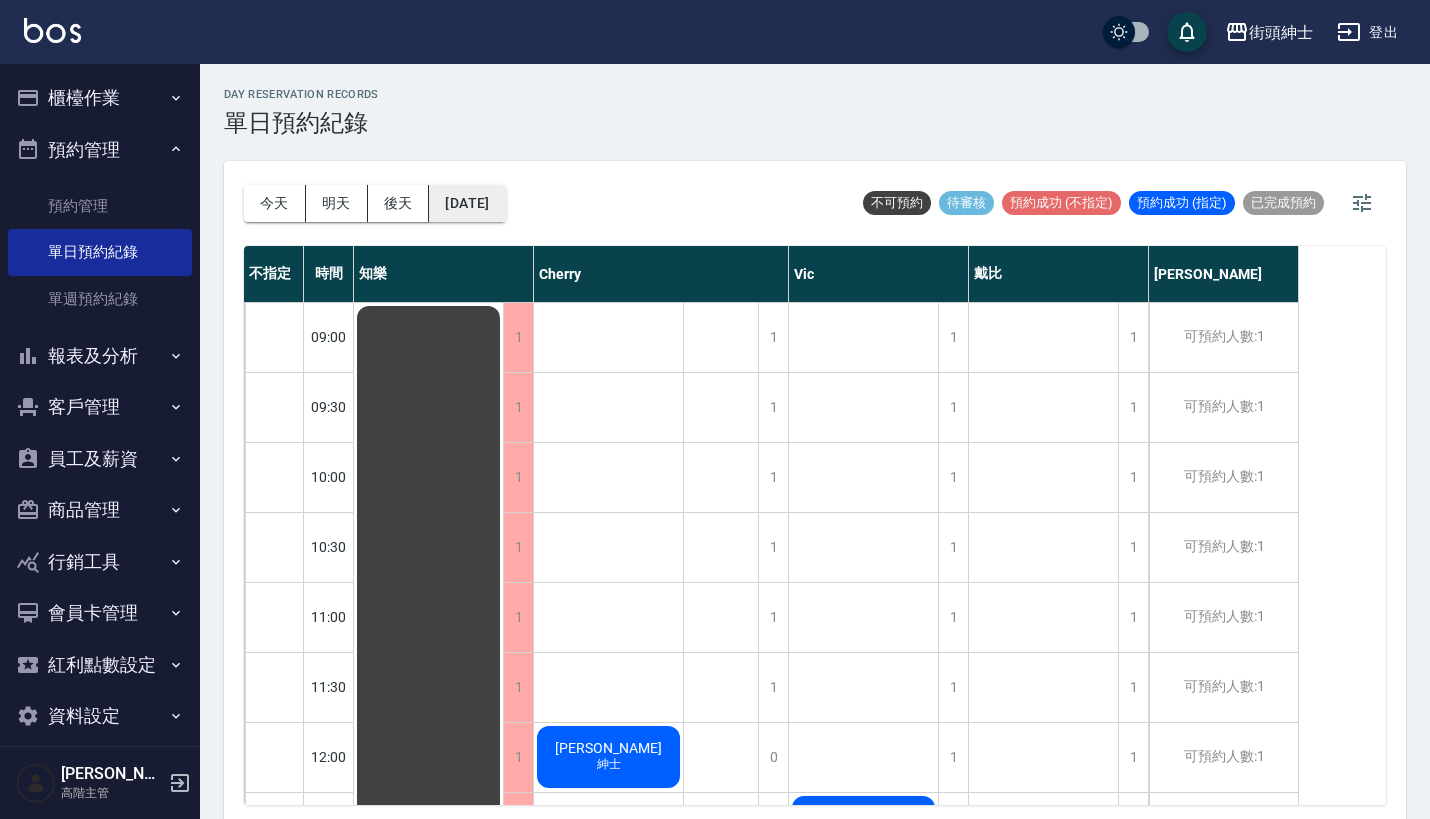 click on "2025/07/19" at bounding box center [467, 203] 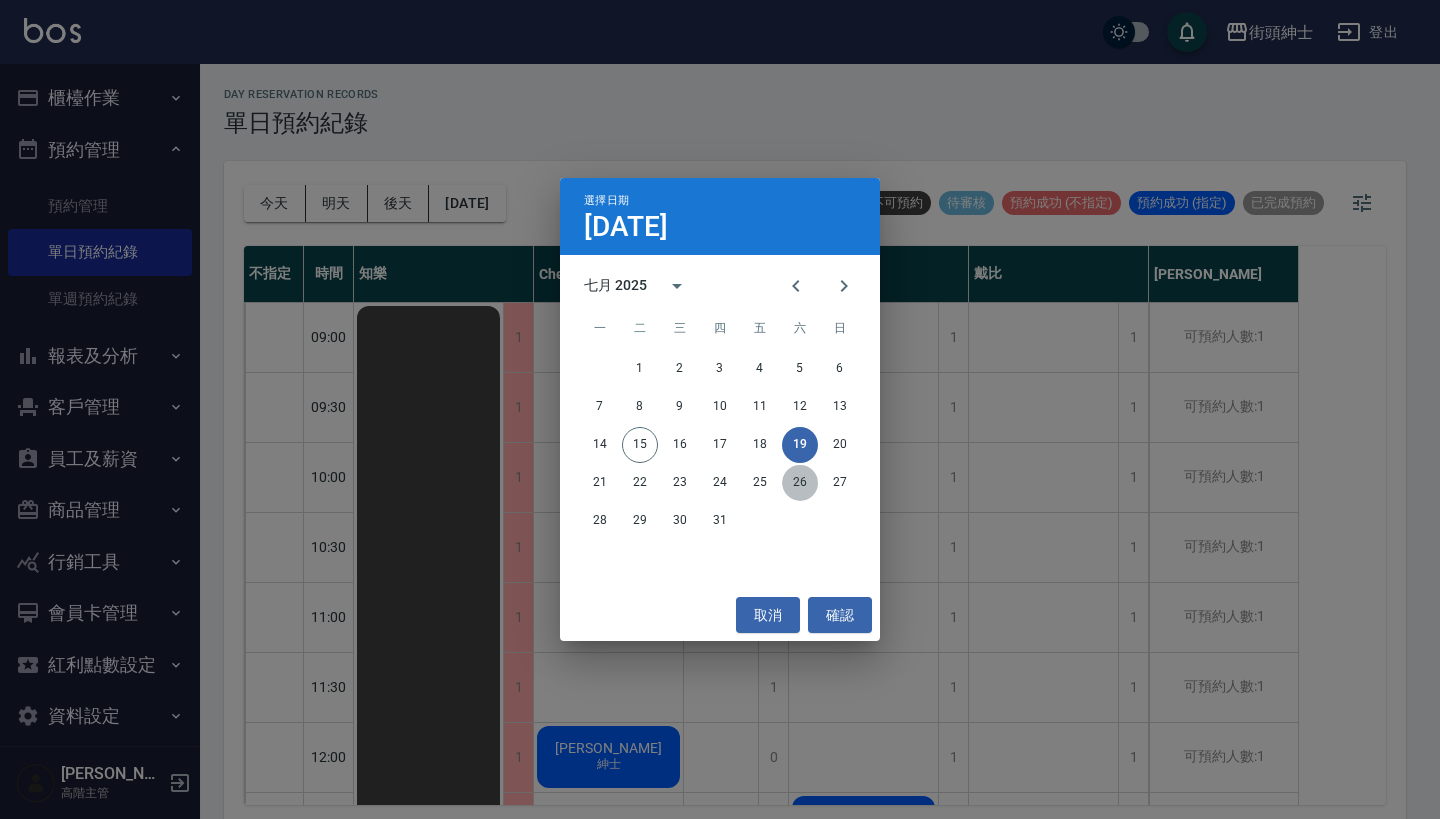 click on "26" at bounding box center (800, 483) 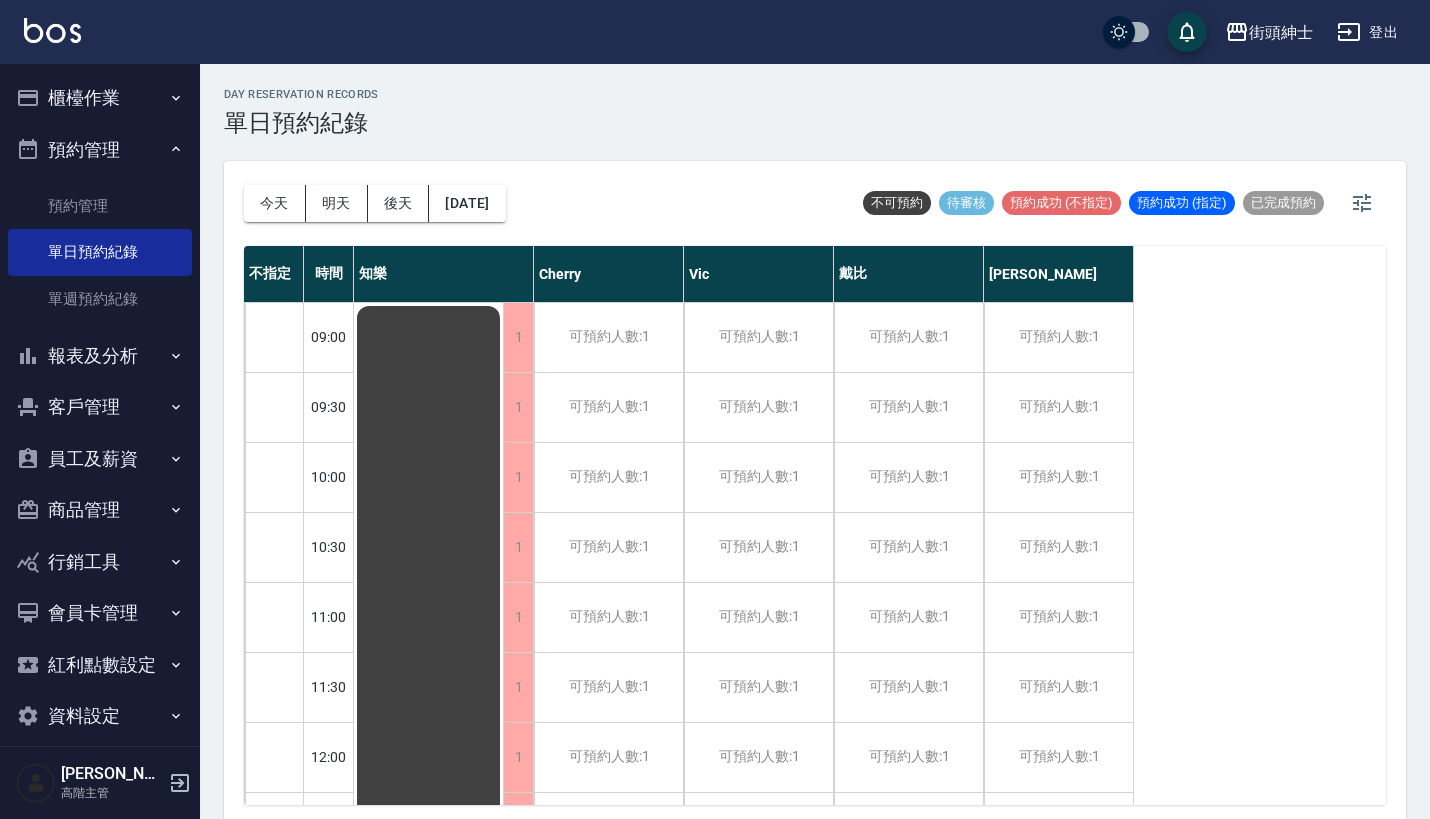 scroll, scrollTop: 0, scrollLeft: 0, axis: both 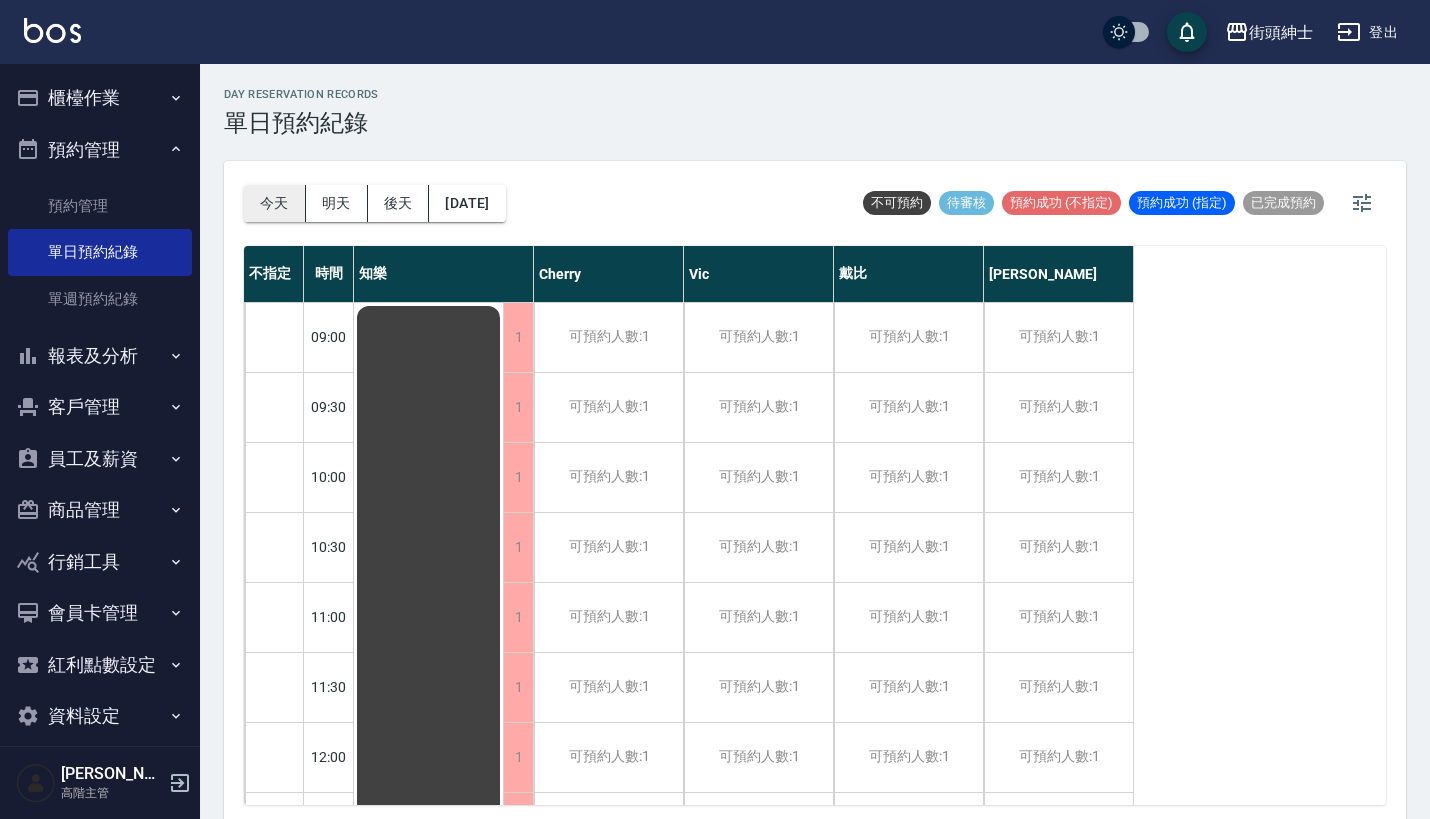click on "今天" at bounding box center [275, 203] 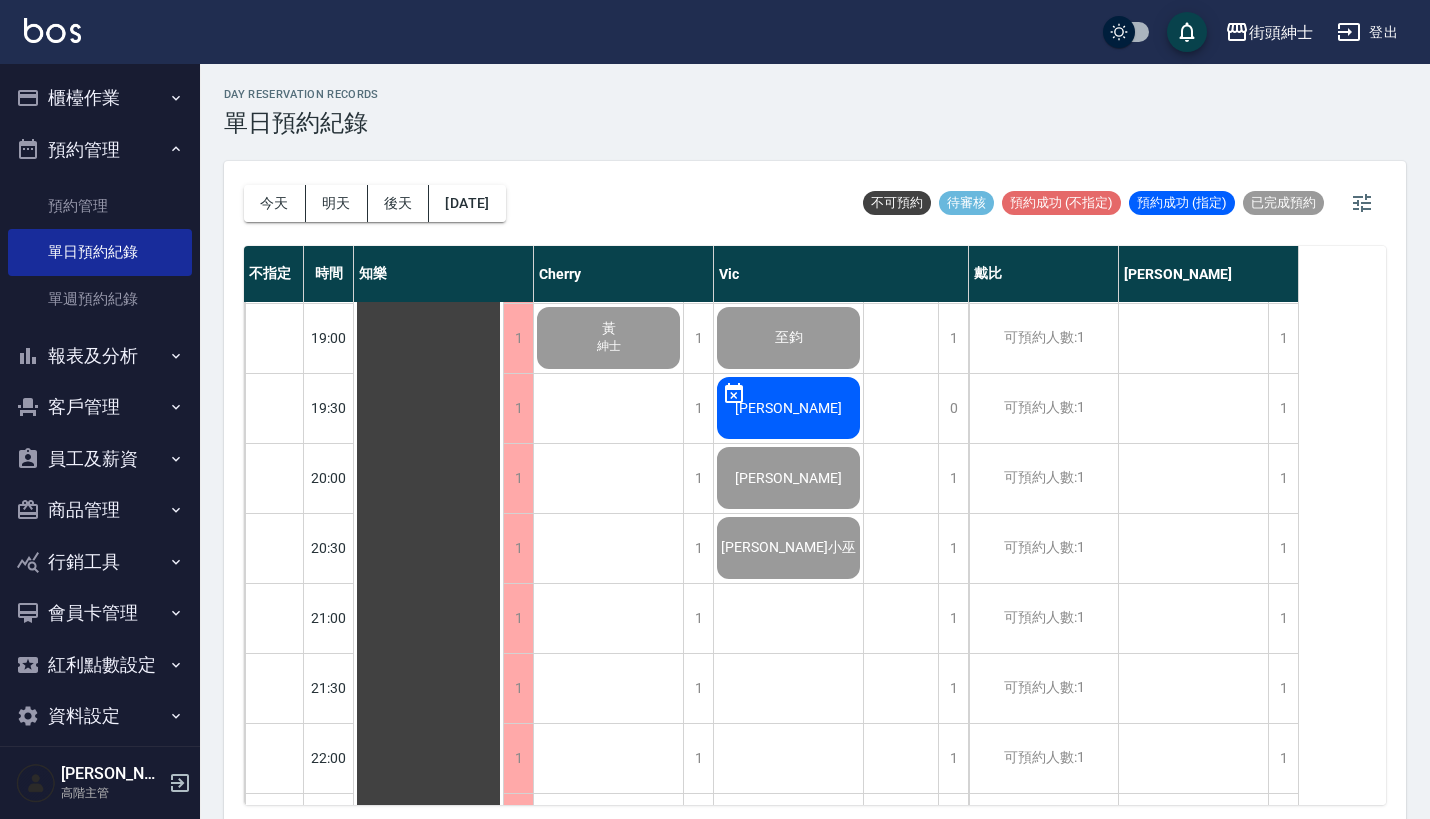 scroll, scrollTop: 1401, scrollLeft: 0, axis: vertical 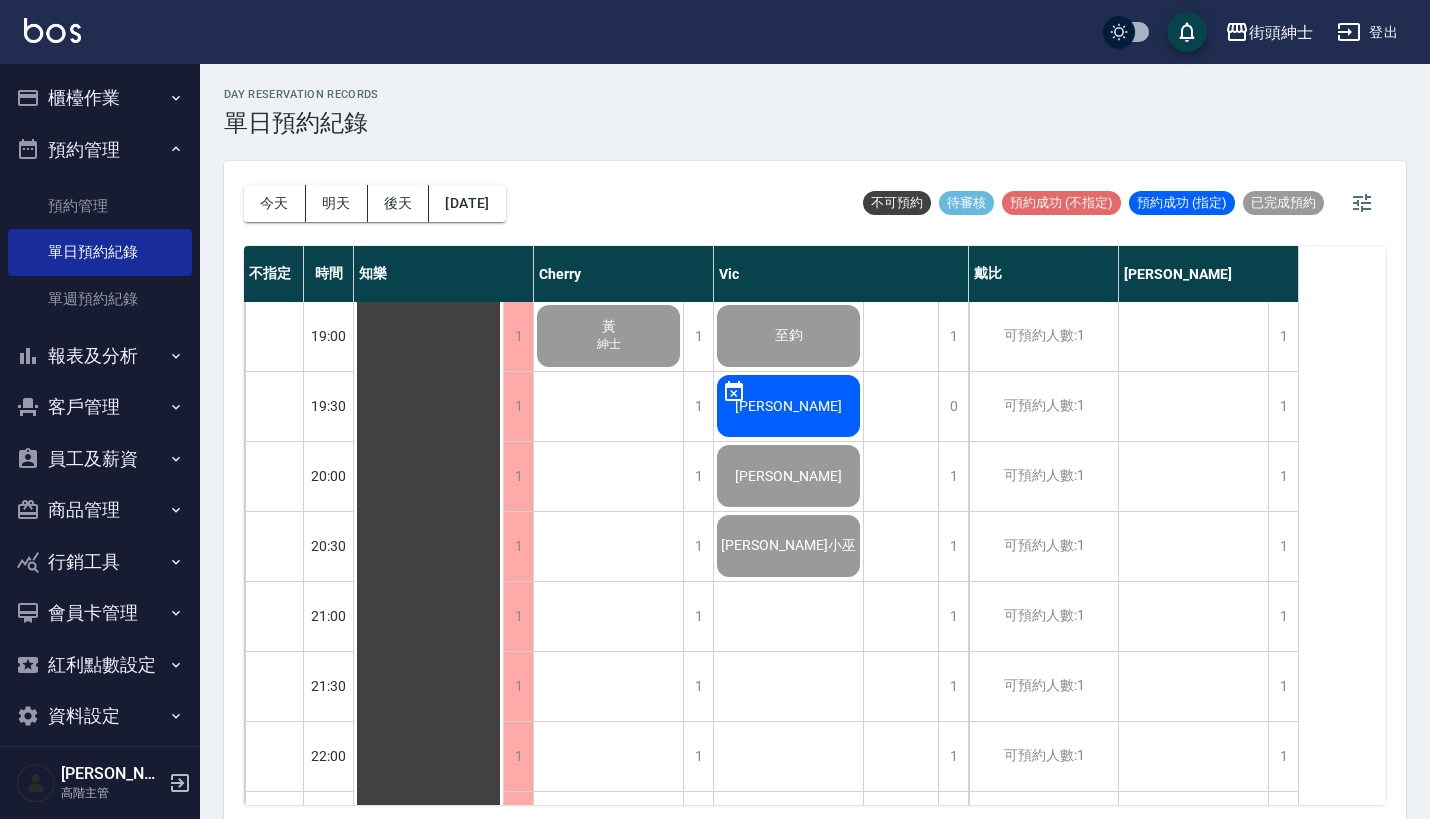 click on "[PERSON_NAME]" at bounding box center (429, -84) 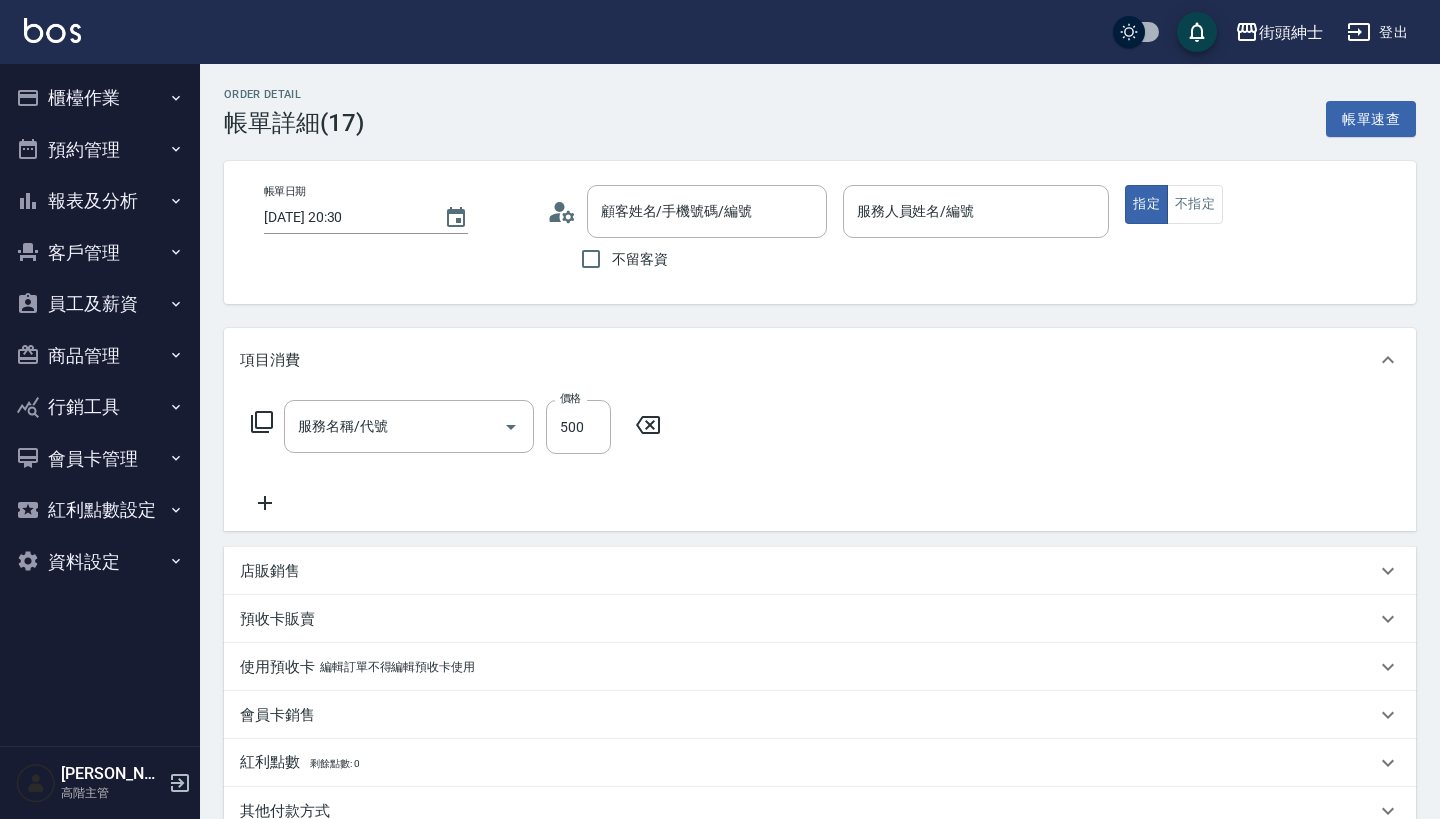type on "[DATE] 20:30" 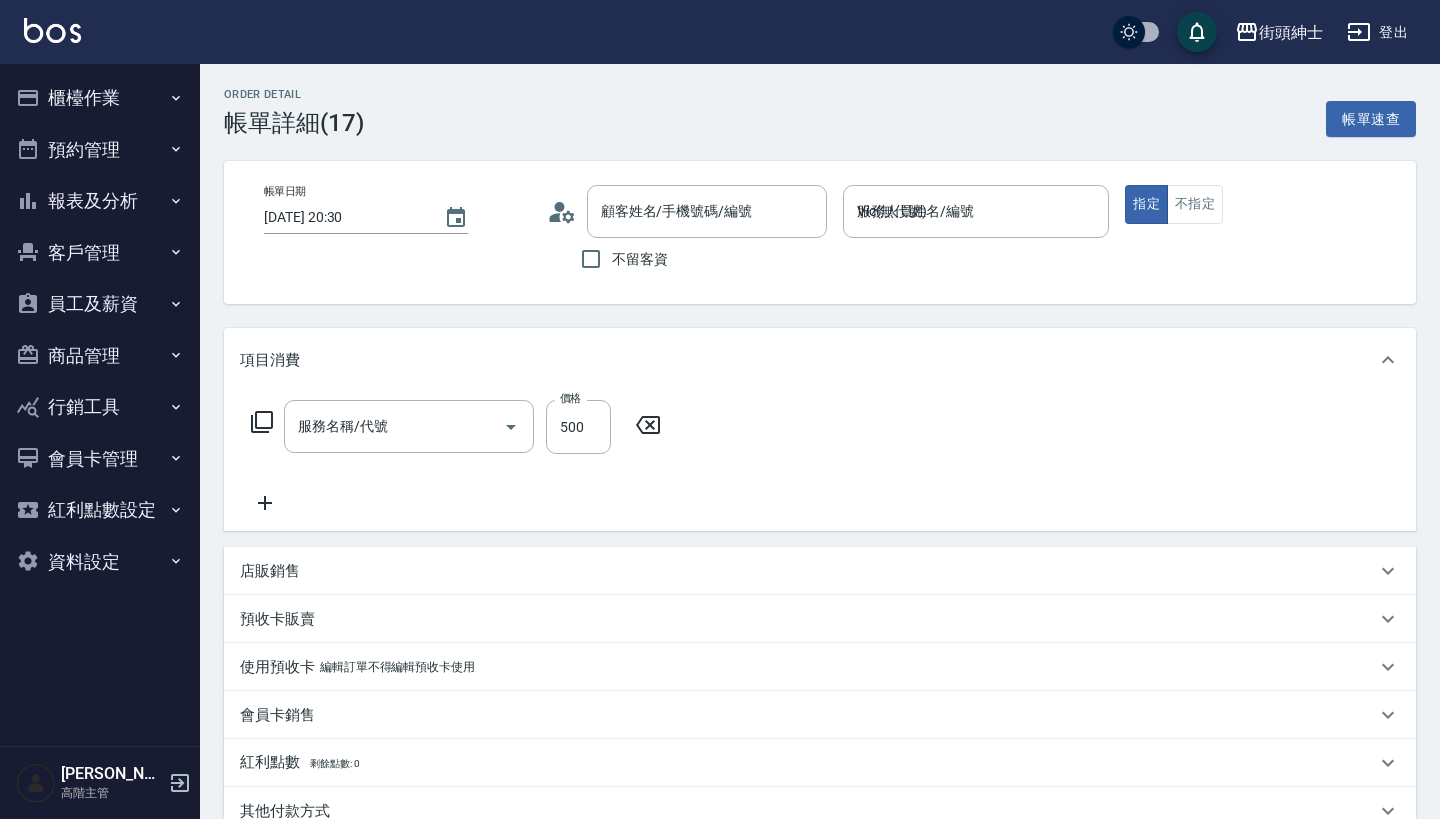 type on "理髮(A02)" 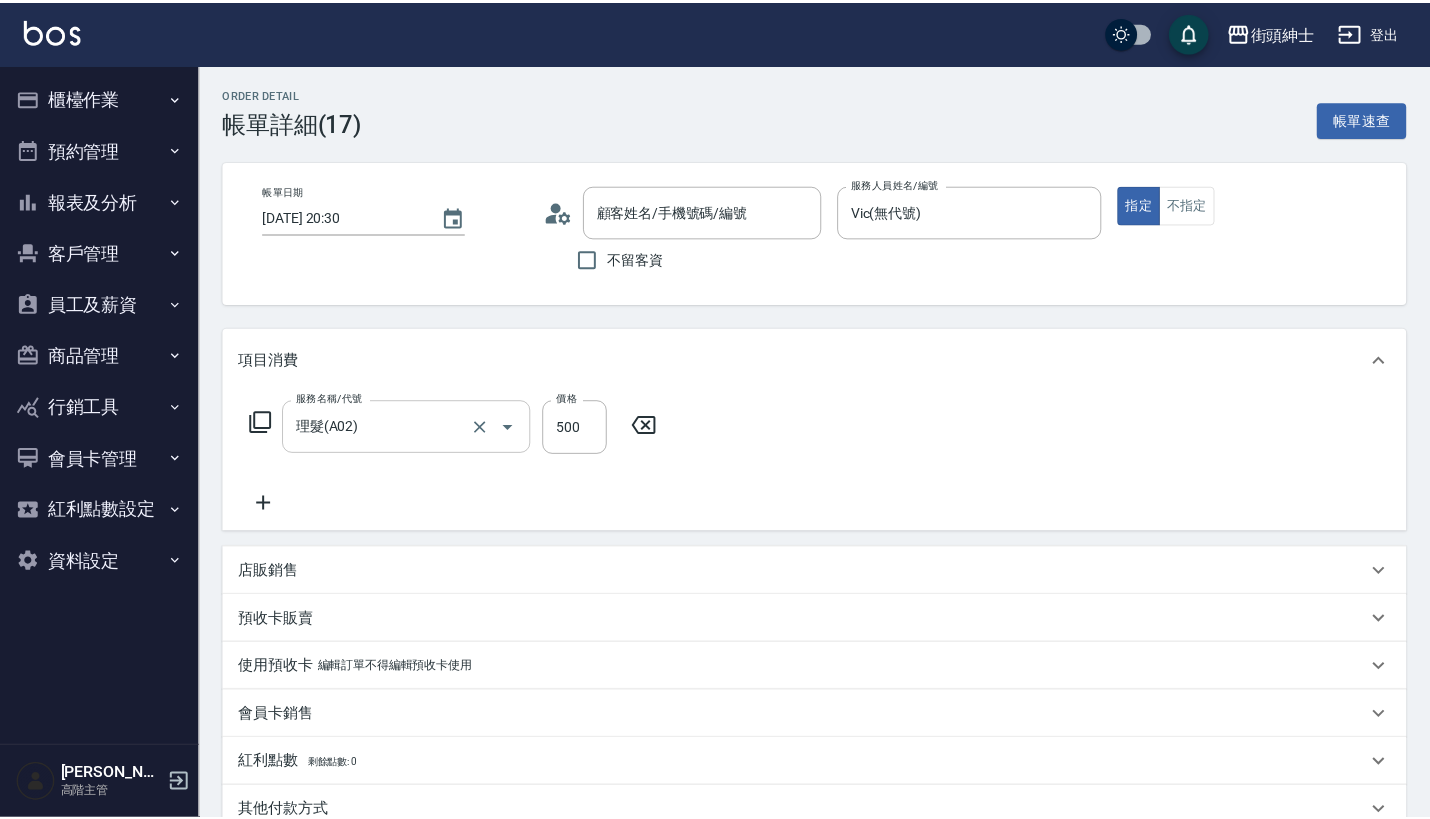 scroll, scrollTop: 0, scrollLeft: 0, axis: both 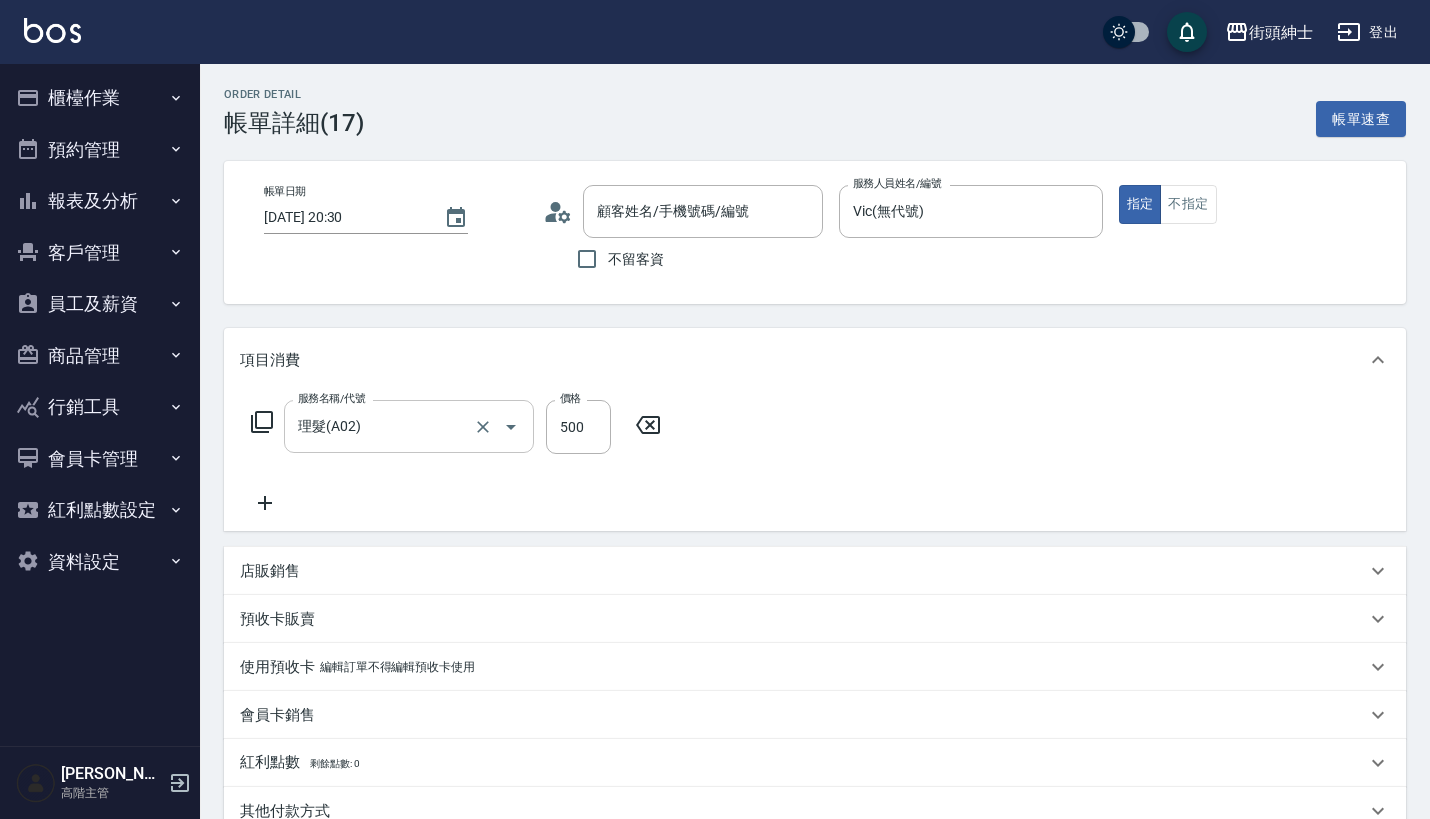 type on "[PERSON_NAME]/0931914509/null" 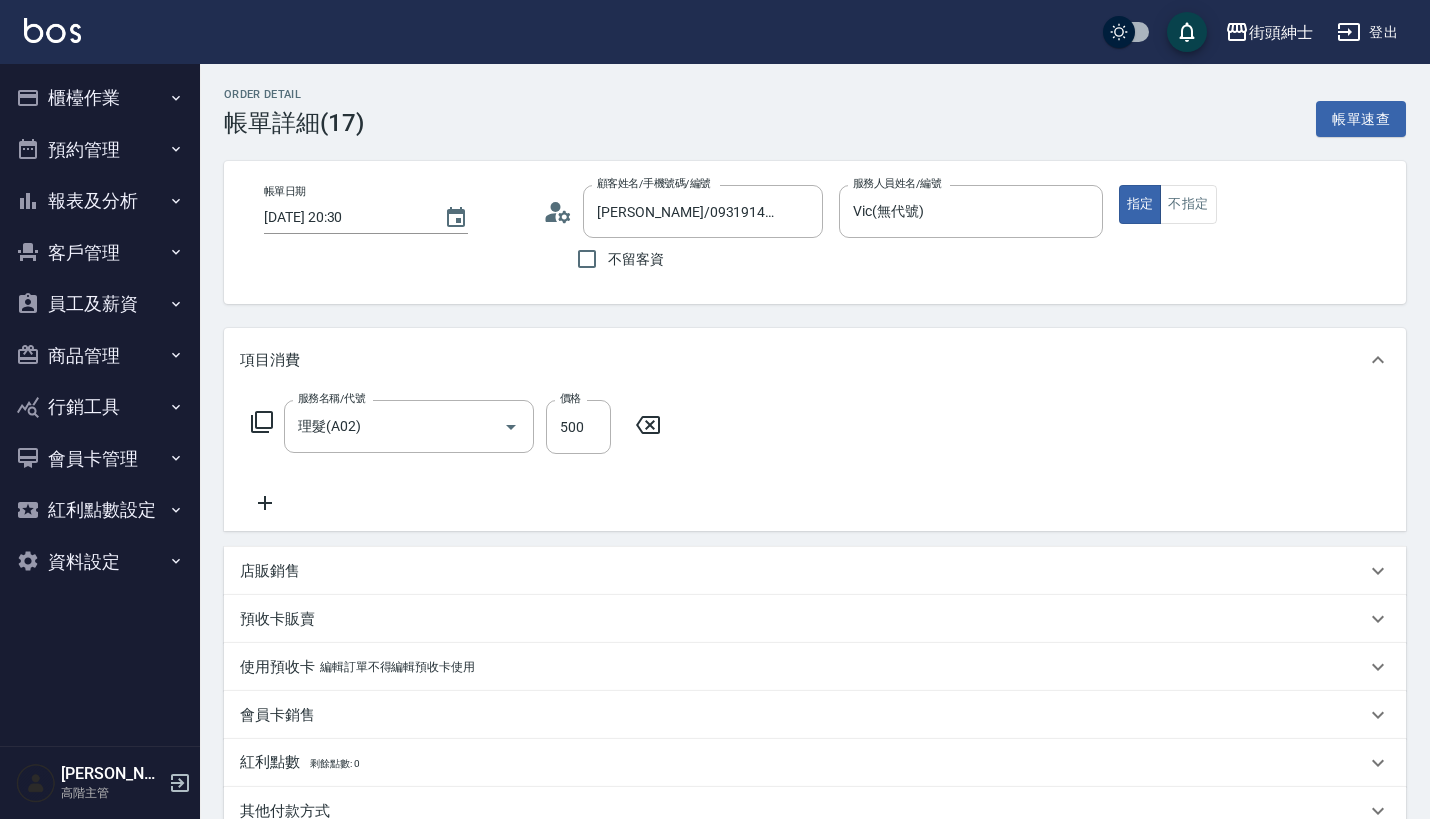 click 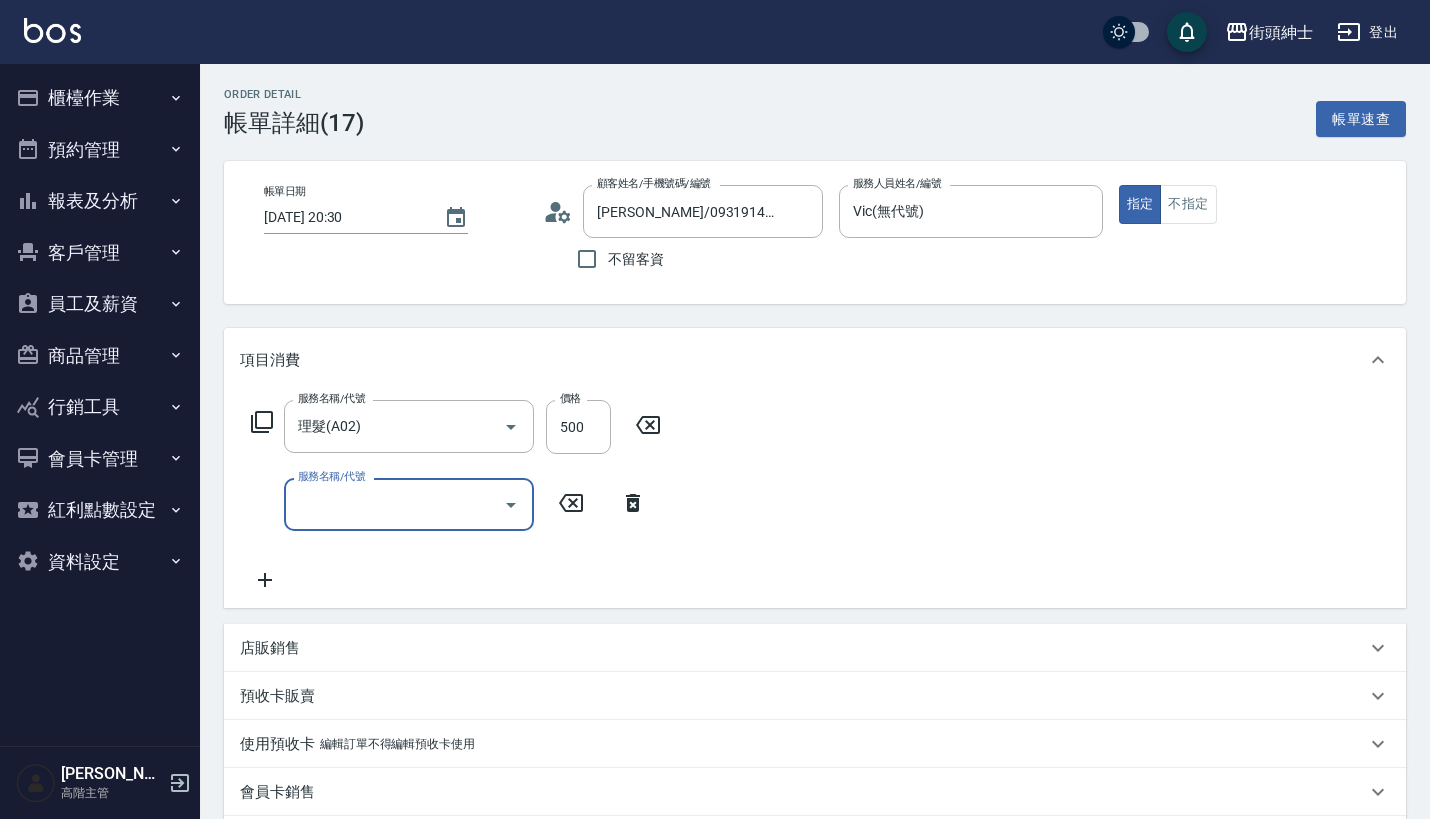 click on "服務名稱/代號" at bounding box center [394, 504] 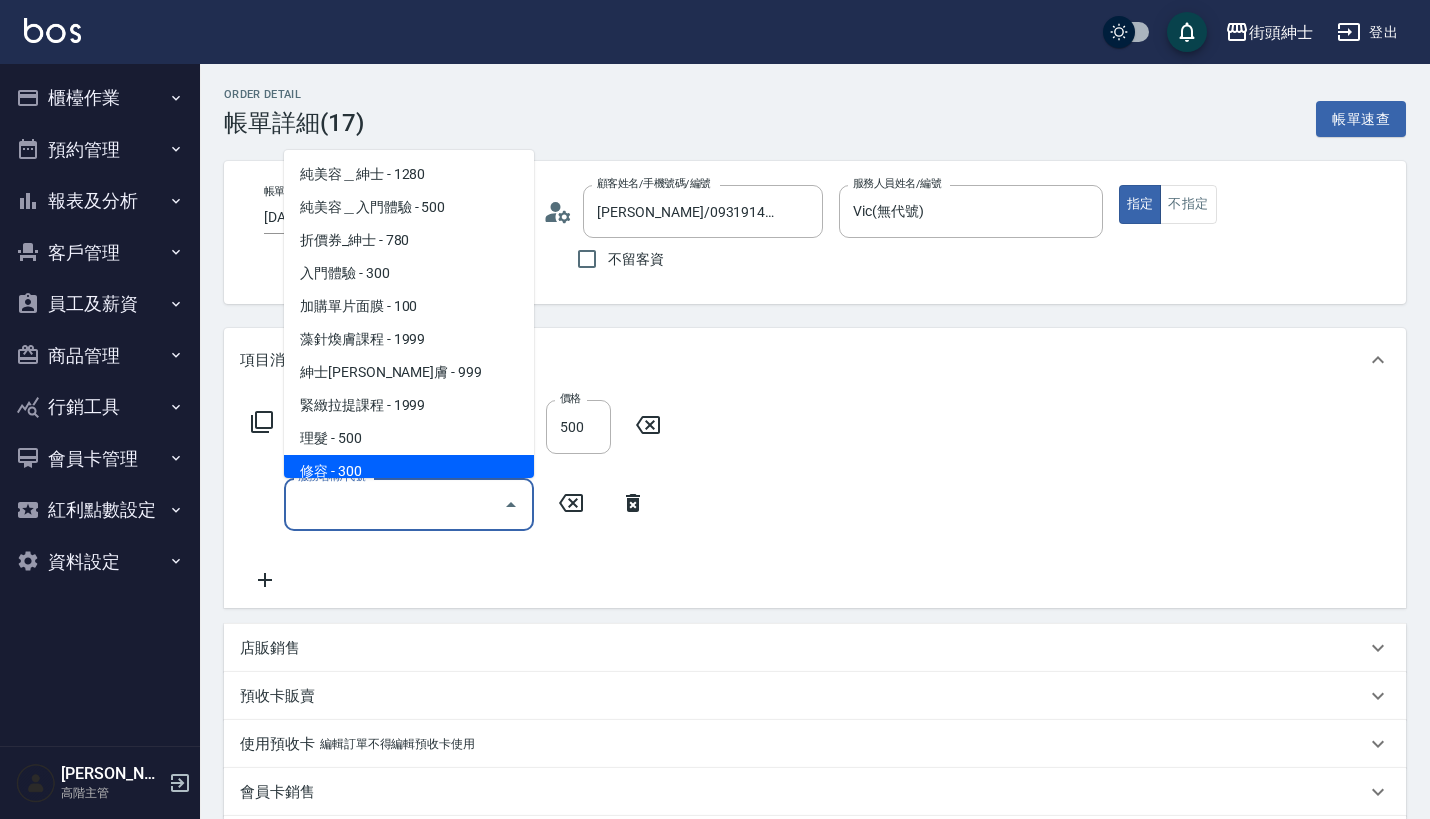 click on "修容 - 300" at bounding box center [409, 471] 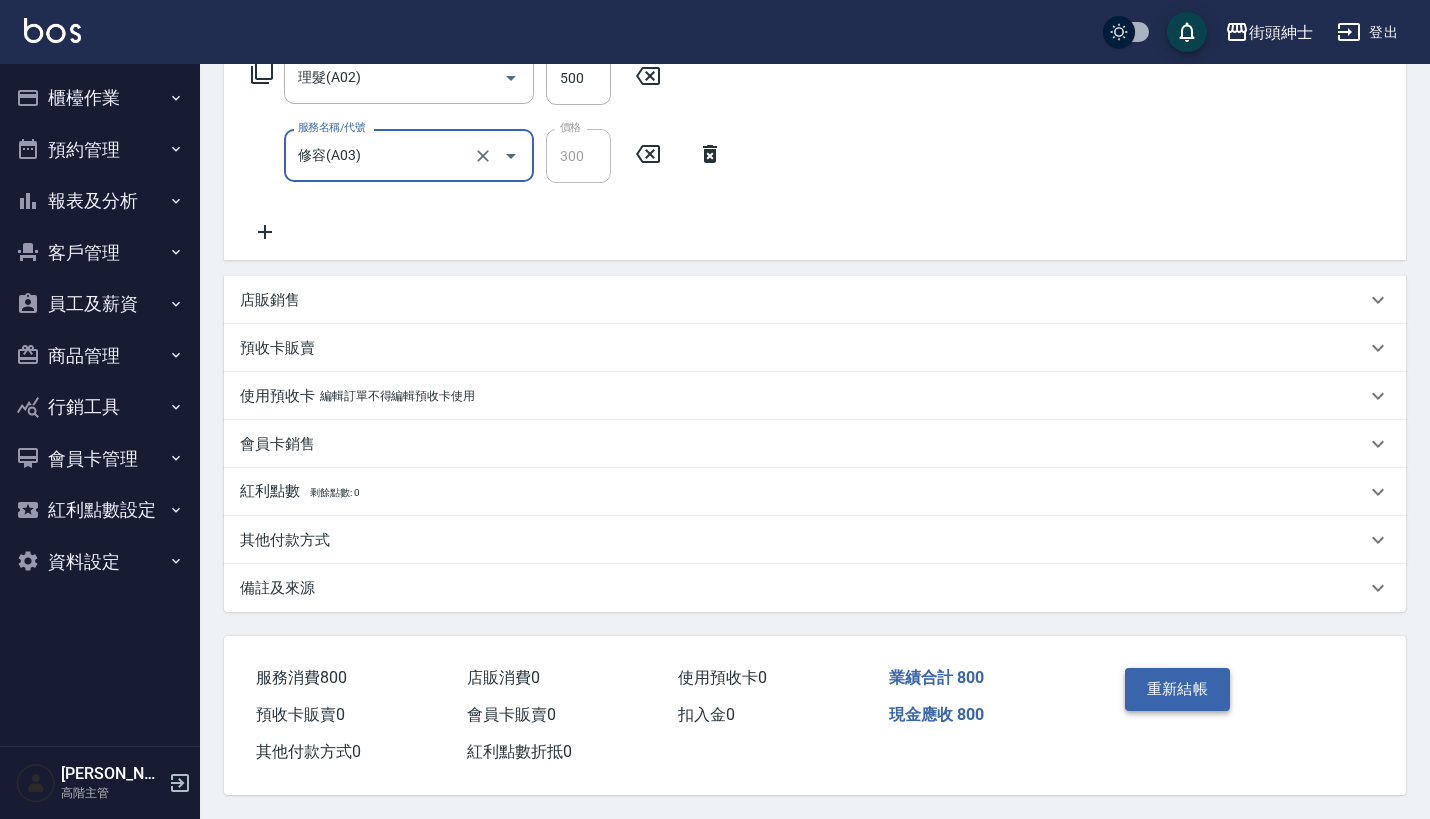click on "重新結帳" at bounding box center [1178, 689] 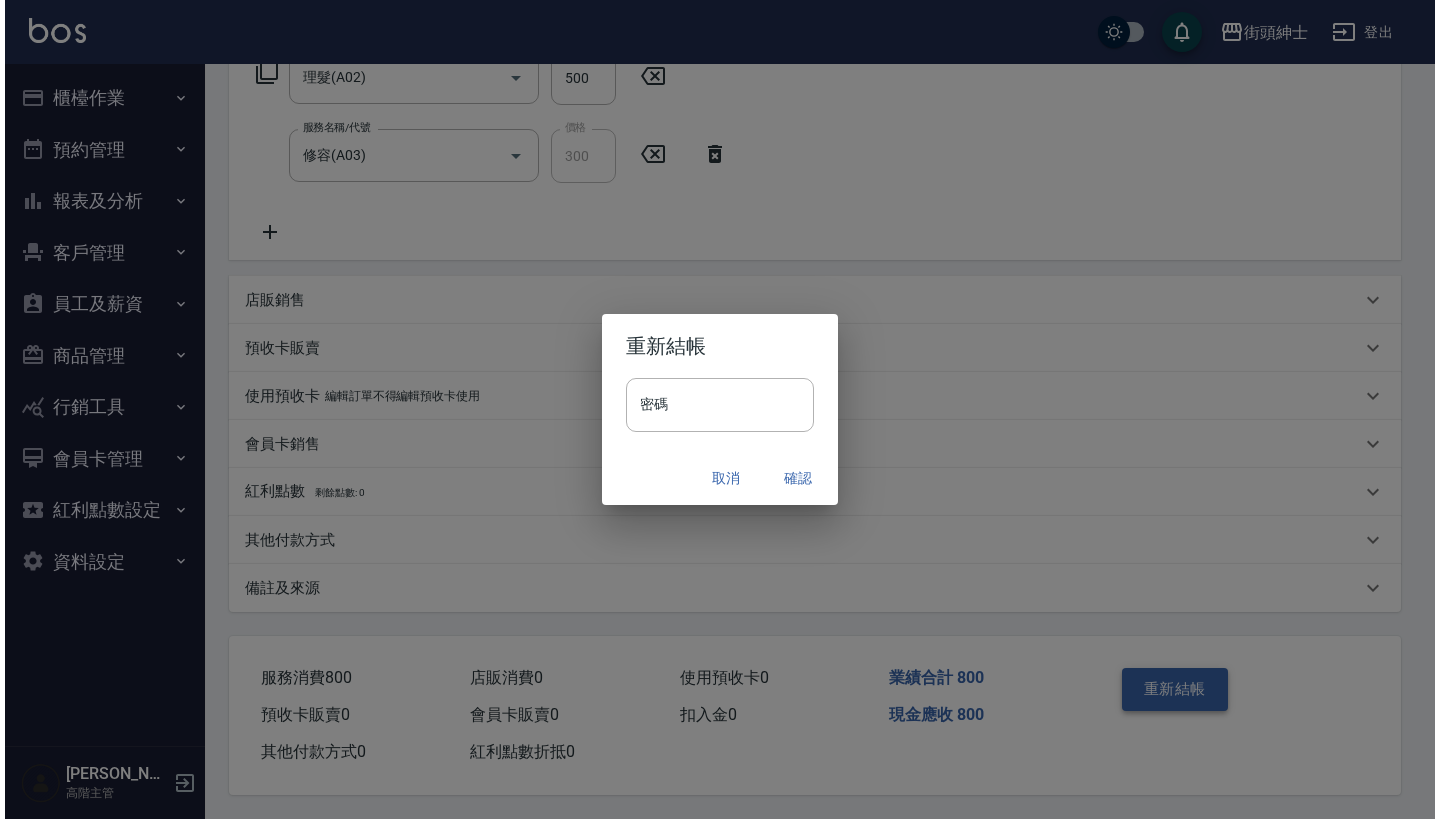 scroll, scrollTop: 358, scrollLeft: 0, axis: vertical 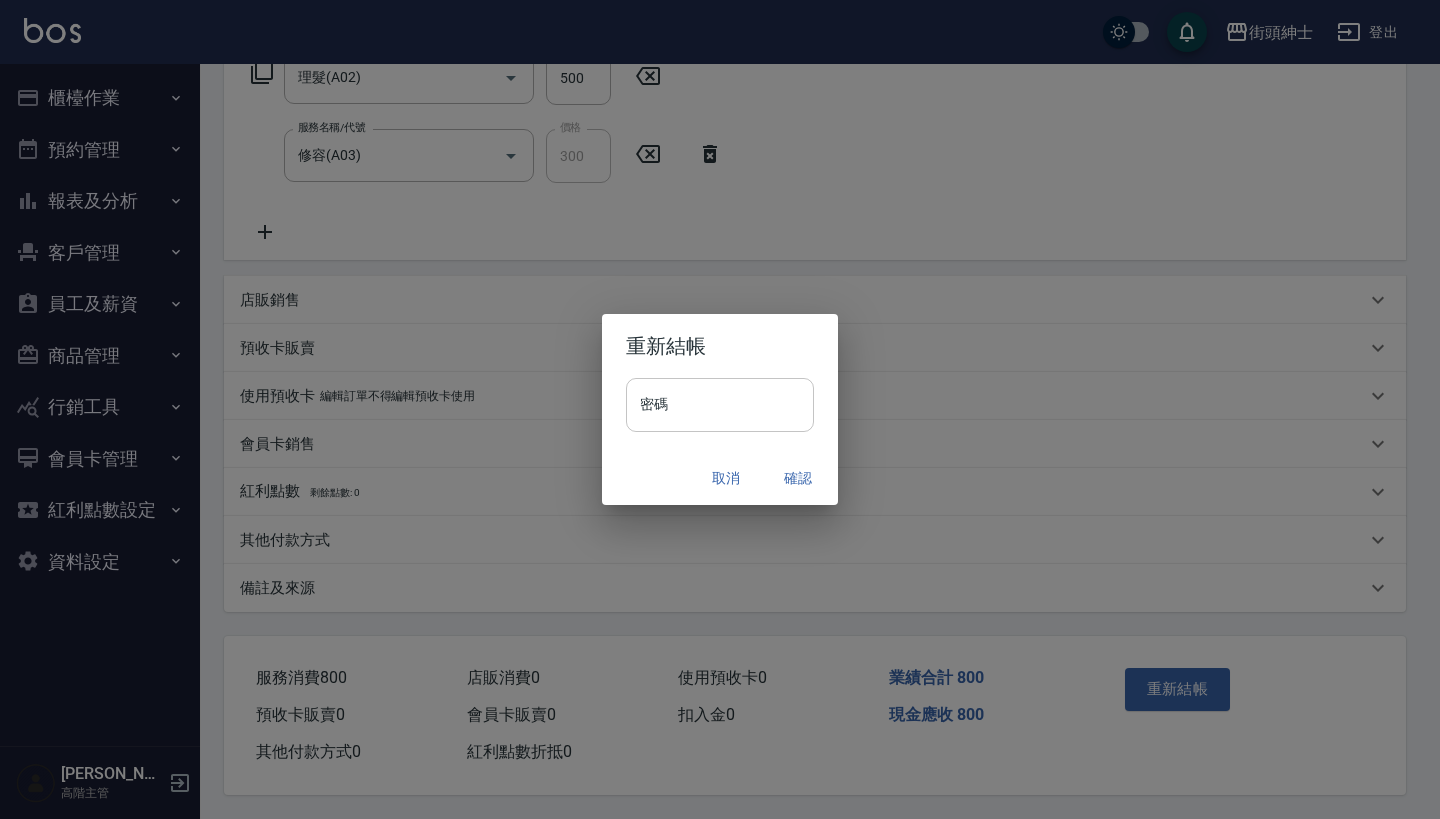click on "密碼" at bounding box center (720, 405) 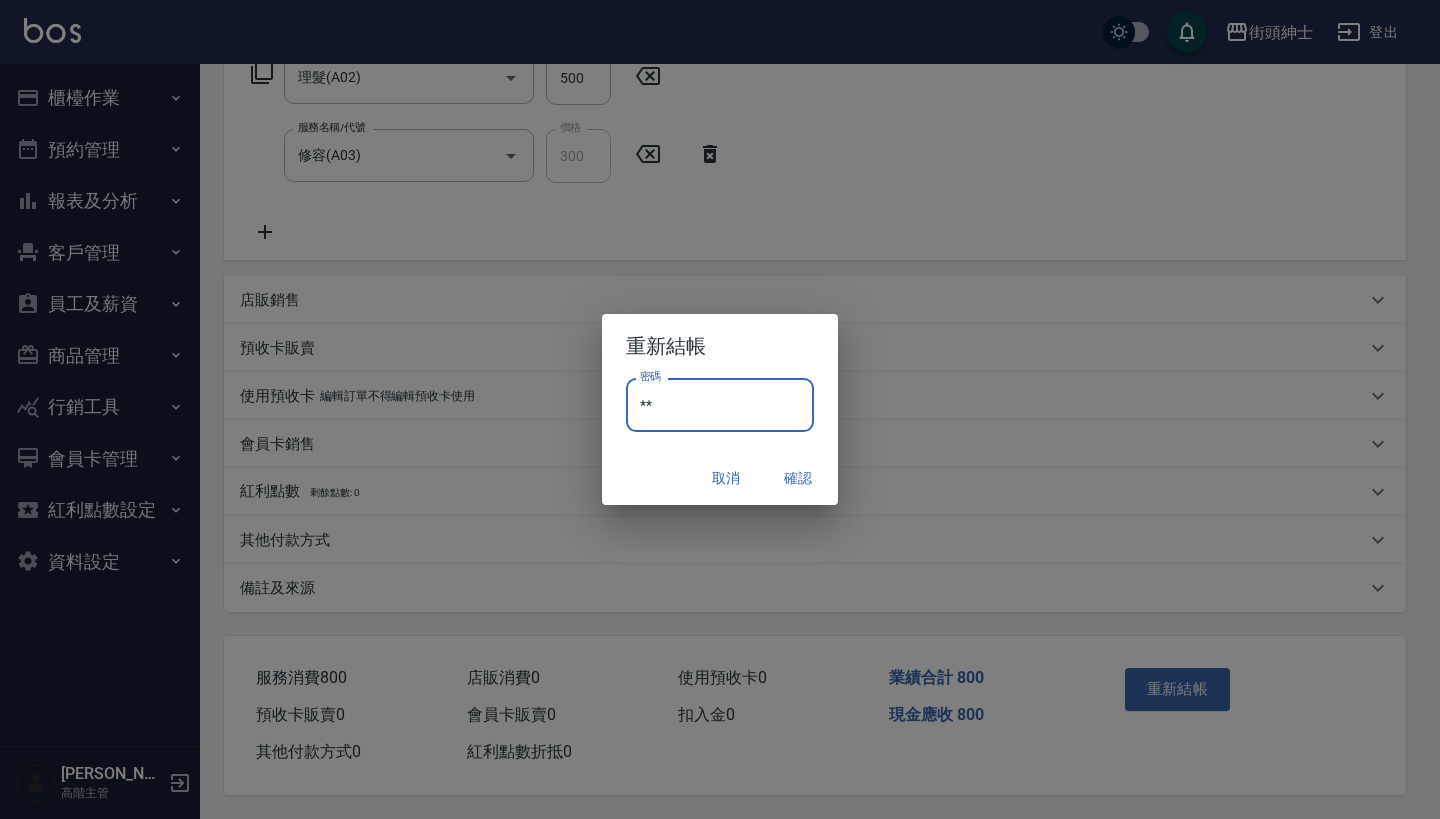 type on "*" 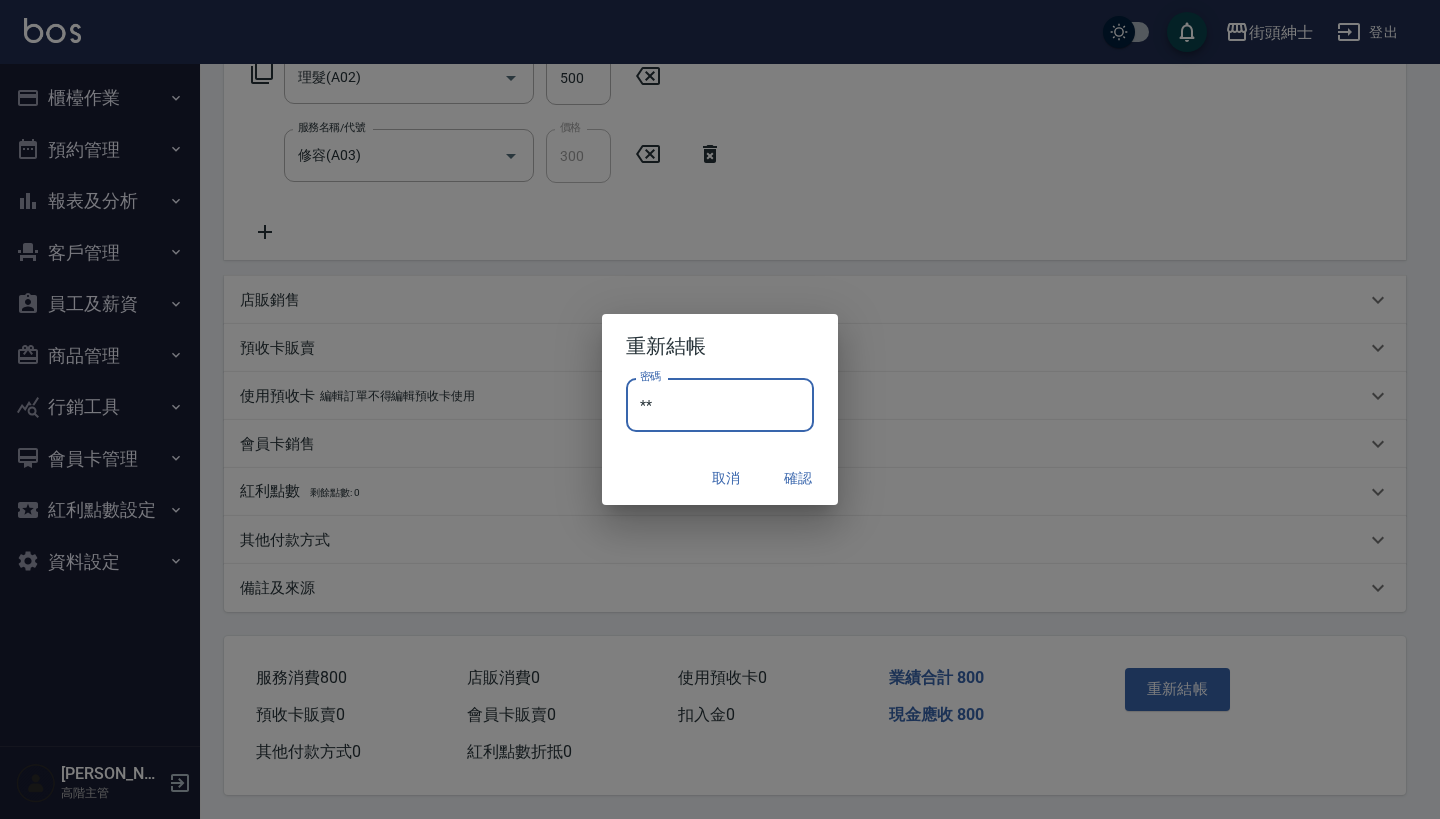 type on "*" 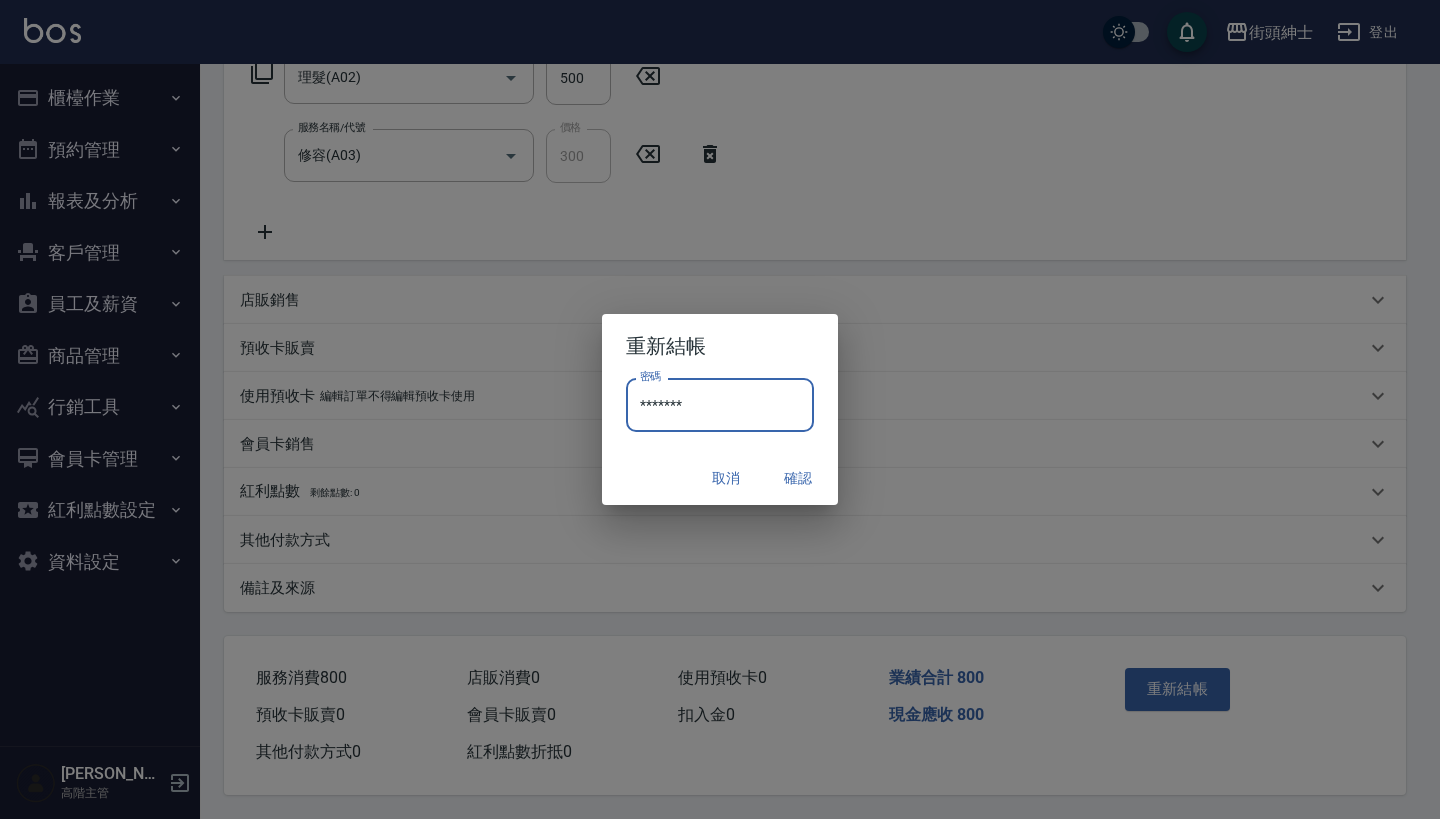 type on "********" 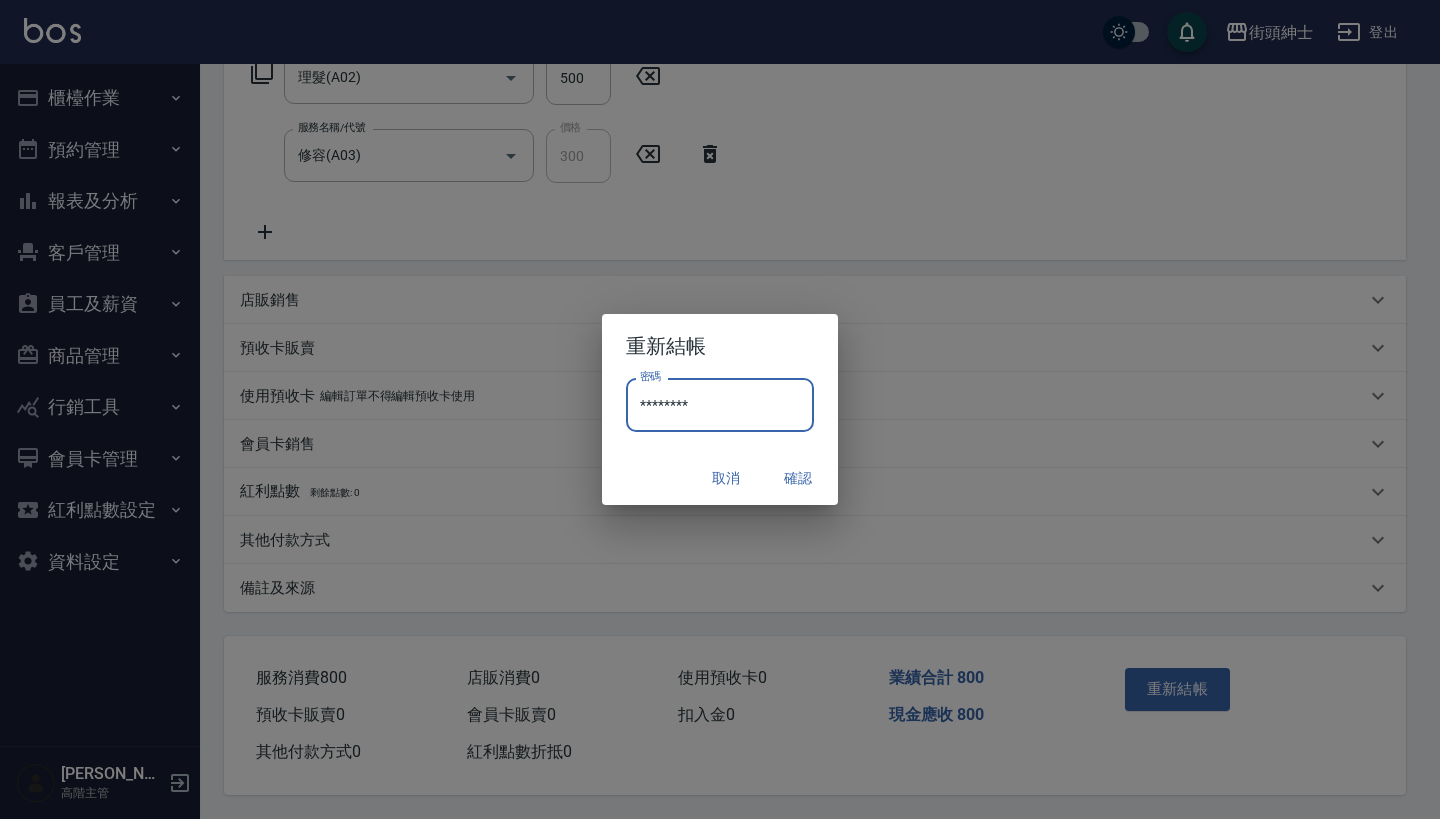 click on "確認" at bounding box center (798, 478) 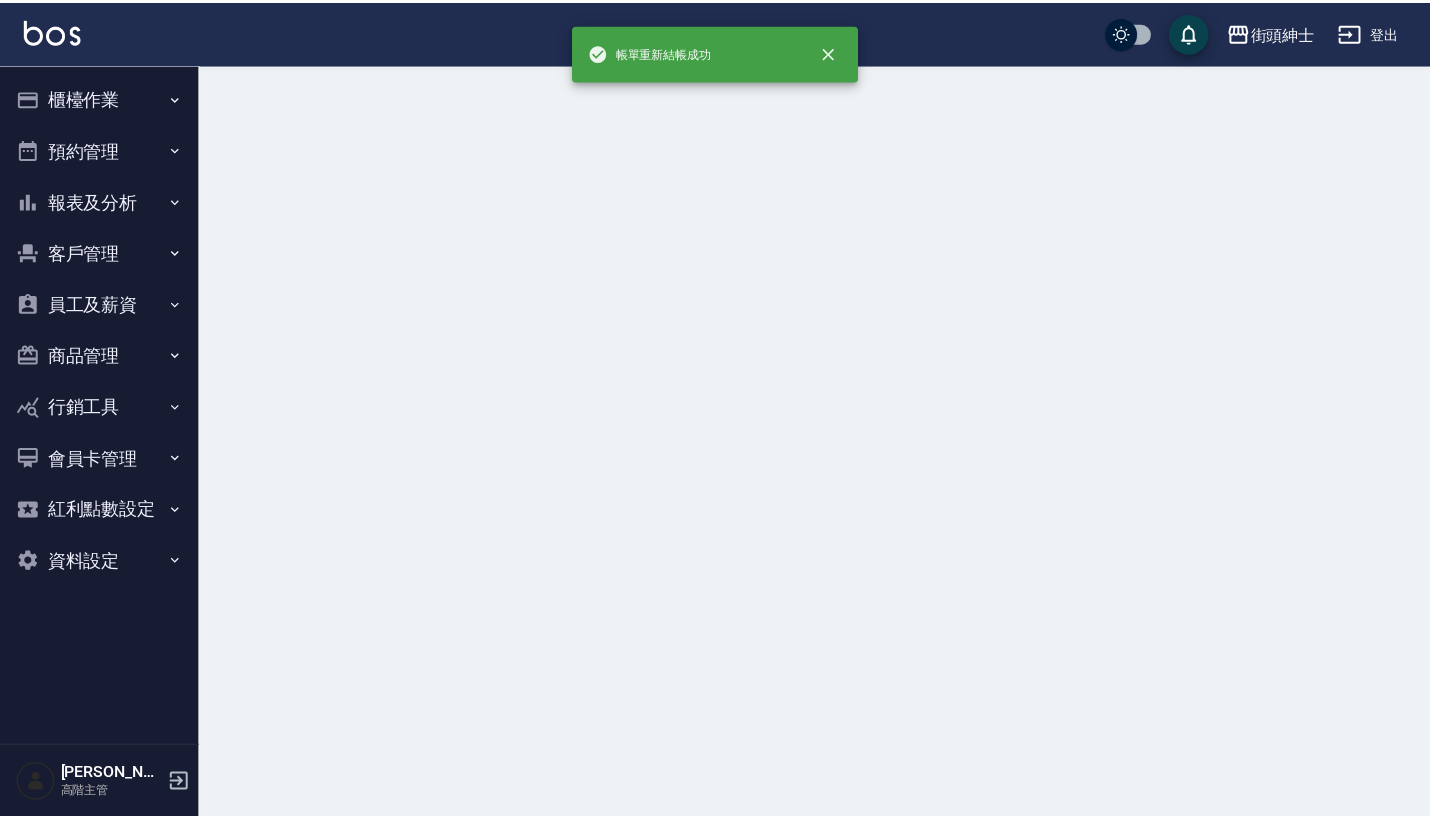 scroll, scrollTop: 0, scrollLeft: 0, axis: both 